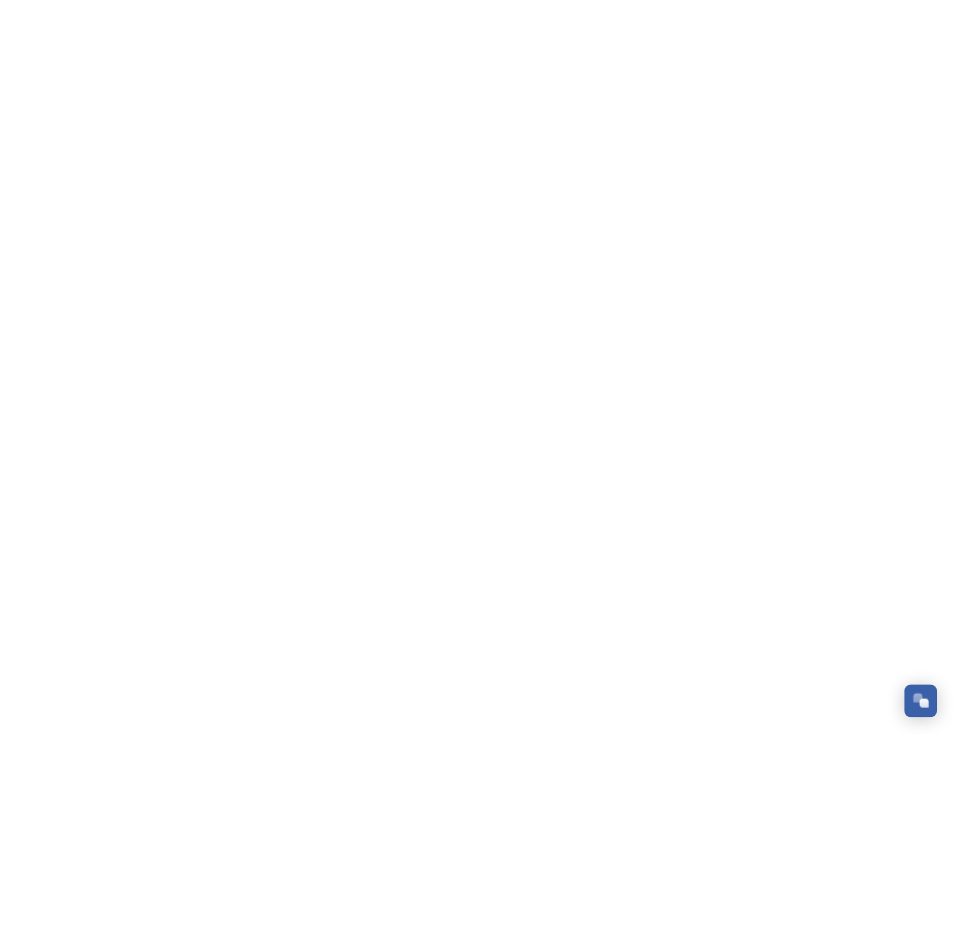 scroll, scrollTop: 0, scrollLeft: 0, axis: both 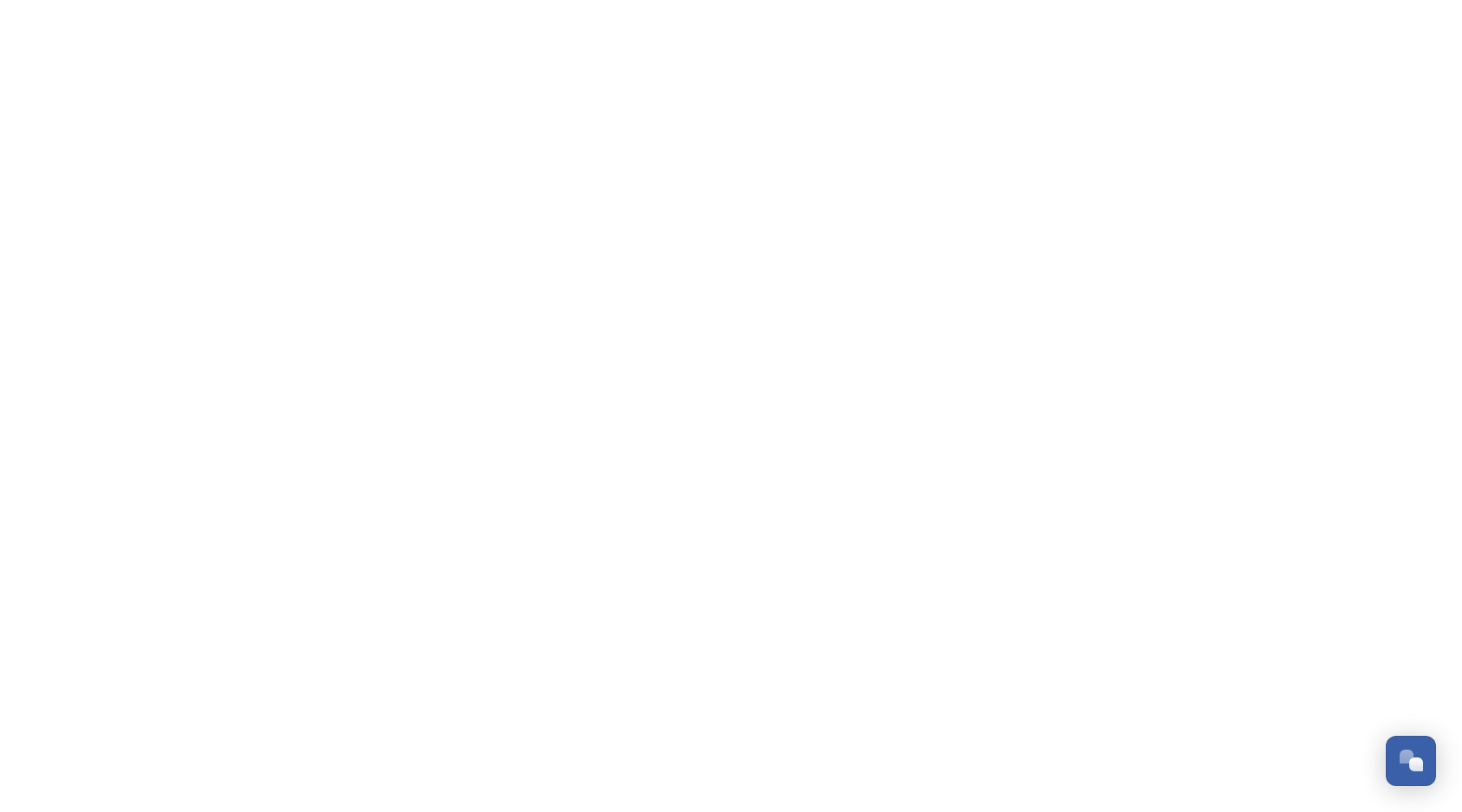 drag, startPoint x: 1454, startPoint y: 276, endPoint x: 998, endPoint y: 280, distance: 456.01754 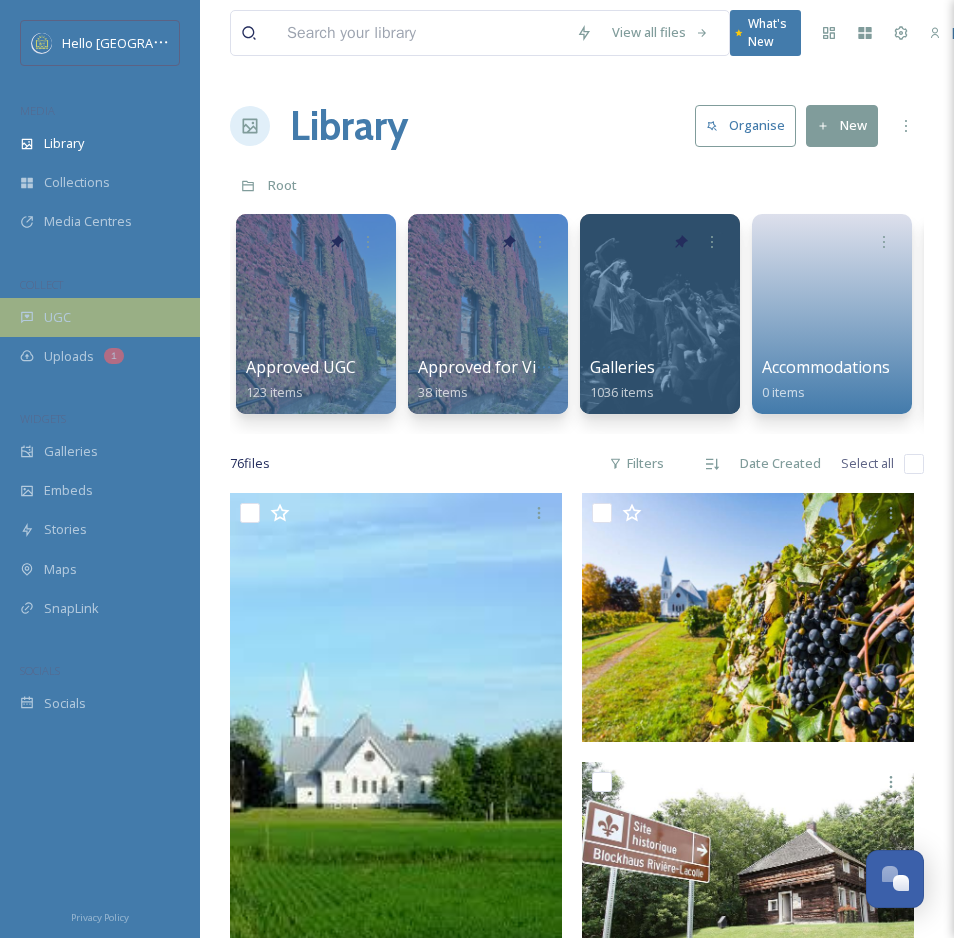 click on "UGC" at bounding box center [100, 317] 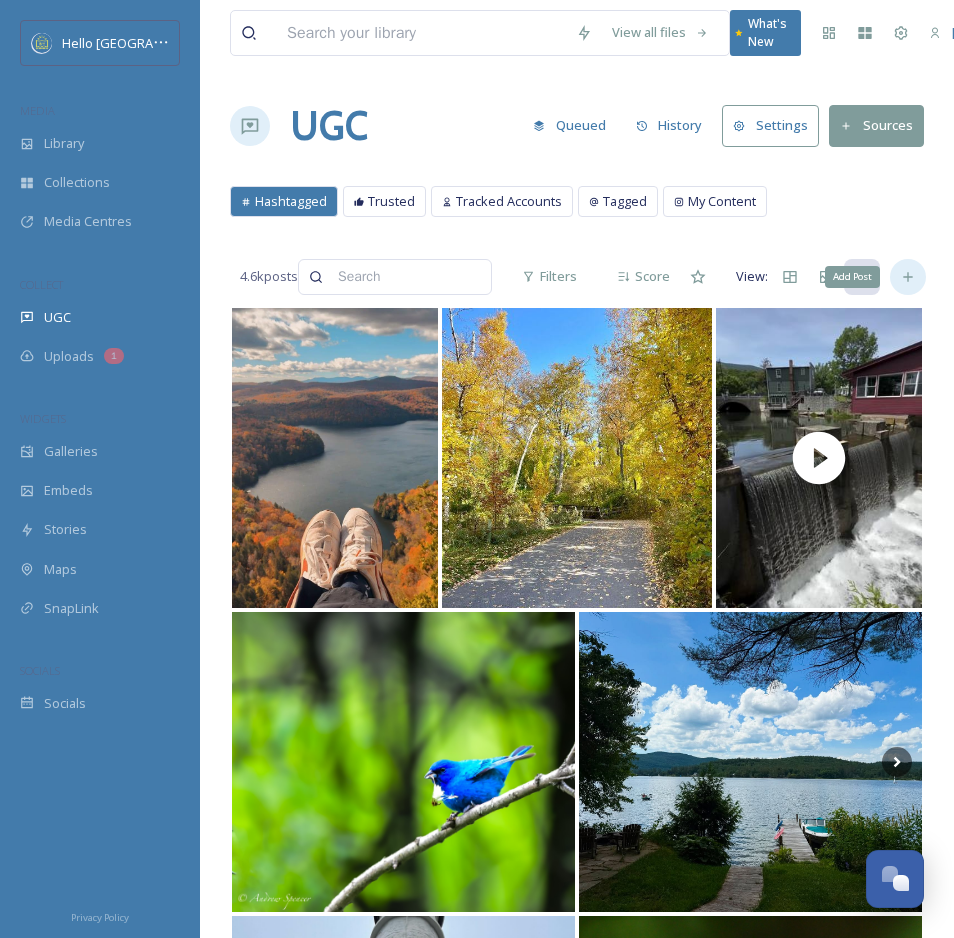 click 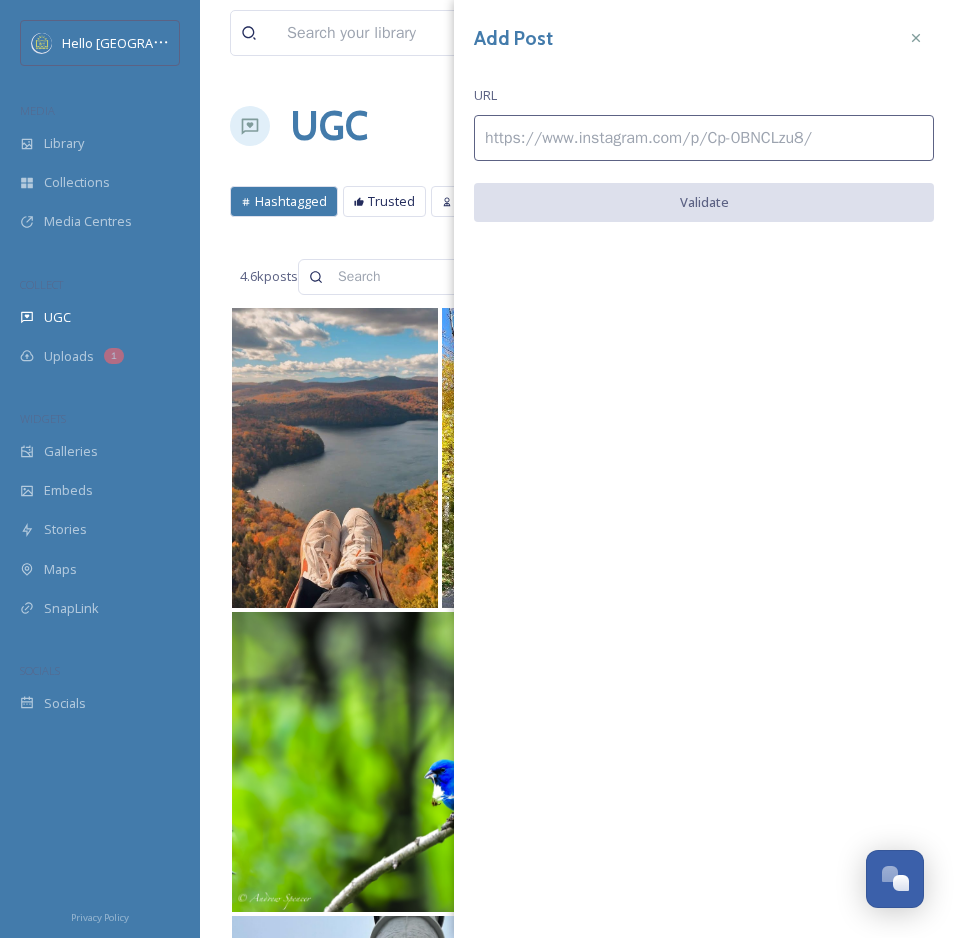 paste on "https://www.instagram.com/p/CgxdwEcMsUY/" 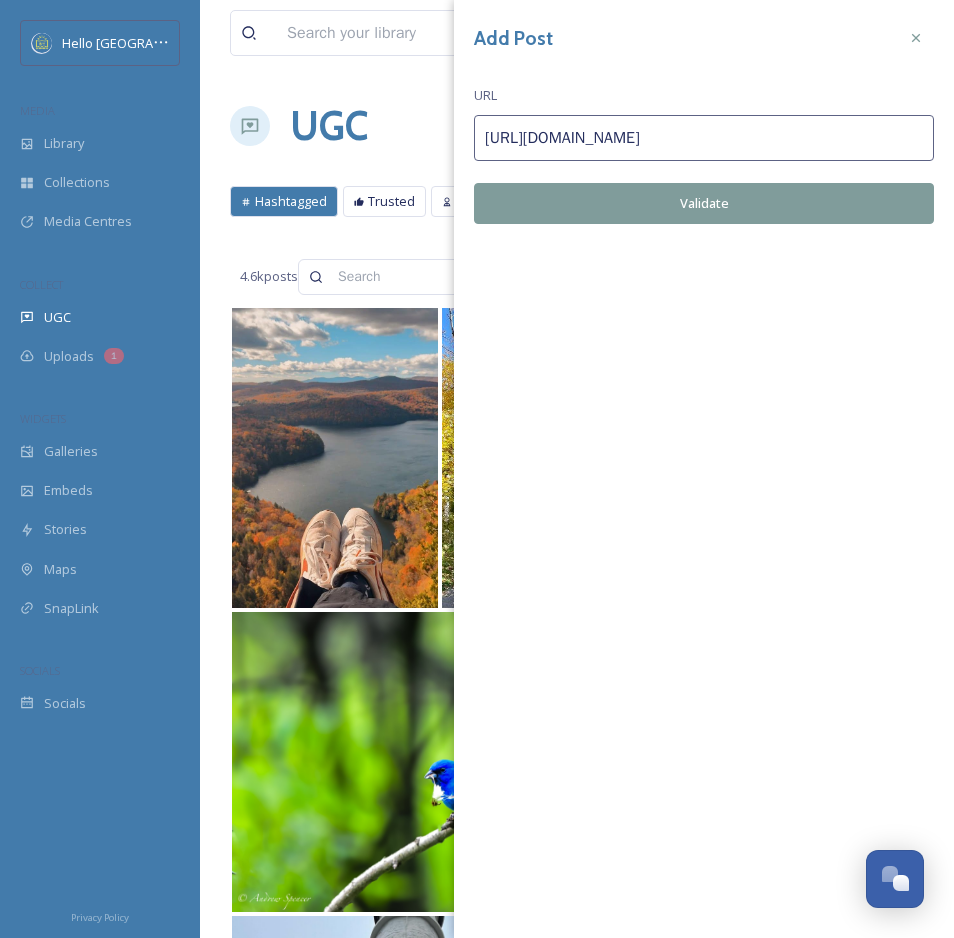 type on "https://www.instagram.com/p/CgxdwEcMsUY/" 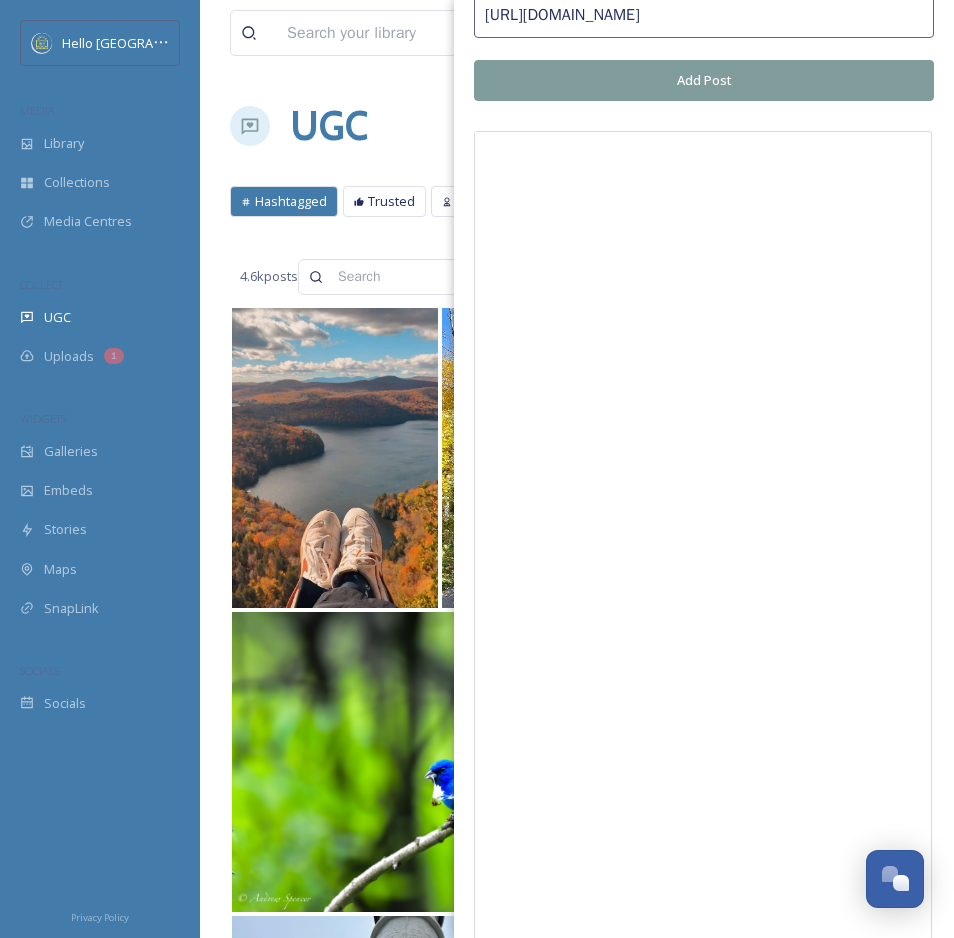 scroll, scrollTop: 226, scrollLeft: 0, axis: vertical 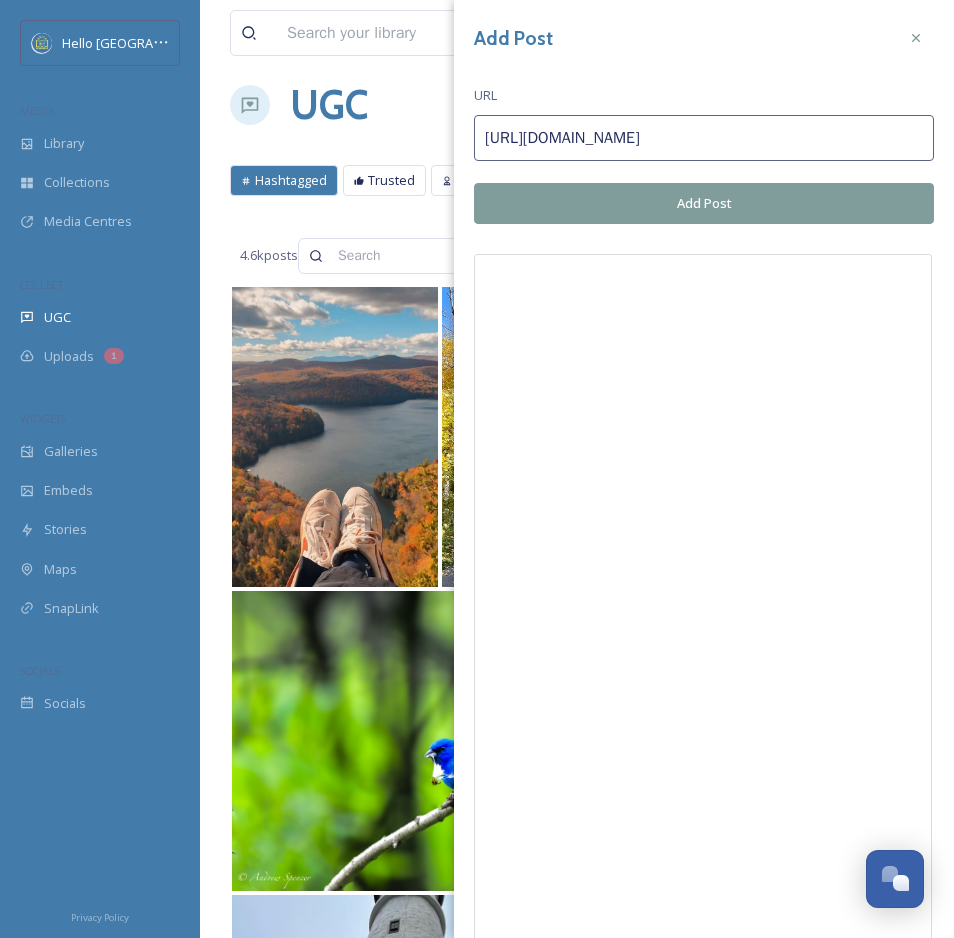 click on "Add Post" at bounding box center [704, 203] 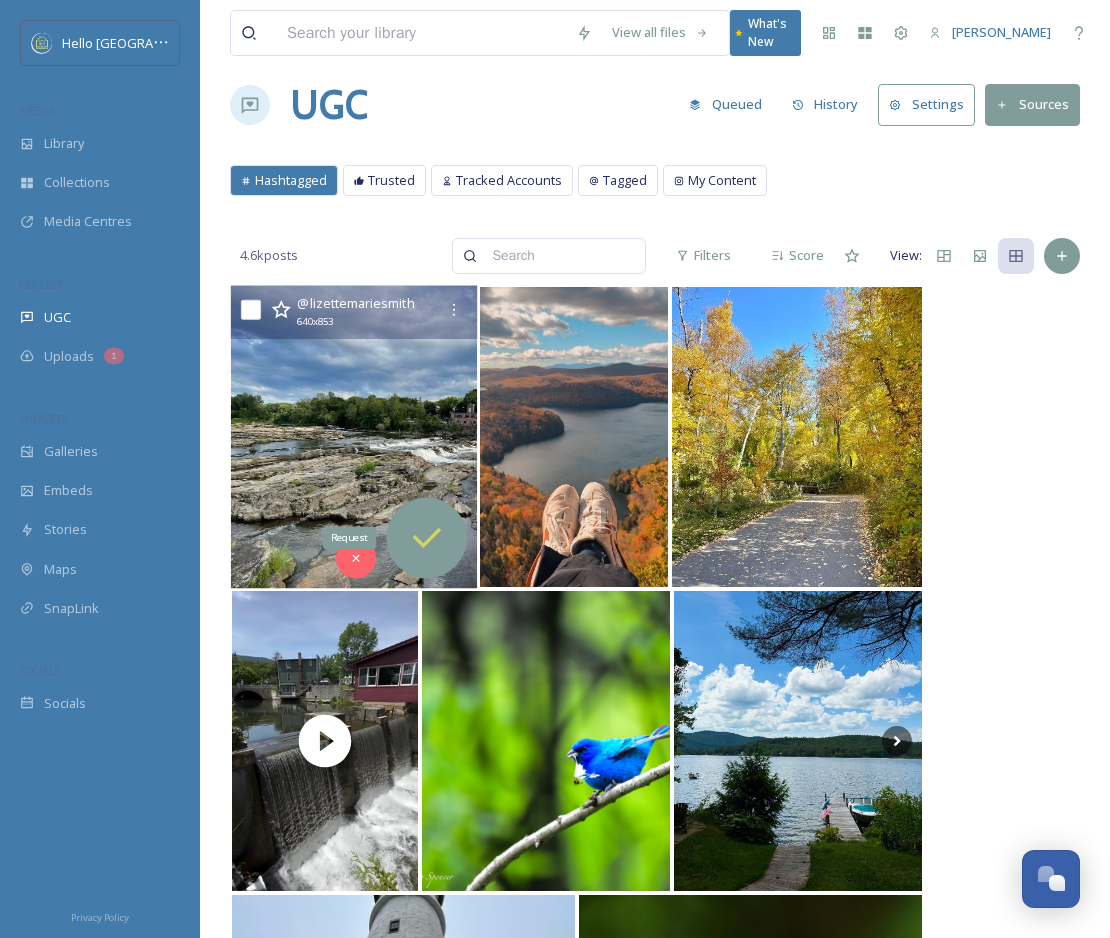 click 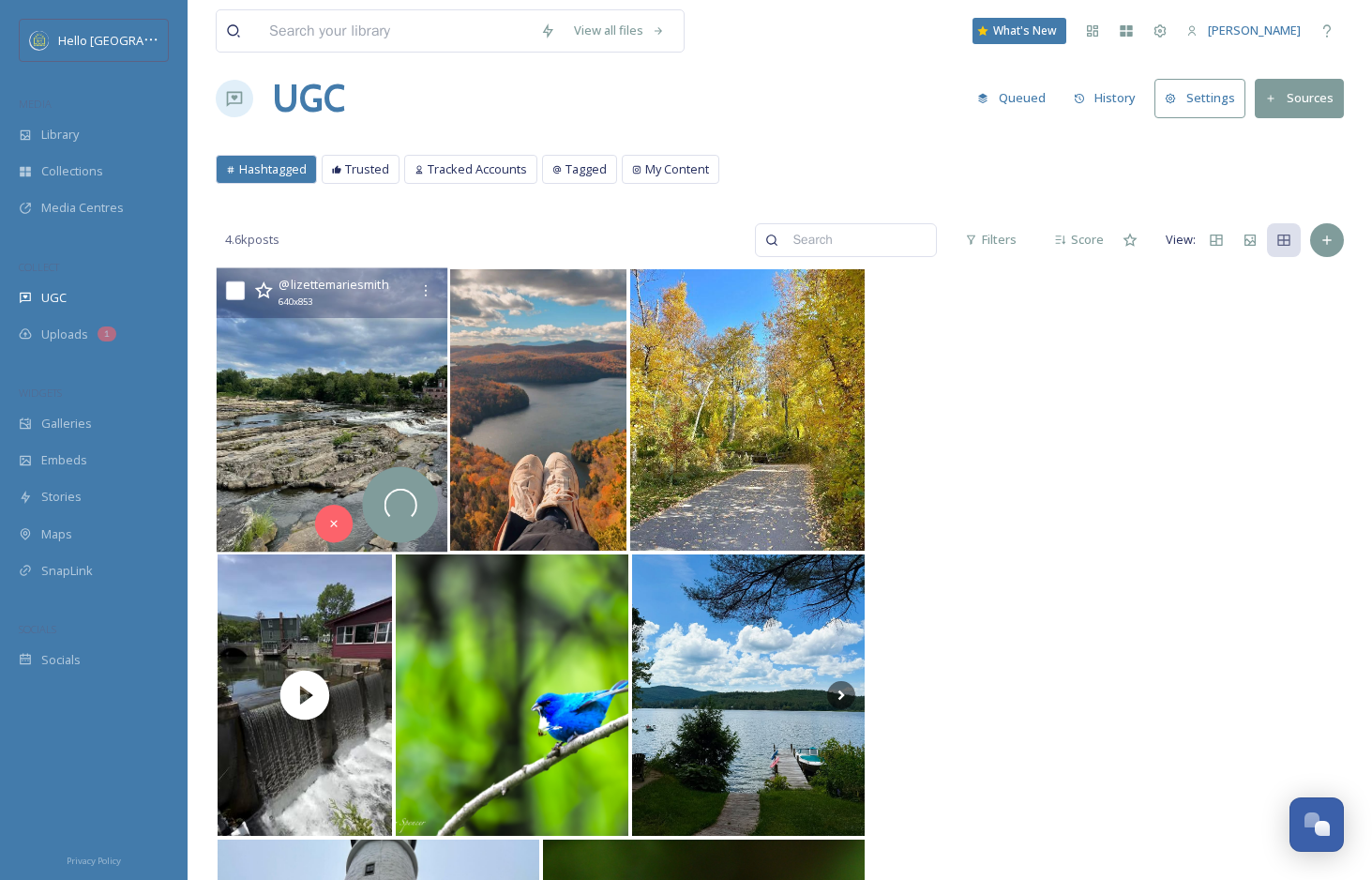 click at bounding box center [332, 410] 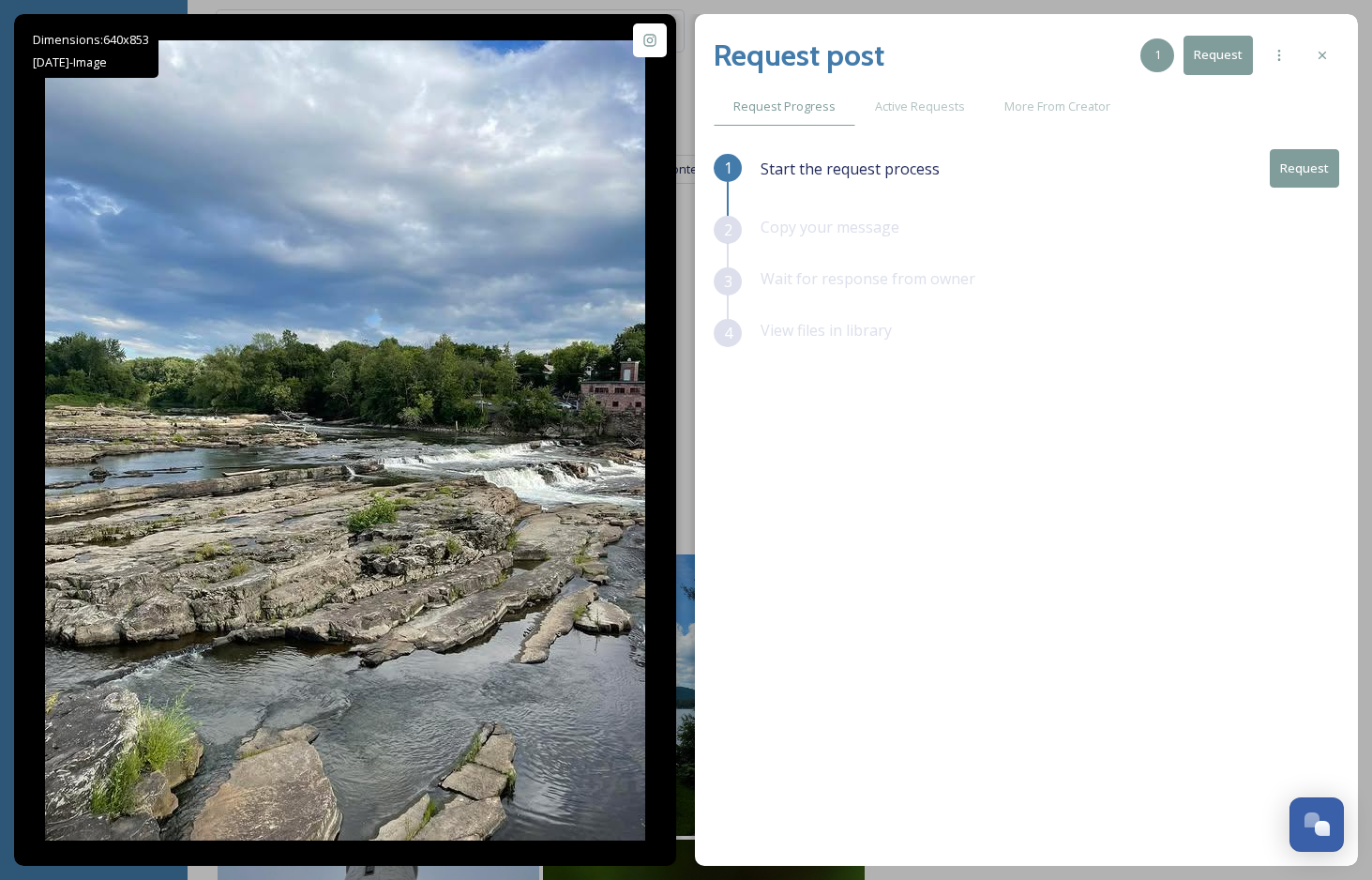 click on "Request" at bounding box center (1304, 168) 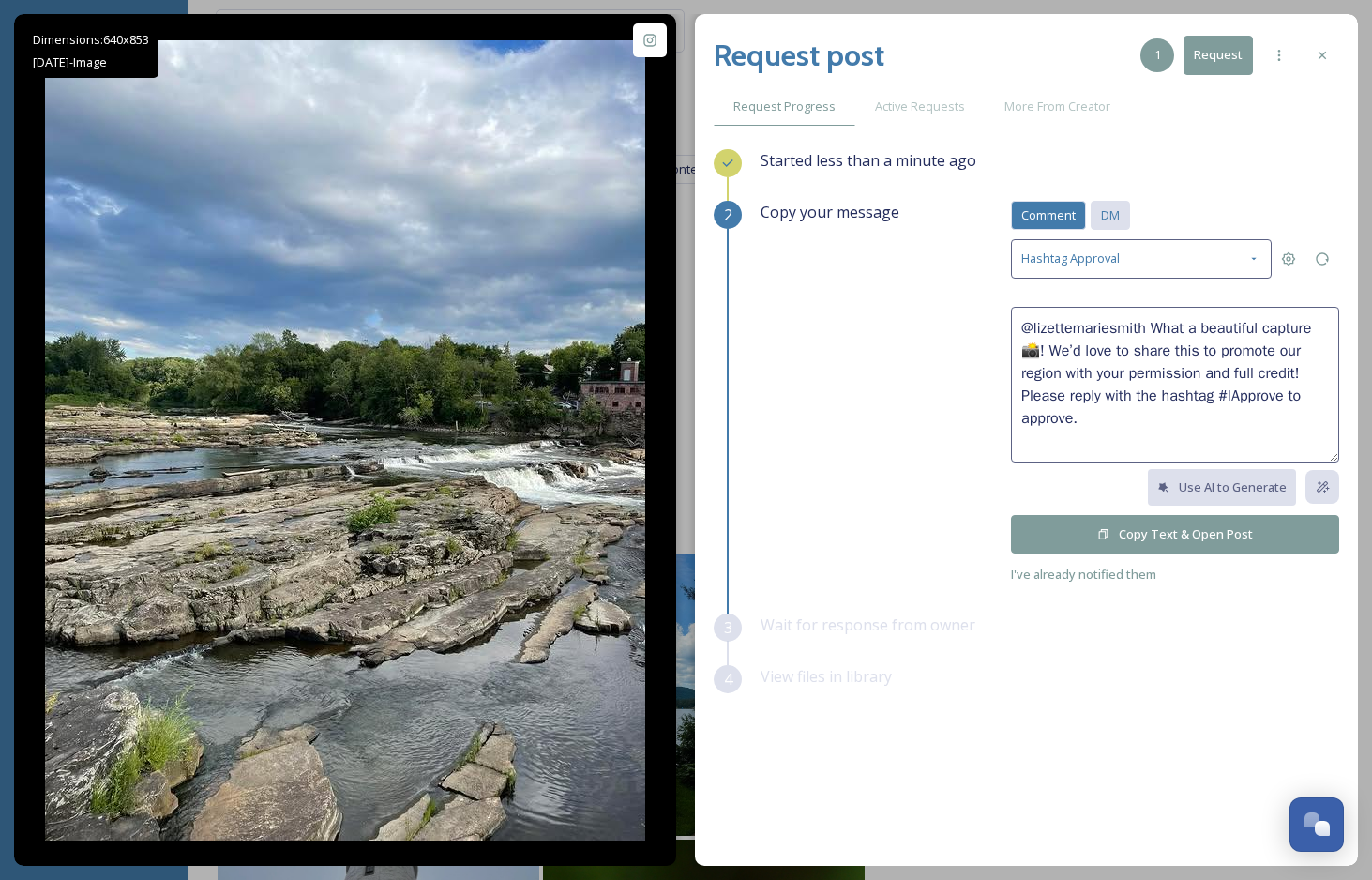 click on "DM" at bounding box center (1110, 215) 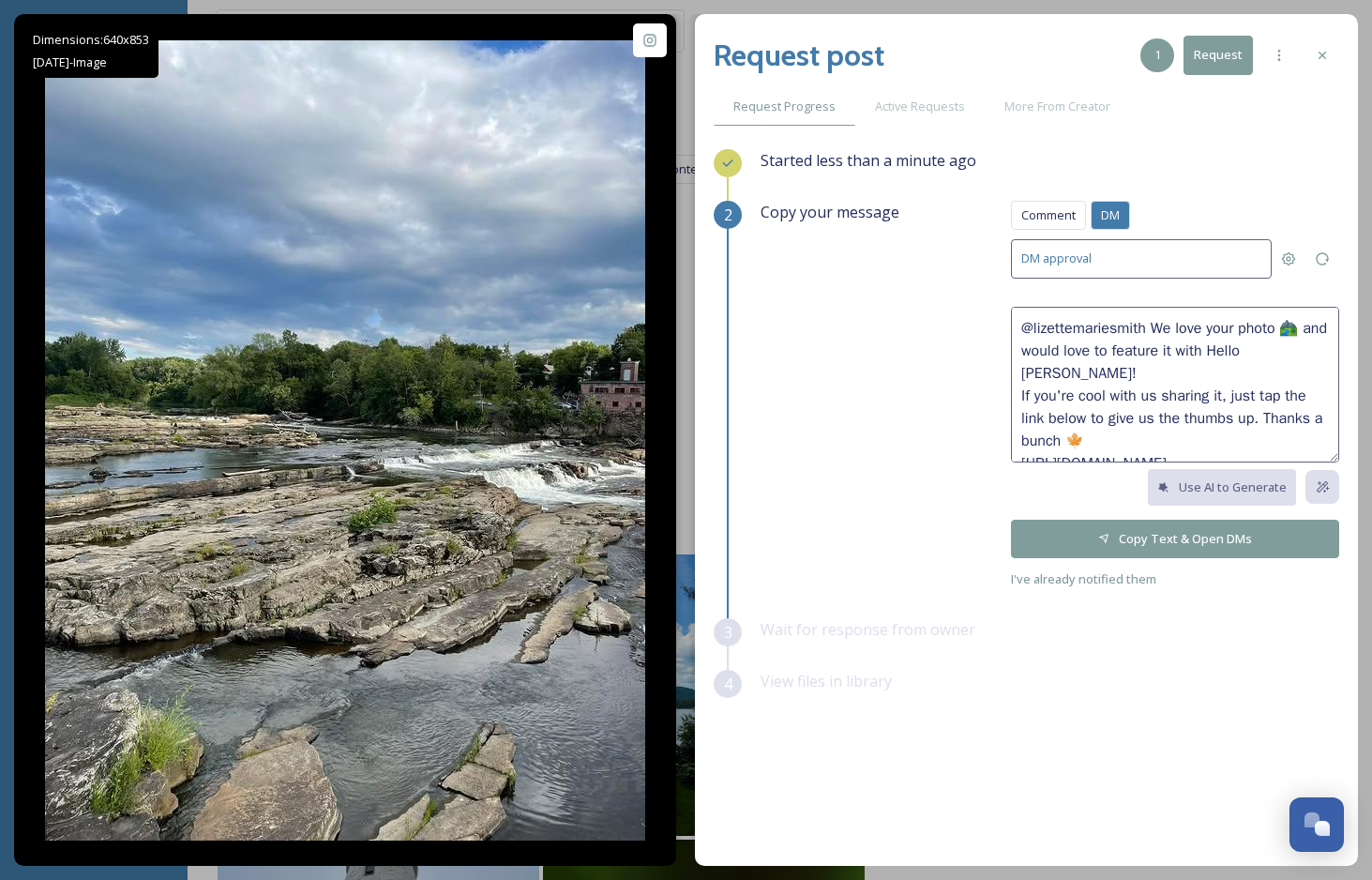 click on "@lizettemariesmith We love your photo 🏞️ and would love to feature it with Hello Burlington!
If you're cool with us sharing it, just tap the link below to give us the thumbs up. Thanks a bunch 🍁
https://go.snapsea.io/approve/2aqTW4kNT" at bounding box center (1175, 385) 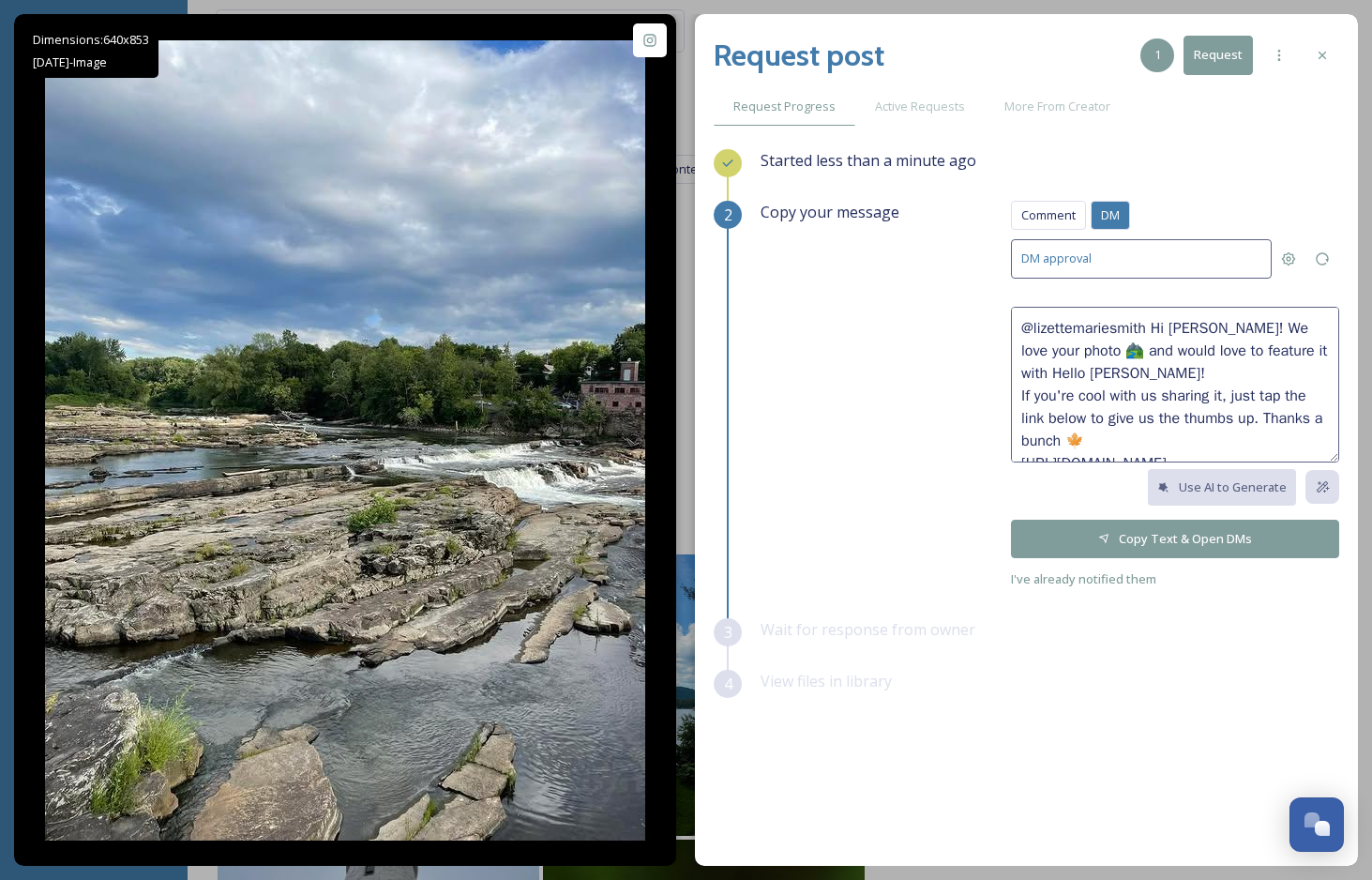 type on "@lizettemariesmith Hi Lizette! We love your photo 🏞️ and would love to feature it with Hello Burlington!
If you're cool with us sharing it, just tap the link below to give us the thumbs up. Thanks a bunch 🍁
https://go.snapsea.io/approve/2aqTW4kNT" 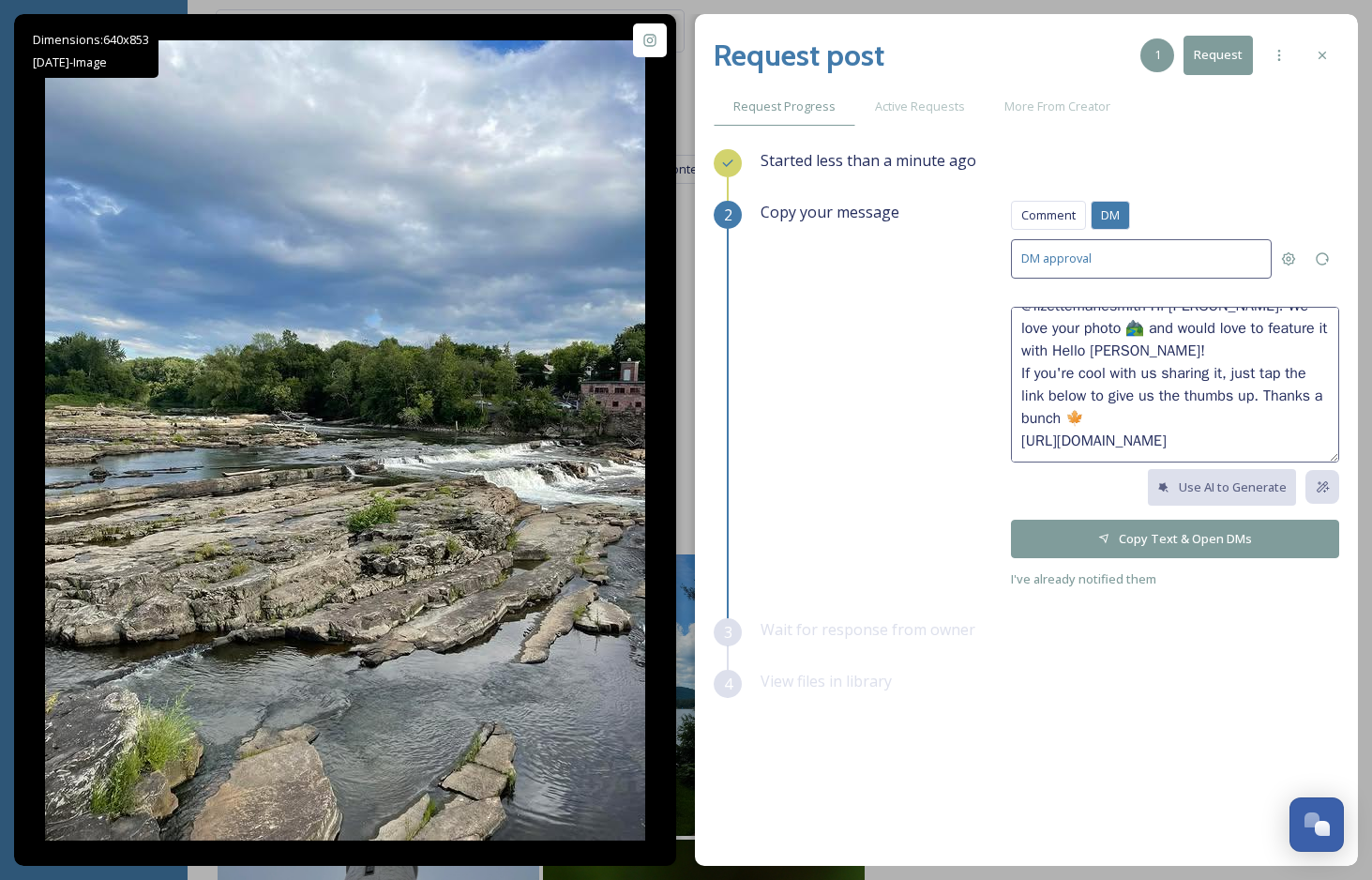 scroll, scrollTop: 0, scrollLeft: 0, axis: both 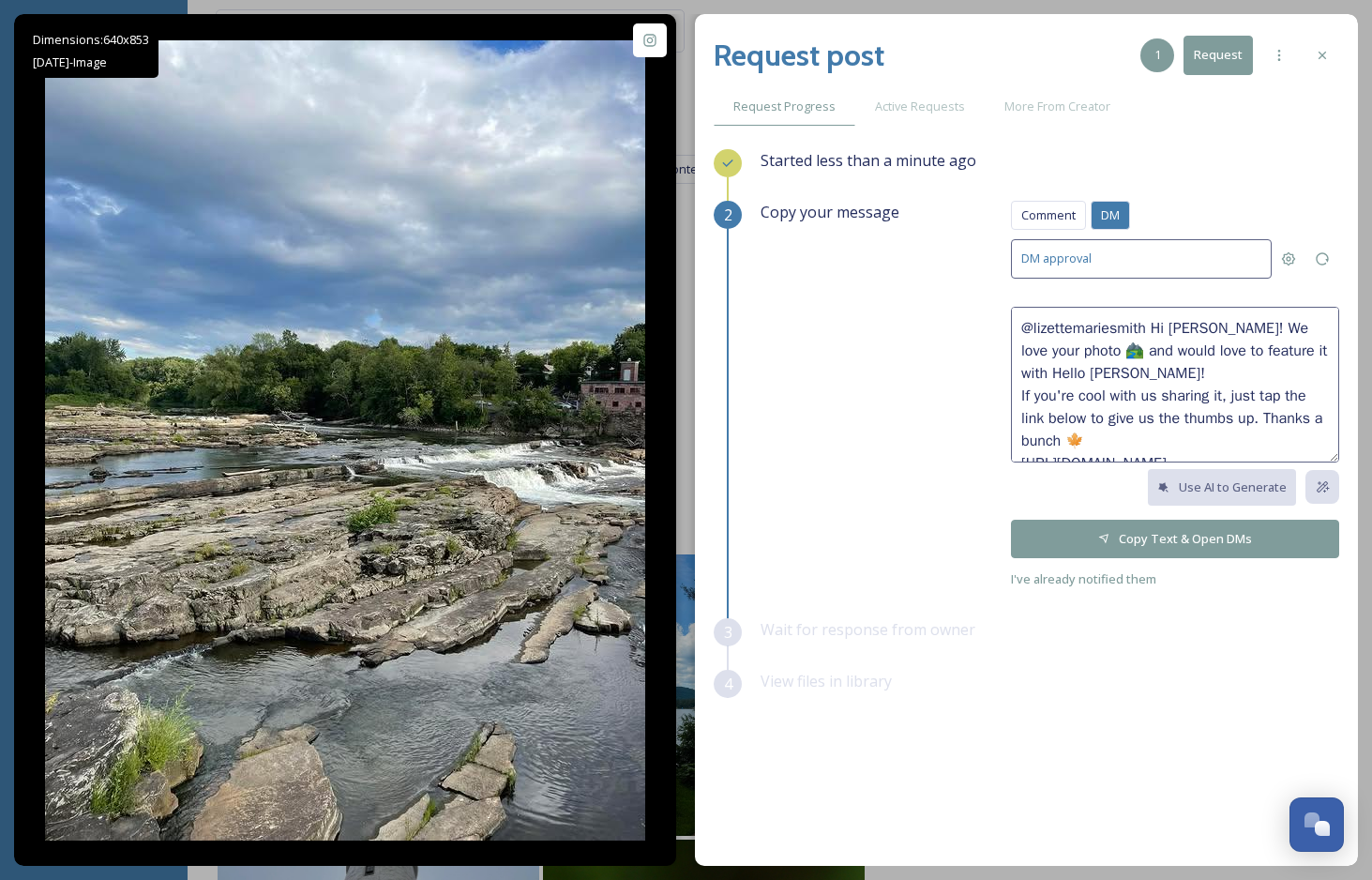 click on "Copy Text & Open DMs" at bounding box center (1175, 539) 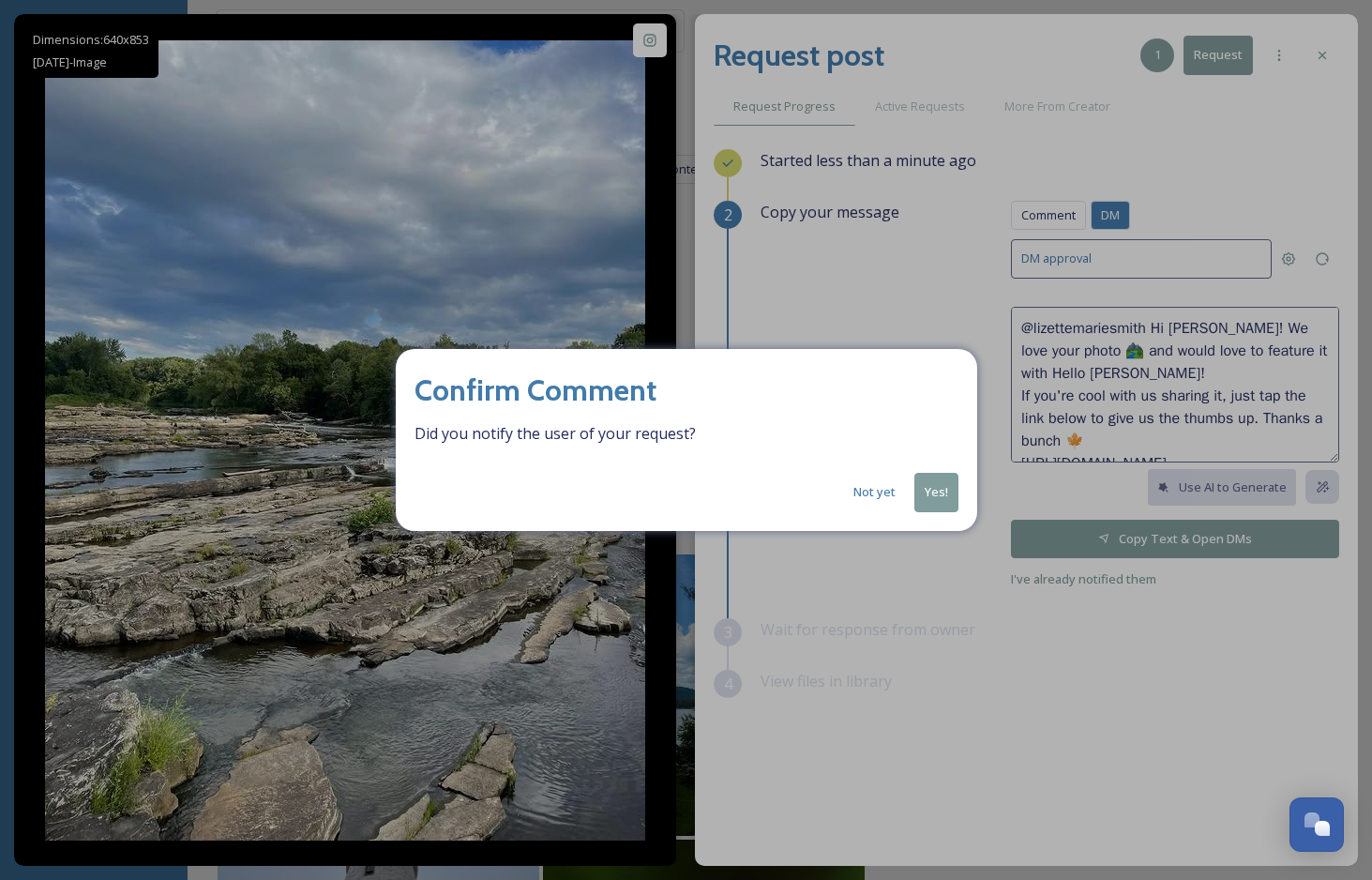 click on "Yes!" at bounding box center [936, 492] 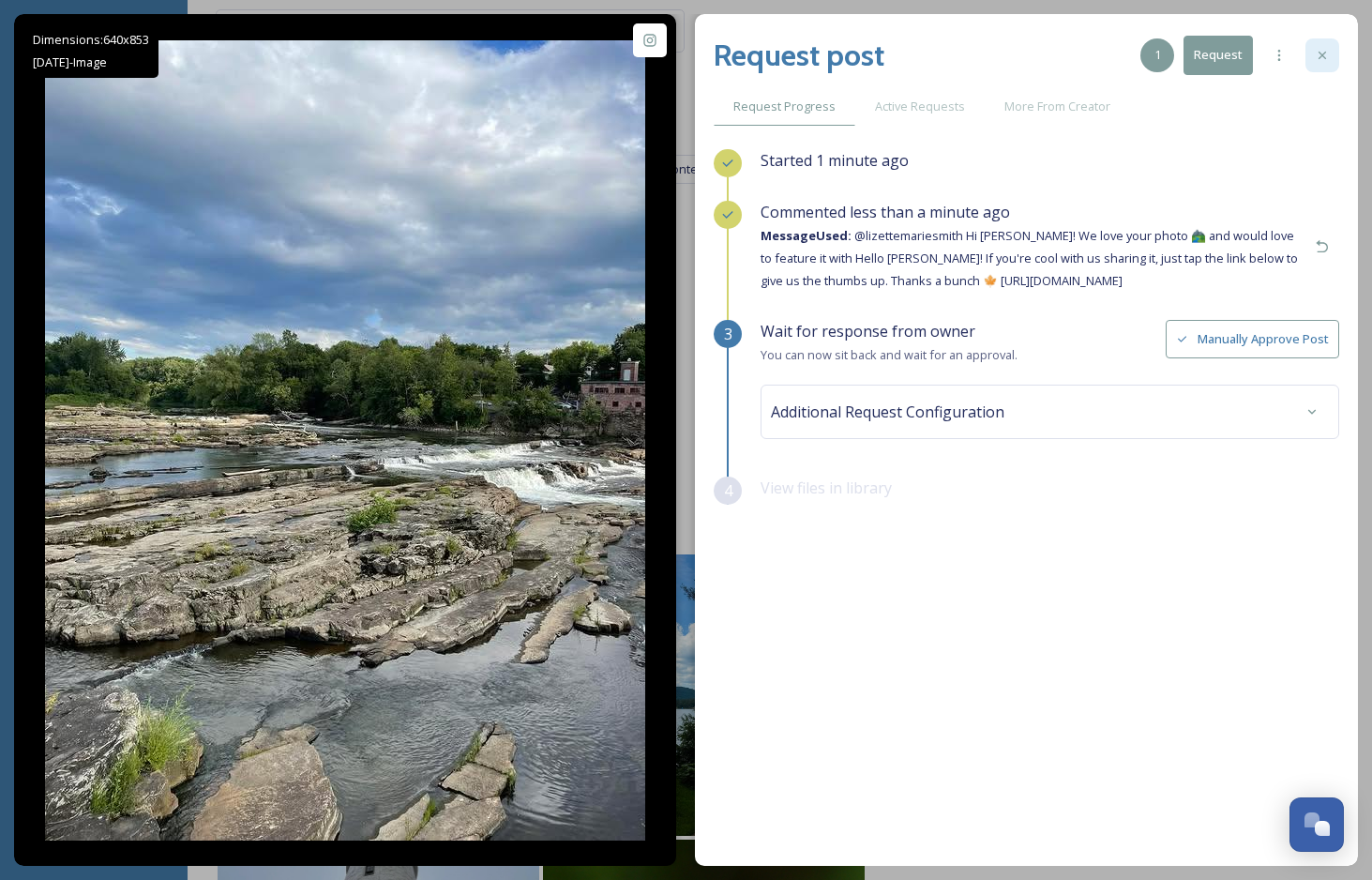 click 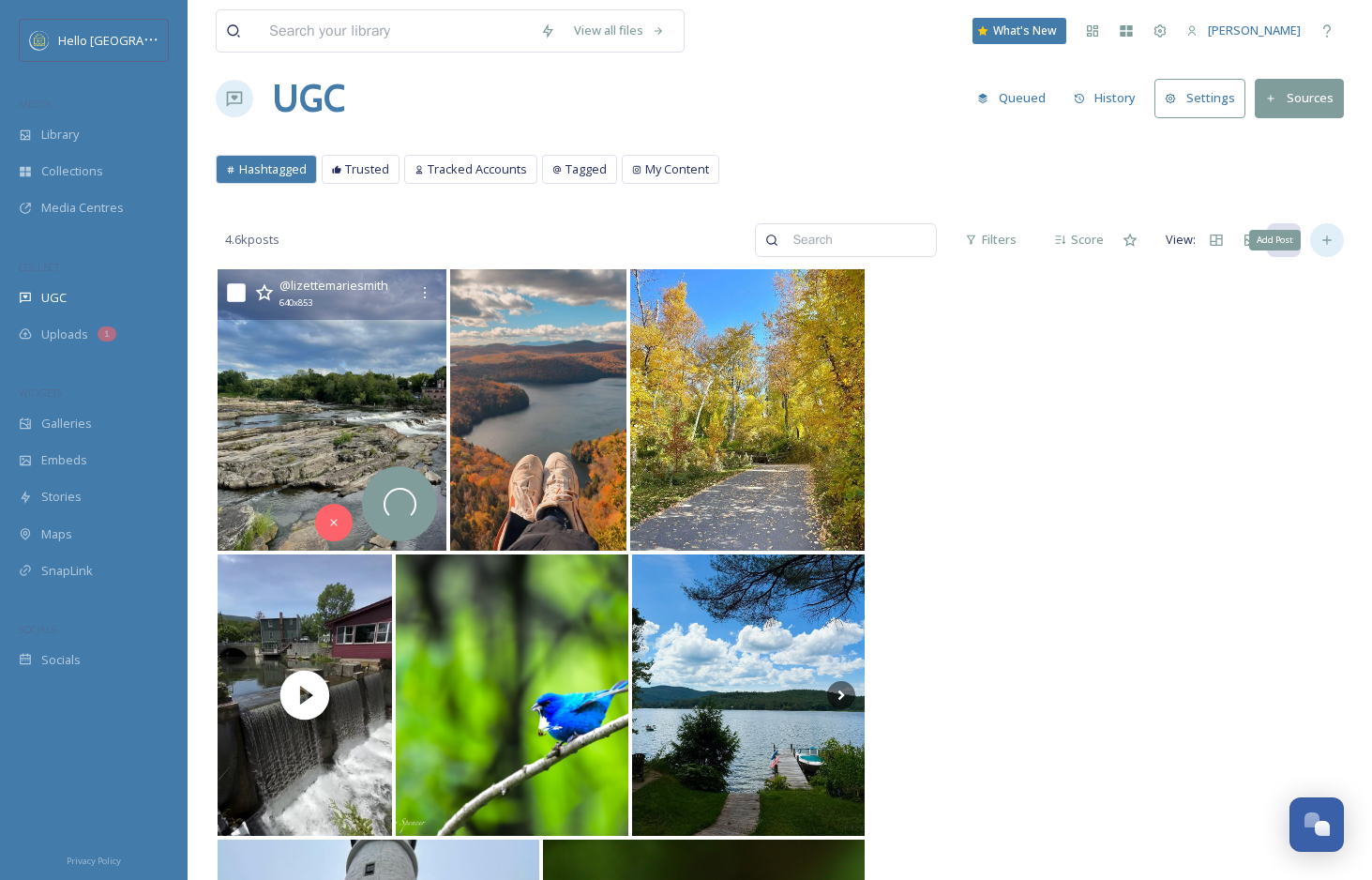 click on "Add Post" at bounding box center (1327, 240) 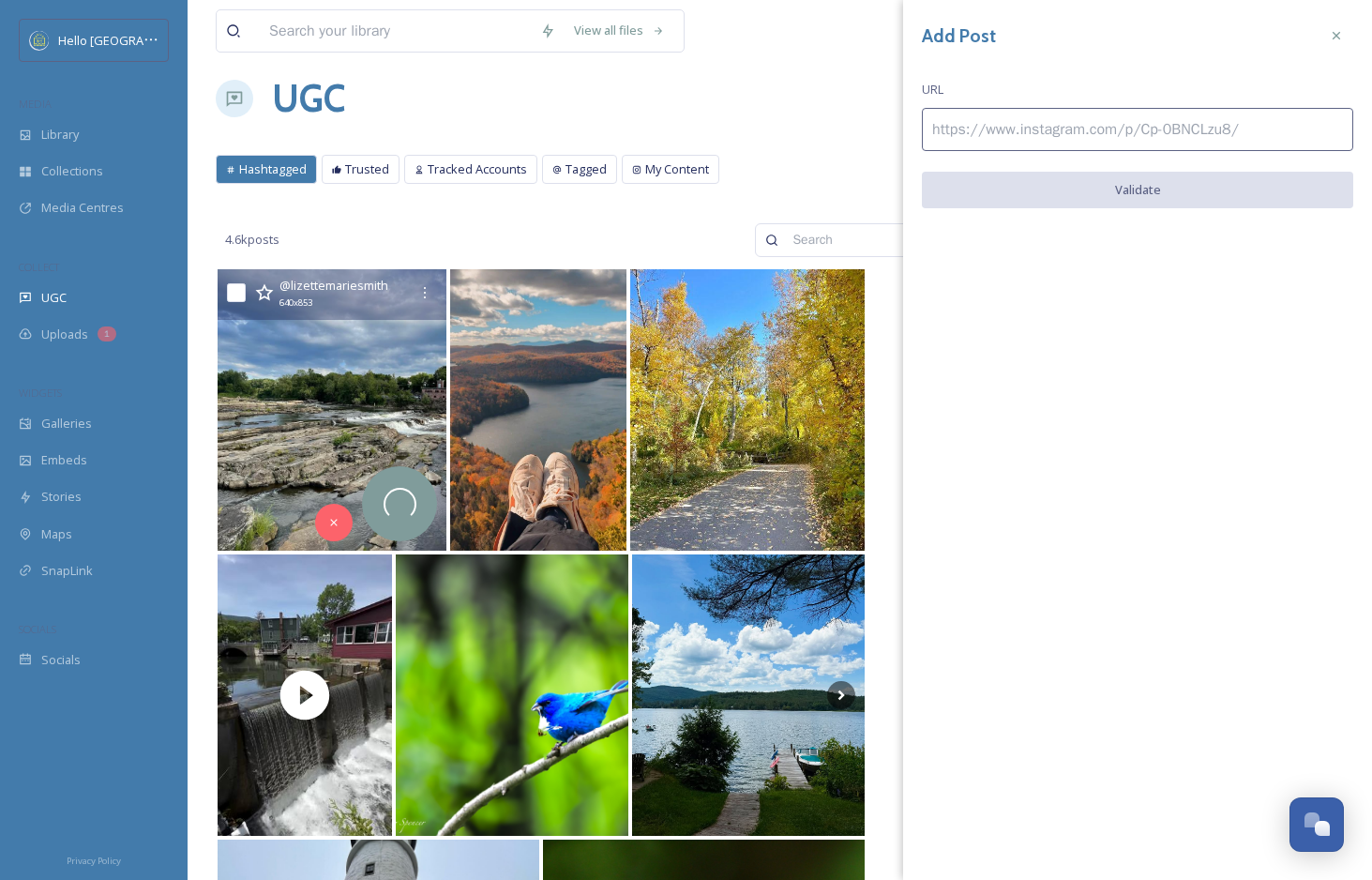 click at bounding box center [1138, 129] 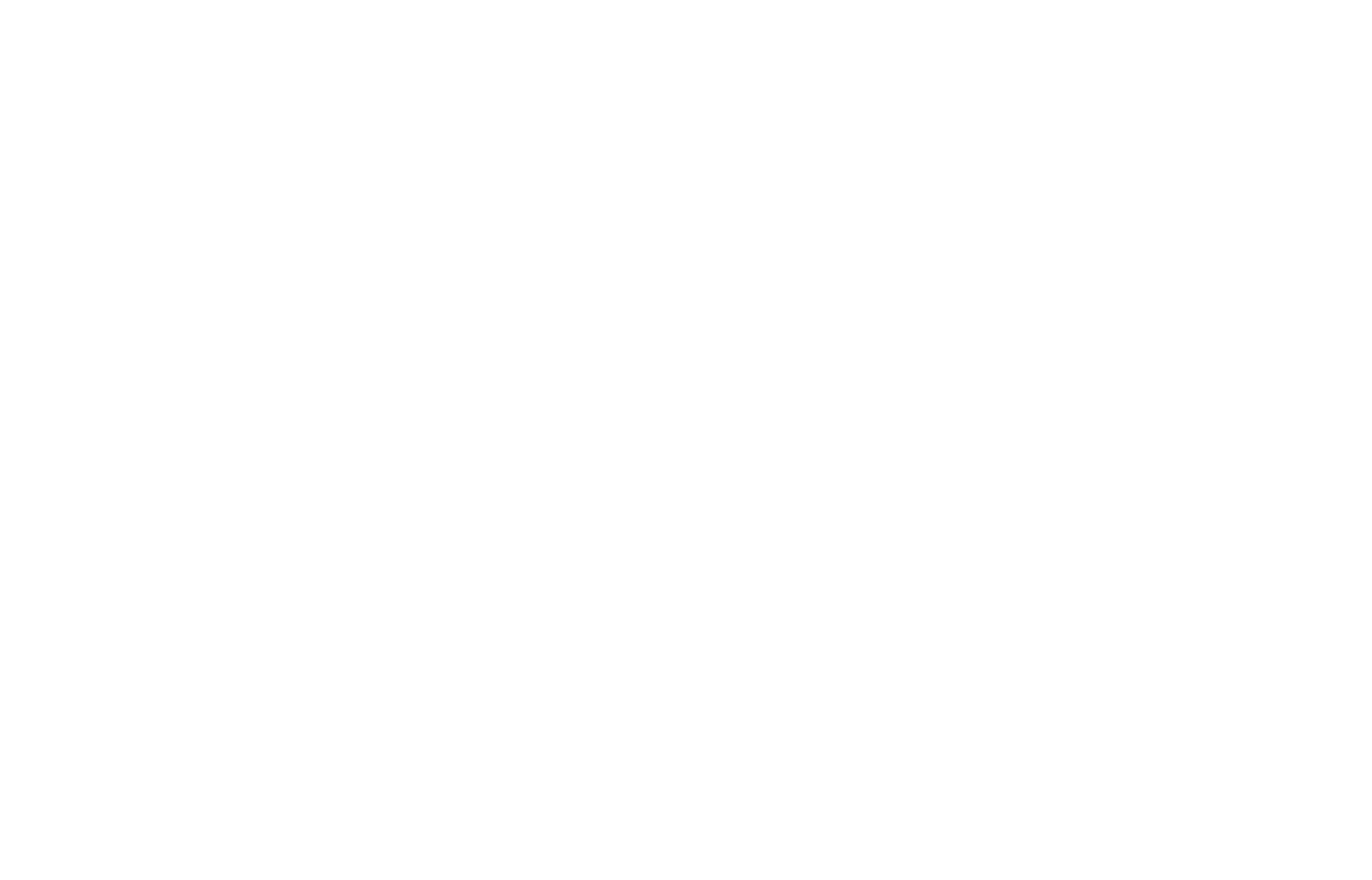 scroll, scrollTop: 0, scrollLeft: 0, axis: both 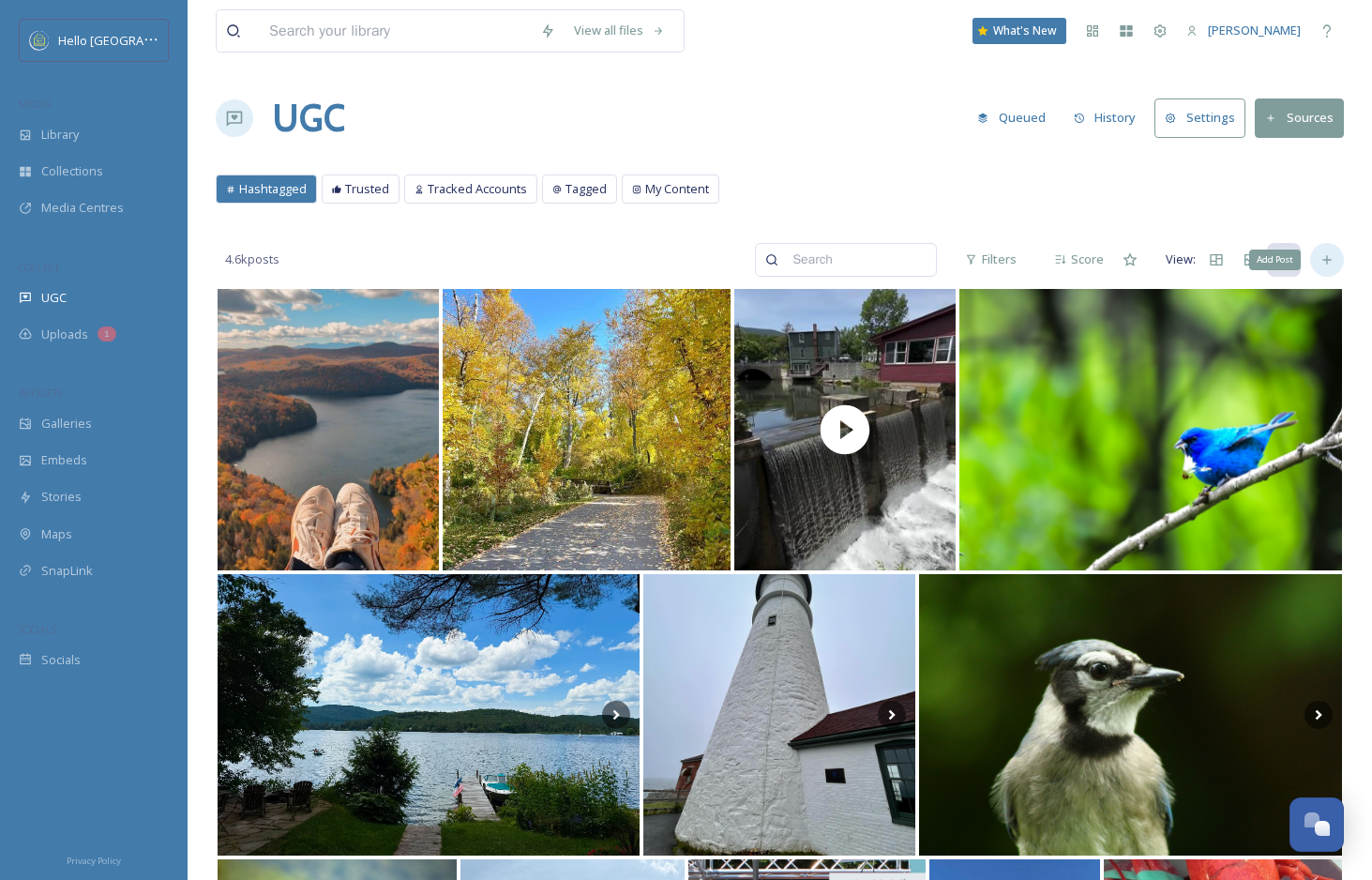 click on "Add Post" at bounding box center [1327, 260] 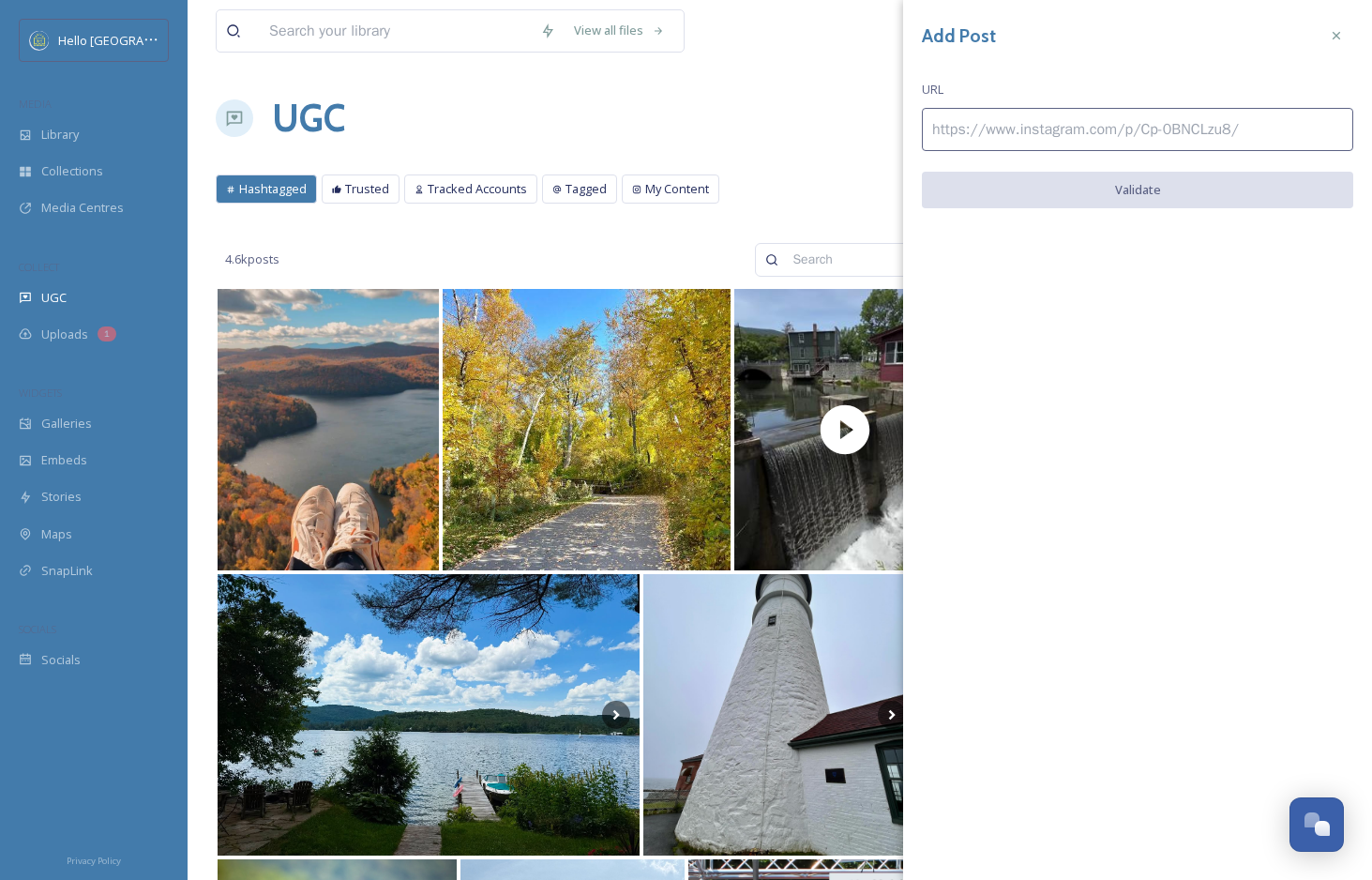 click at bounding box center (1138, 129) 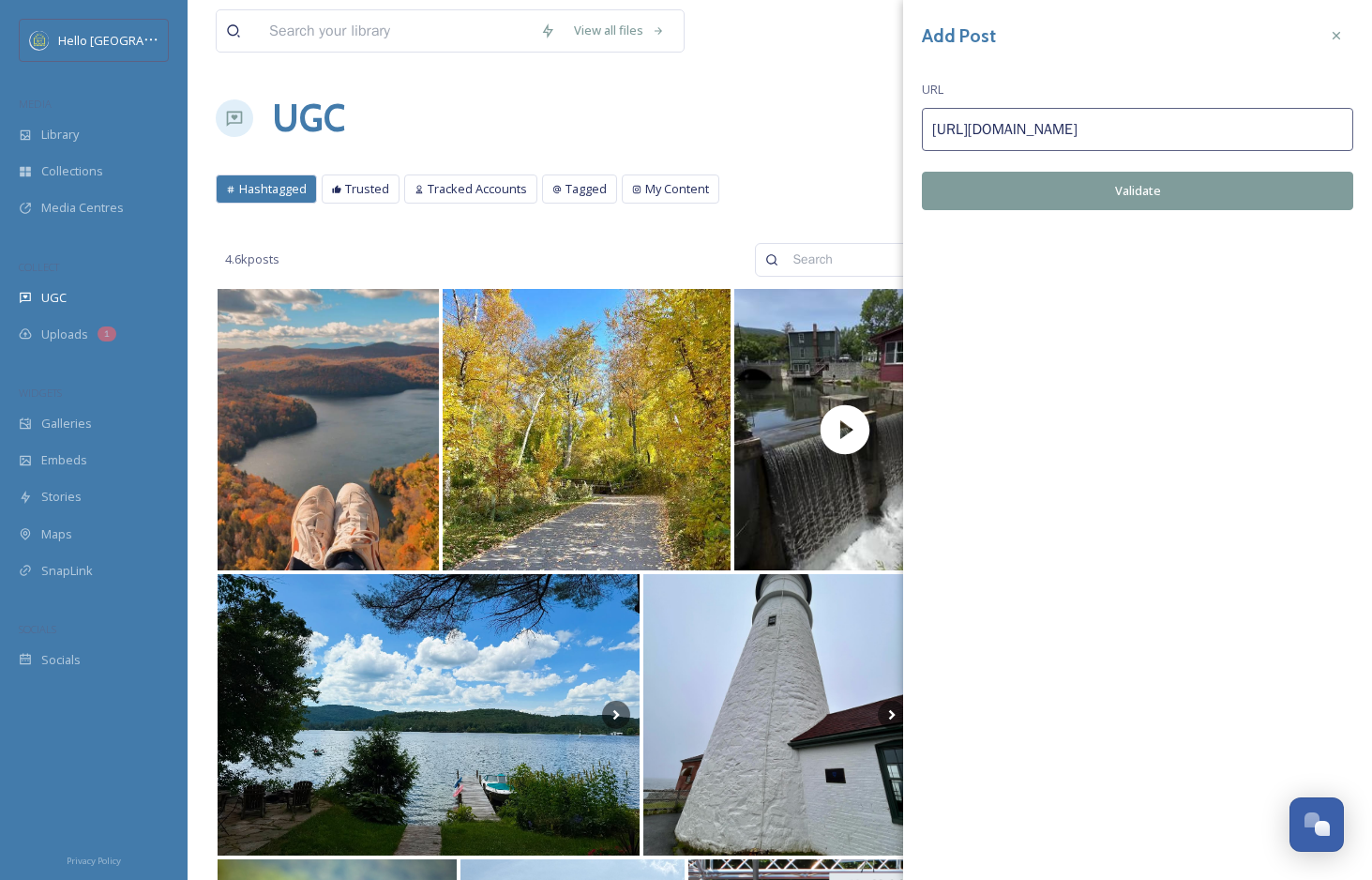 type on "[URL][DOMAIN_NAME]" 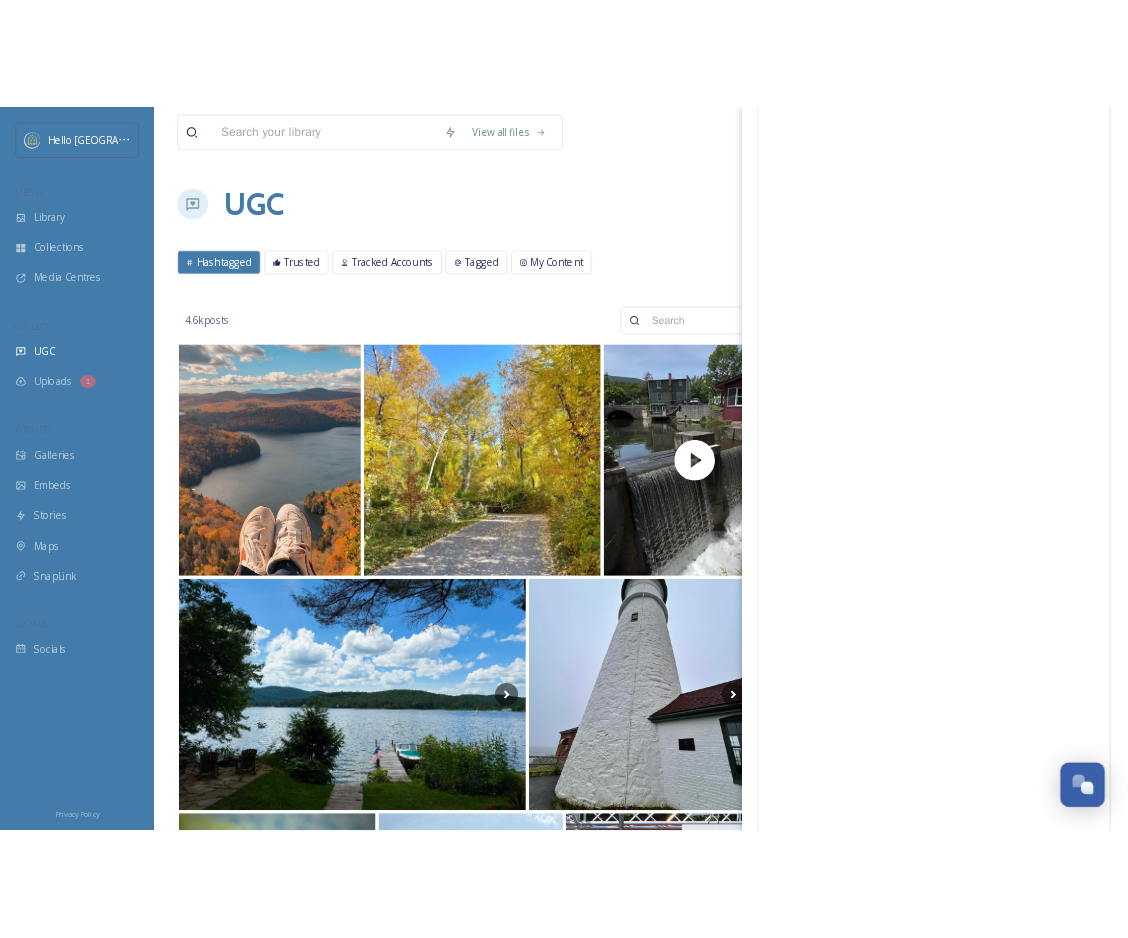 scroll, scrollTop: 0, scrollLeft: 0, axis: both 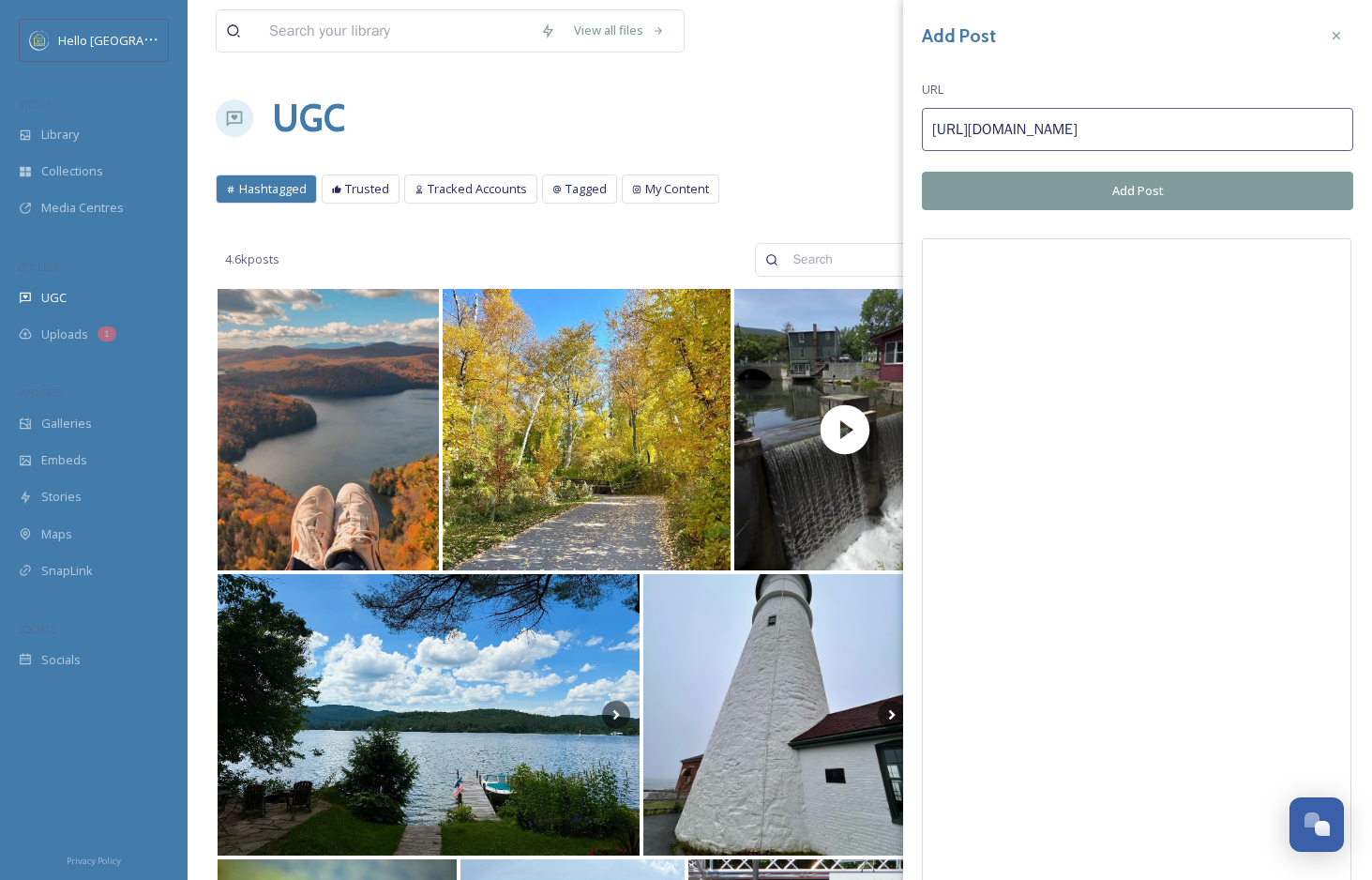 click on "Add Post" at bounding box center [1138, 190] 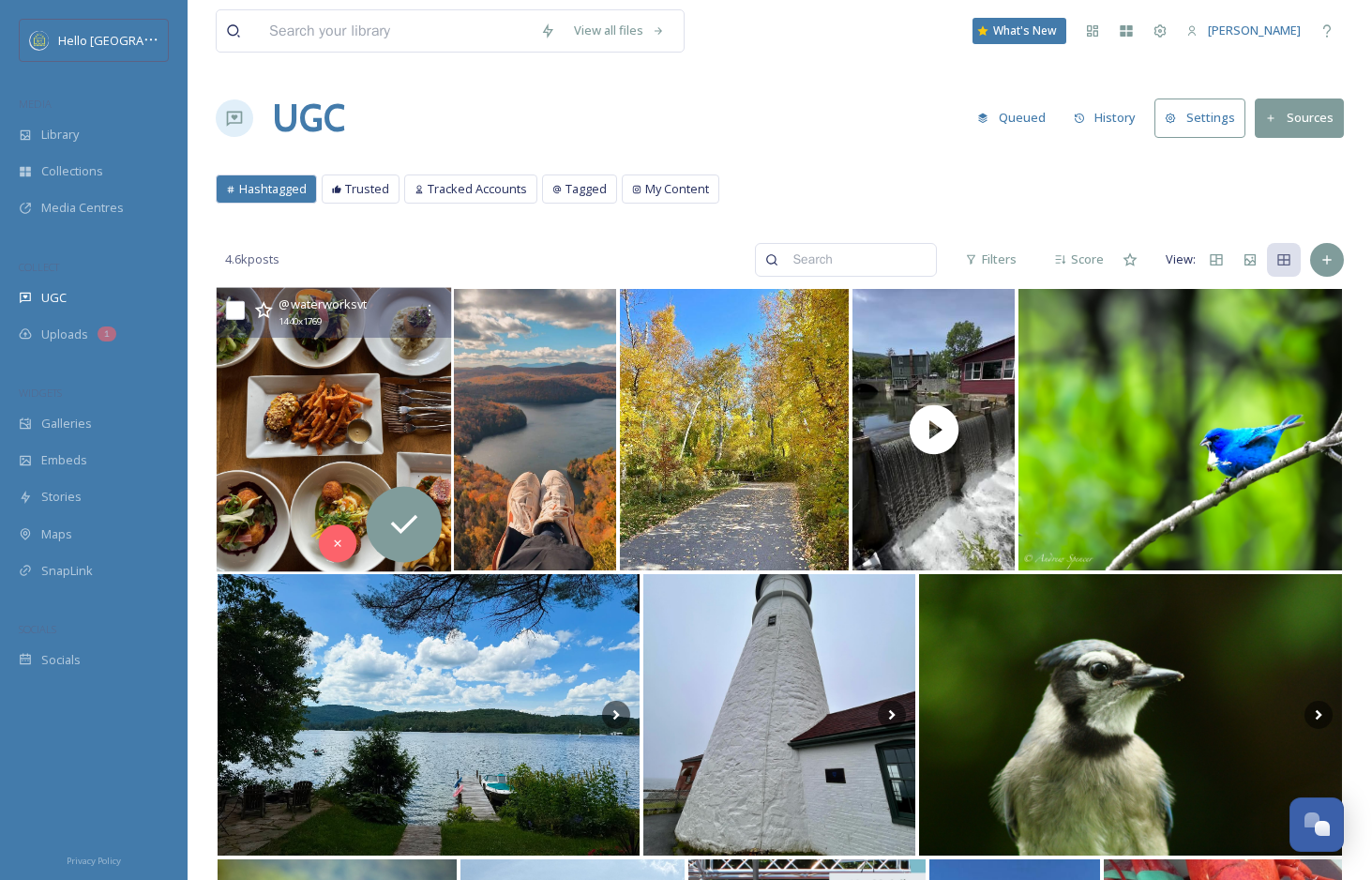 click at bounding box center (334, 430) 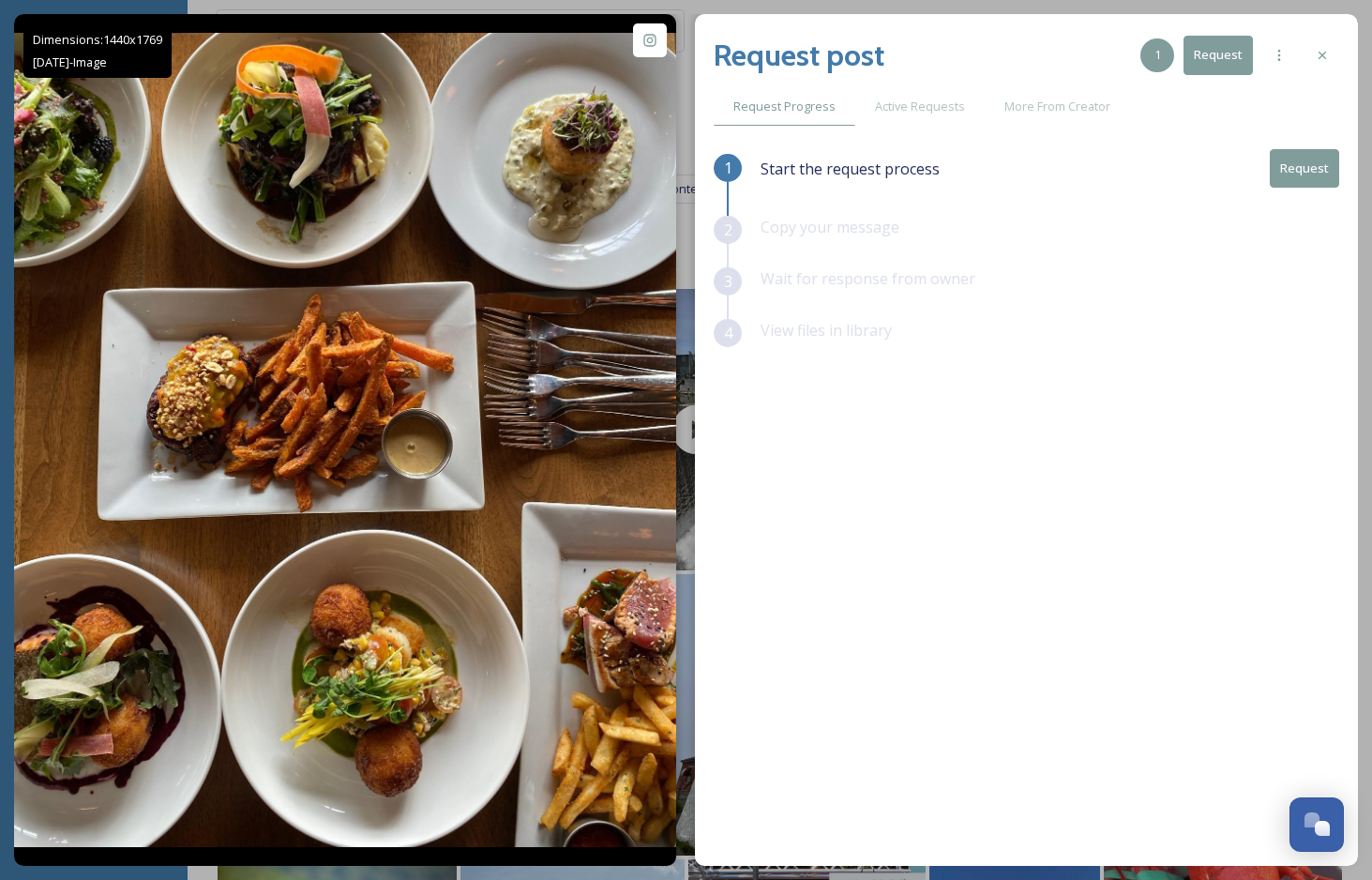 click on "Request" at bounding box center [1304, 168] 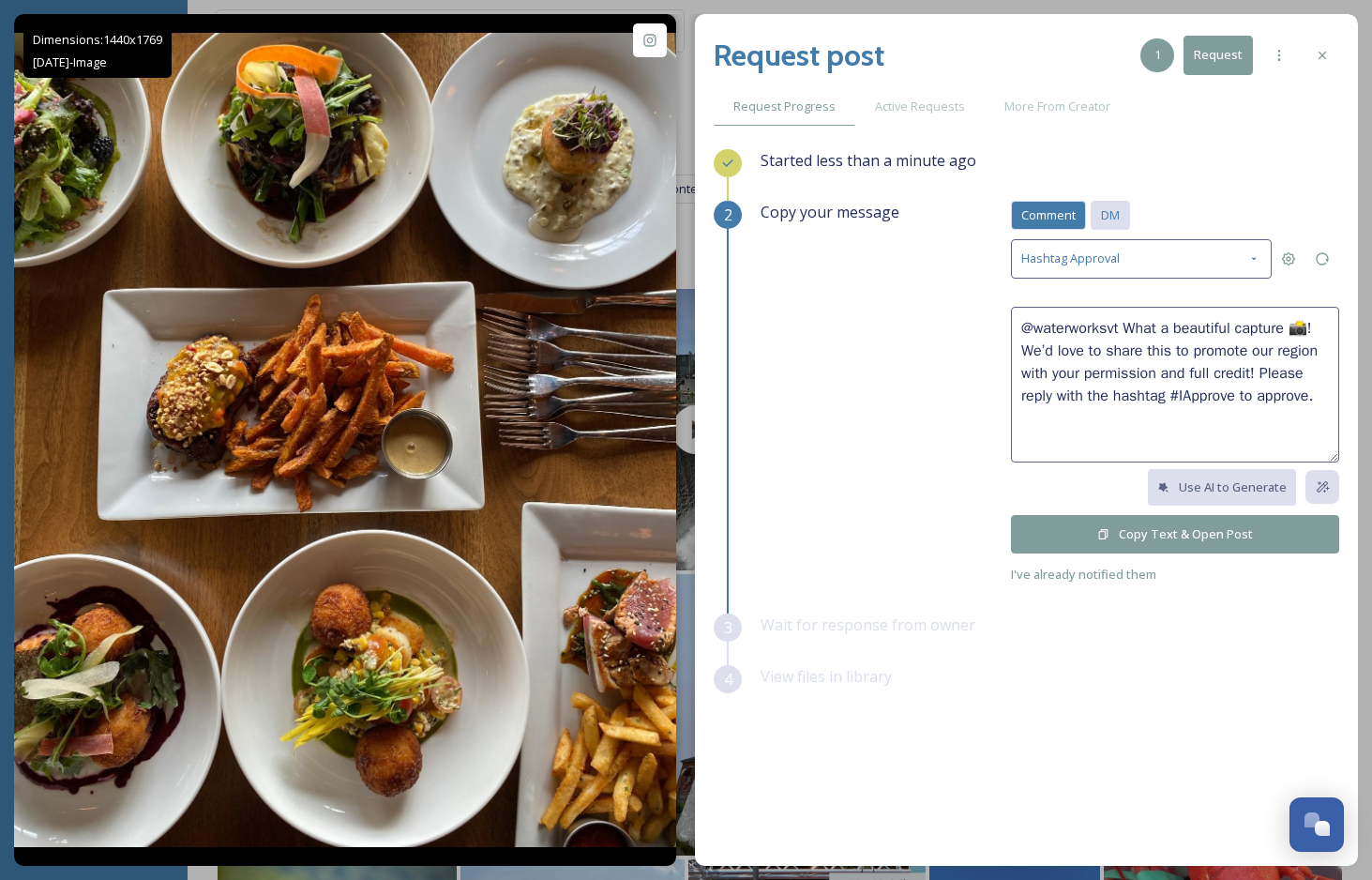 click on "DM" at bounding box center [1110, 215] 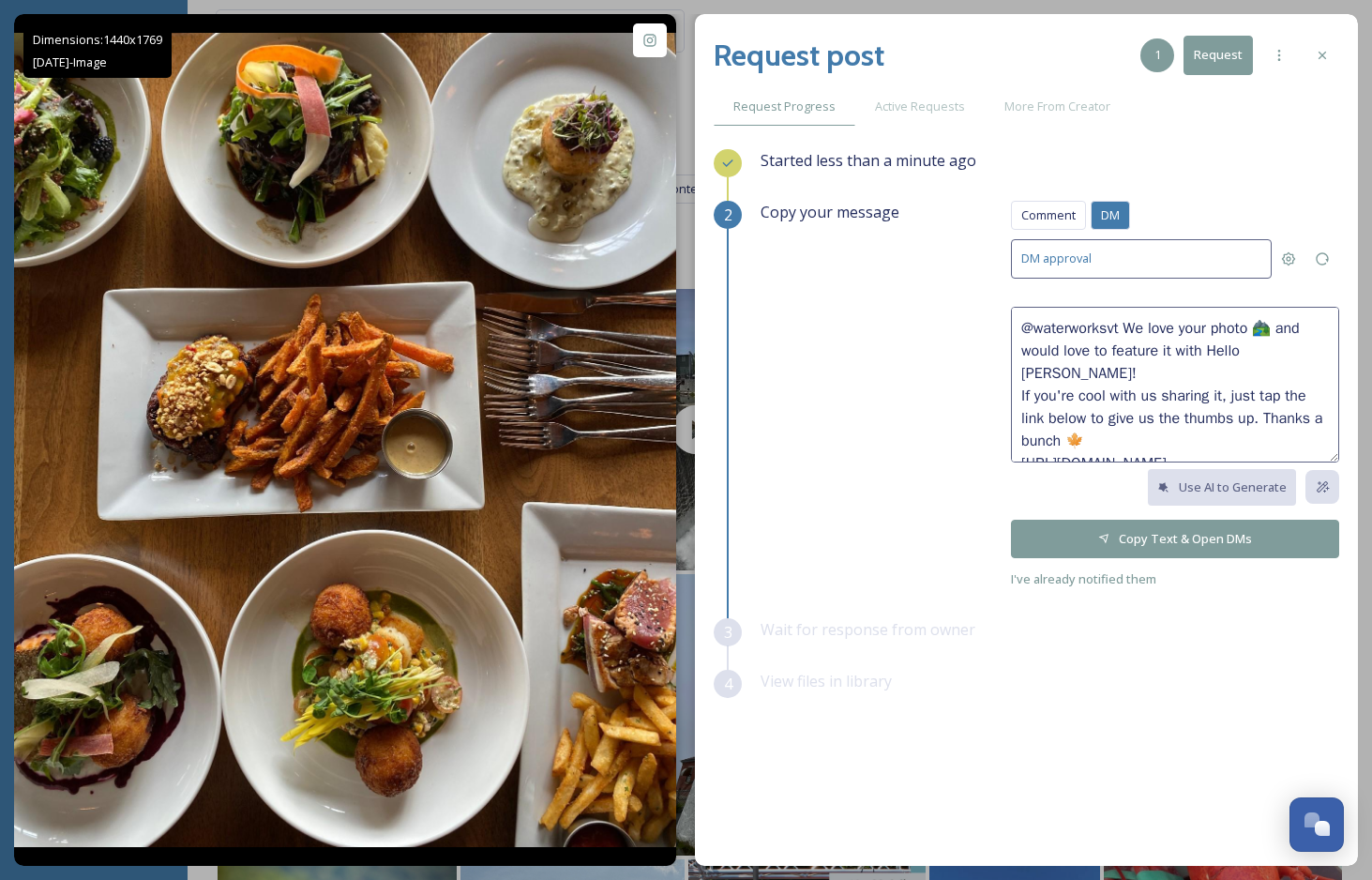 click on "@waterworksvt We love your photo 🏞️ and would love to feature it with Hello Burlington!
If you're cool with us sharing it, just tap the link below to give us the thumbs up. Thanks a bunch 🍁
https://go.snapsea.io/approve/2ar4wwxUN" at bounding box center [1175, 385] 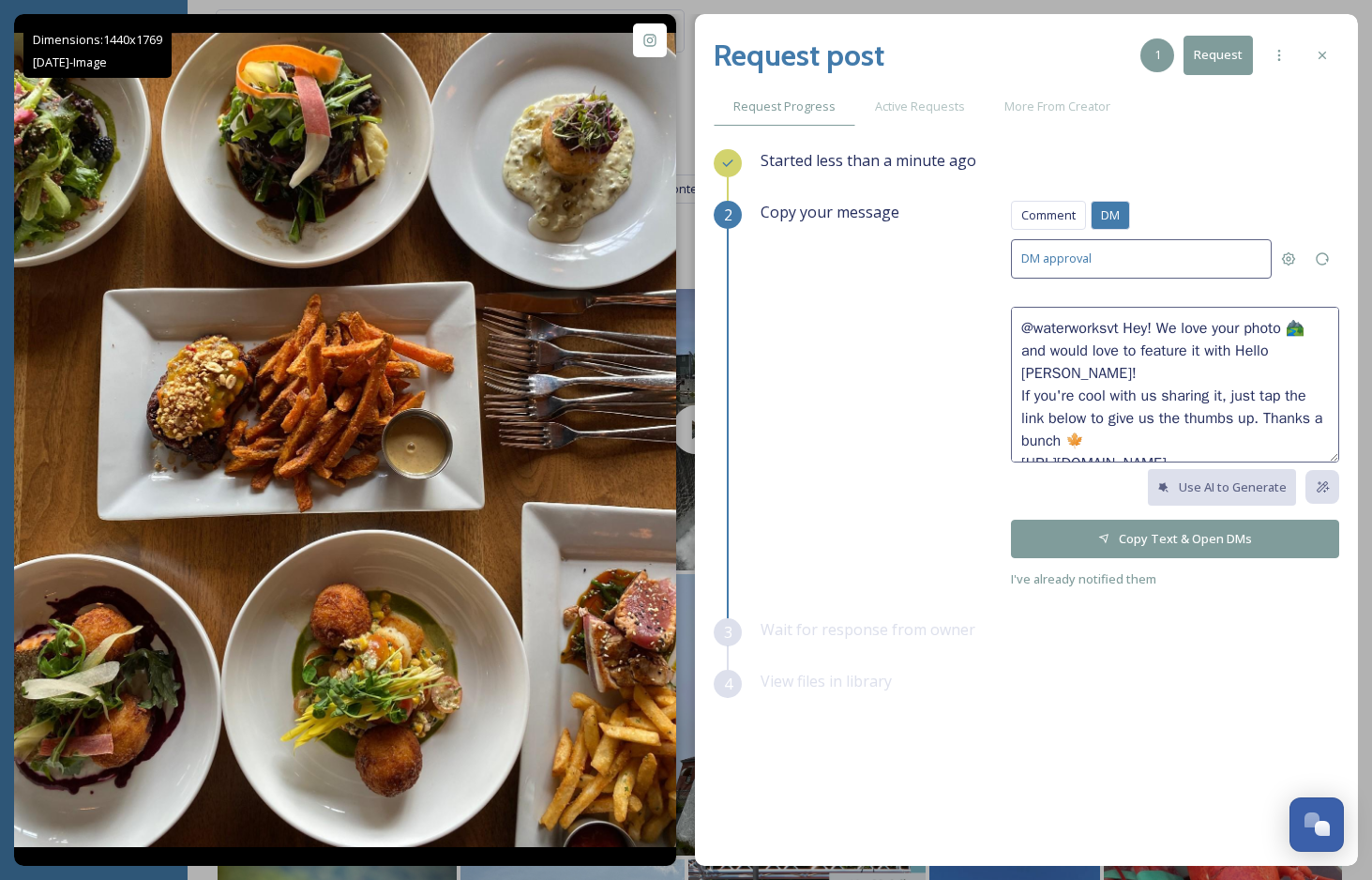 click on "@waterworksvt Hey! We love your photo 🏞️ and would love to feature it with Hello Burlington!
If you're cool with us sharing it, just tap the link below to give us the thumbs up. Thanks a bunch 🍁
https://go.snapsea.io/approve/2ar4wwxUN" at bounding box center (1175, 385) 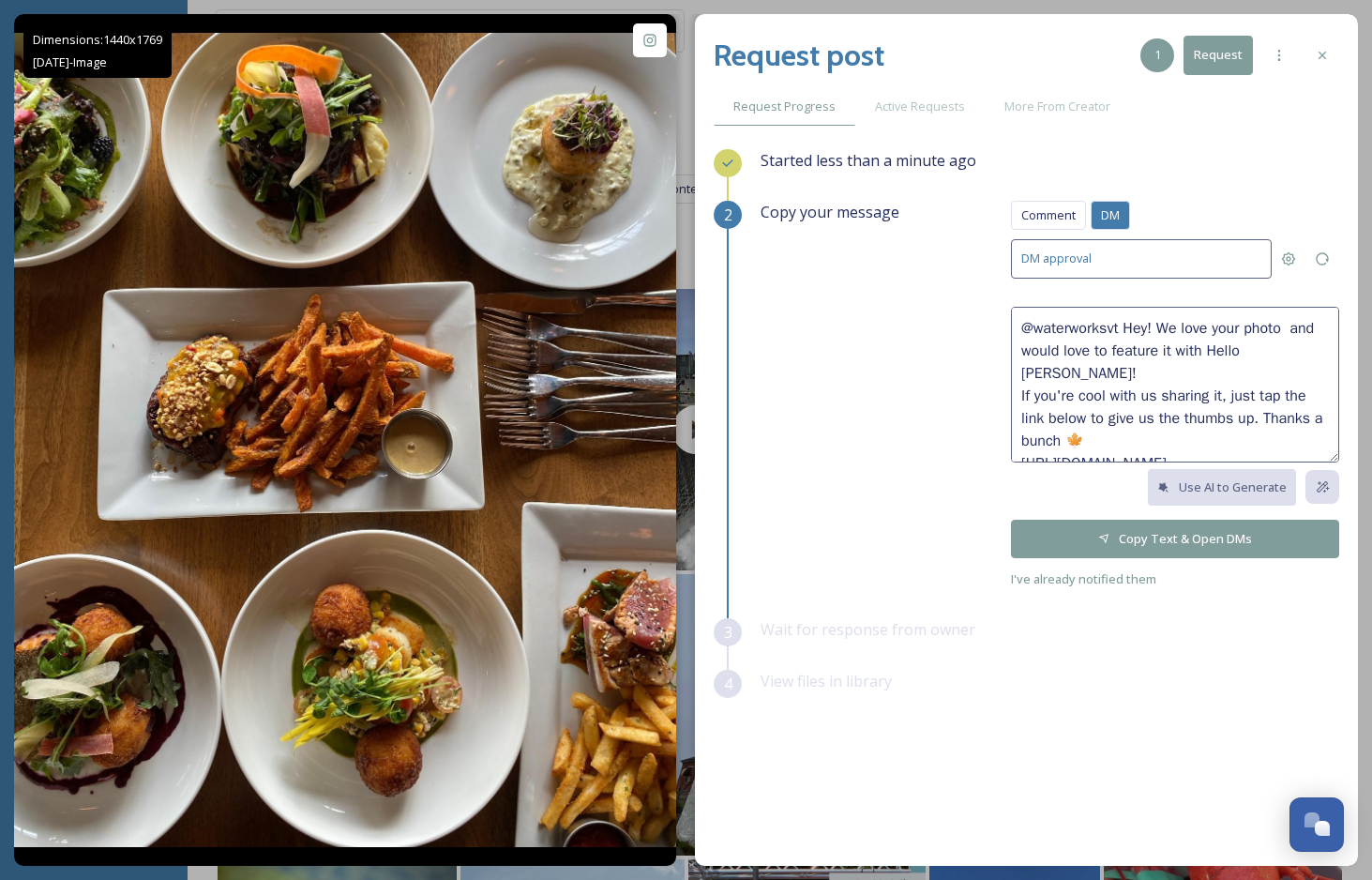 paste on "🍽️" 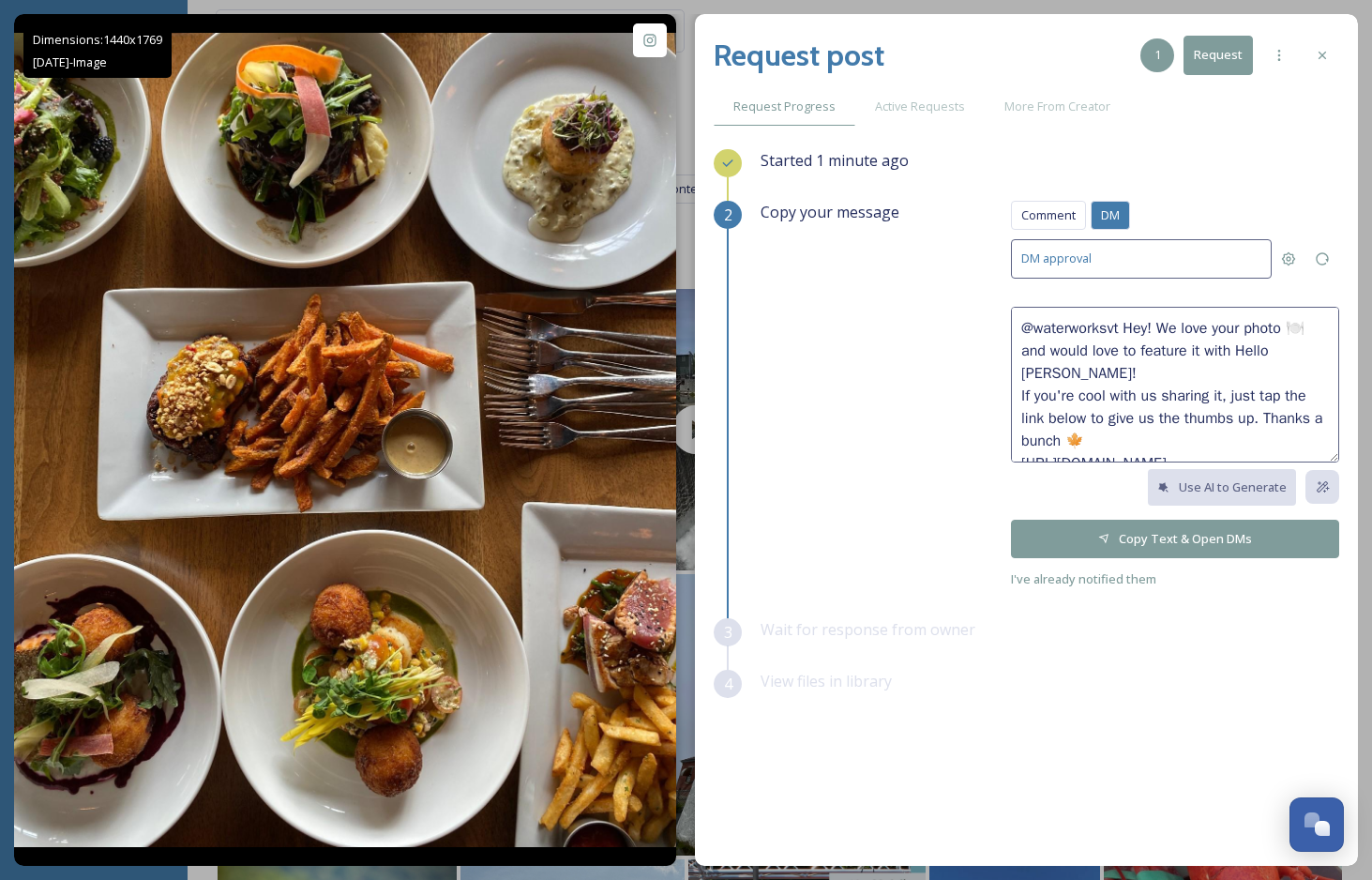 type on "@waterworksvt Hey! We love your photo 🍽️ and would love to feature it with Hello Burlington!
If you're cool with us sharing it, just tap the link below to give us the thumbs up. Thanks a bunch 🍁
https://go.snapsea.io/approve/2ar4wwxUN" 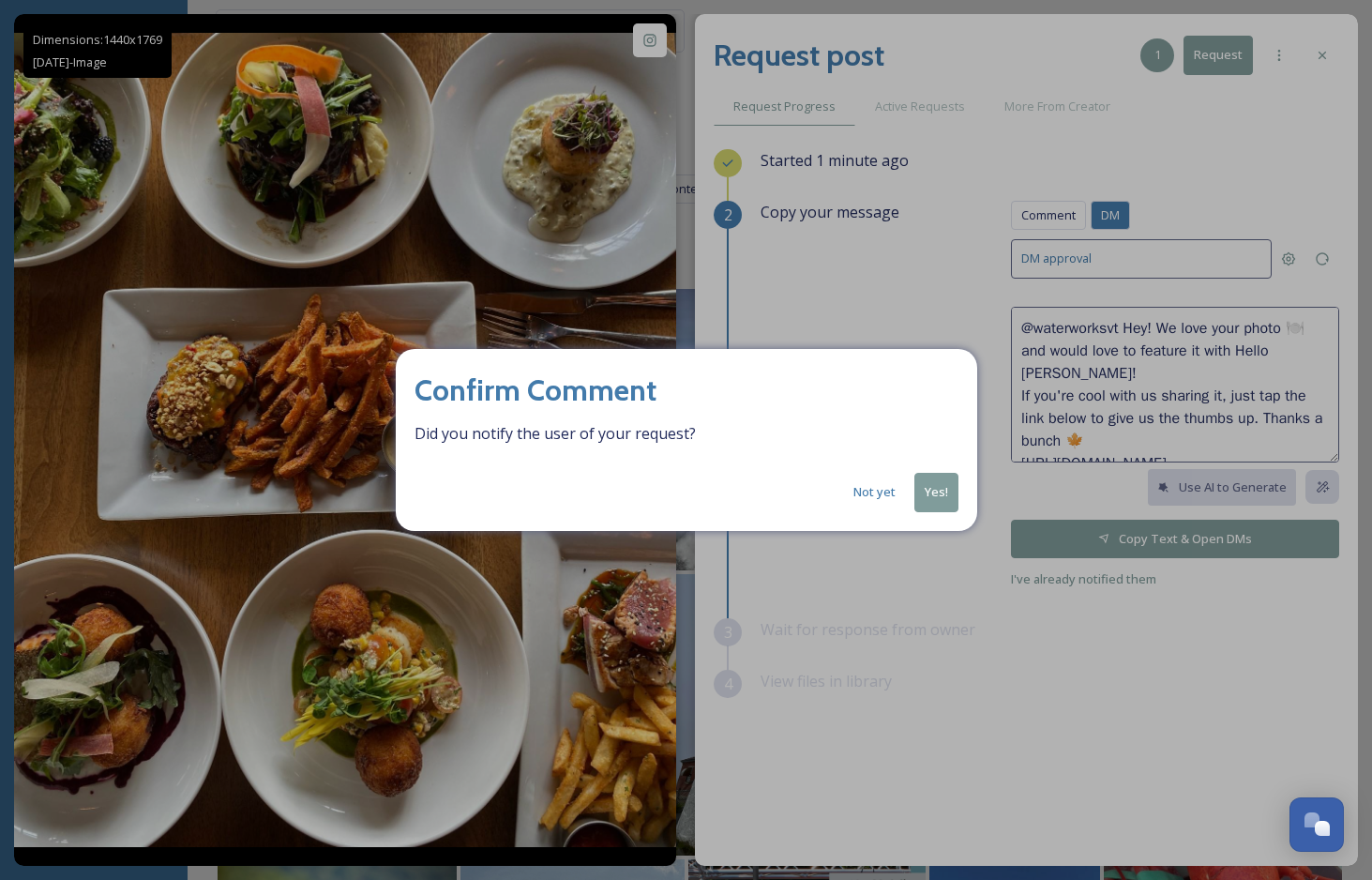 click on "Yes!" at bounding box center (936, 492) 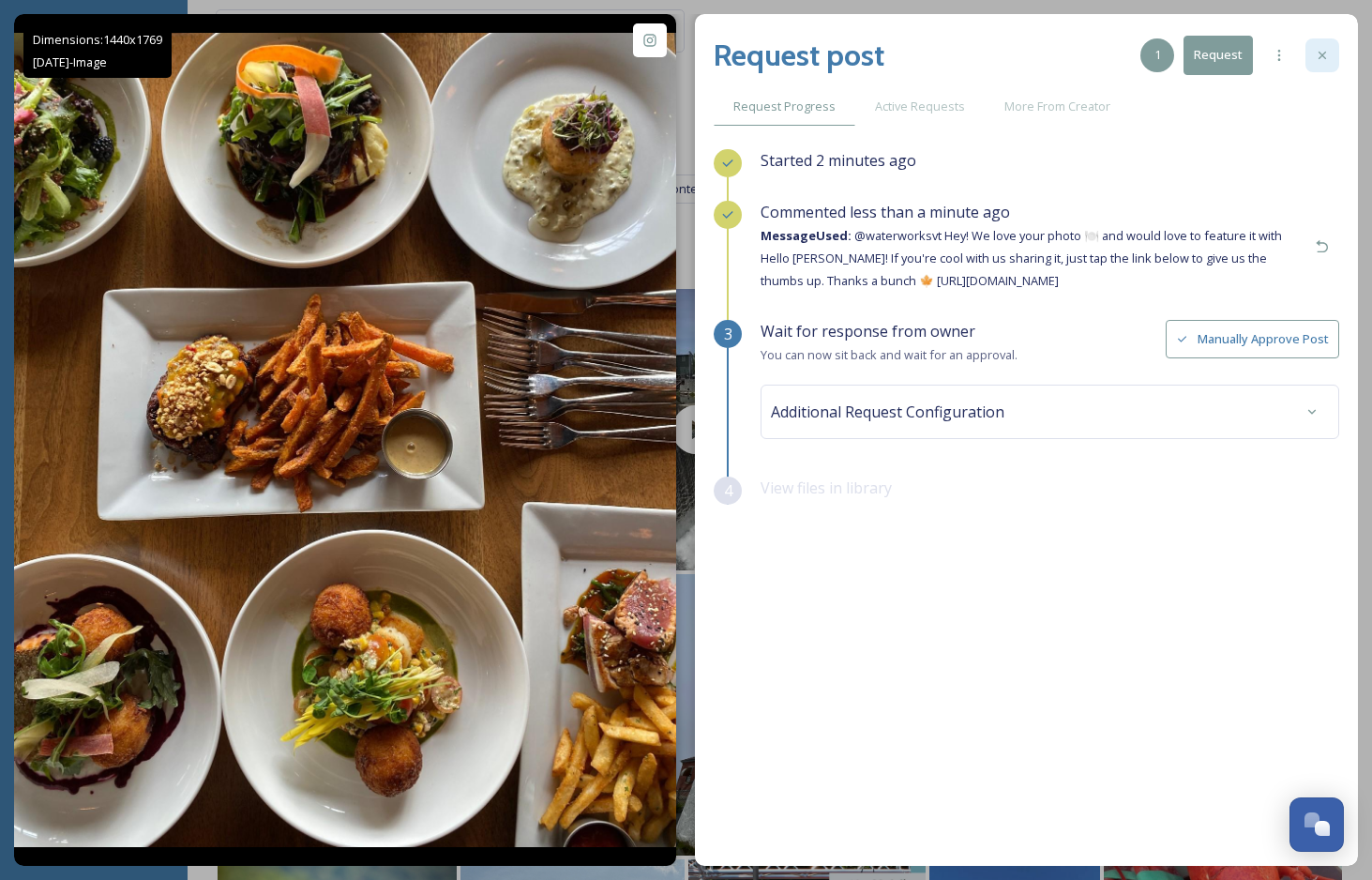 click 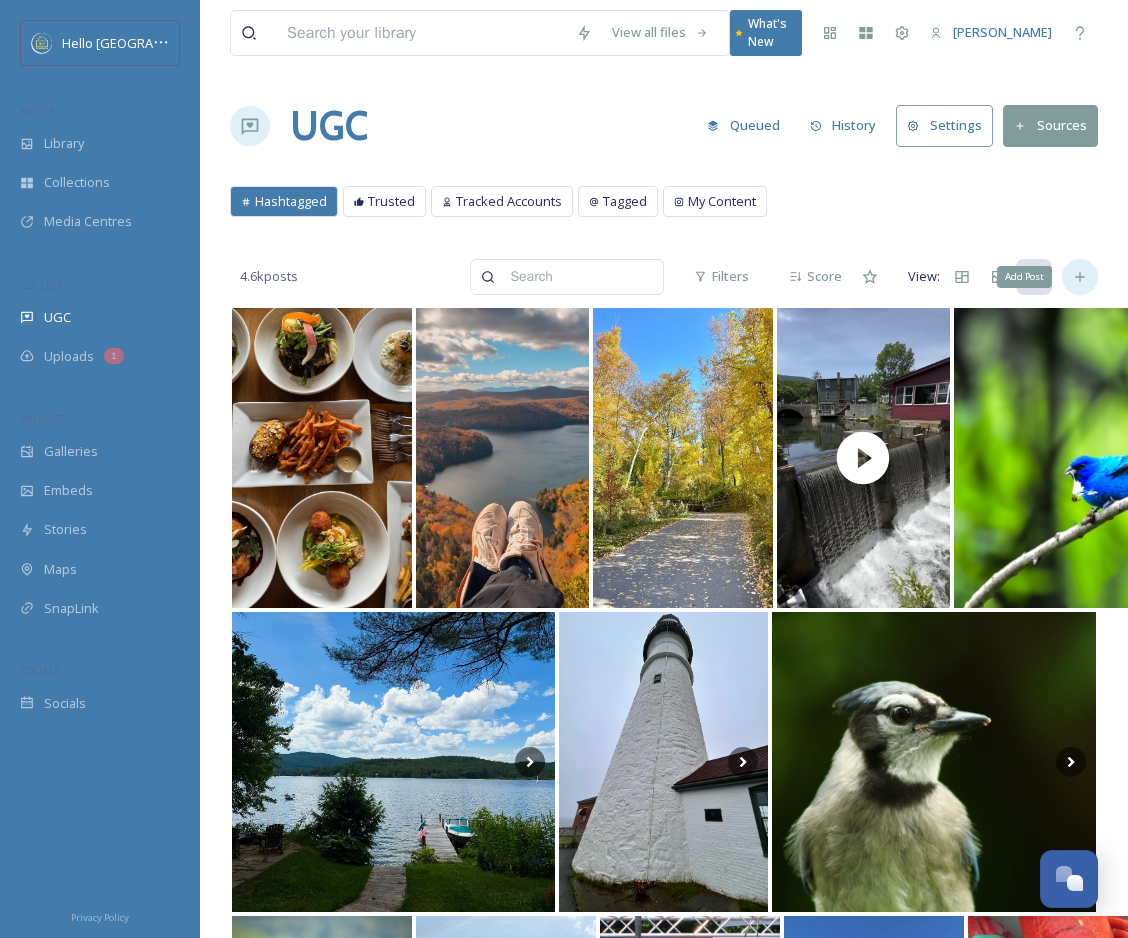 click 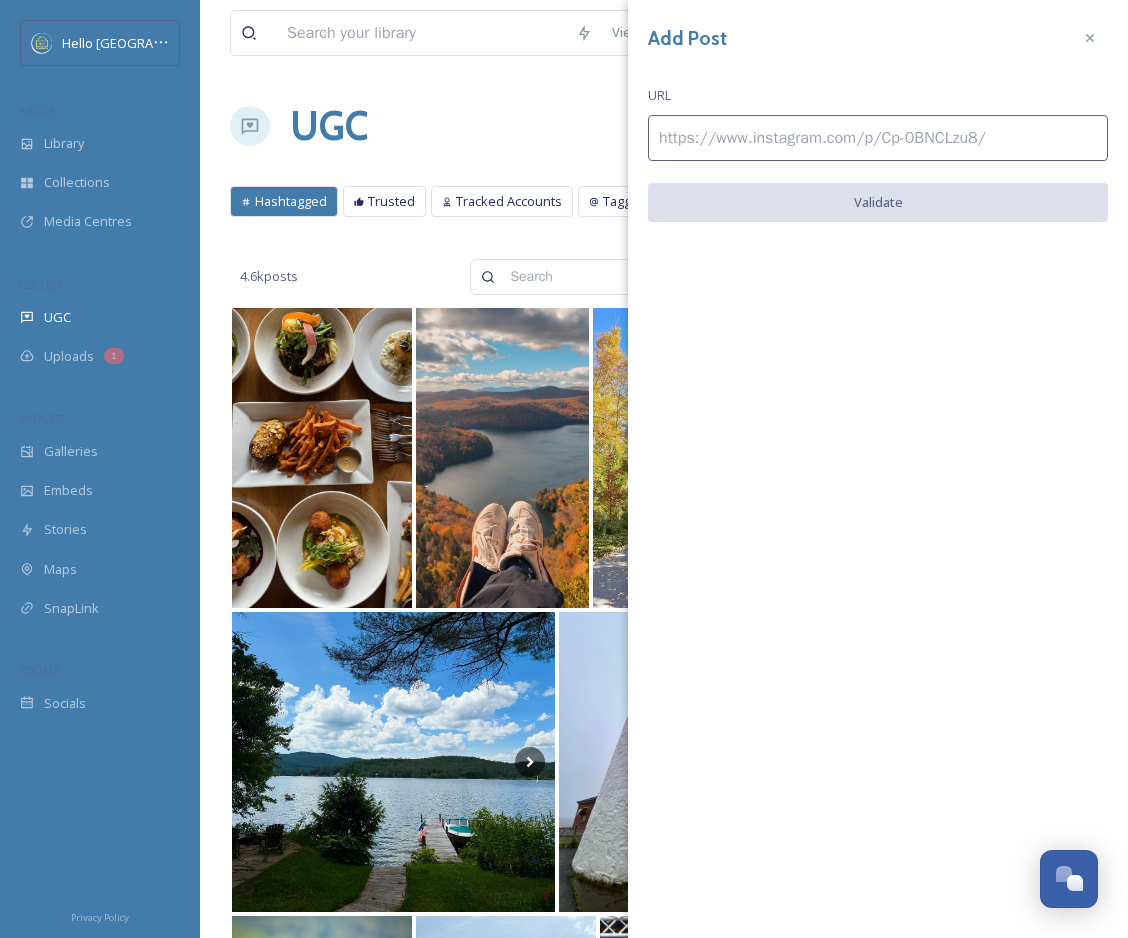 click at bounding box center [878, 138] 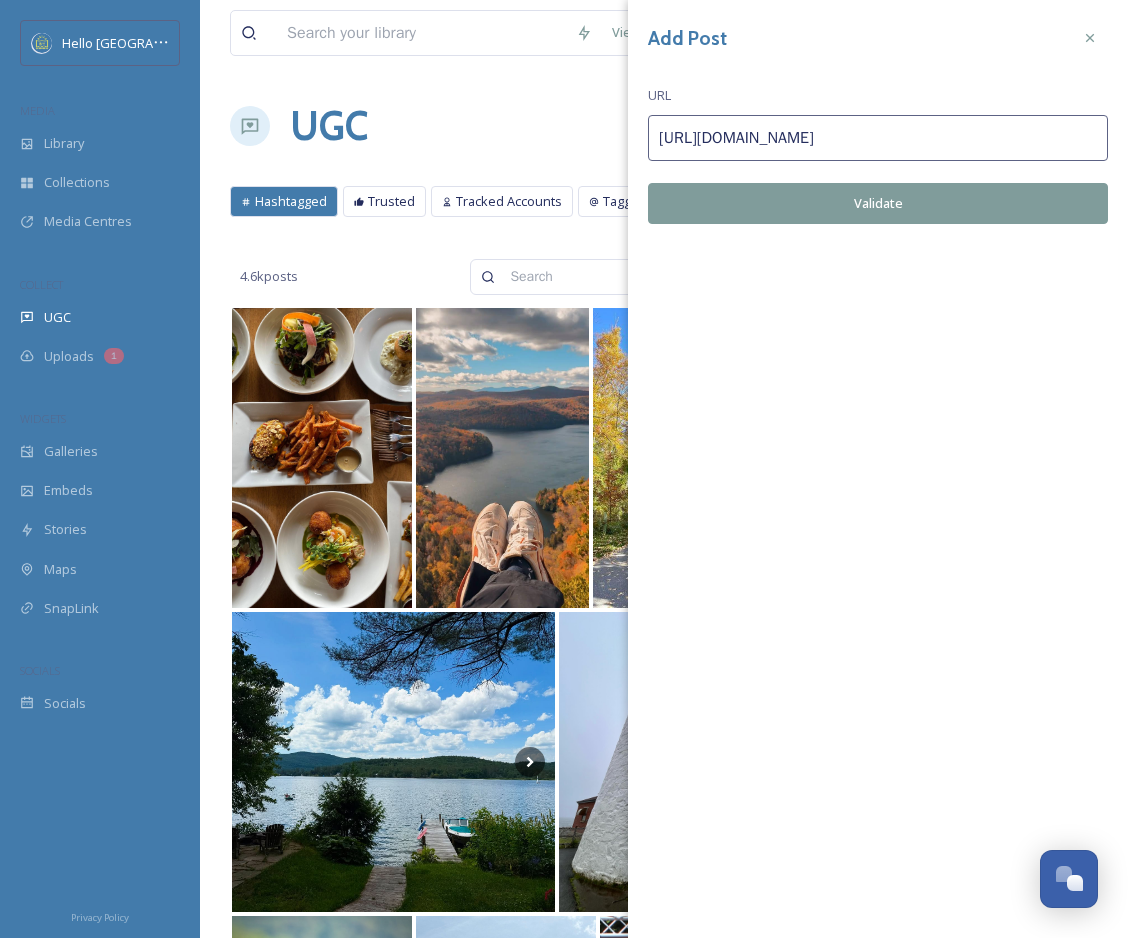 type on "https://www.instagram.com/p/DIbmYvqMCgJ/" 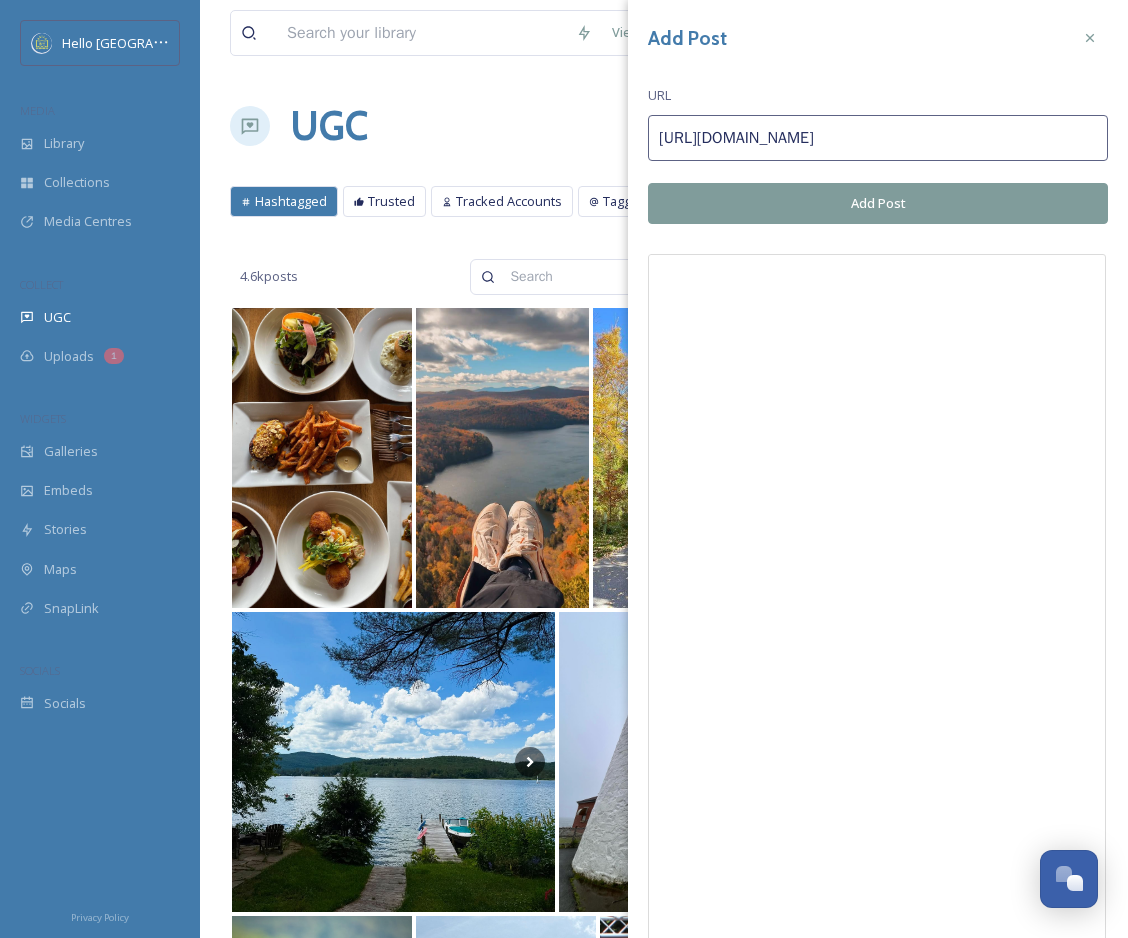 click on "Add Post" at bounding box center (878, 203) 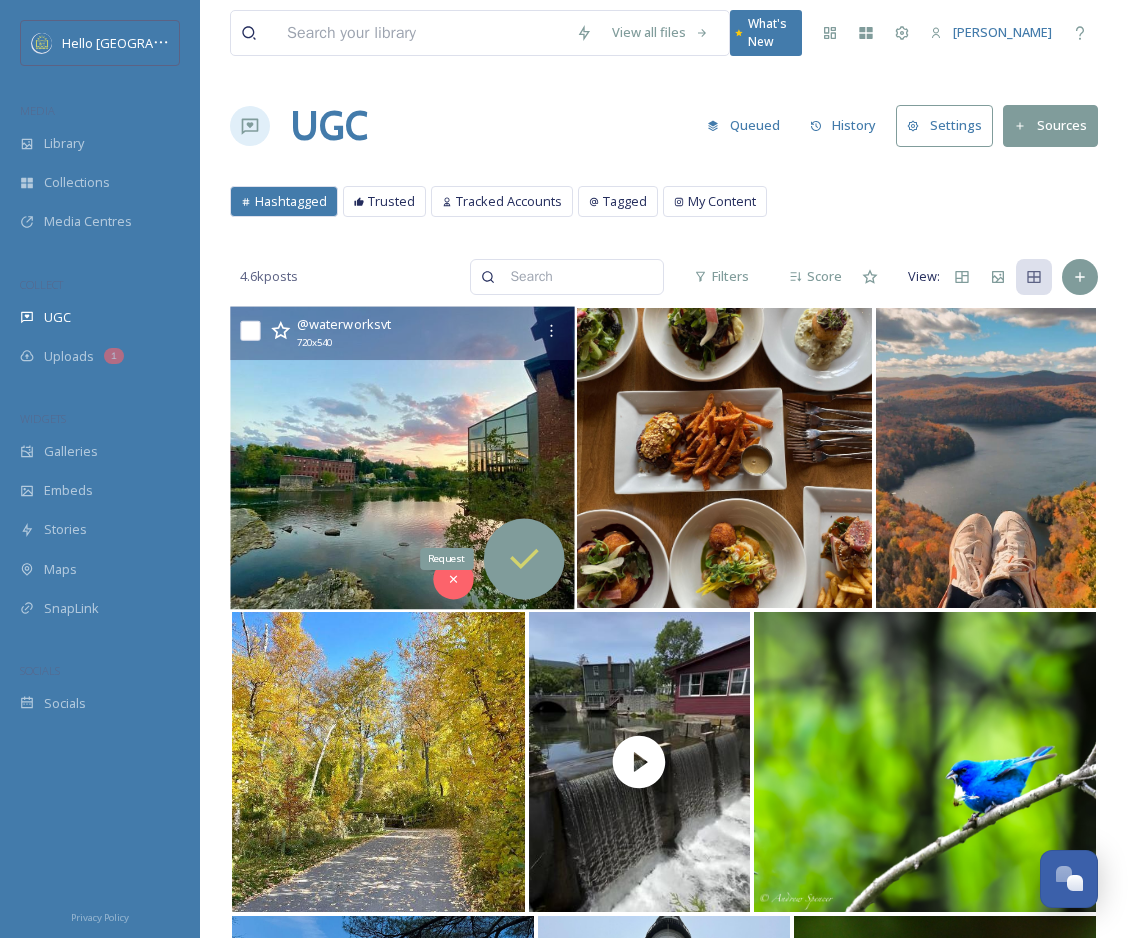 click 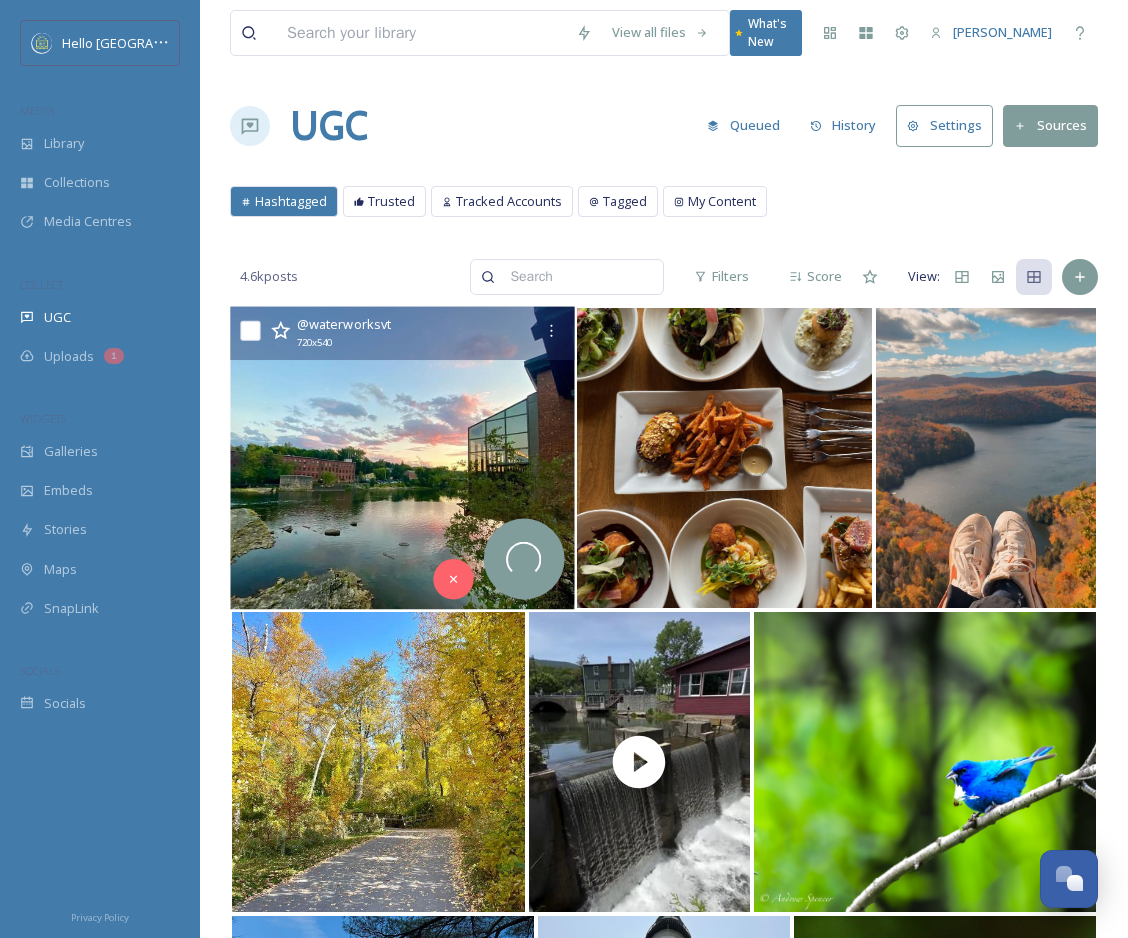 click at bounding box center [402, 458] 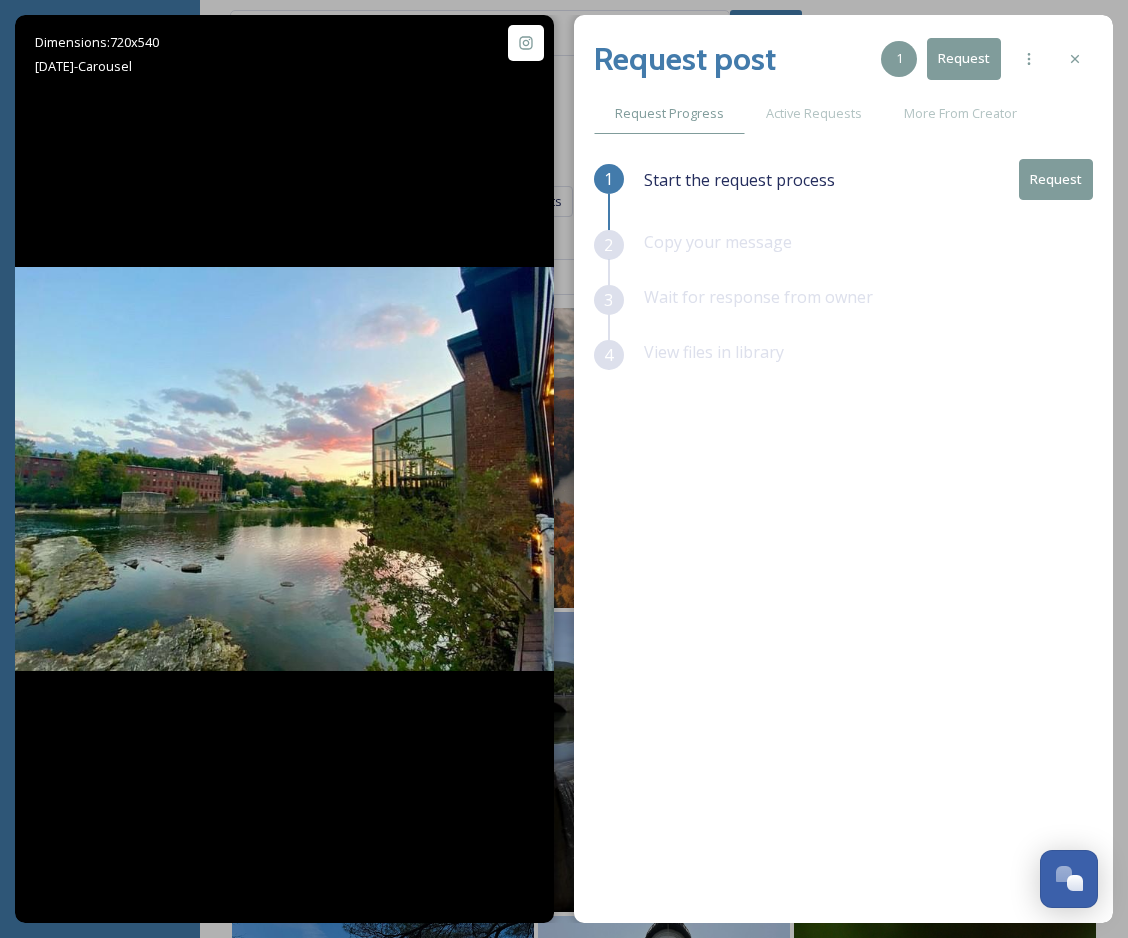 click on "Request" at bounding box center (1056, 179) 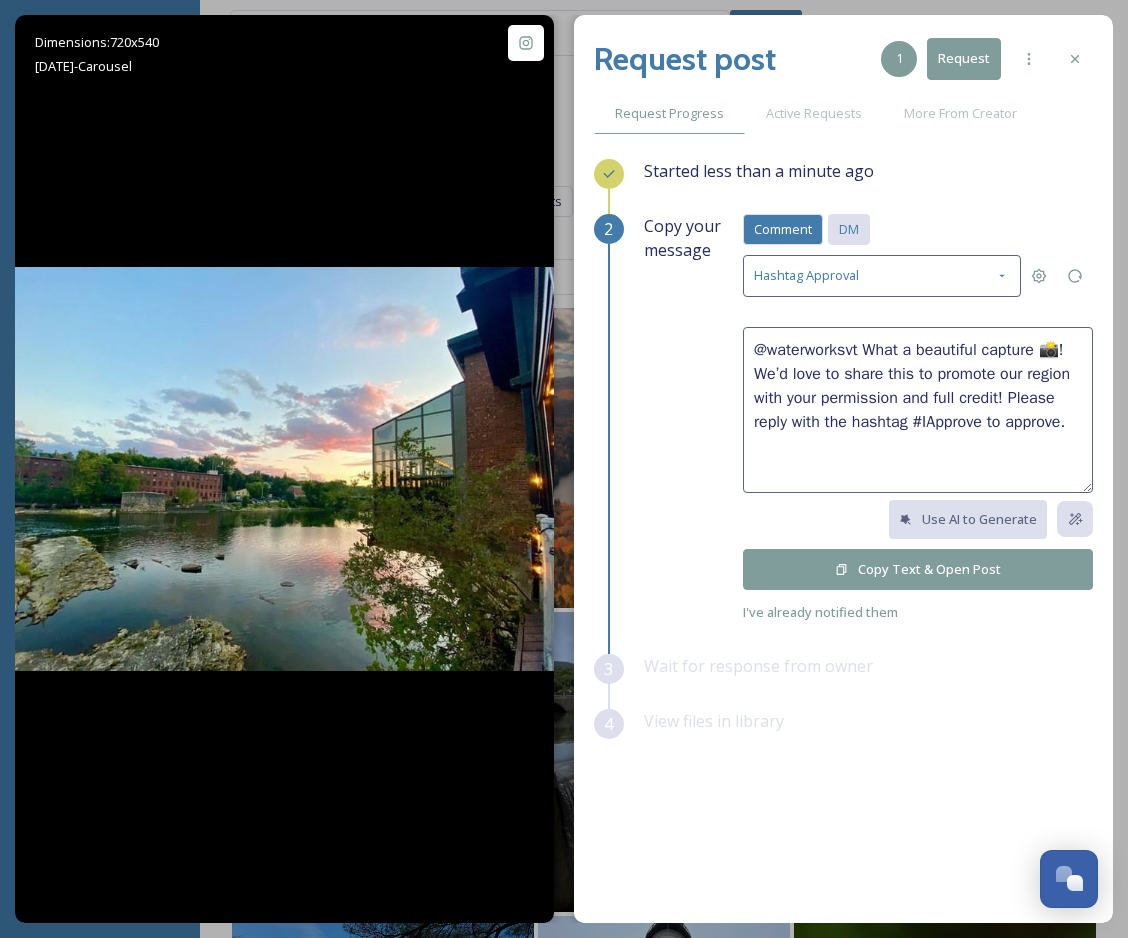 click on "DM" at bounding box center [849, 229] 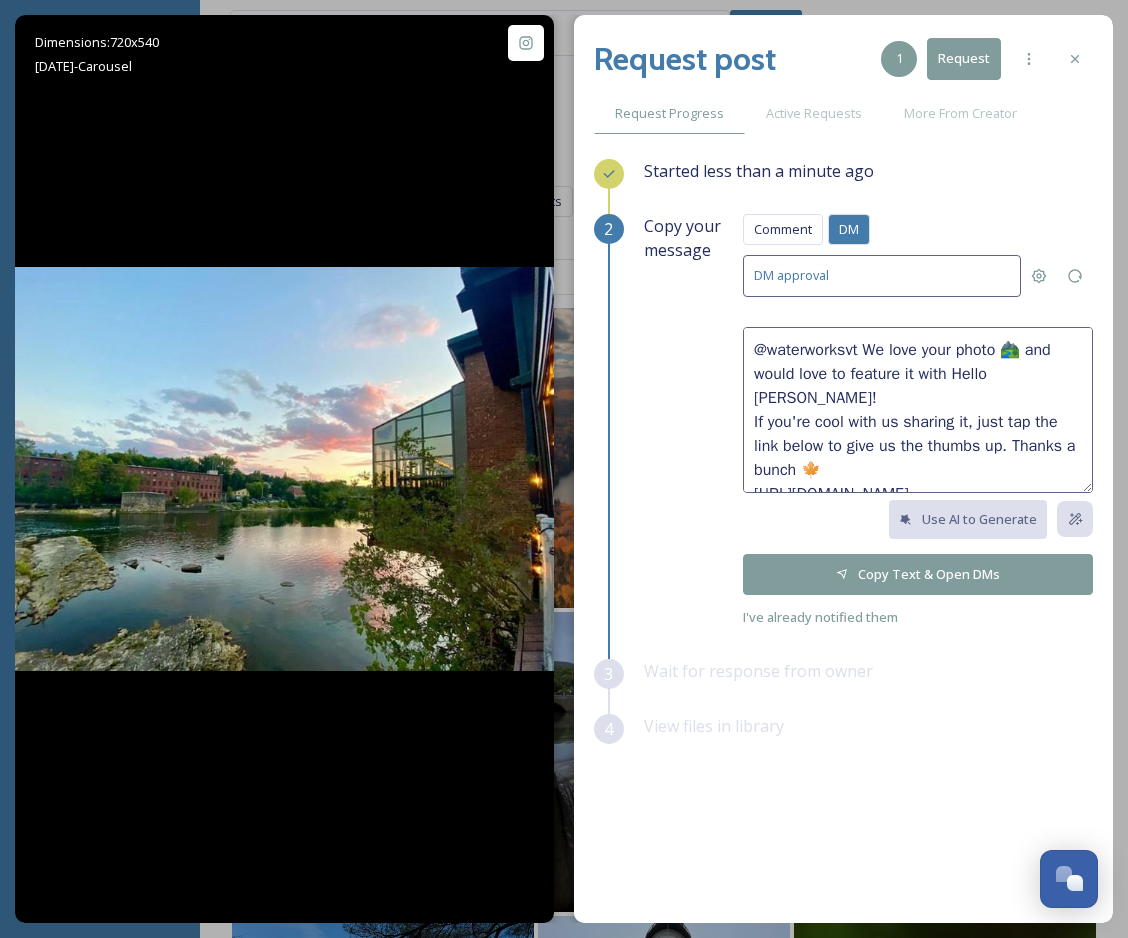drag, startPoint x: 1063, startPoint y: 473, endPoint x: 750, endPoint y: 465, distance: 313.10223 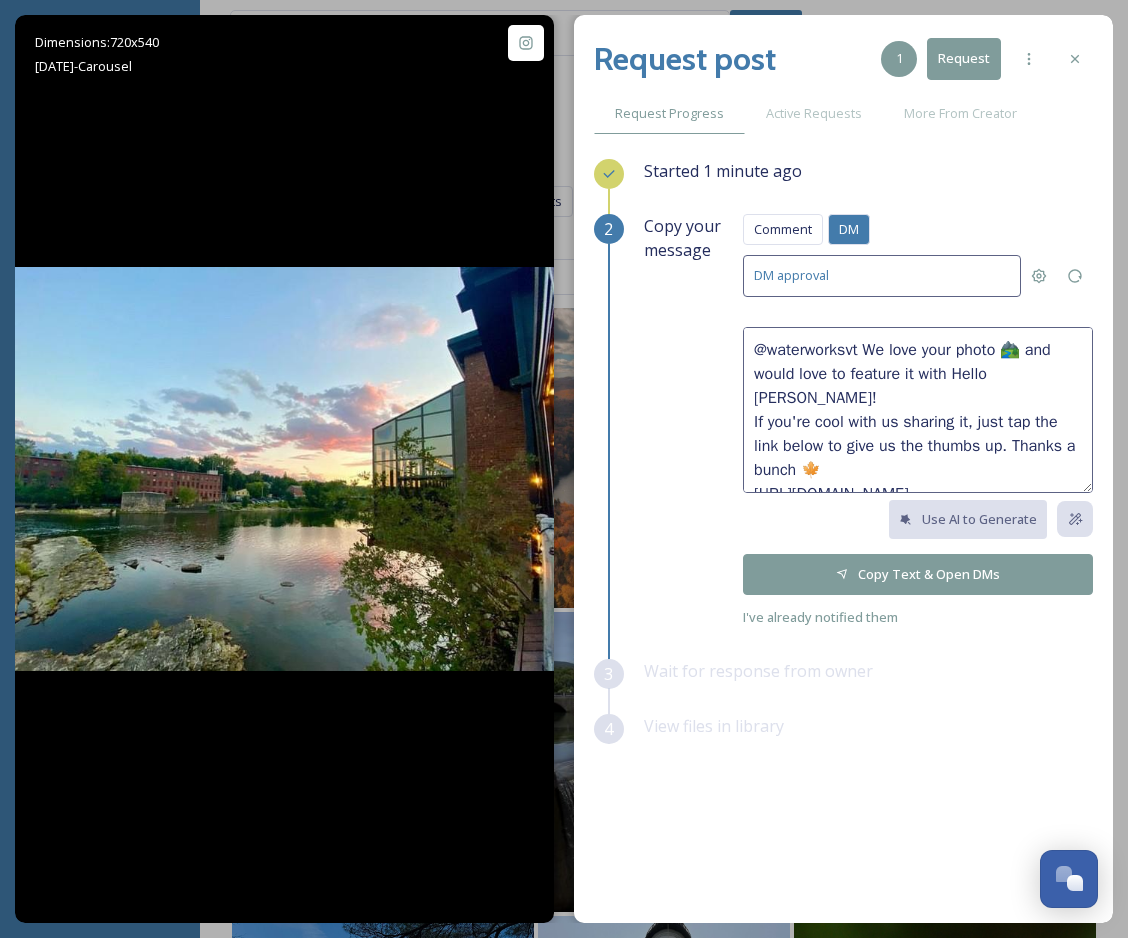 click on "Copy Text & Open DMs" at bounding box center (918, 574) 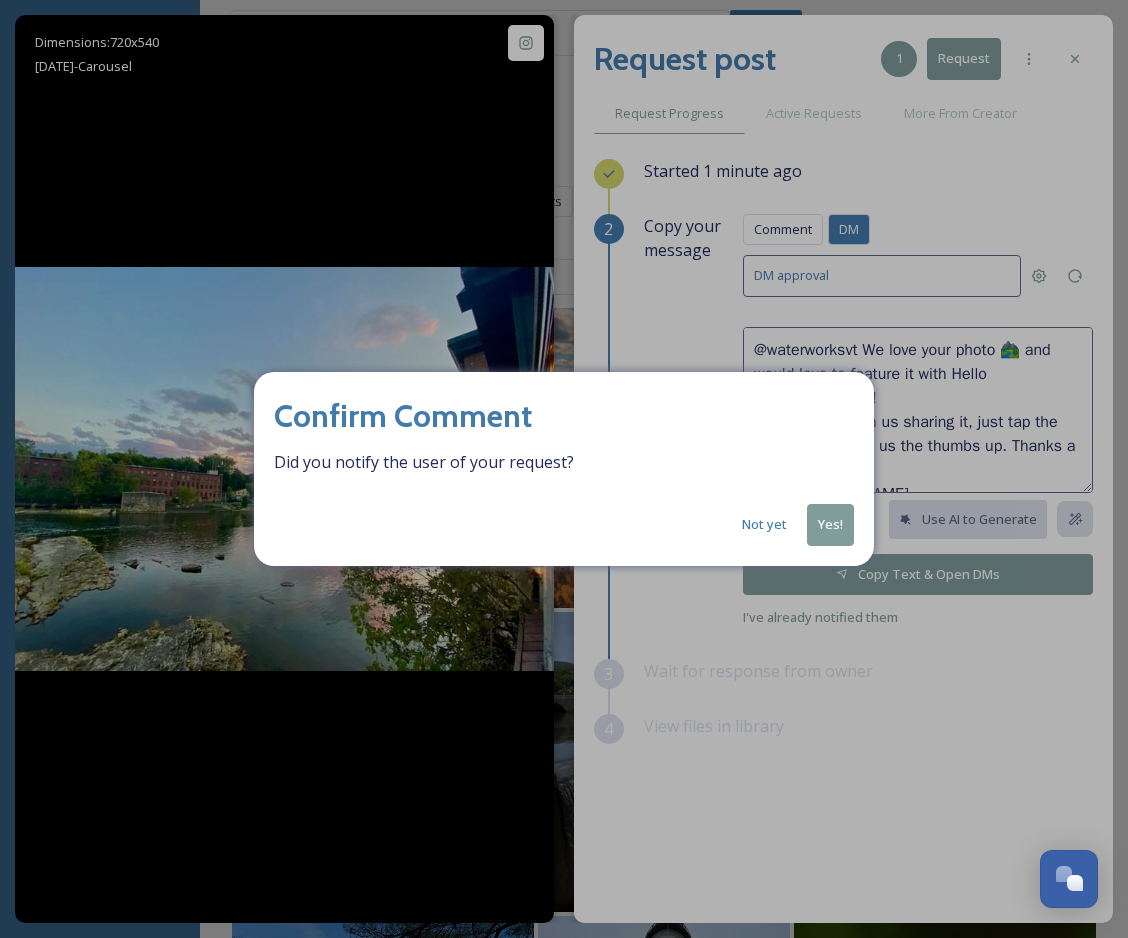 click on "Yes!" at bounding box center (830, 524) 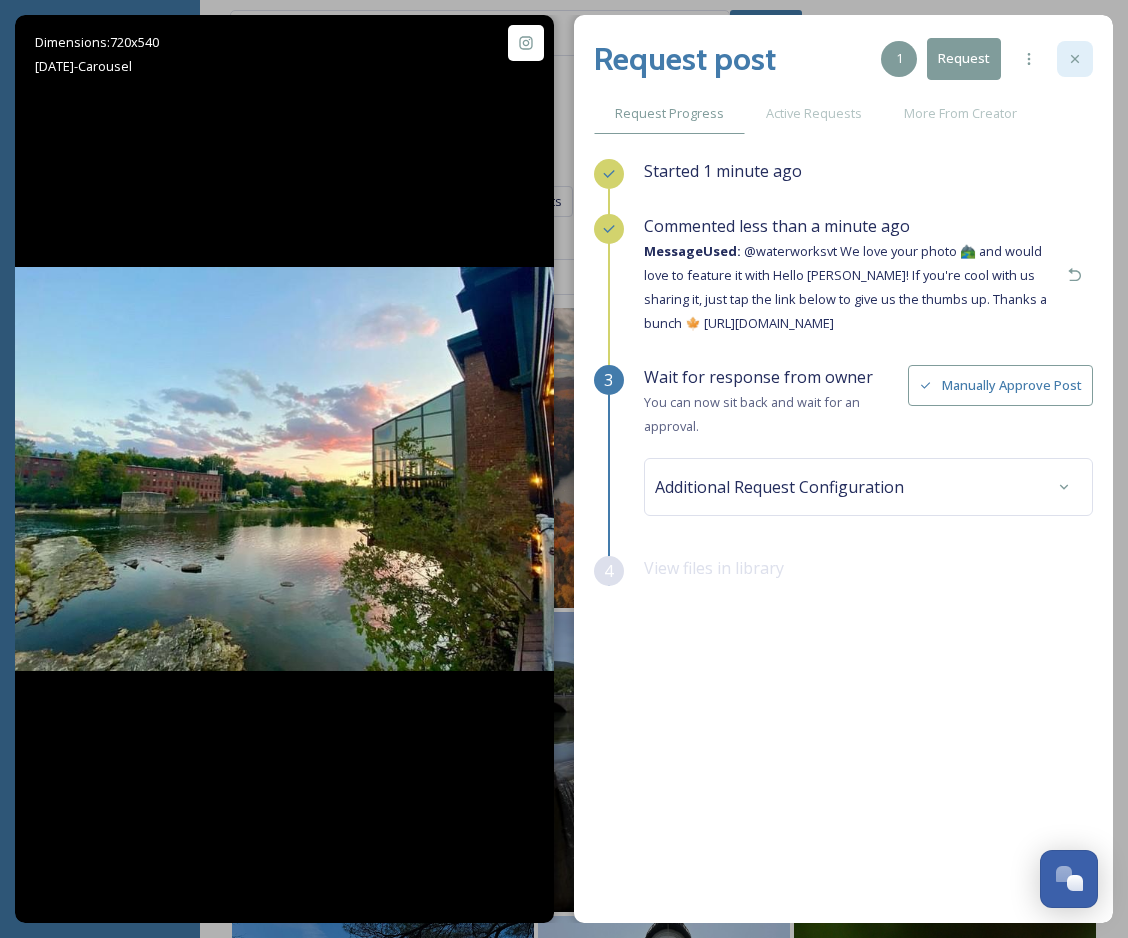 click 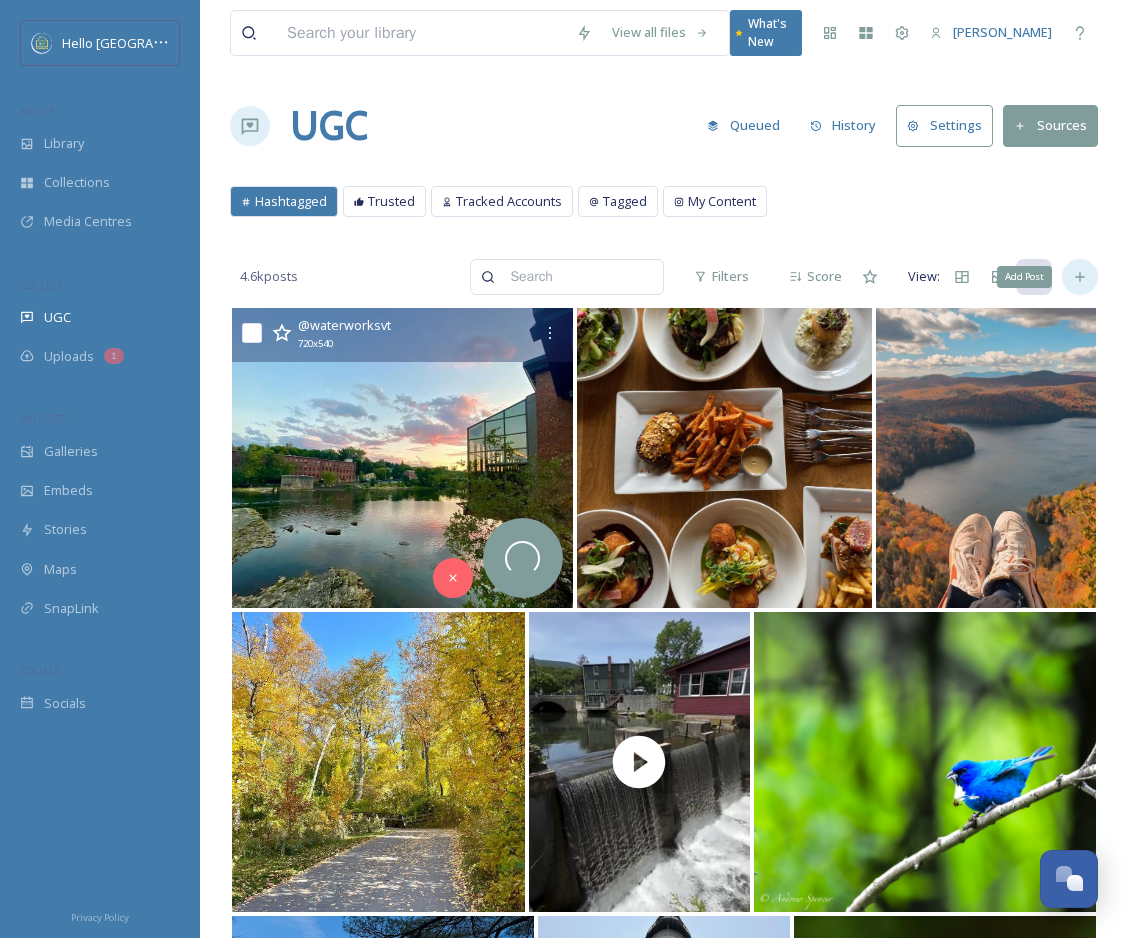 click on "Add Post" at bounding box center (1080, 277) 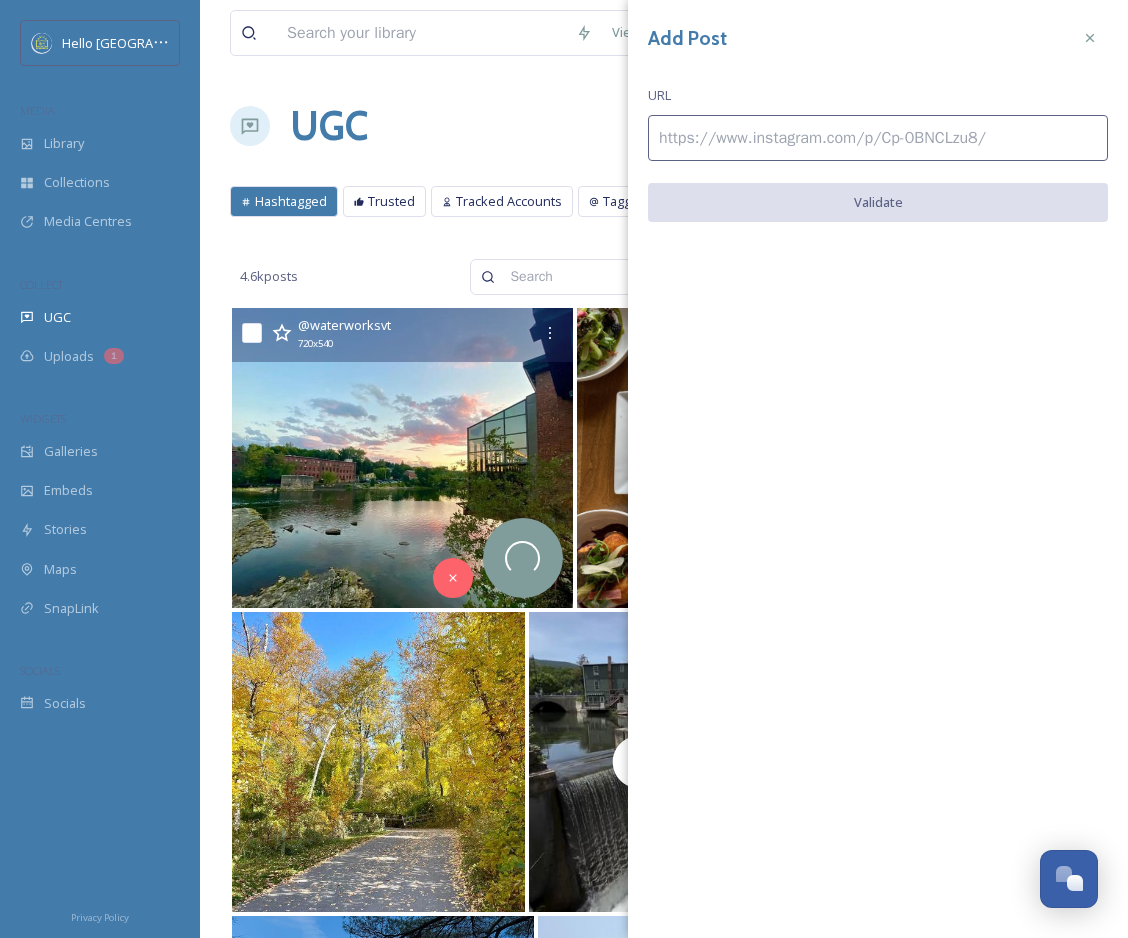 click at bounding box center (878, 138) 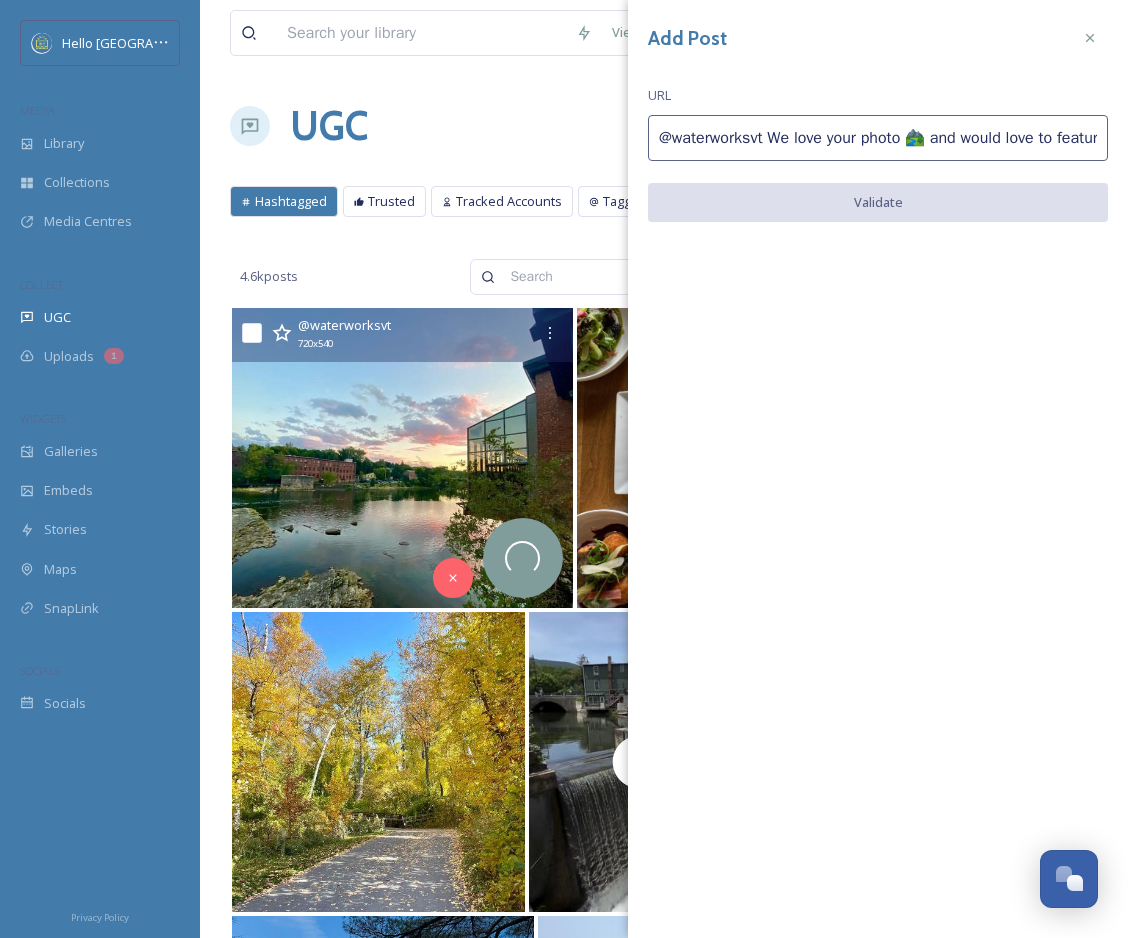 scroll, scrollTop: 0, scrollLeft: 1210, axis: horizontal 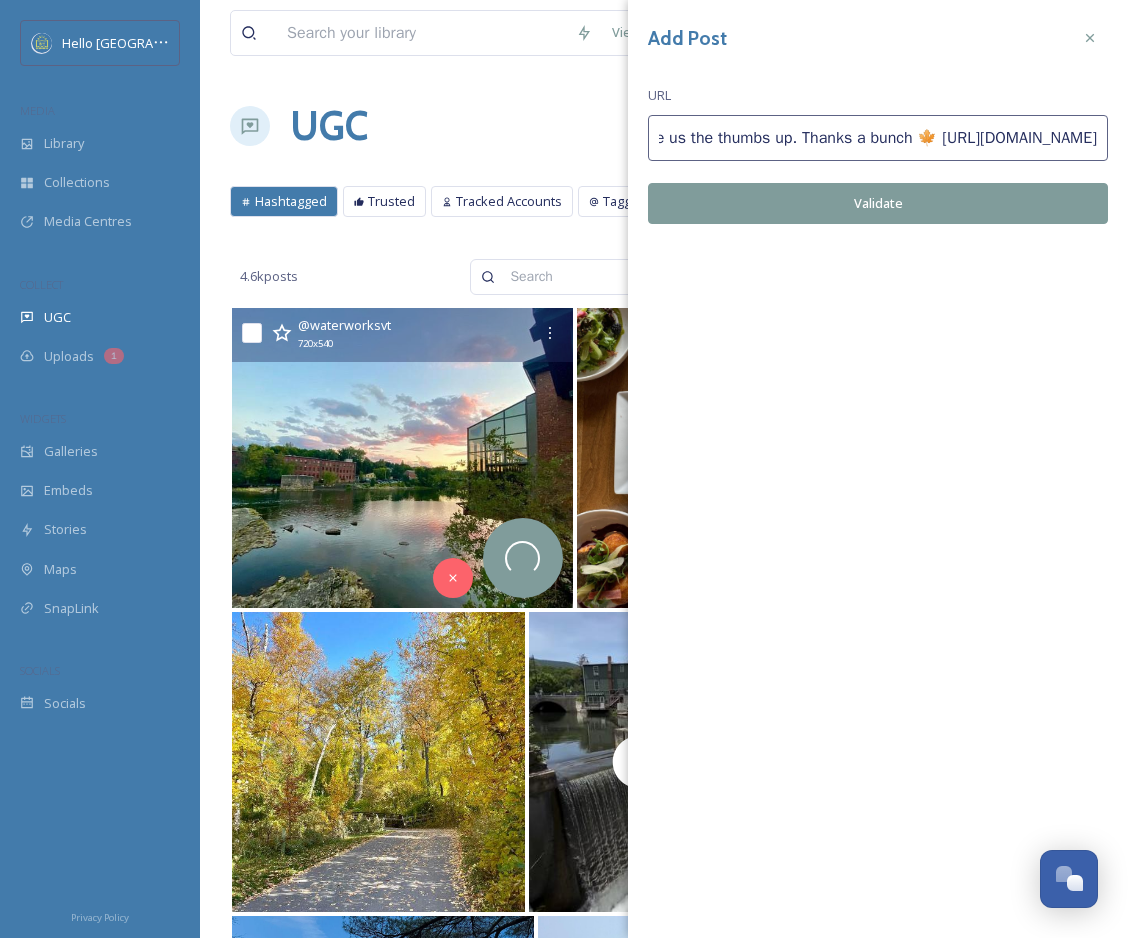 type on "@waterworksvt We love your photo 🏞️ and would love to feature it with Hello Burlington! If you're cool with us sharing it, just tap the link below to give us the thumbs up. Thanks a bunch 🍁 https://go.snapsea.io/approve/2ar4Di8u1" 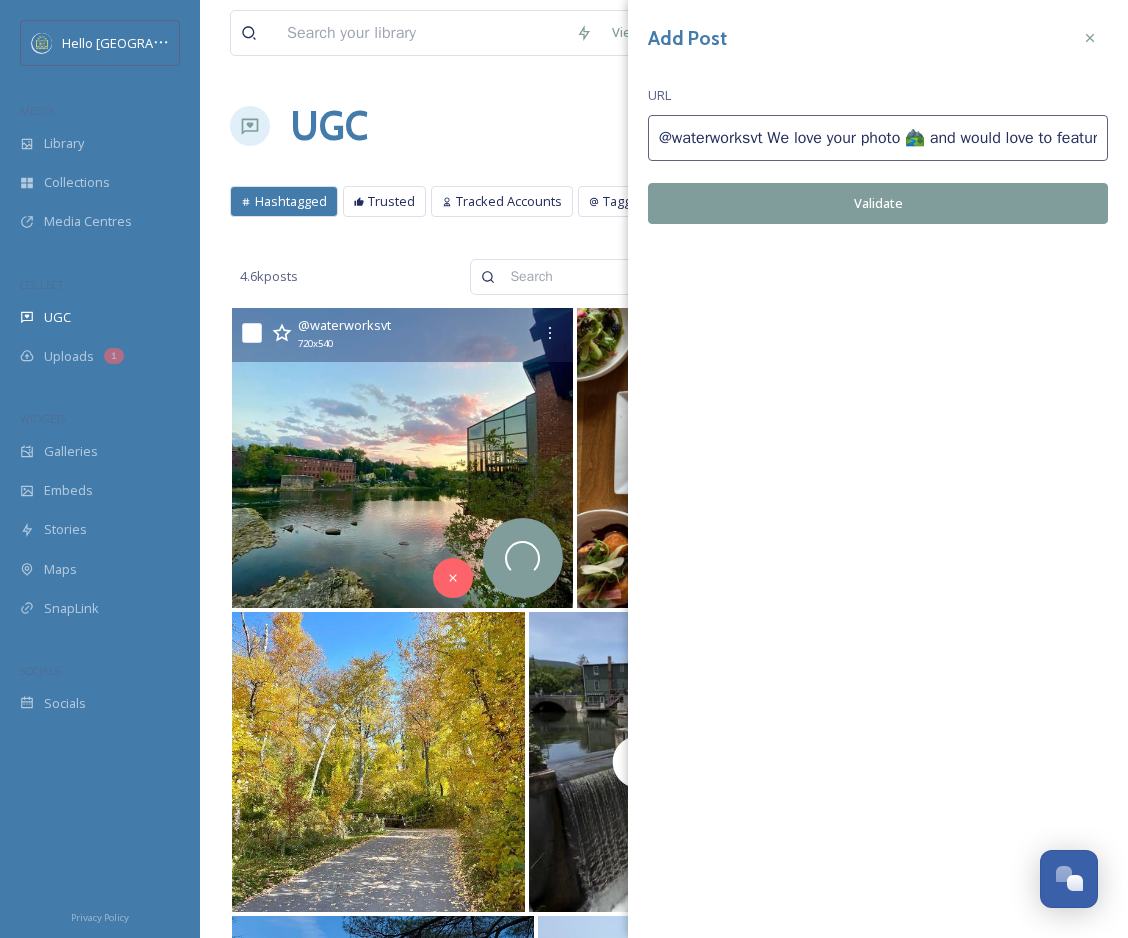 click on "Validate" at bounding box center (878, 203) 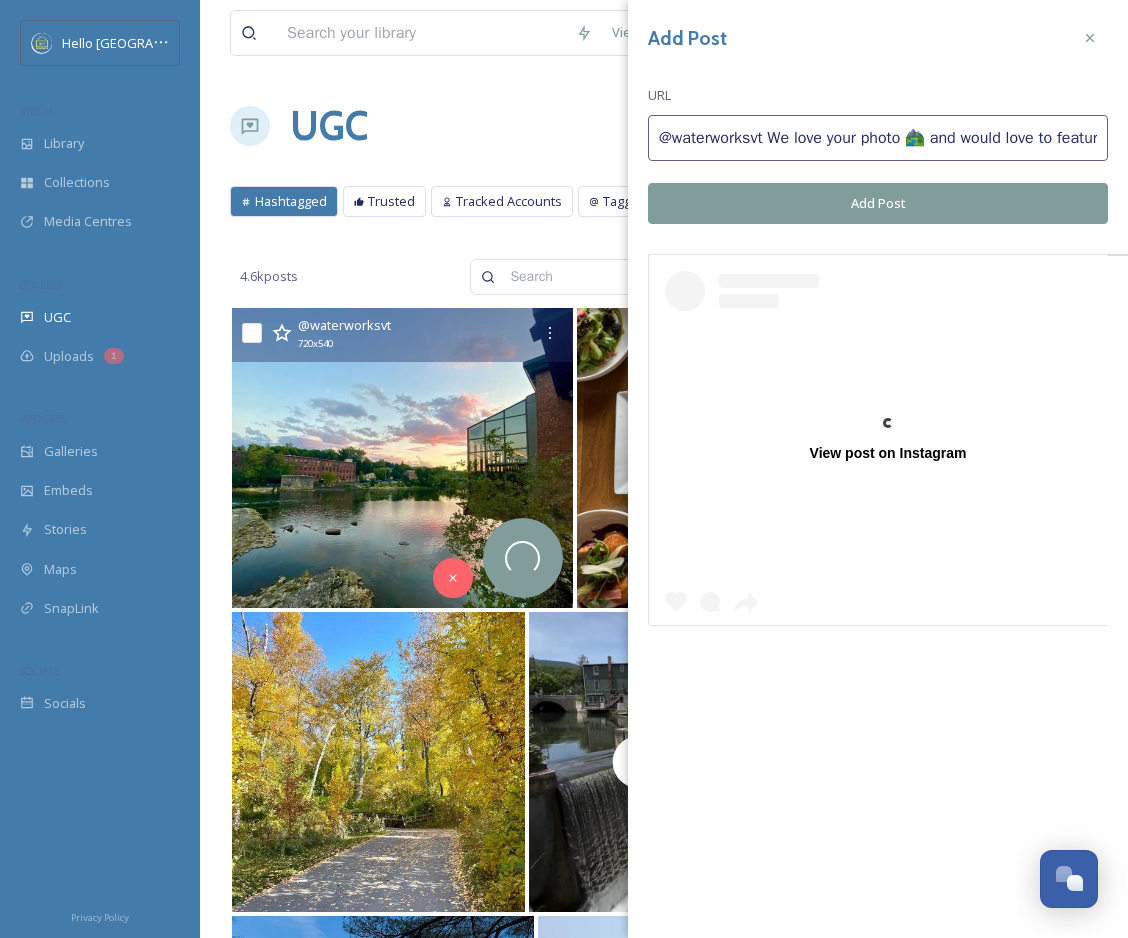 scroll, scrollTop: 0, scrollLeft: 0, axis: both 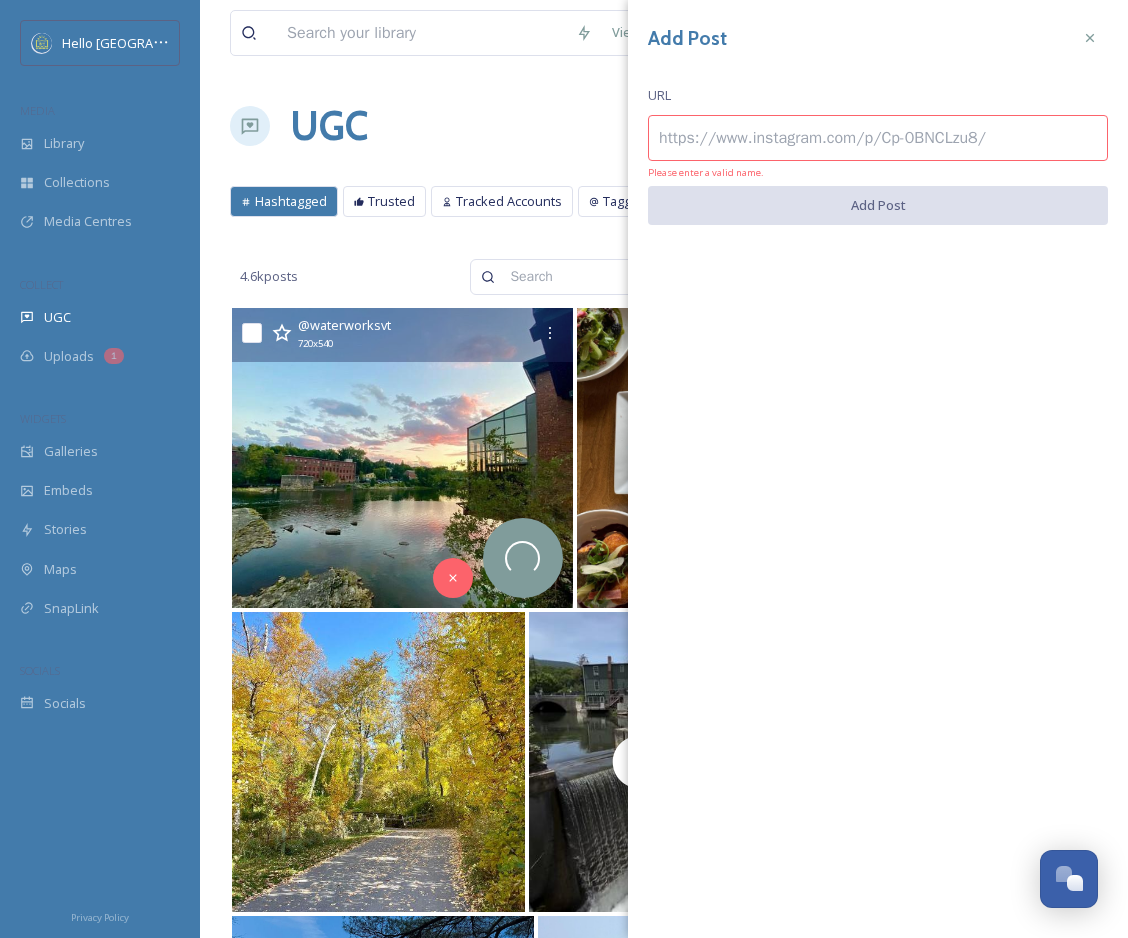 paste on "https://www.instagram.com/p/DKxtLy_sp-2/" 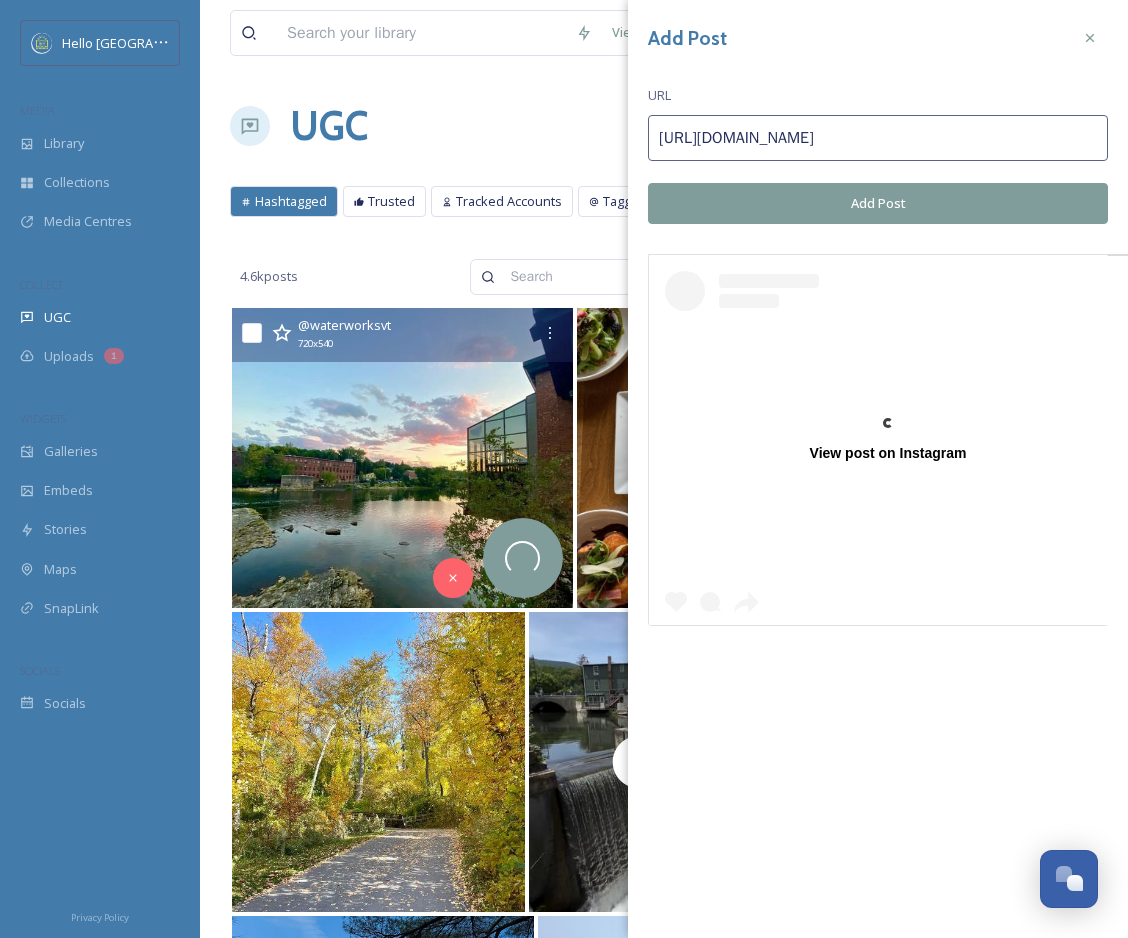 type on "https://www.instagram.com/p/DKxtLy_sp-2/" 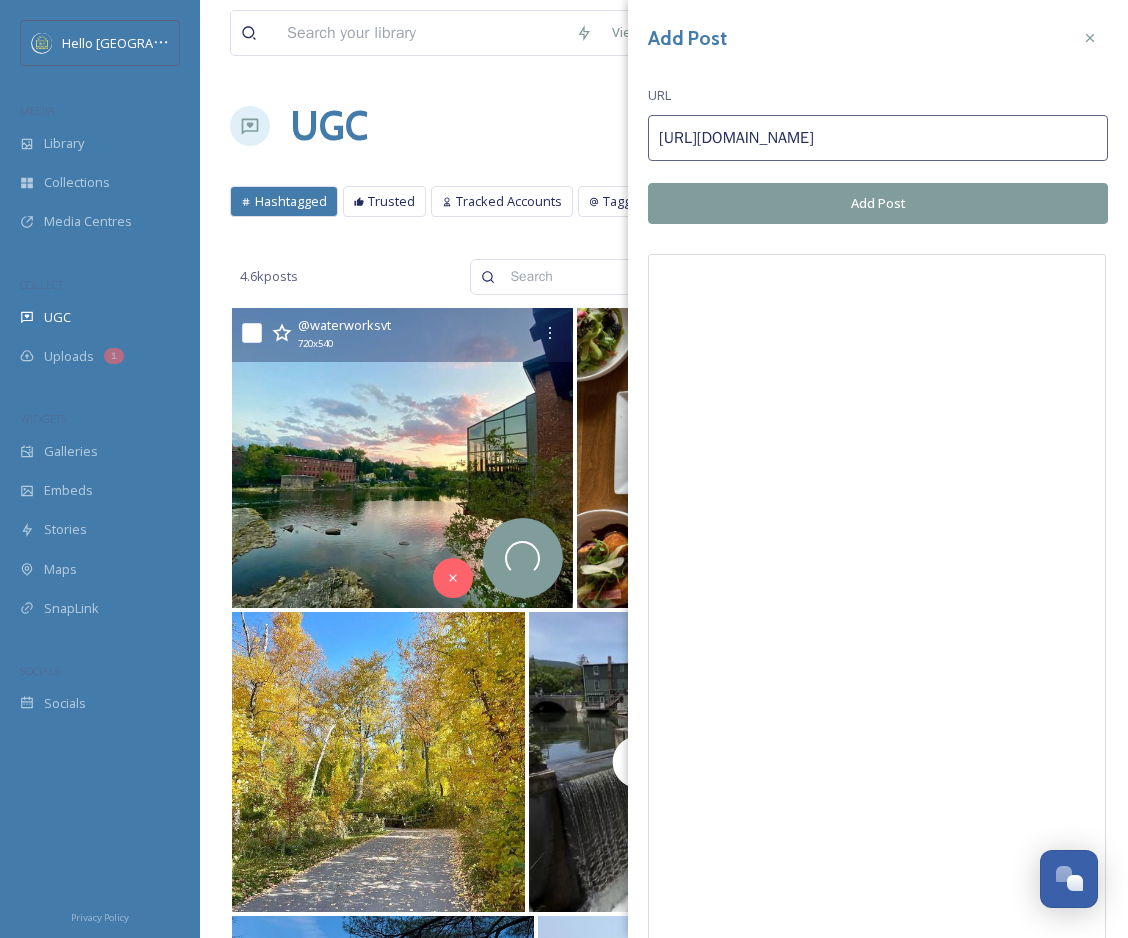 click on "Add Post" at bounding box center (878, 203) 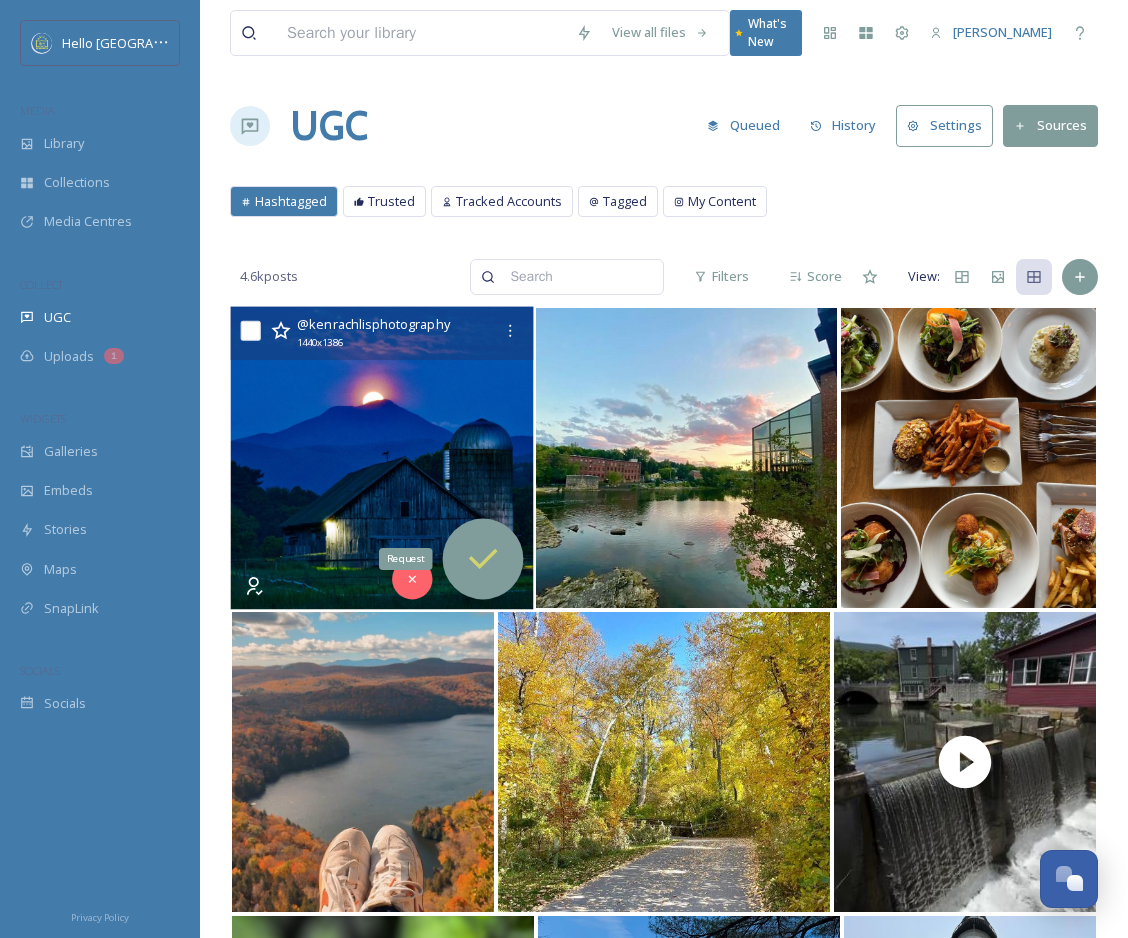 click 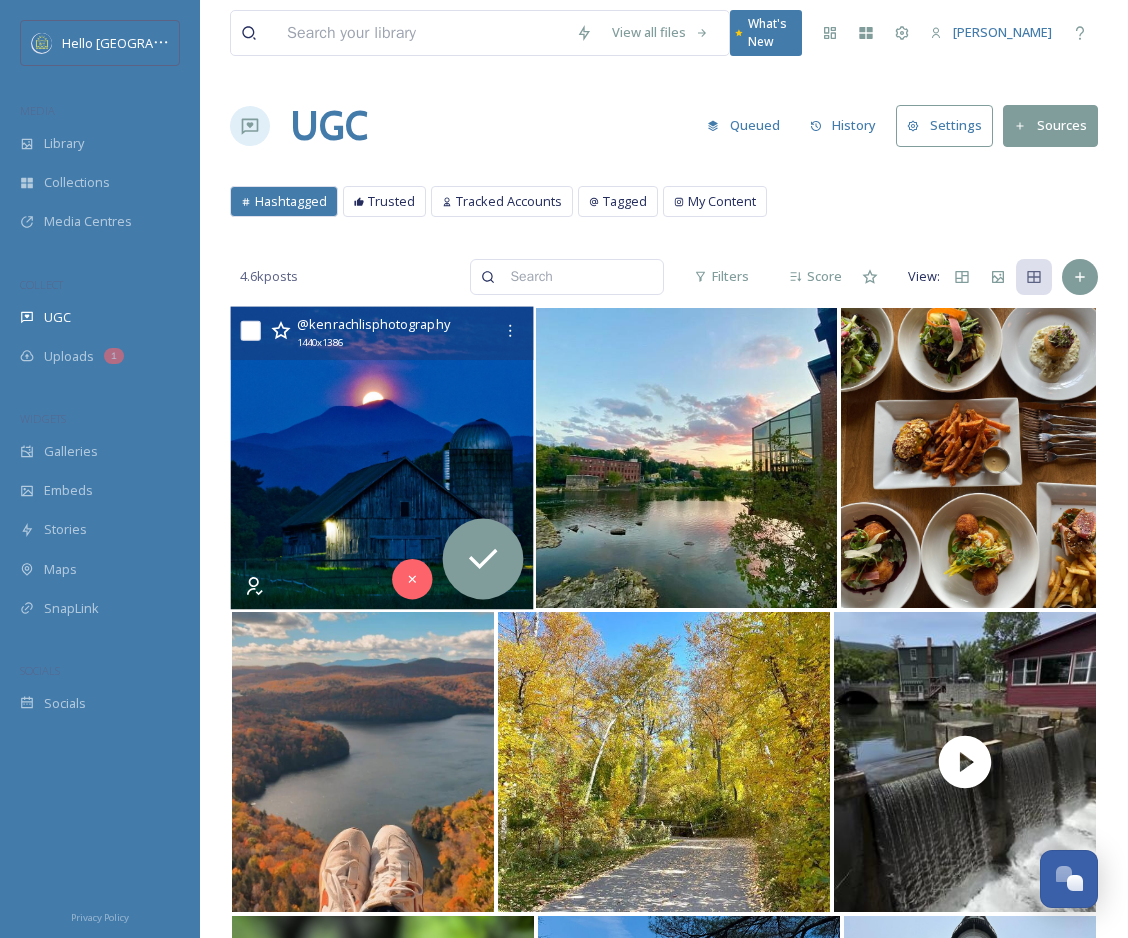 click at bounding box center (381, 458) 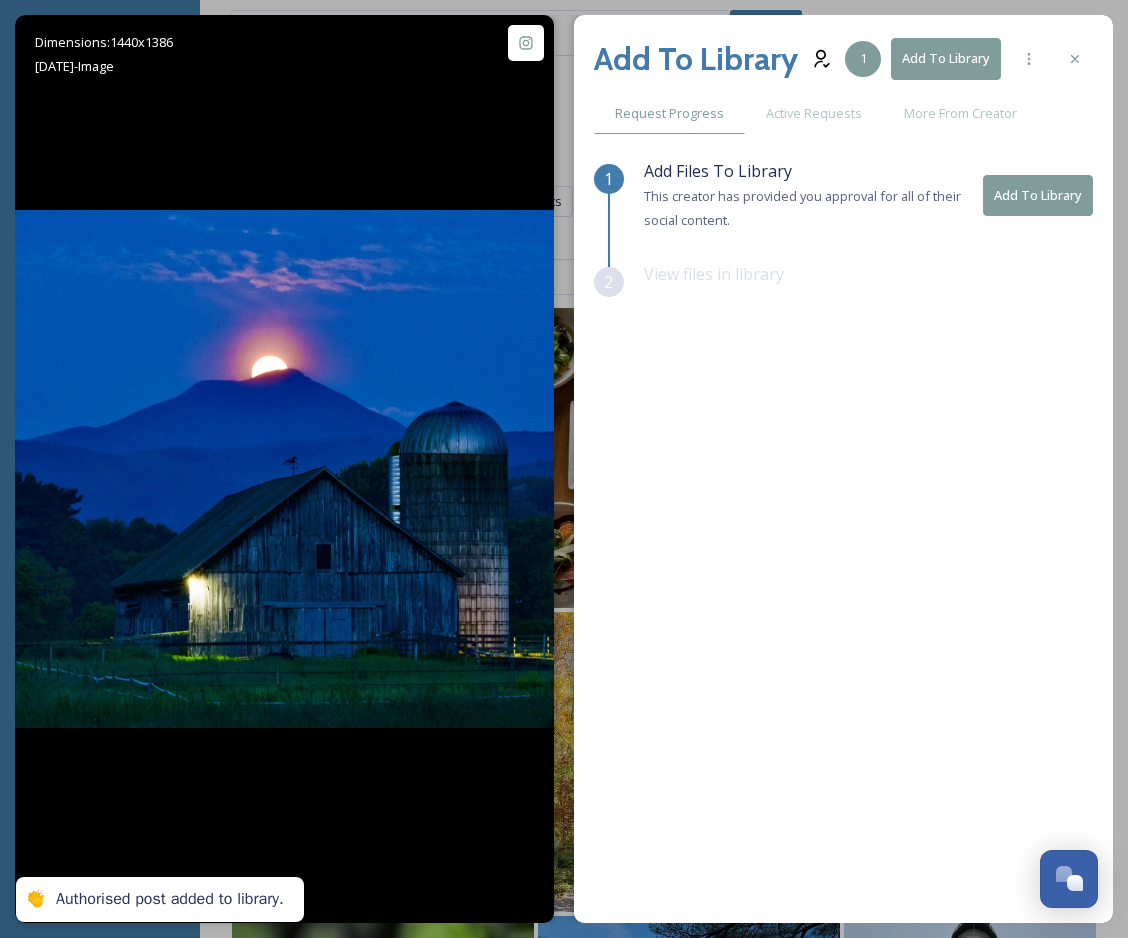 click on "Add To Library" at bounding box center [1038, 195] 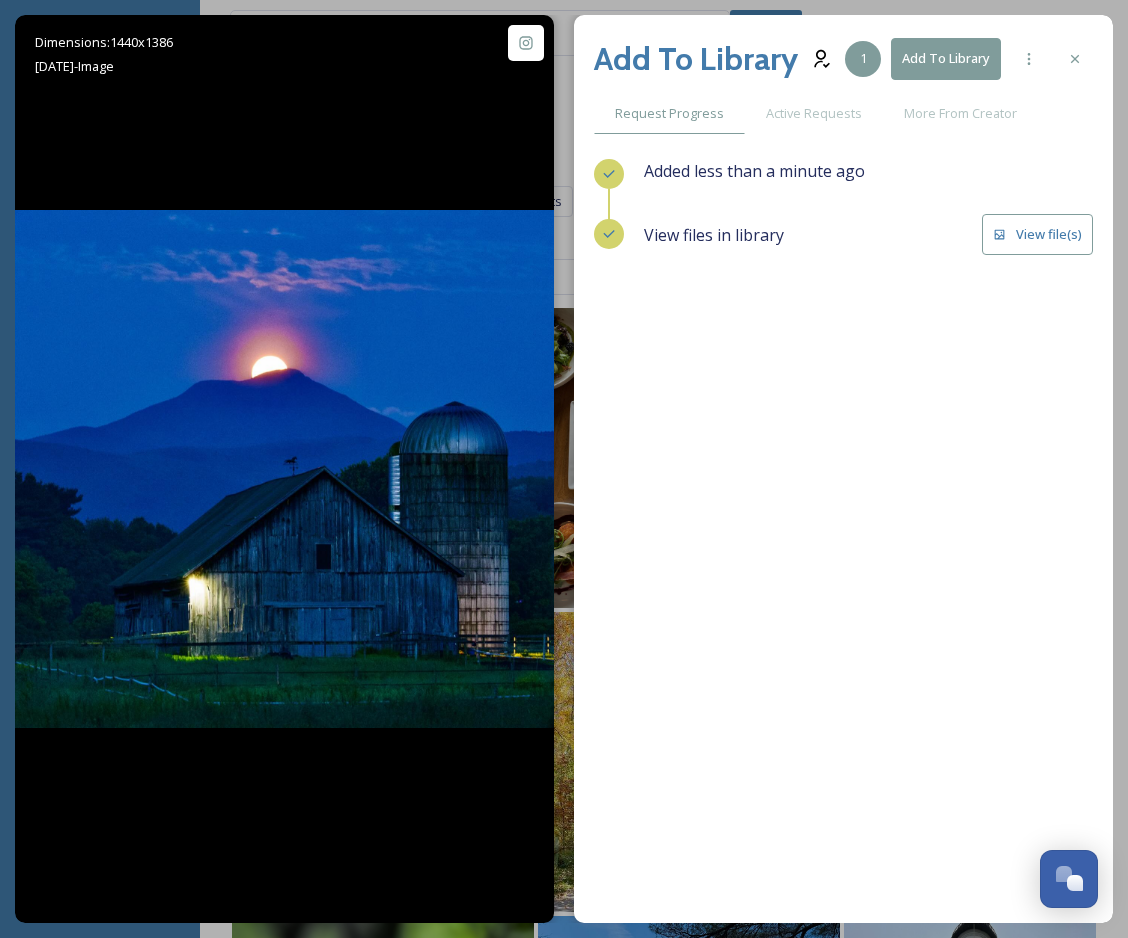 click on "View file(s)" at bounding box center (1037, 234) 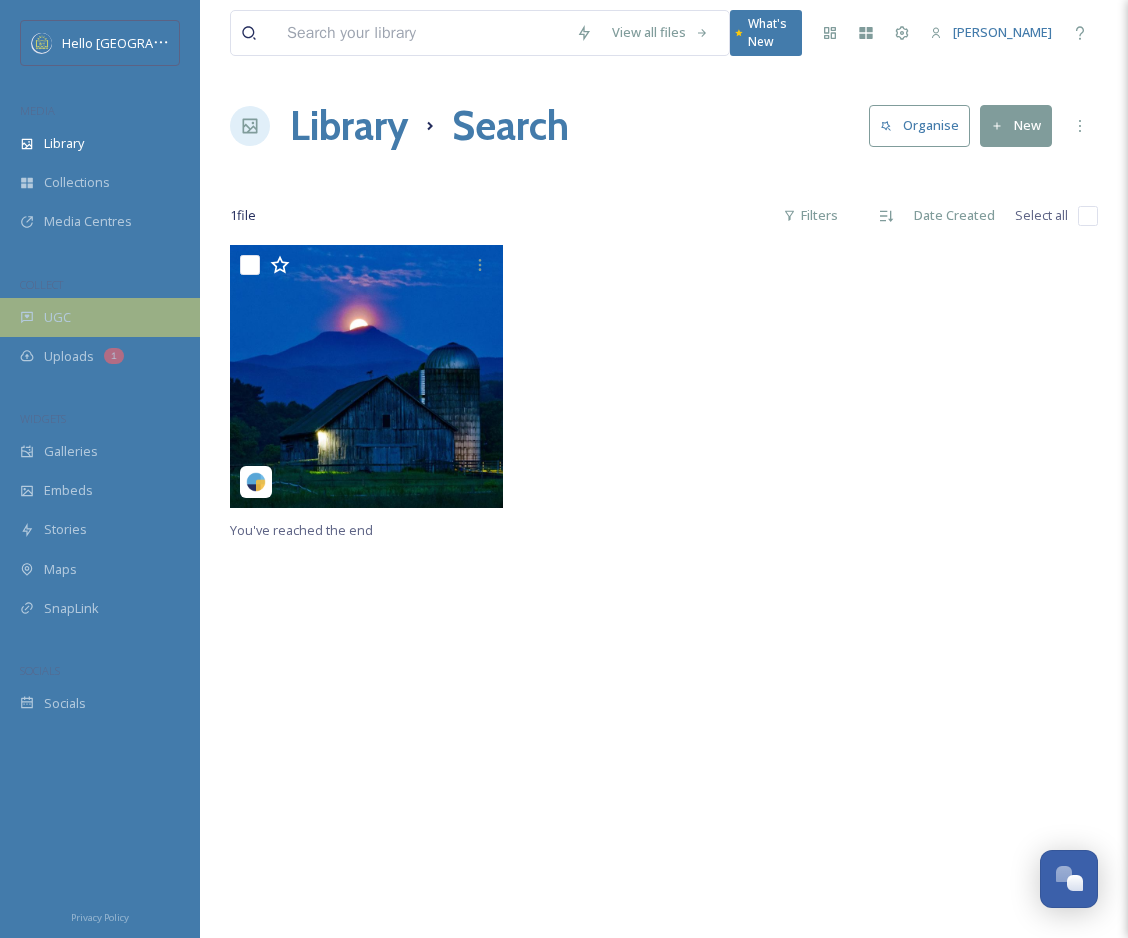click on "UGC" at bounding box center [100, 317] 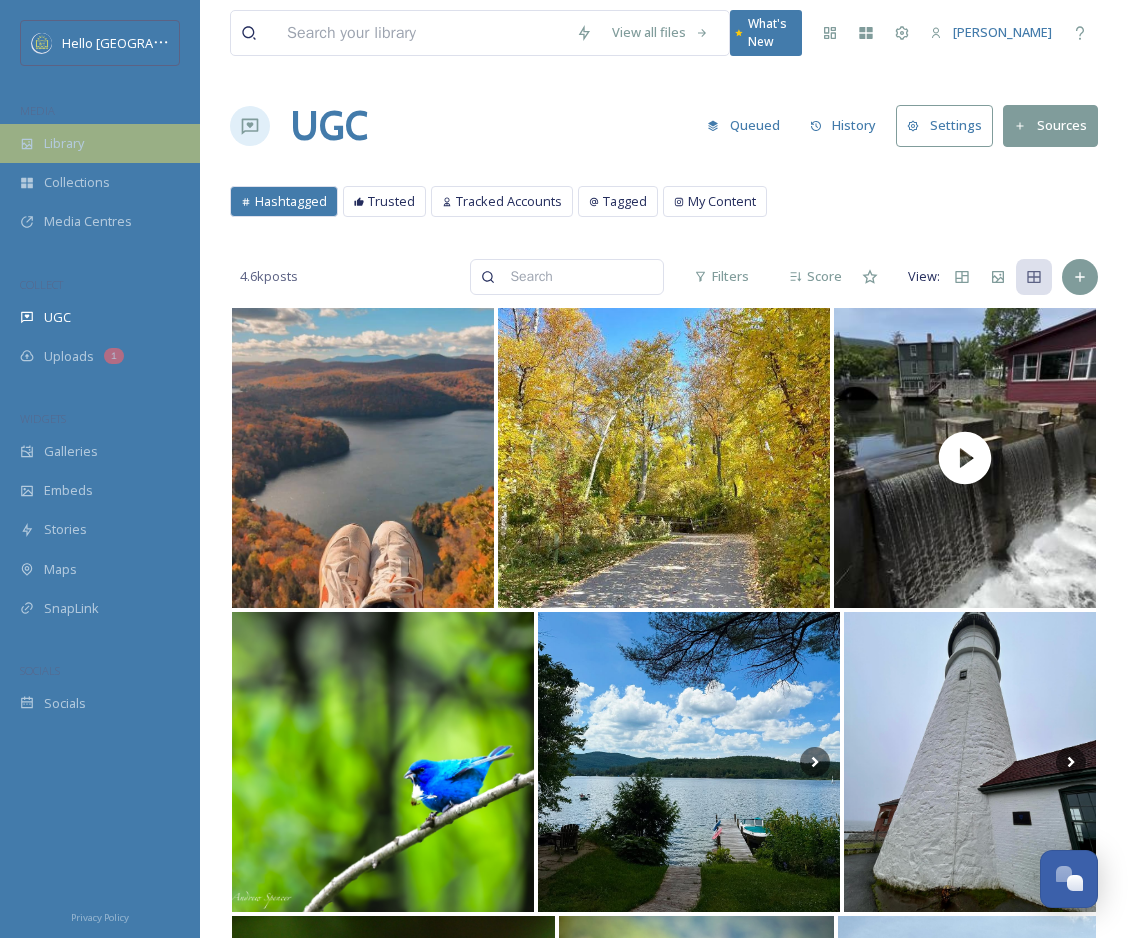 click on "Library" at bounding box center [100, 143] 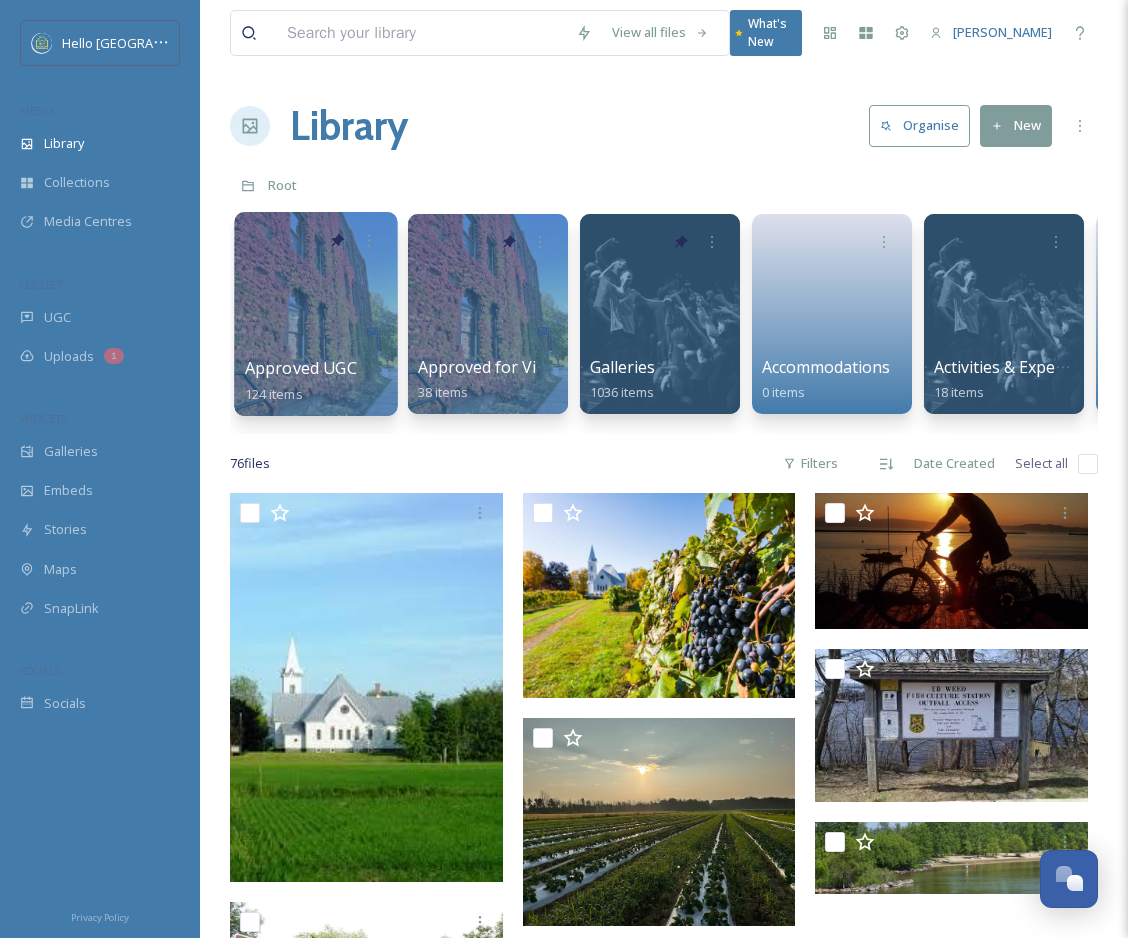 click at bounding box center [315, 314] 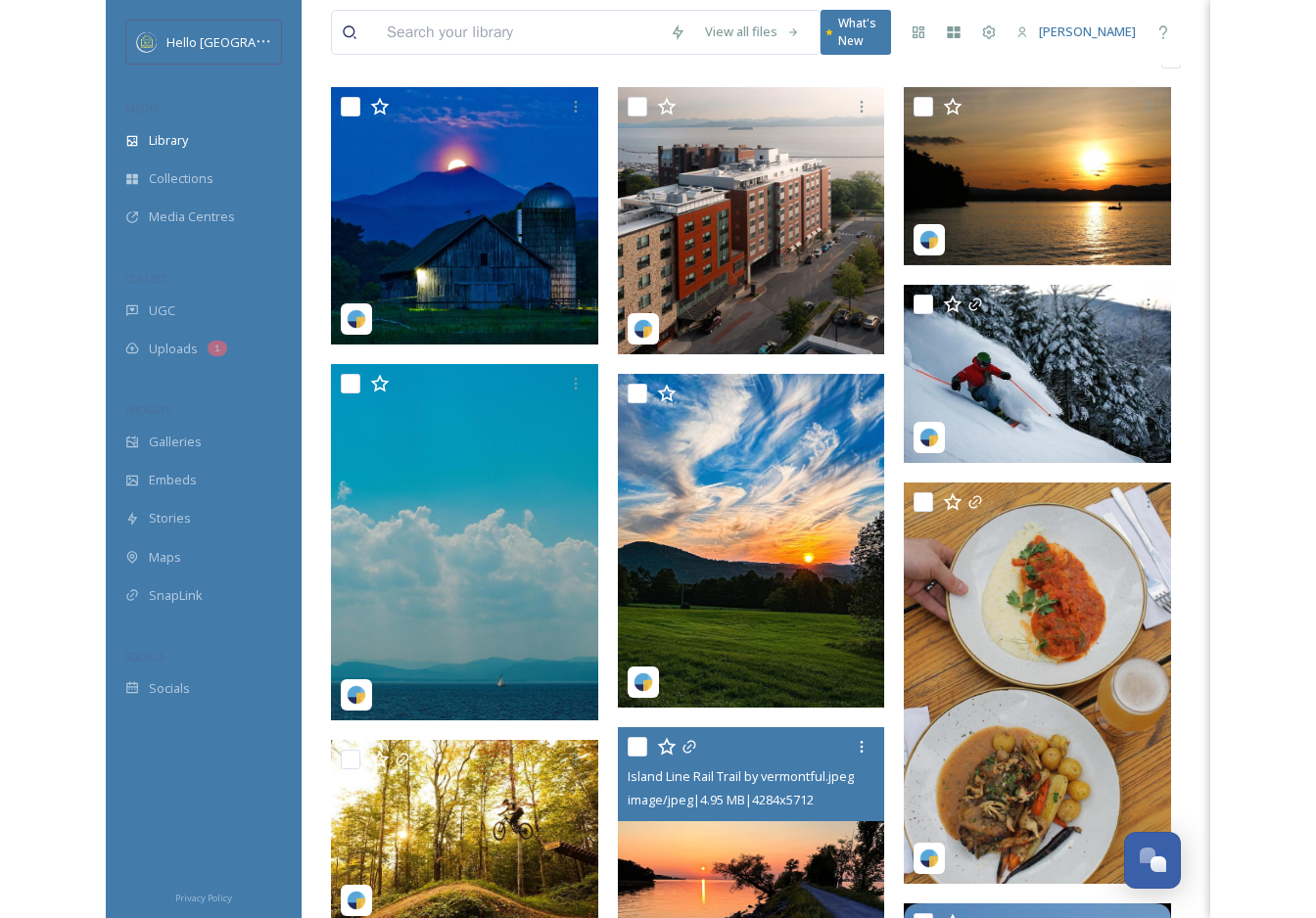 scroll, scrollTop: 0, scrollLeft: 0, axis: both 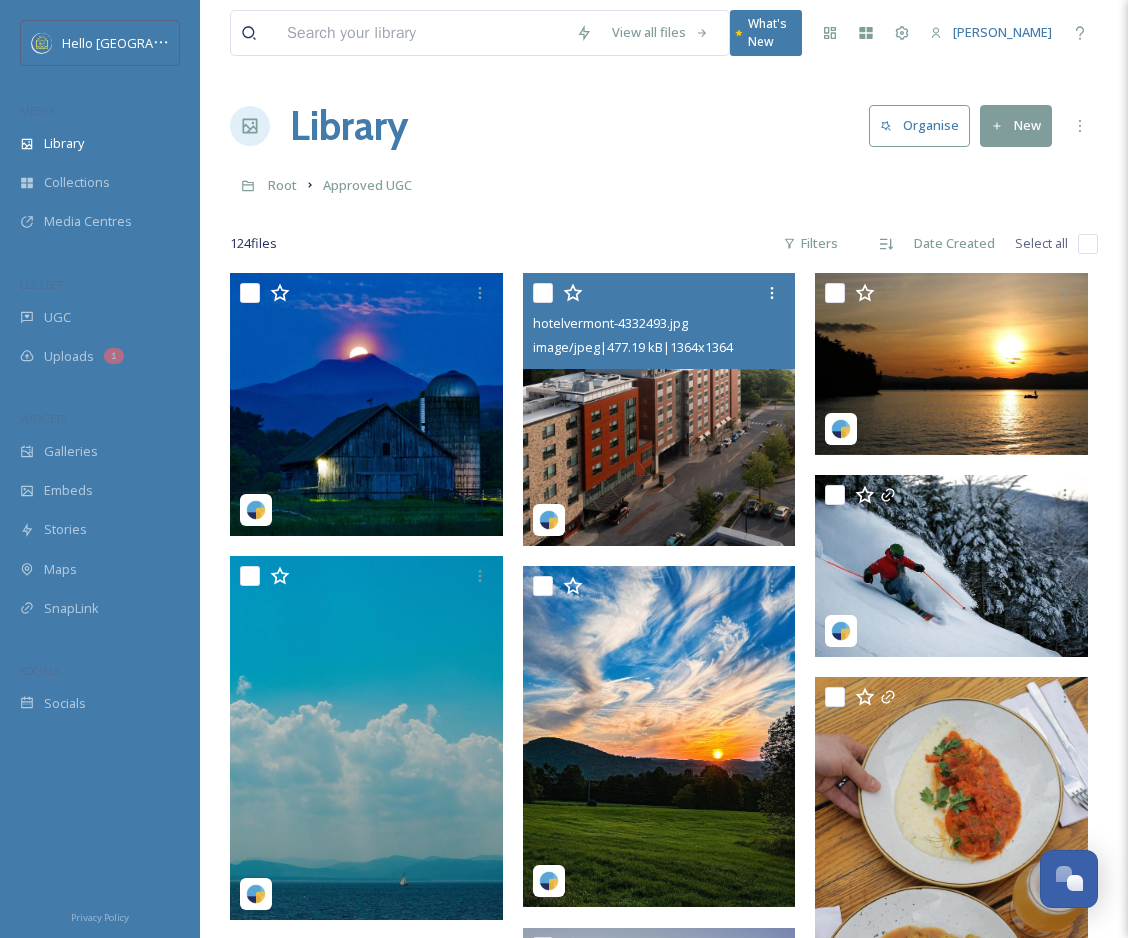 click at bounding box center (543, 293) 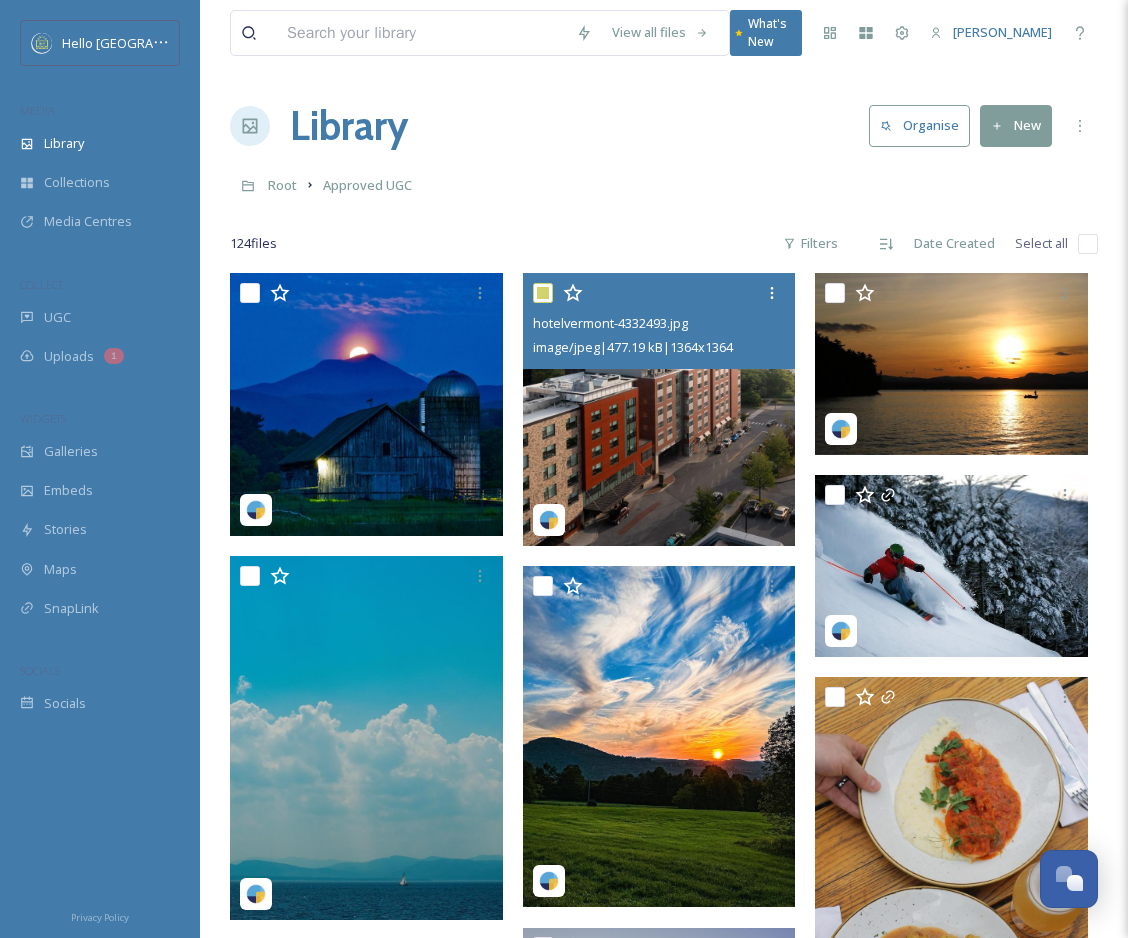 checkbox on "true" 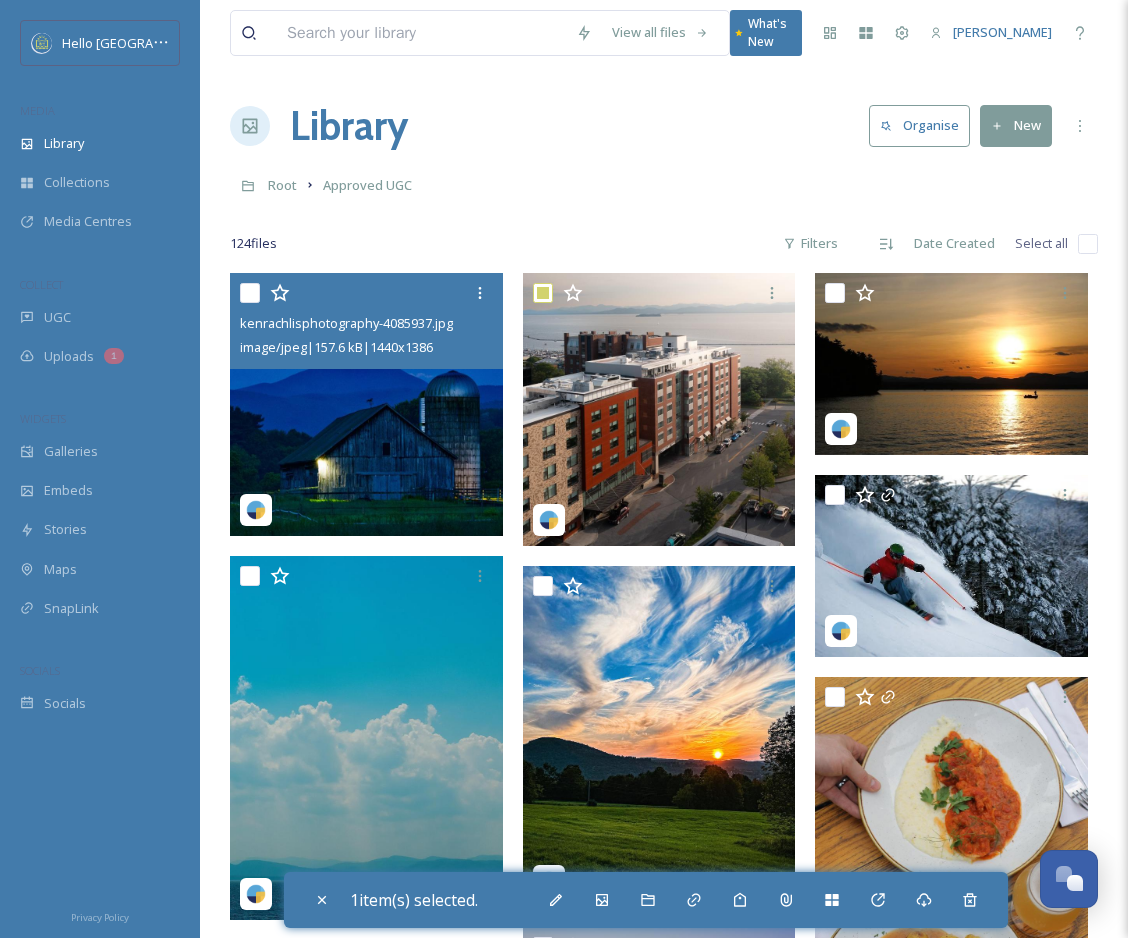 click at bounding box center (250, 293) 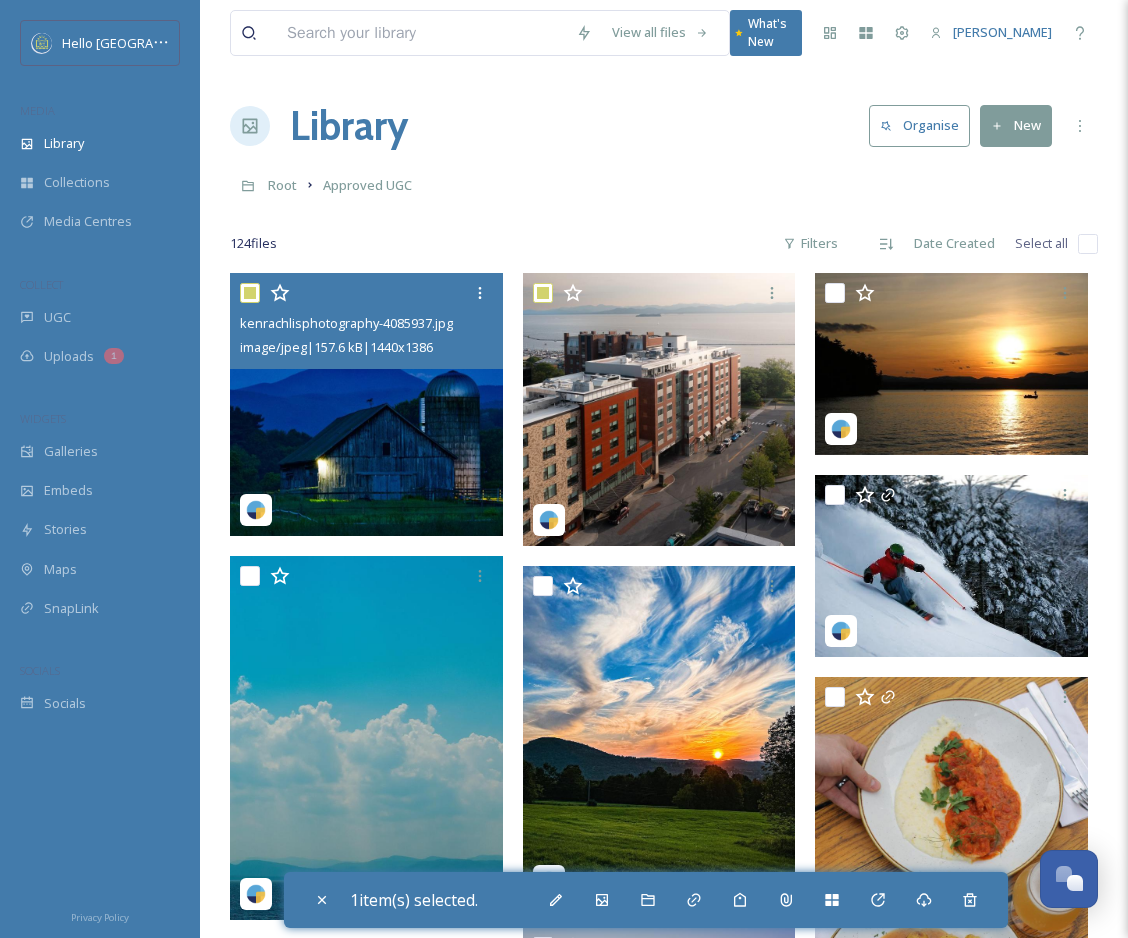 checkbox on "true" 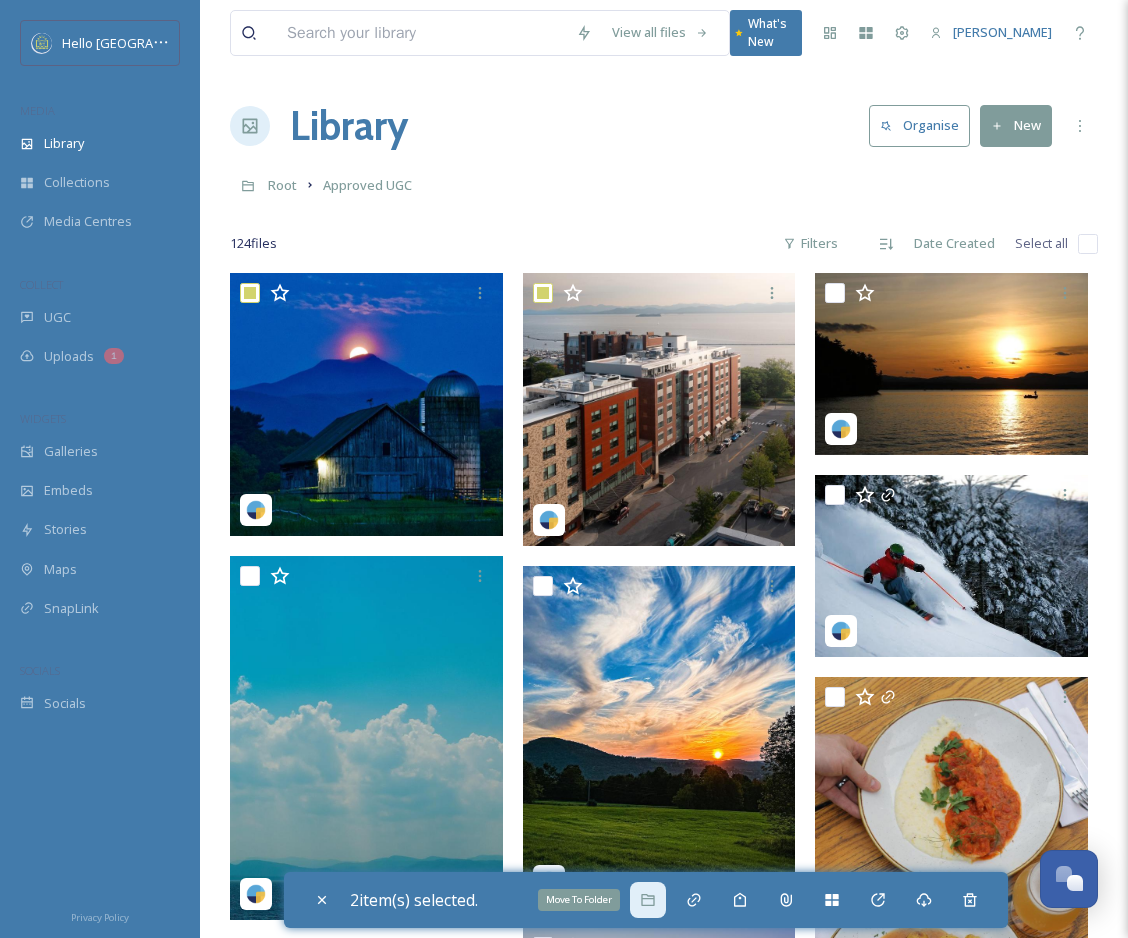click 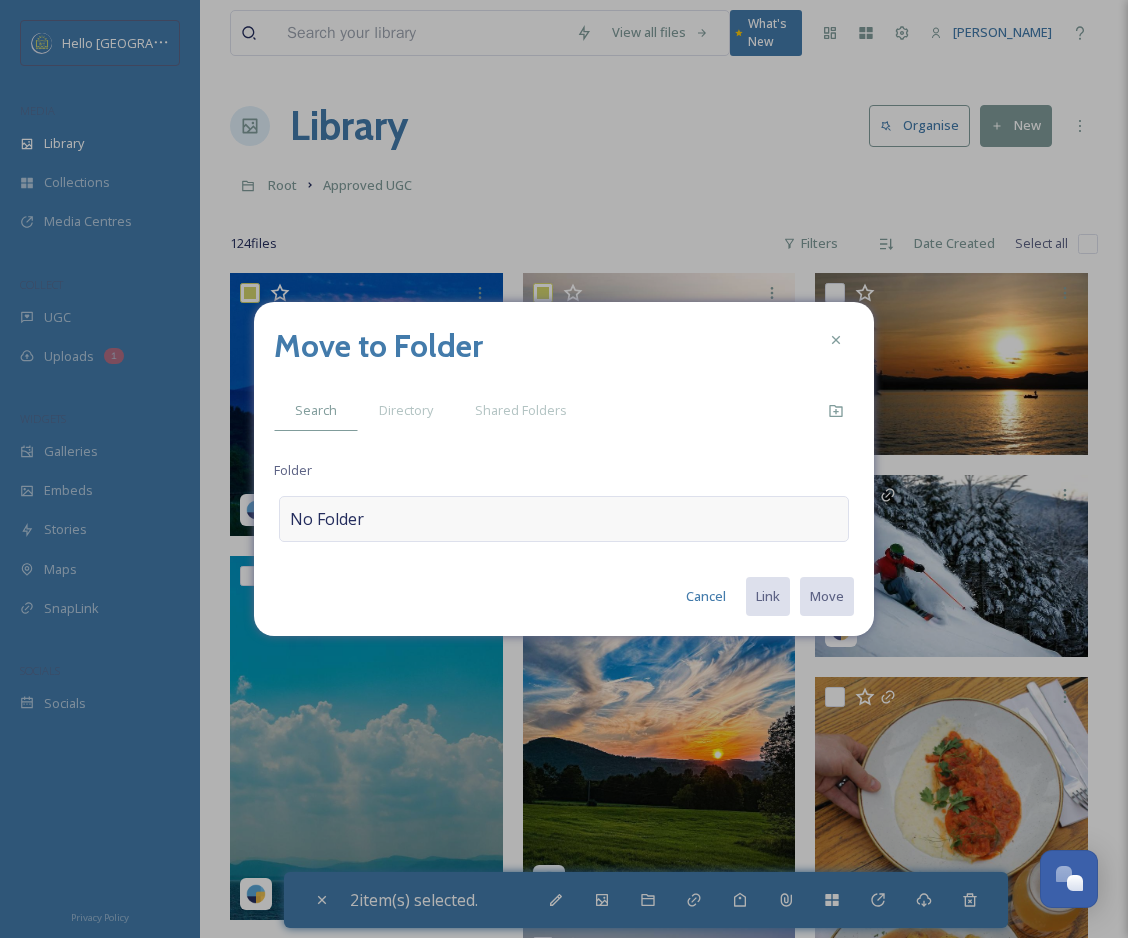click on "No Folder" at bounding box center (564, 519) 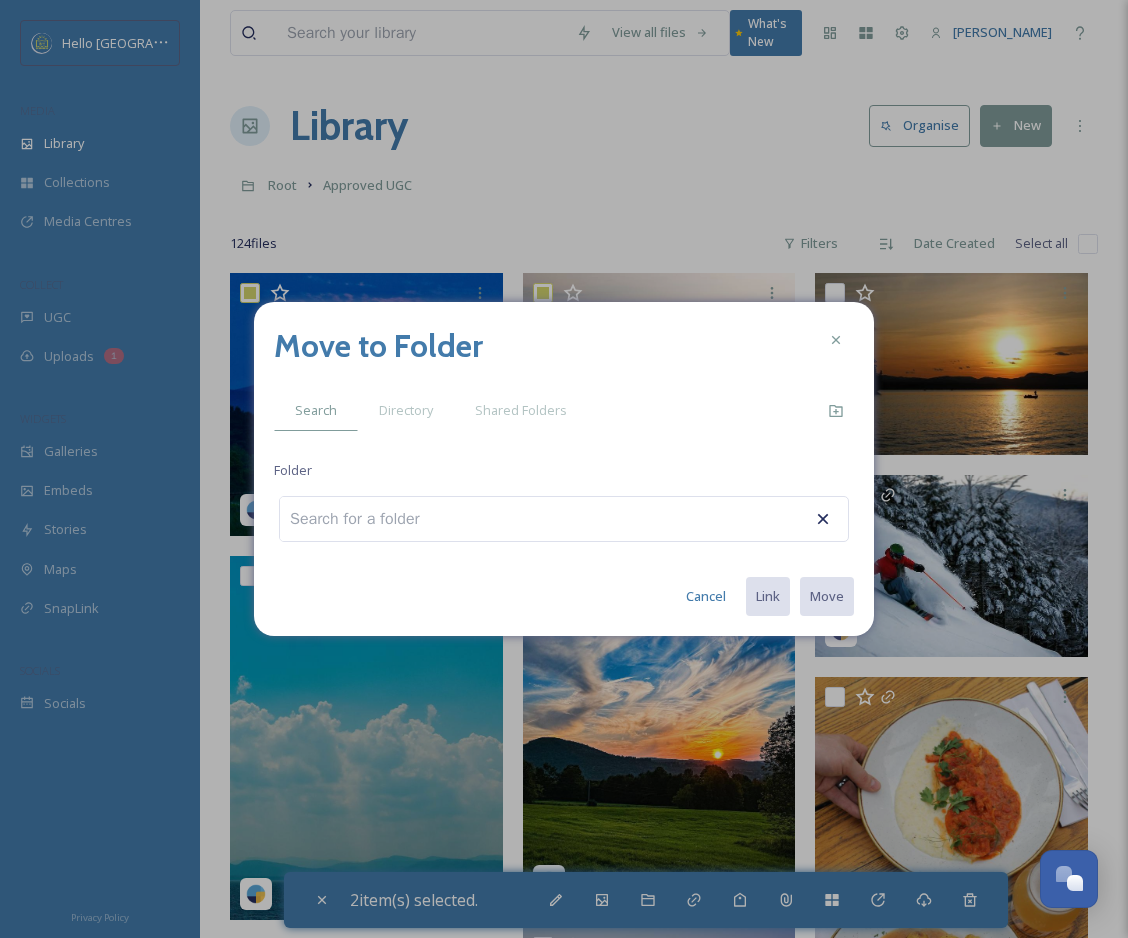 click at bounding box center [366, 519] 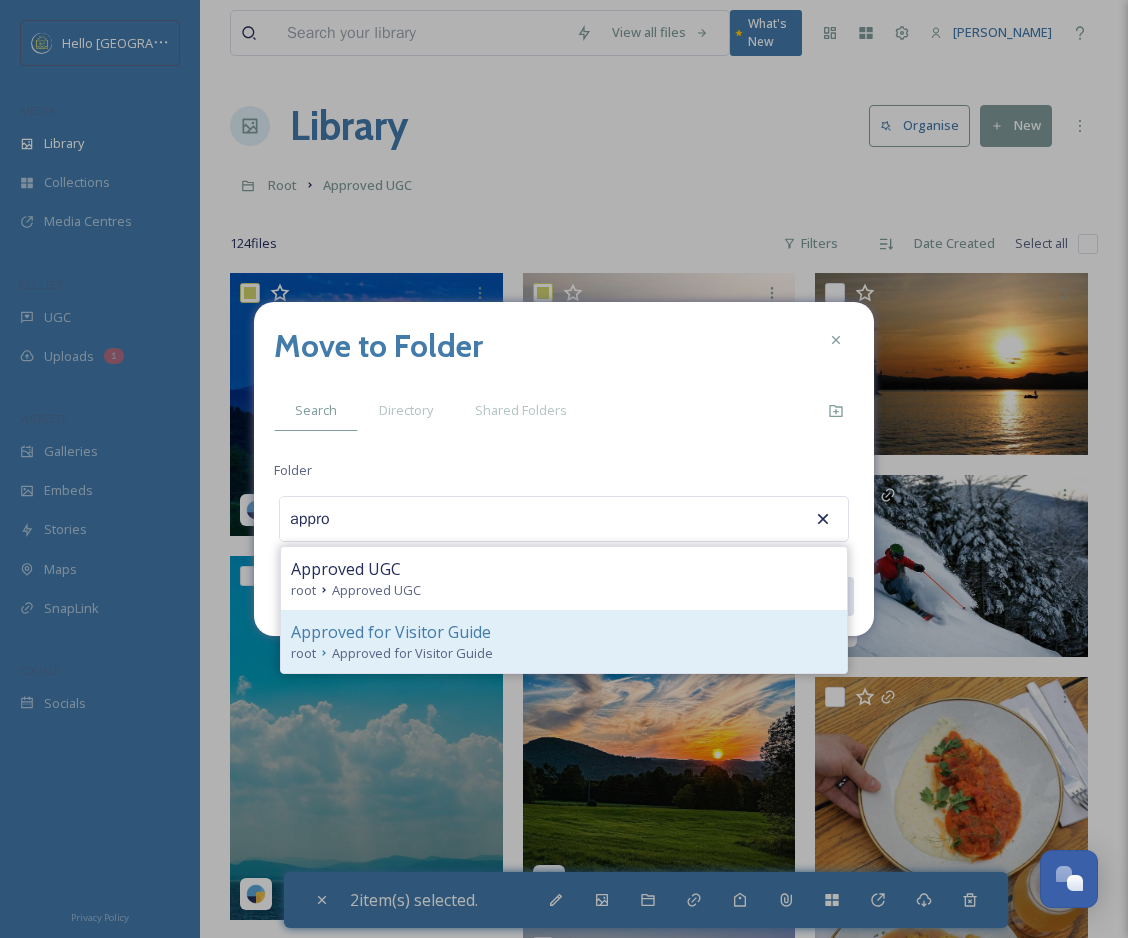 click on "Approved for Visitor Guide" at bounding box center (391, 632) 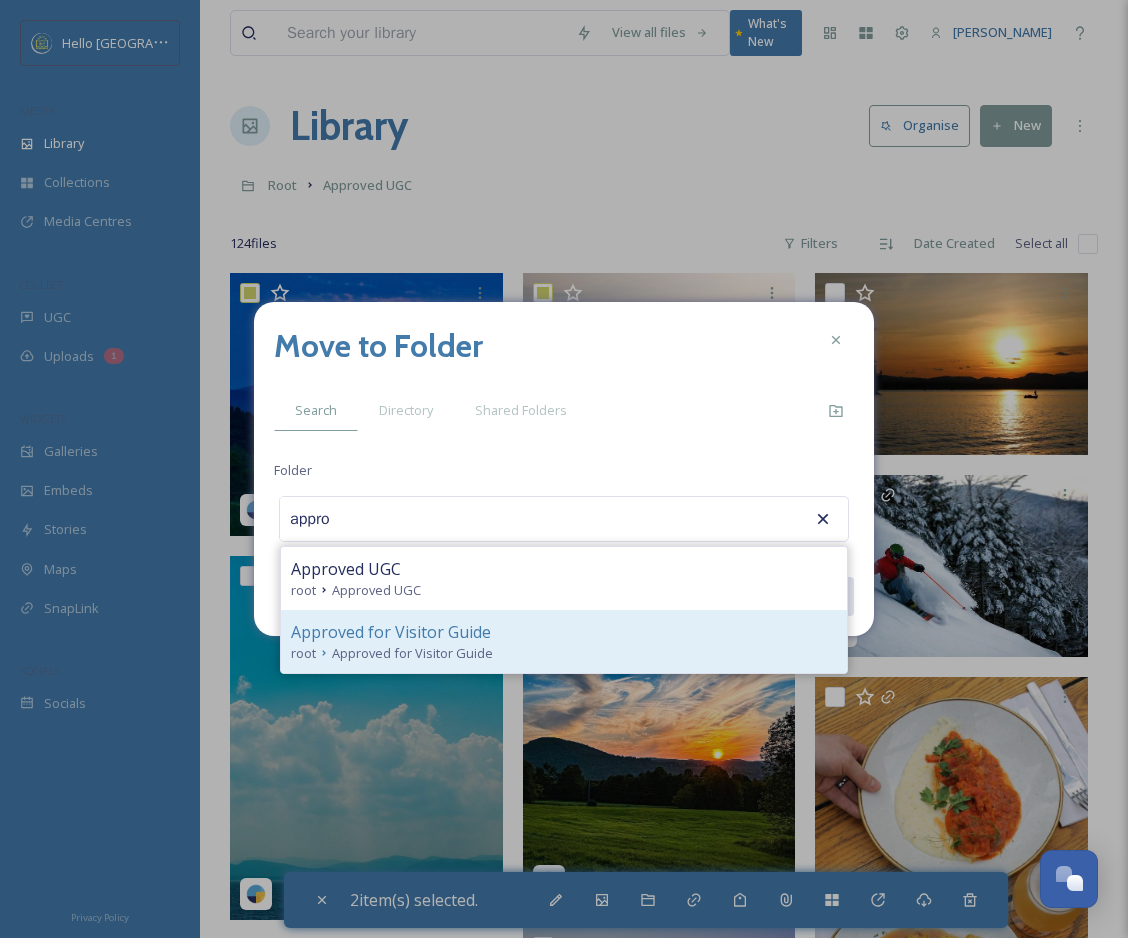 type on "Approved for Visitor Guide" 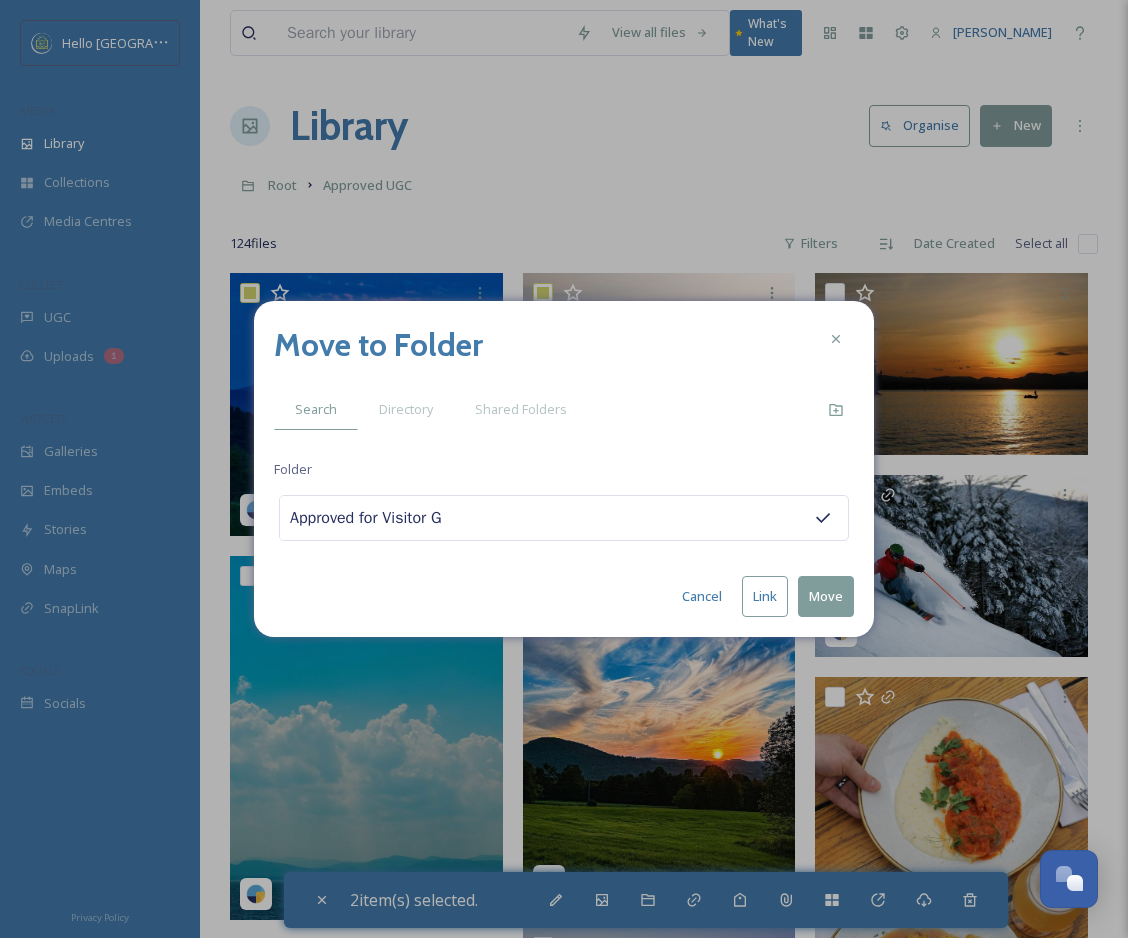 click on "Link" at bounding box center (765, 596) 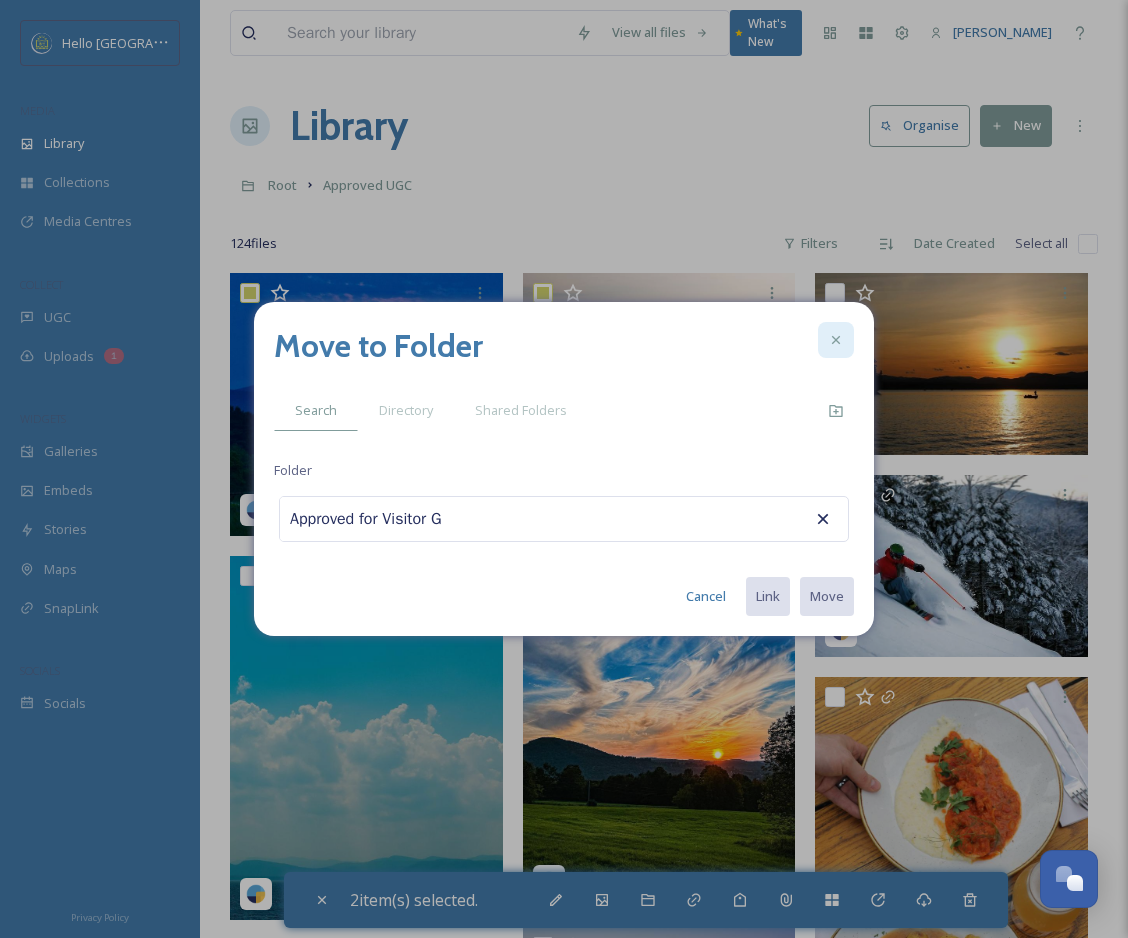 click 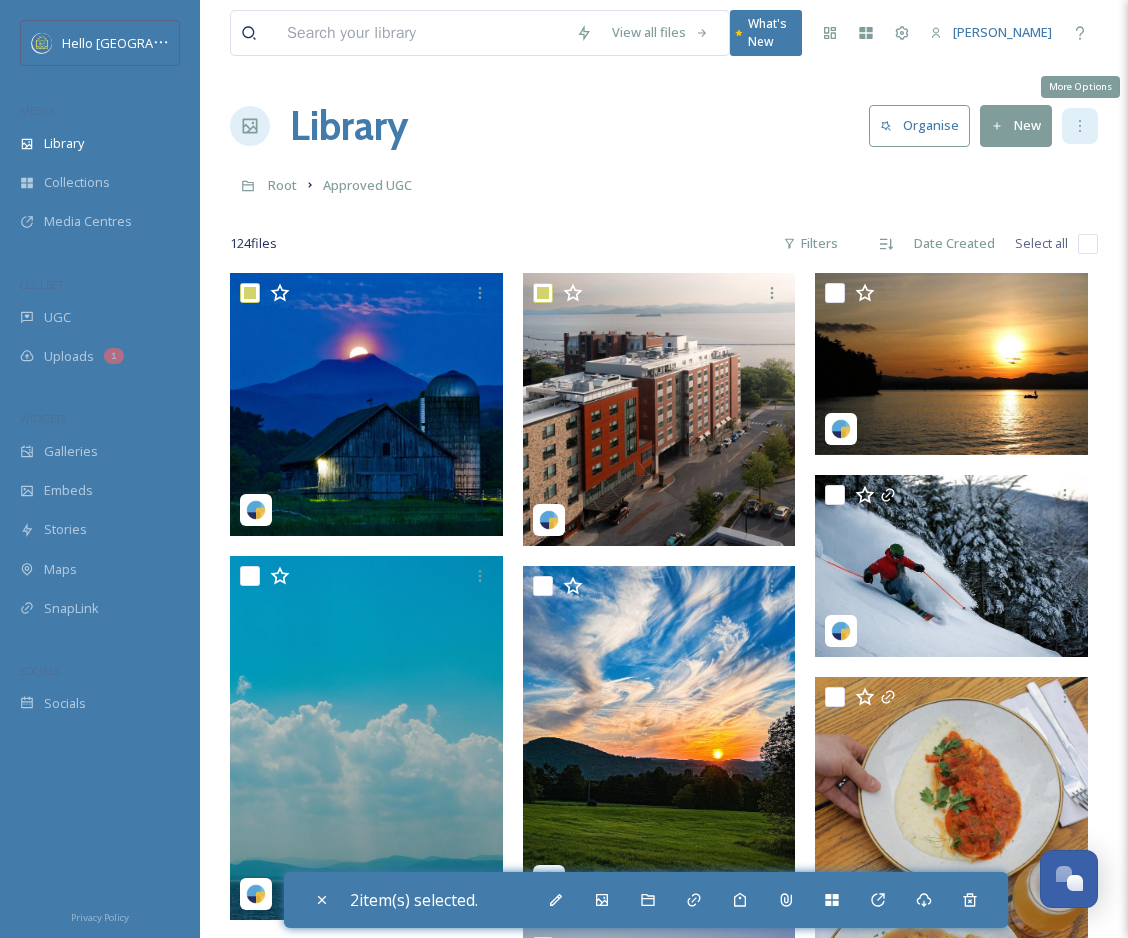 click on "More Options" at bounding box center (1080, 126) 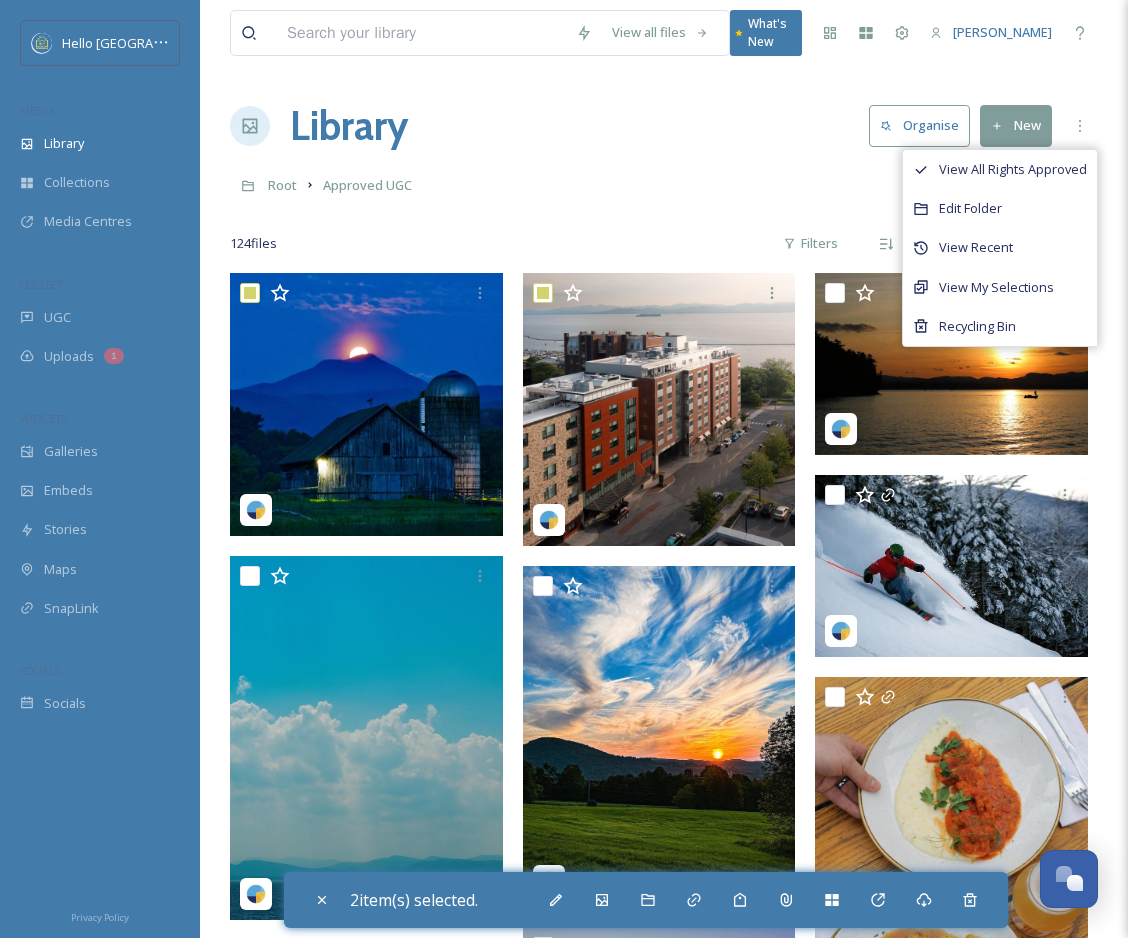 click on "Root Approved UGC" at bounding box center [664, 185] 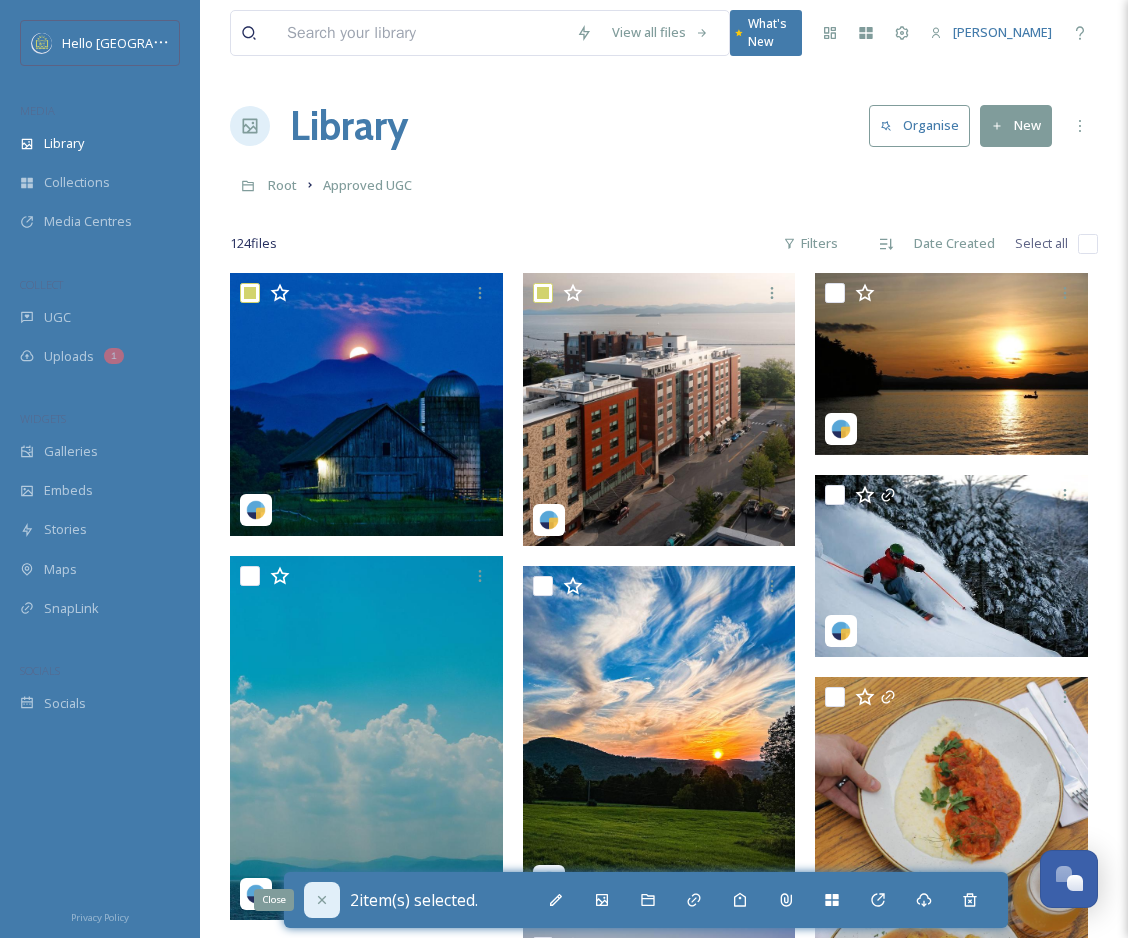 click 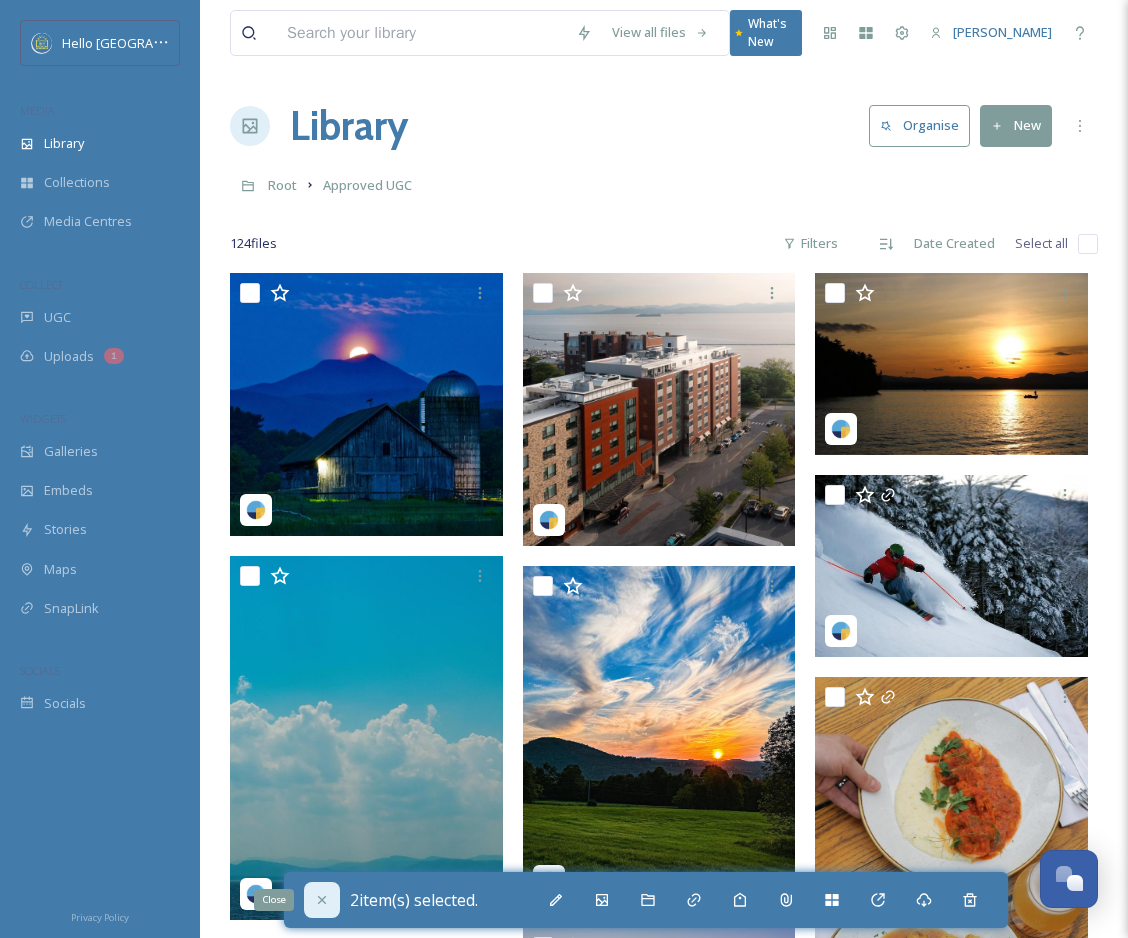 checkbox on "false" 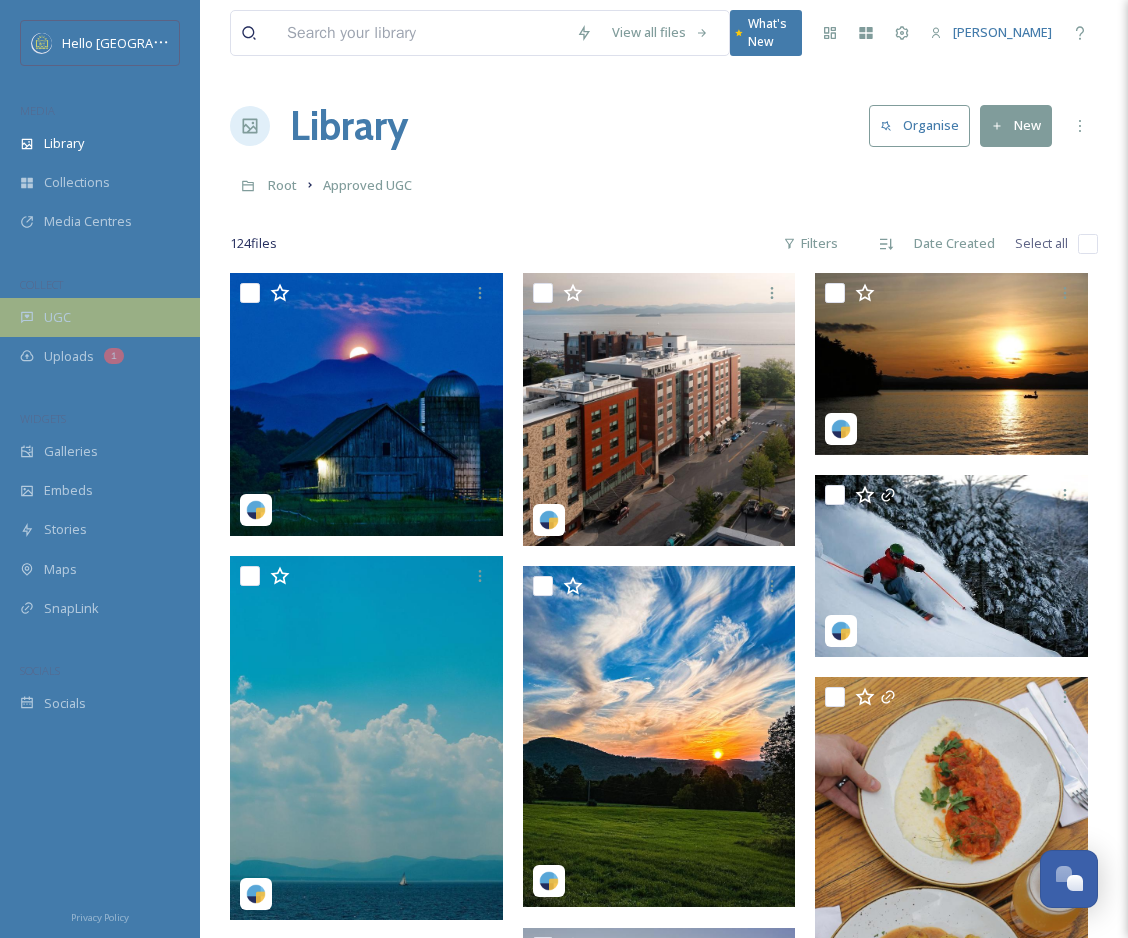click on "UGC" at bounding box center [57, 317] 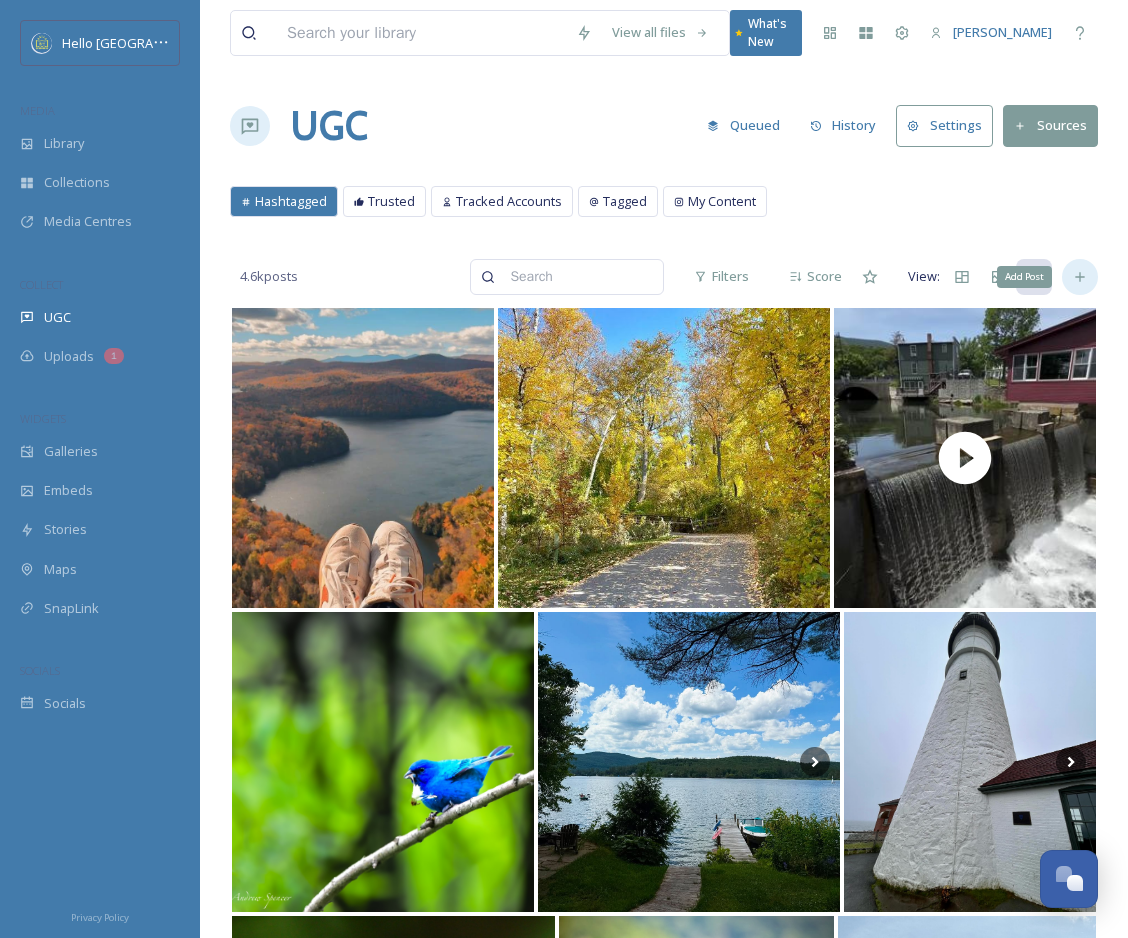 click 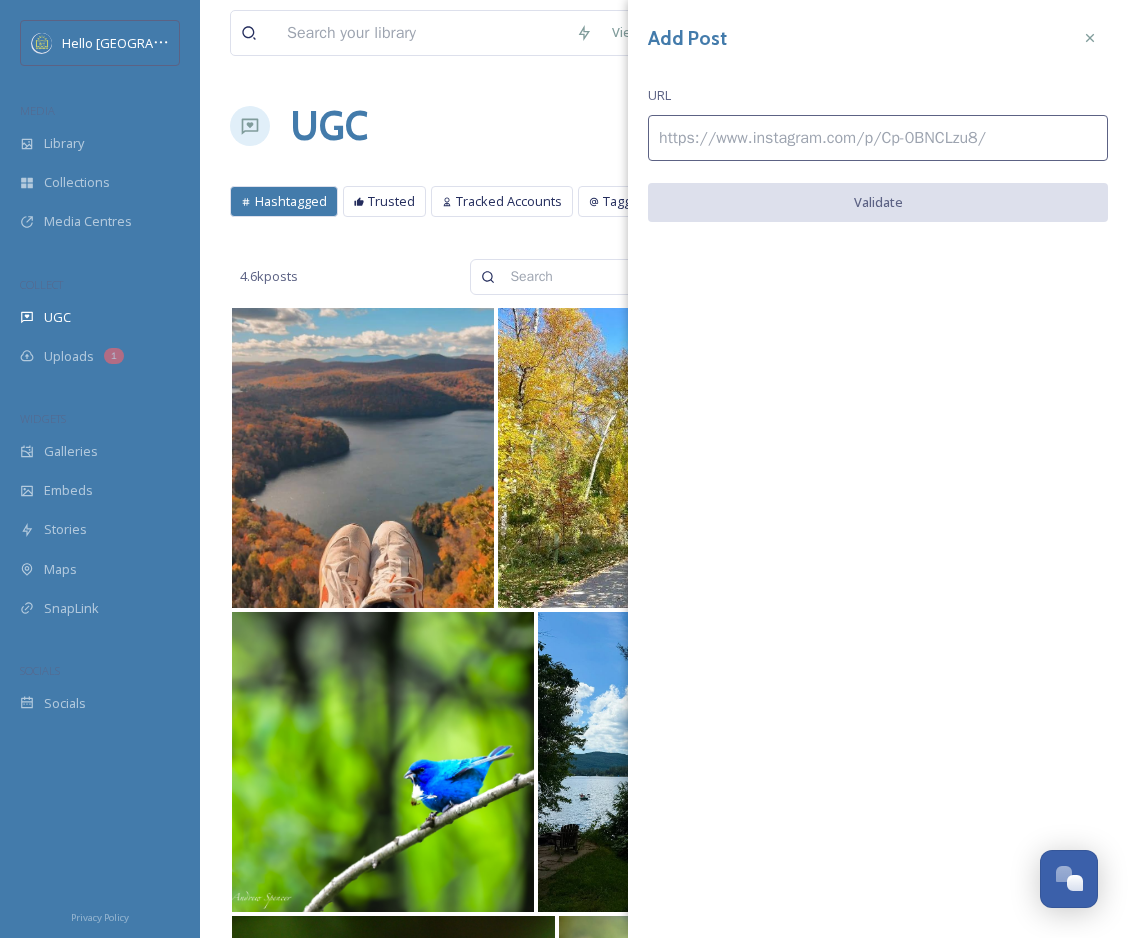 click at bounding box center (878, 138) 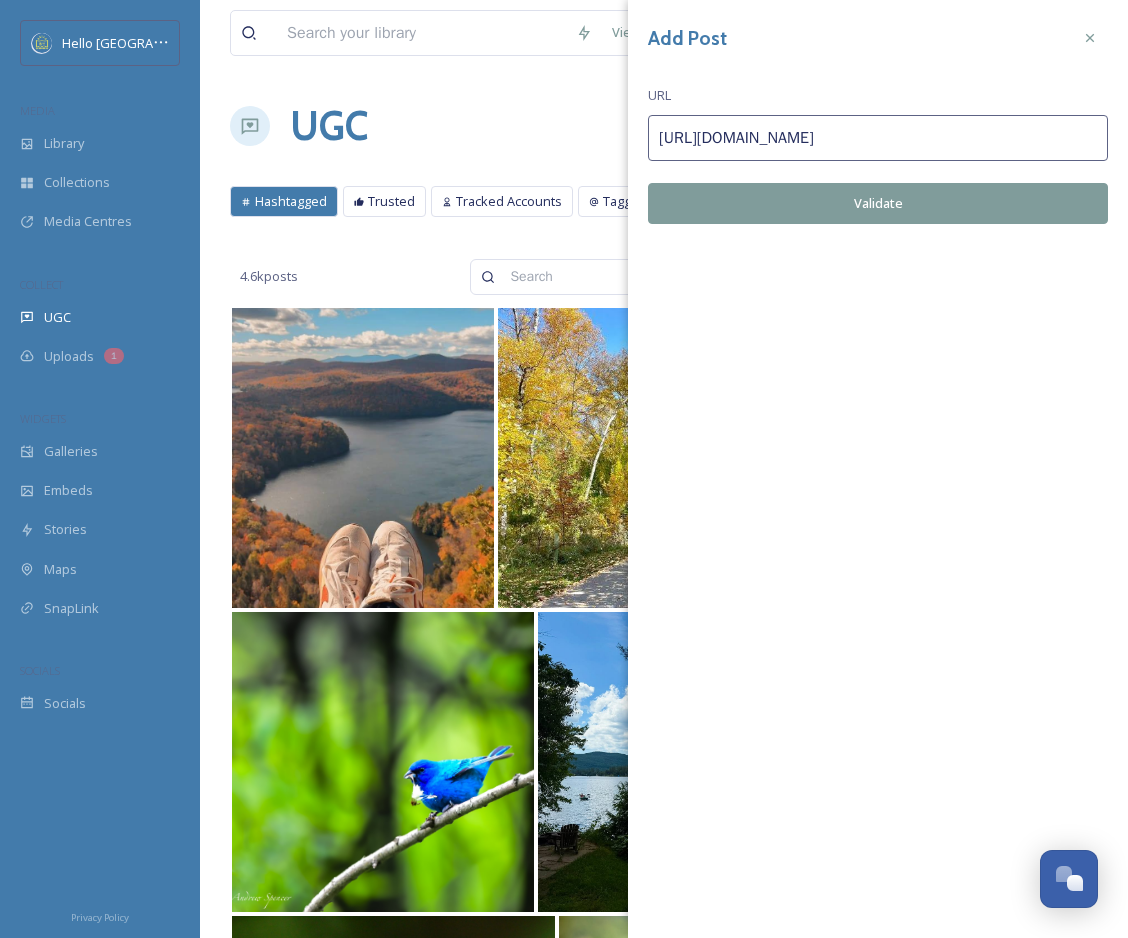 type on "https://www.instagram.com/p/DKRwAzotGii/" 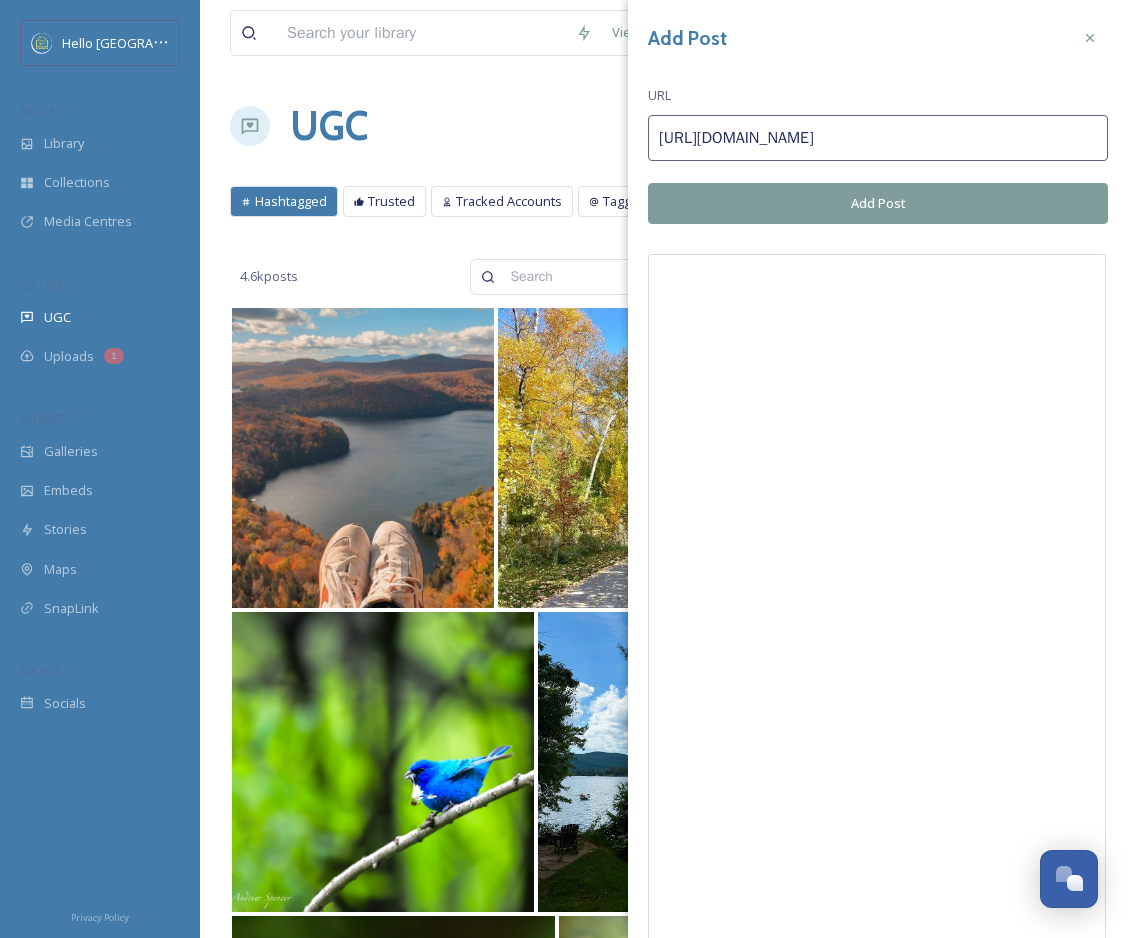 click on "Add Post" at bounding box center [878, 203] 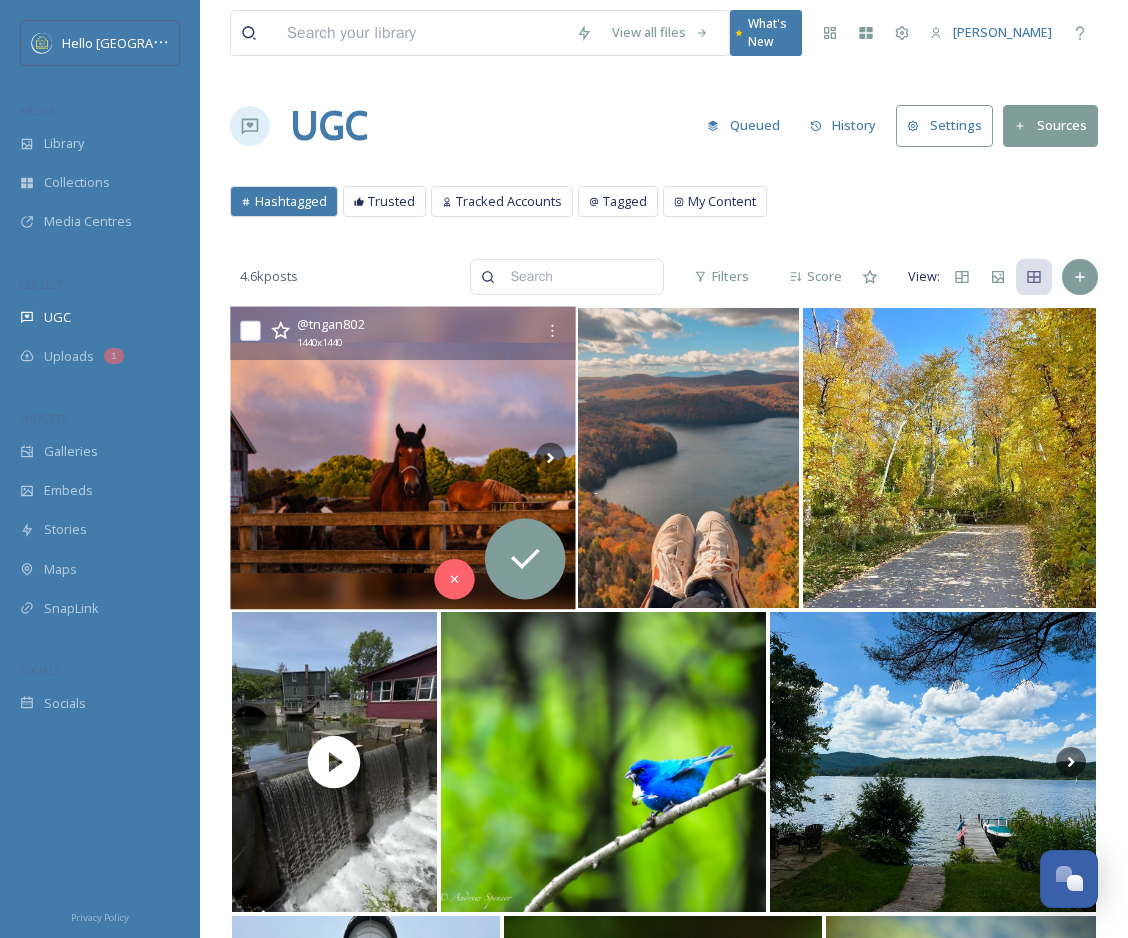 click at bounding box center (402, 458) 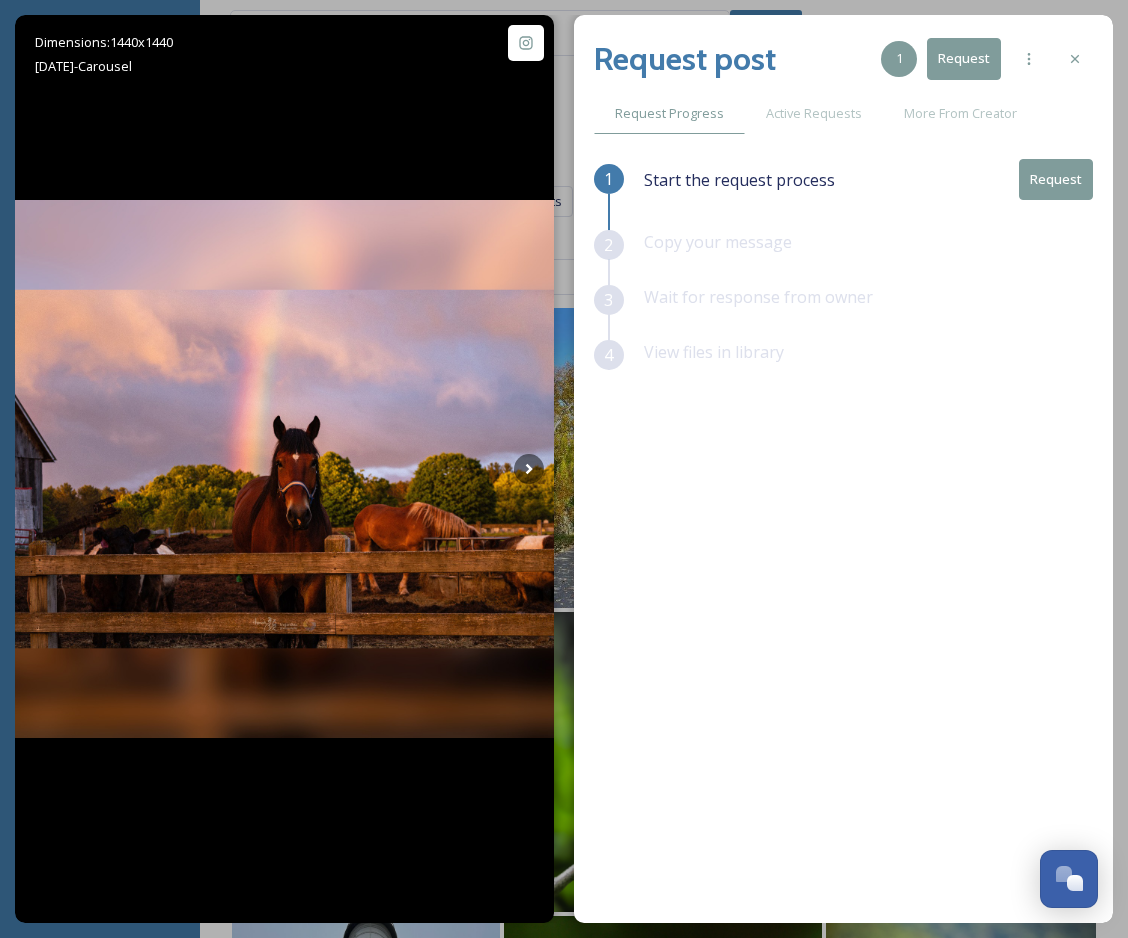click on "Request" at bounding box center (1056, 179) 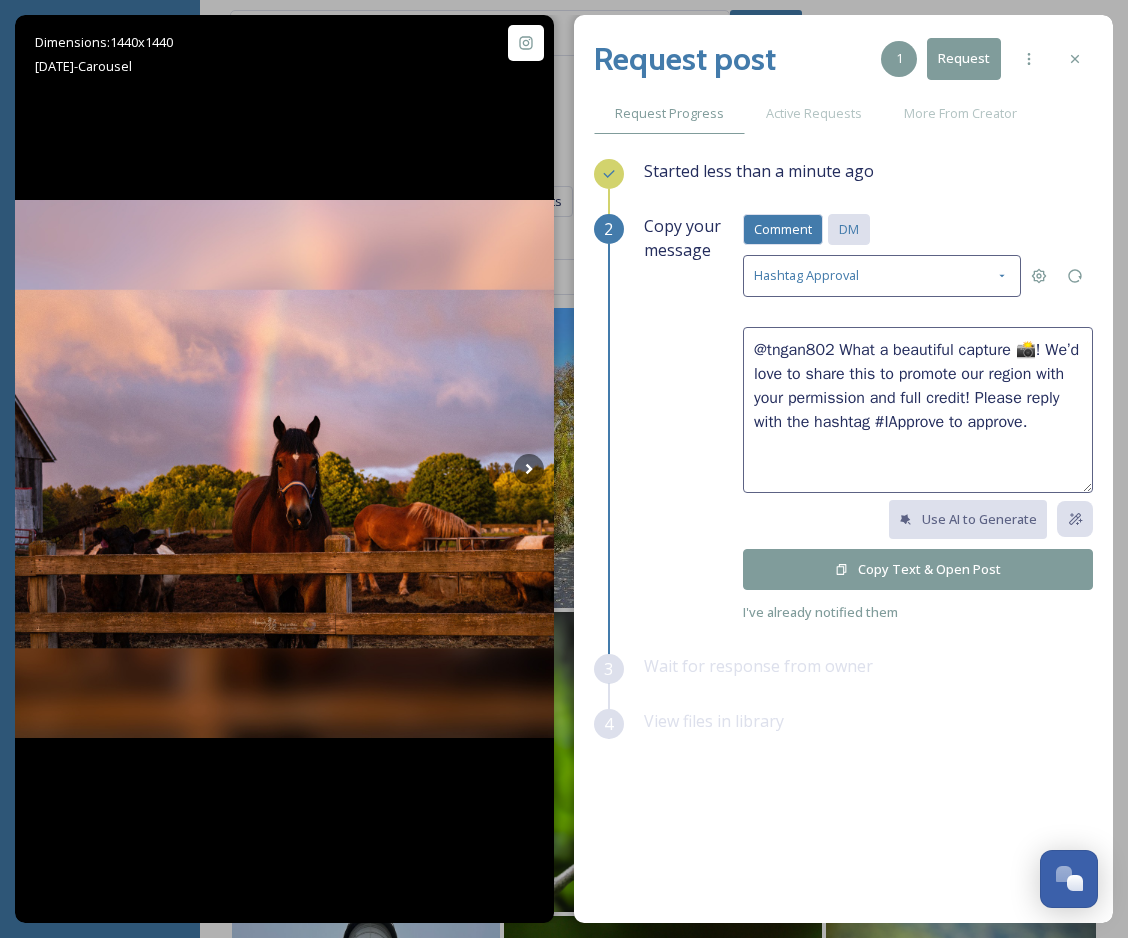 click on "DM" at bounding box center [849, 229] 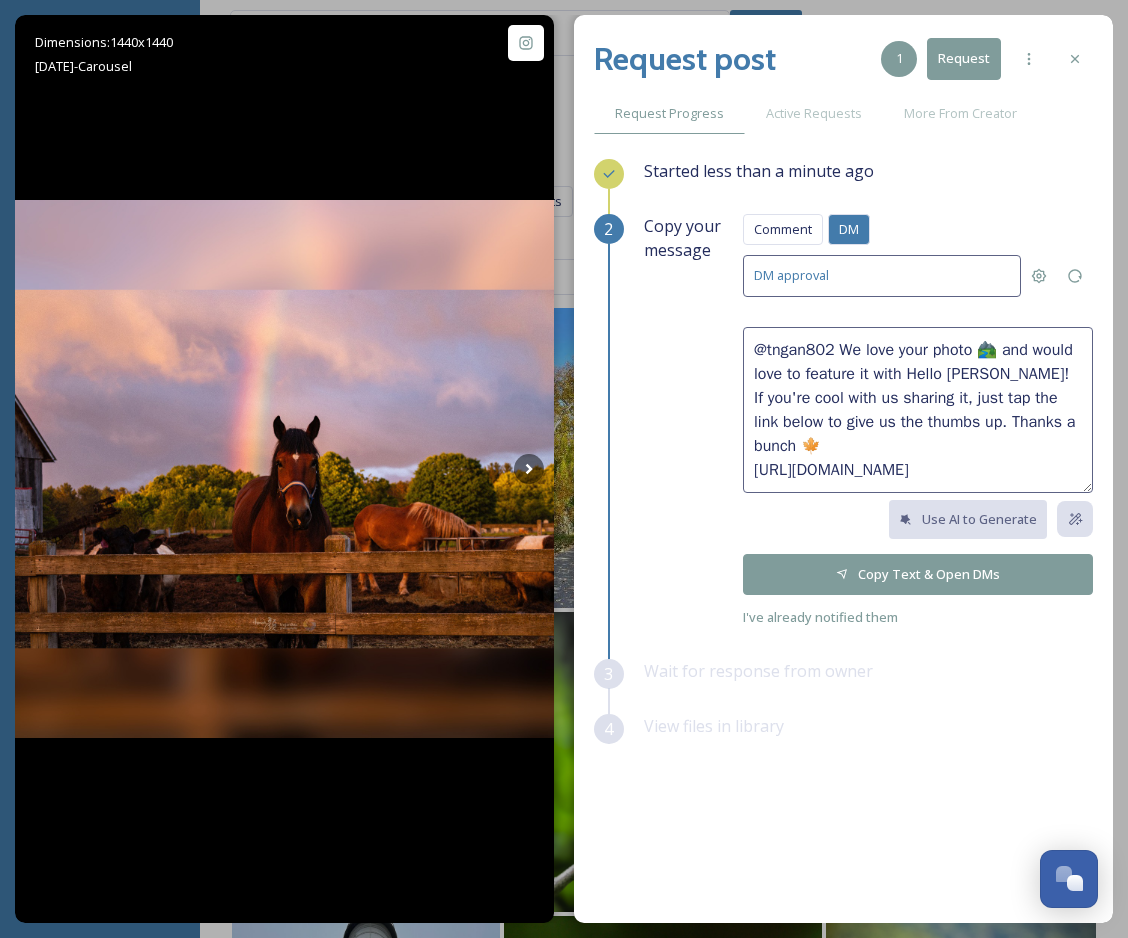 click on "@tngan802 We love your photo 🏞️ and would love to feature it with Hello Burlington!
If you're cool with us sharing it, just tap the link below to give us the thumbs up. Thanks a bunch 🍁
https://go.snapsea.io/approve/1MbGsy7Kl" at bounding box center (918, 410) 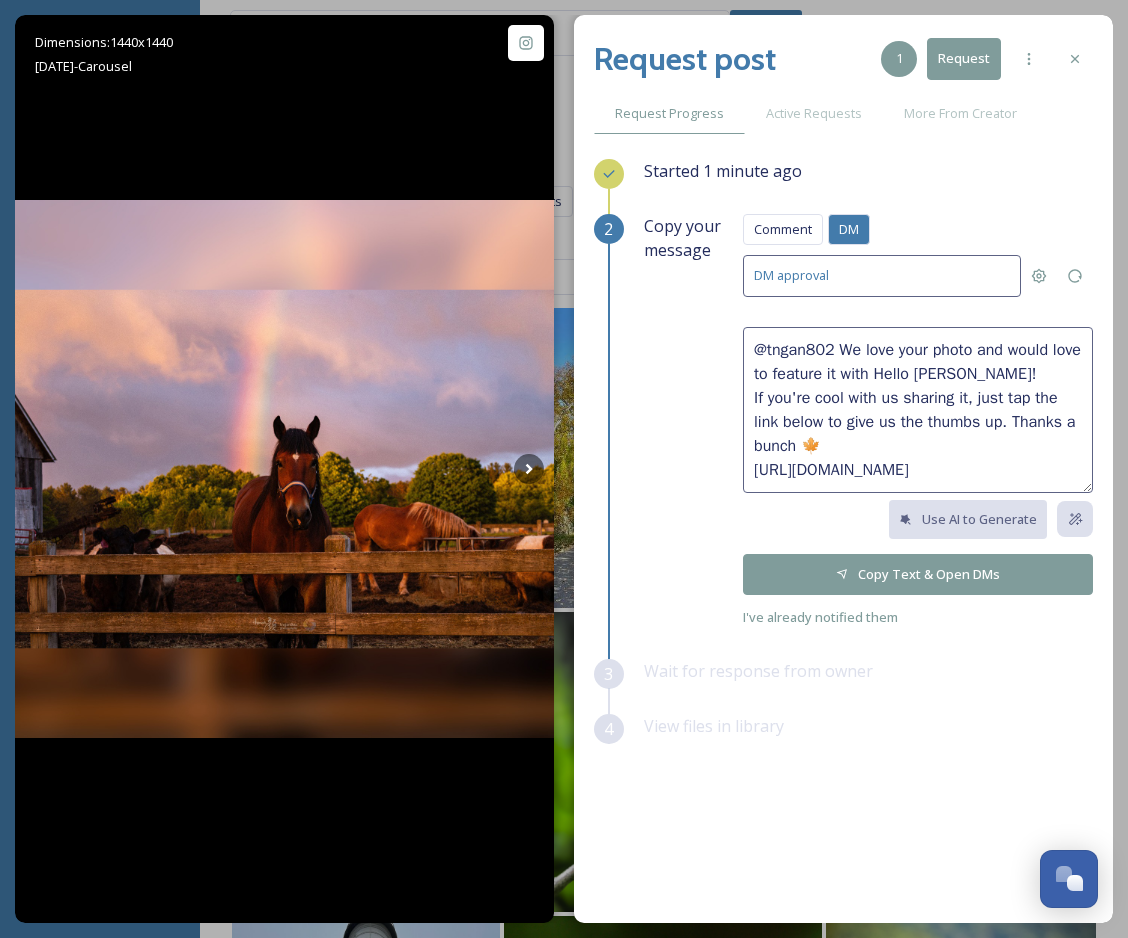 paste on "🌈" 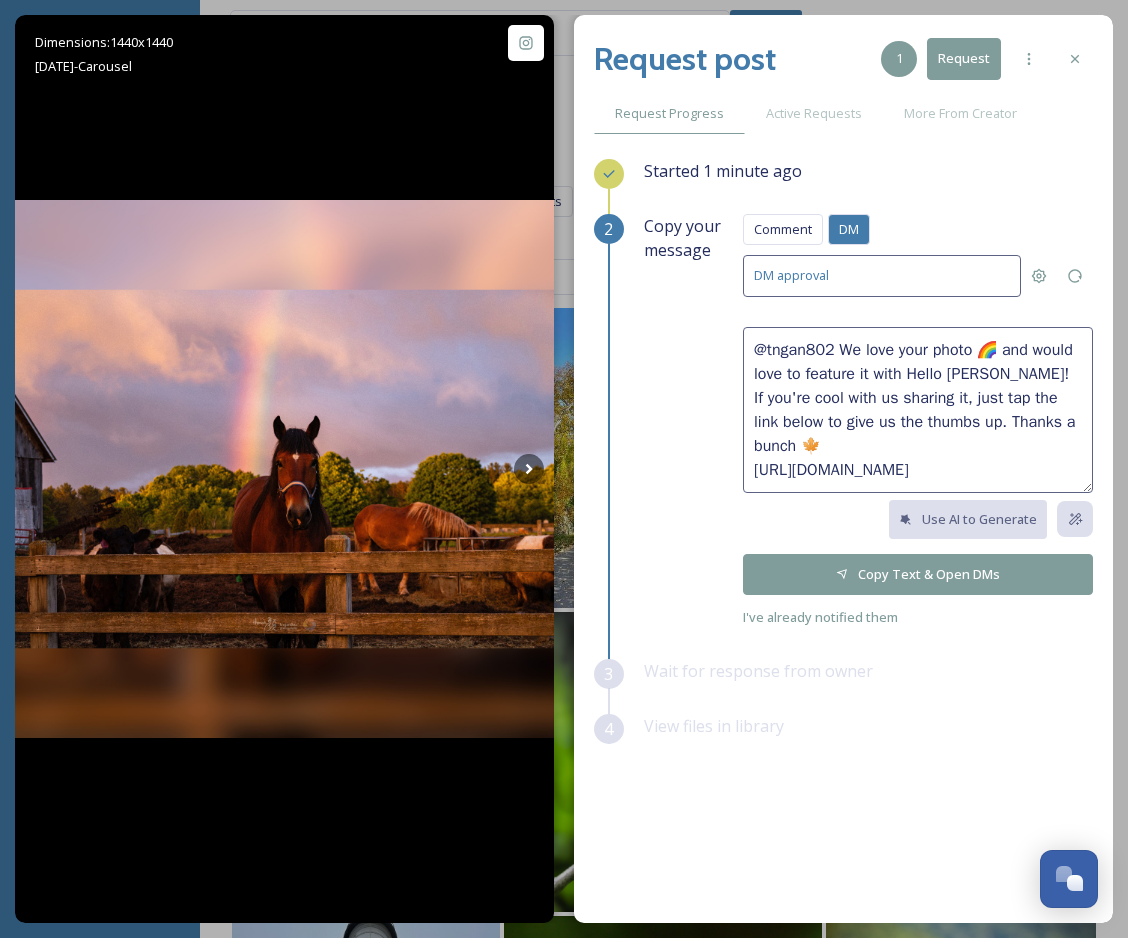 type on "@tngan802 We love your photo 🌈 and would love to feature it with Hello Burlington!
If you're cool with us sharing it, just tap the link below to give us the thumbs up. Thanks a bunch 🍁
https://go.snapsea.io/approve/1MbGsy7Kl" 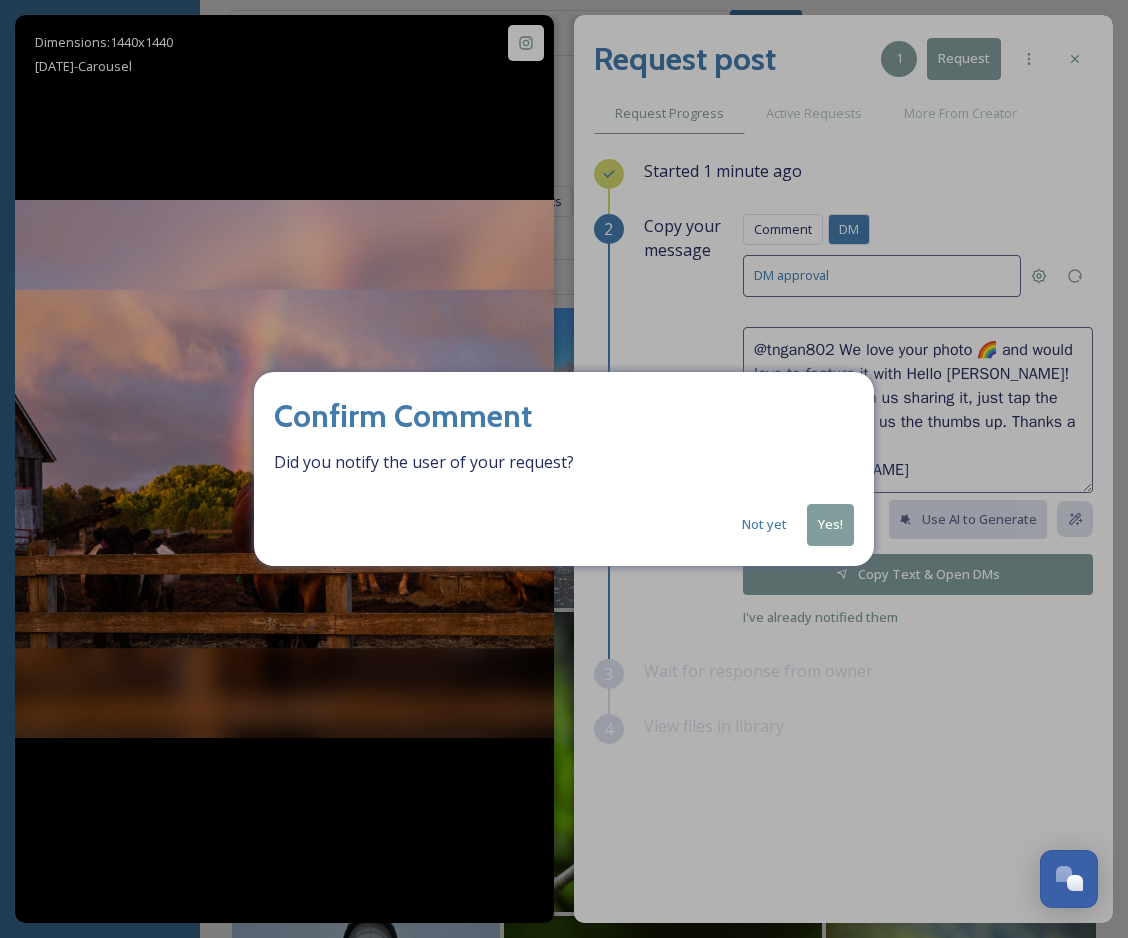 click on "Yes!" at bounding box center (830, 524) 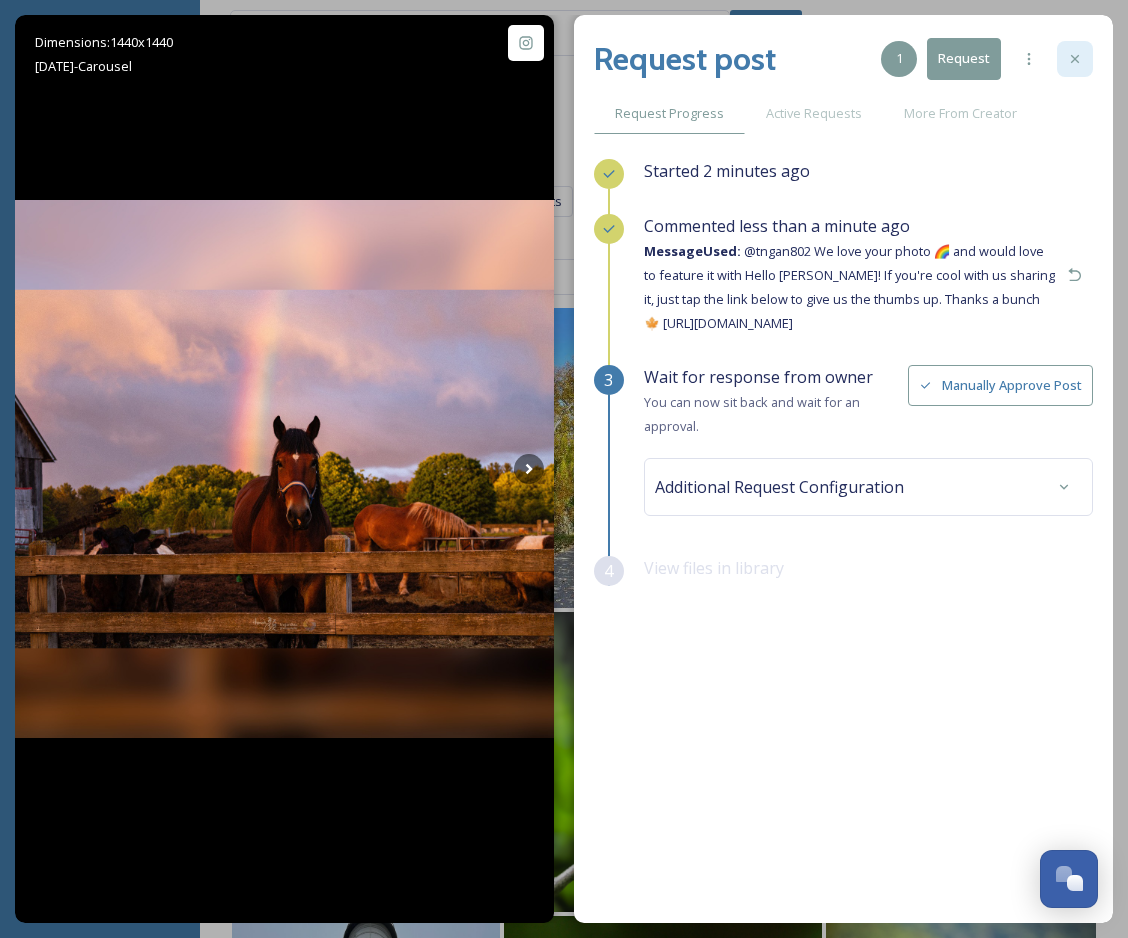 click 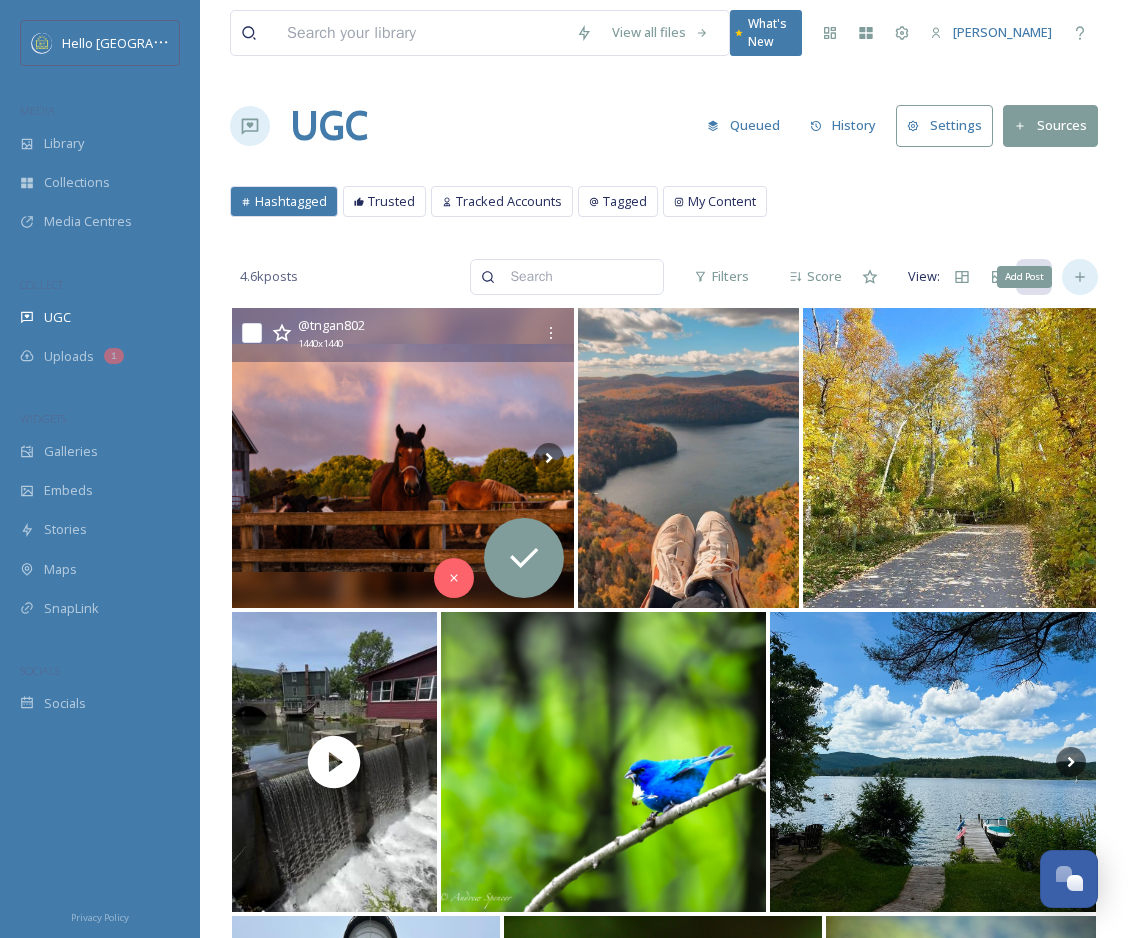 click 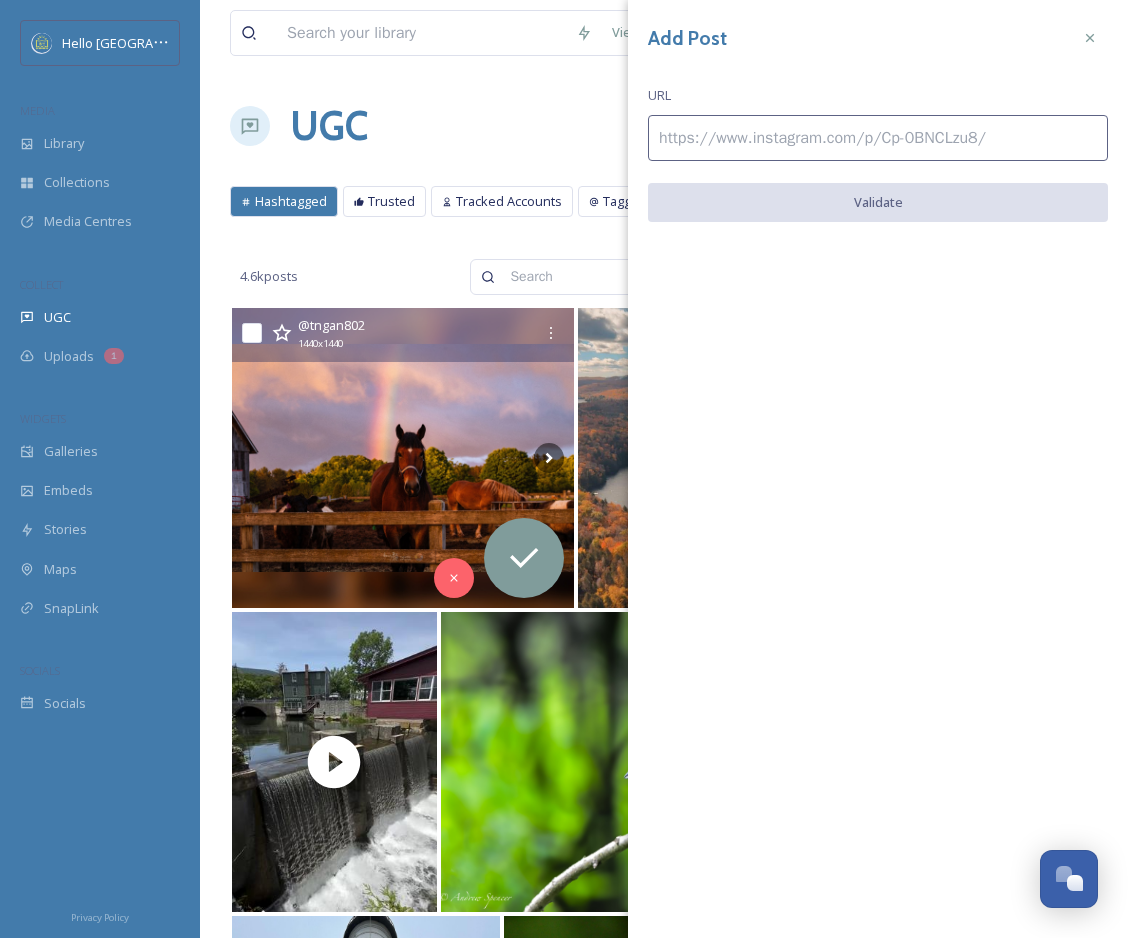 click at bounding box center [878, 138] 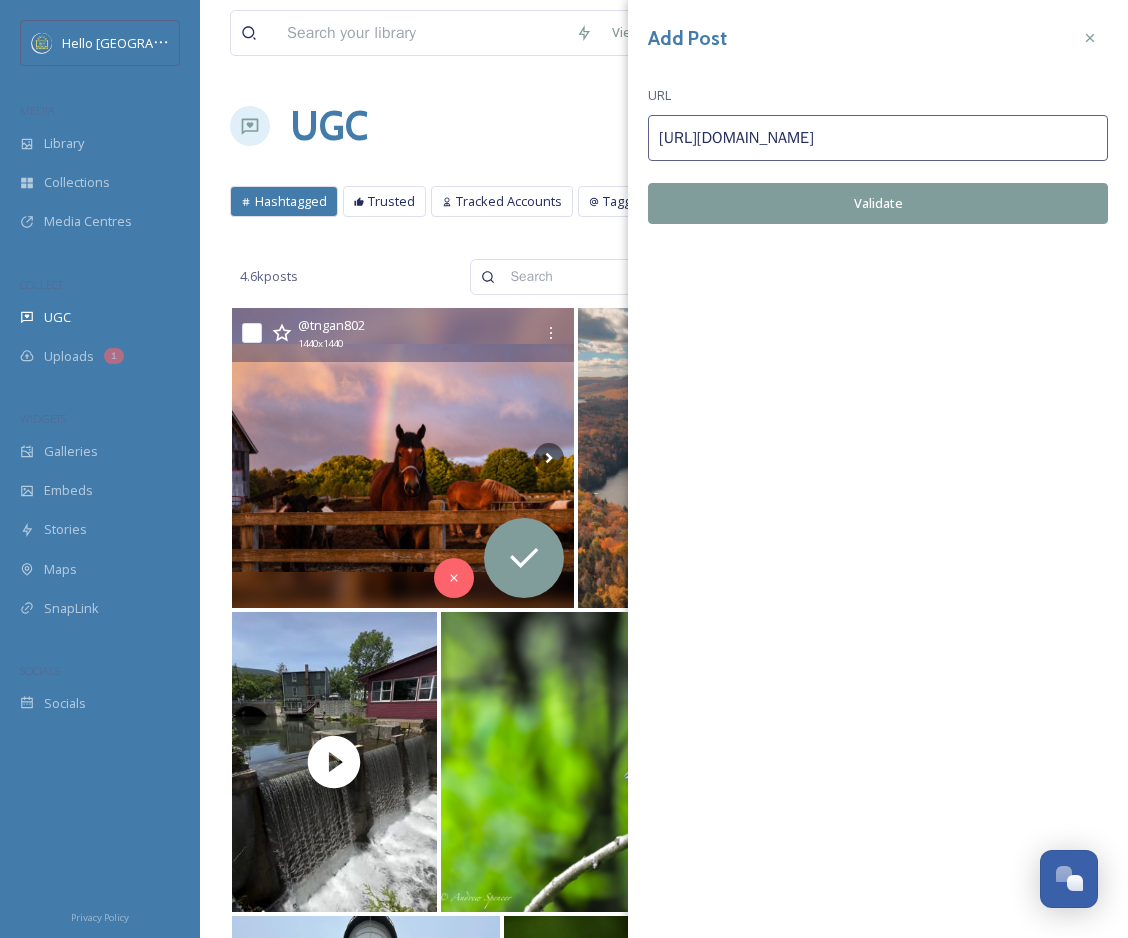 type on "https://www.instagram.com/p/DLNsH9nRDsn/" 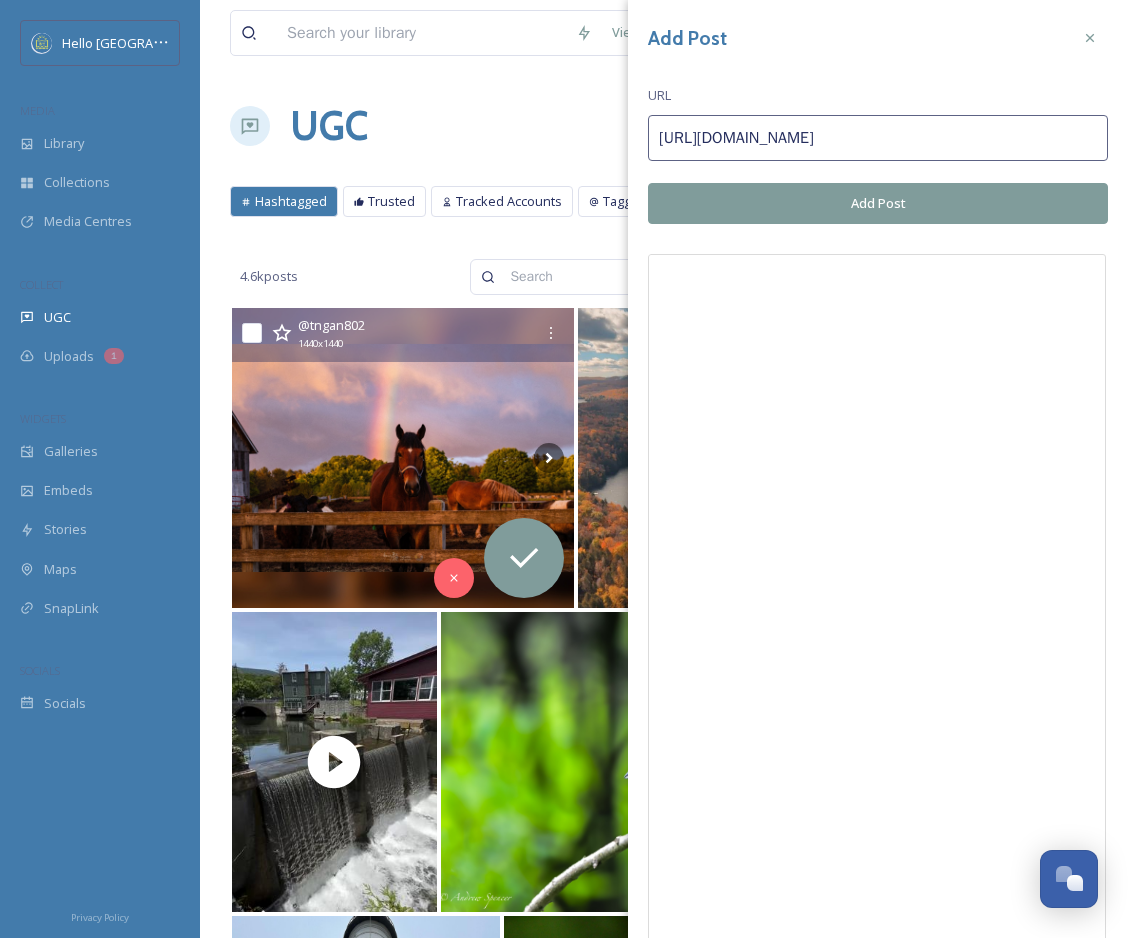 click on "Add Post" at bounding box center [878, 203] 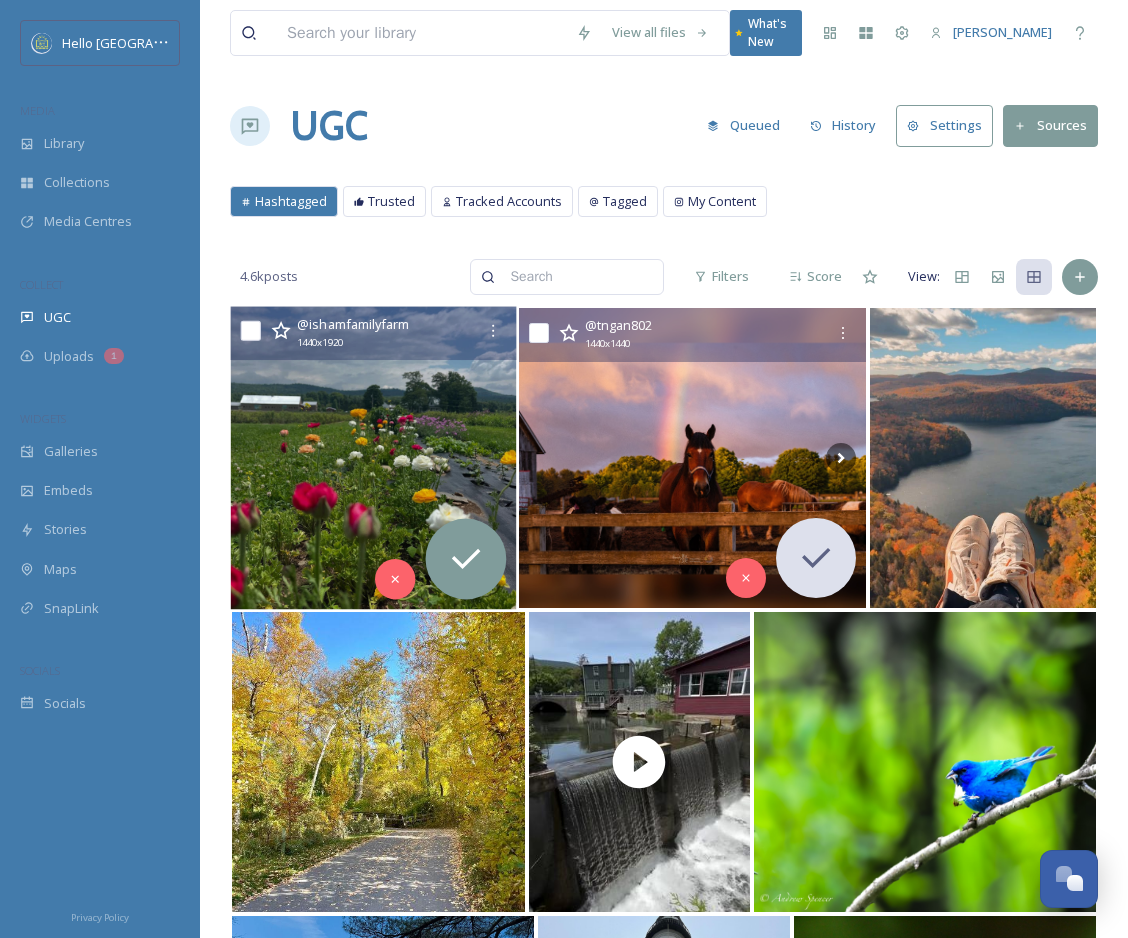 click at bounding box center (373, 458) 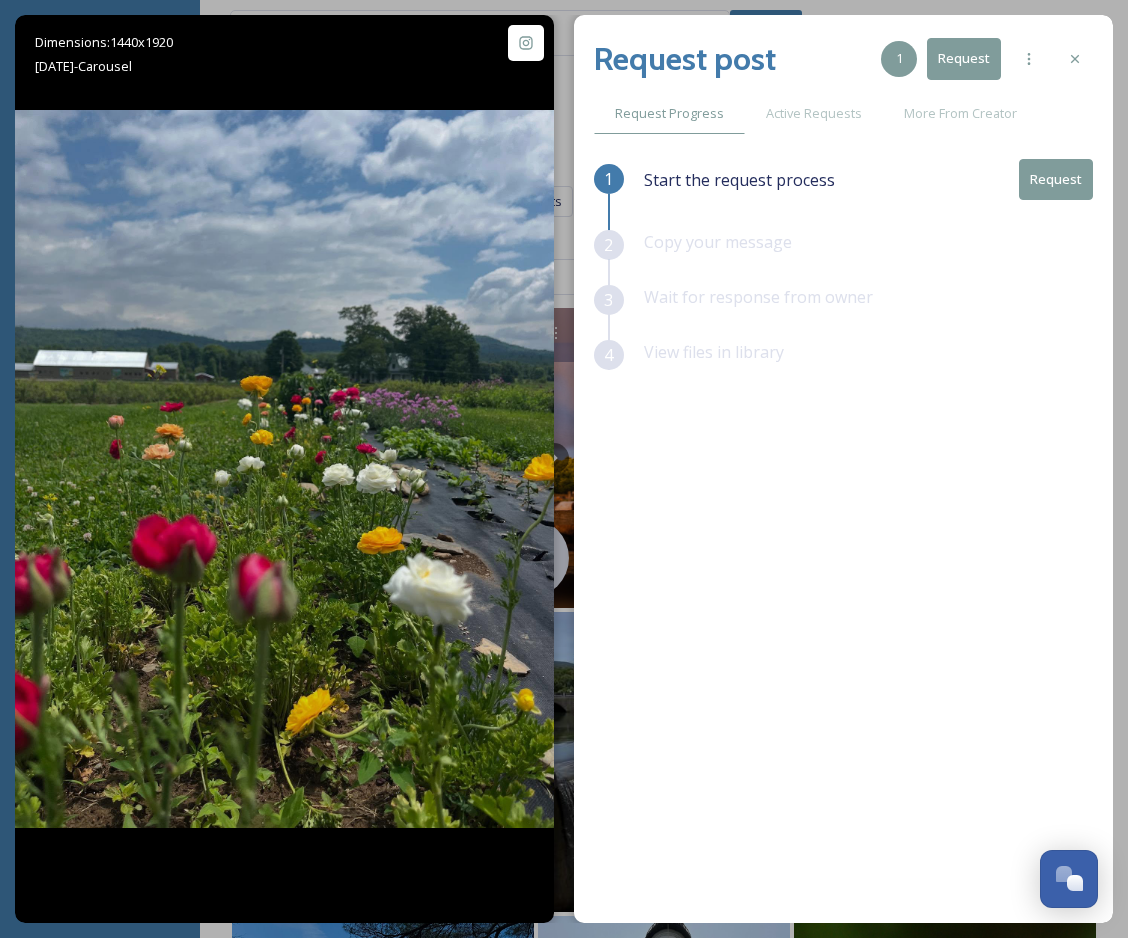 click on "Request" at bounding box center (1056, 179) 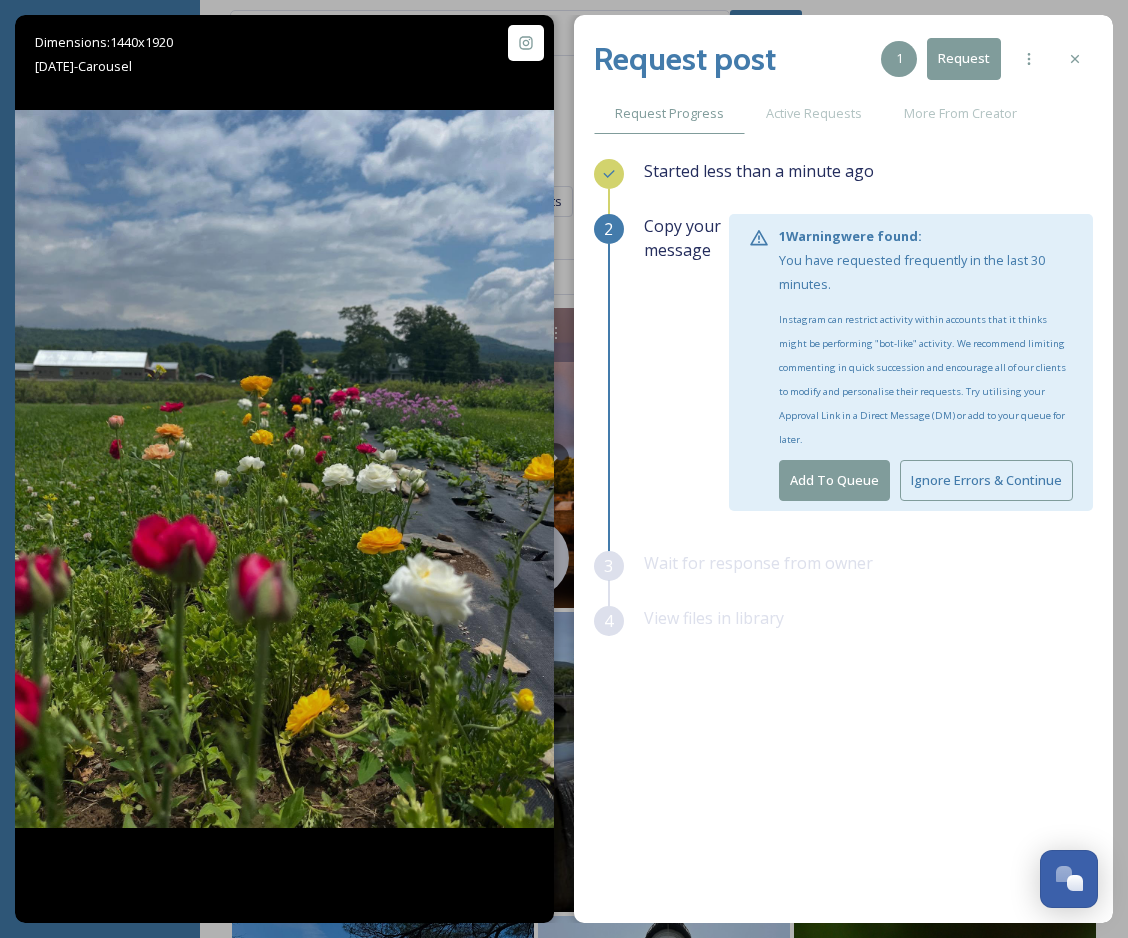 click on "Add To Queue" at bounding box center [834, 480] 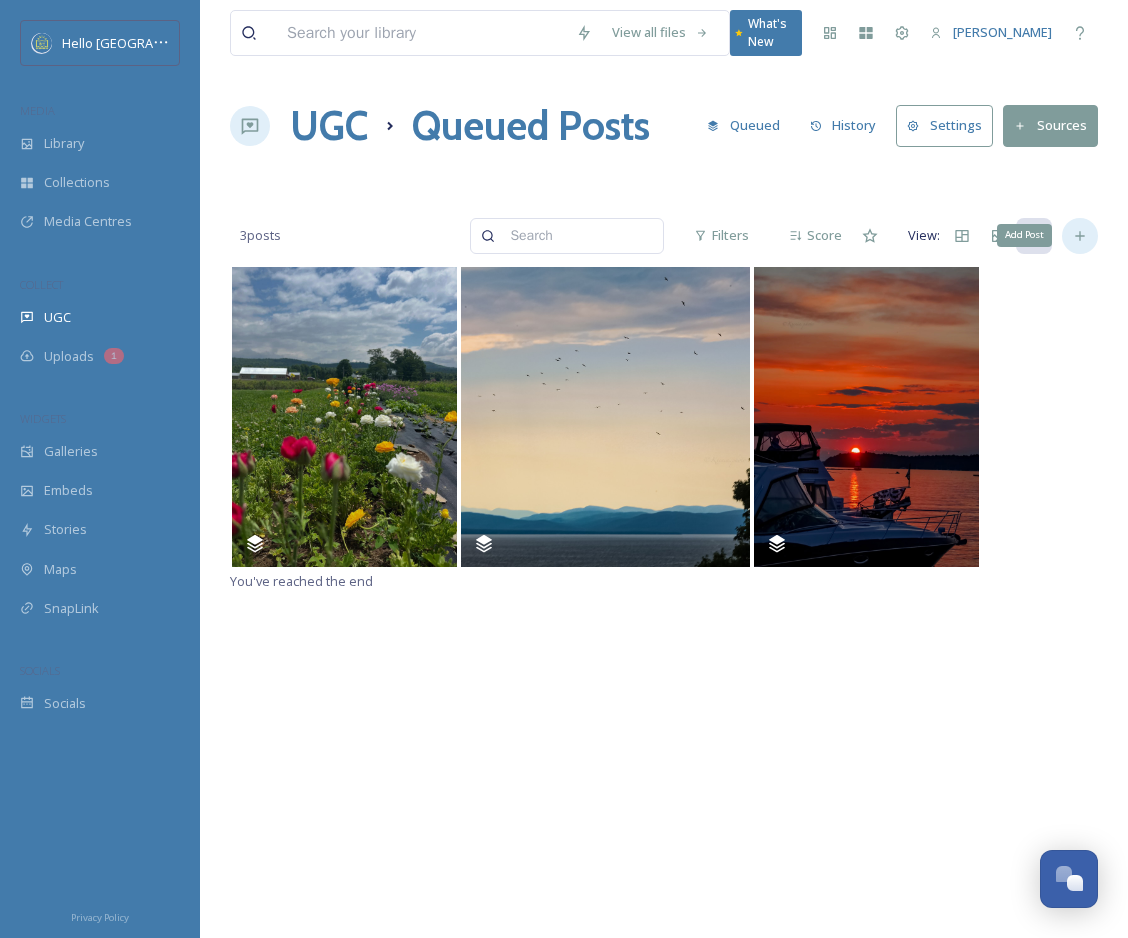 click 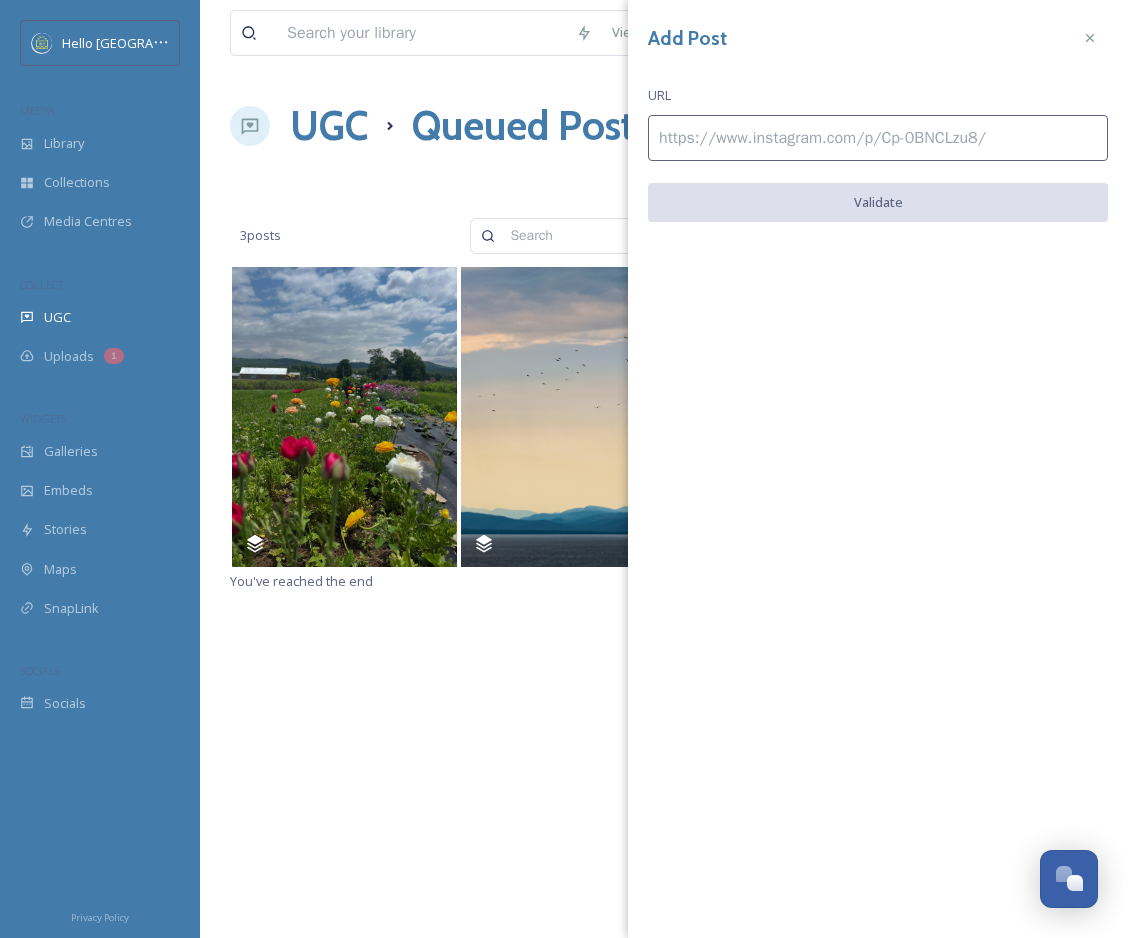 click at bounding box center (878, 138) 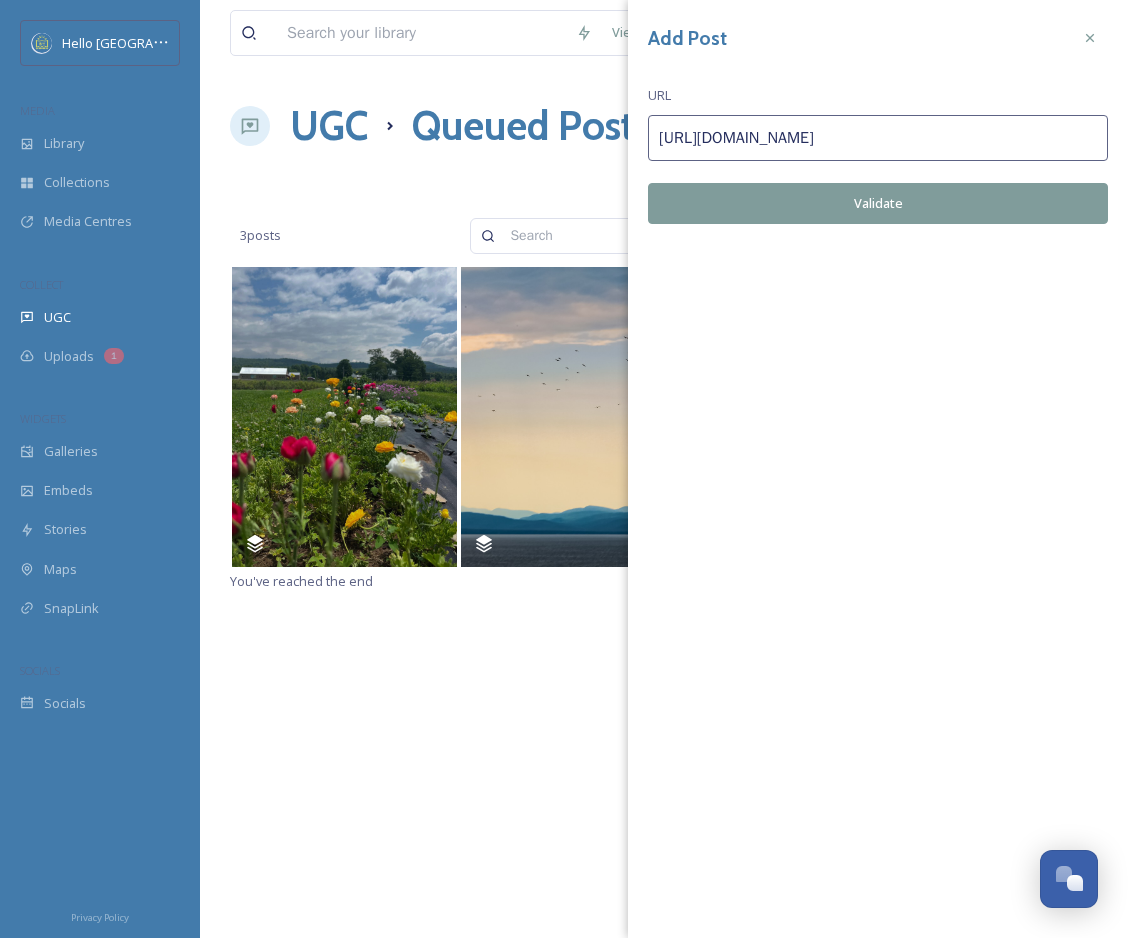 click on "Validate" at bounding box center [878, 203] 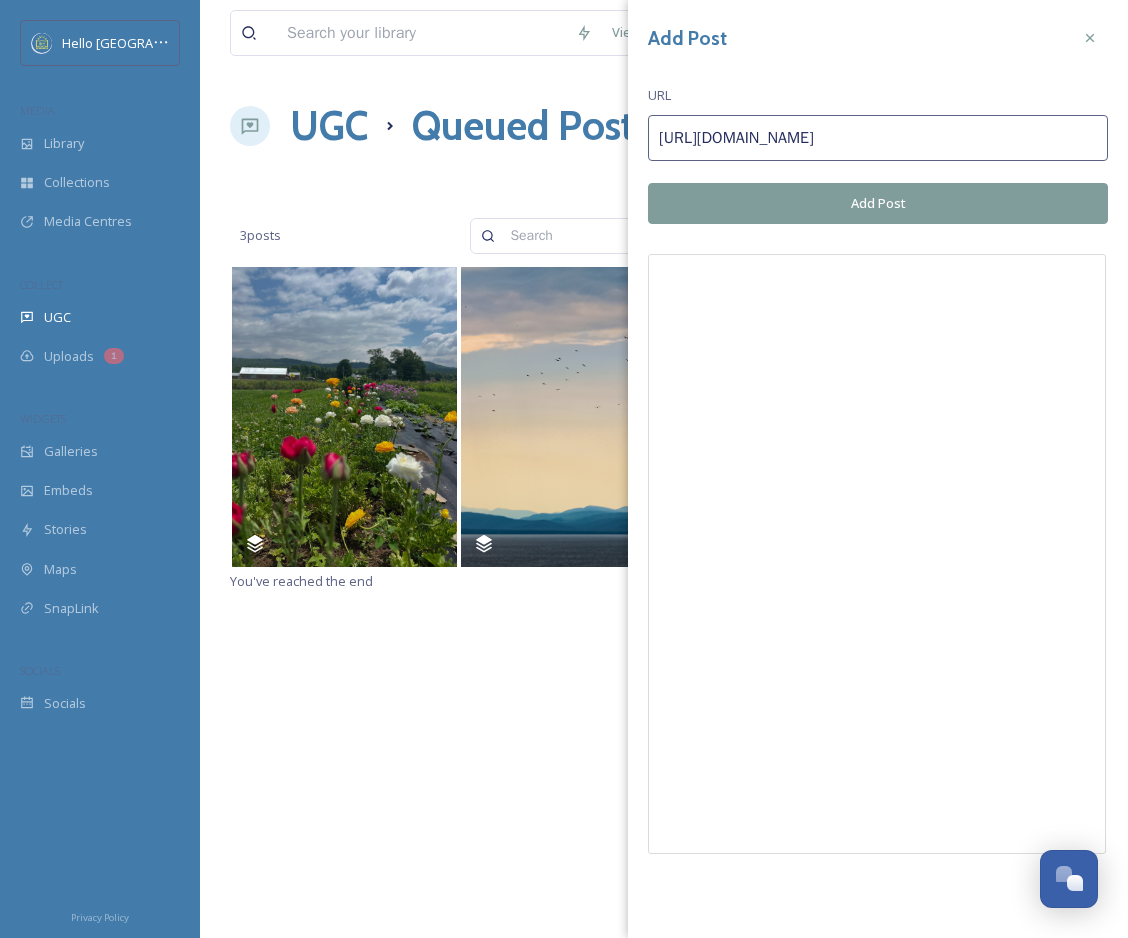 click on "https://www.instagram.com/p/DMDQY_Dsm-p/" at bounding box center (878, 138) 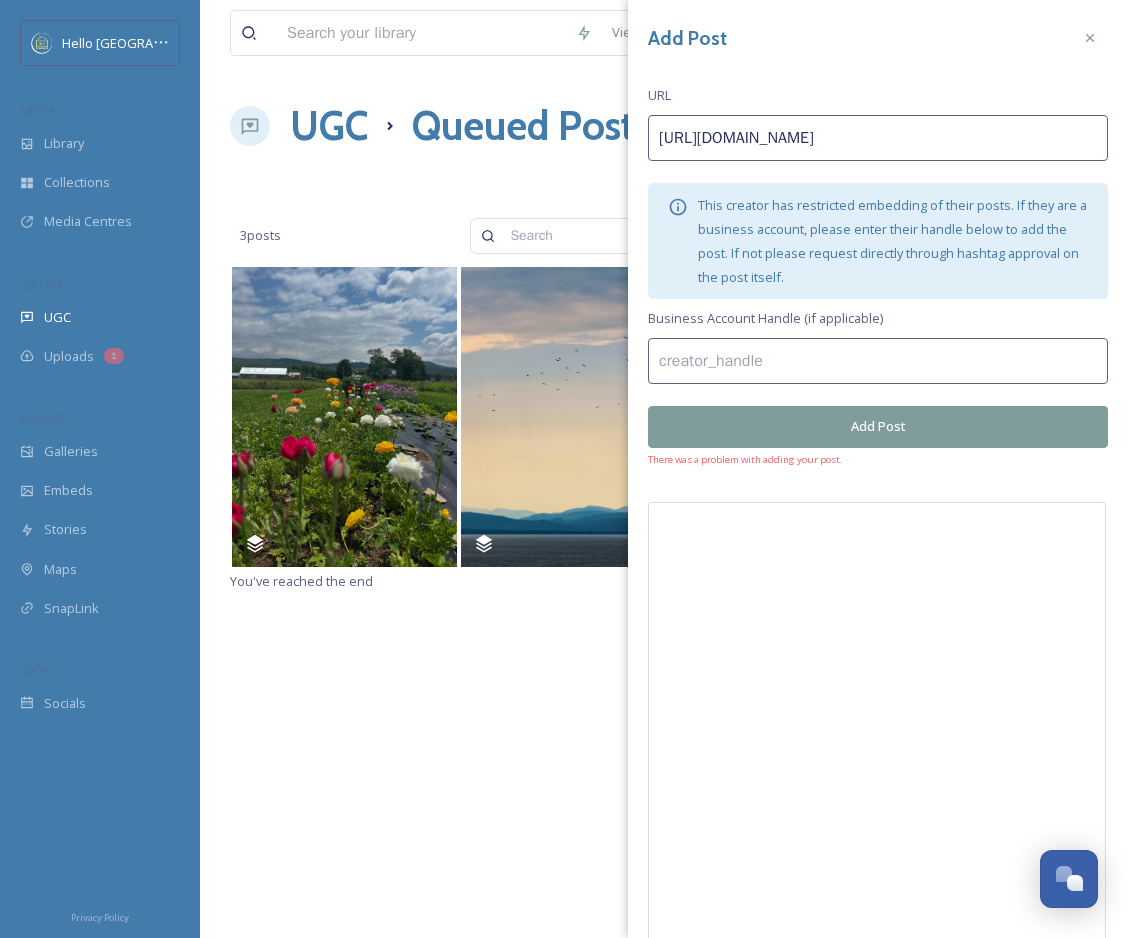 click at bounding box center (878, 361) 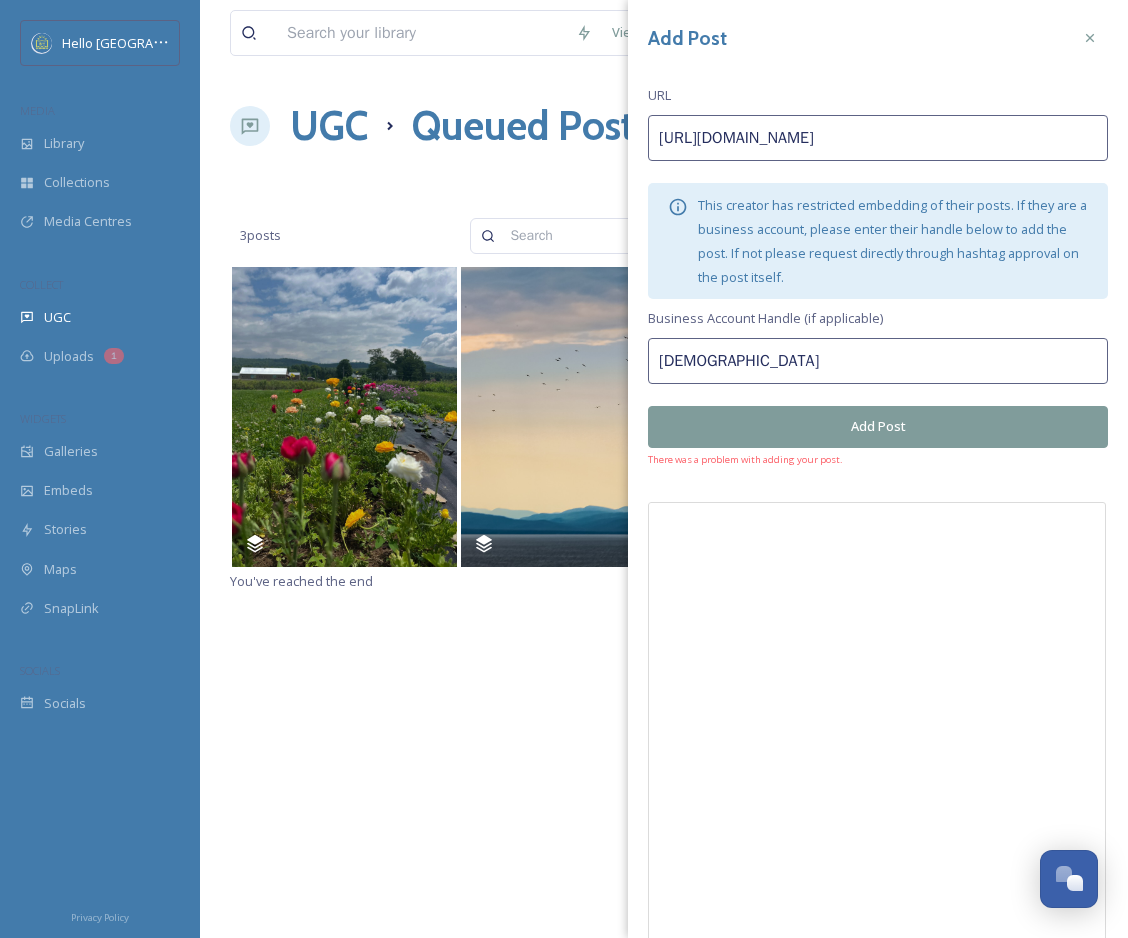 type on "judisvt" 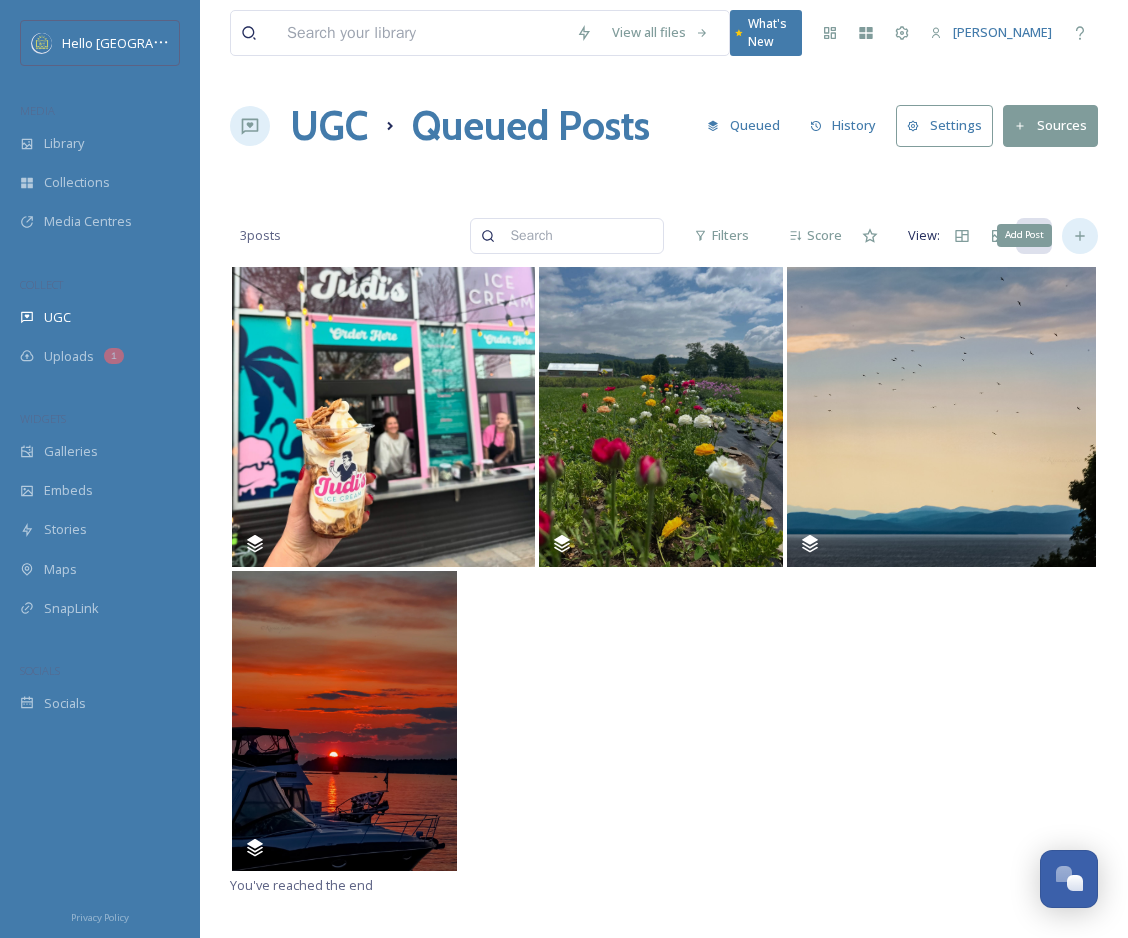 click 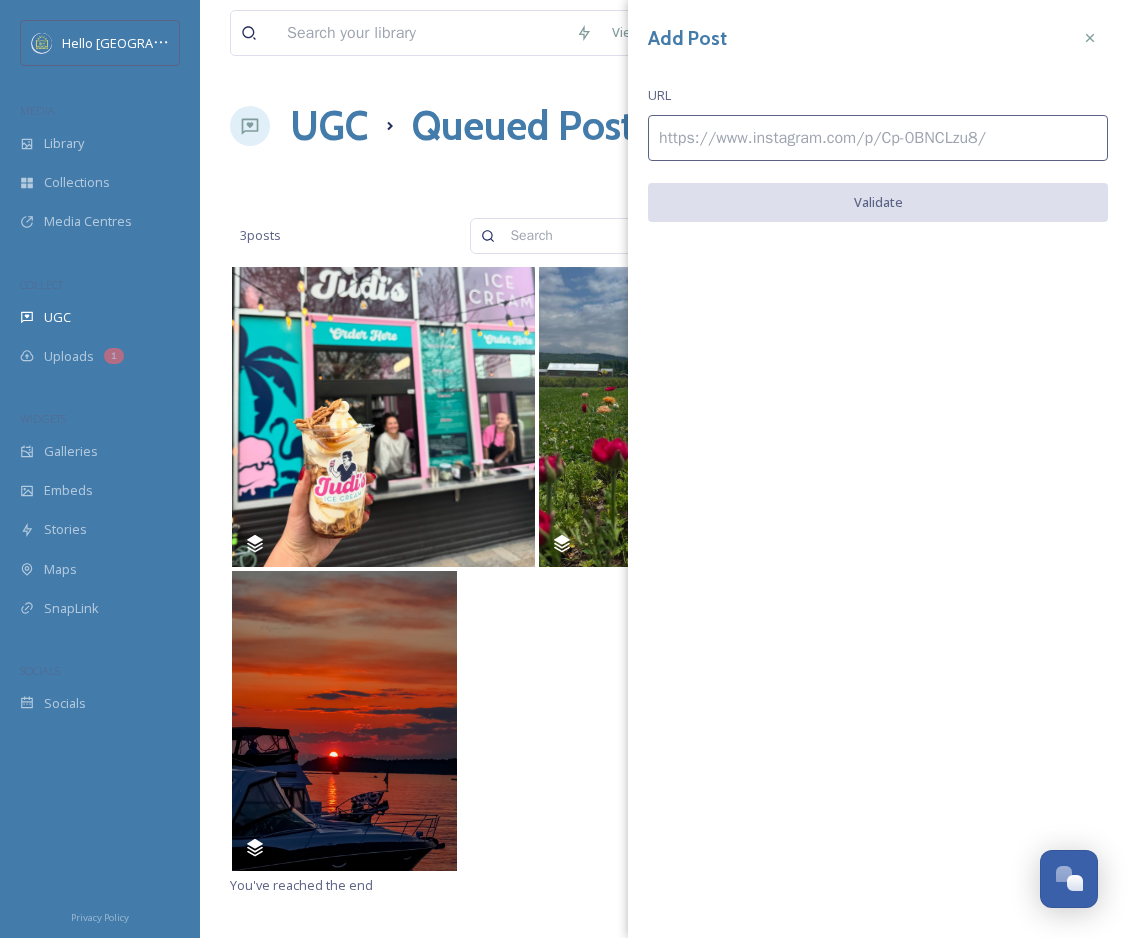click at bounding box center (878, 138) 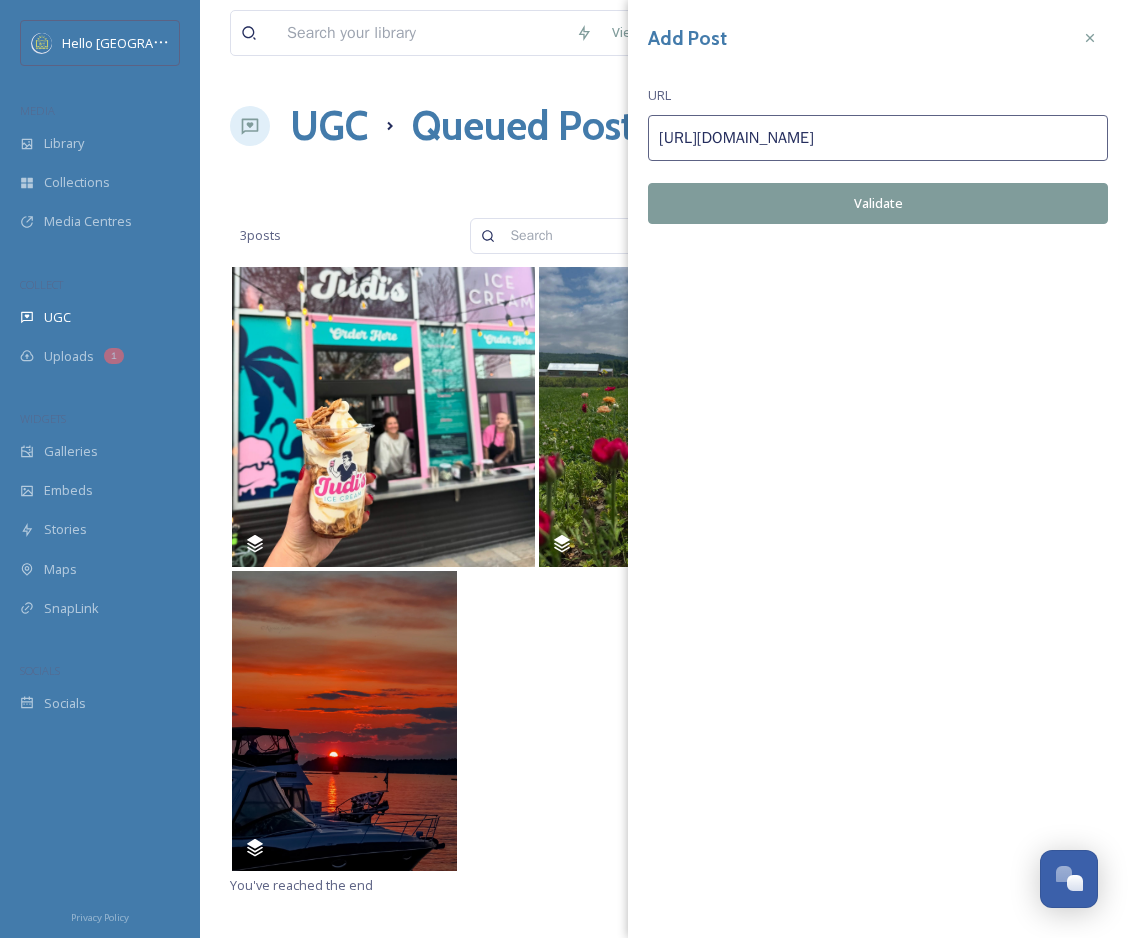 type on "https://www.instagram.com/p/DMEVRIrsYtz/" 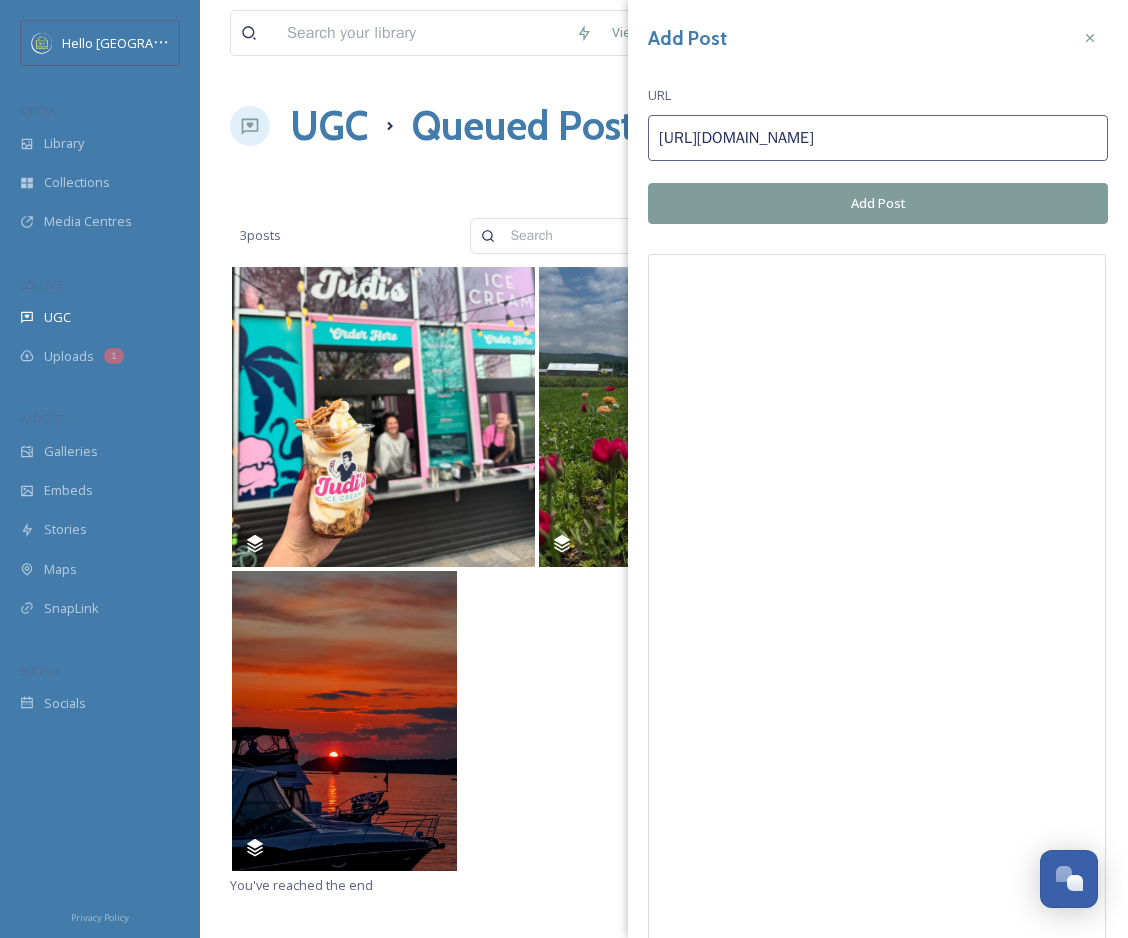 click on "Add Post" at bounding box center (878, 203) 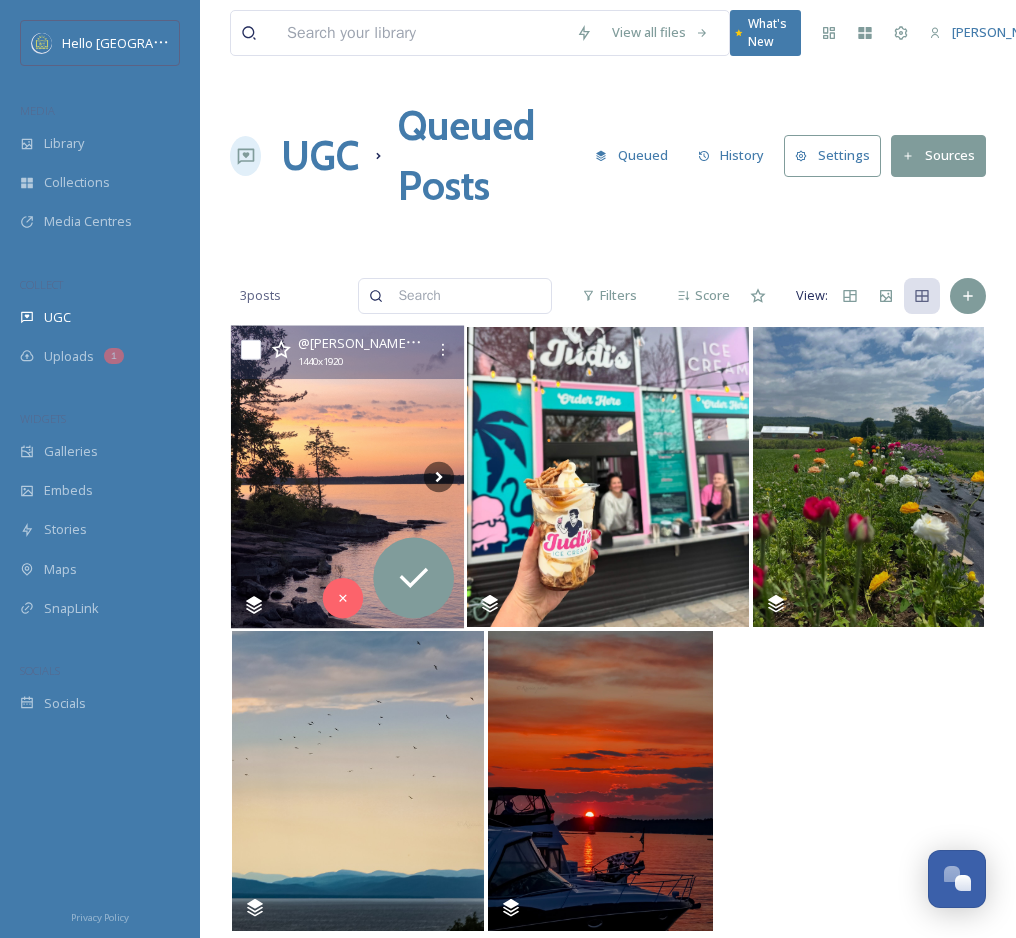 click at bounding box center [347, 477] 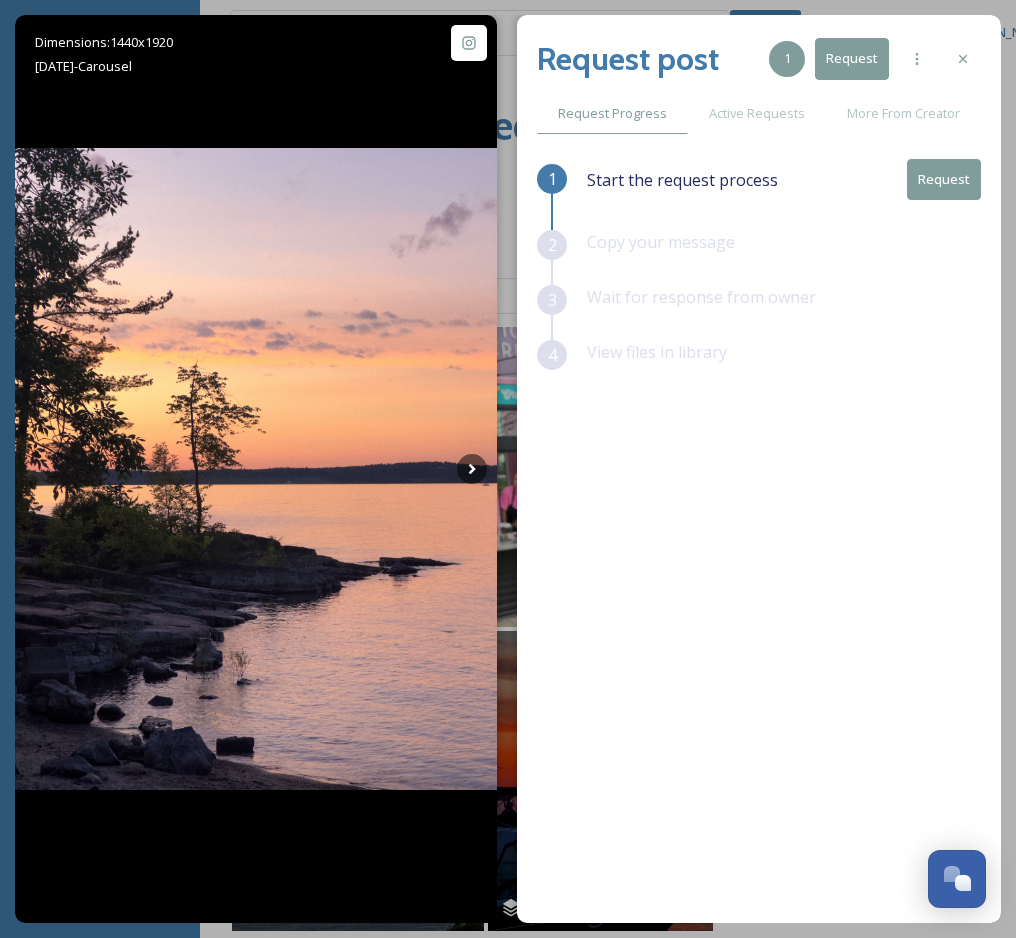 click on "Request" at bounding box center [944, 179] 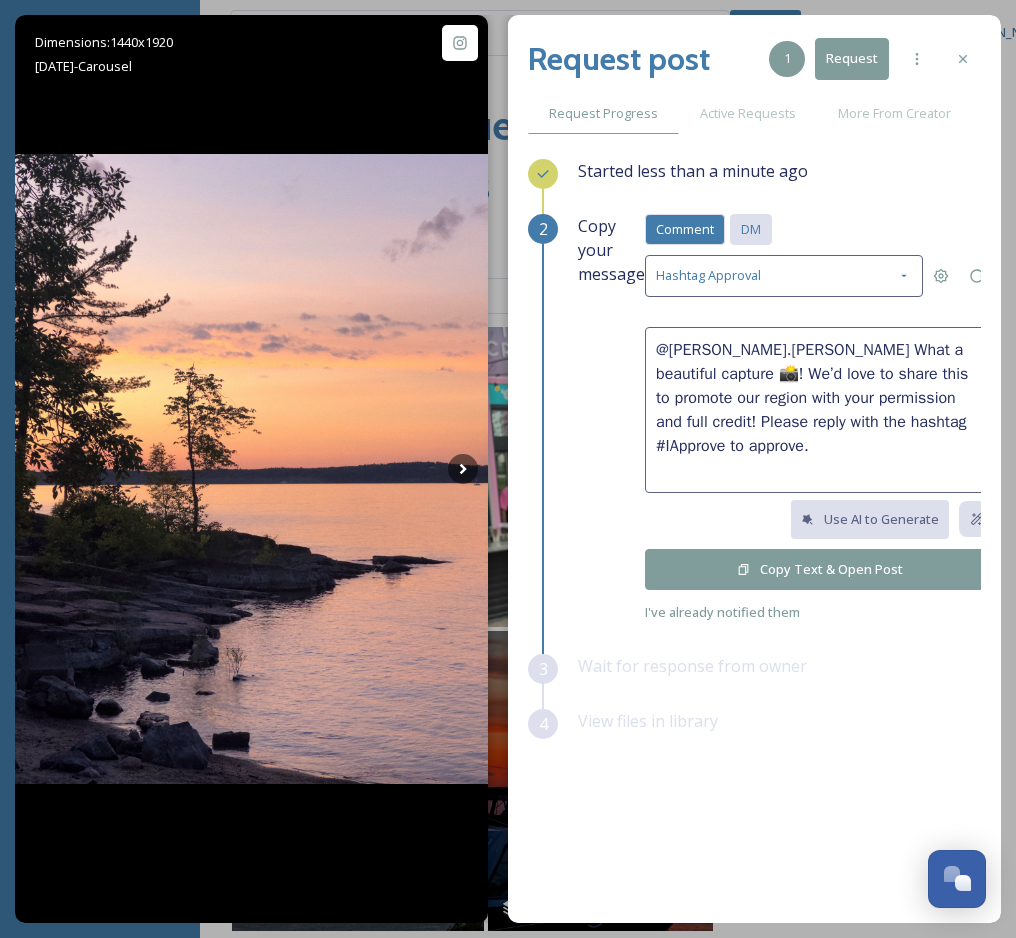 click on "DM" at bounding box center (751, 229) 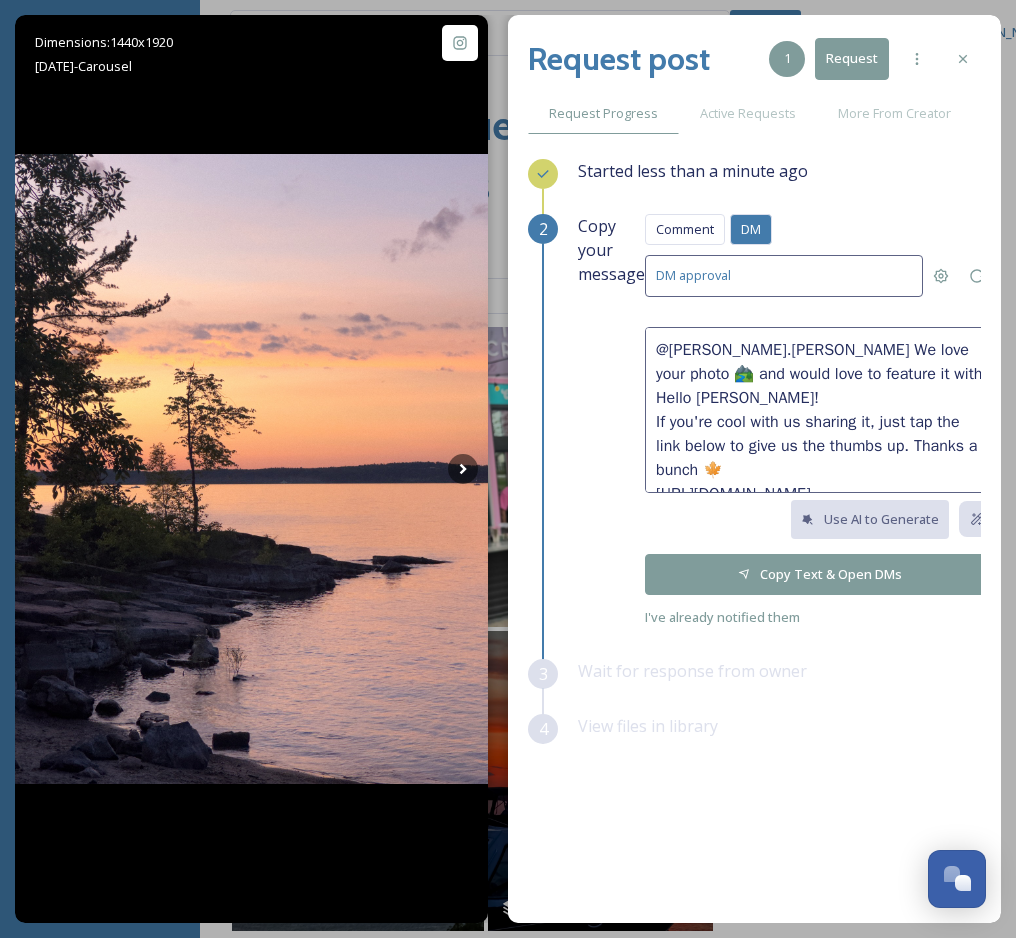 click on "Copy Text & Open DMs" at bounding box center [820, 574] 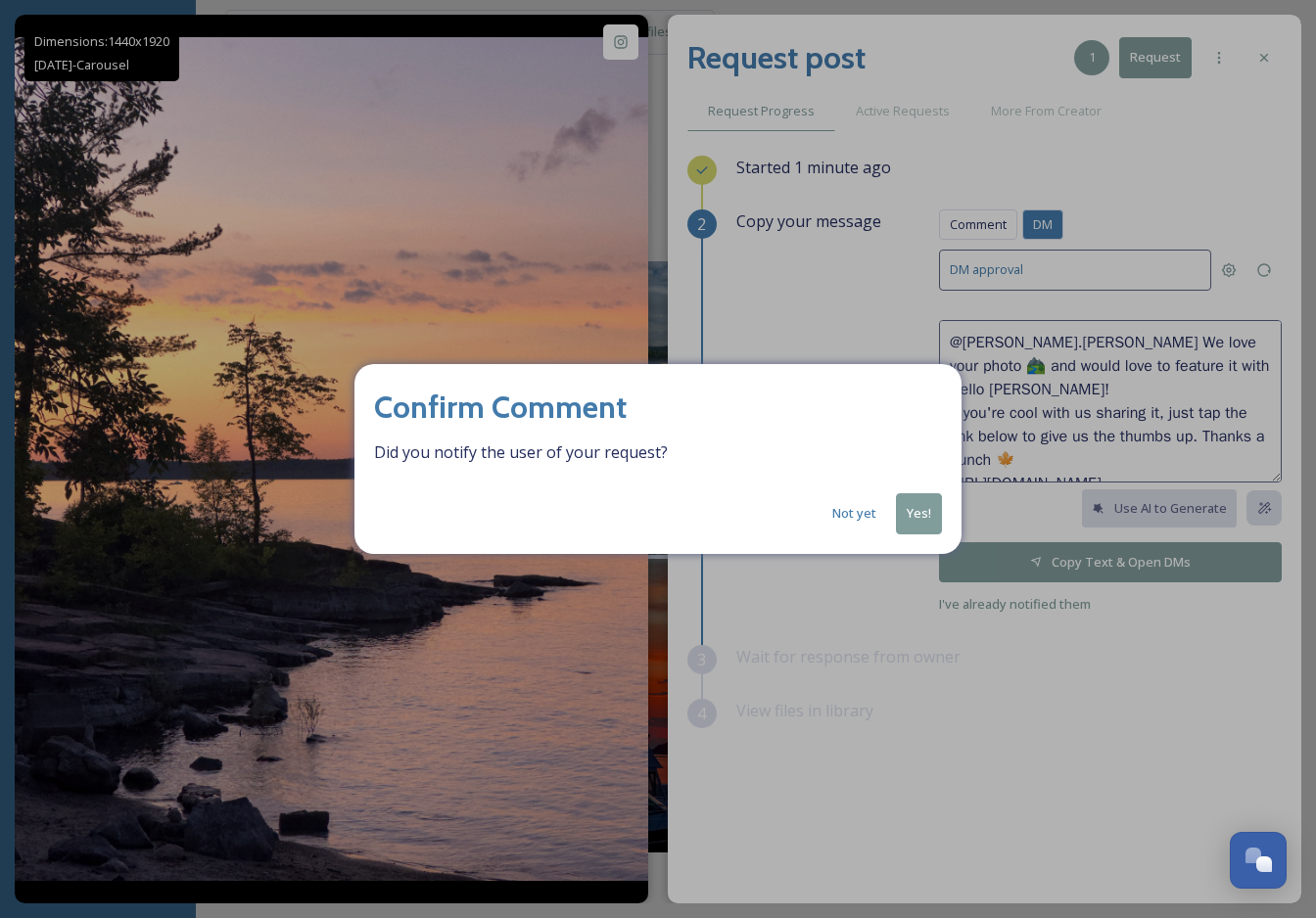 click on "Yes!" at bounding box center (918, 513) 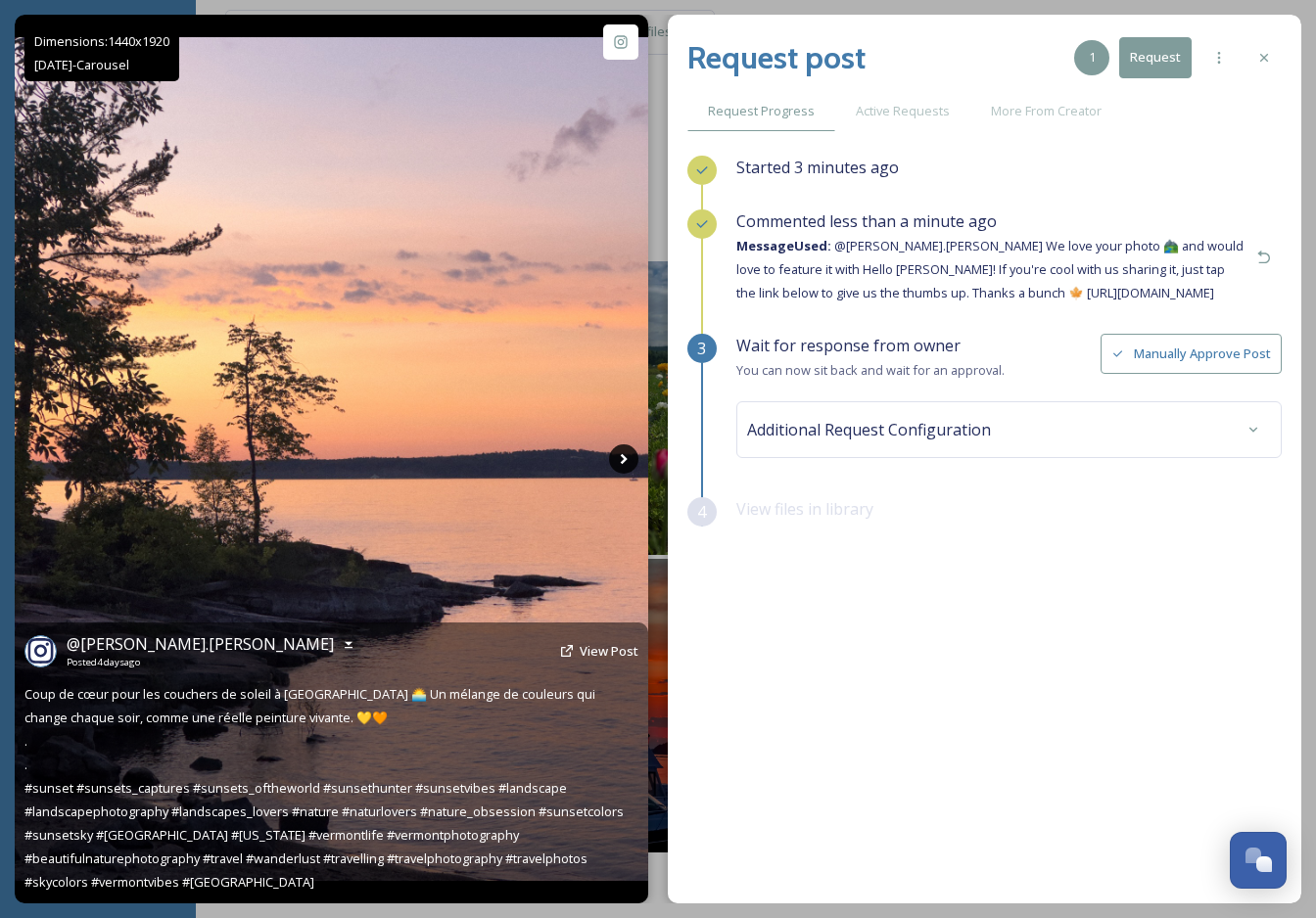 click 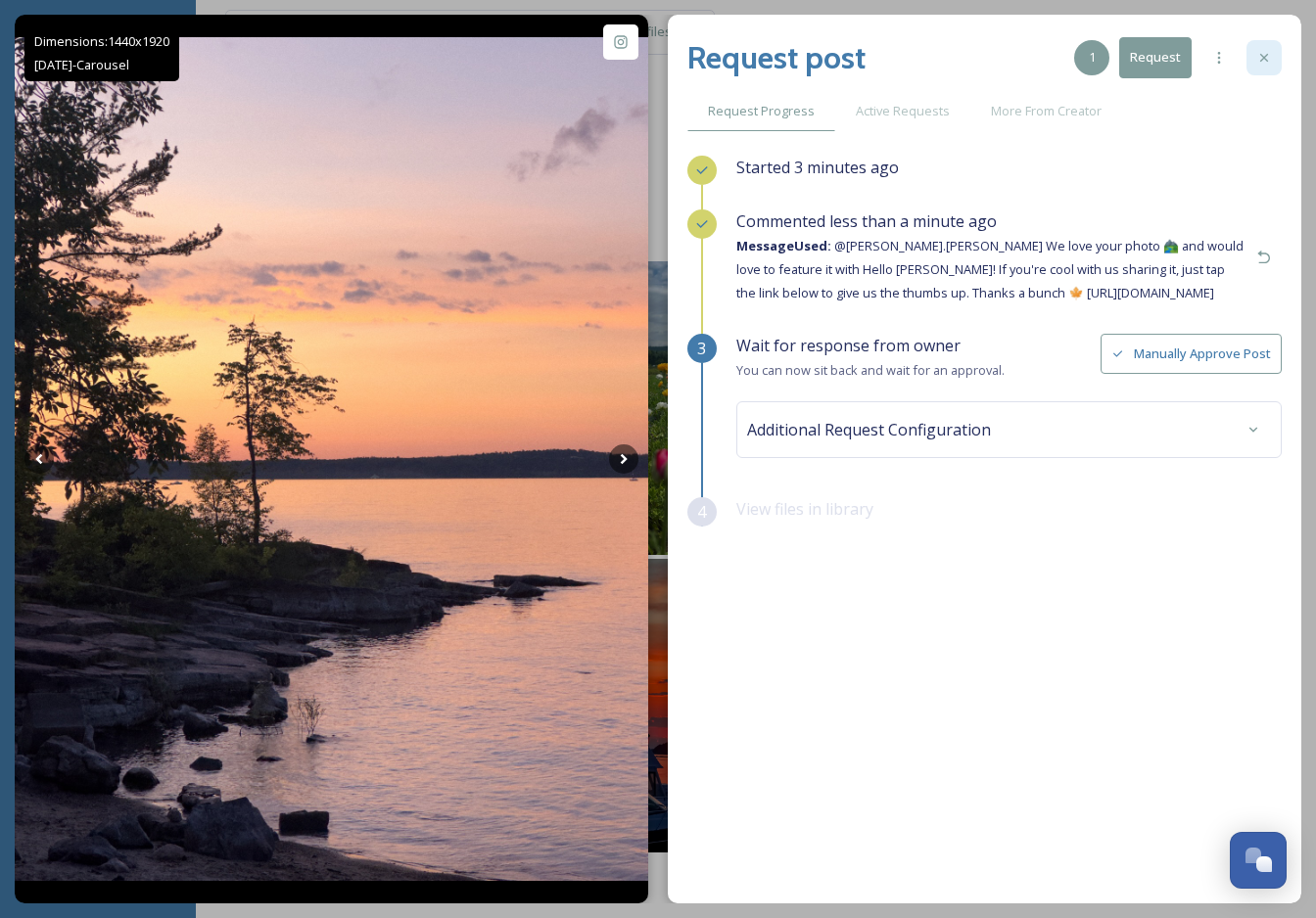 click 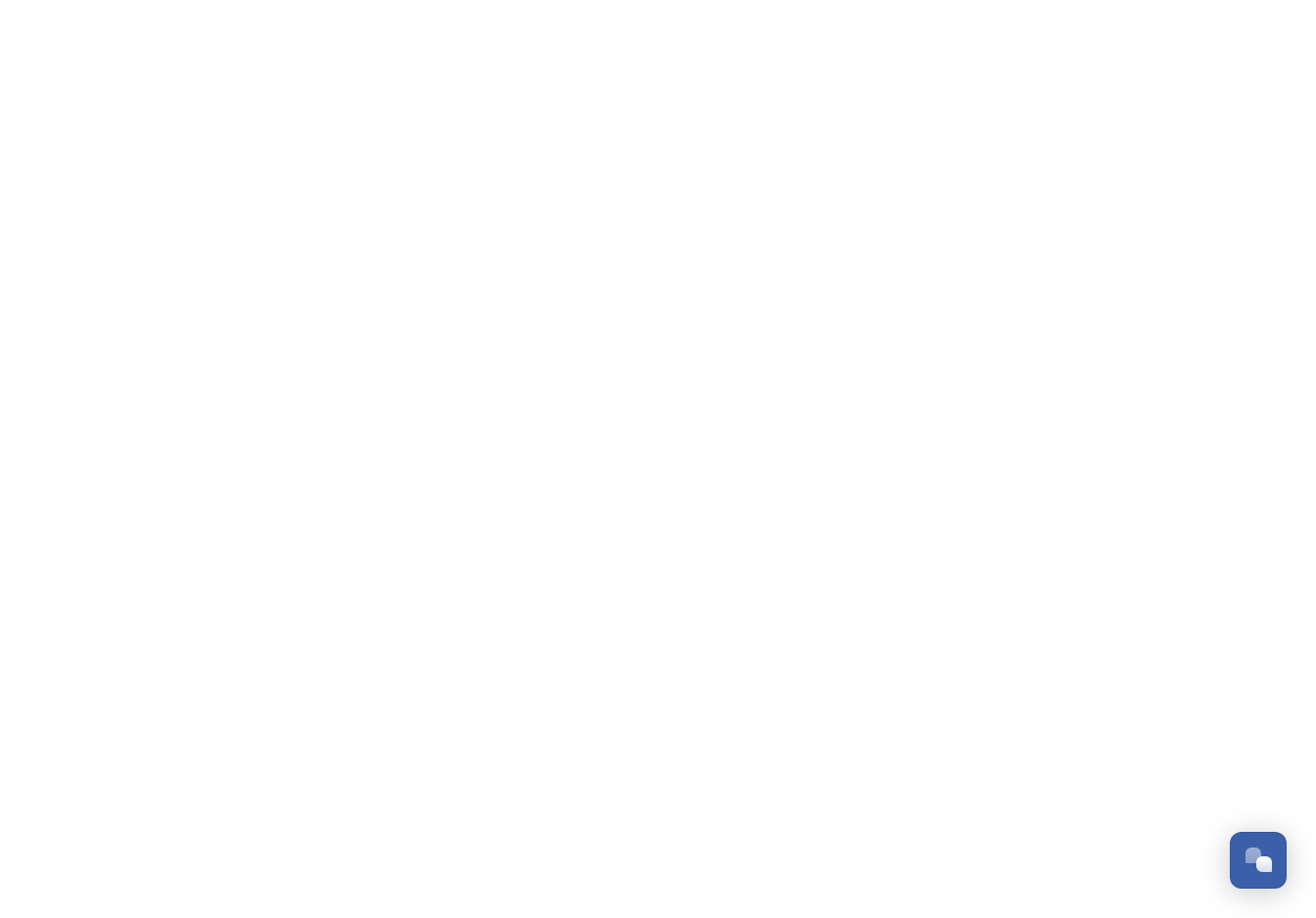 scroll, scrollTop: 0, scrollLeft: 0, axis: both 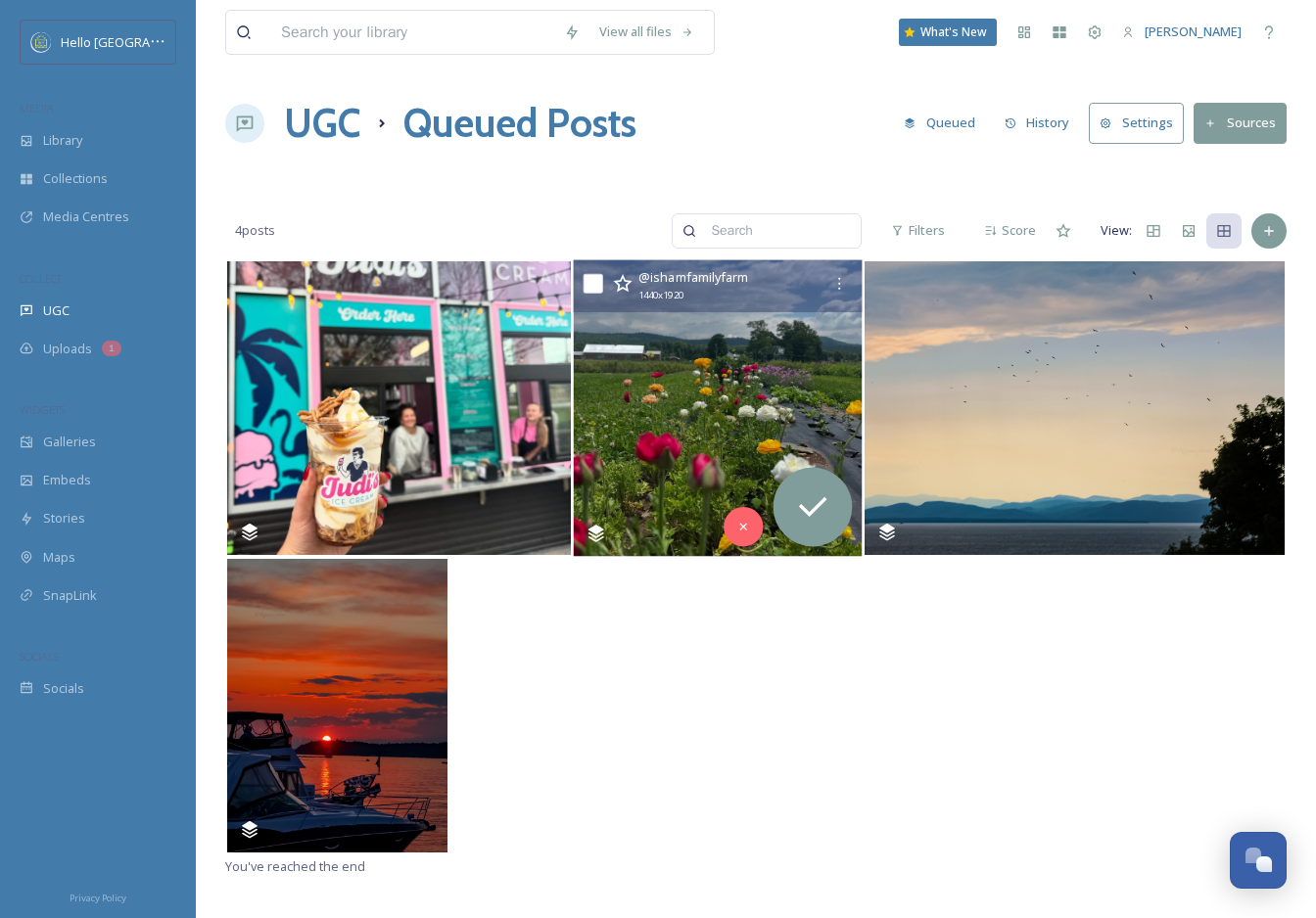 click at bounding box center [717, 408] 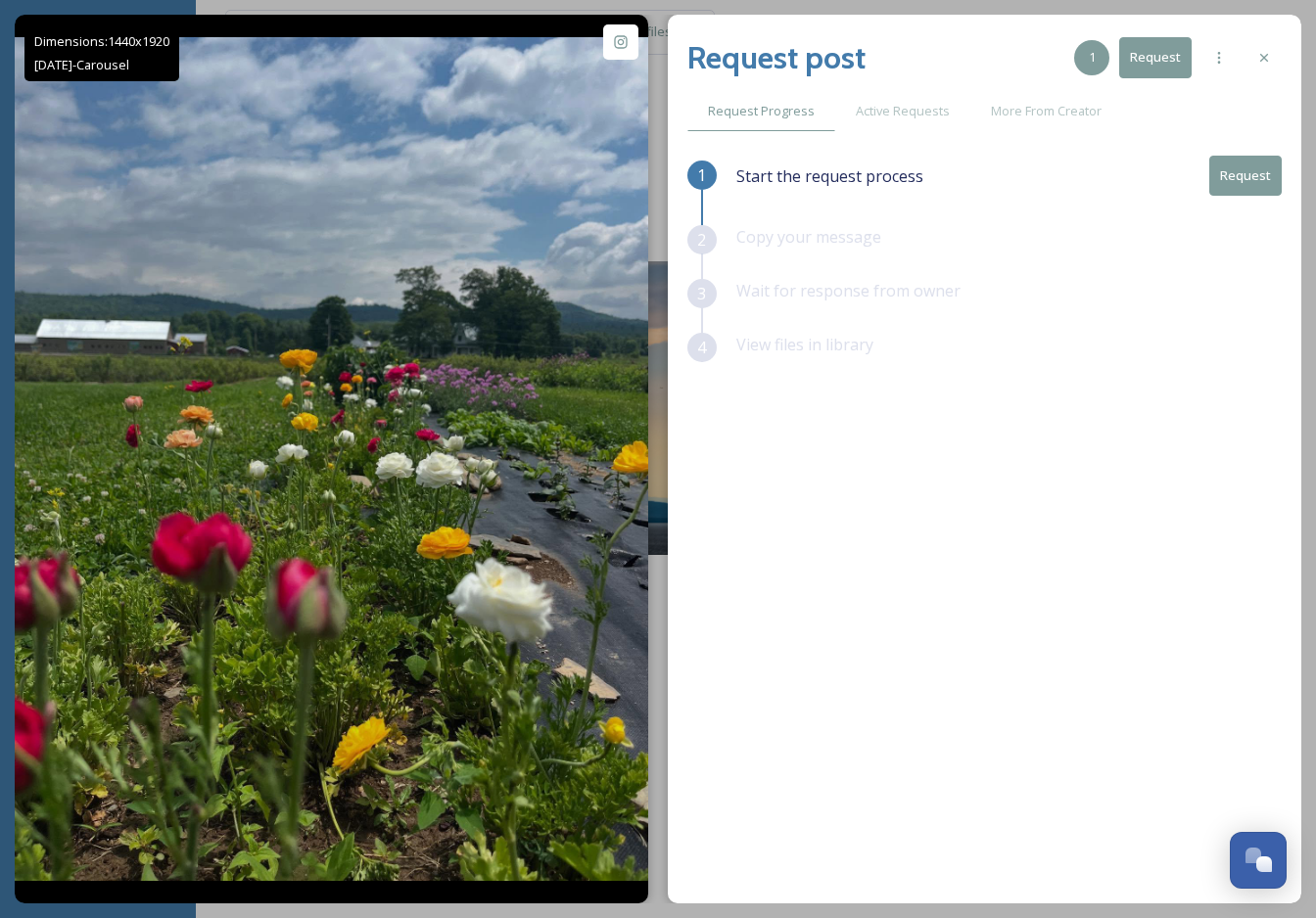 click on "Request" at bounding box center (1246, 175) 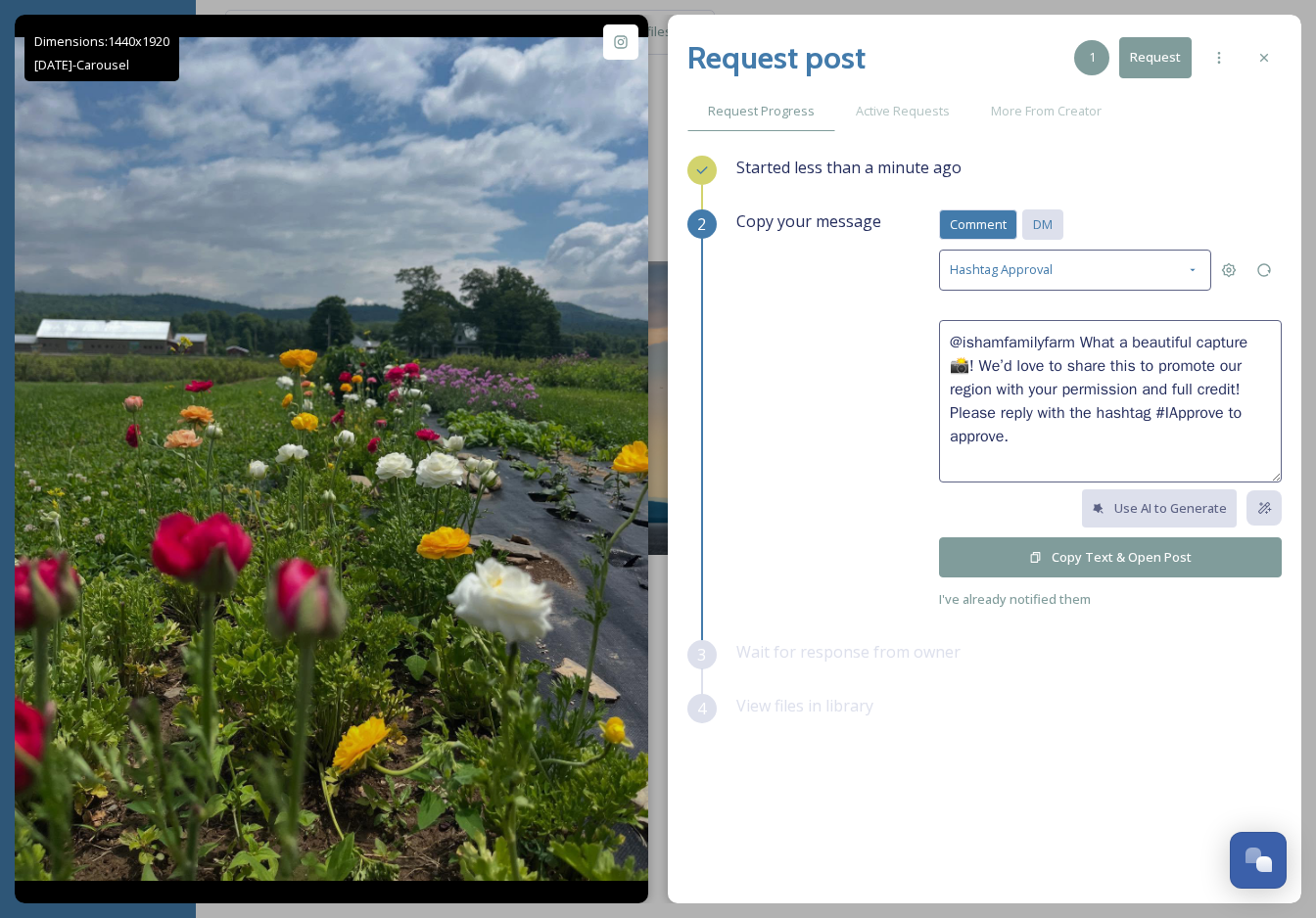 click on "DM" at bounding box center (1043, 224) 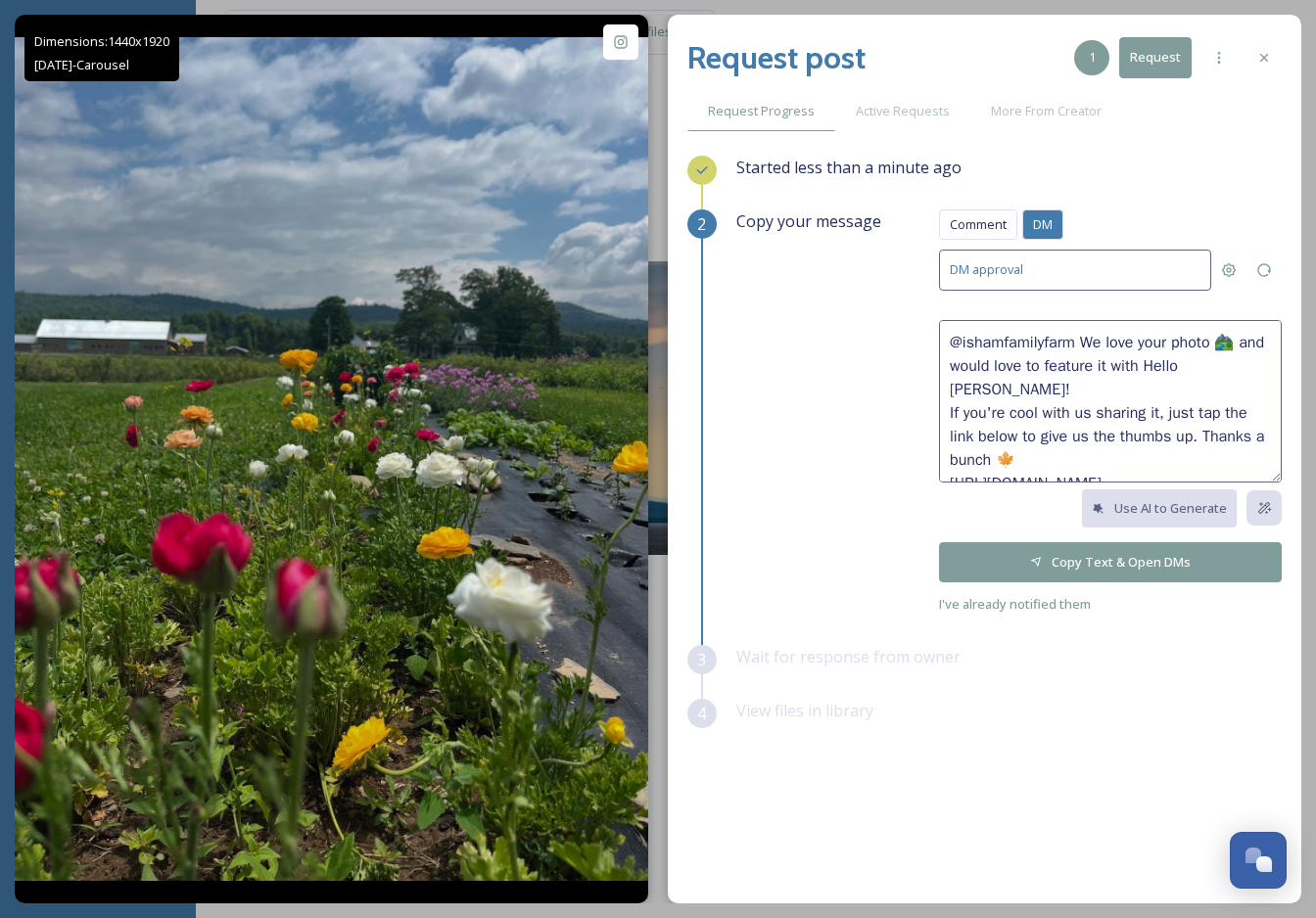click on "Copy Text & Open DMs" at bounding box center [1110, 562] 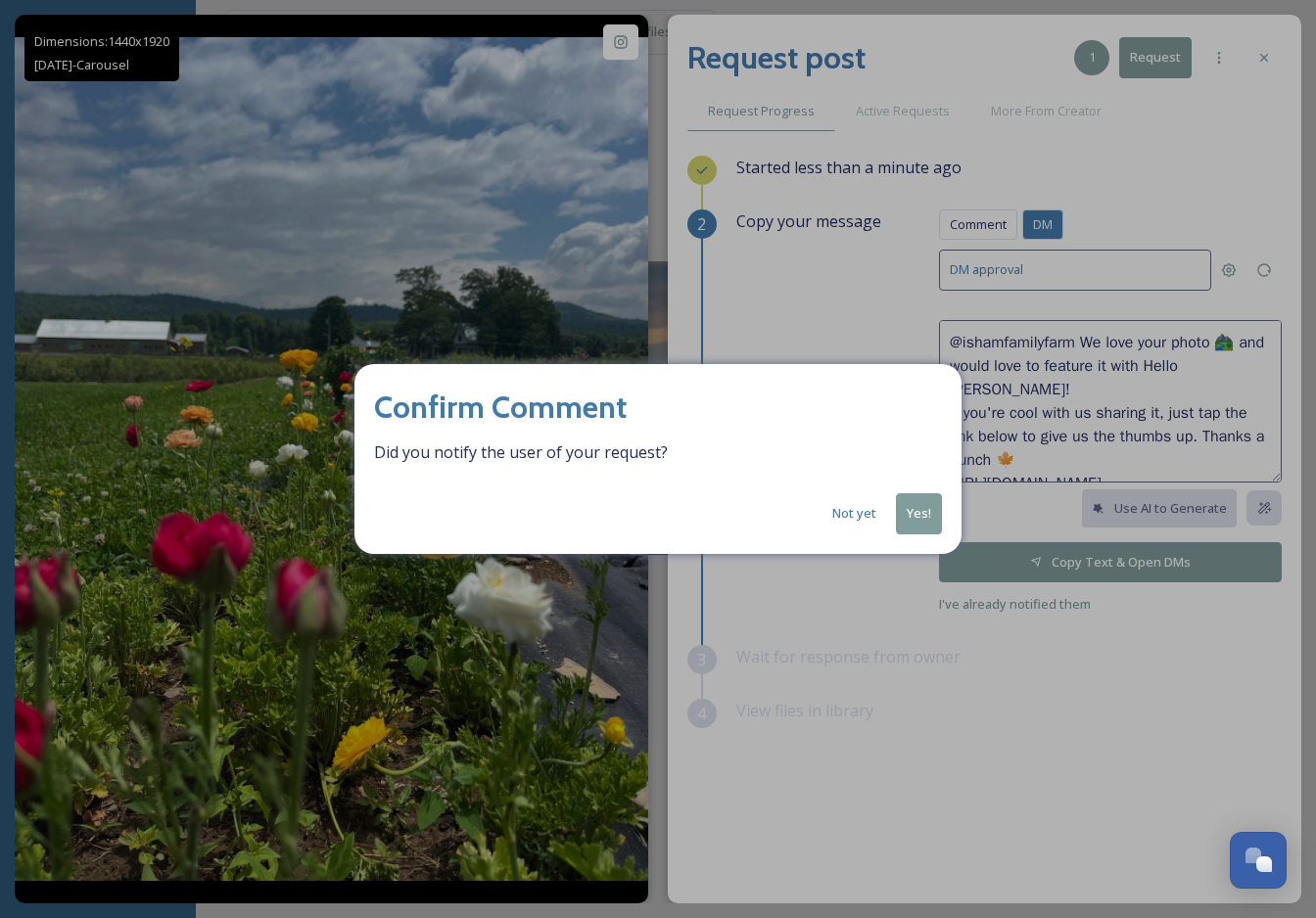 click on "Yes!" at bounding box center (918, 513) 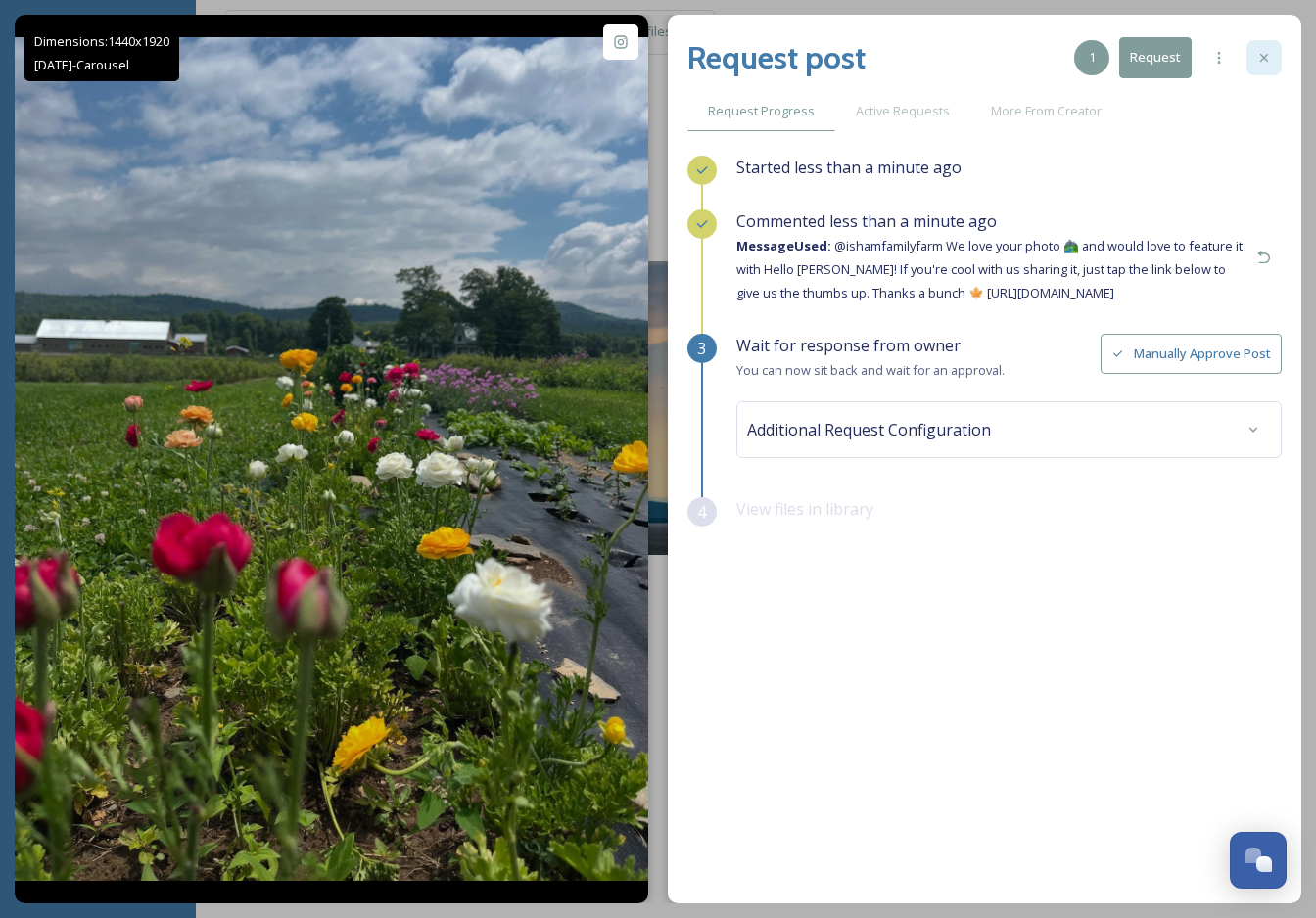 click 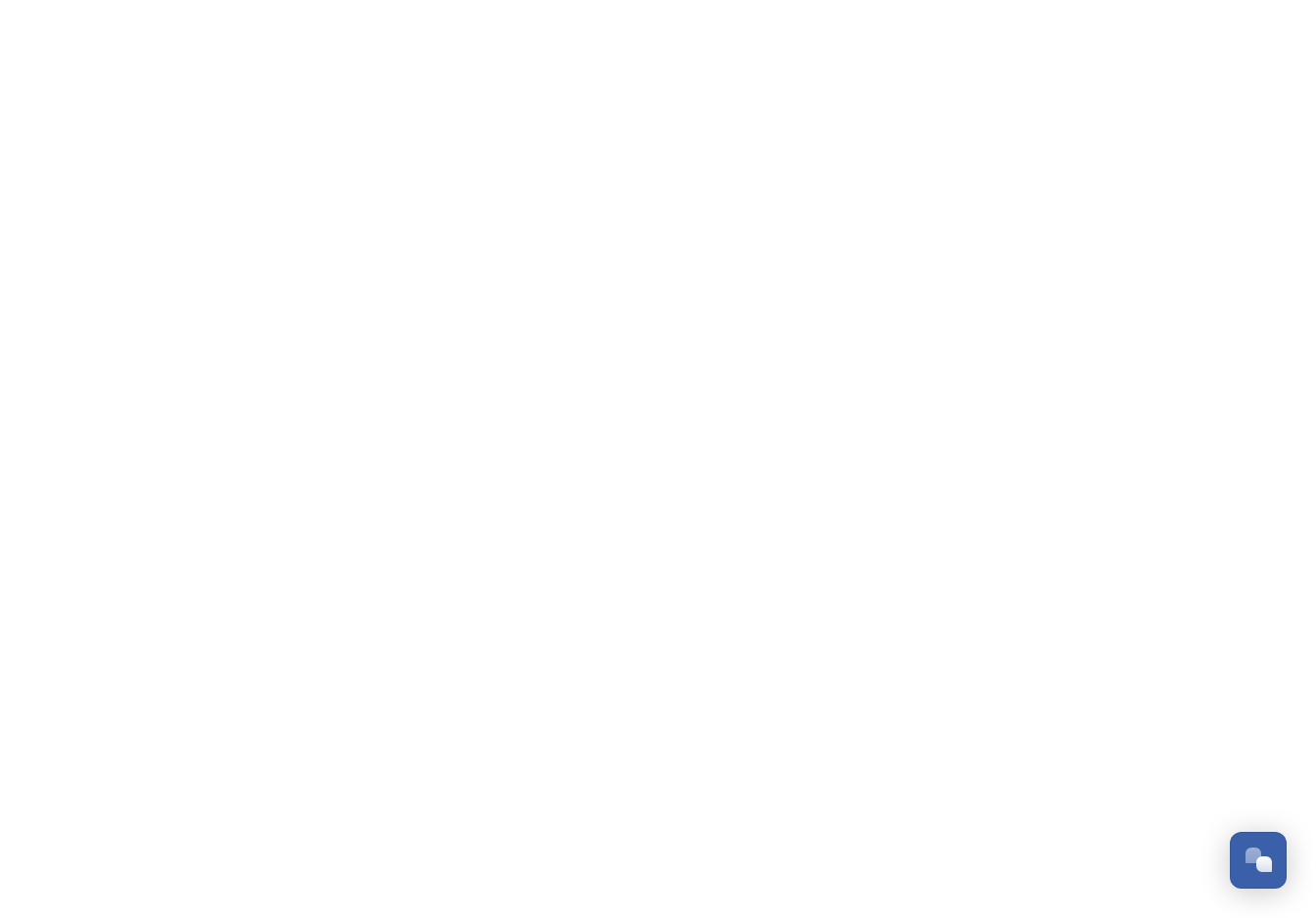 scroll, scrollTop: 0, scrollLeft: 0, axis: both 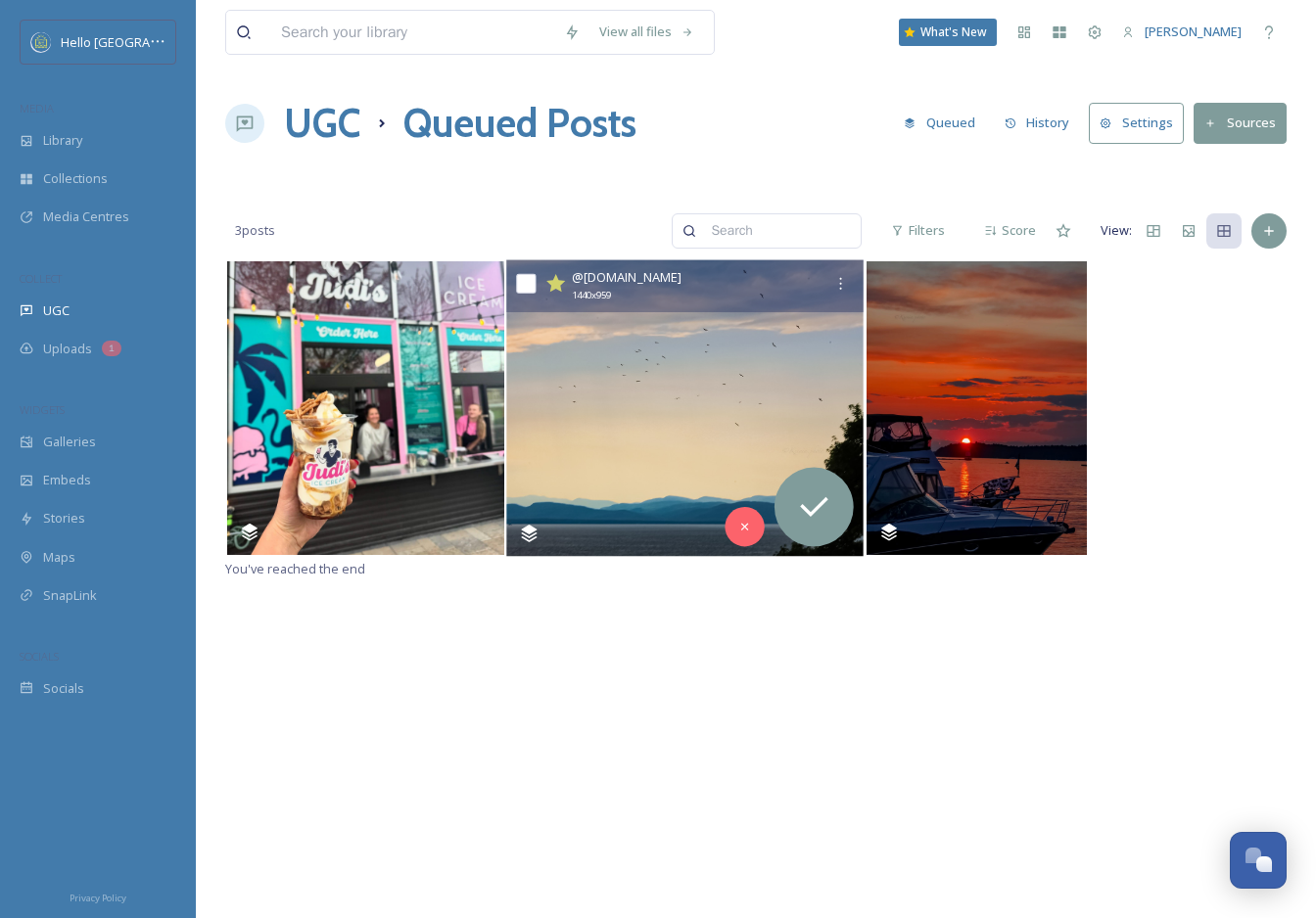 click at bounding box center [685, 408] 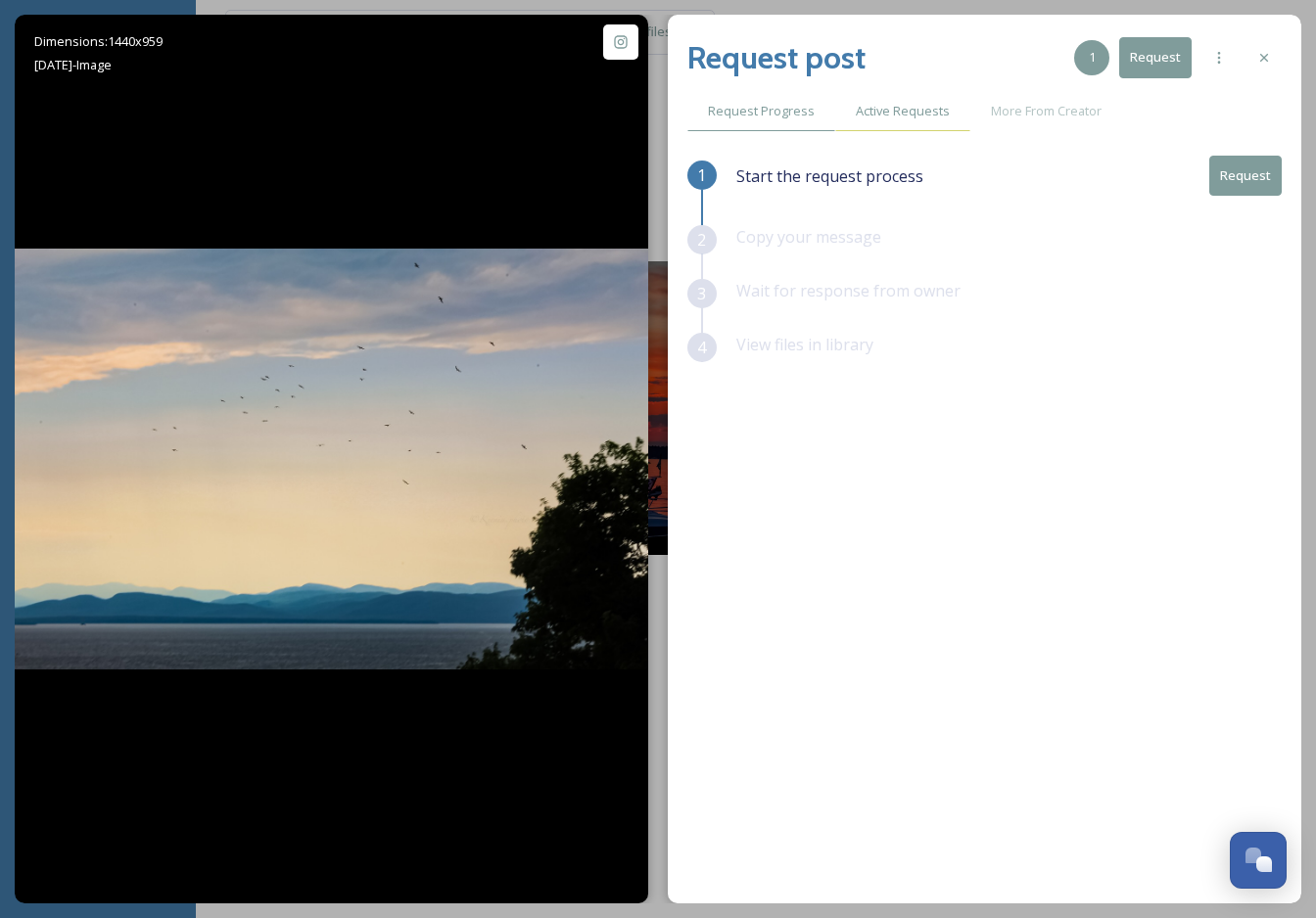 click on "Active Requests" at bounding box center [903, 111] 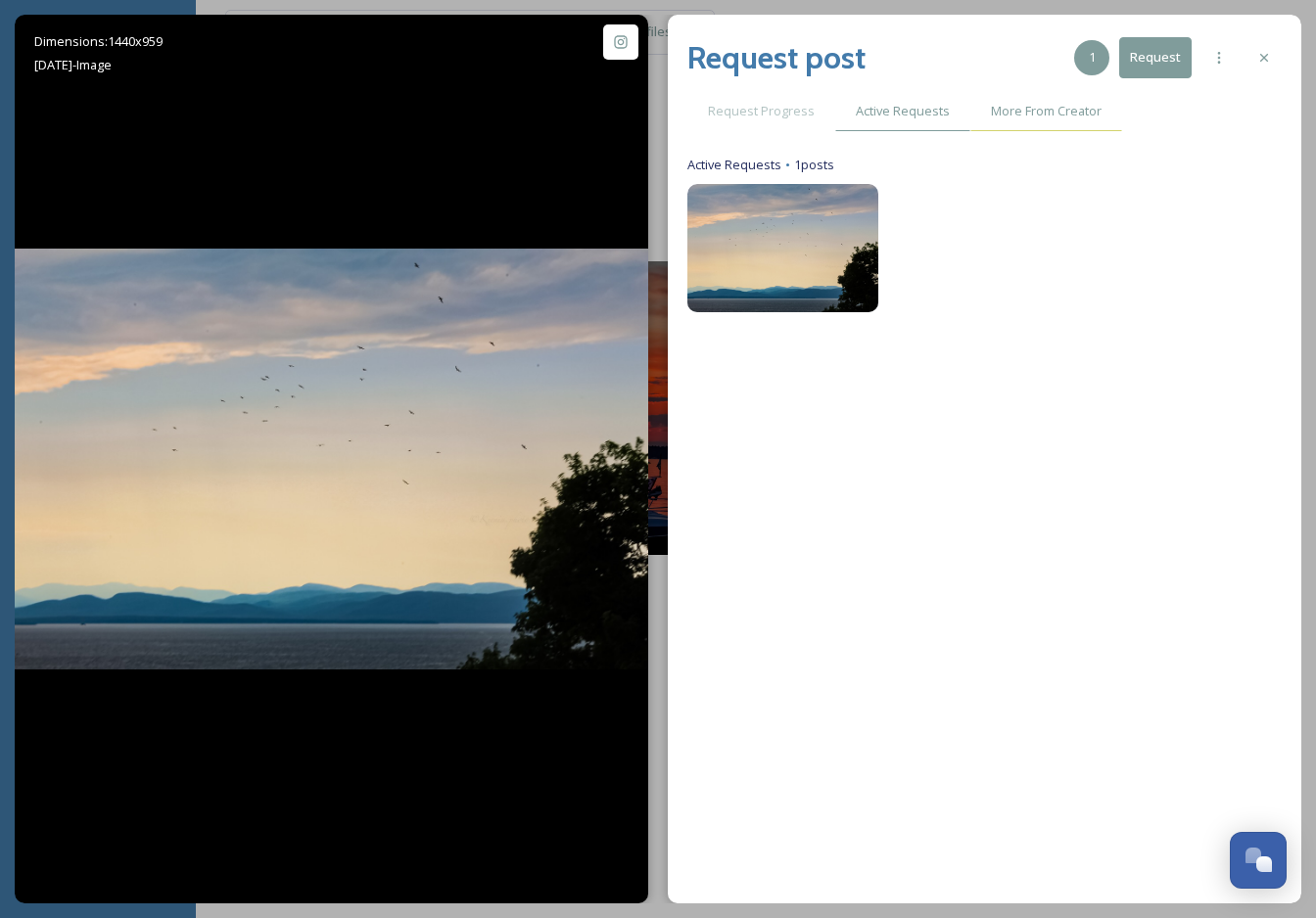 click on "More From Creator" at bounding box center [1046, 111] 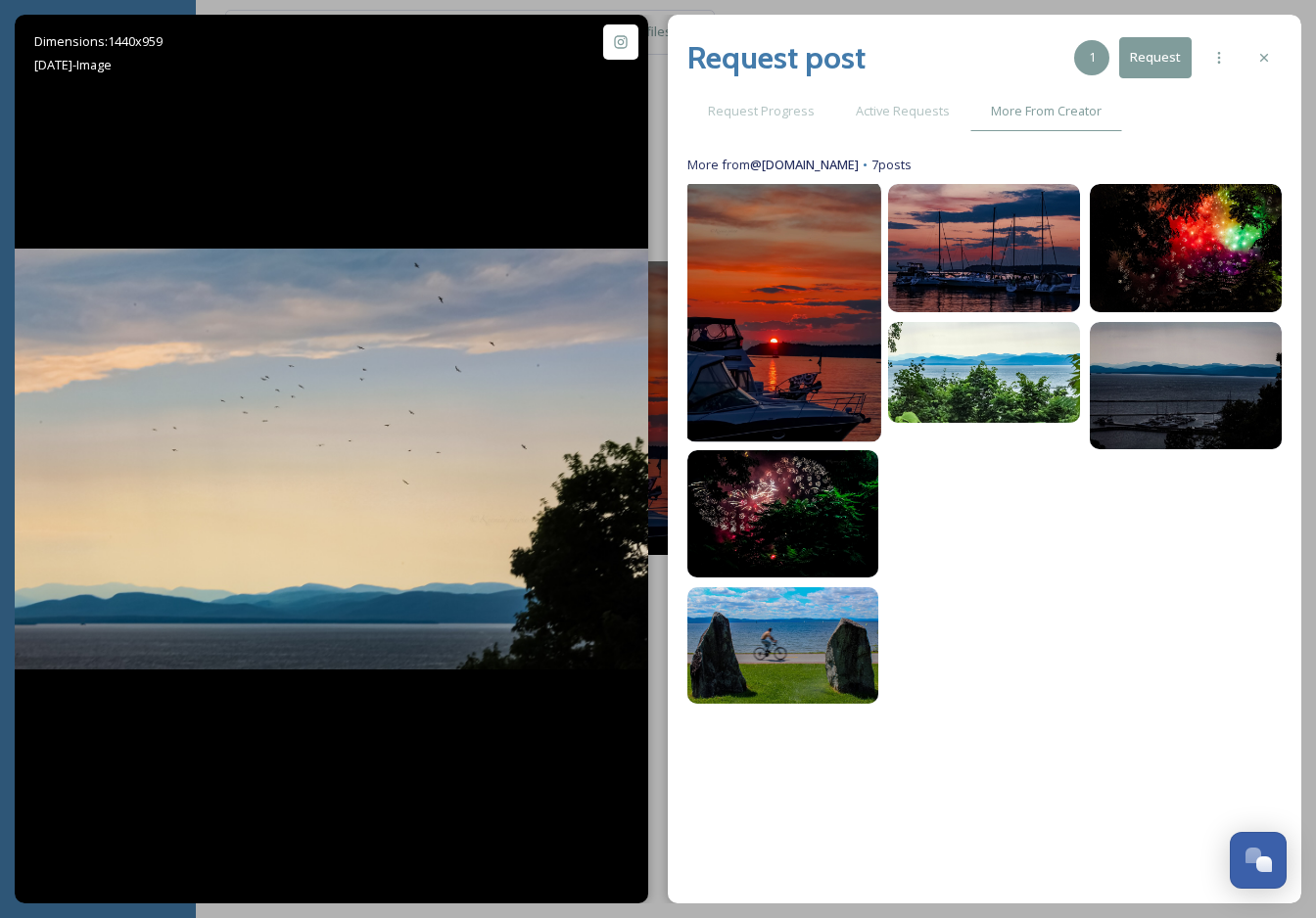 click at bounding box center [783, 312] 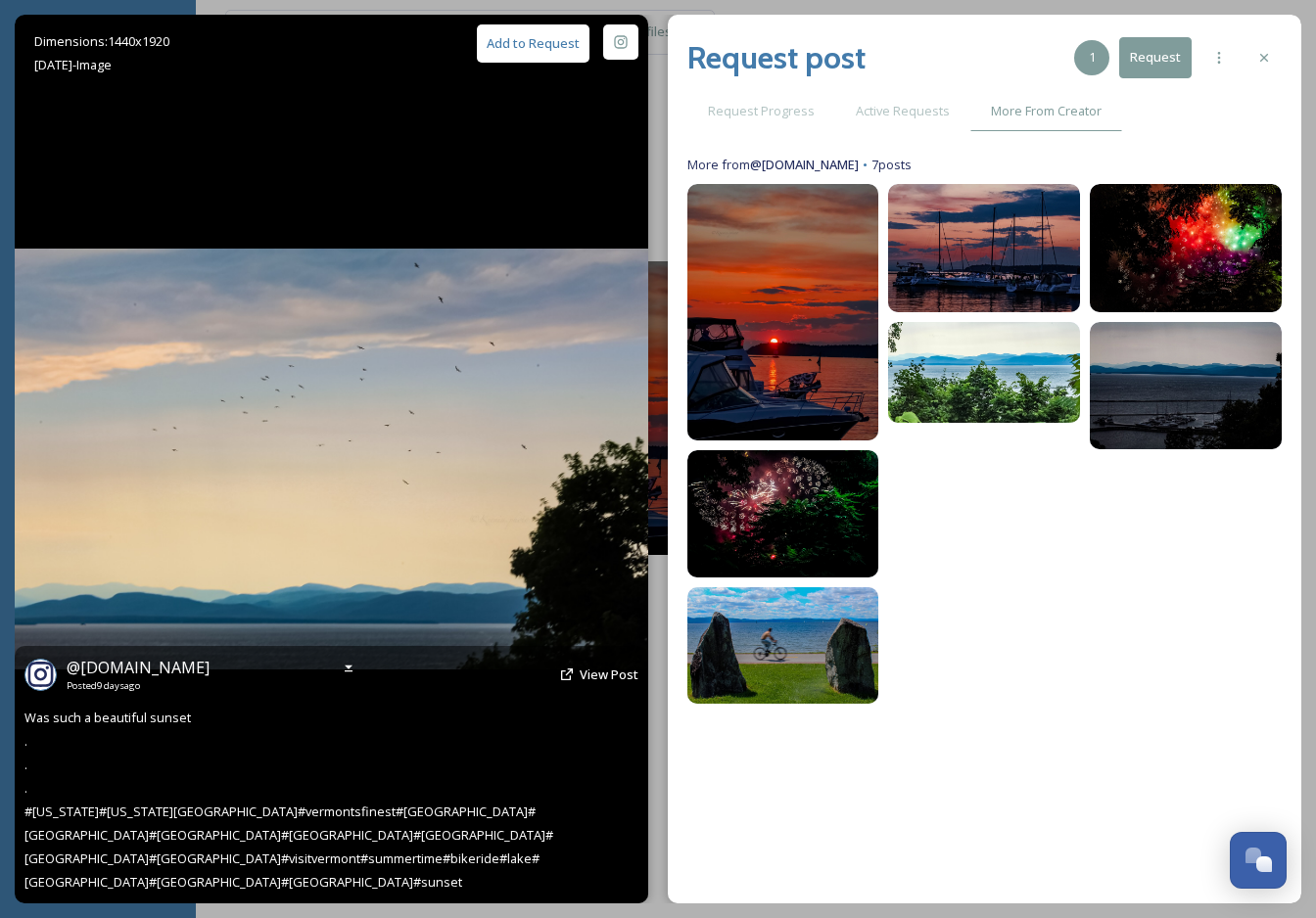 click on "Add to Request" at bounding box center [533, 43] 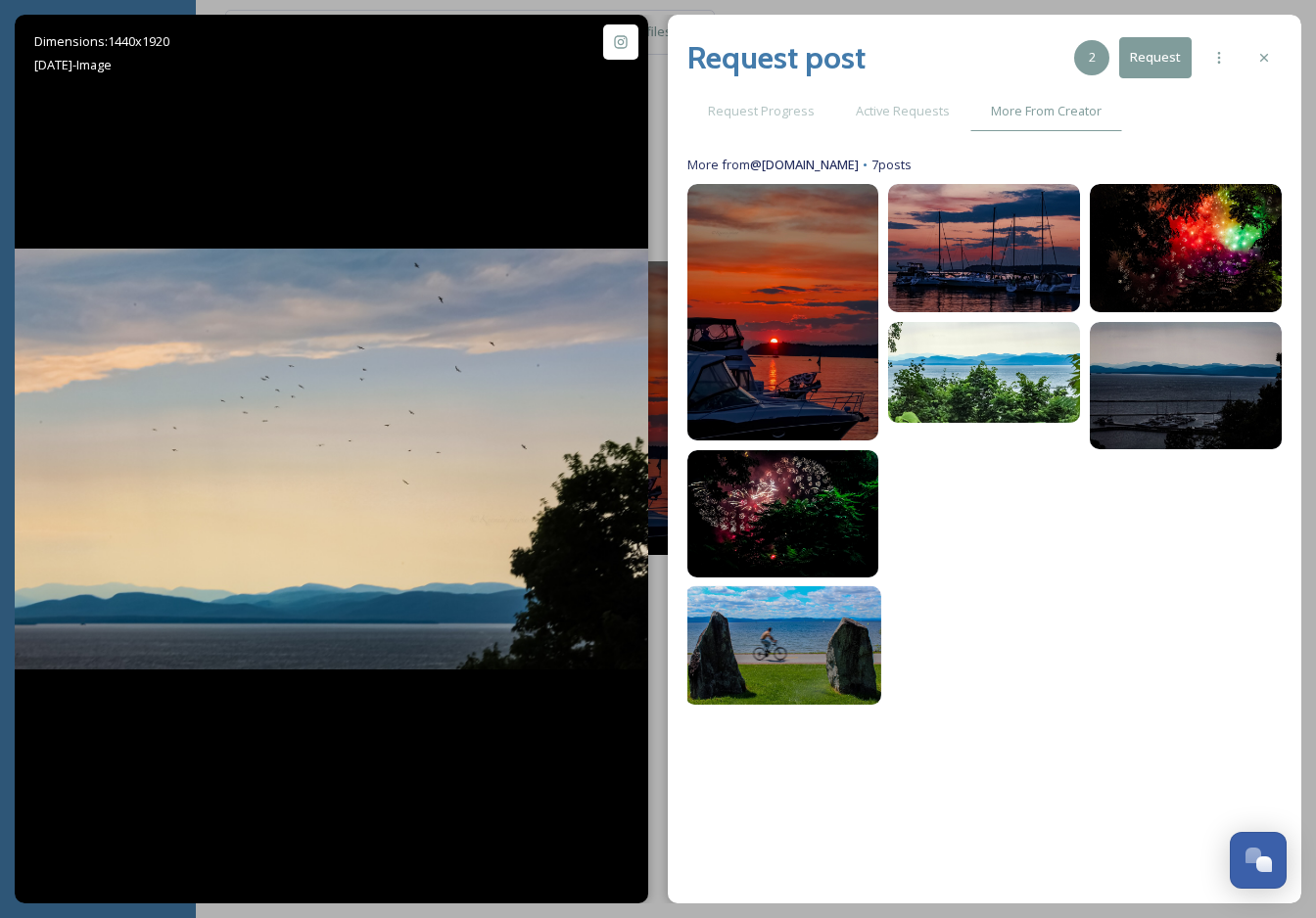 click at bounding box center (783, 645) 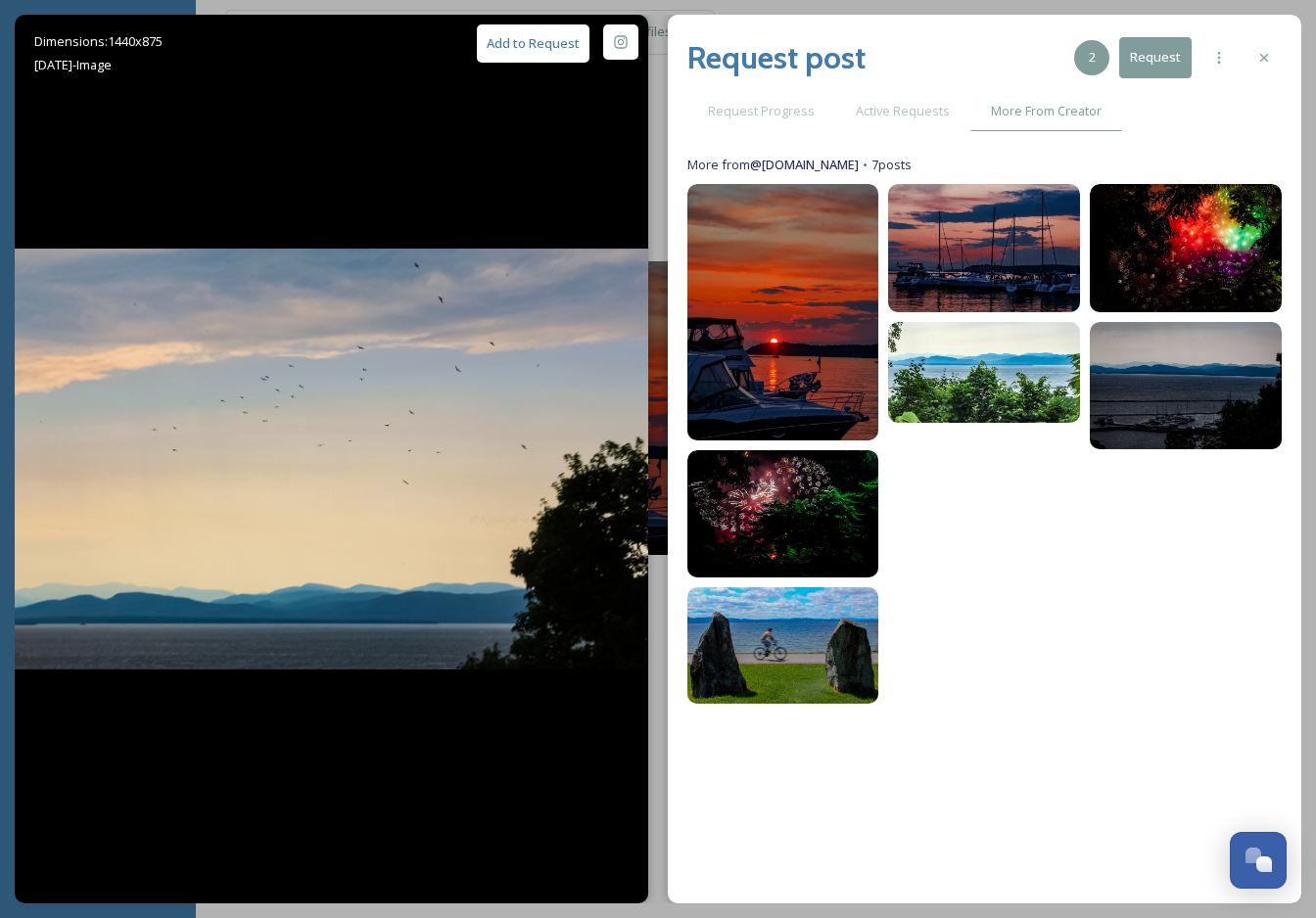 click on "Add to Request" at bounding box center [533, 43] 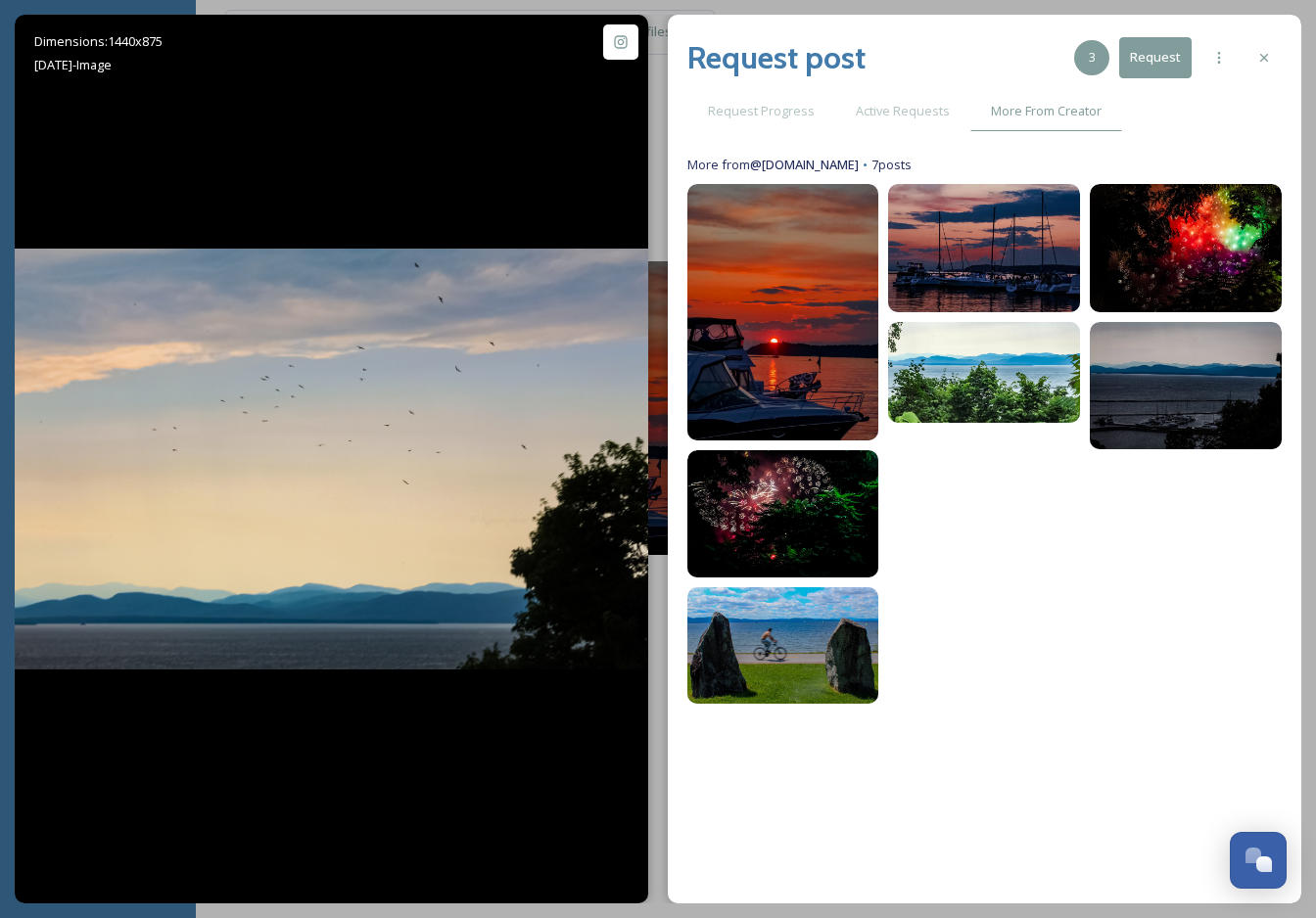 click on "Request" at bounding box center (1155, 57) 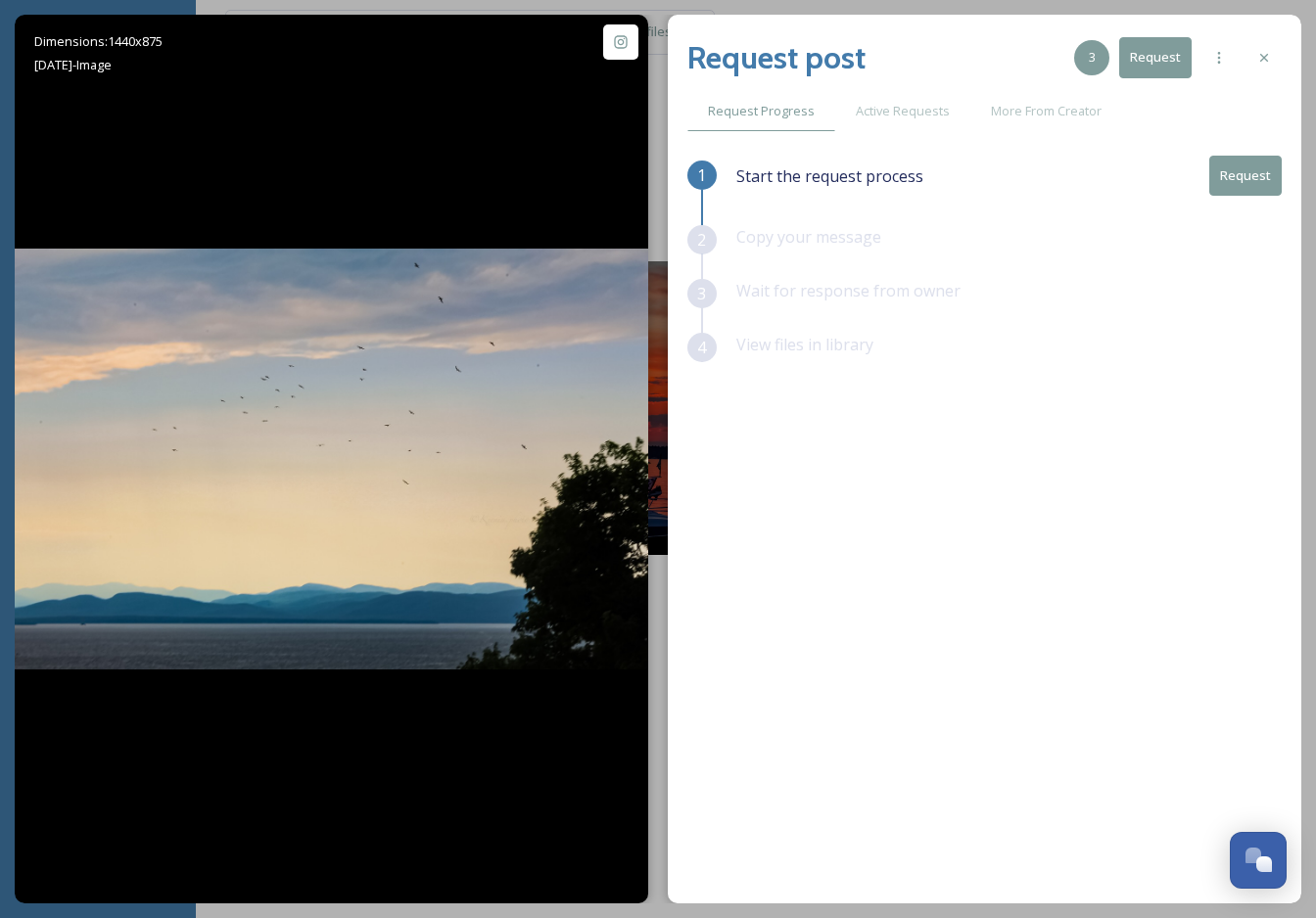 click on "Request" at bounding box center (1246, 175) 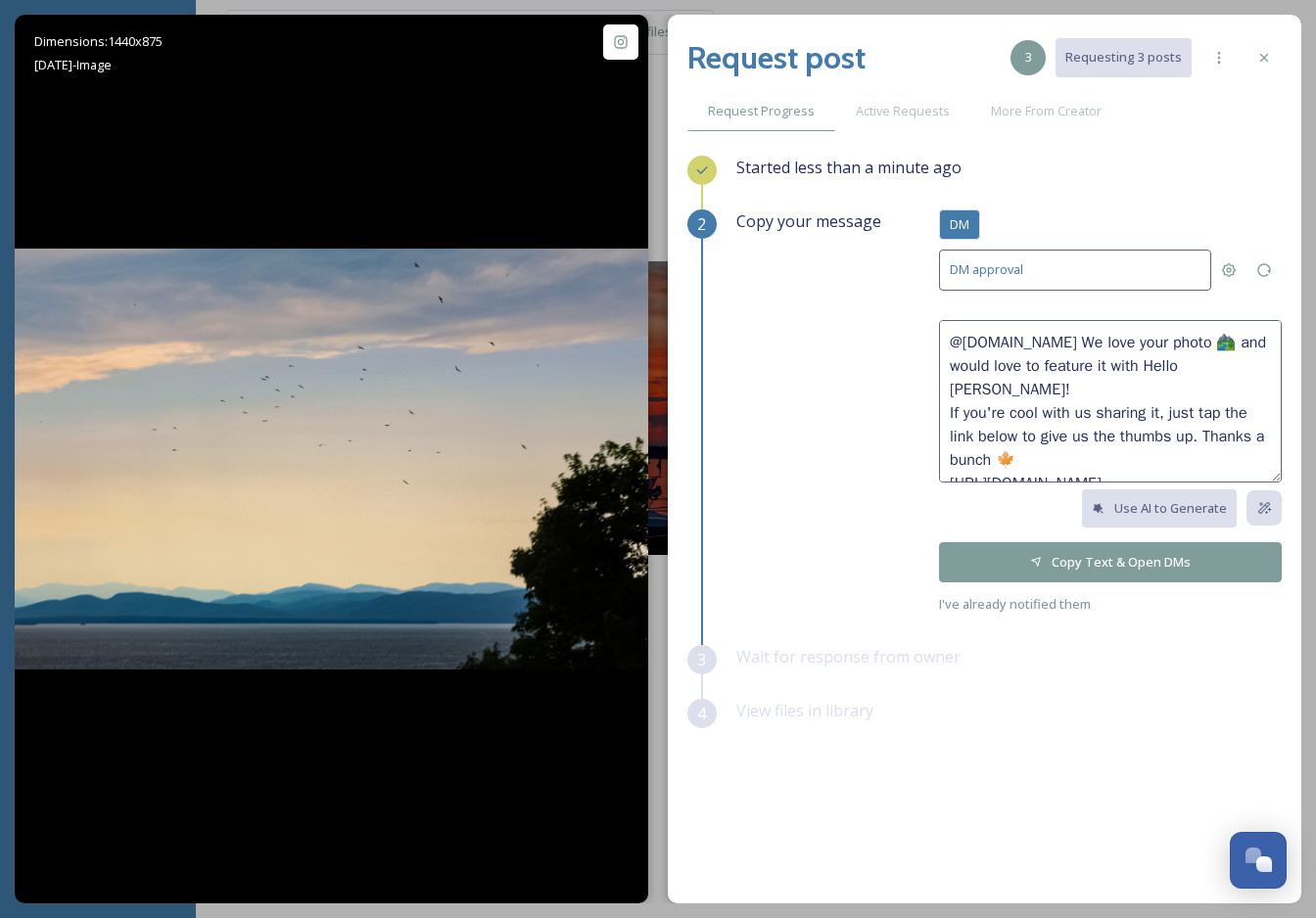click on "@kxenia.photo We love your photo 🏞️ and would love to feature it with Hello Burlington!
If you're cool with us sharing it, just tap the link below to give us the thumbs up. Thanks a bunch 🍁
https://go.snapsea.io/approve/24u5VCnkh" at bounding box center [1110, 401] 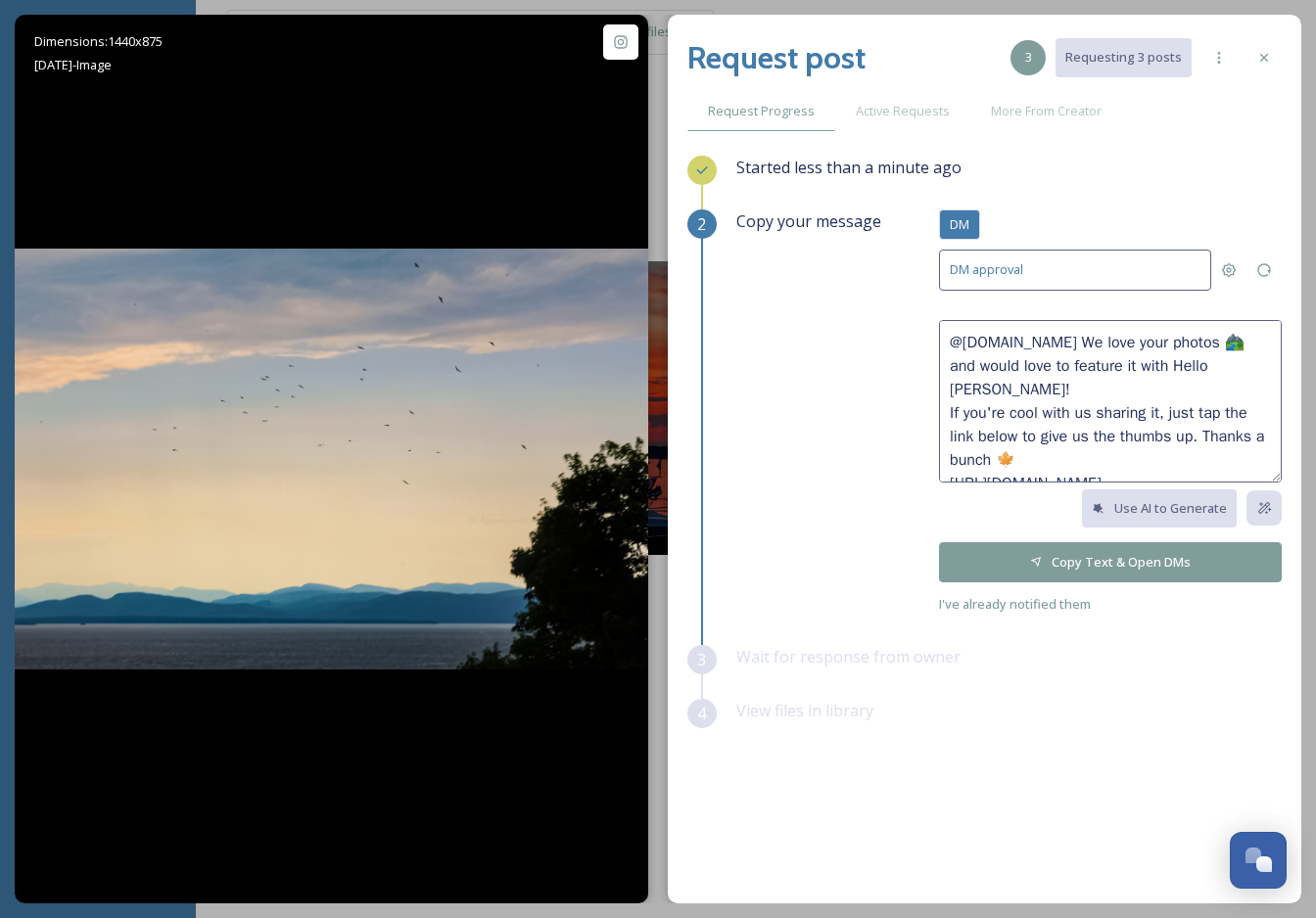 type on "@kxenia.photo We love your photos 🏞️ and would love to feature it with Hello Burlington!
If you're cool with us sharing it, just tap the link below to give us the thumbs up. Thanks a bunch 🍁
https://go.snapsea.io/approve/24u5VCnkh" 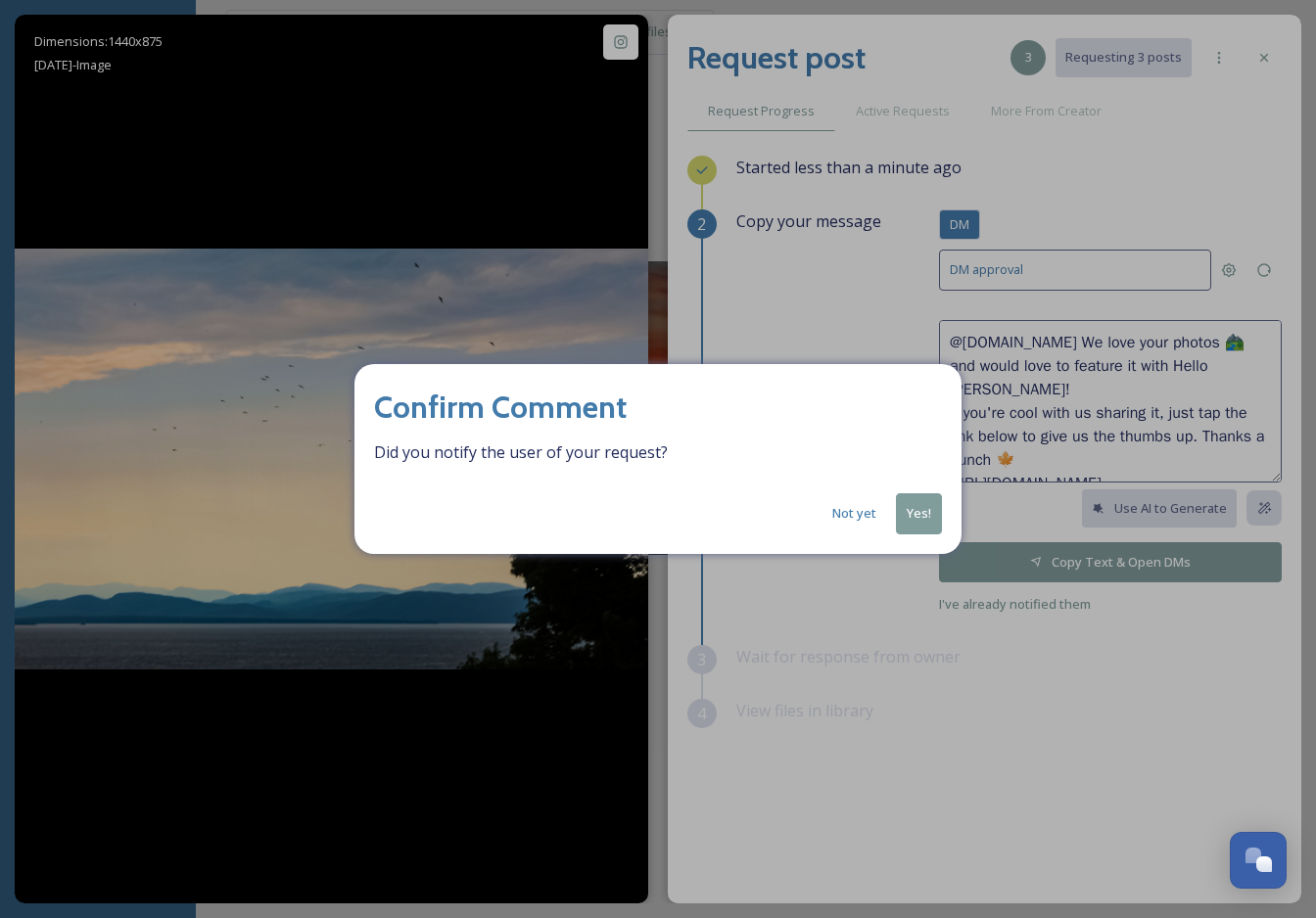 click on "Yes!" at bounding box center (918, 513) 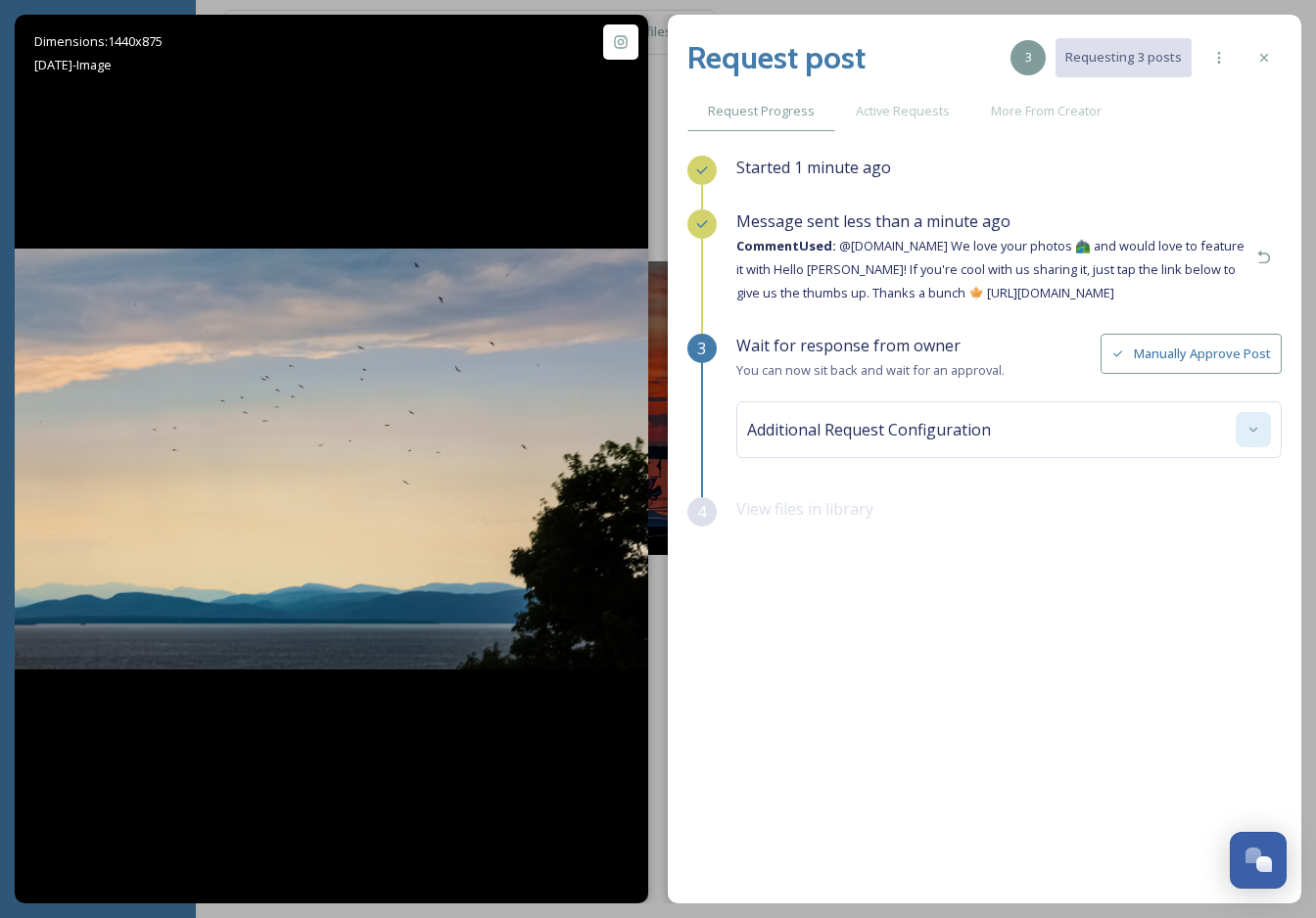 click at bounding box center [1253, 430] 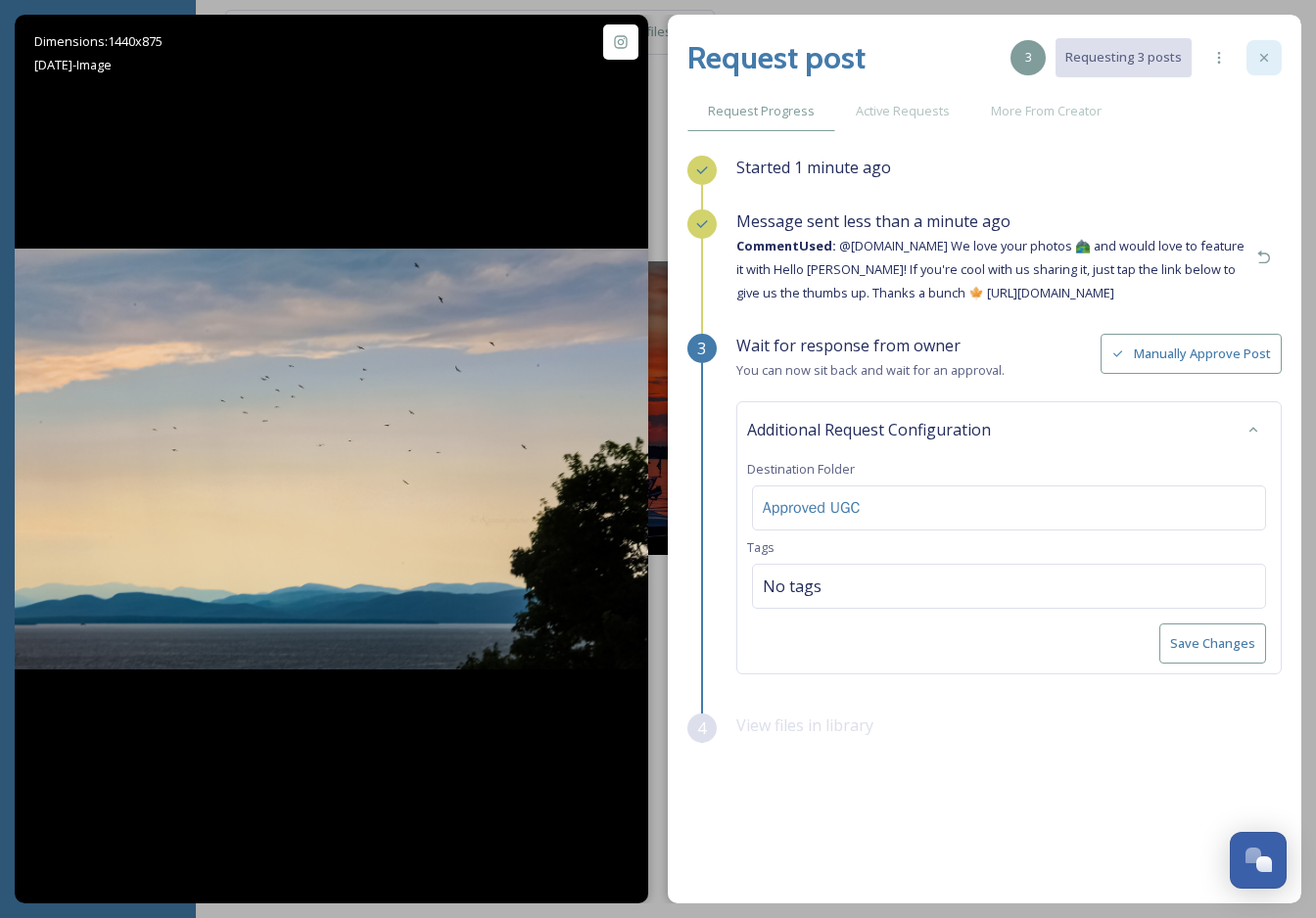 click 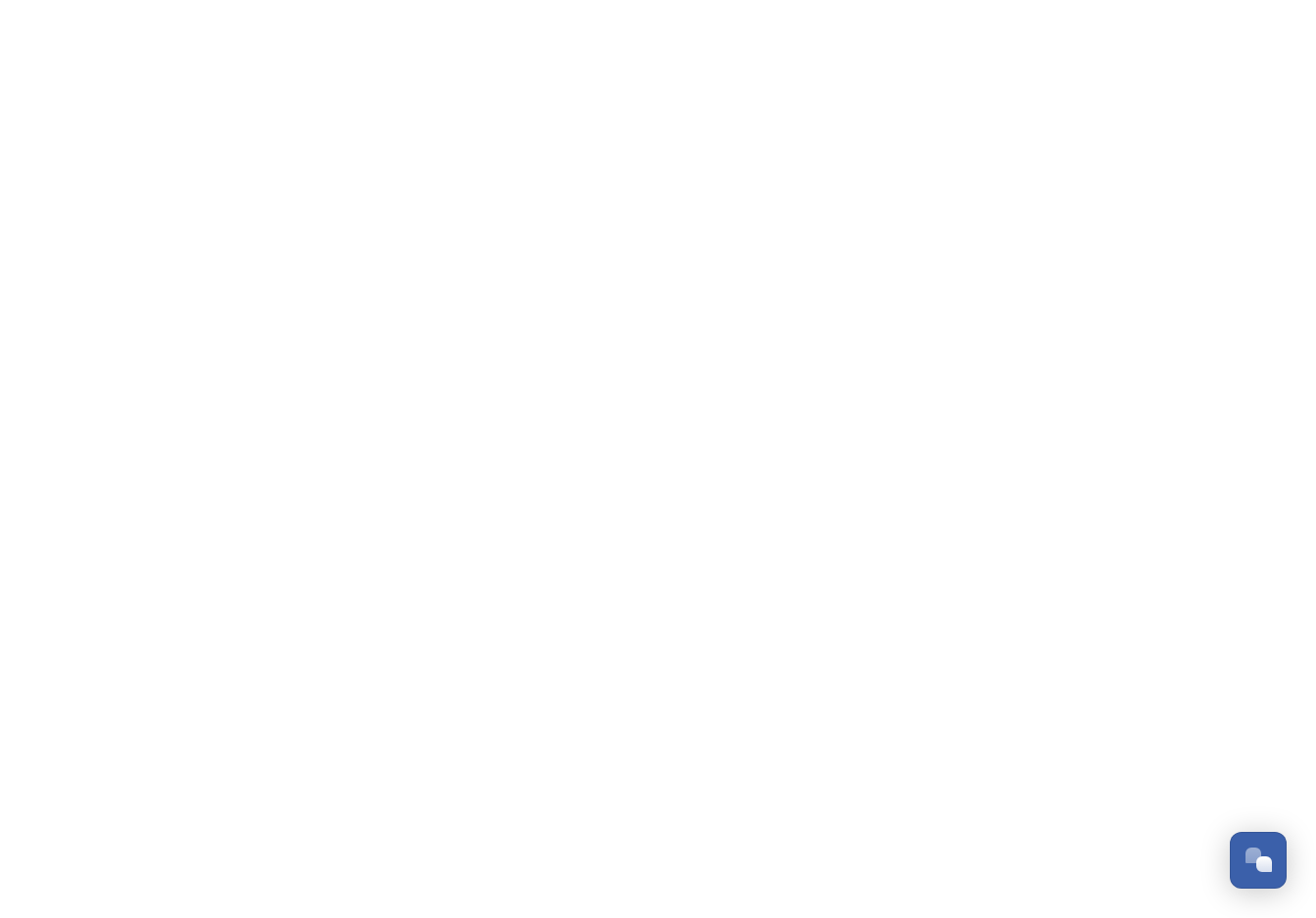scroll, scrollTop: 0, scrollLeft: 0, axis: both 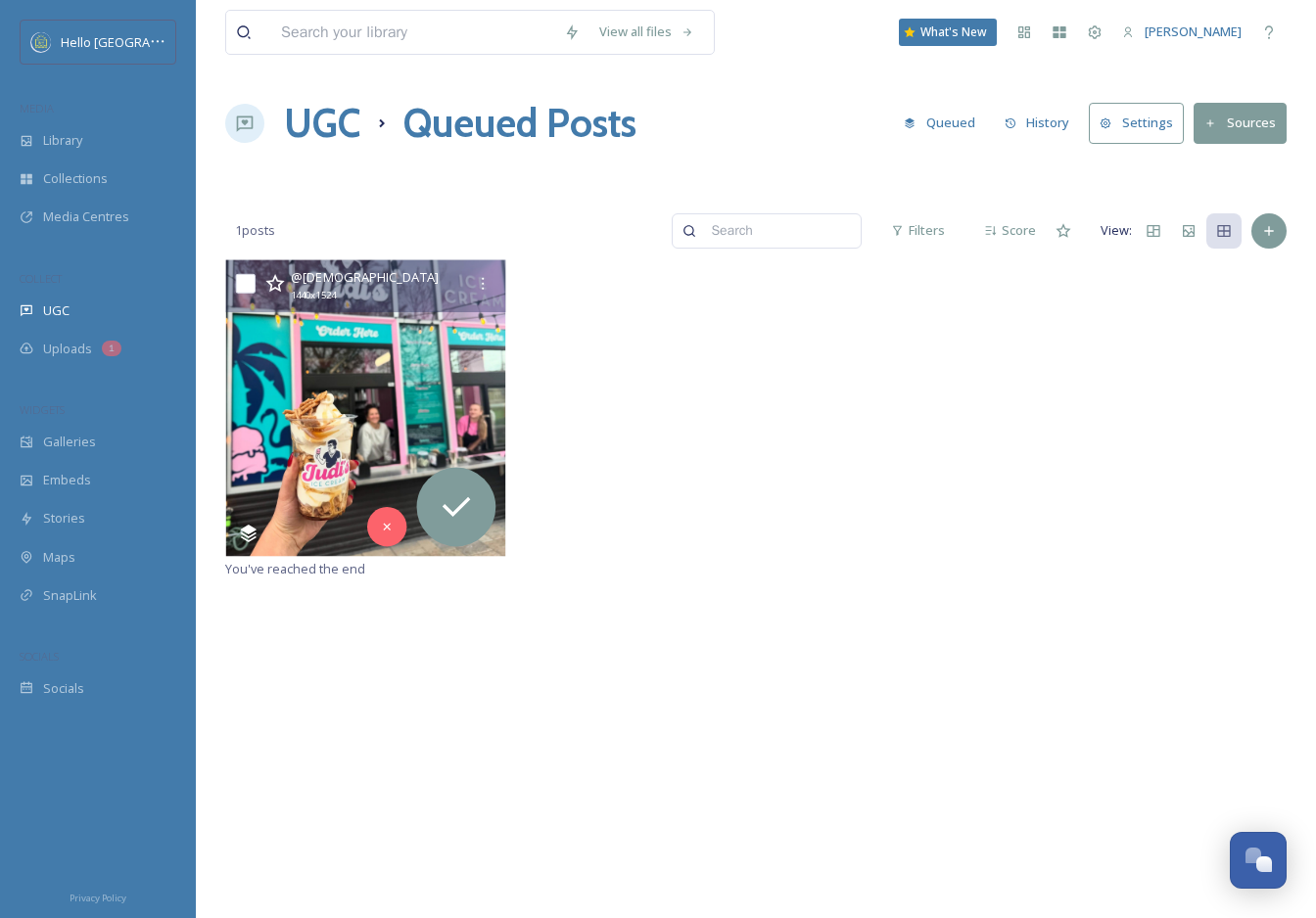 click at bounding box center [366, 408] 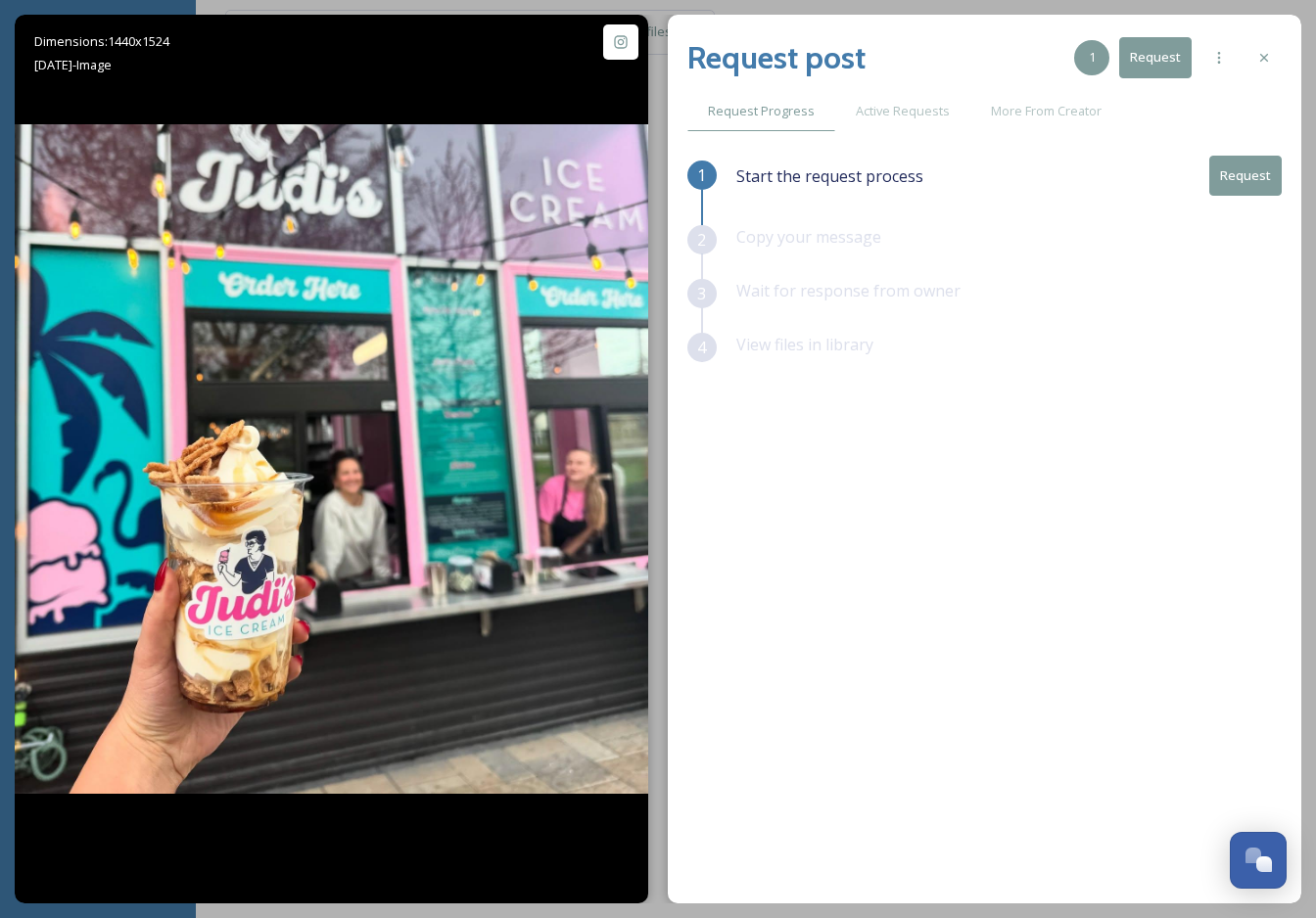 click on "Request" at bounding box center (1246, 175) 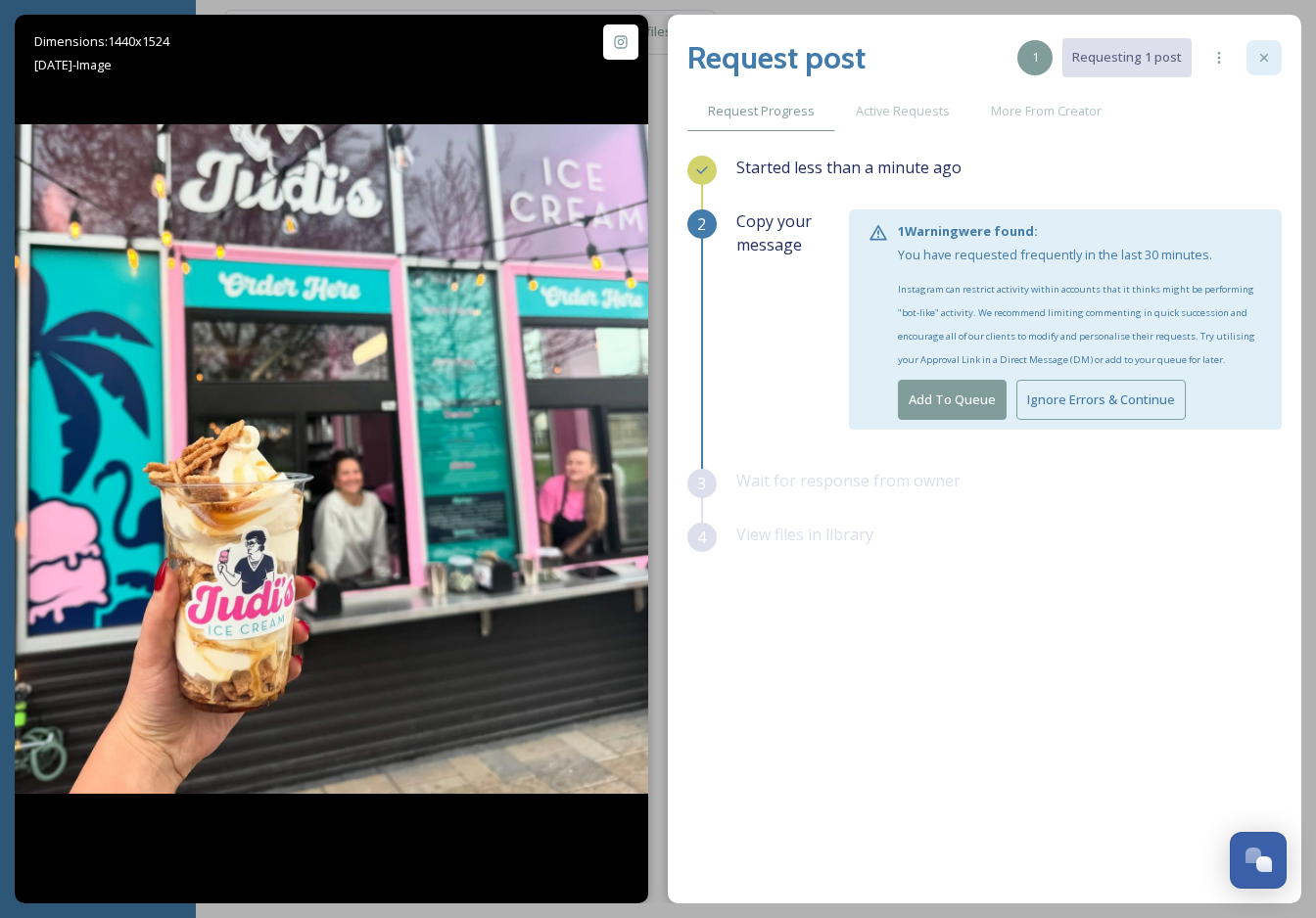 click 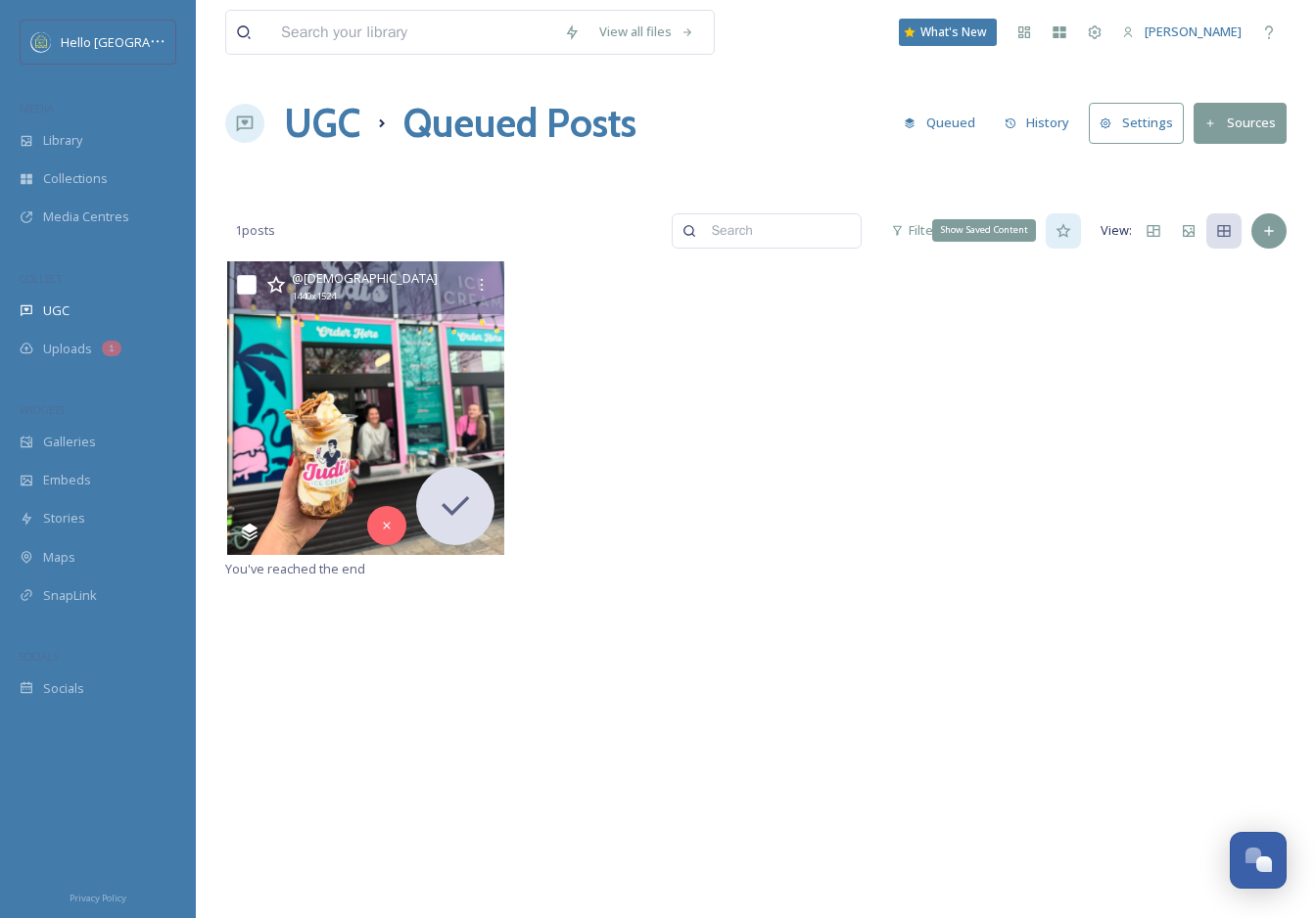 click 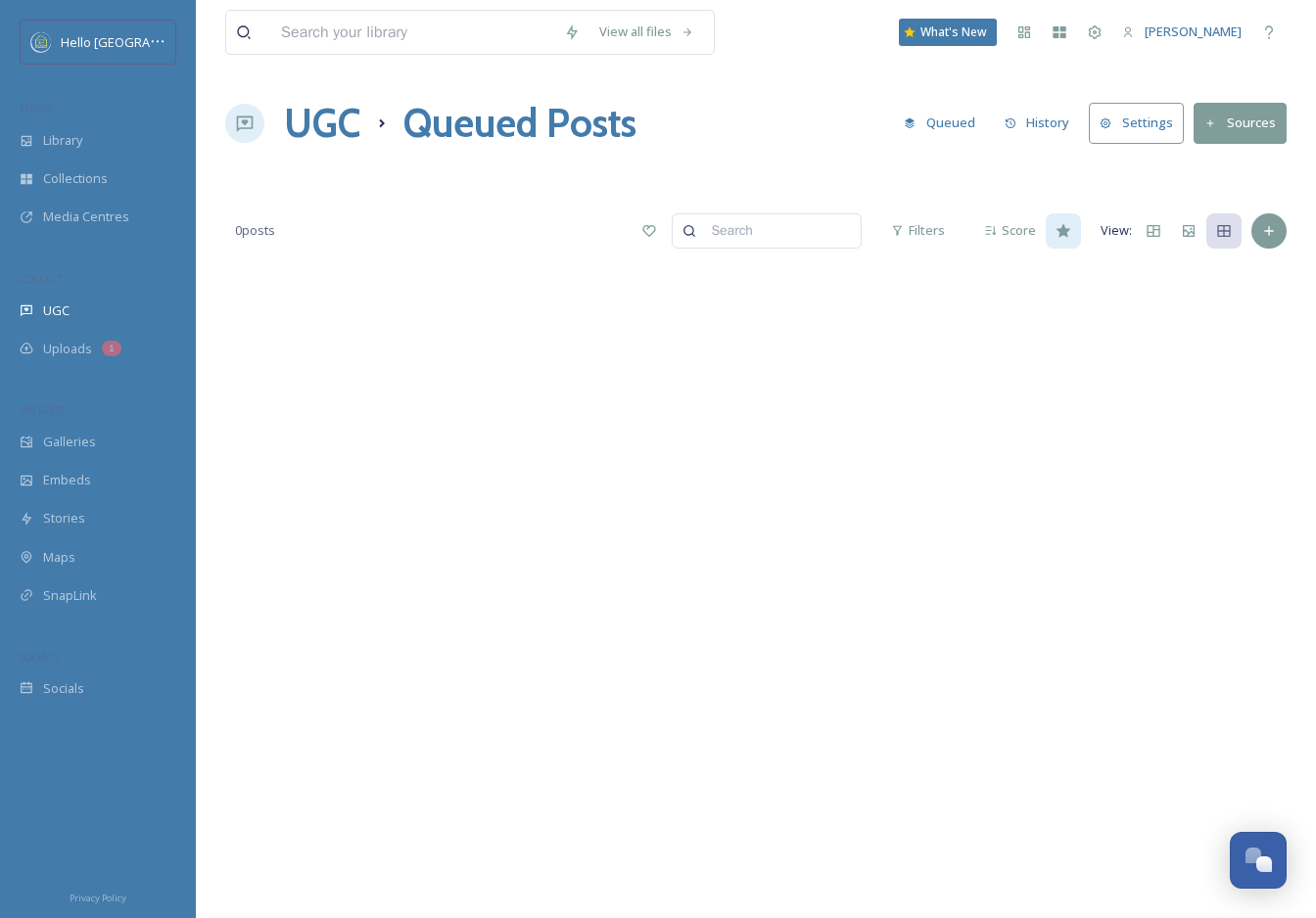 click on "History" at bounding box center (1037, 122) 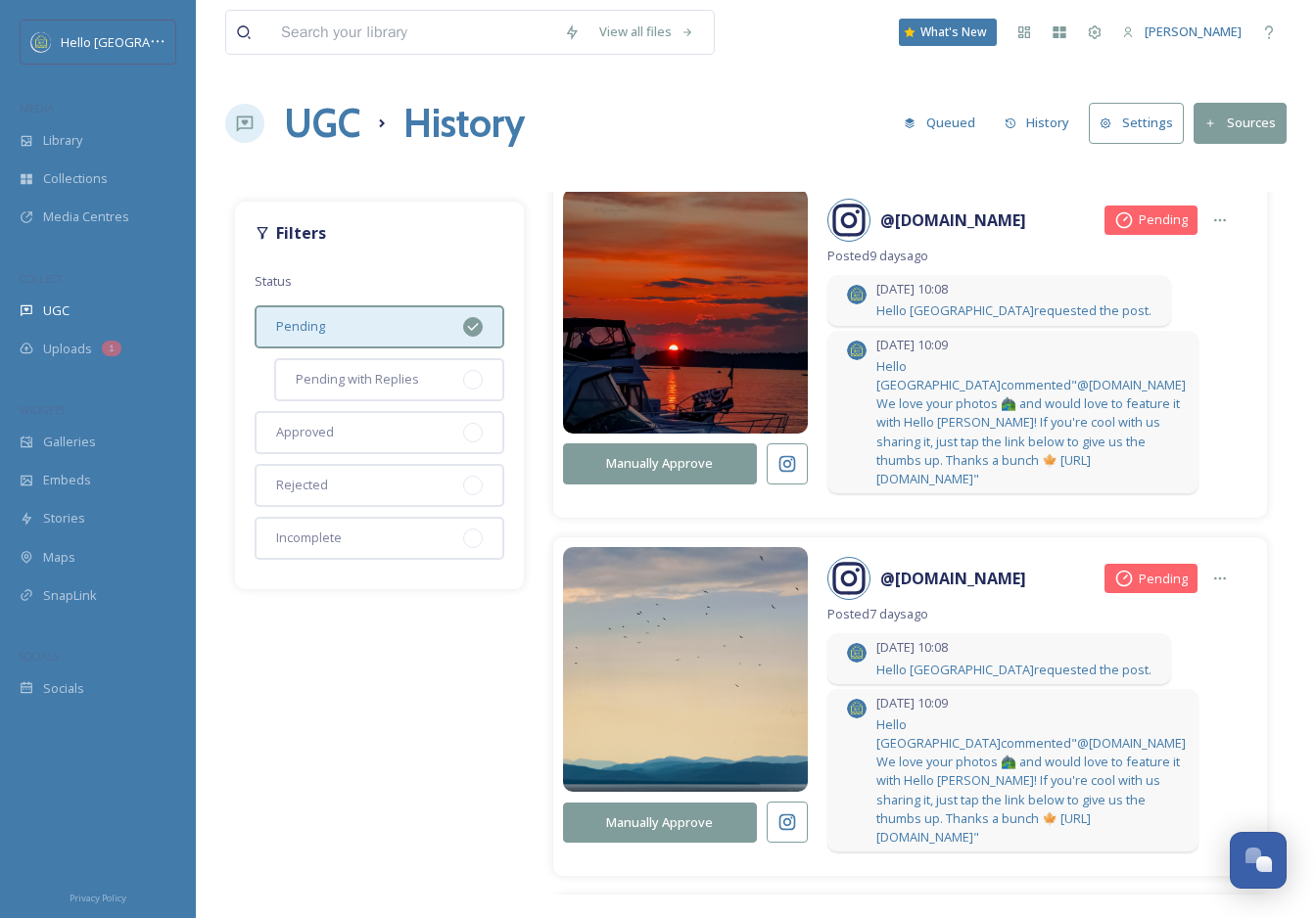 scroll, scrollTop: 0, scrollLeft: 0, axis: both 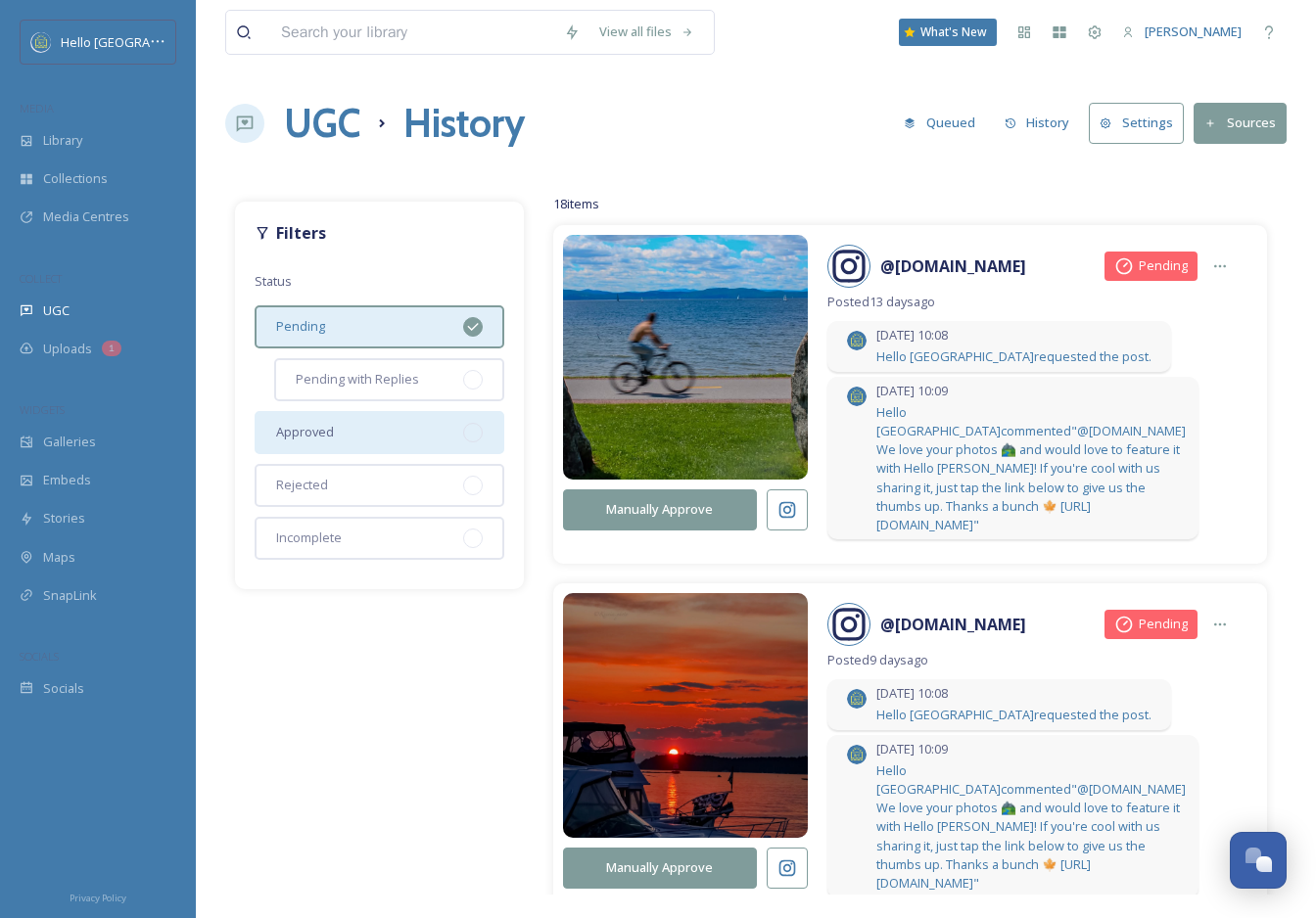 click at bounding box center (473, 433) 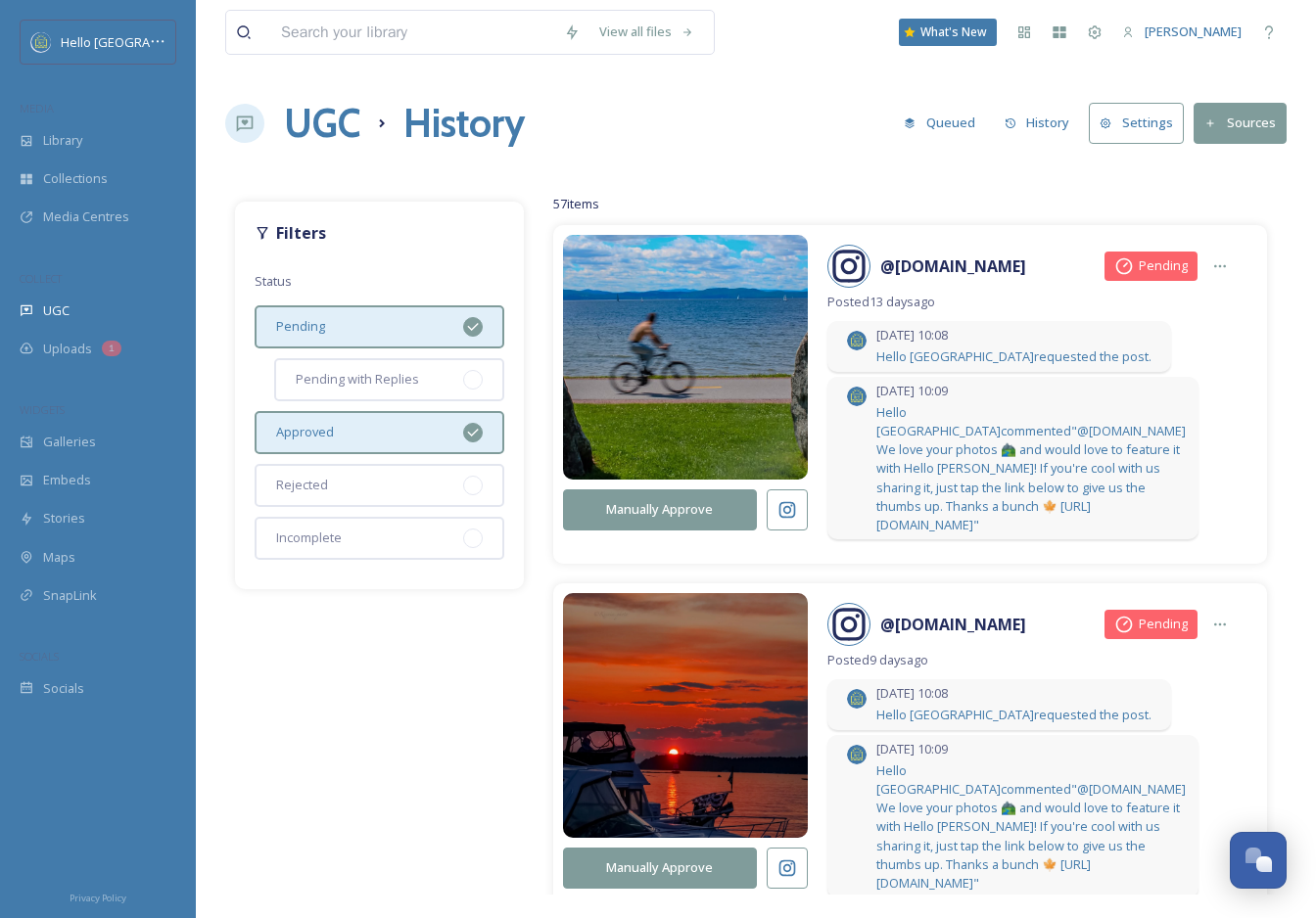 click 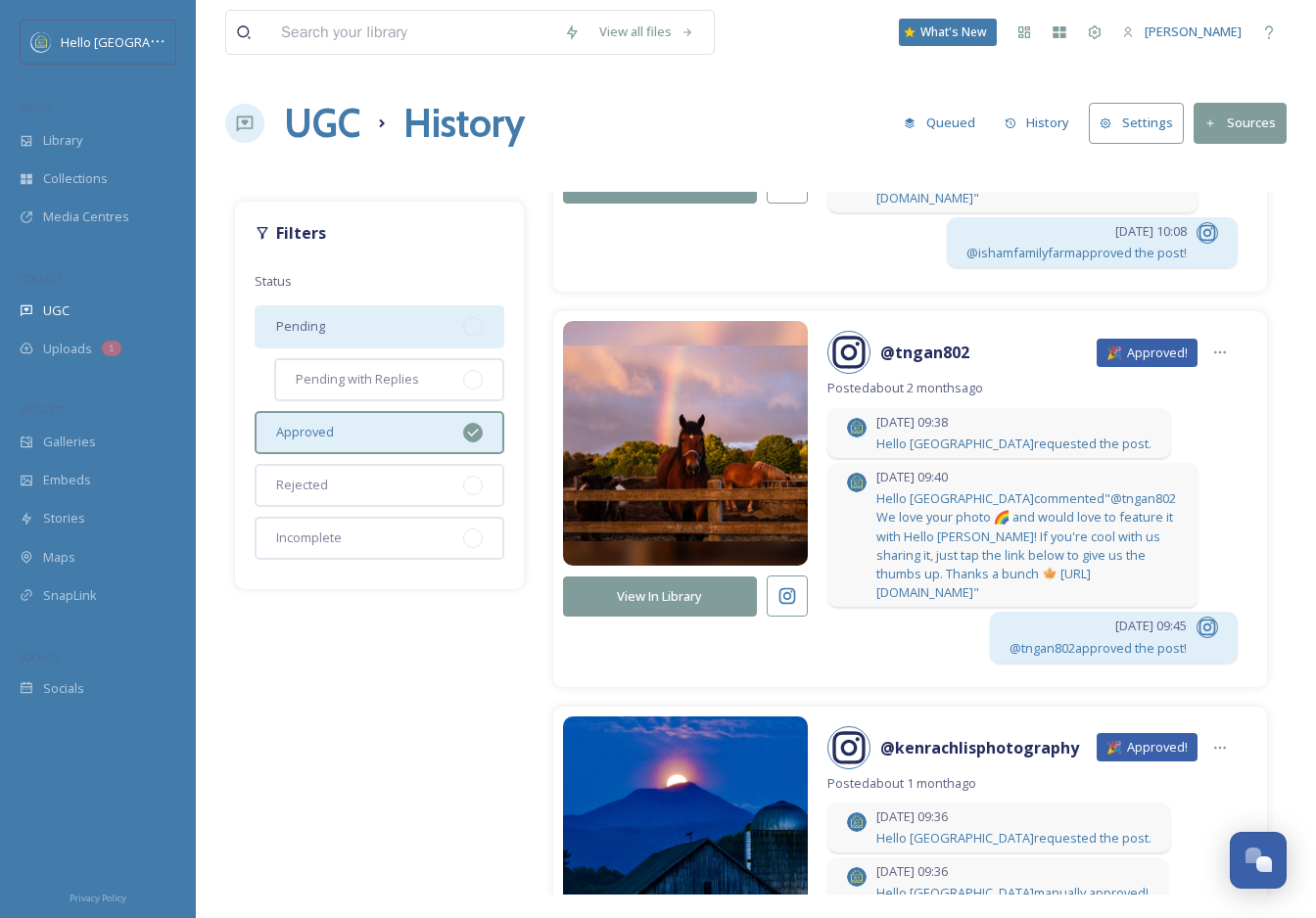 scroll, scrollTop: 0, scrollLeft: 0, axis: both 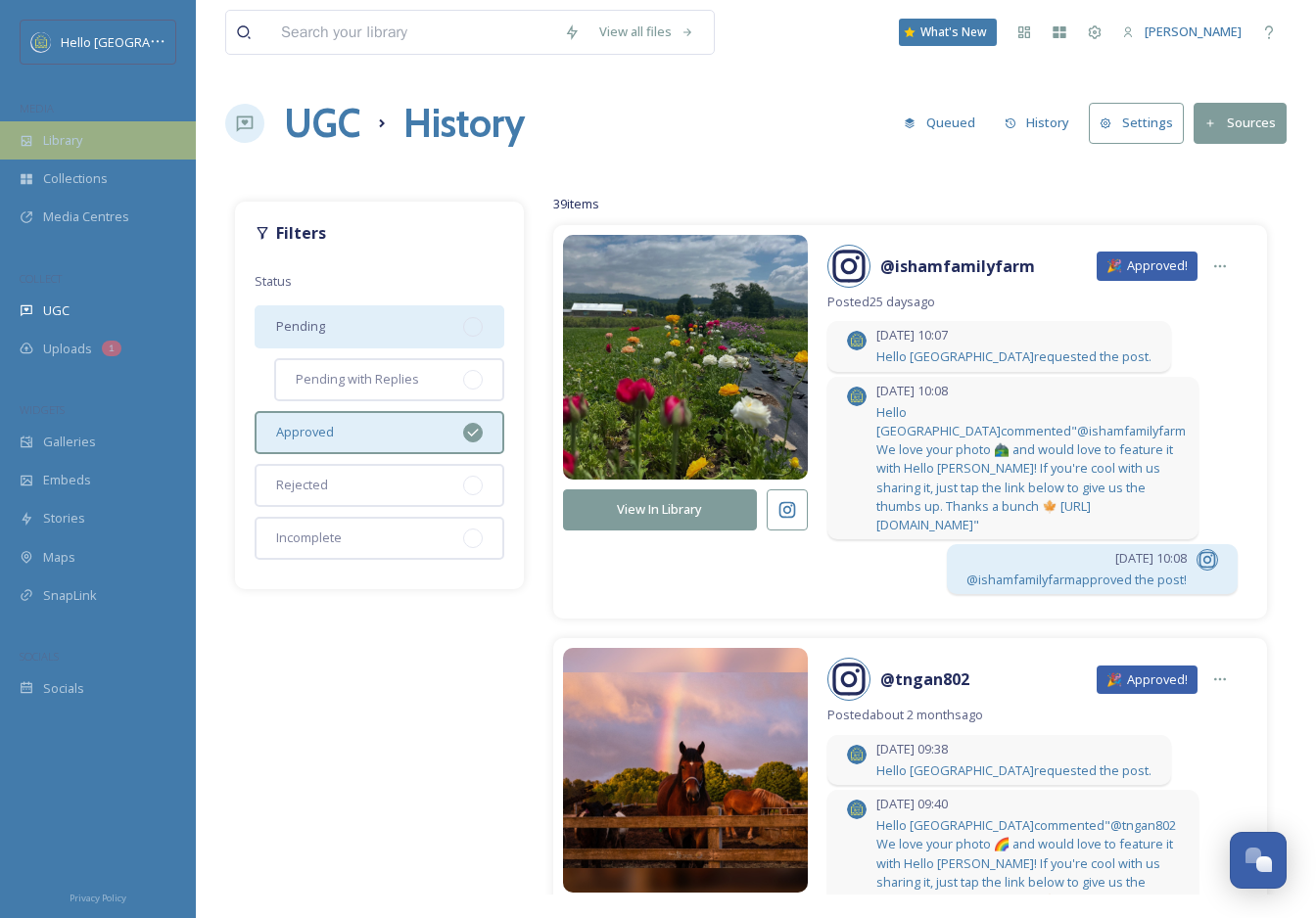 click on "Library" at bounding box center (98, 140) 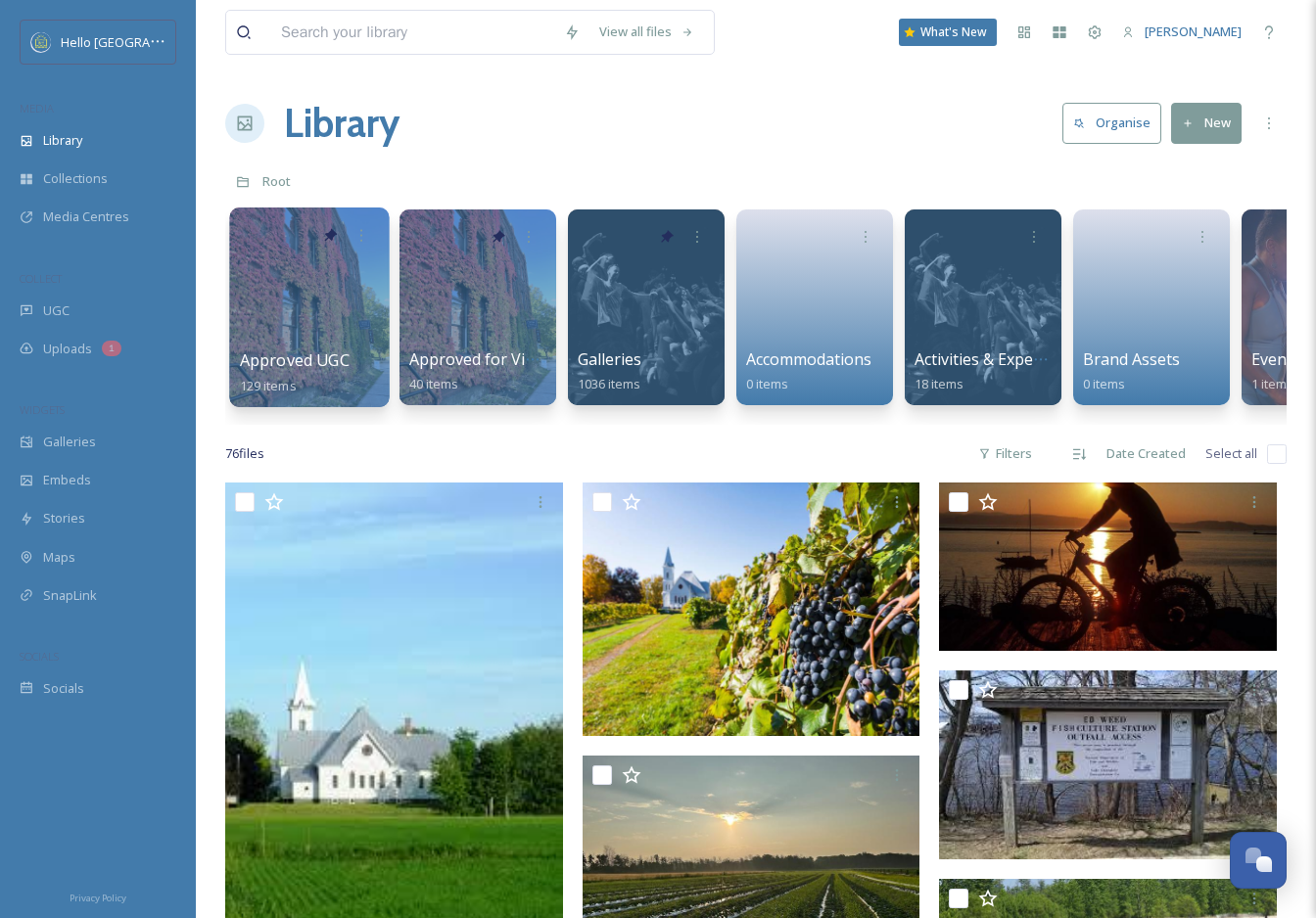 click at bounding box center [308, 307] 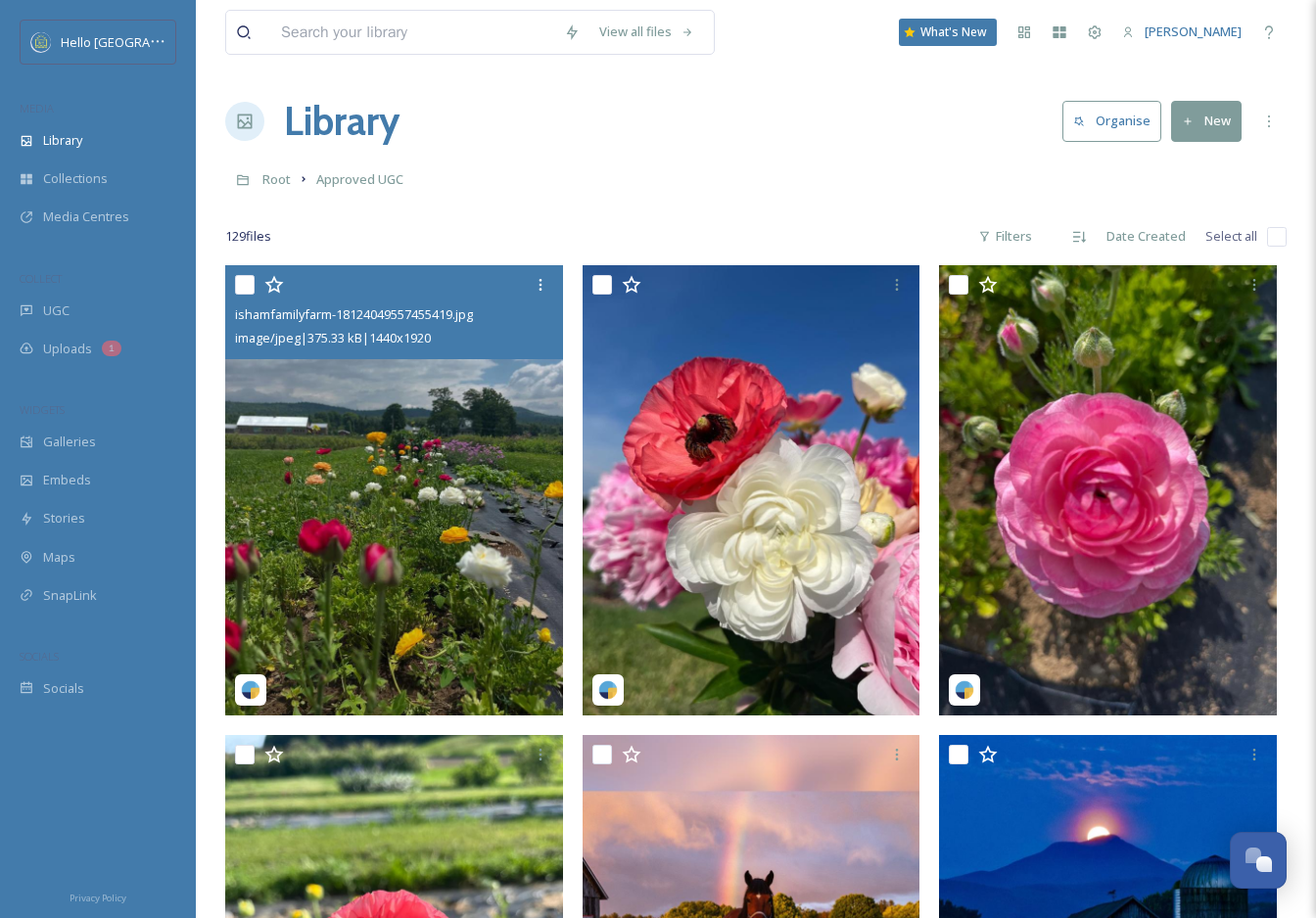 scroll, scrollTop: 0, scrollLeft: 0, axis: both 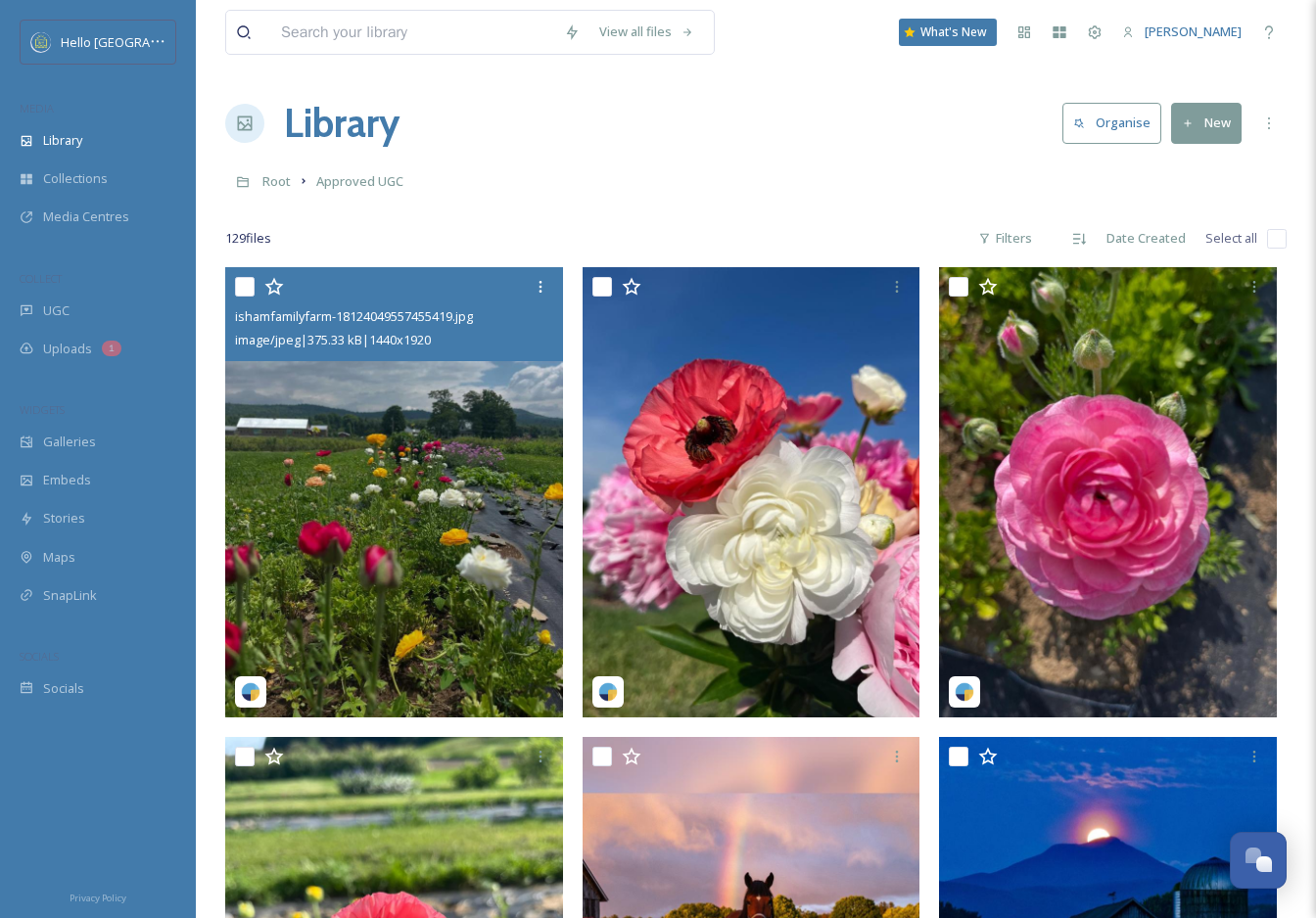click at bounding box center (245, 287) 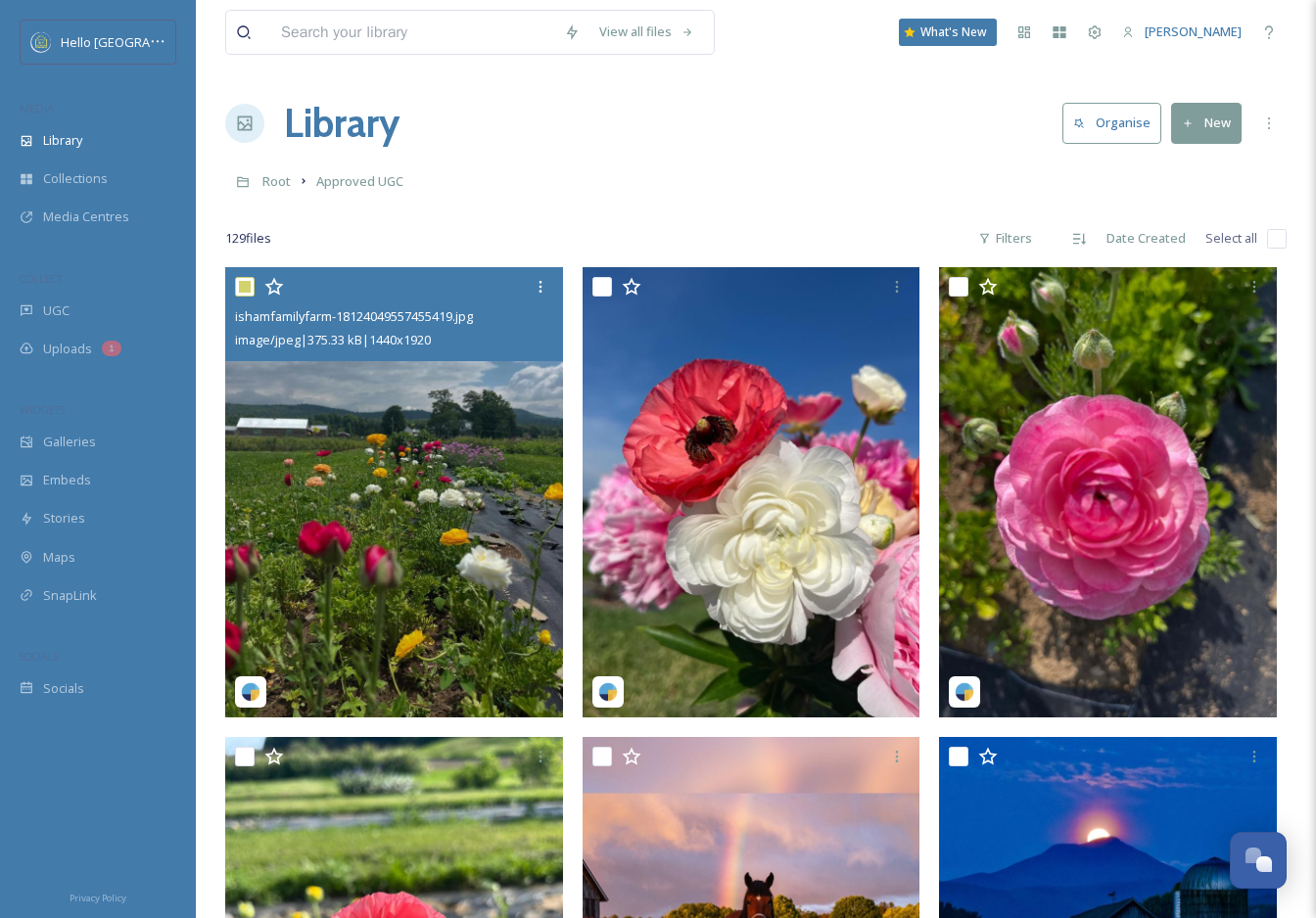 checkbox on "true" 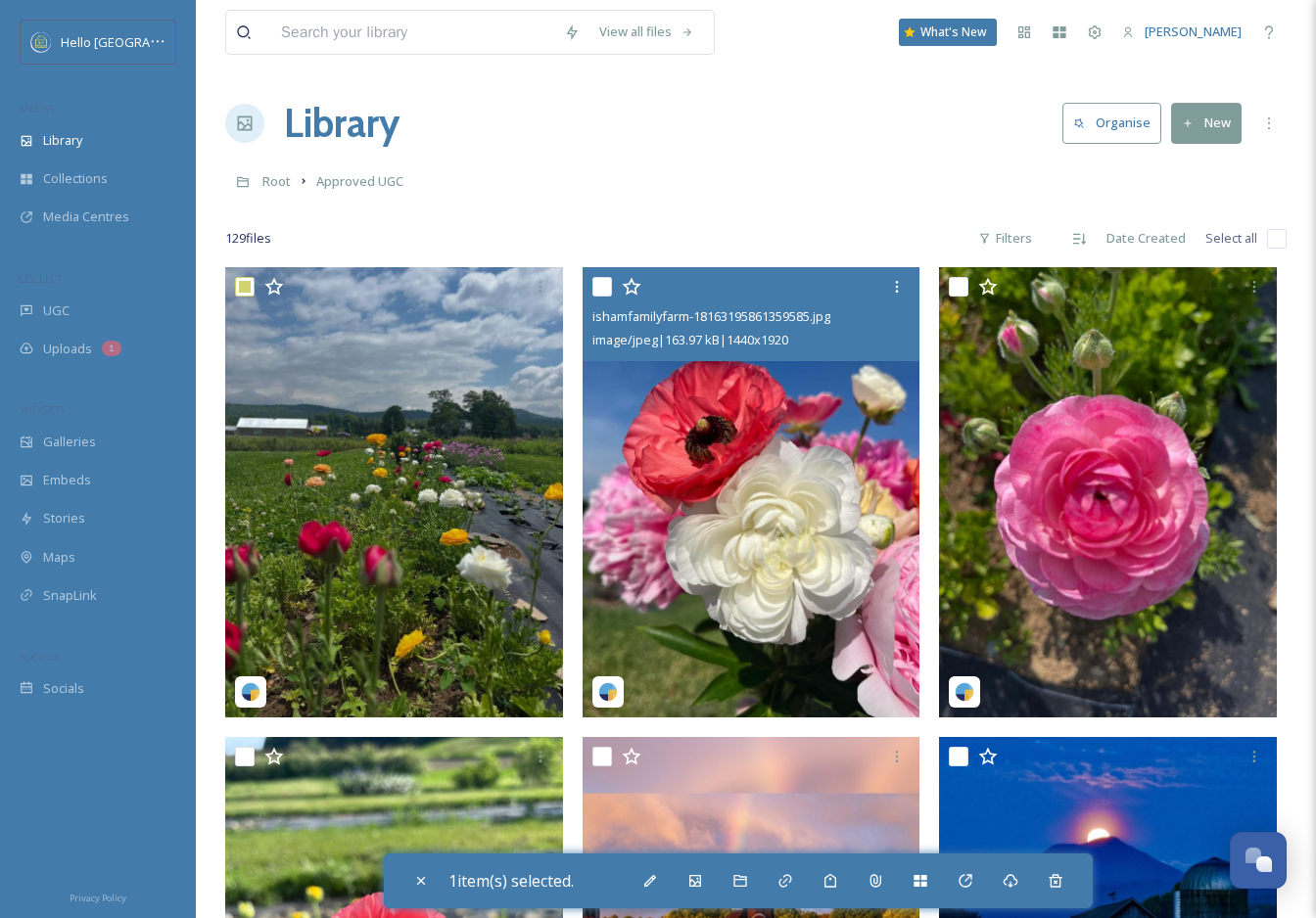 click at bounding box center [602, 287] 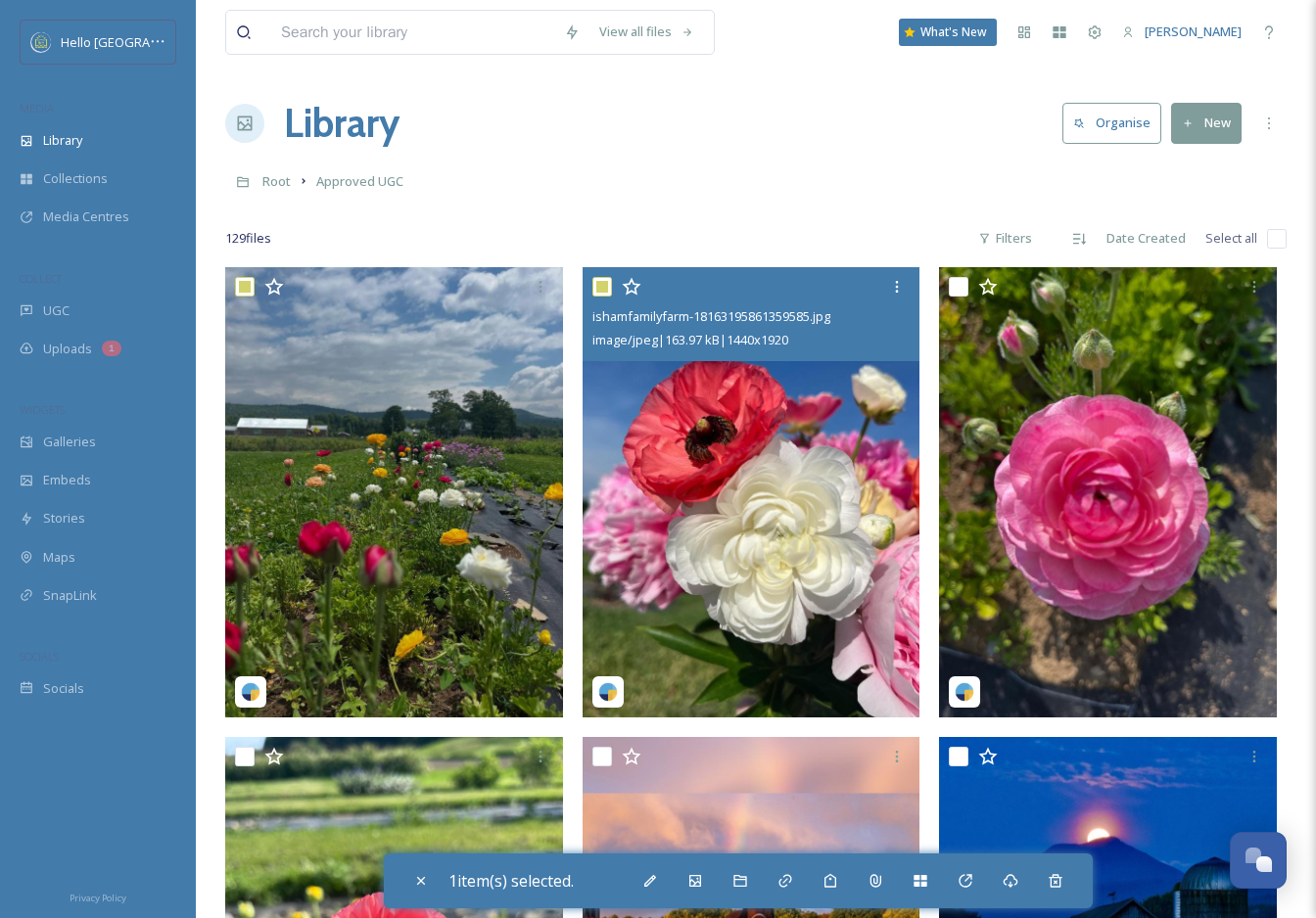 checkbox on "true" 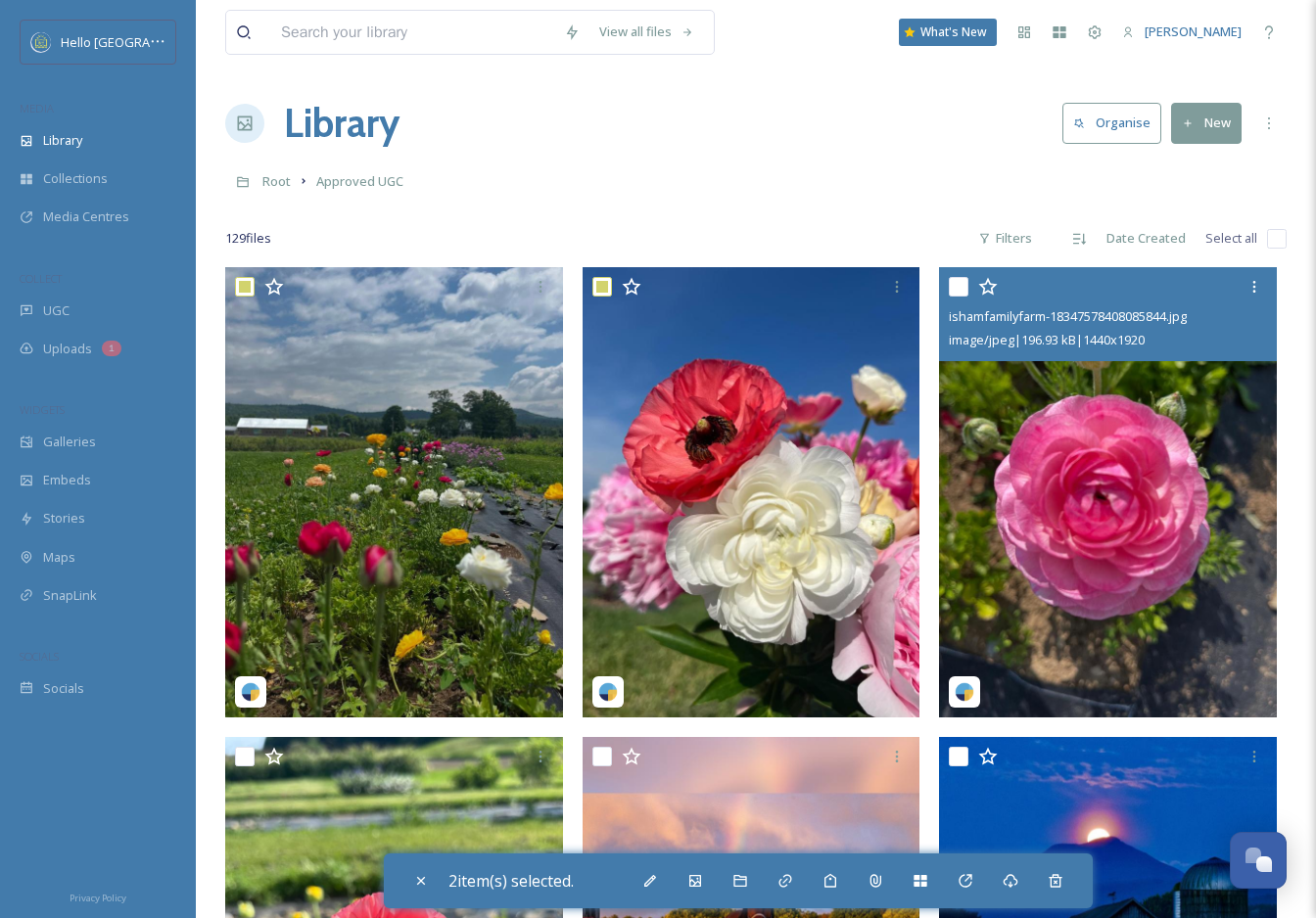 click at bounding box center [959, 287] 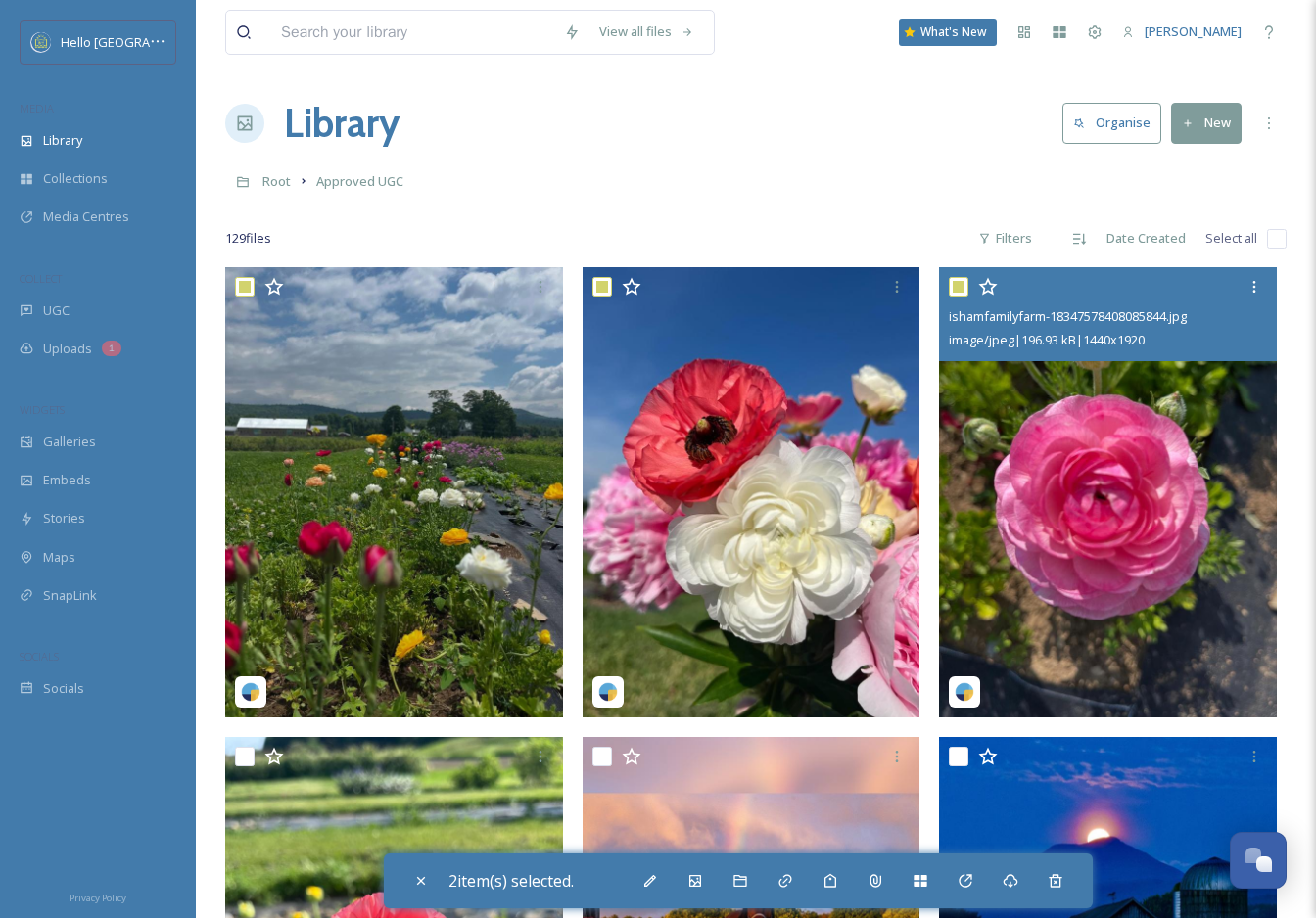 checkbox on "true" 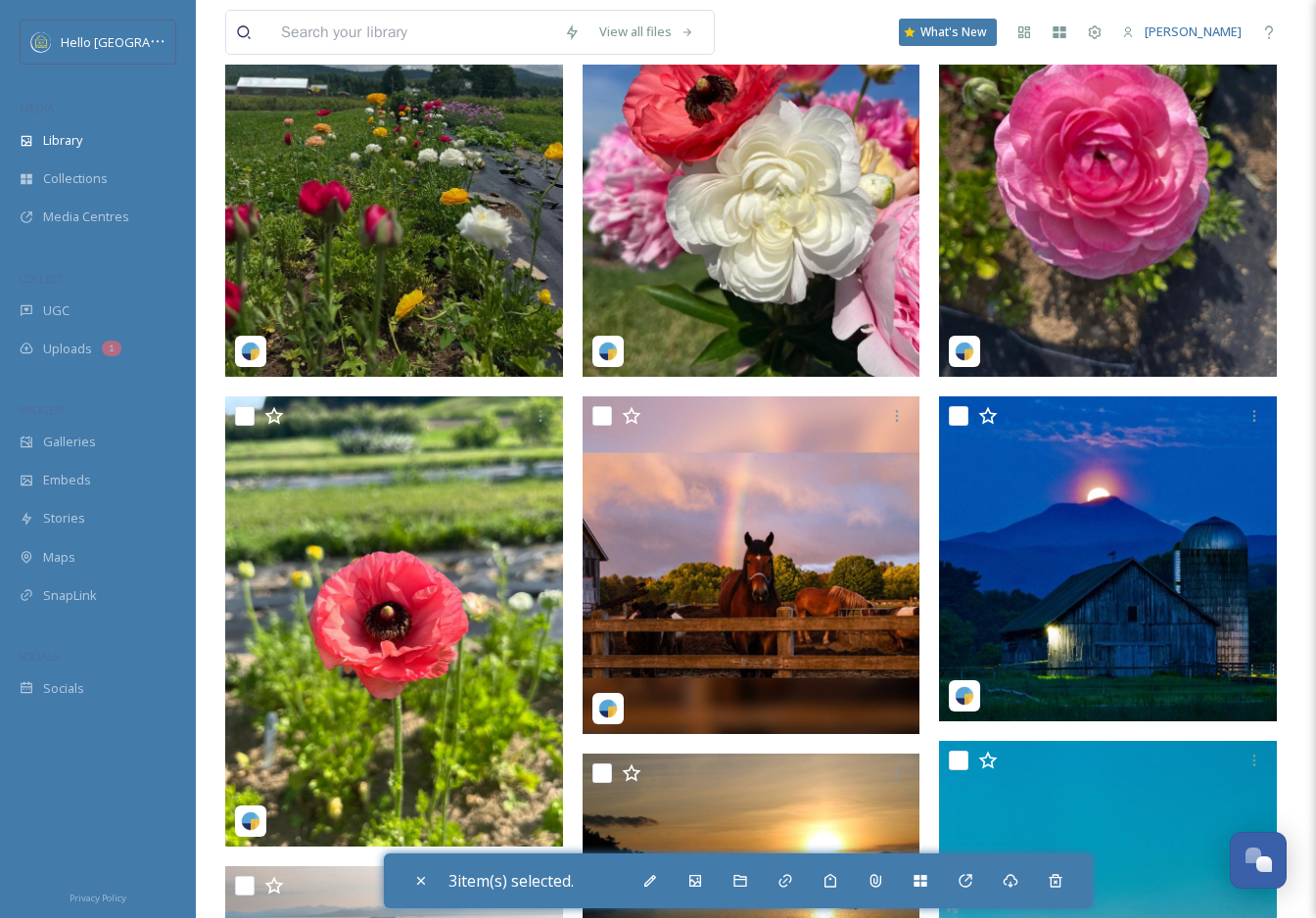 scroll, scrollTop: 357, scrollLeft: 0, axis: vertical 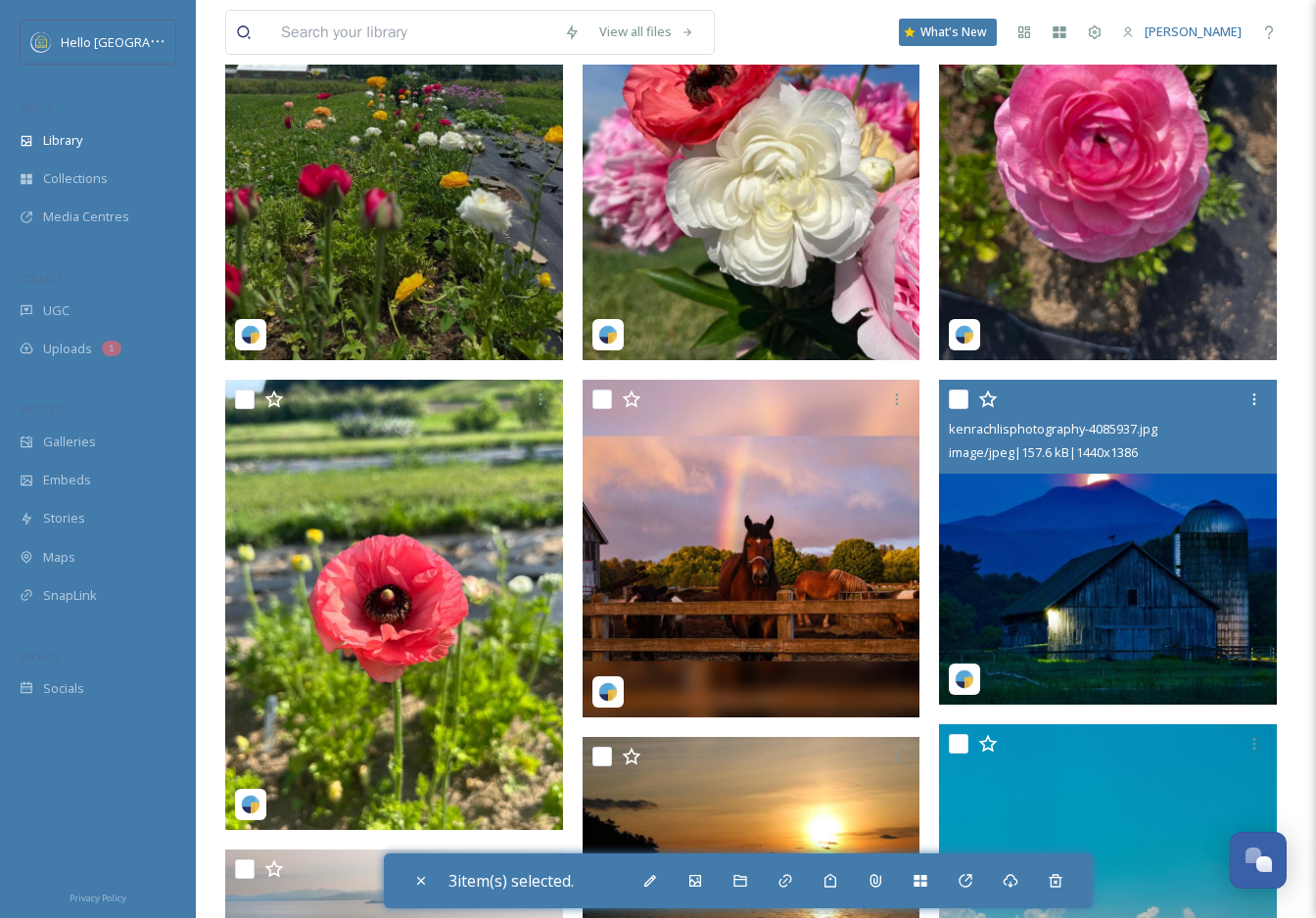 click at bounding box center (959, 399) 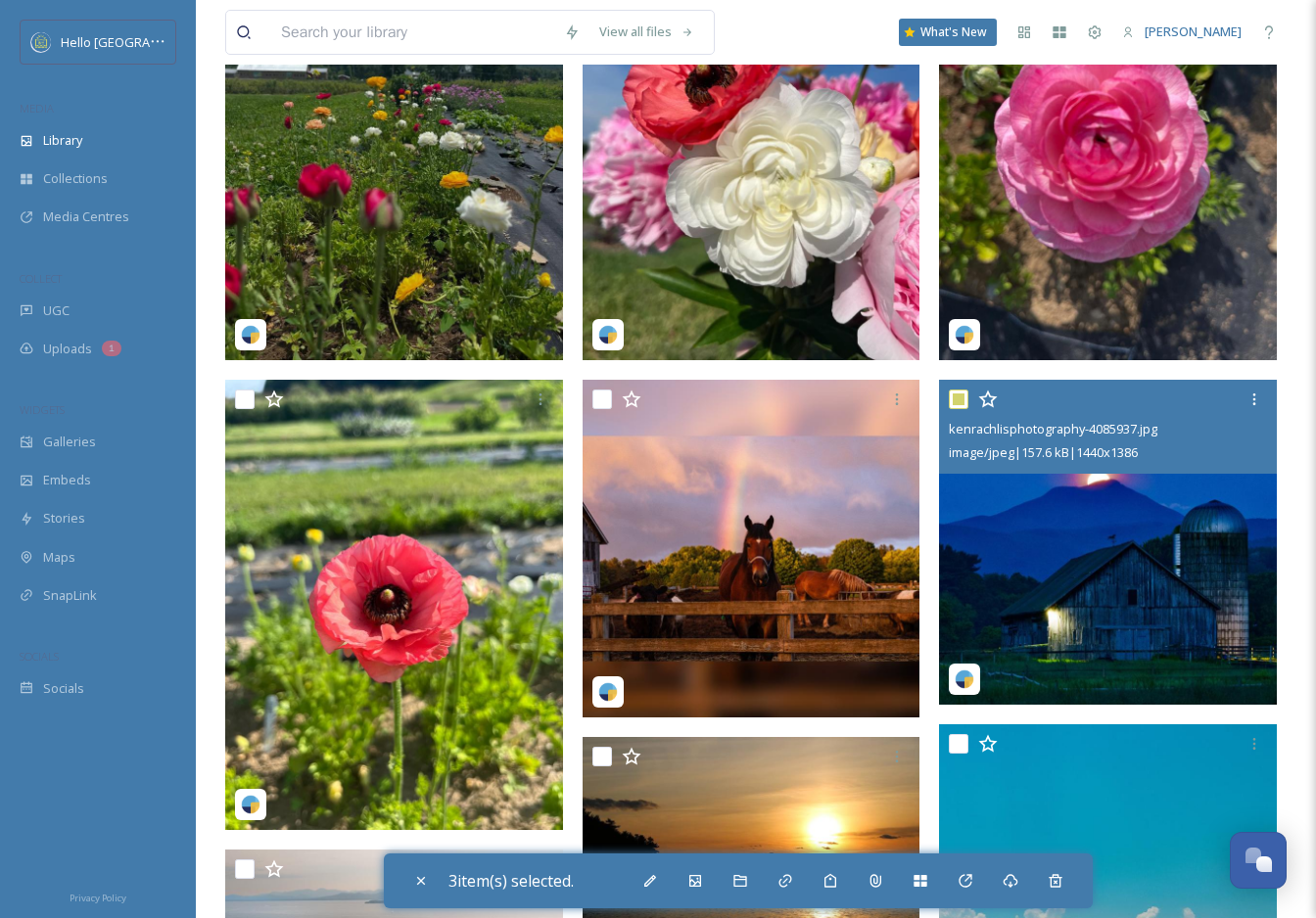 checkbox on "true" 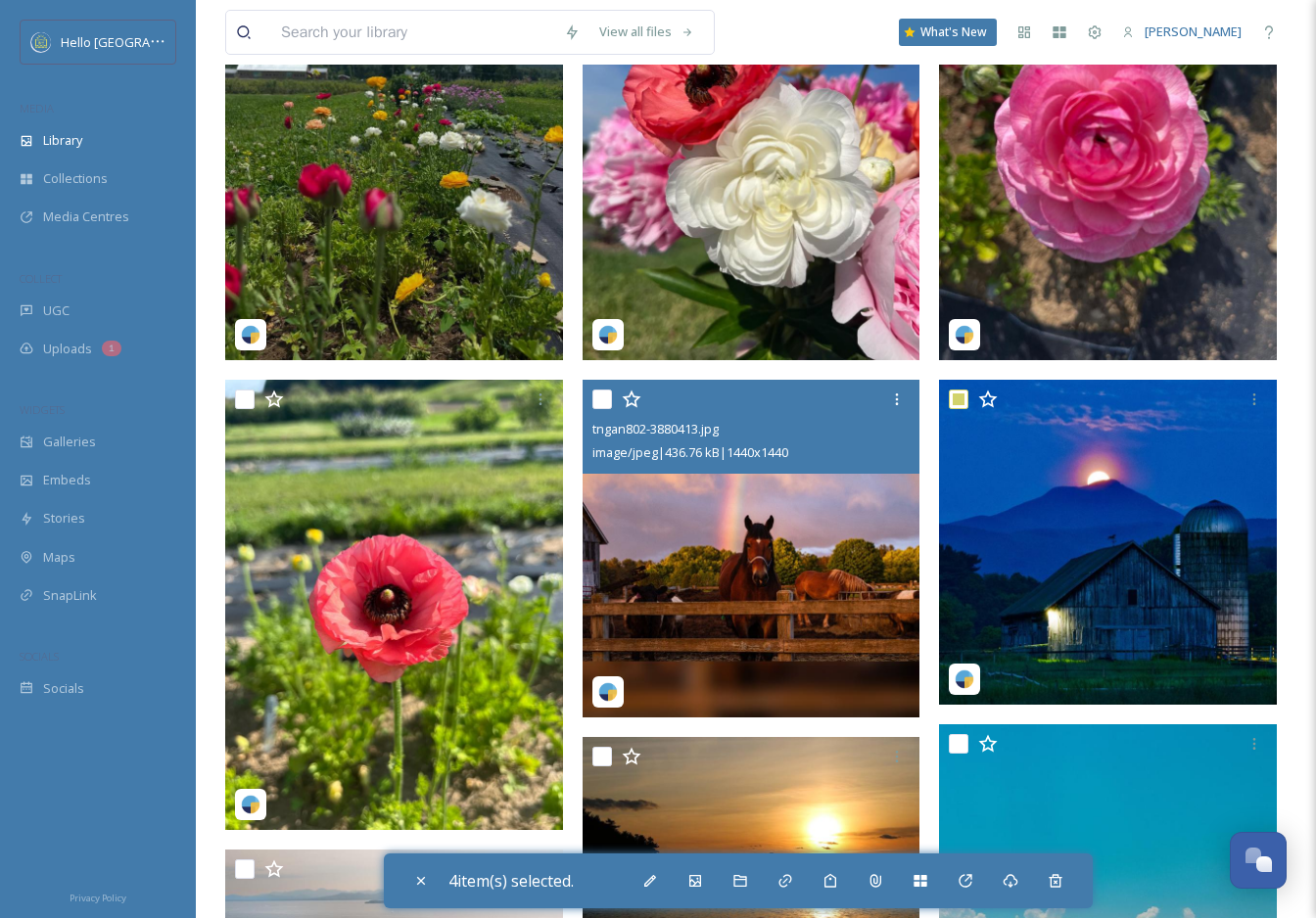 click at bounding box center [602, 399] 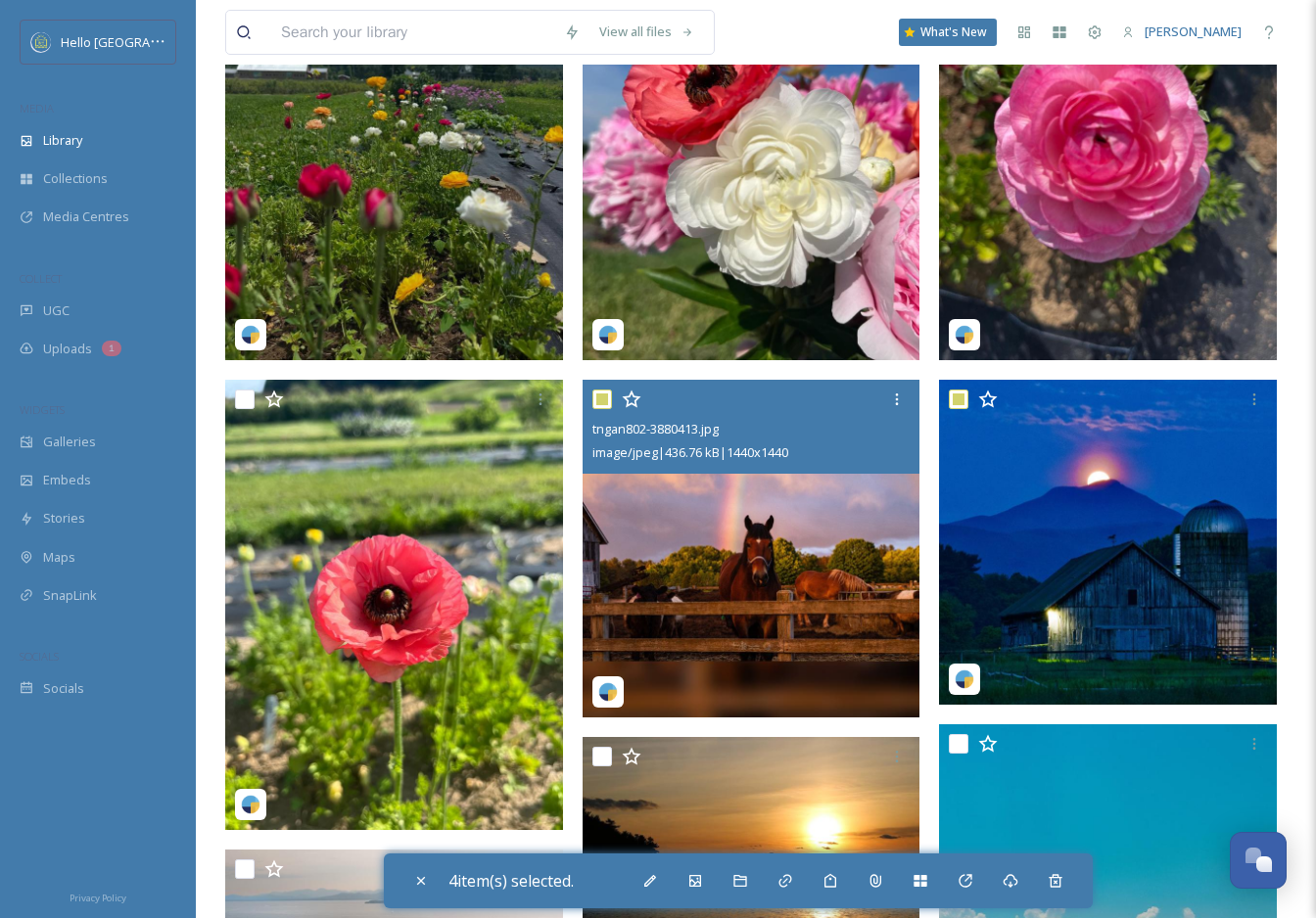 checkbox on "true" 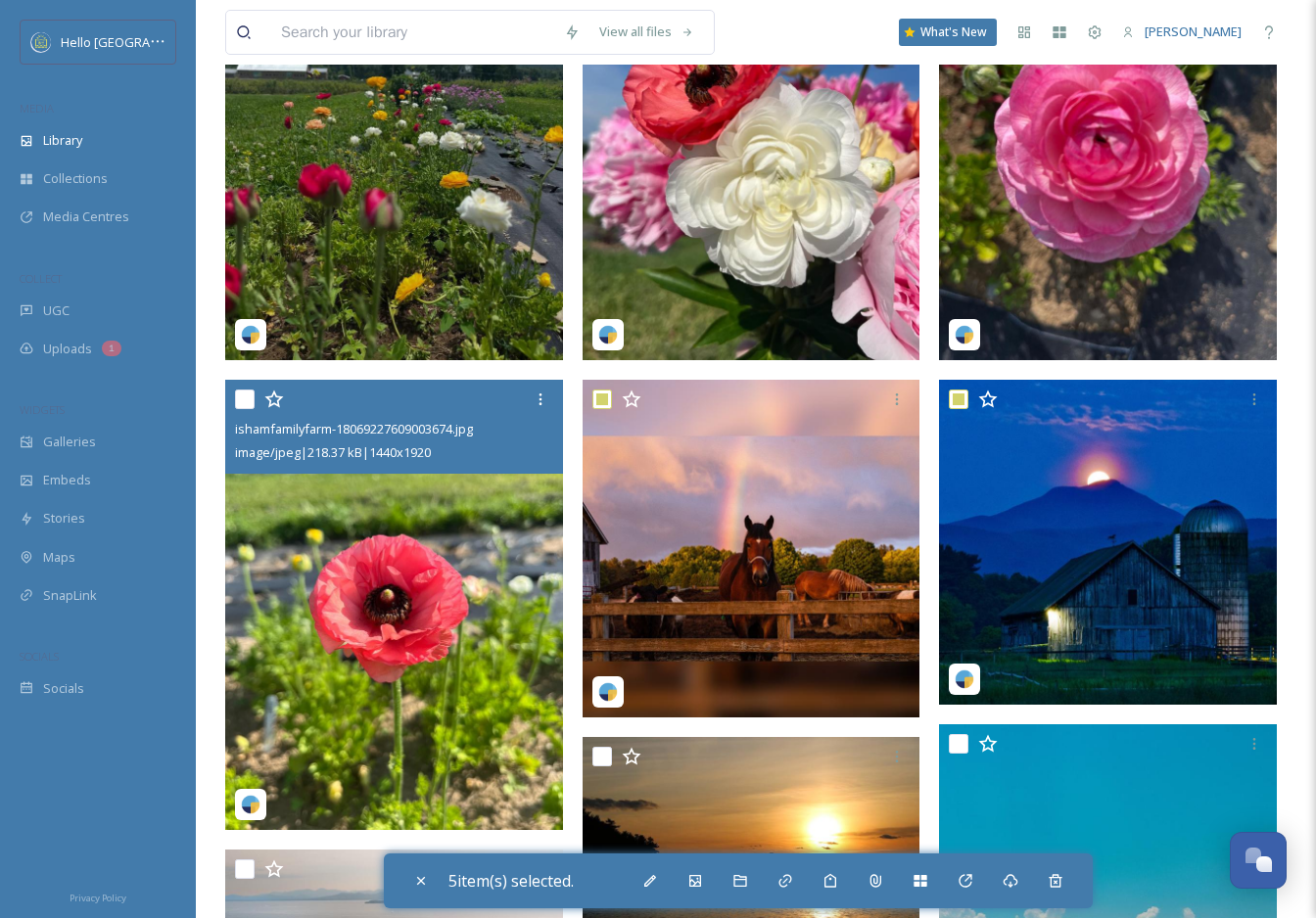 click at bounding box center [245, 399] 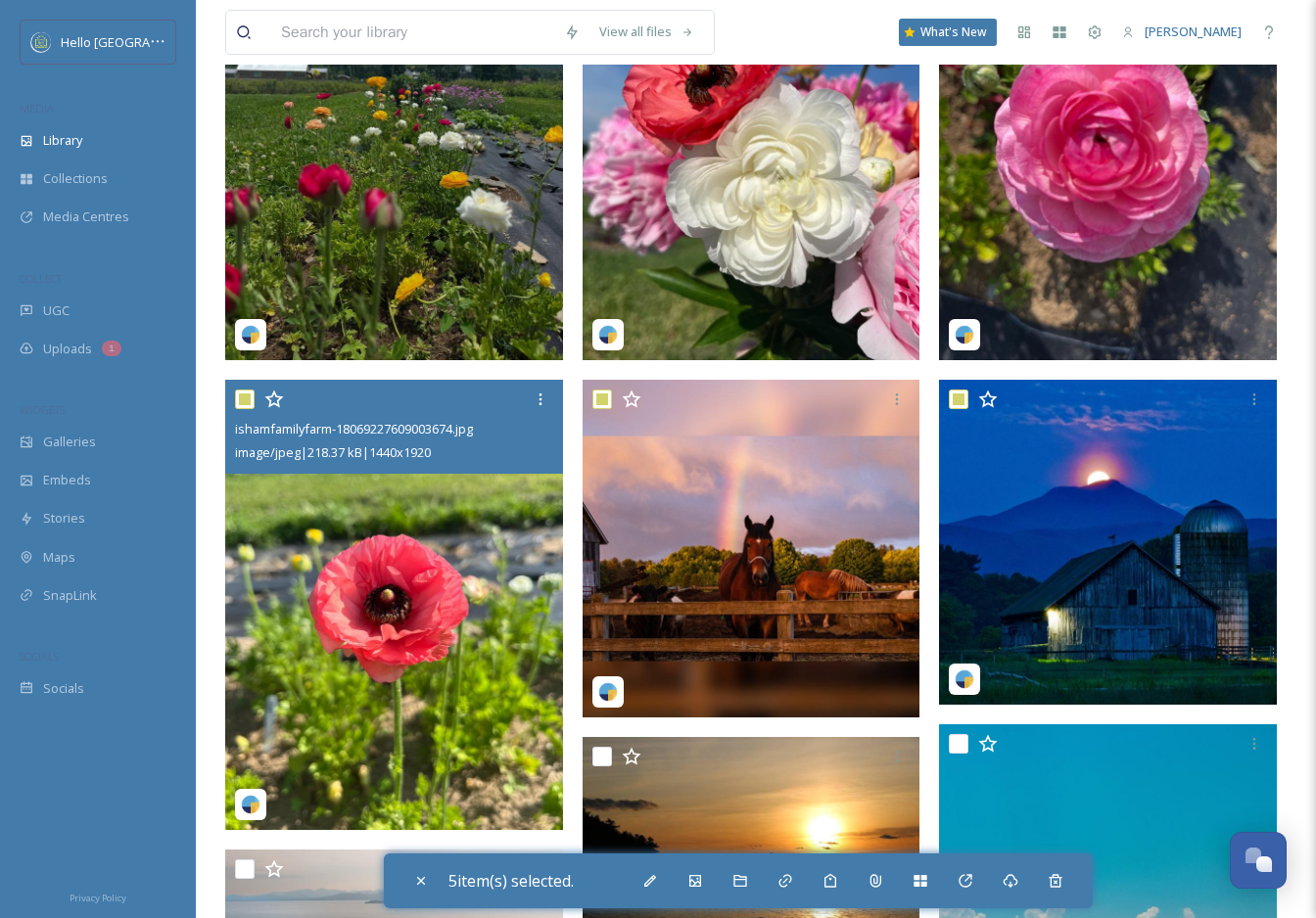 checkbox on "true" 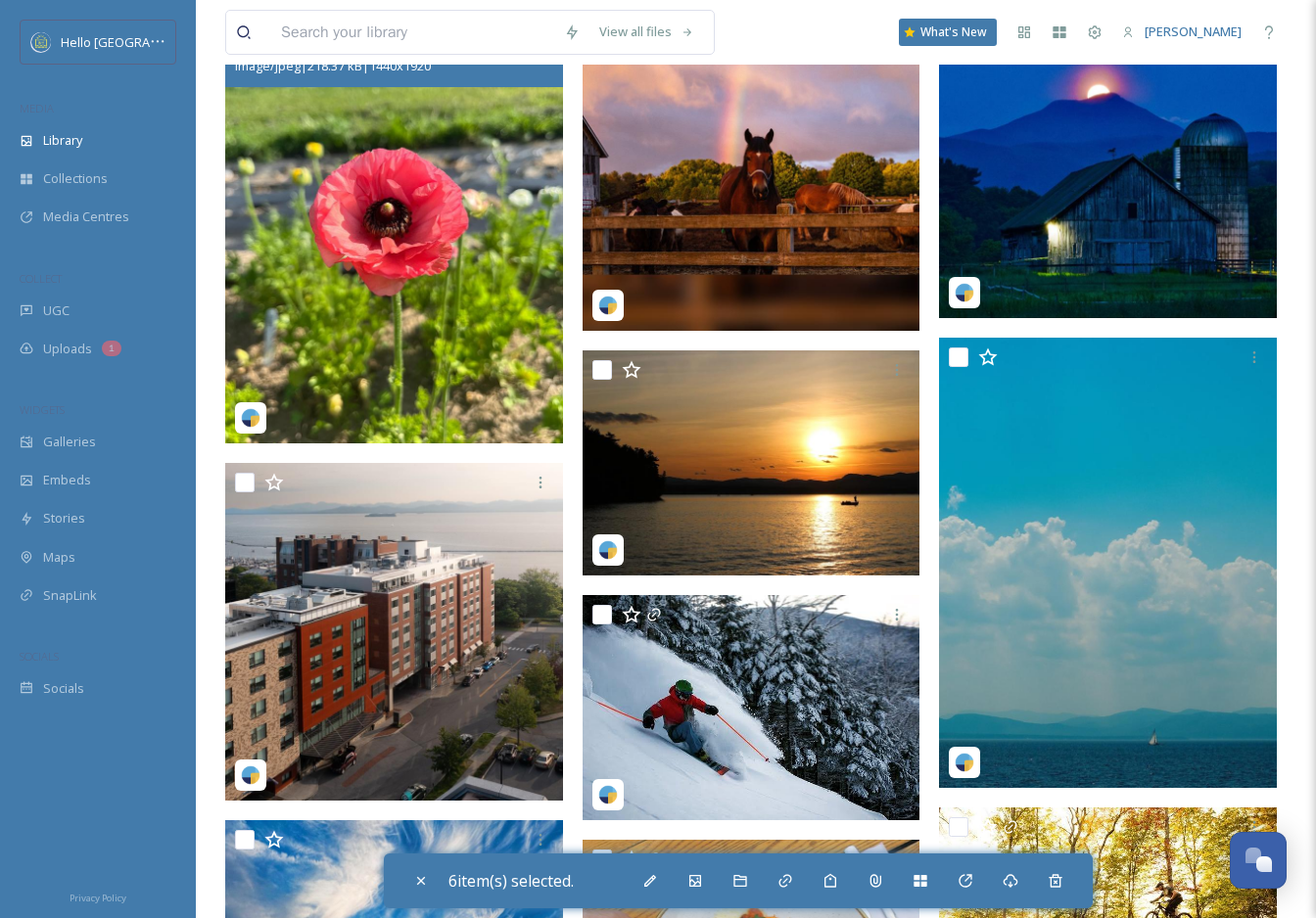 scroll, scrollTop: 746, scrollLeft: 0, axis: vertical 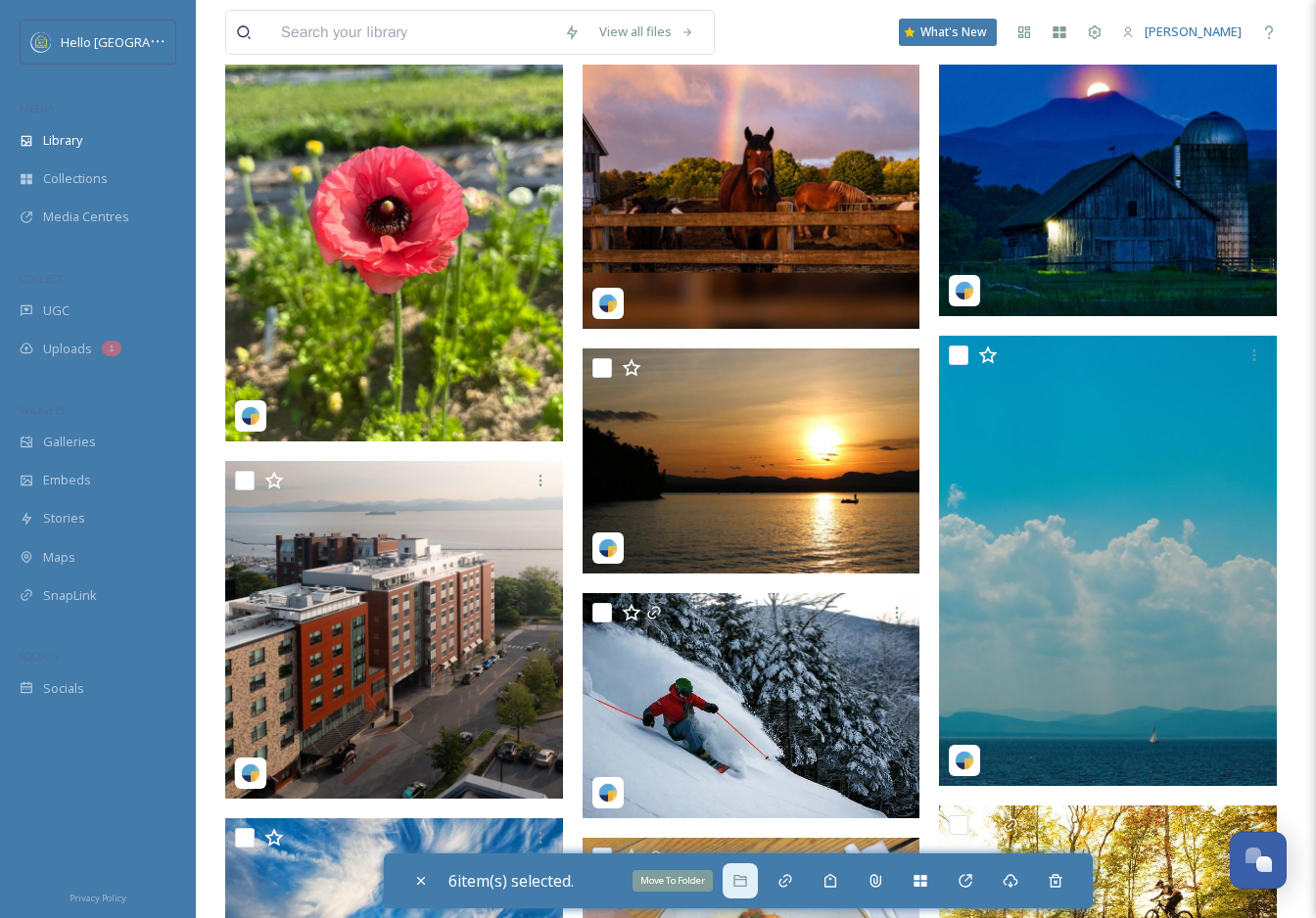 click 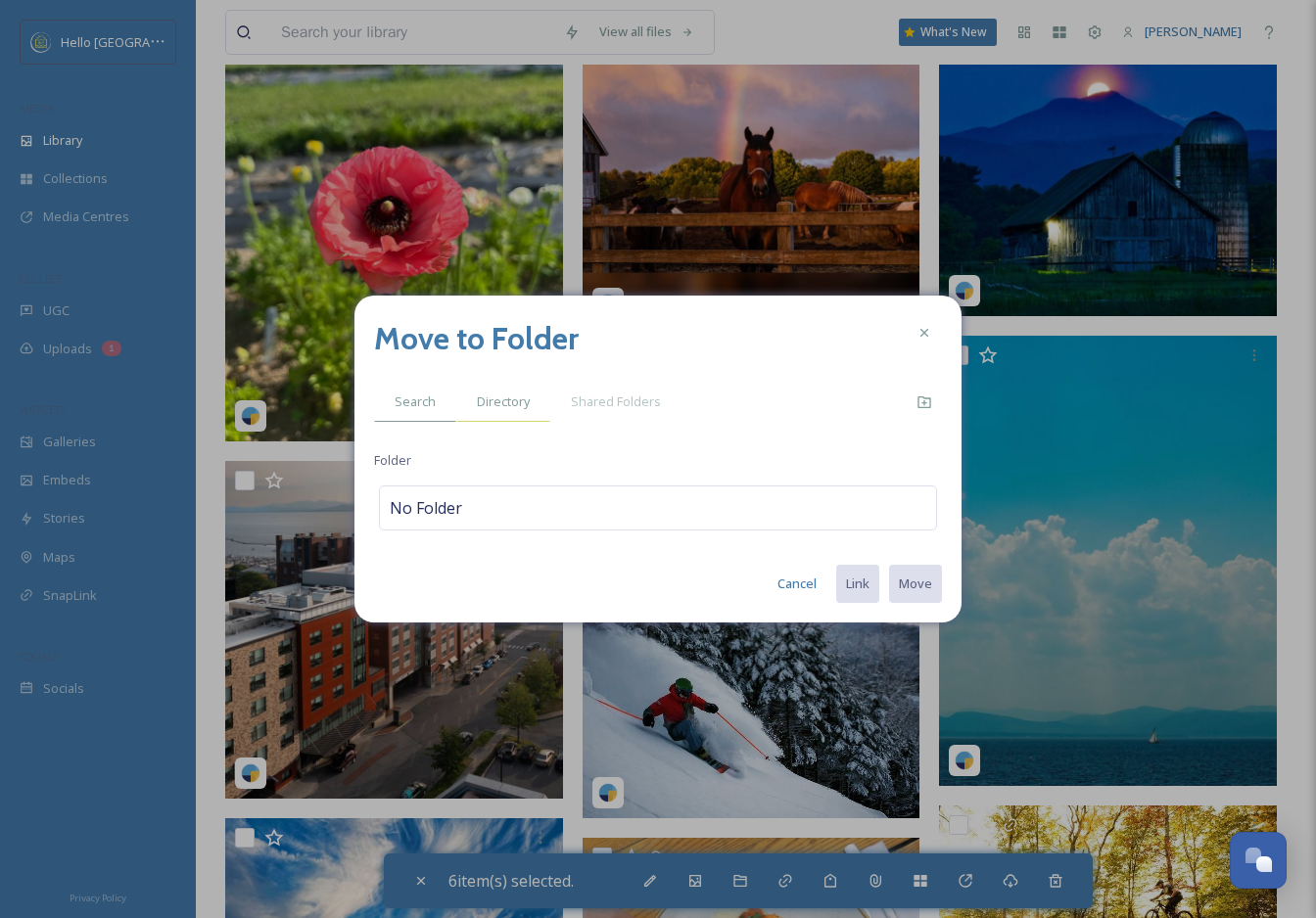 click on "Directory" at bounding box center (503, 401) 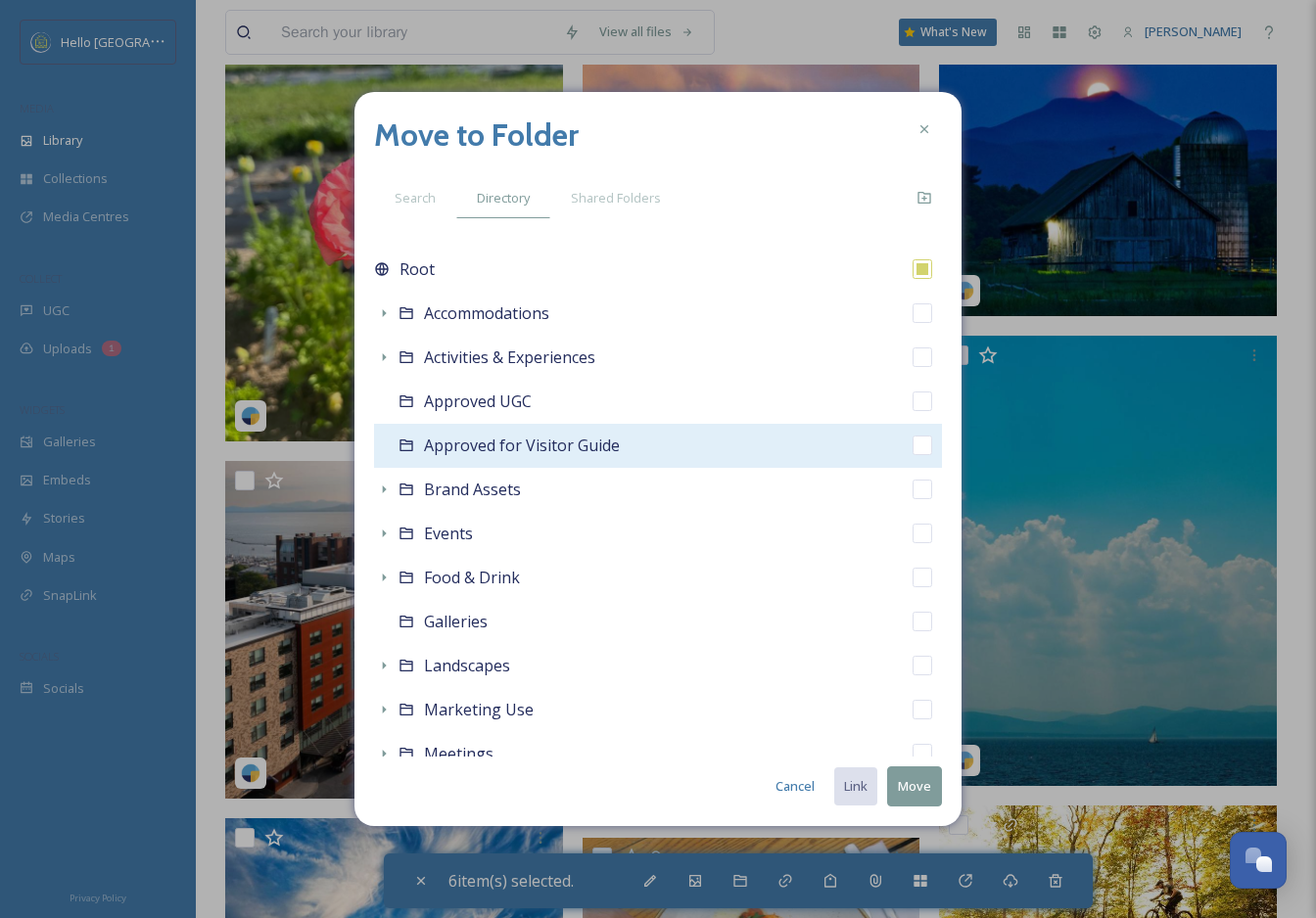 click at bounding box center (922, 445) 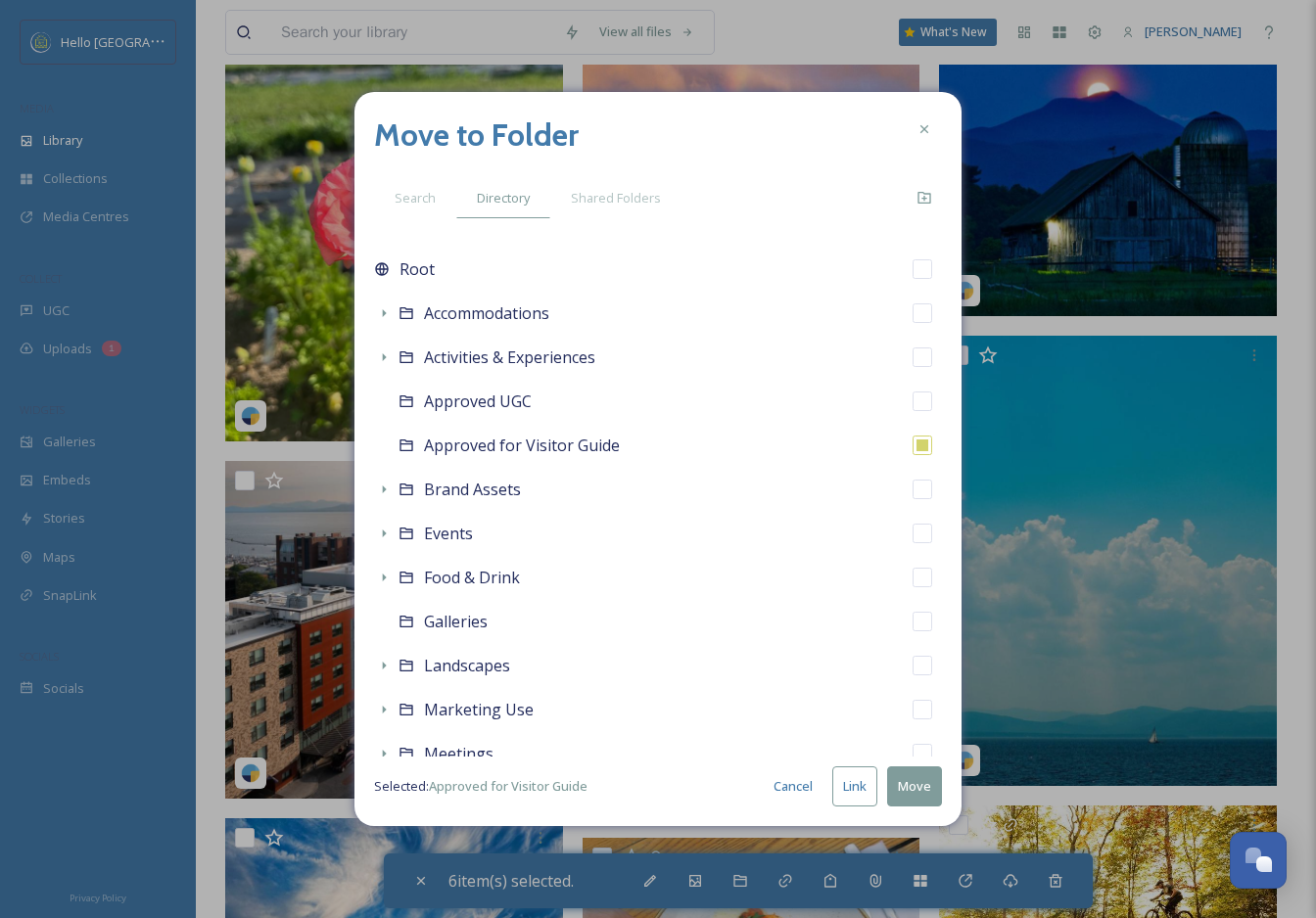click on "Link" at bounding box center [855, 786] 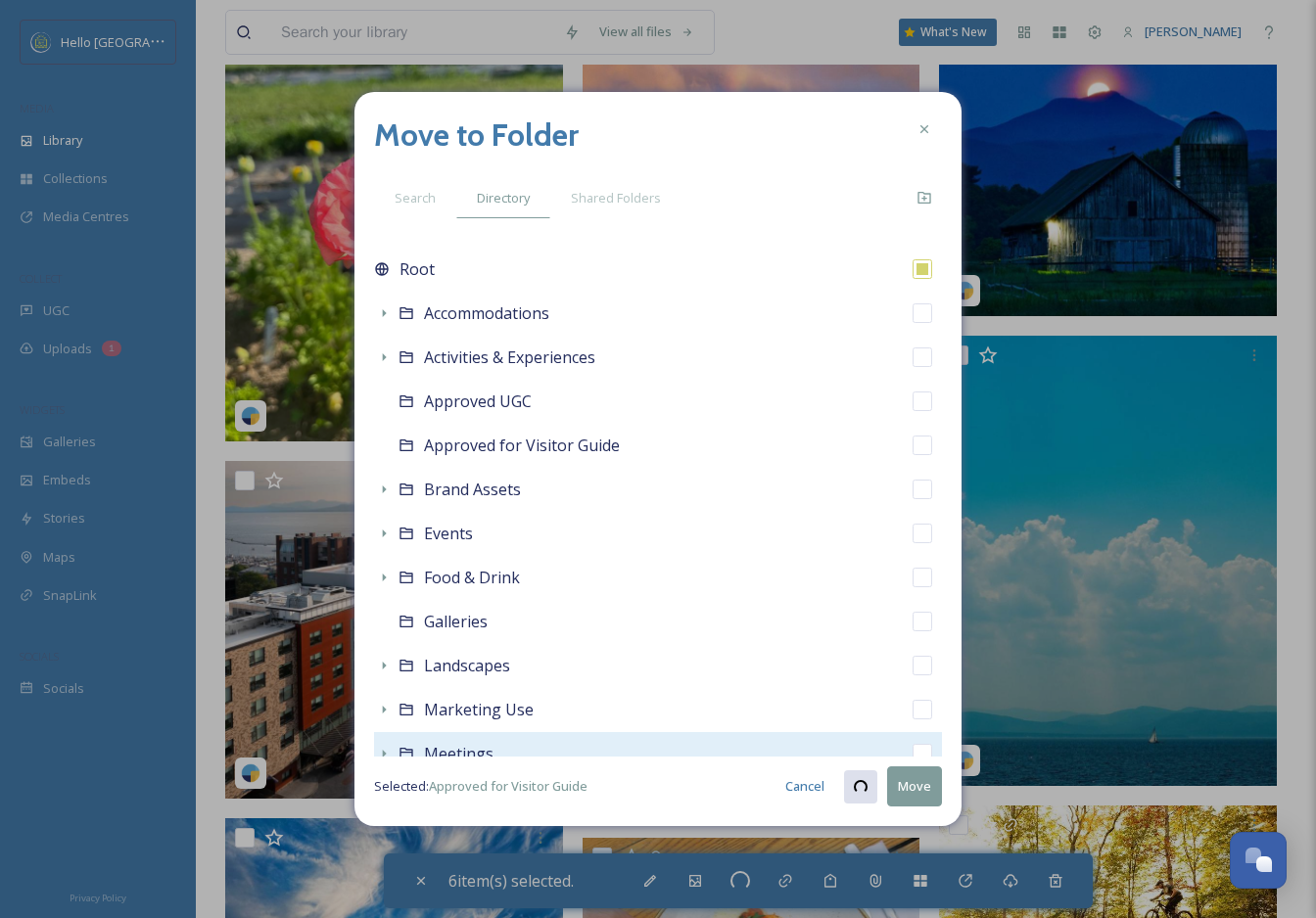 checkbox on "true" 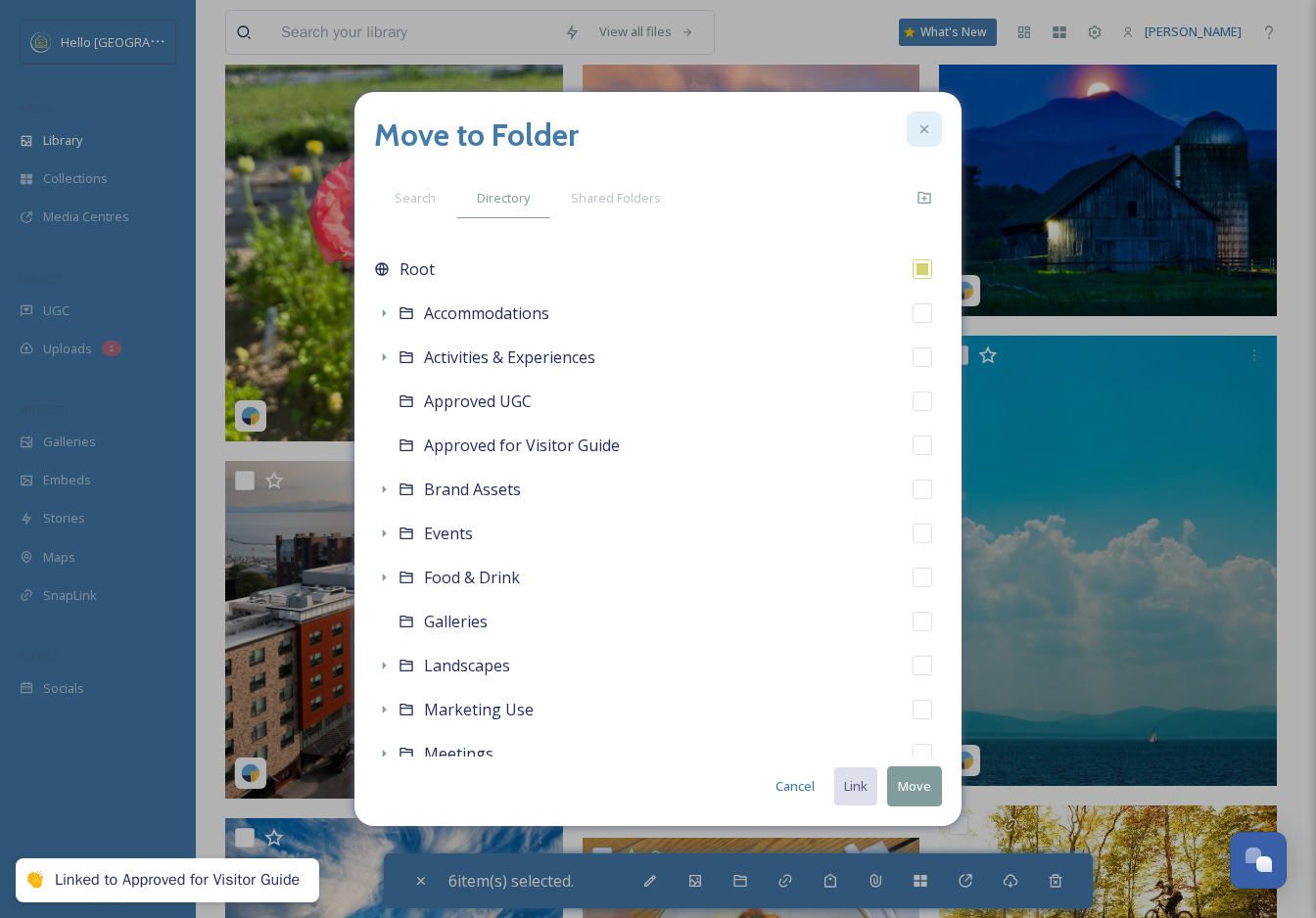 click 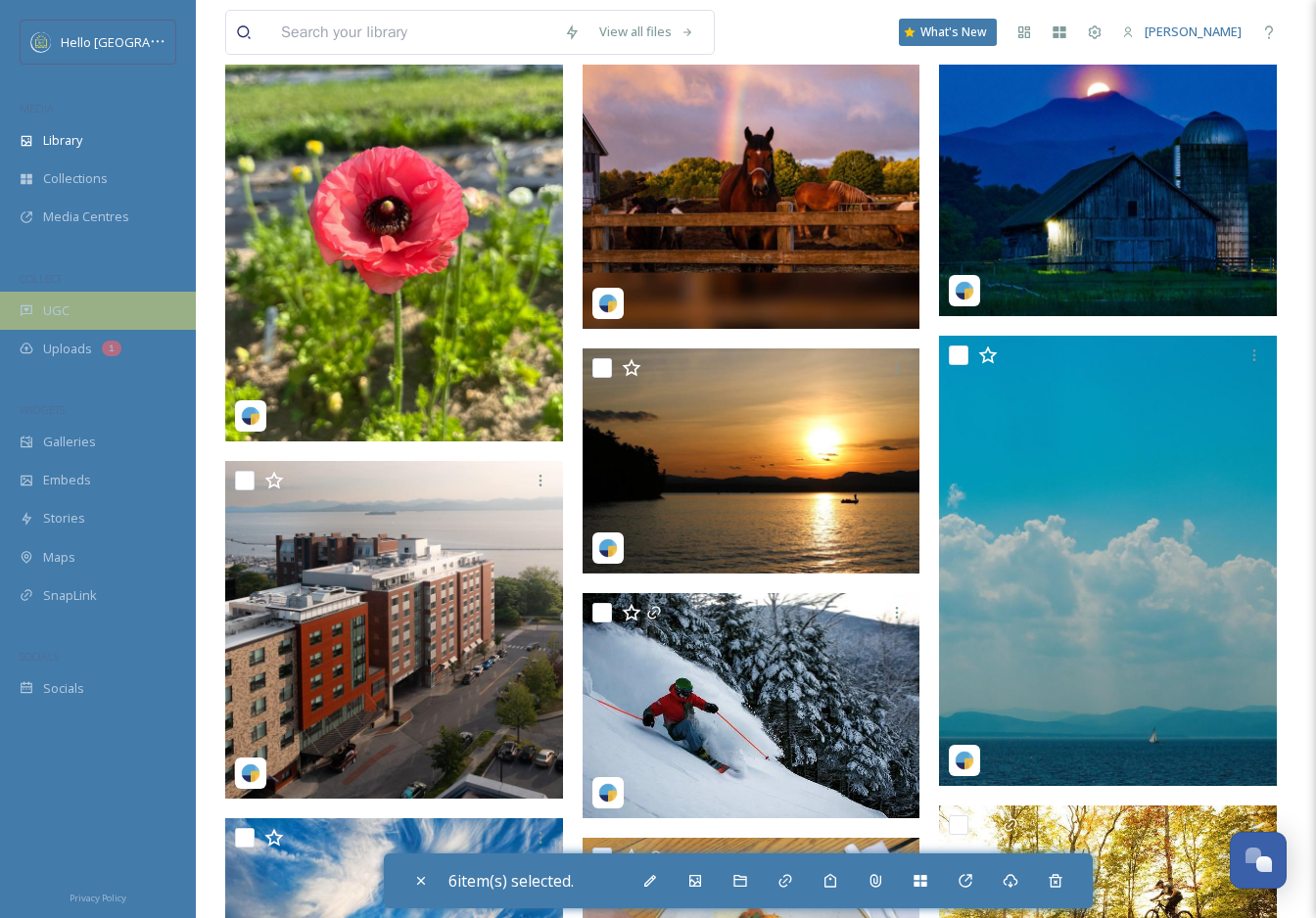 click on "UGC" at bounding box center (98, 310) 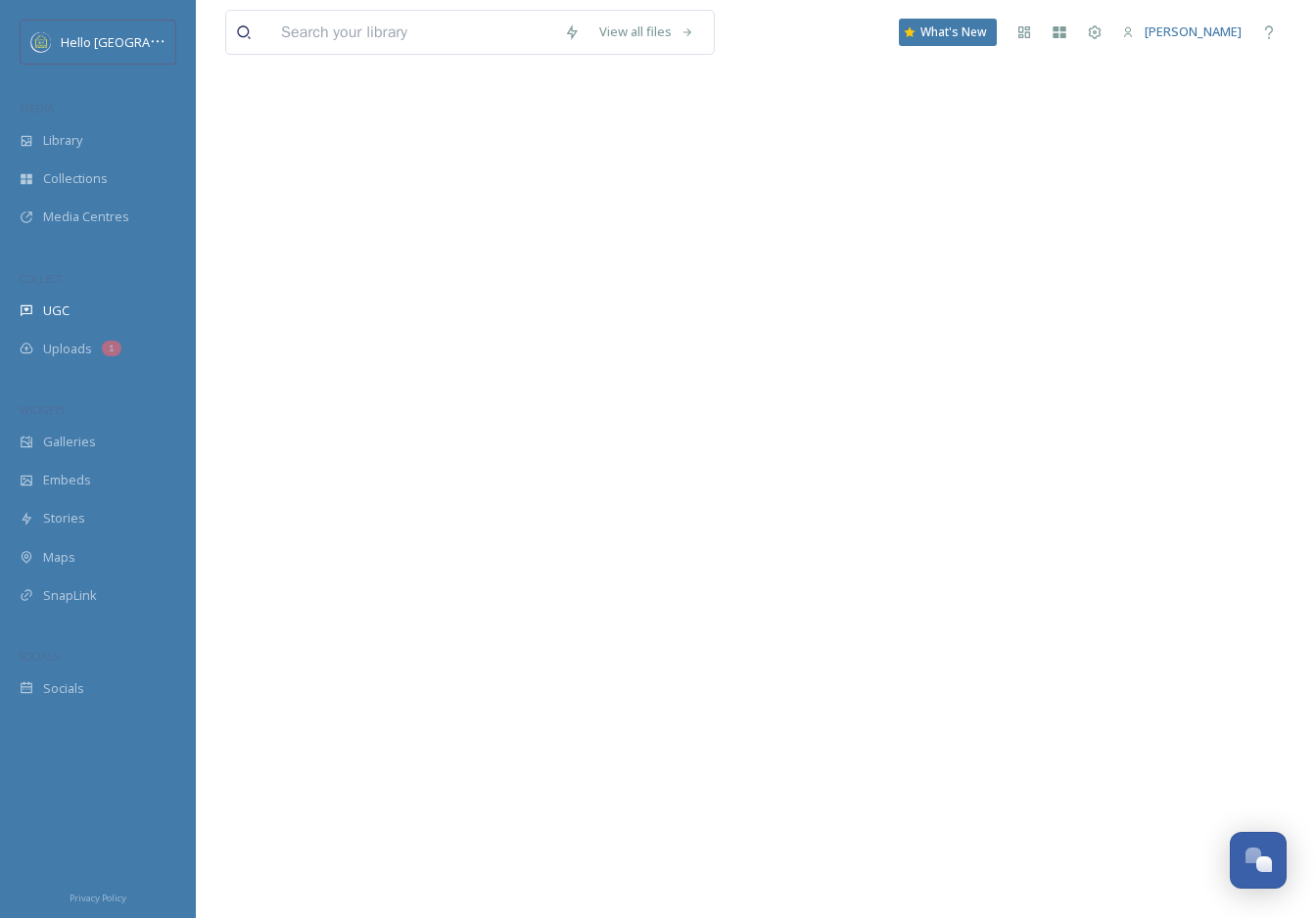 scroll, scrollTop: 0, scrollLeft: 0, axis: both 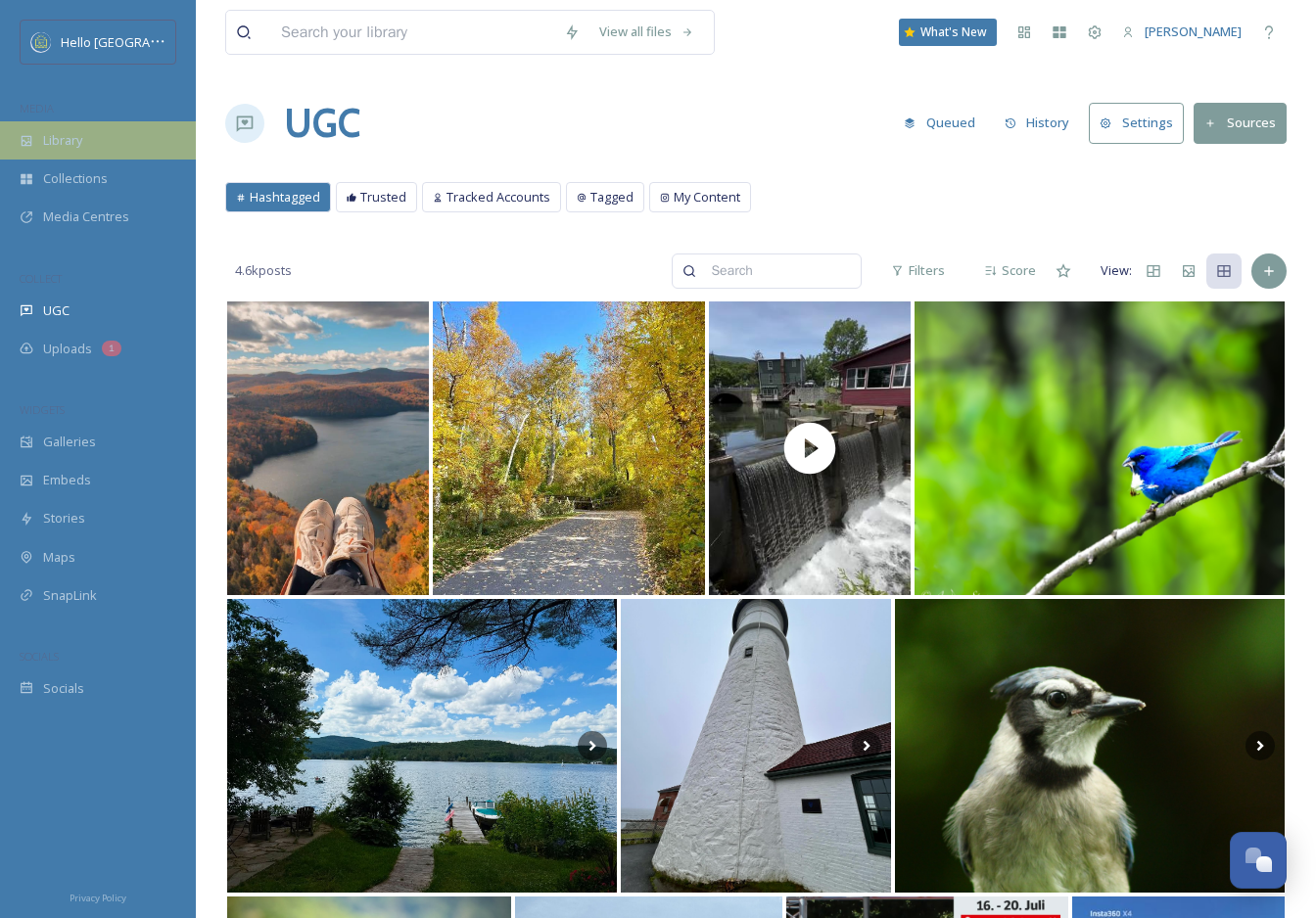 click on "Library" at bounding box center [63, 140] 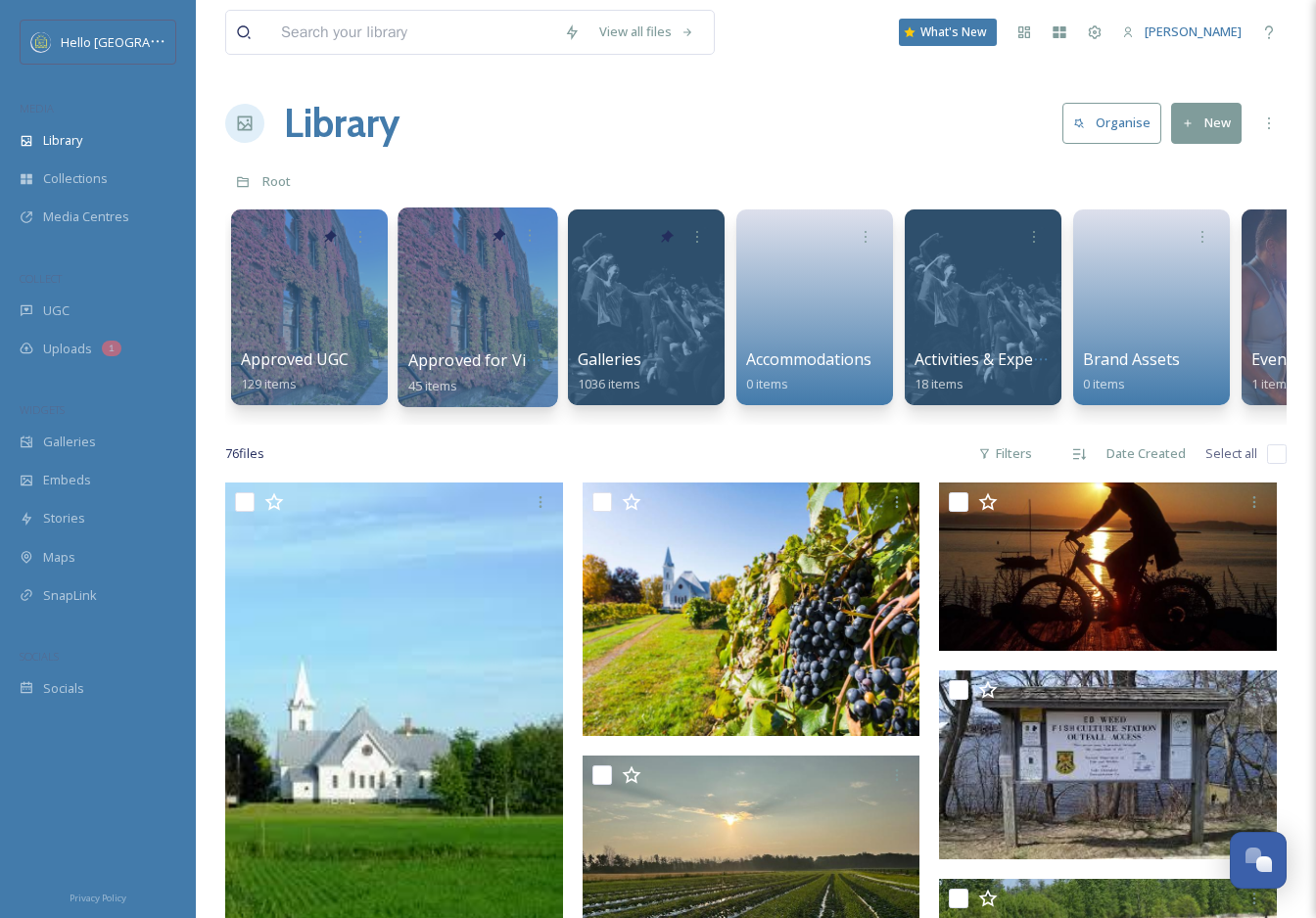 click at bounding box center [477, 307] 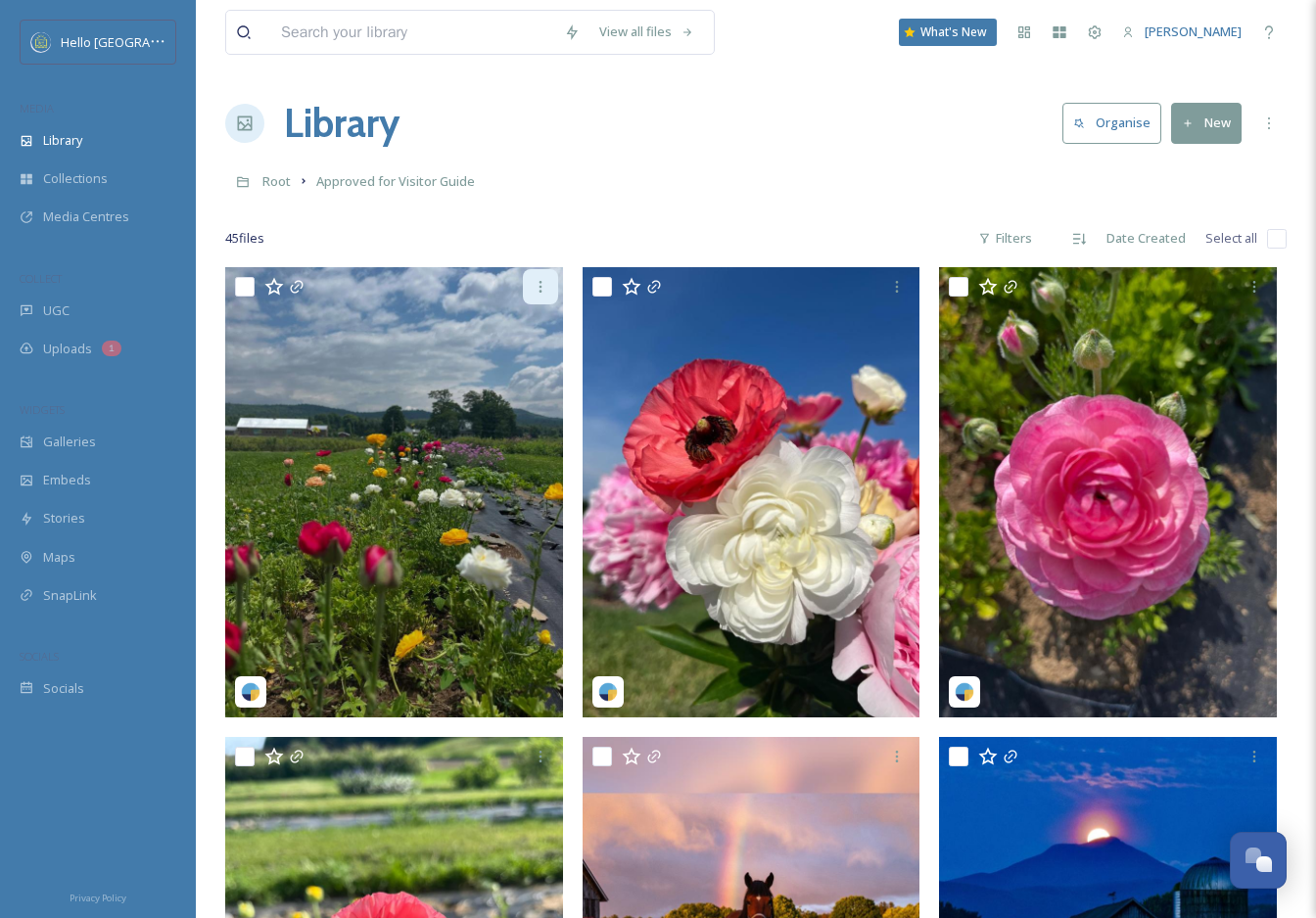 click 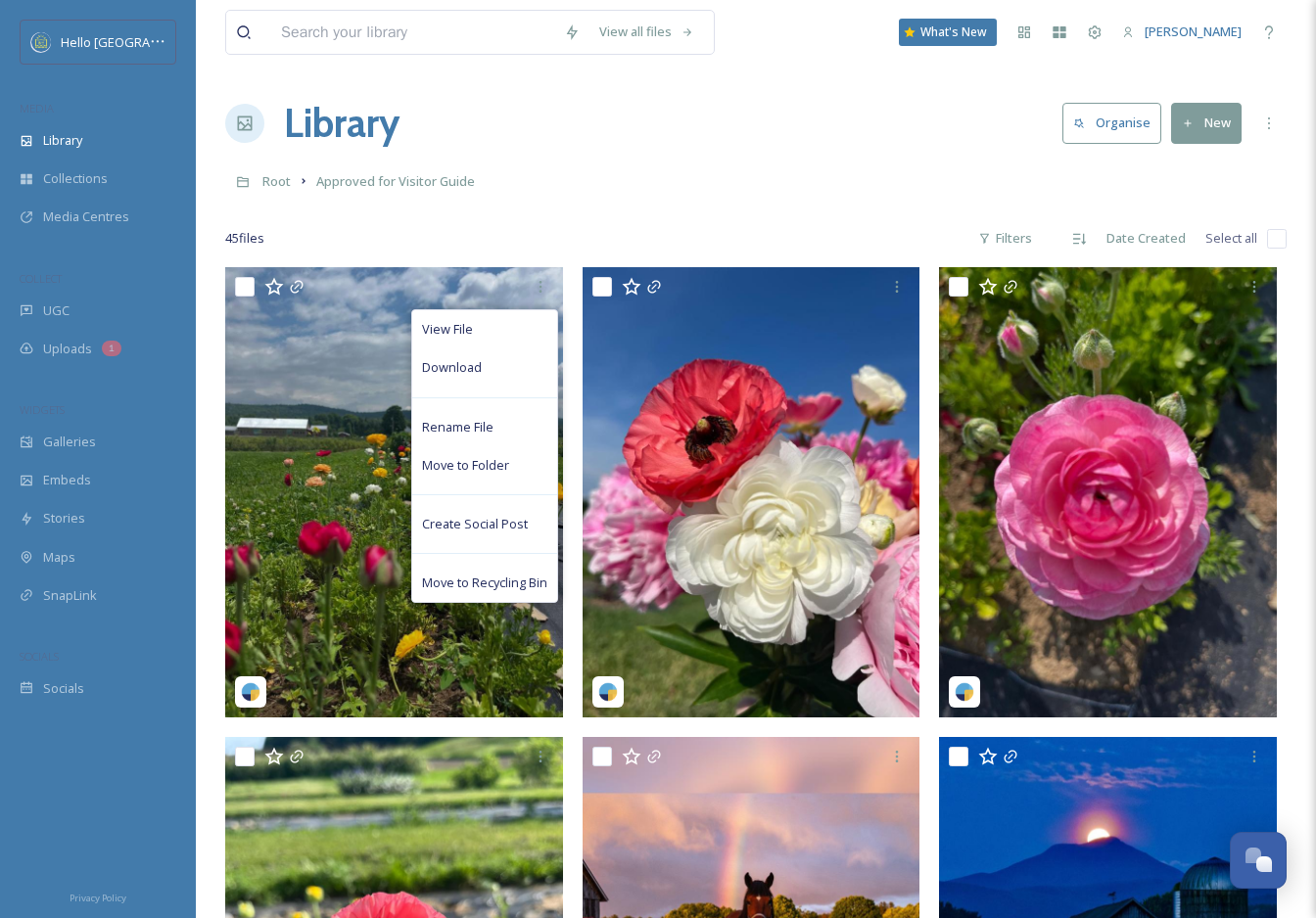 click at bounding box center [394, 492] 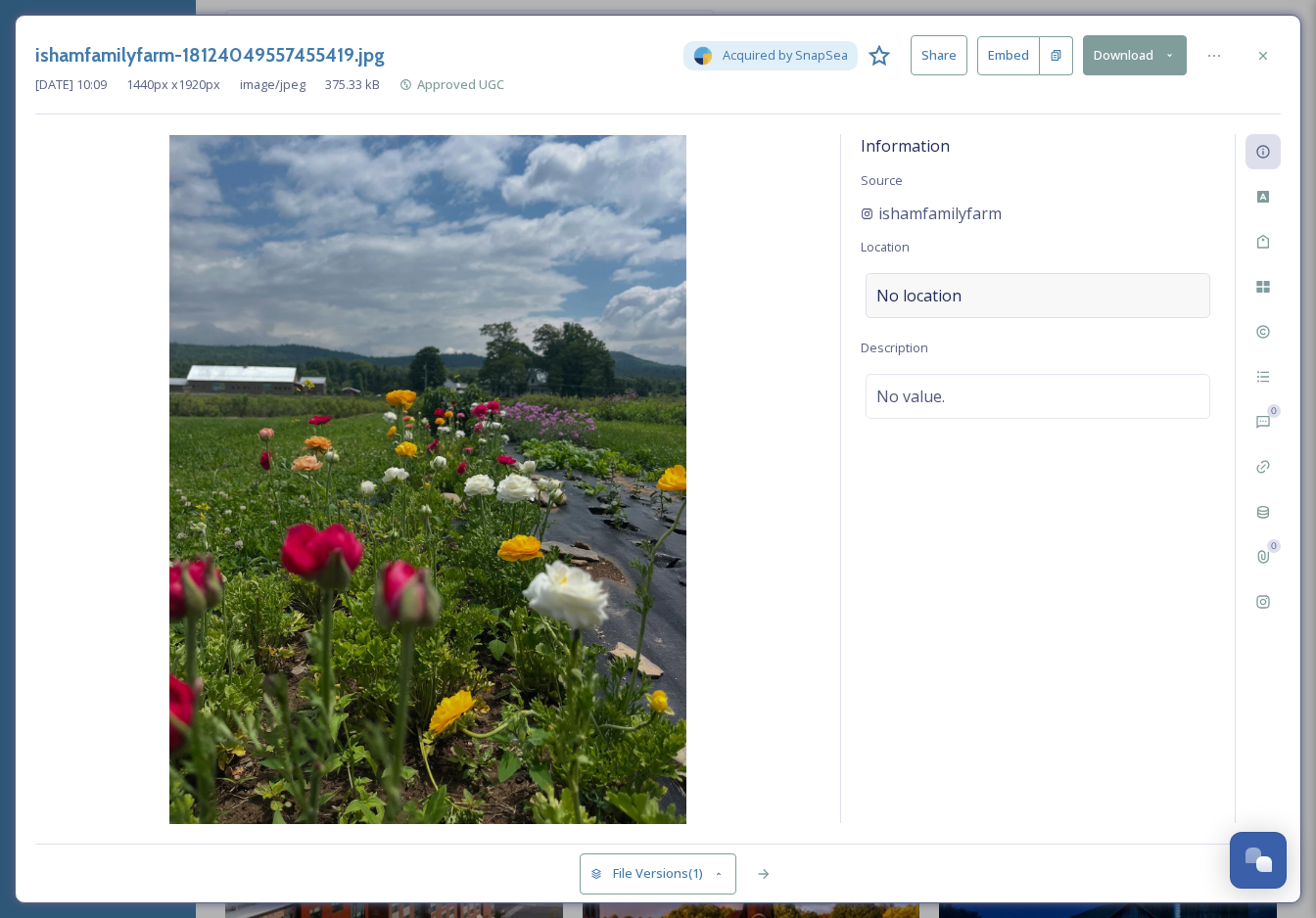 click on "No location" at bounding box center (918, 296) 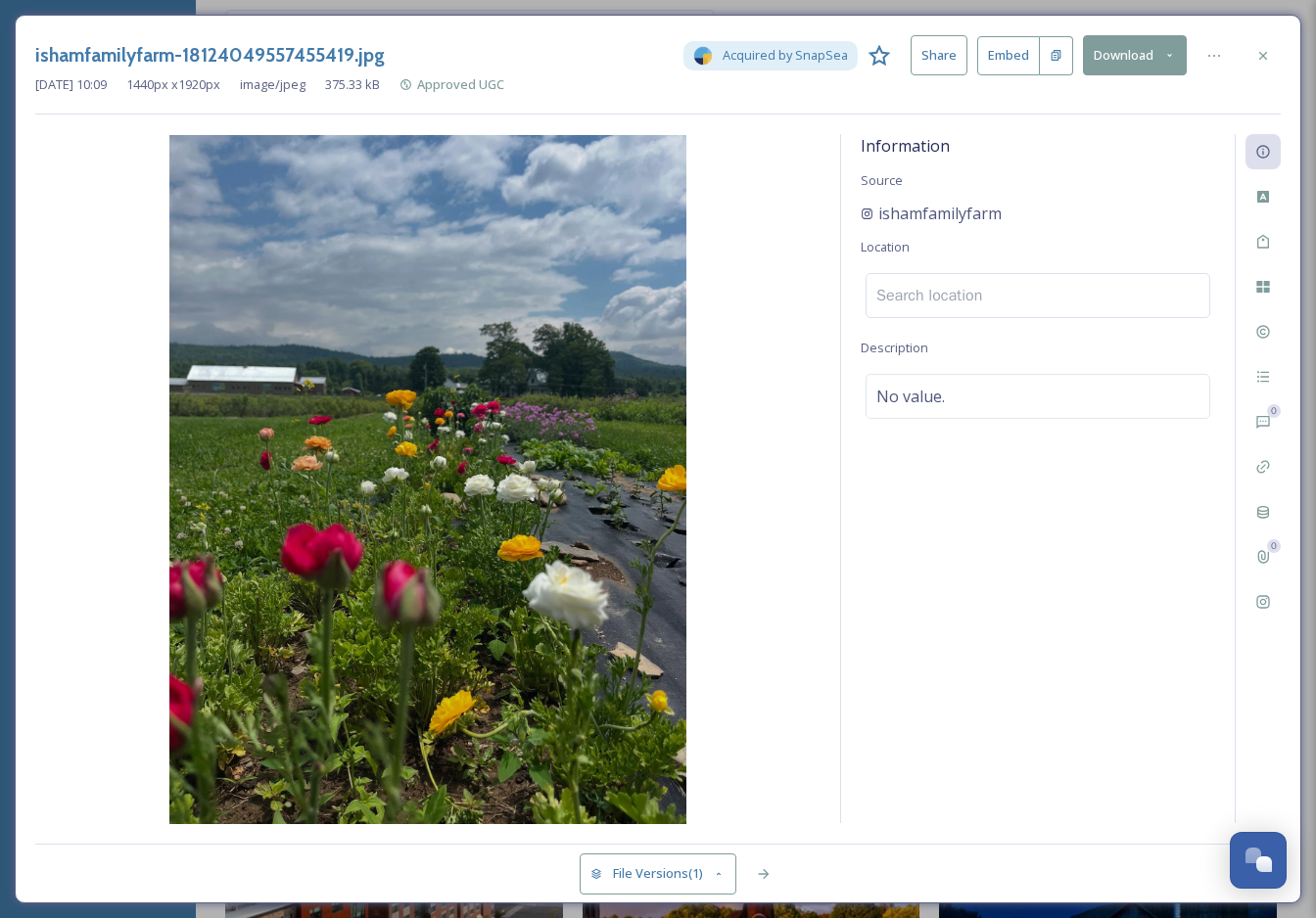 click at bounding box center (1038, 296) 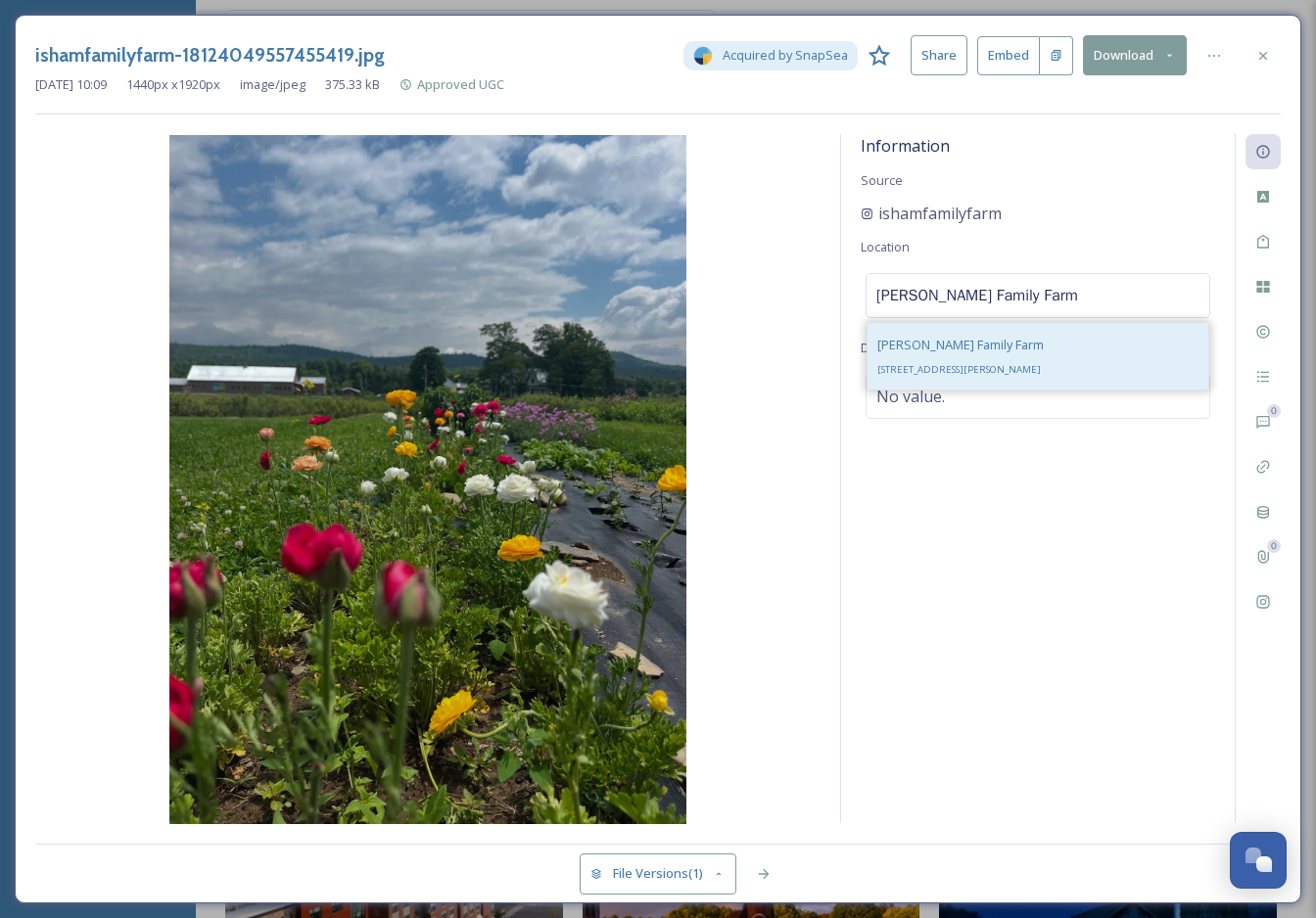 type on "Isham Family Farm" 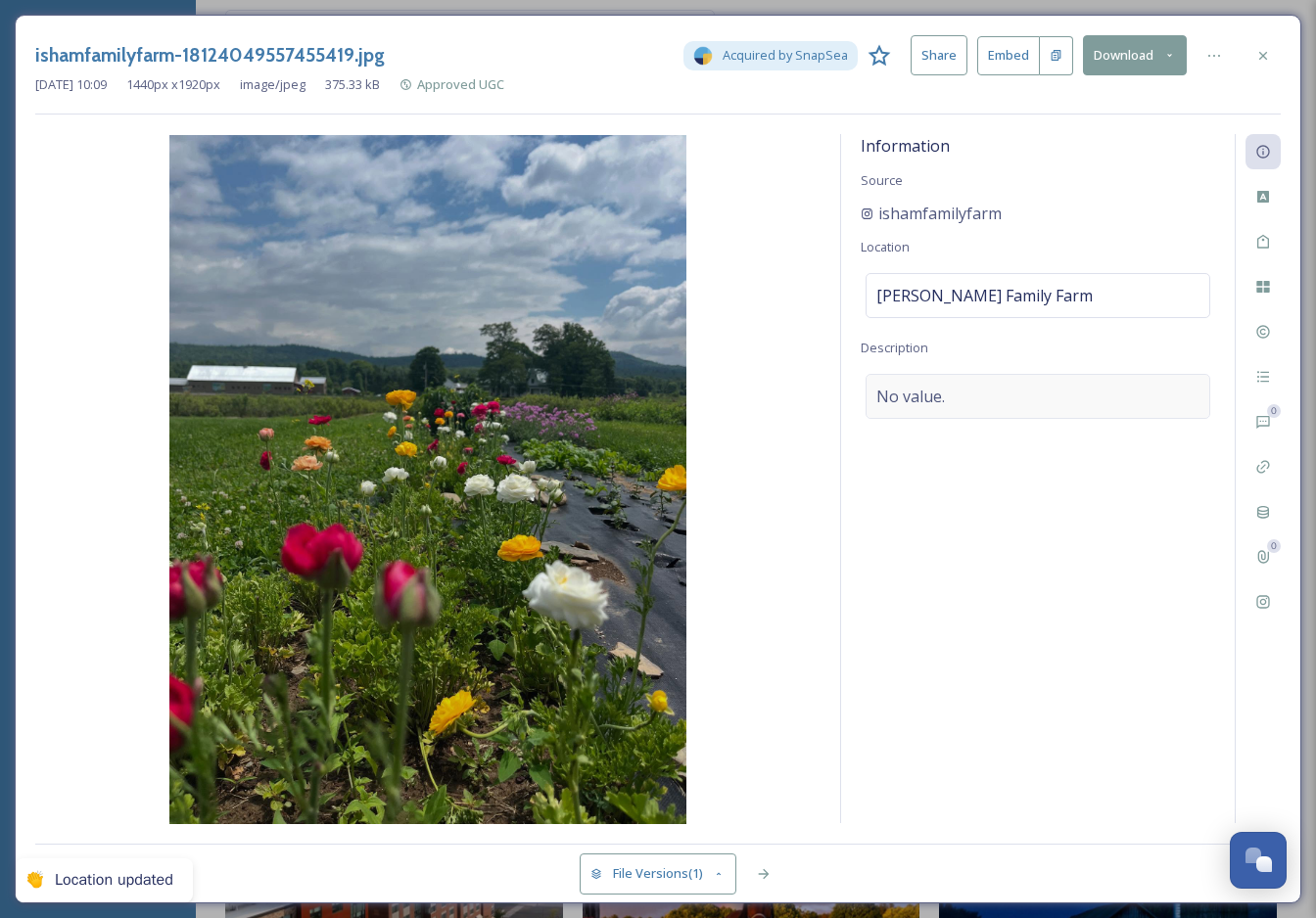 click on "No value." at bounding box center [1038, 396] 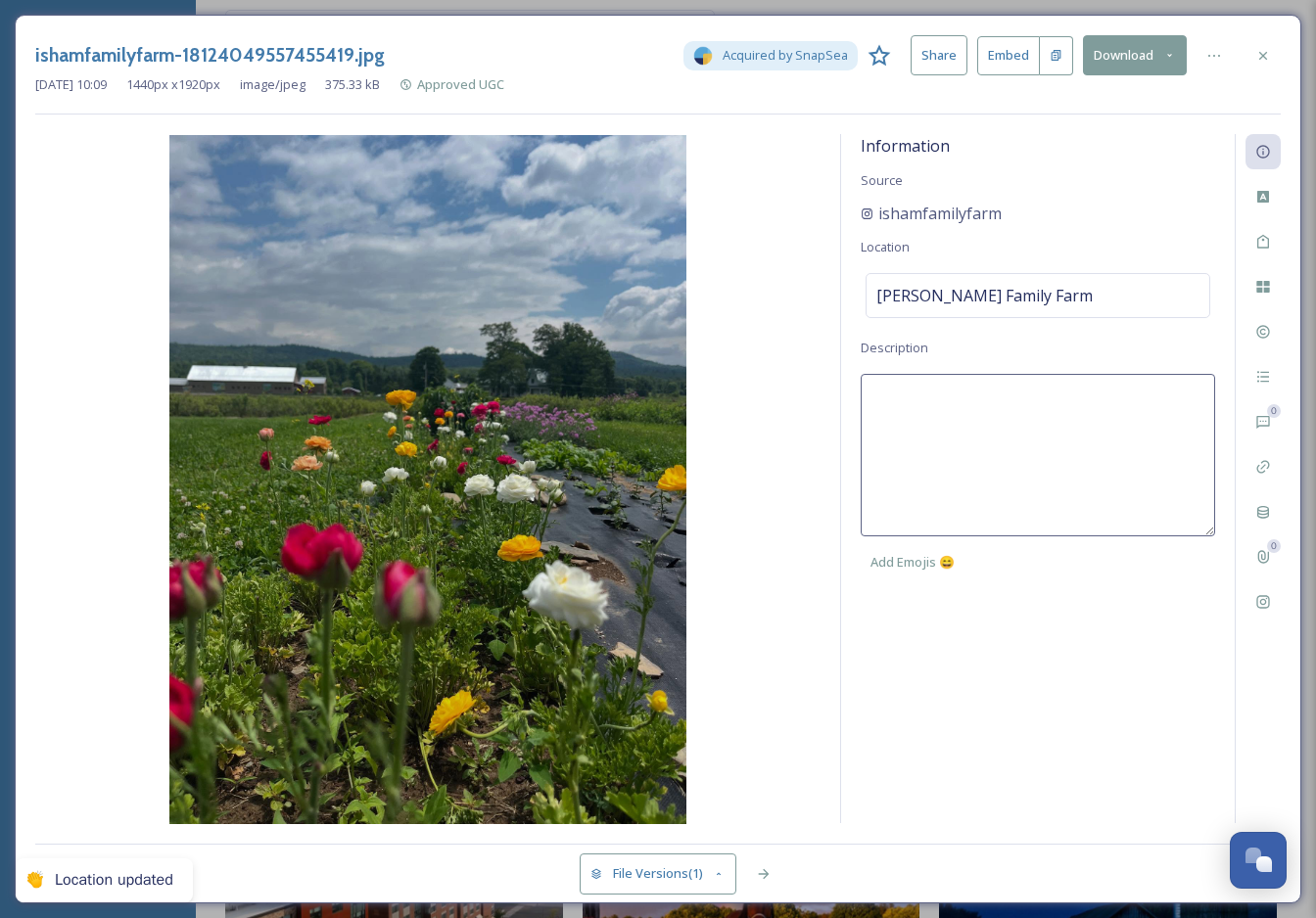 click at bounding box center (1038, 455) 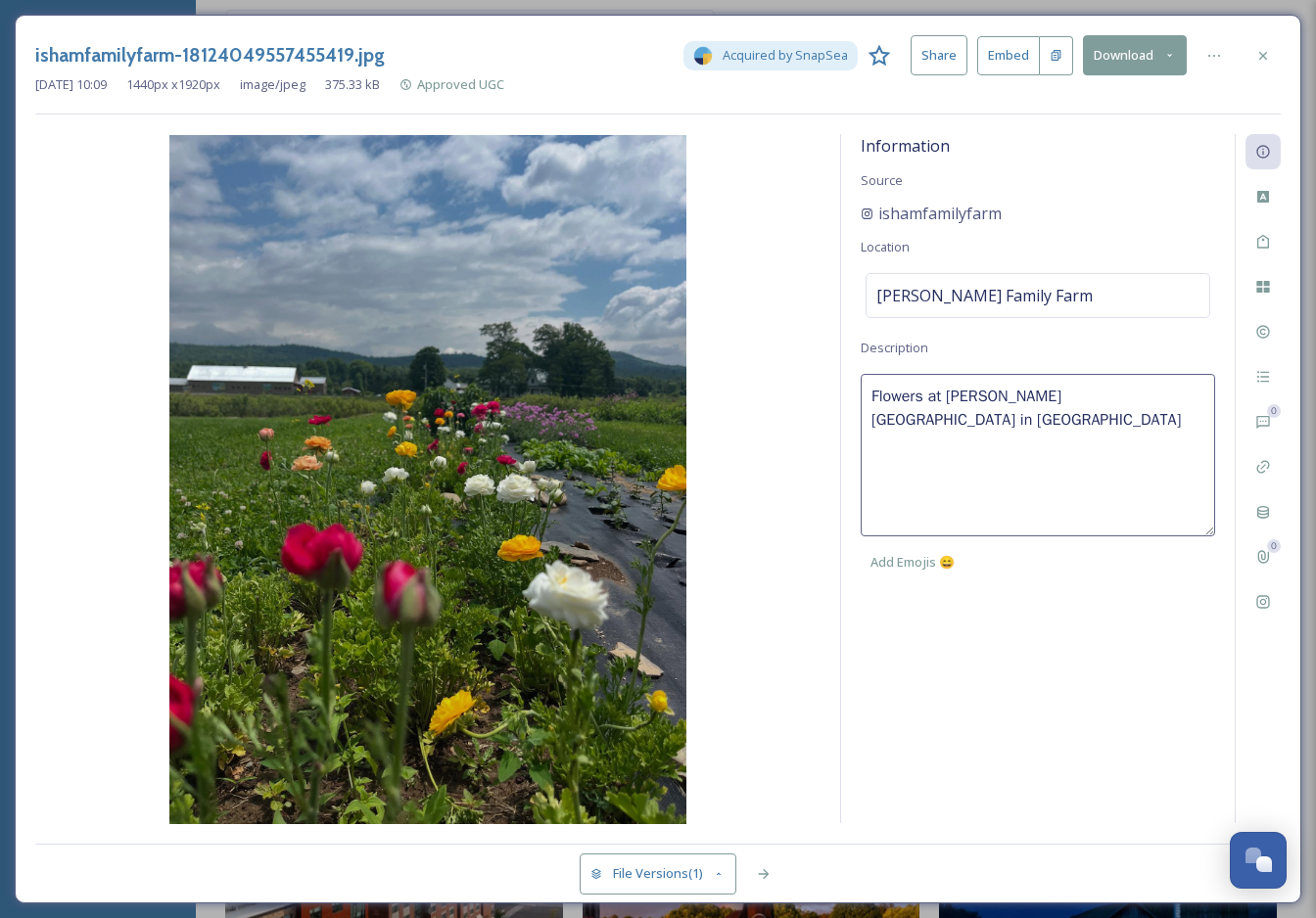 type on "Flowers at Isham Family Farm in Williston." 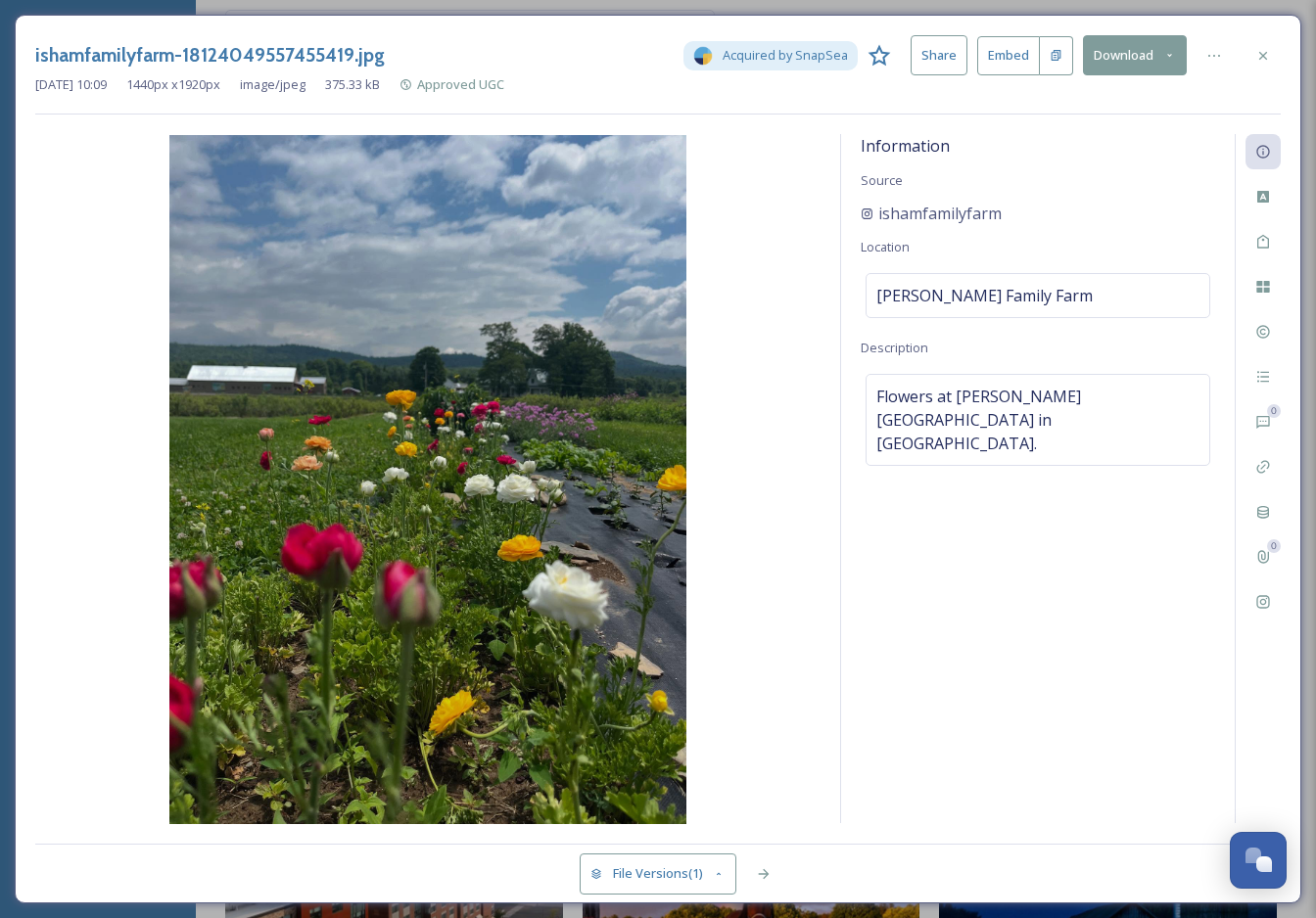 click on "Information Source ishamfamilyfarm Location Isham Family Farm Description Flowers at Isham Family Farm in Williston." at bounding box center (1038, 479) 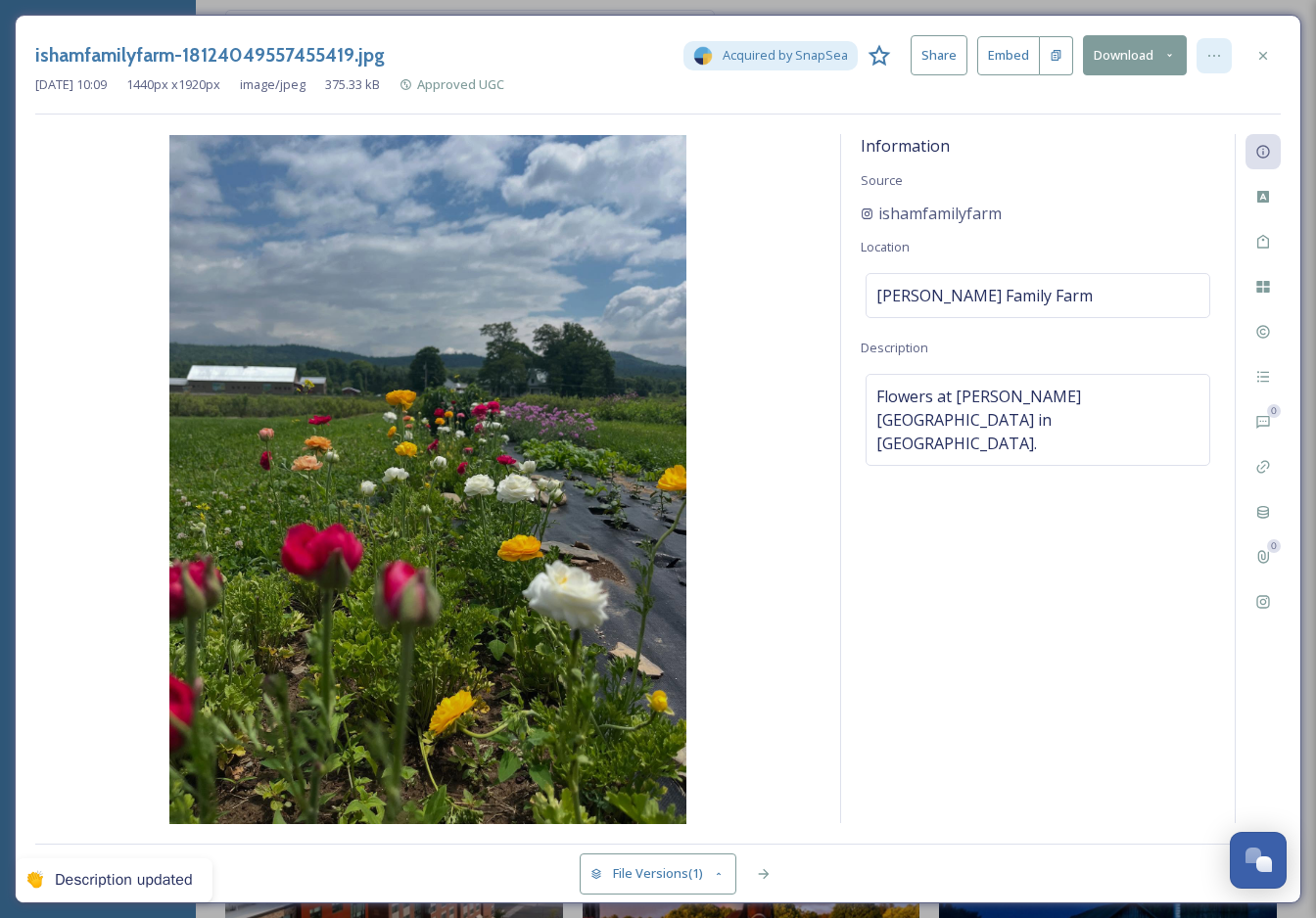 click at bounding box center (1214, 56) 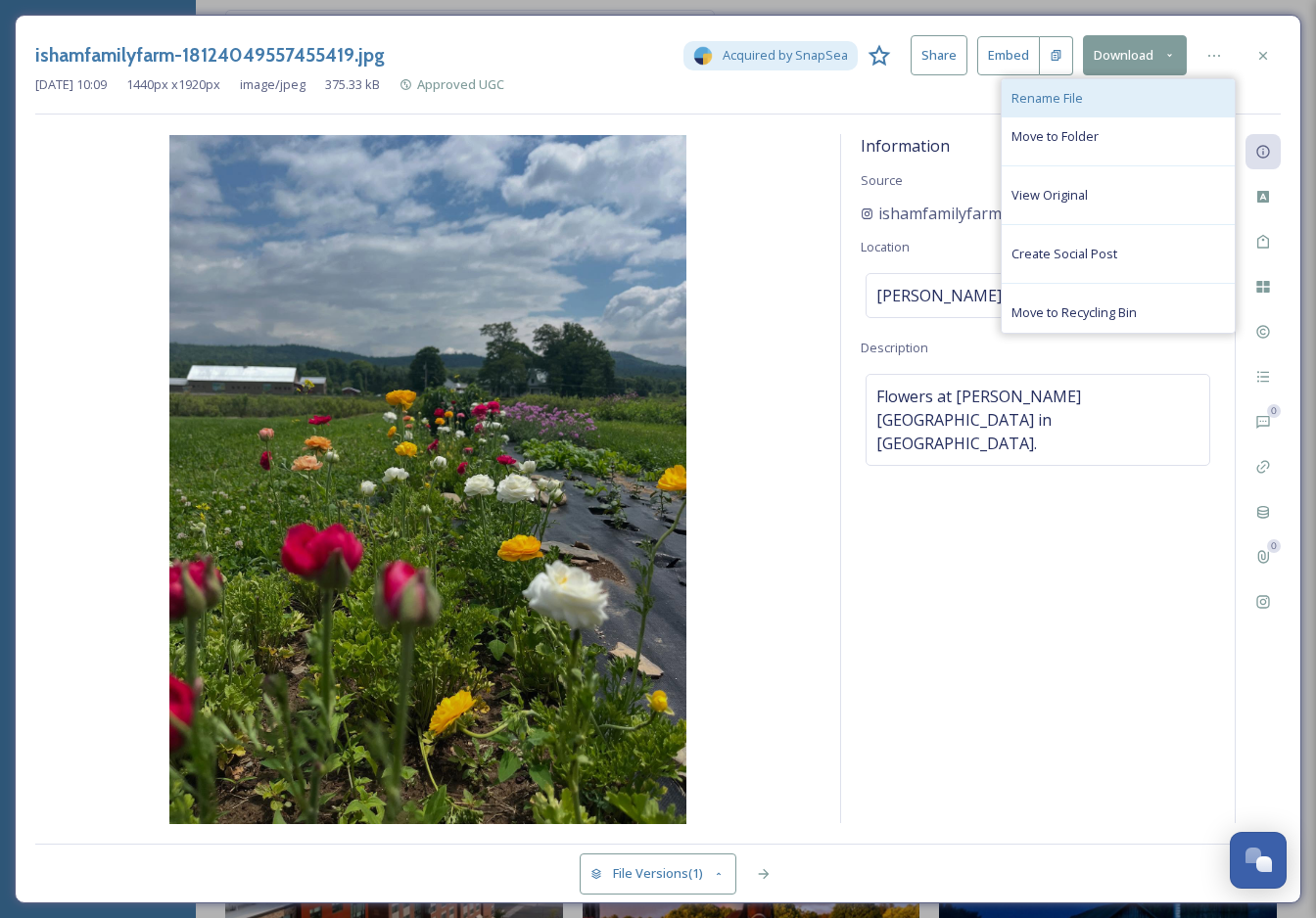 click on "Rename File" at bounding box center (1118, 98) 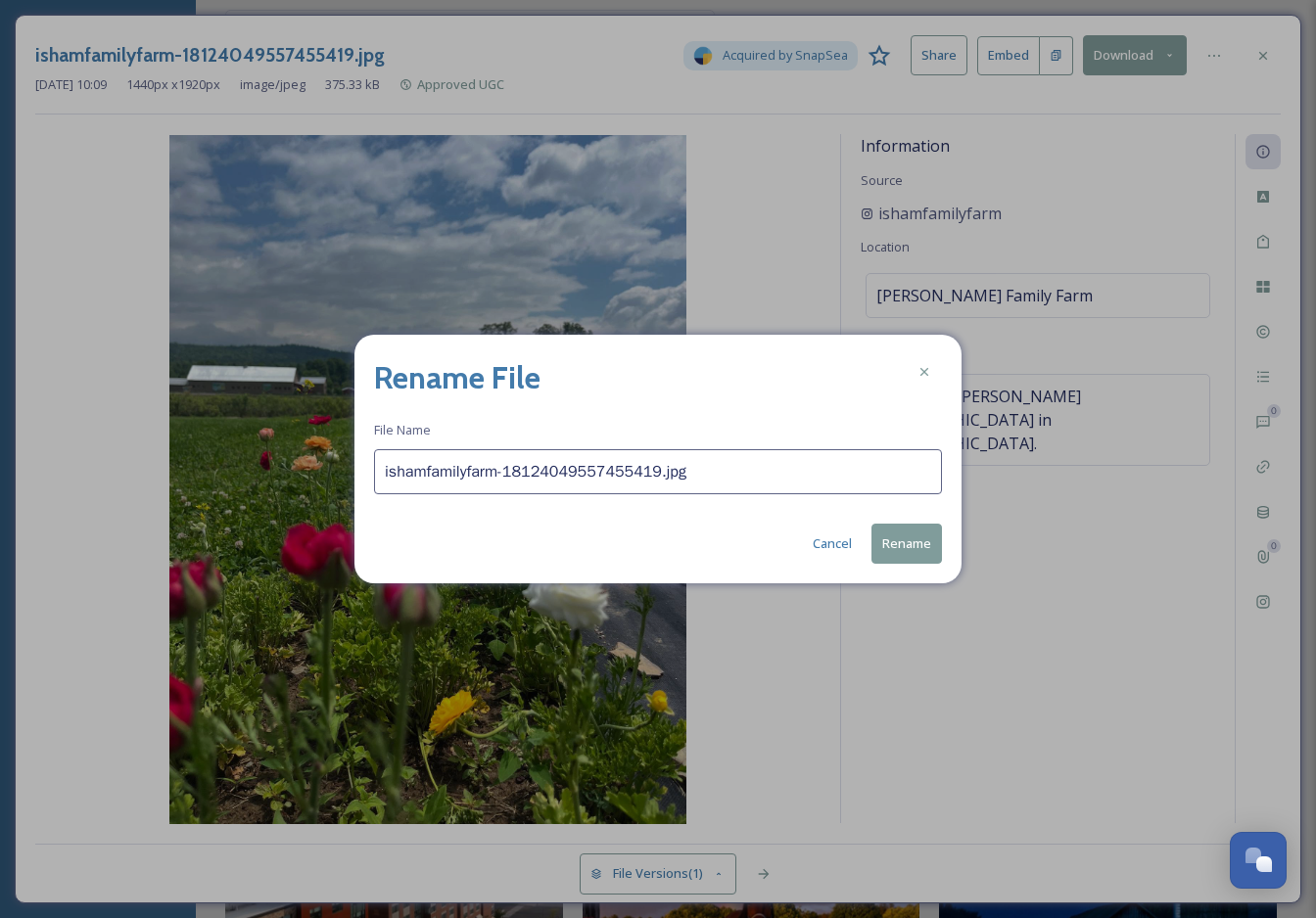 click on "ishamfamilyfarm-18124049557455419.jpg" at bounding box center (658, 472) 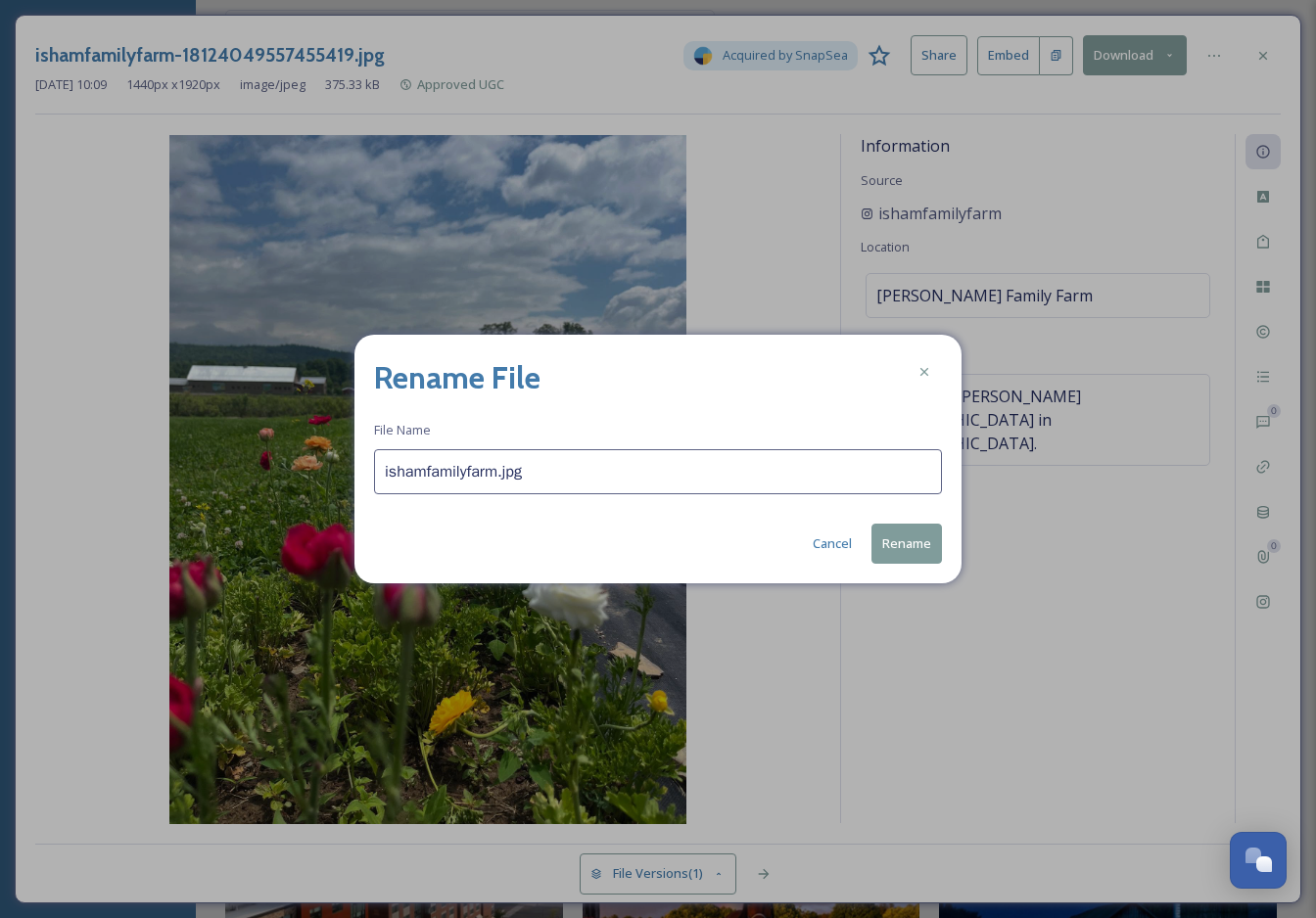 click on "ishamfamilyfarm.jpg" at bounding box center (658, 472) 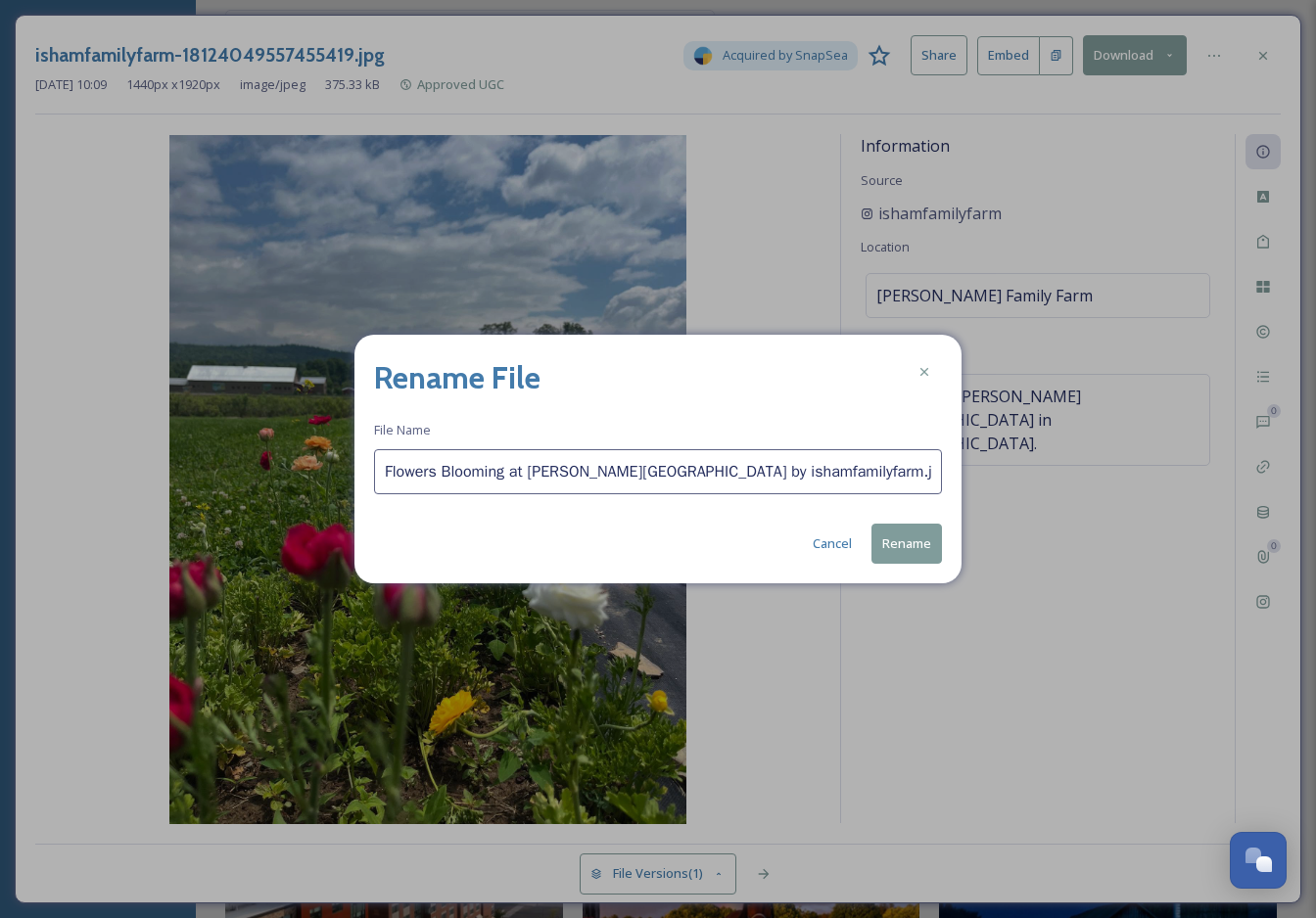 type on "Flowers Blooming at Isham Family Farm by ishamfamilyfarm.jpg" 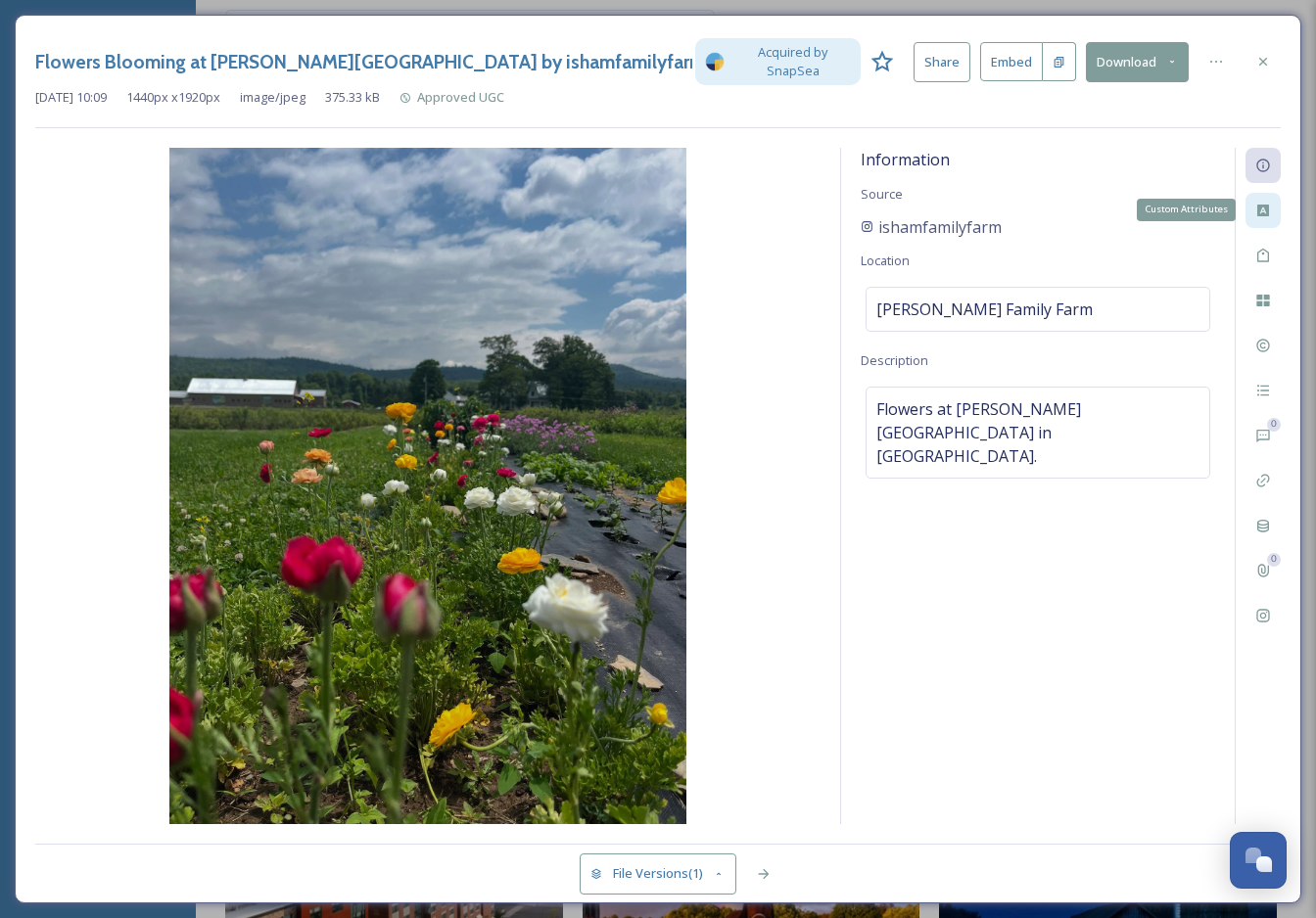 click on "Custom Attributes" at bounding box center (1263, 210) 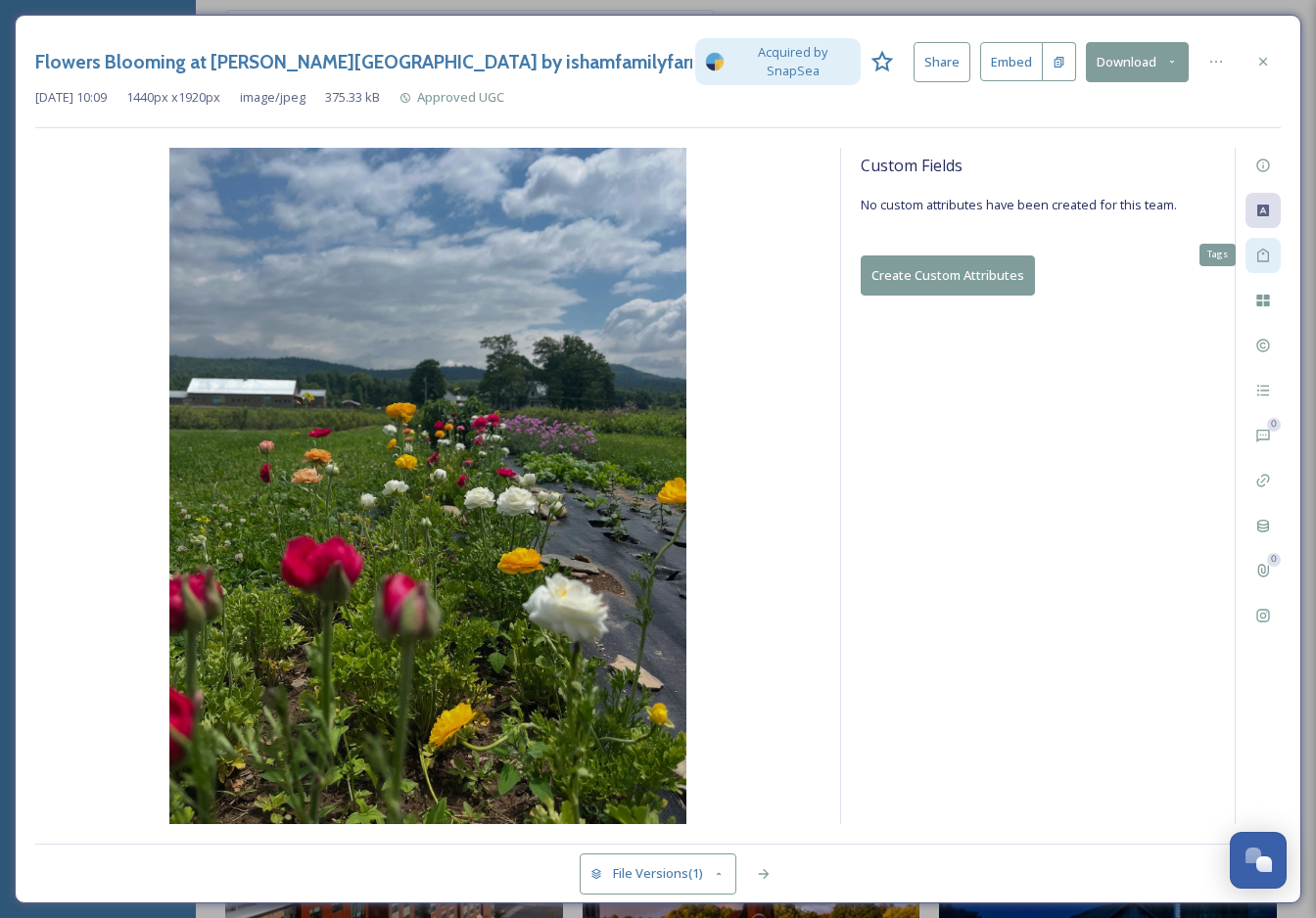 click 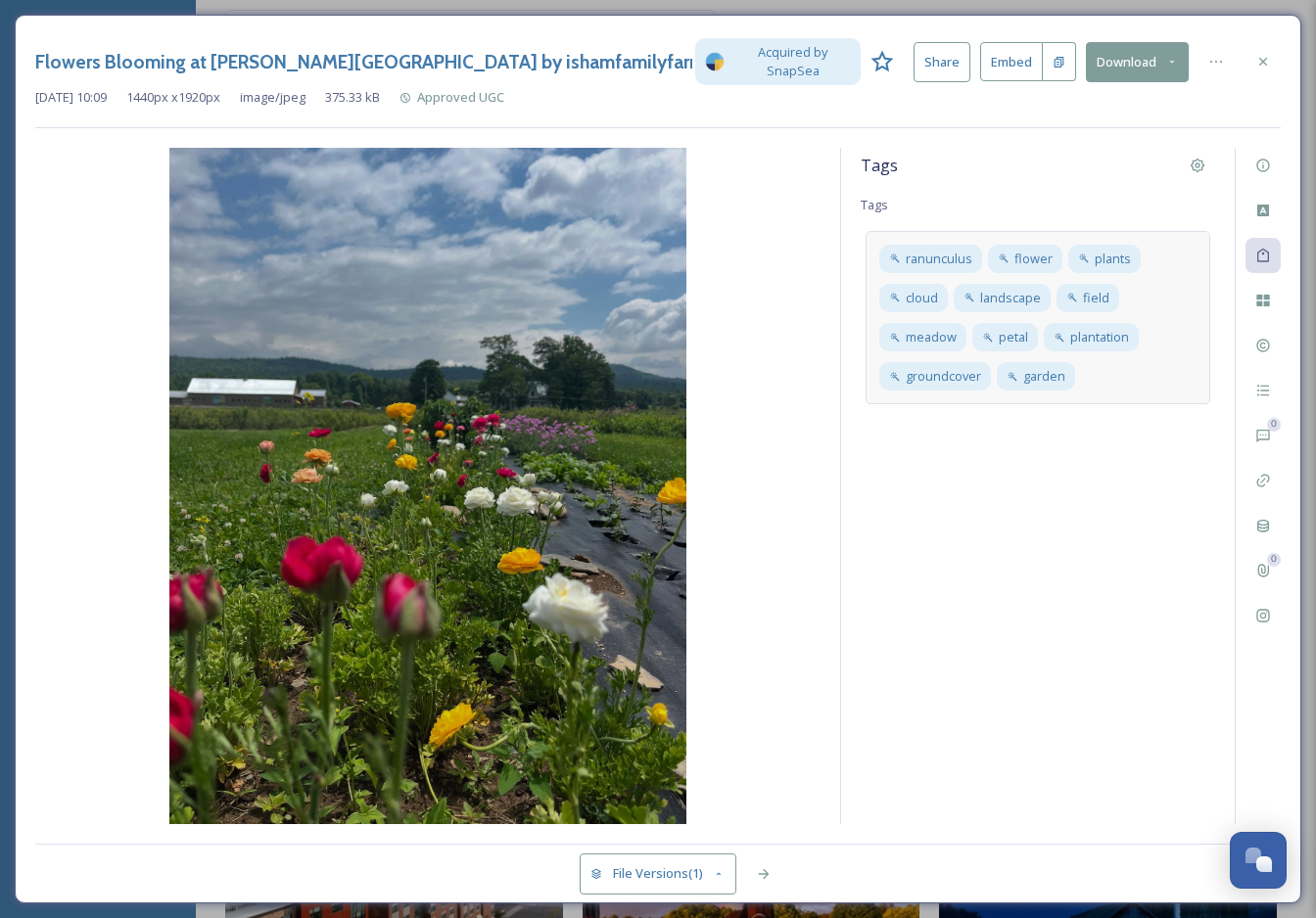 click on "ranunculus flower plants cloud landscape field meadow petal plantation groundcover garden" at bounding box center (1038, 318) 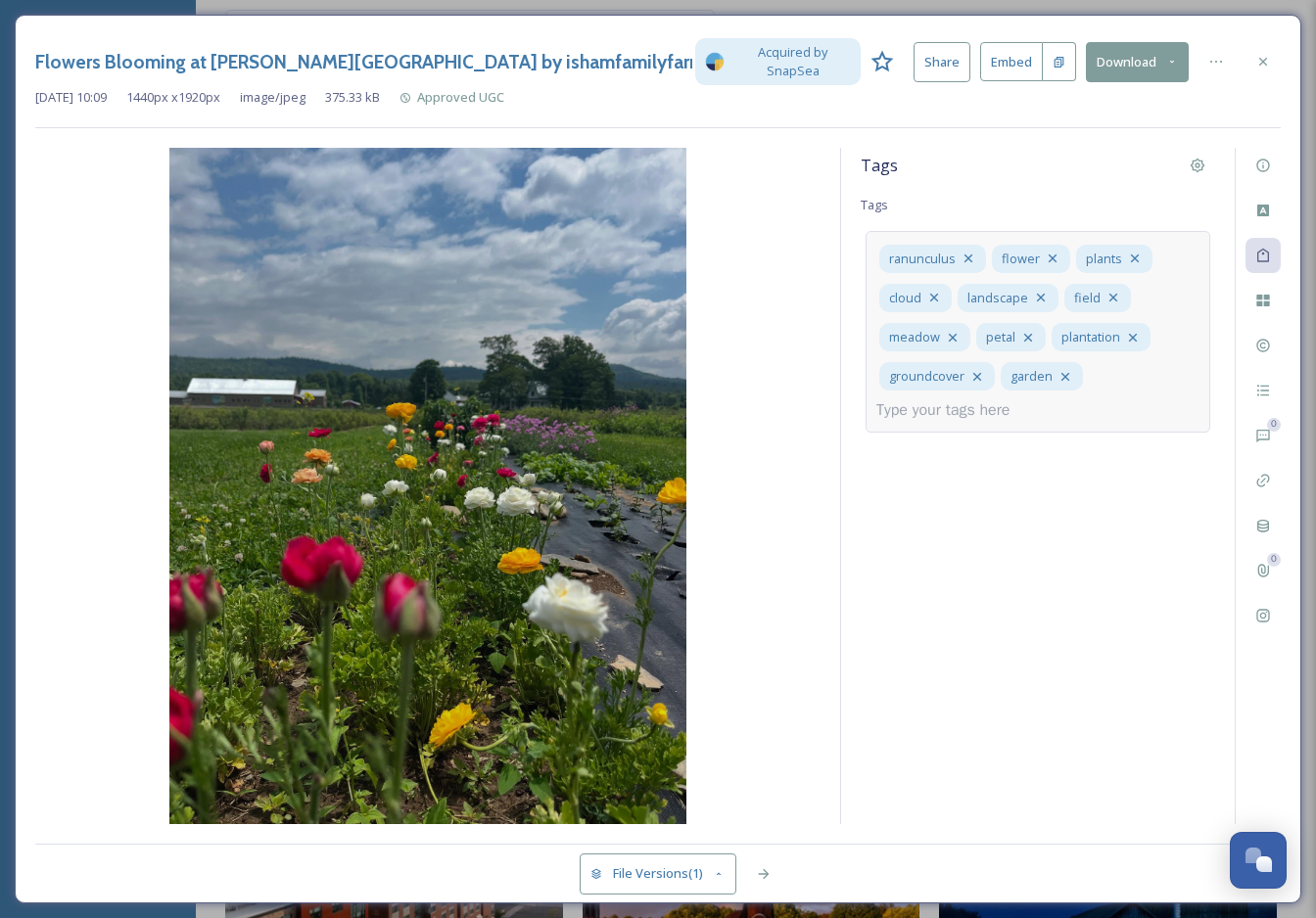 click on "ranunculus flower plants cloud landscape field meadow petal plantation groundcover garden" at bounding box center [1038, 332] 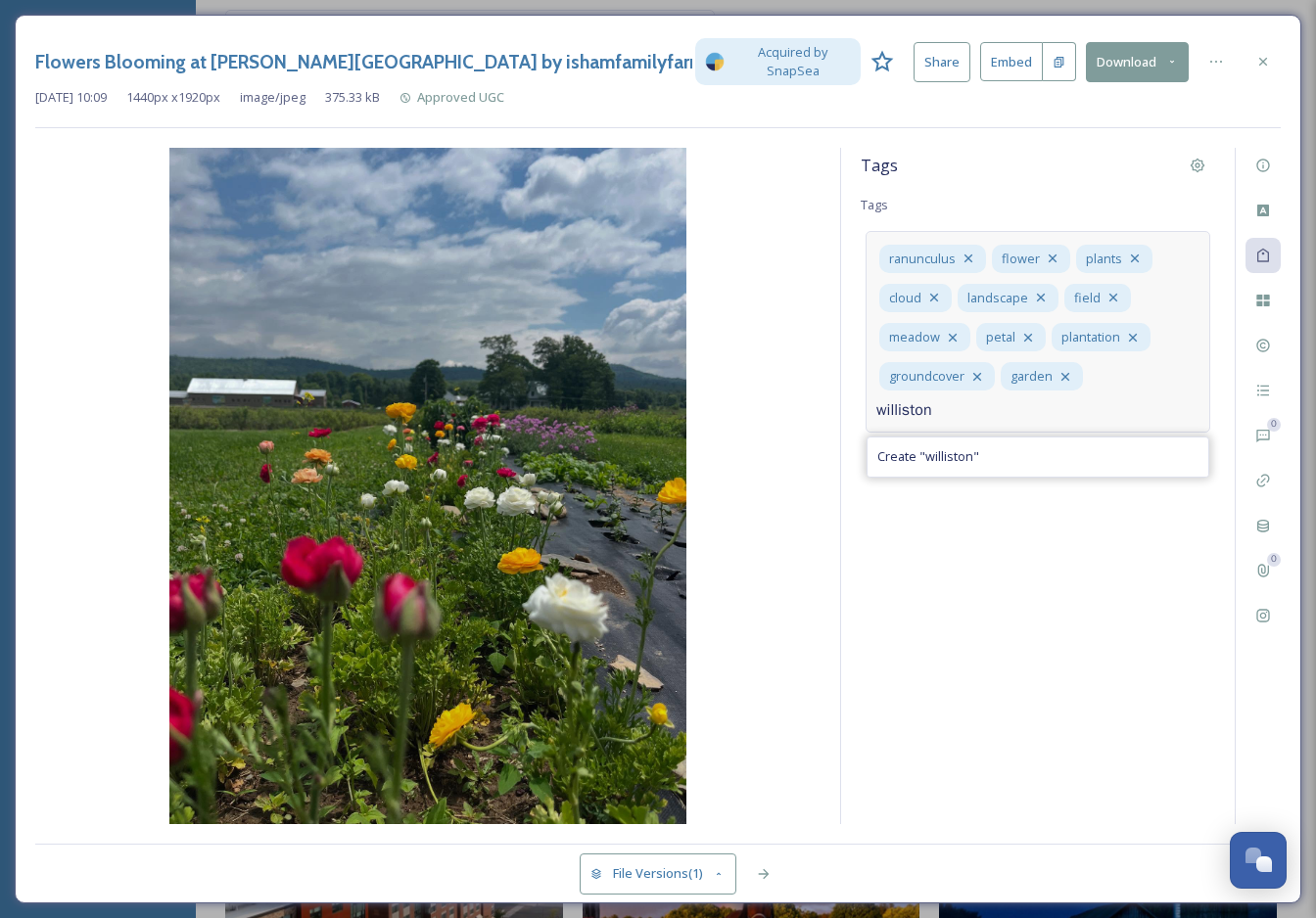type on "williston" 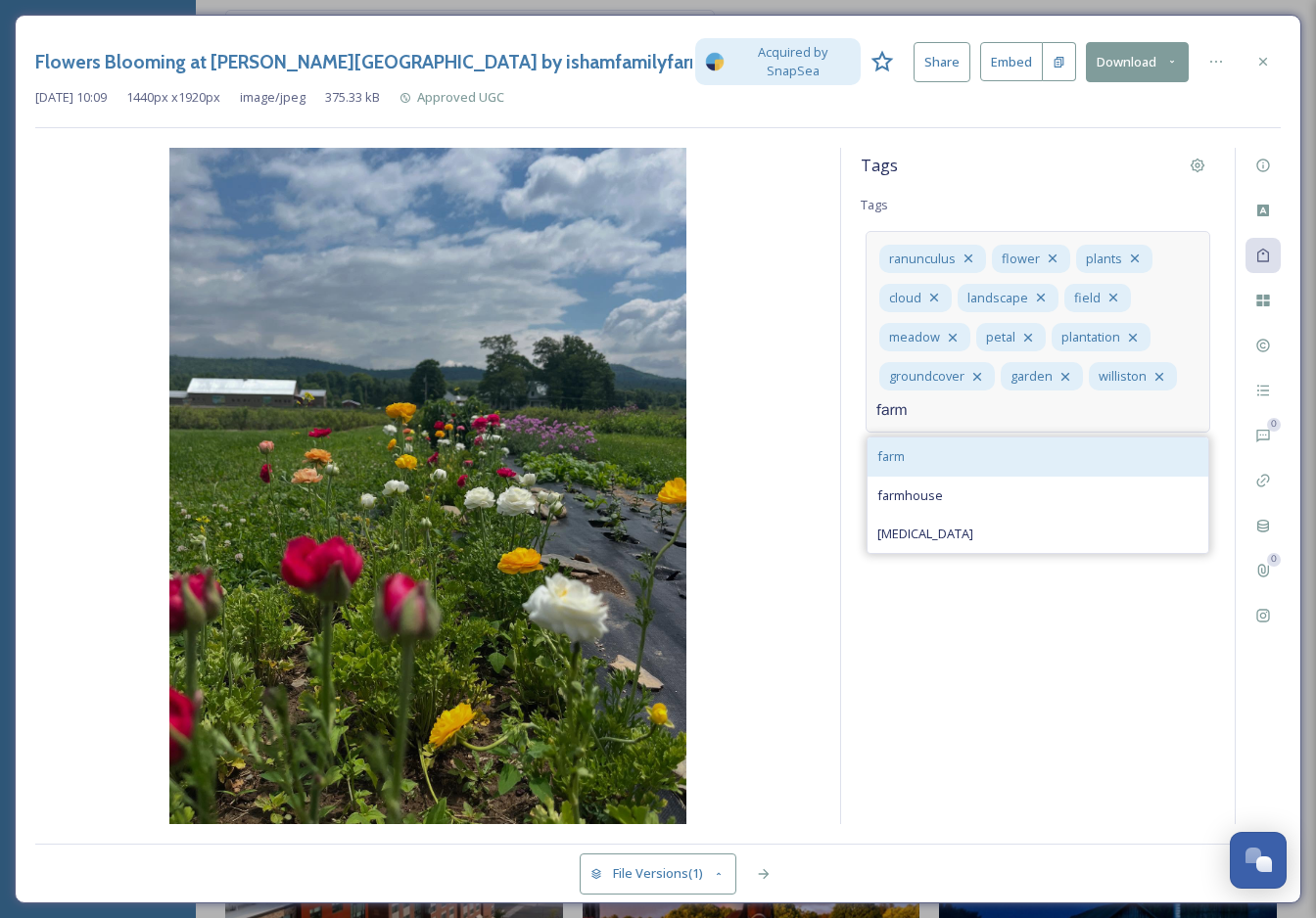 type on "farm" 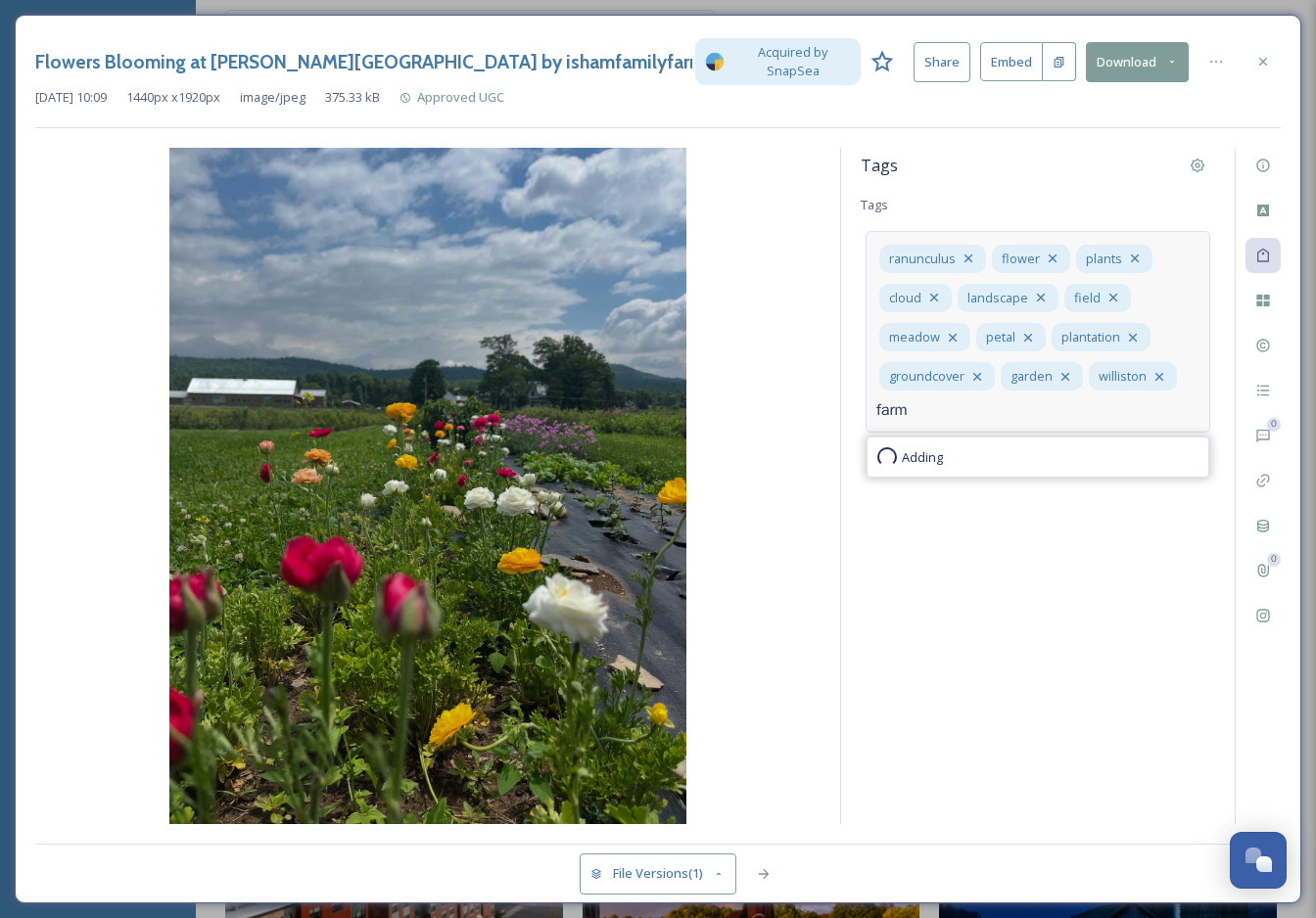 type 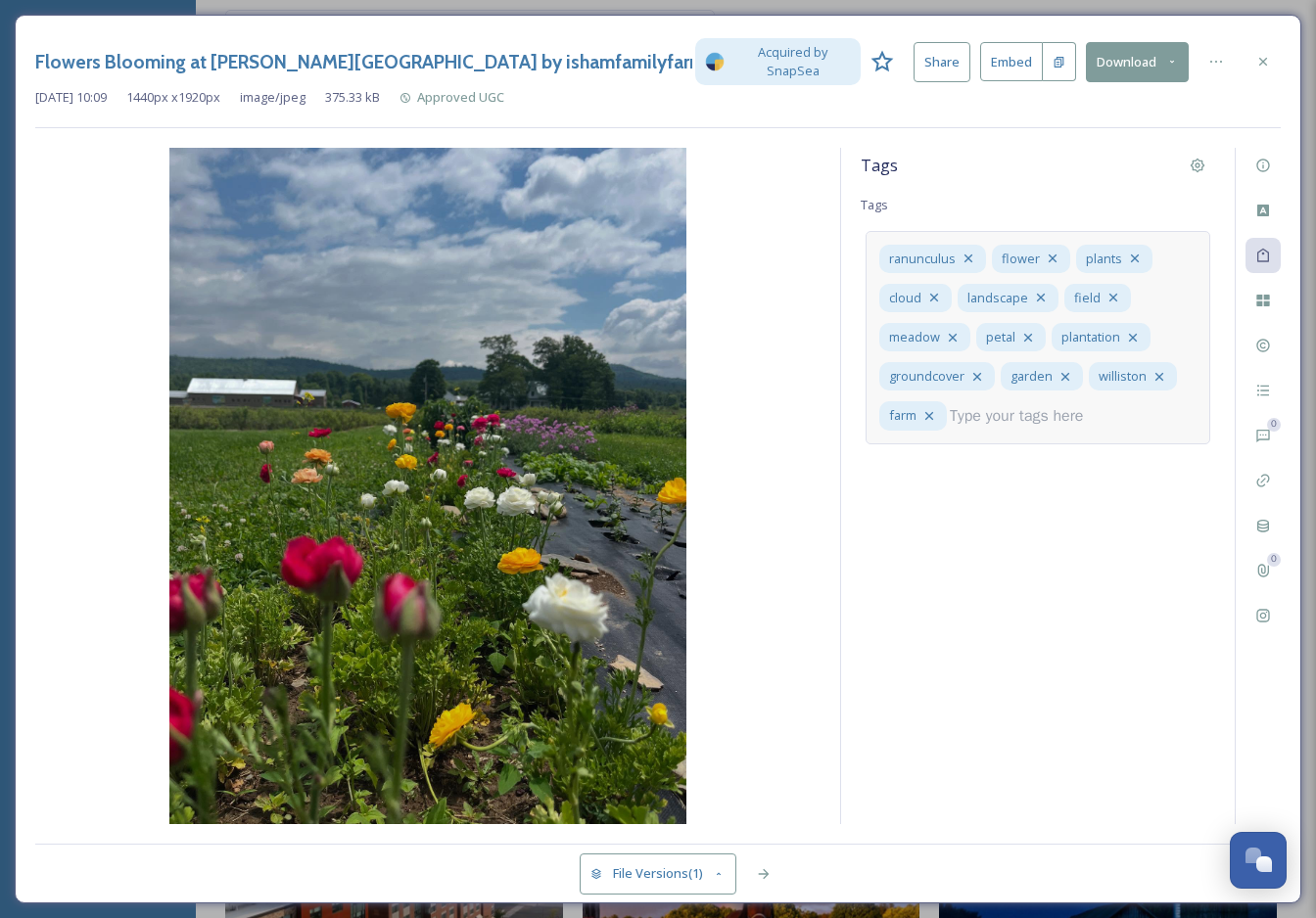 click on "Tags Tags ranunculus flower plants cloud landscape field meadow petal plantation groundcover garden williston farm" at bounding box center (1038, 492) 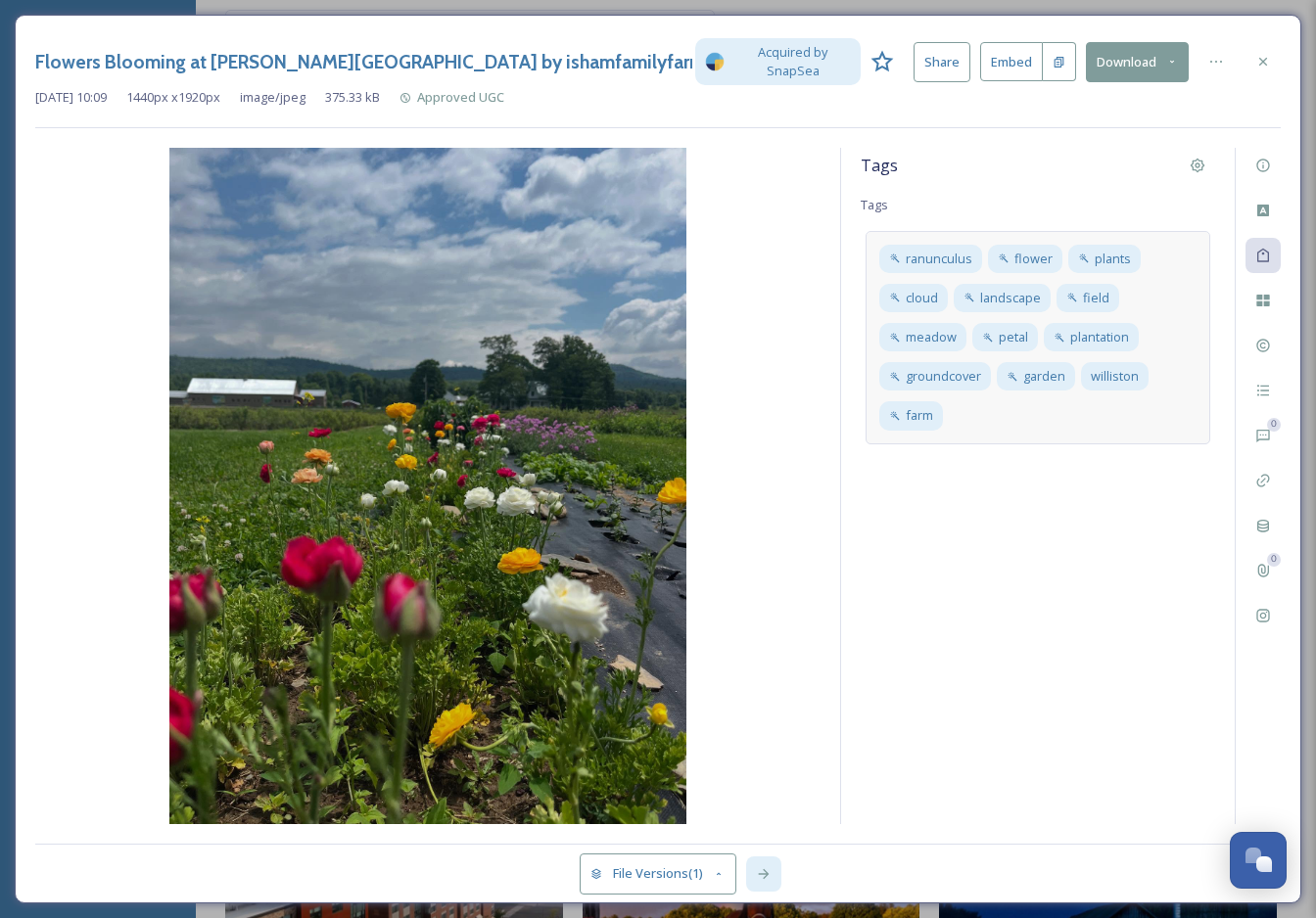 click 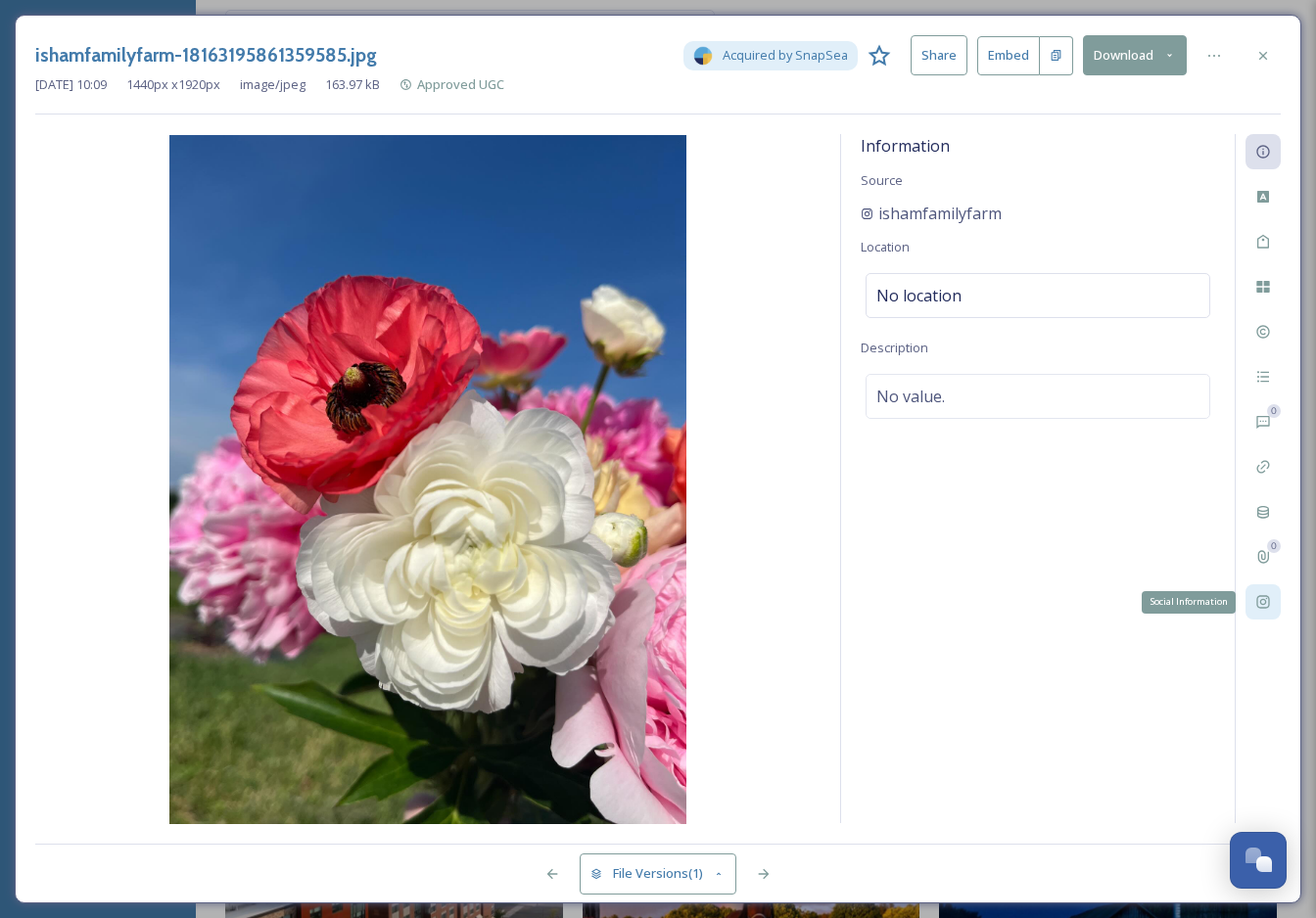 click 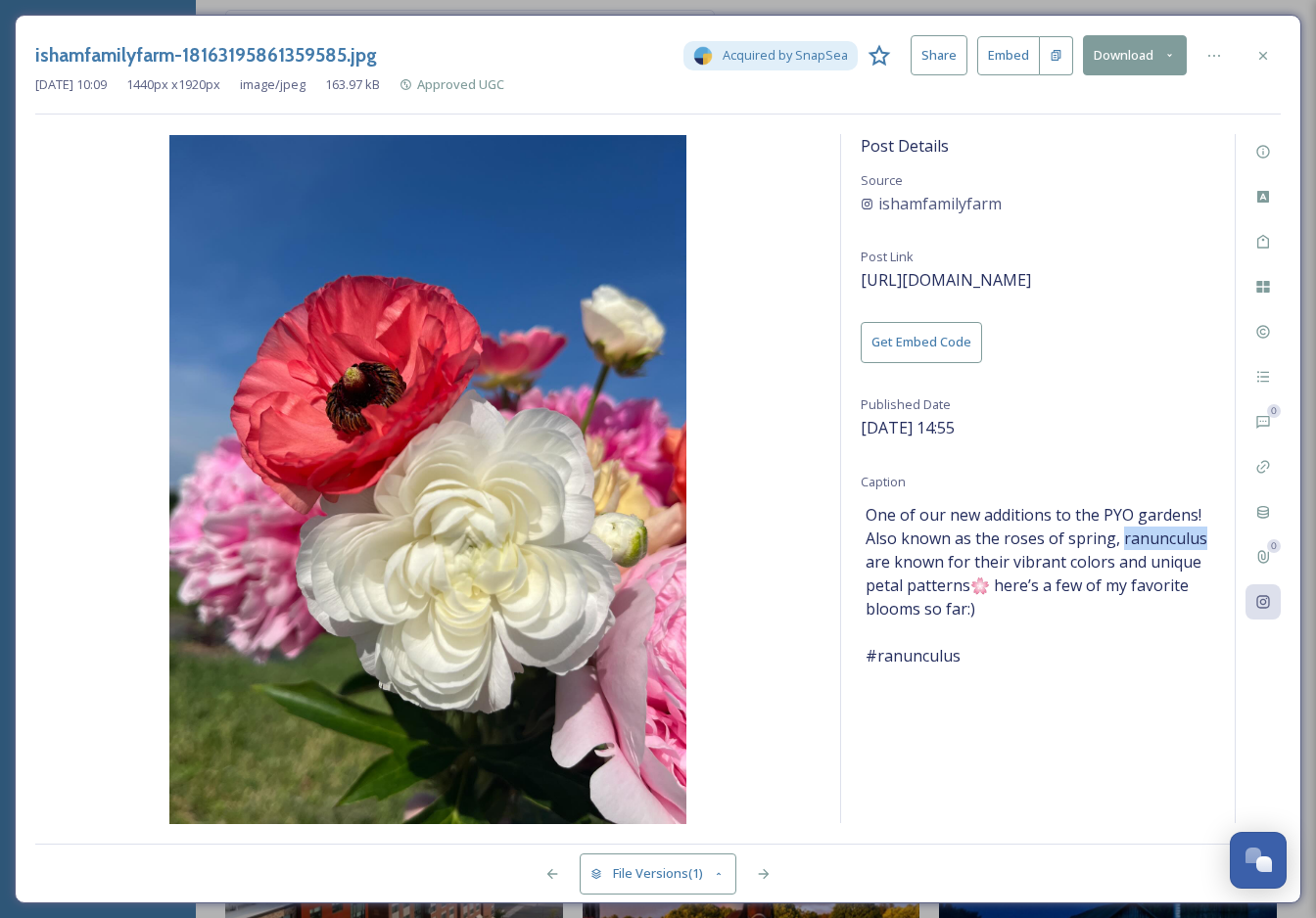 drag, startPoint x: 1198, startPoint y: 536, endPoint x: 1119, endPoint y: 534, distance: 79.02531 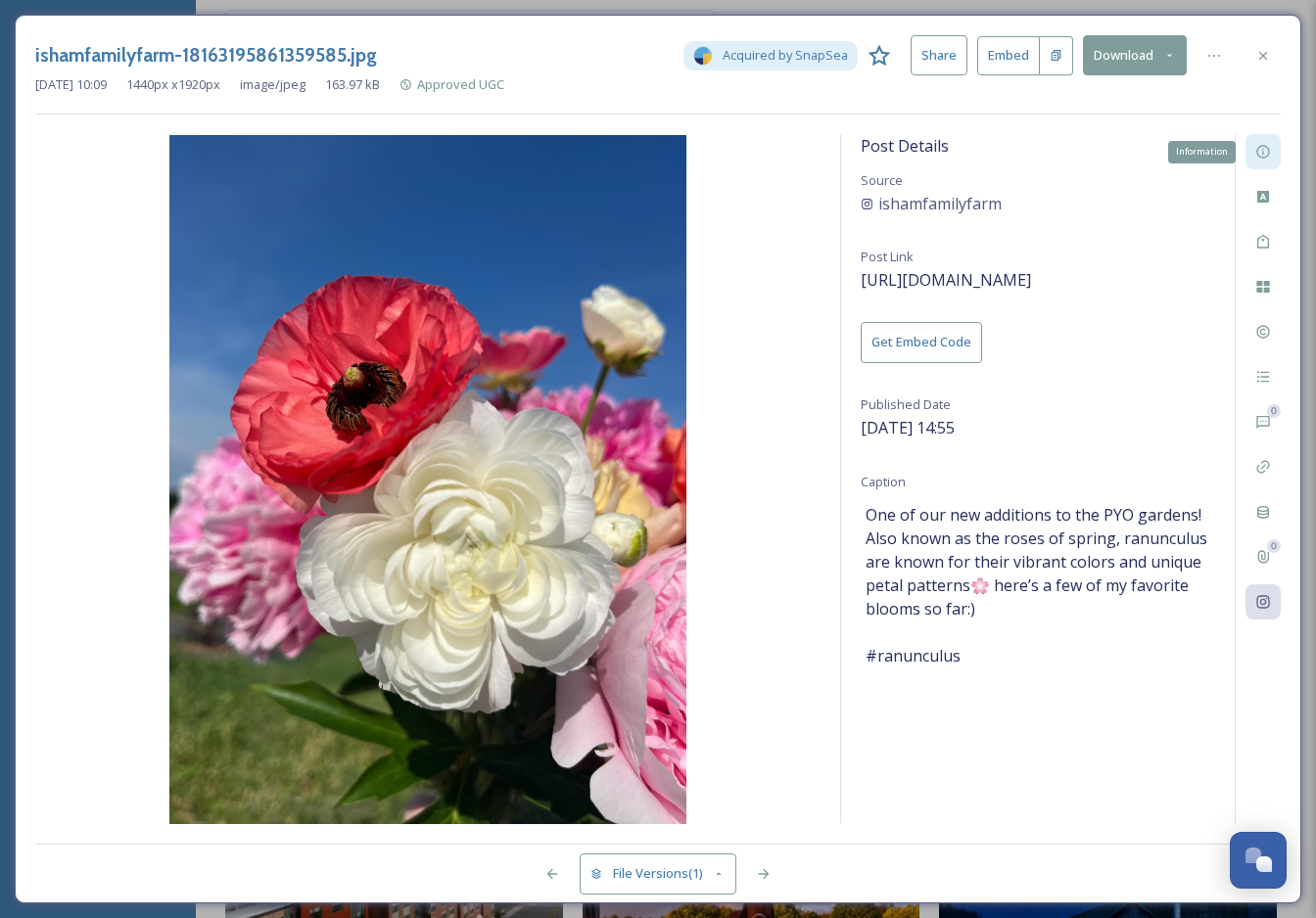 click 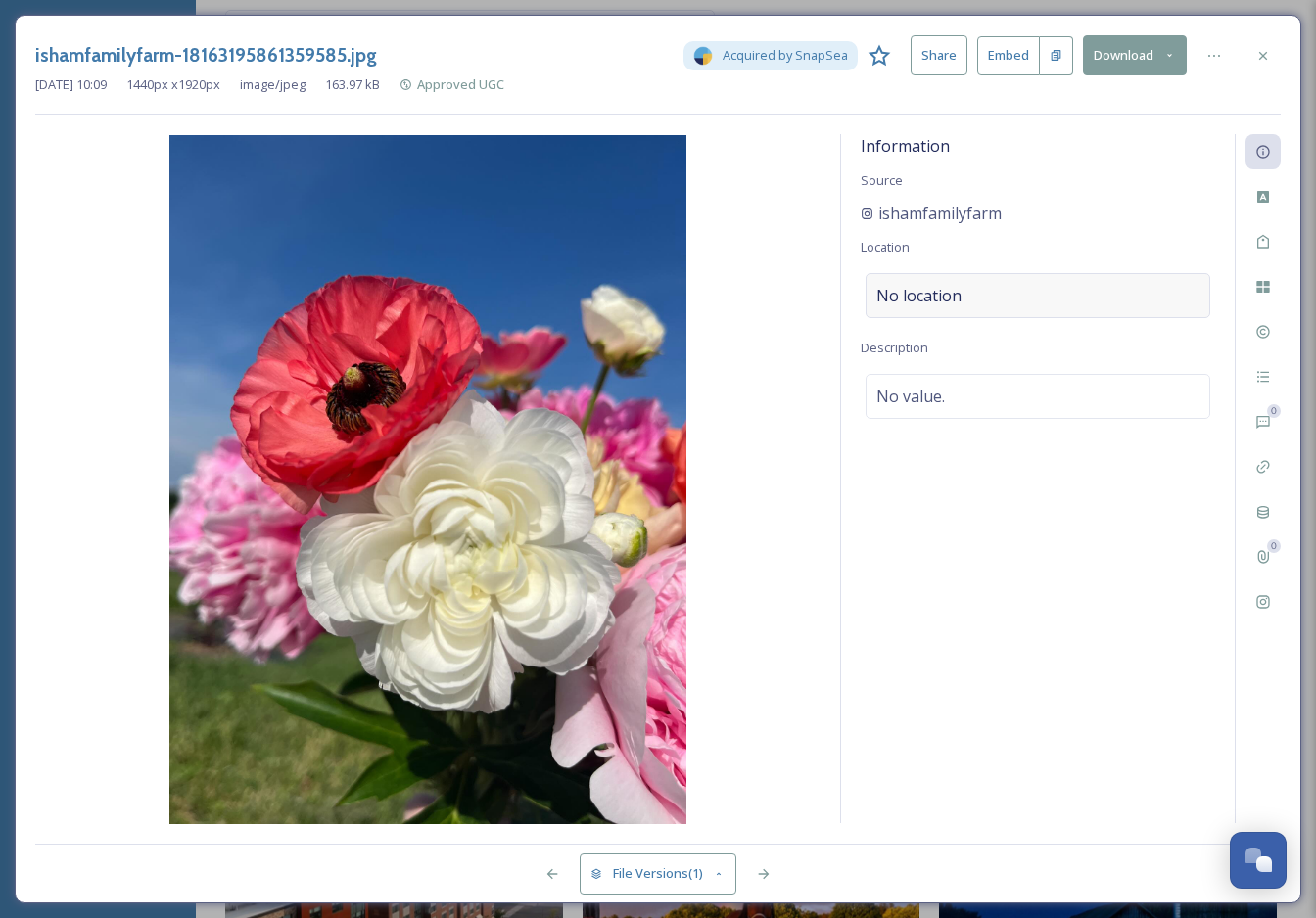 click on "No location" at bounding box center (1038, 296) 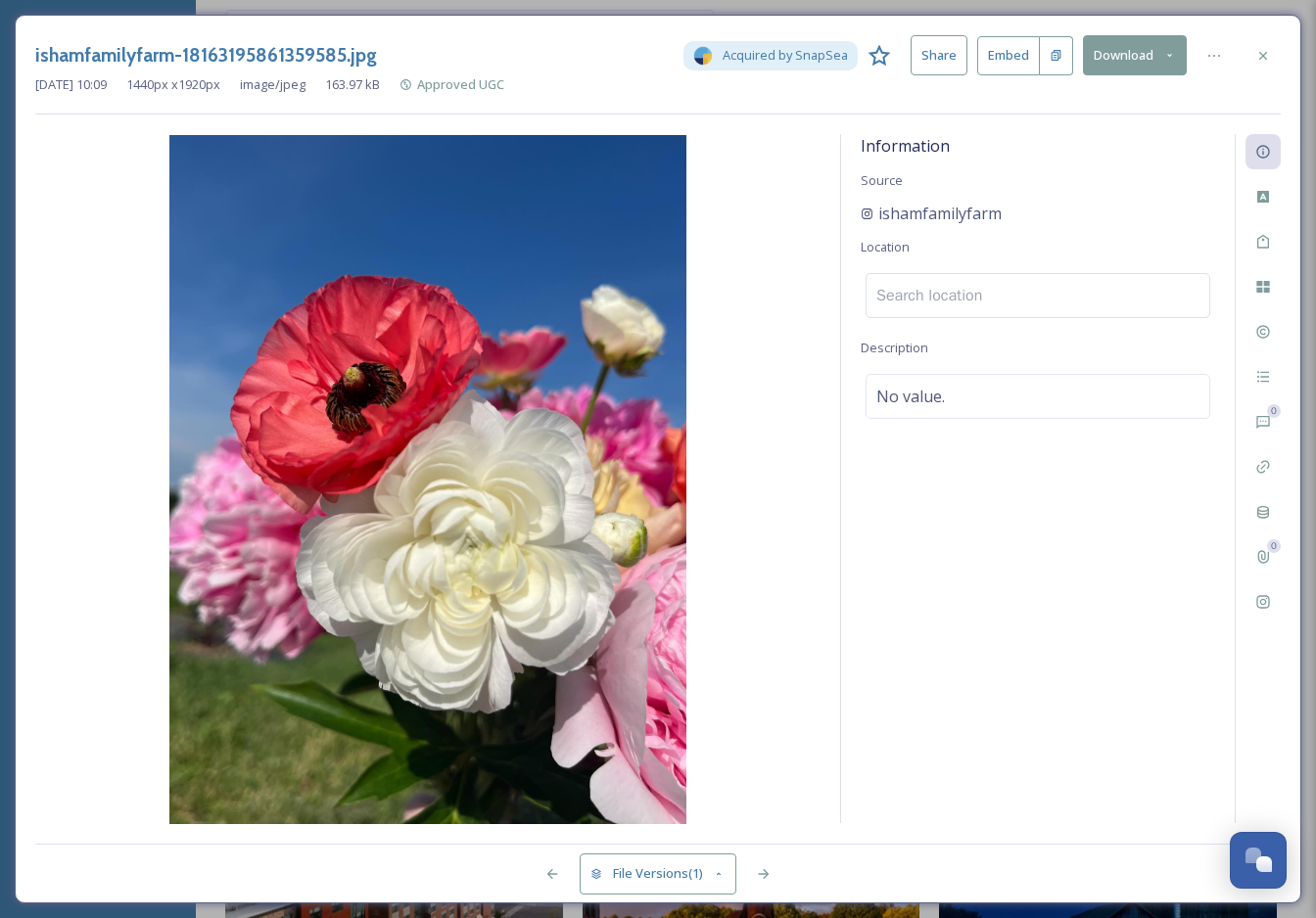 click at bounding box center [1038, 296] 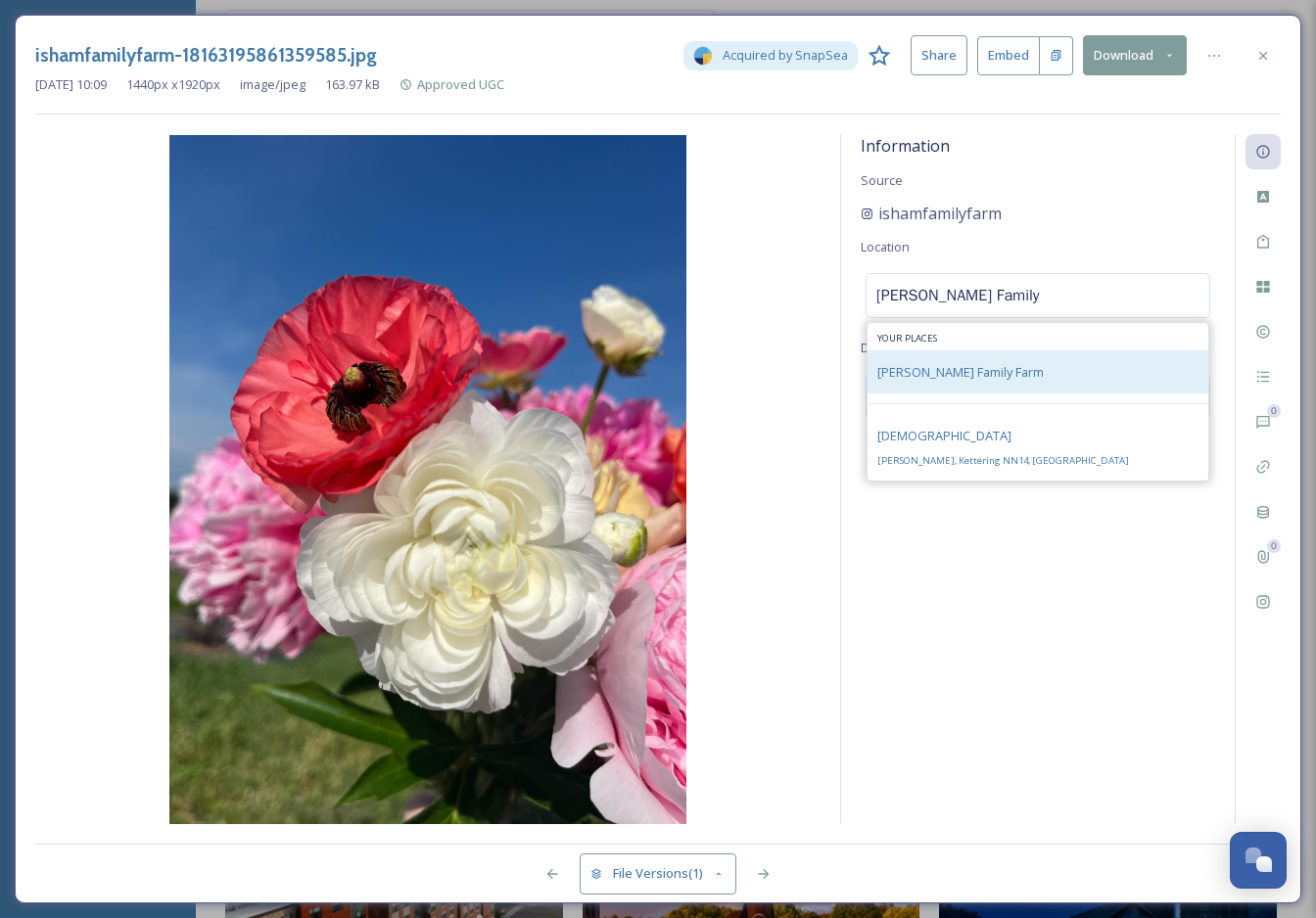type on "Isham Family" 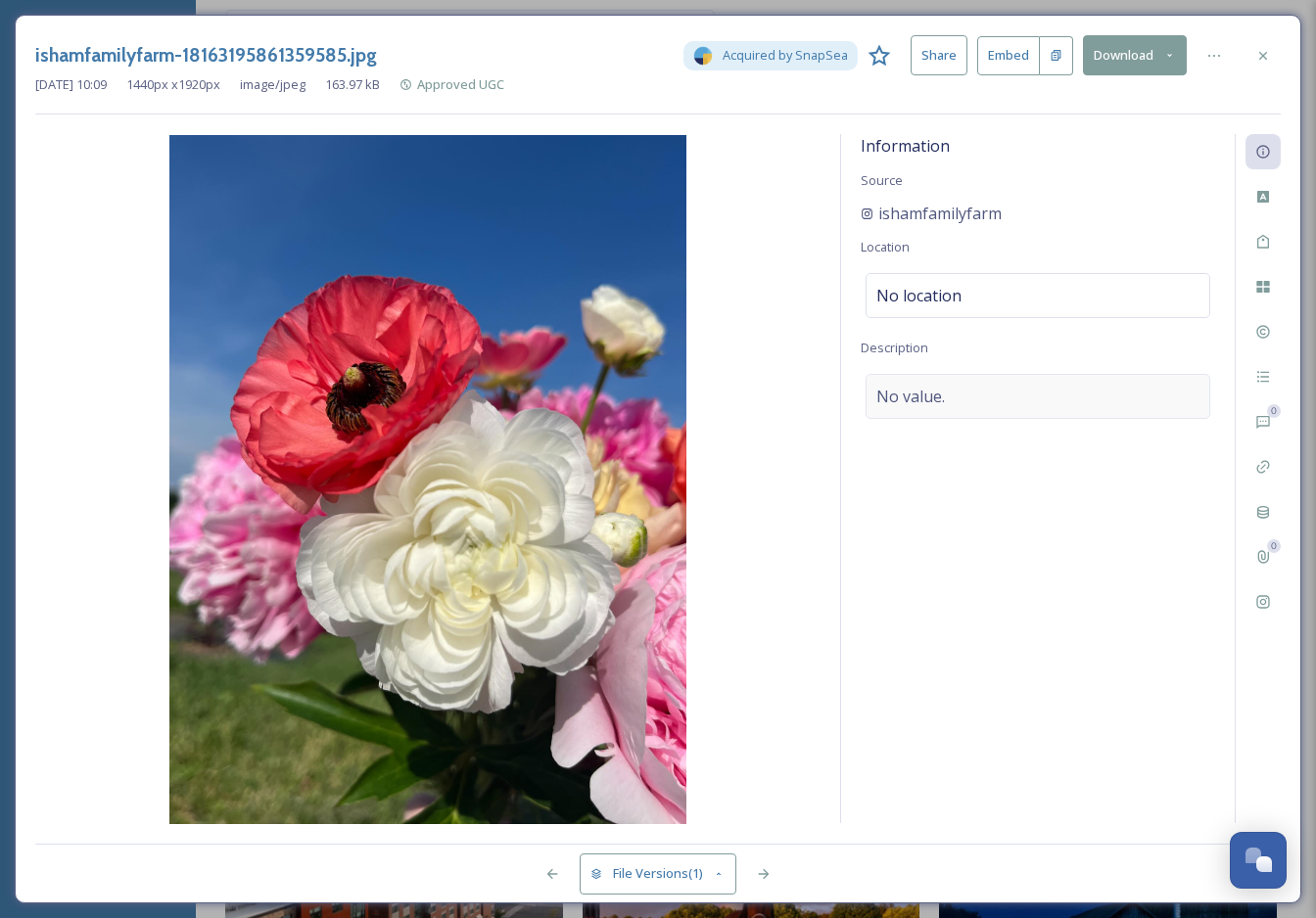 click on "No value." at bounding box center [1038, 396] 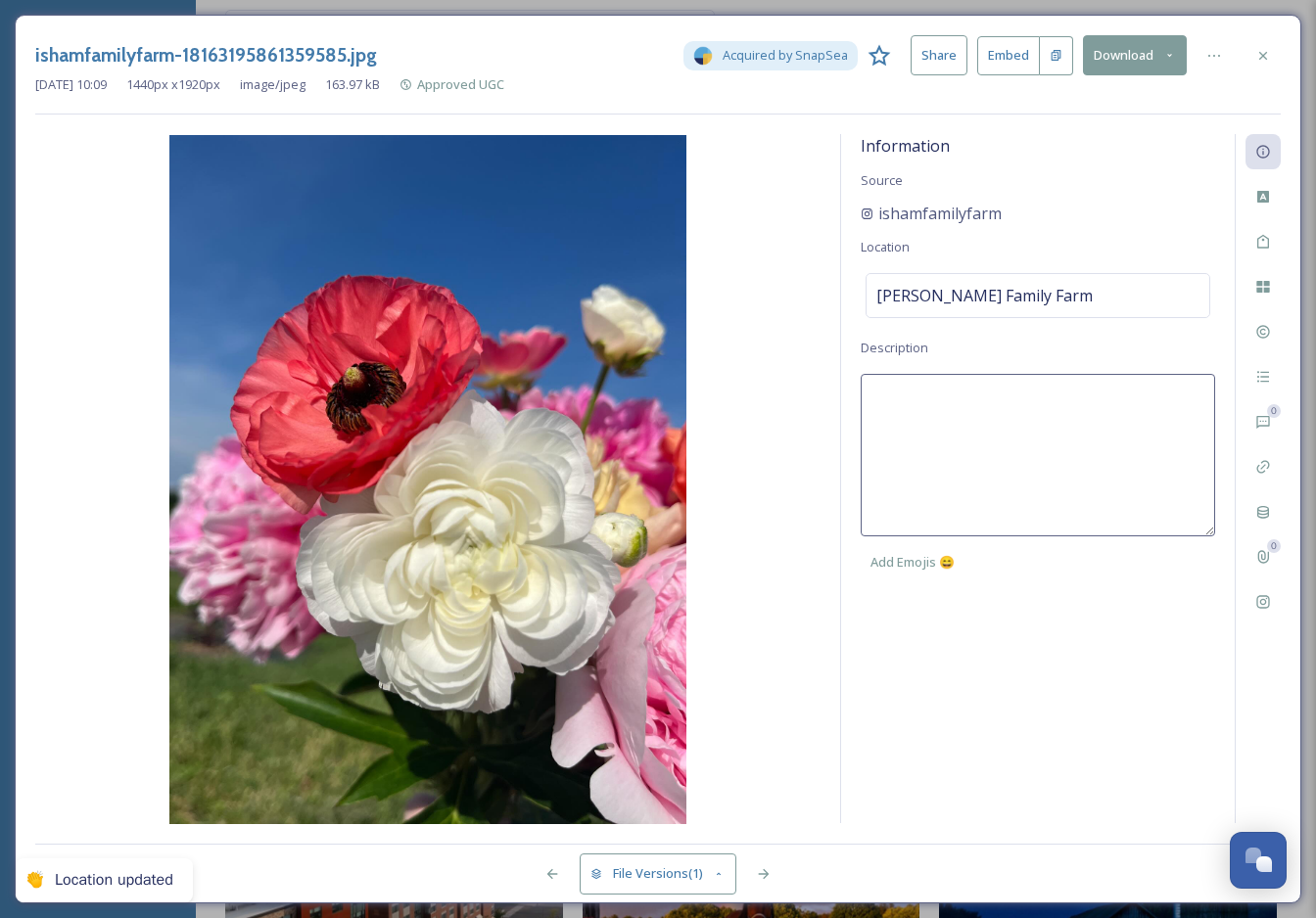 click at bounding box center (1038, 455) 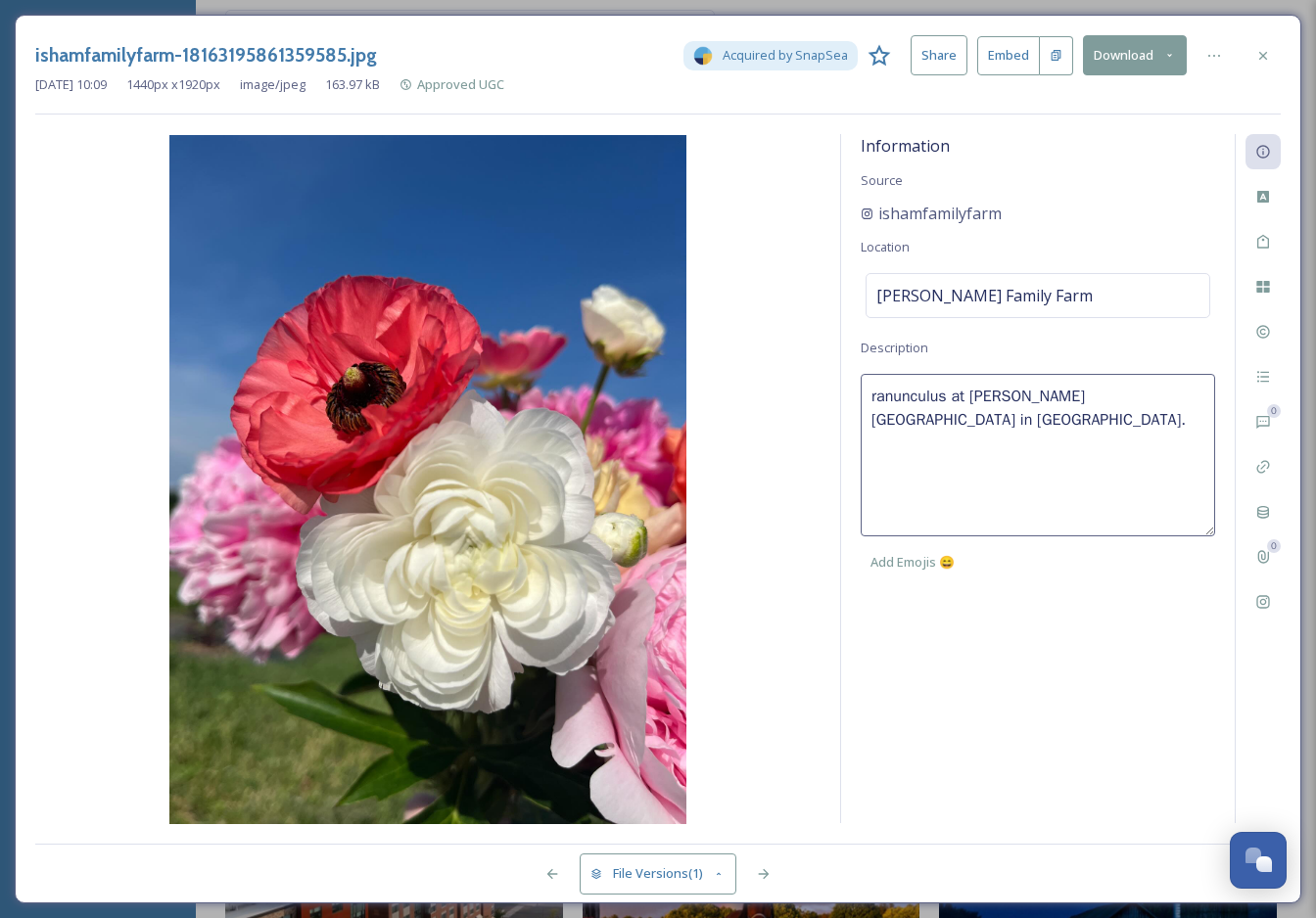 click on "ranunculus at Isham Family Farm in Williston." at bounding box center [1038, 455] 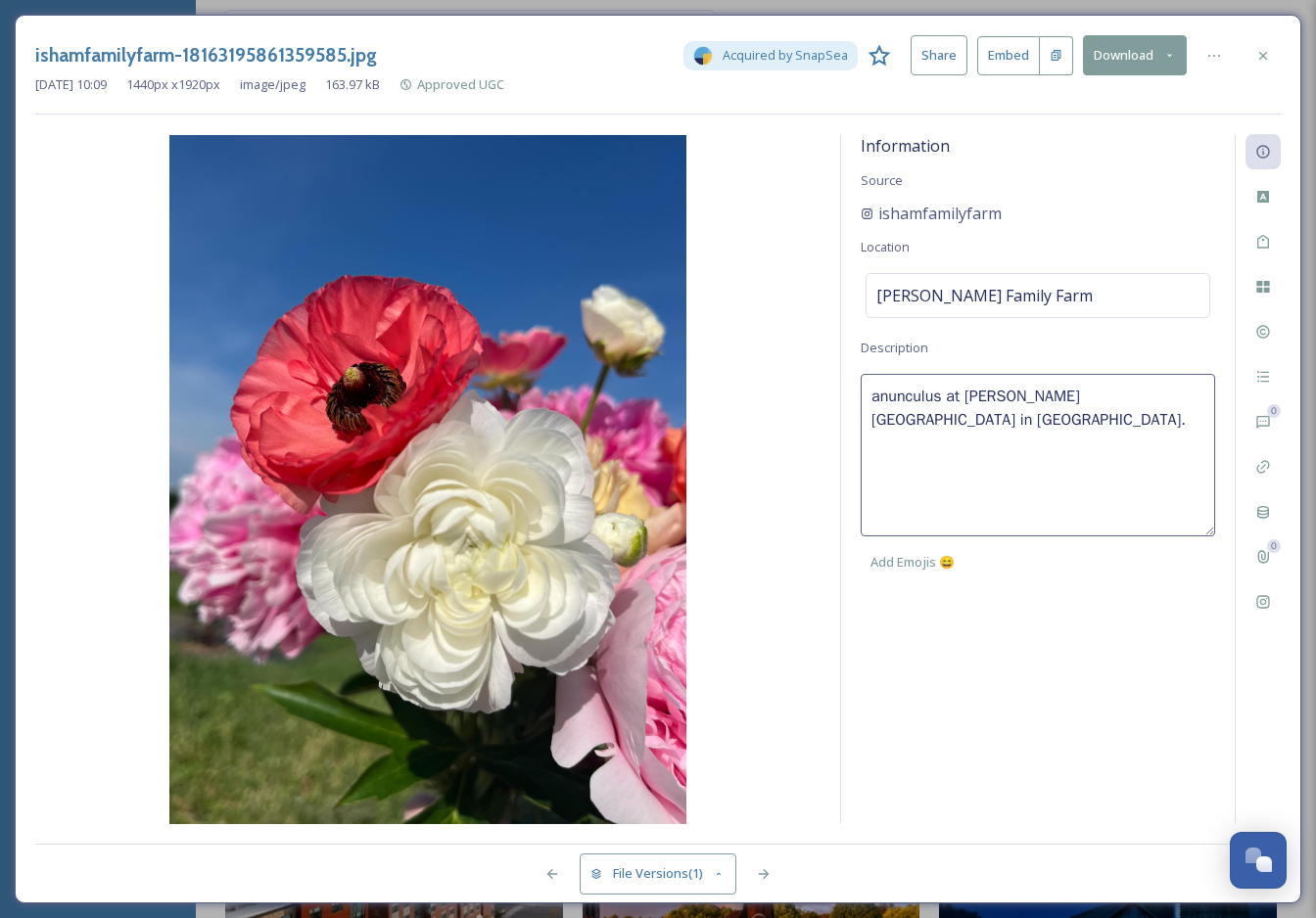 type on "Ranunculus at Isham Family Farm in Williston." 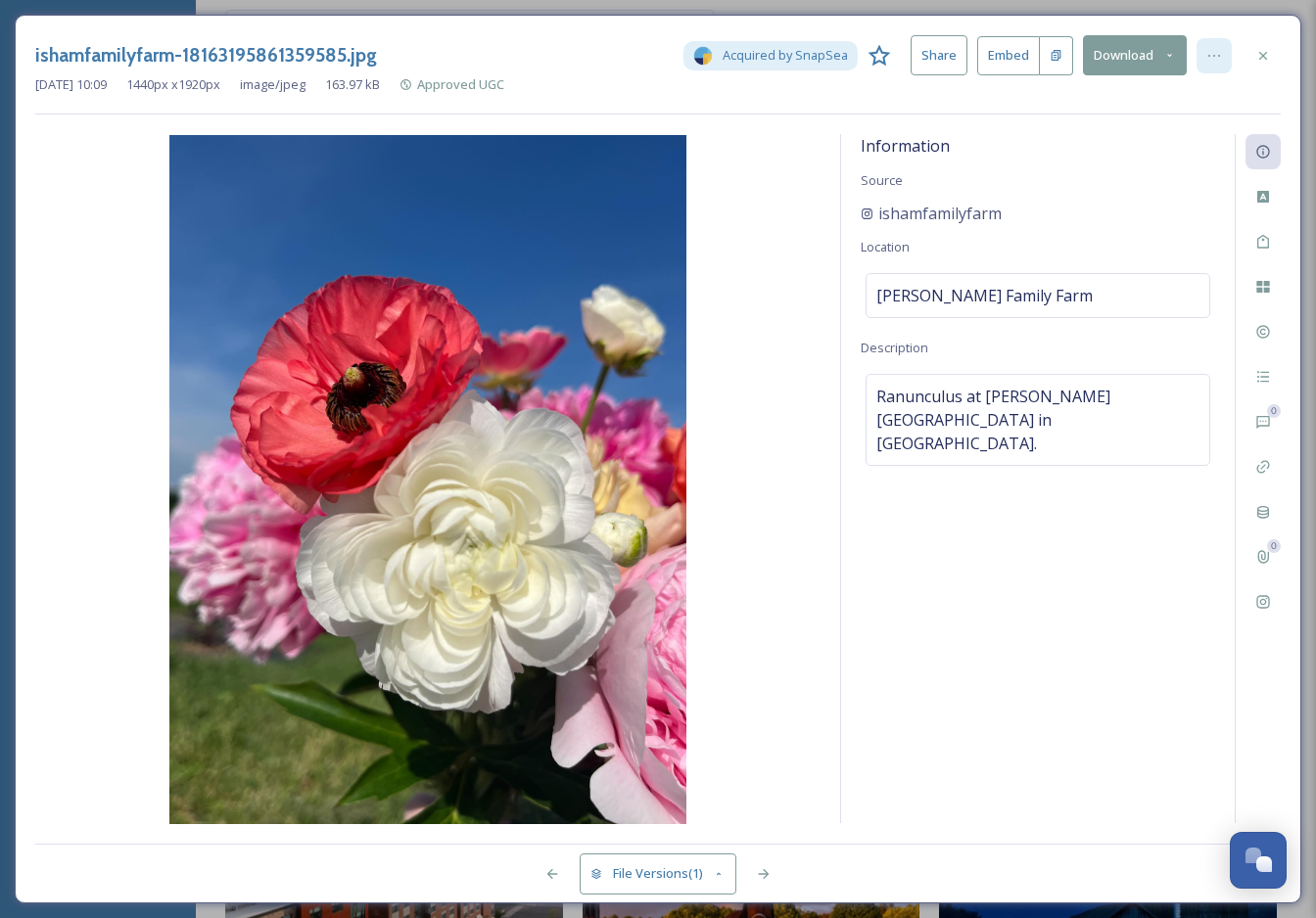 click 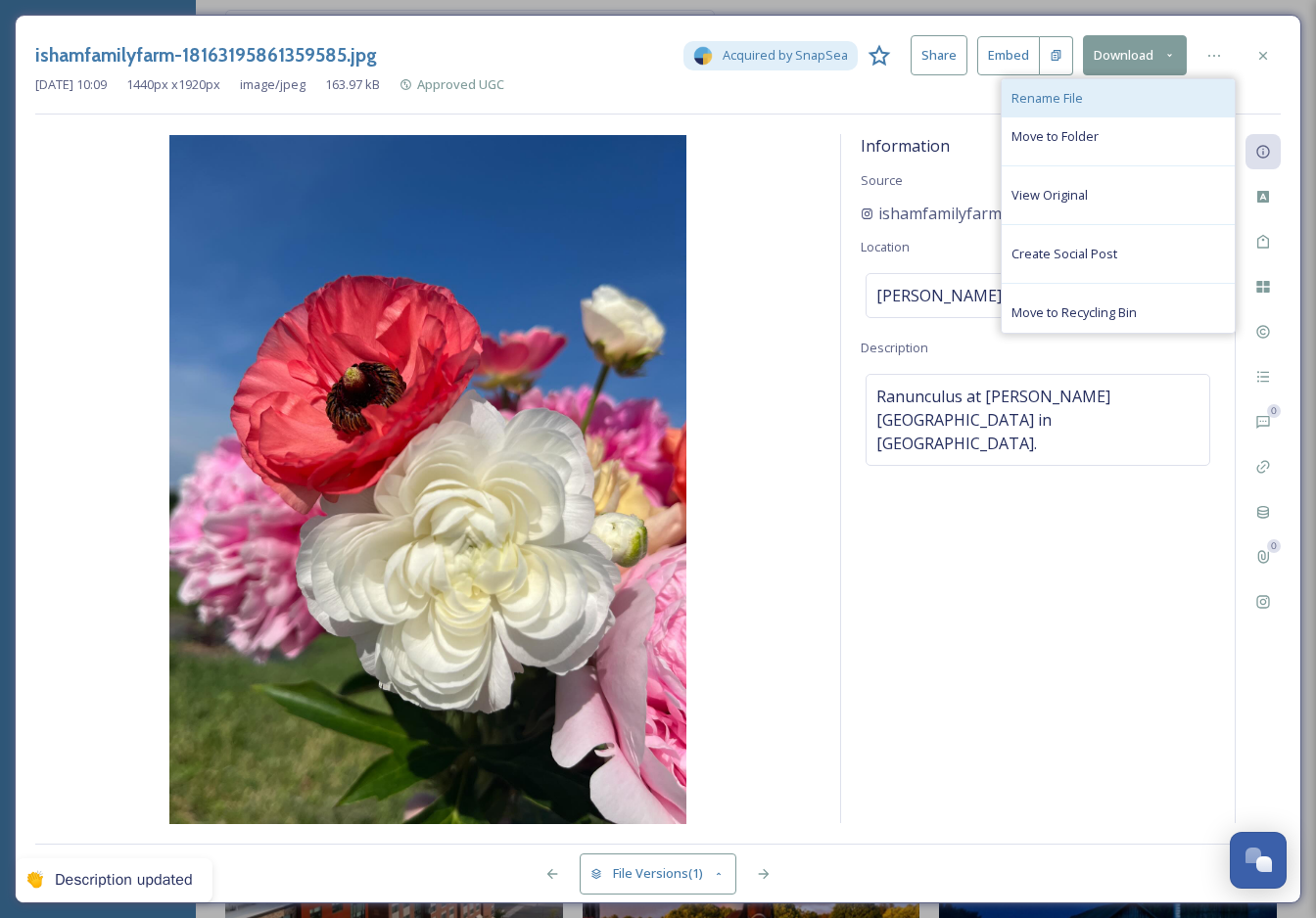 click on "Rename File" at bounding box center (1118, 98) 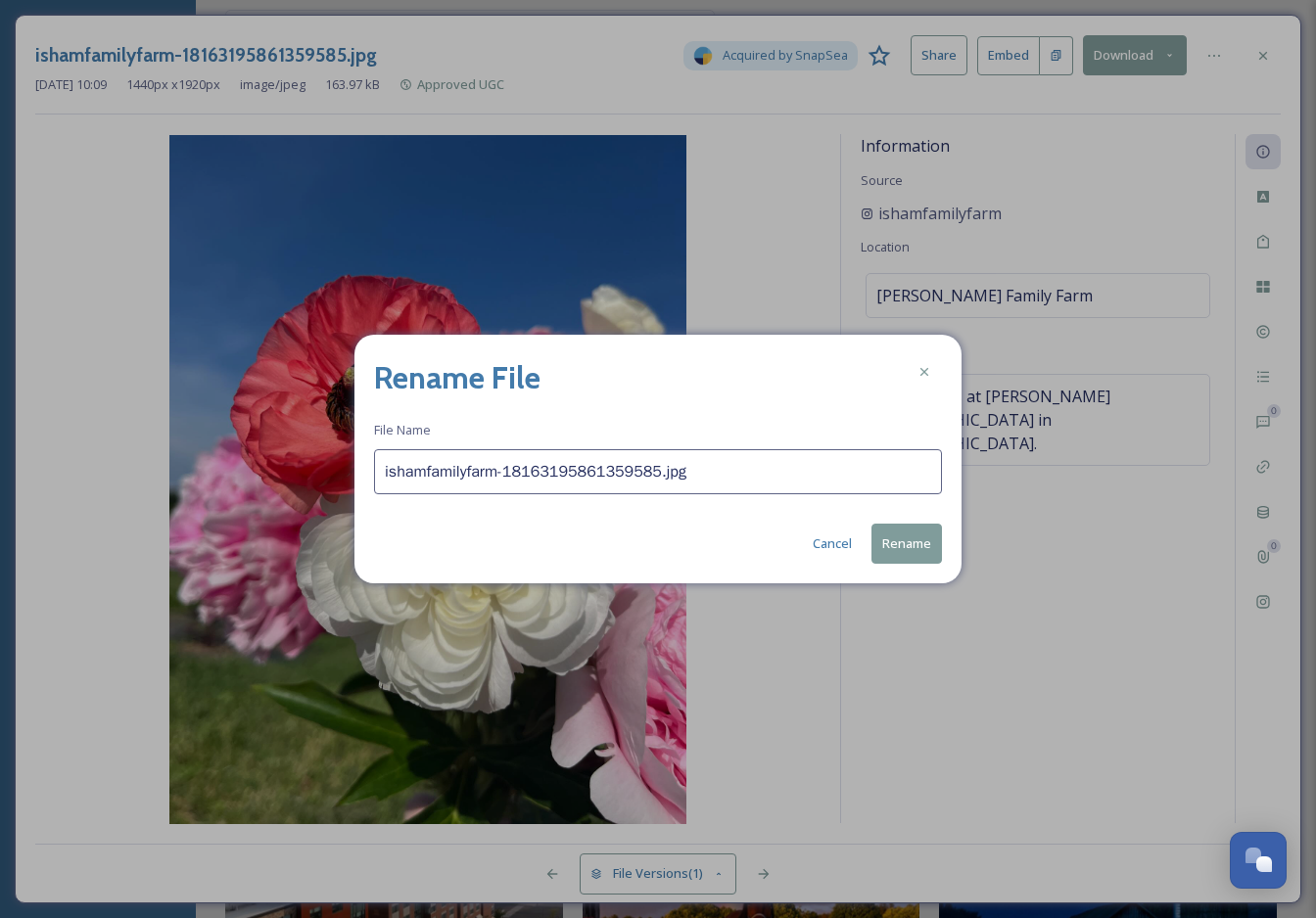 drag, startPoint x: 660, startPoint y: 470, endPoint x: 503, endPoint y: 463, distance: 157.15597 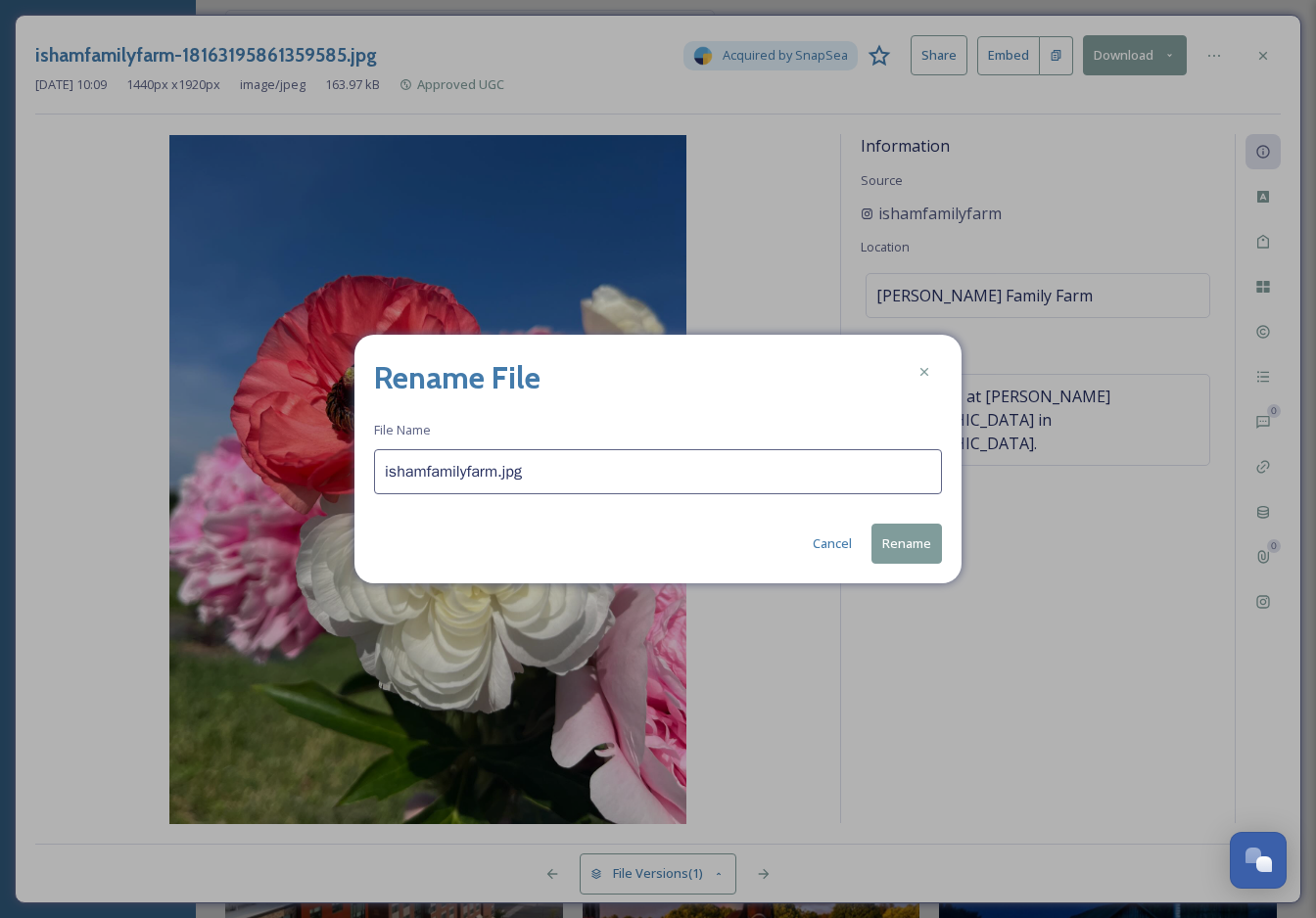 click on "ishamfamilyfarm.jpg" at bounding box center [658, 472] 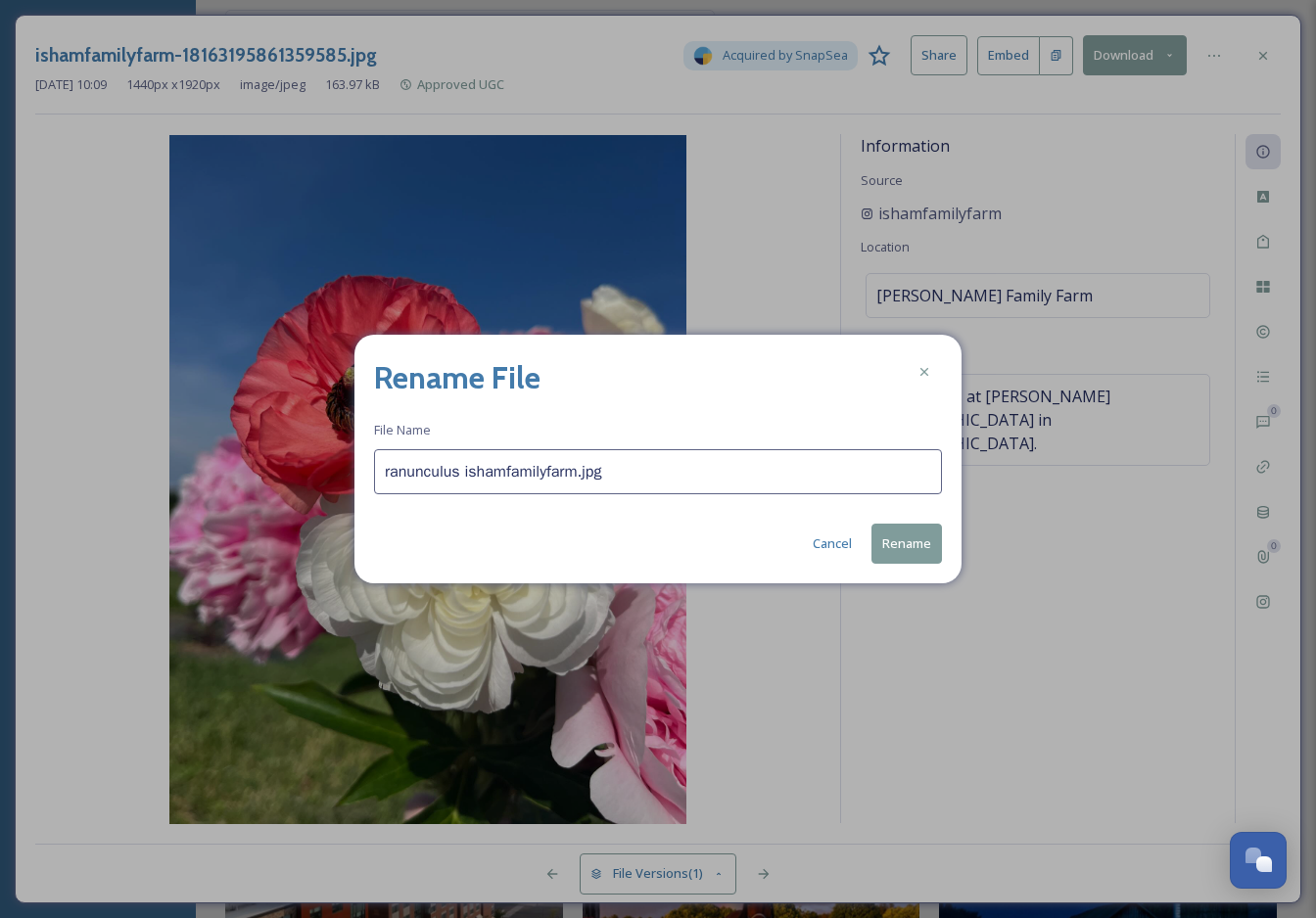 click on "ranunculus ishamfamilyfarm.jpg" at bounding box center (658, 472) 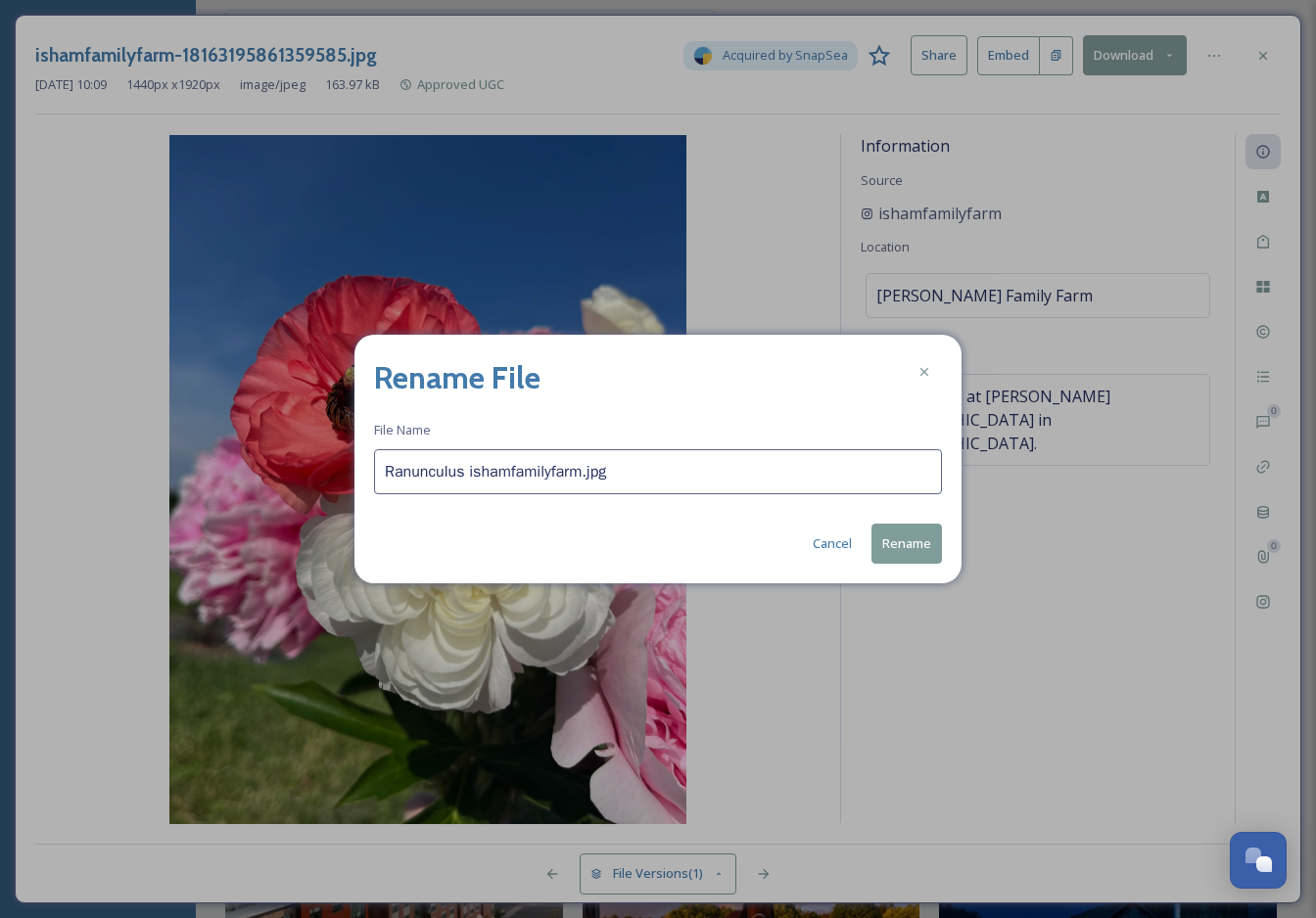 click on "Ranunculus ishamfamilyfarm.jpg" at bounding box center [658, 472] 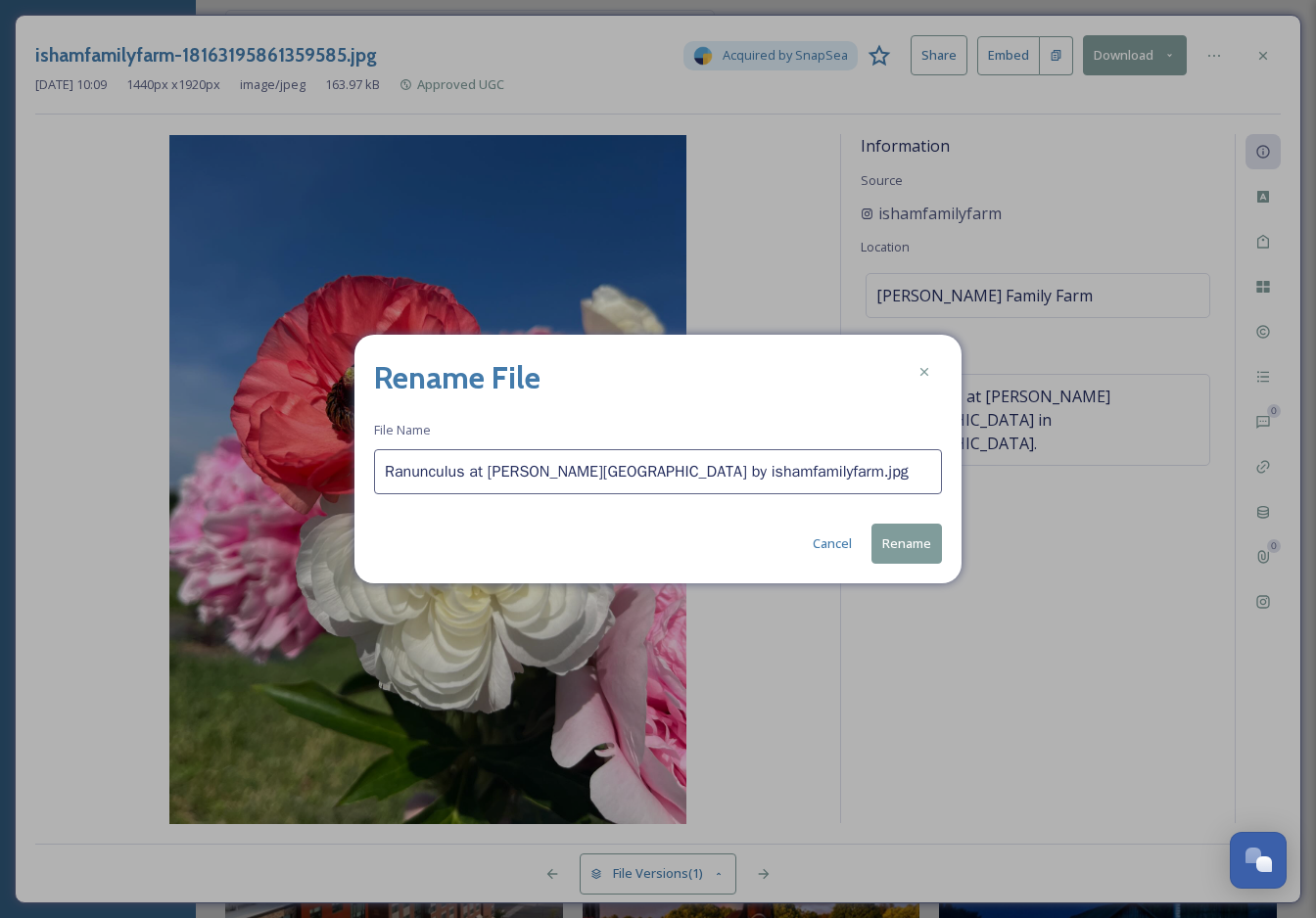 type on "Ranunculus at Isham Family Farm by ishamfamilyfarm.jpg" 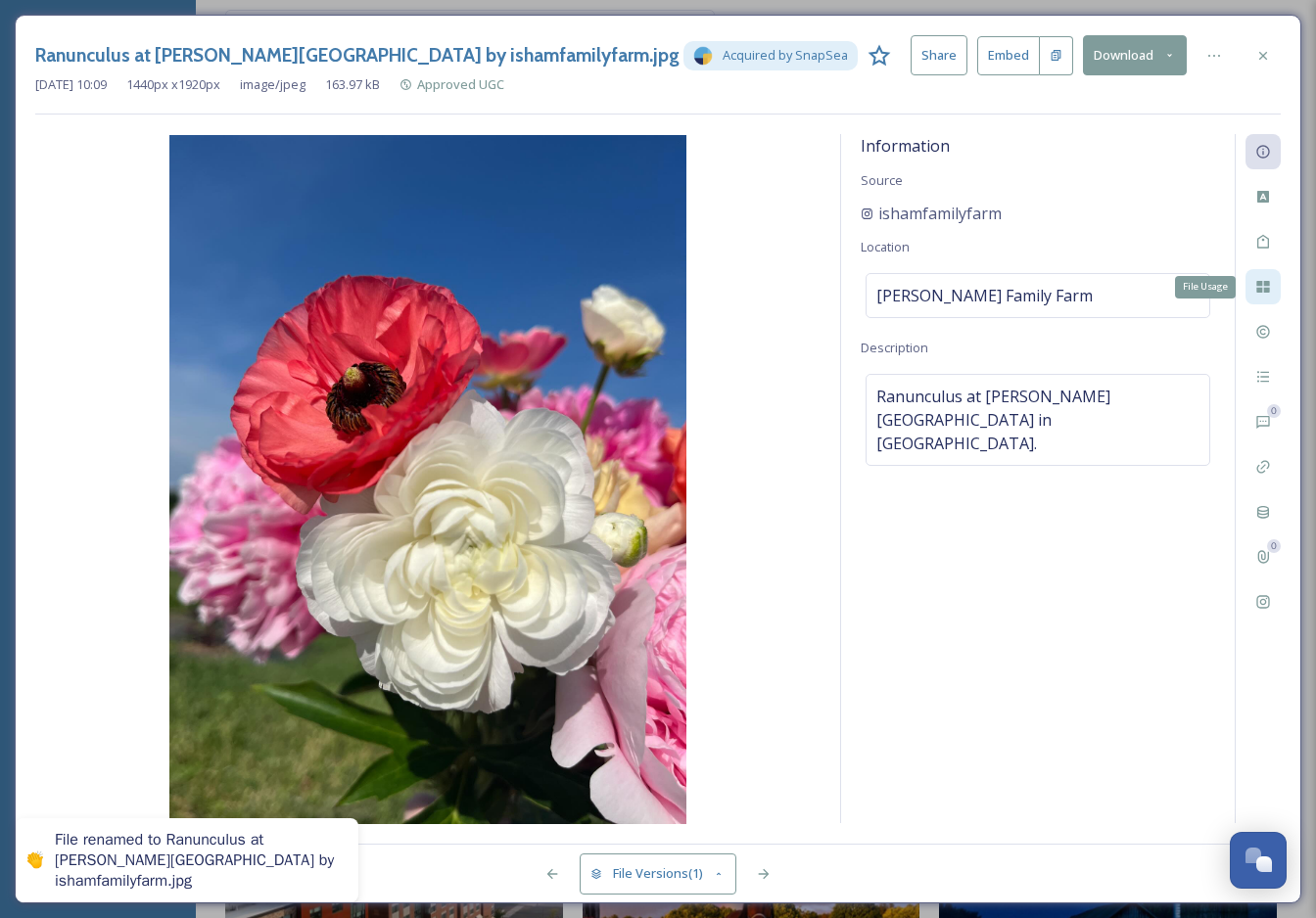 click on "File Usage" at bounding box center (1263, 287) 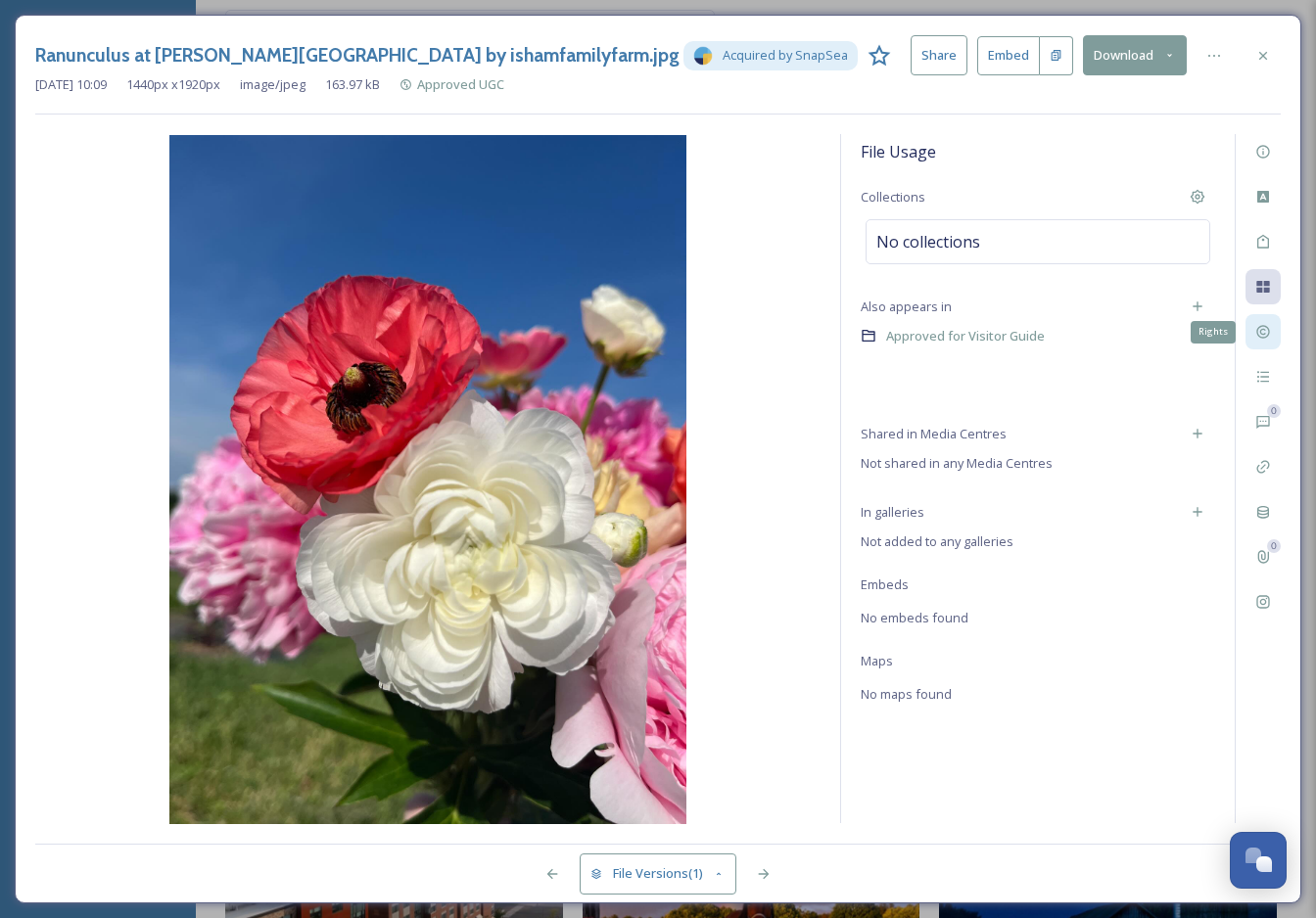 click on "Rights" at bounding box center [1263, 332] 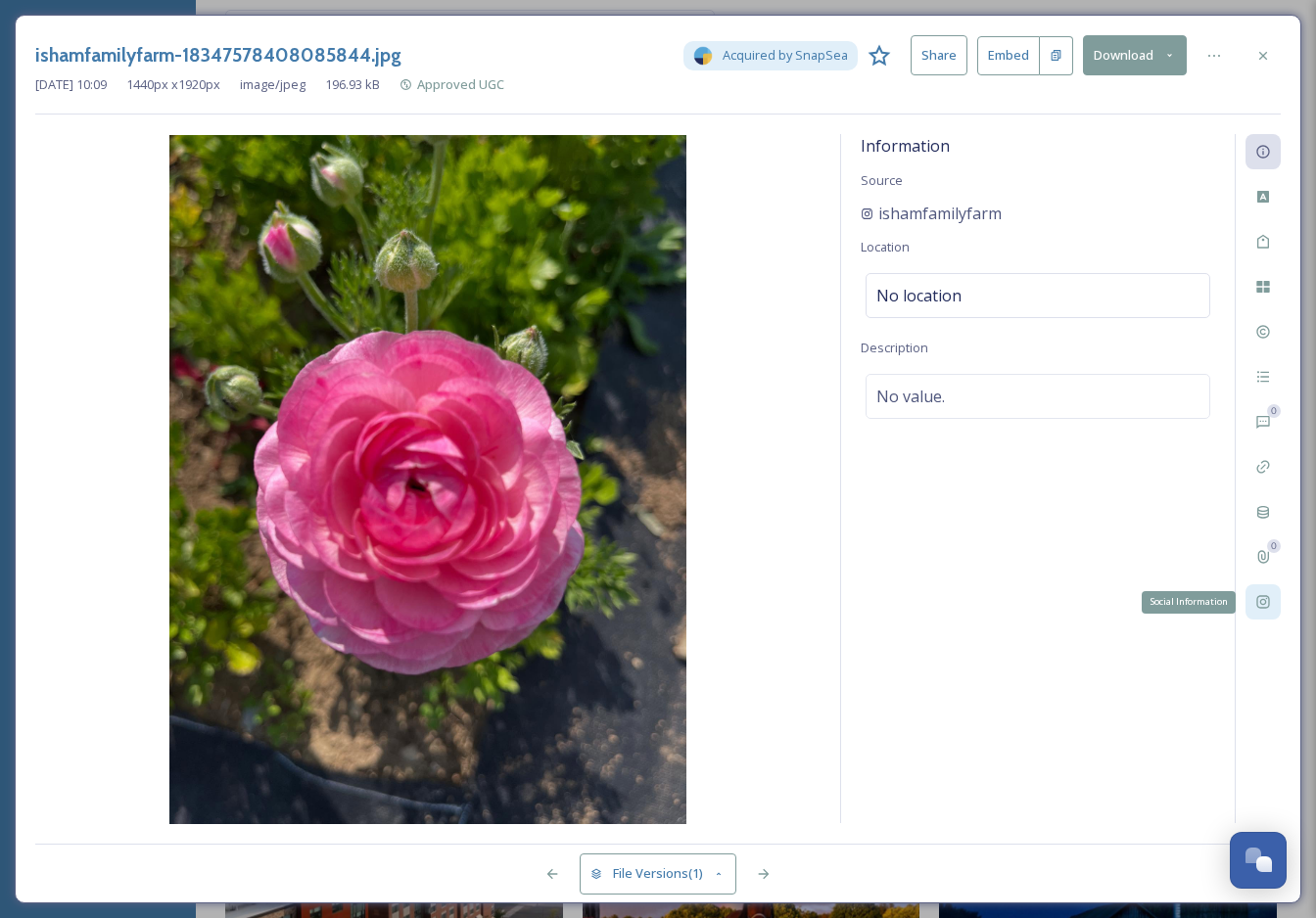 click 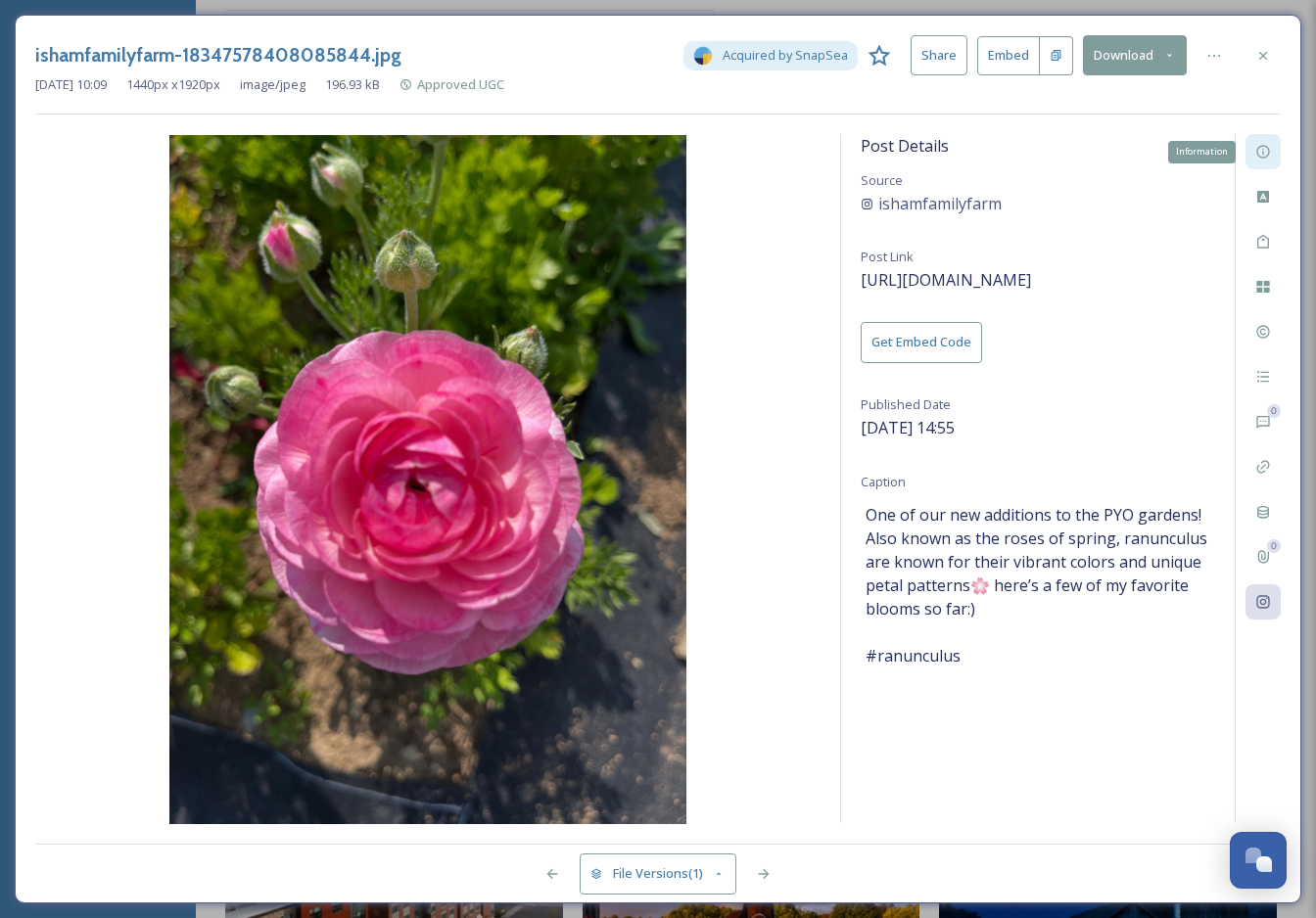 click 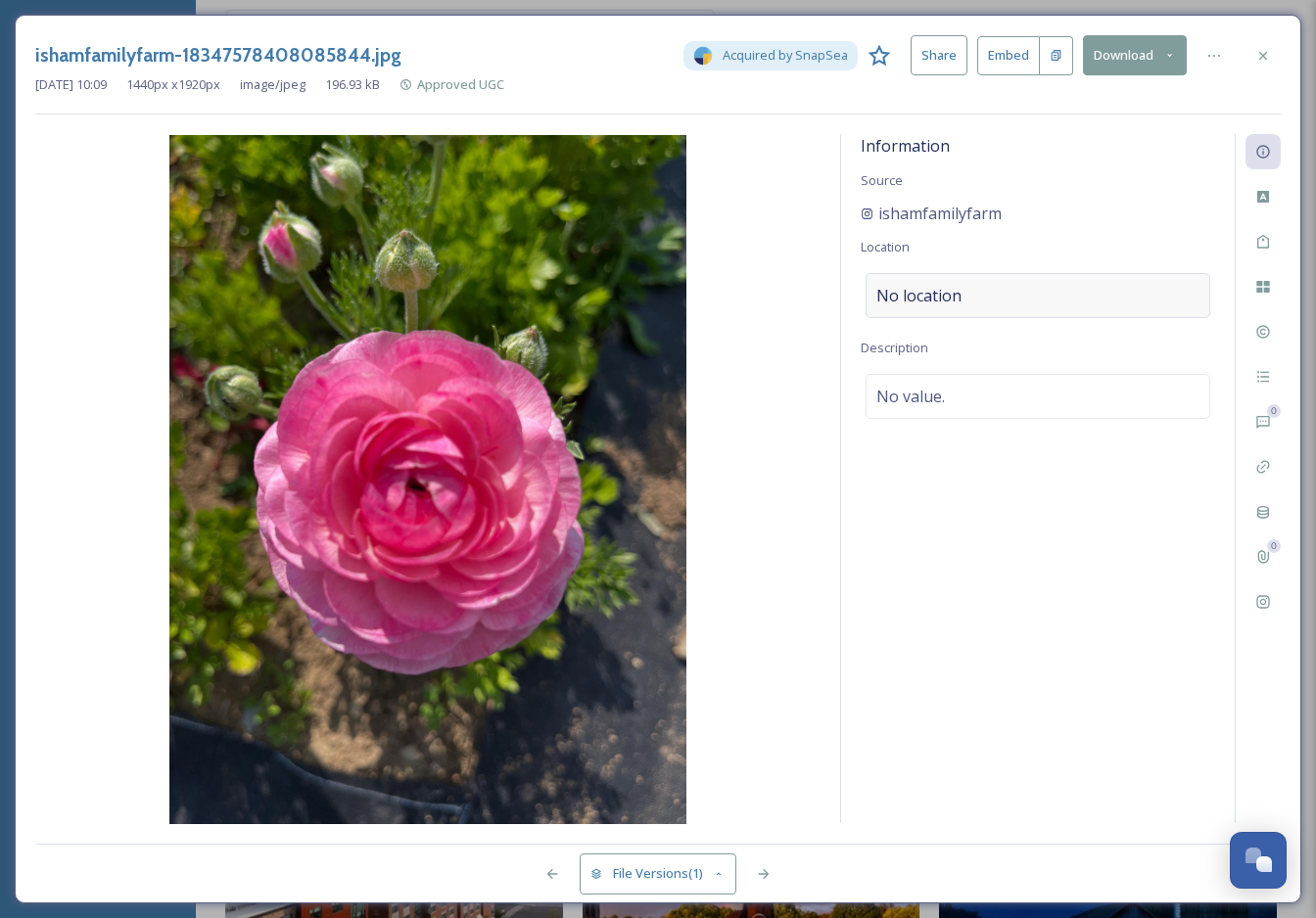 click on "No location" at bounding box center [1038, 296] 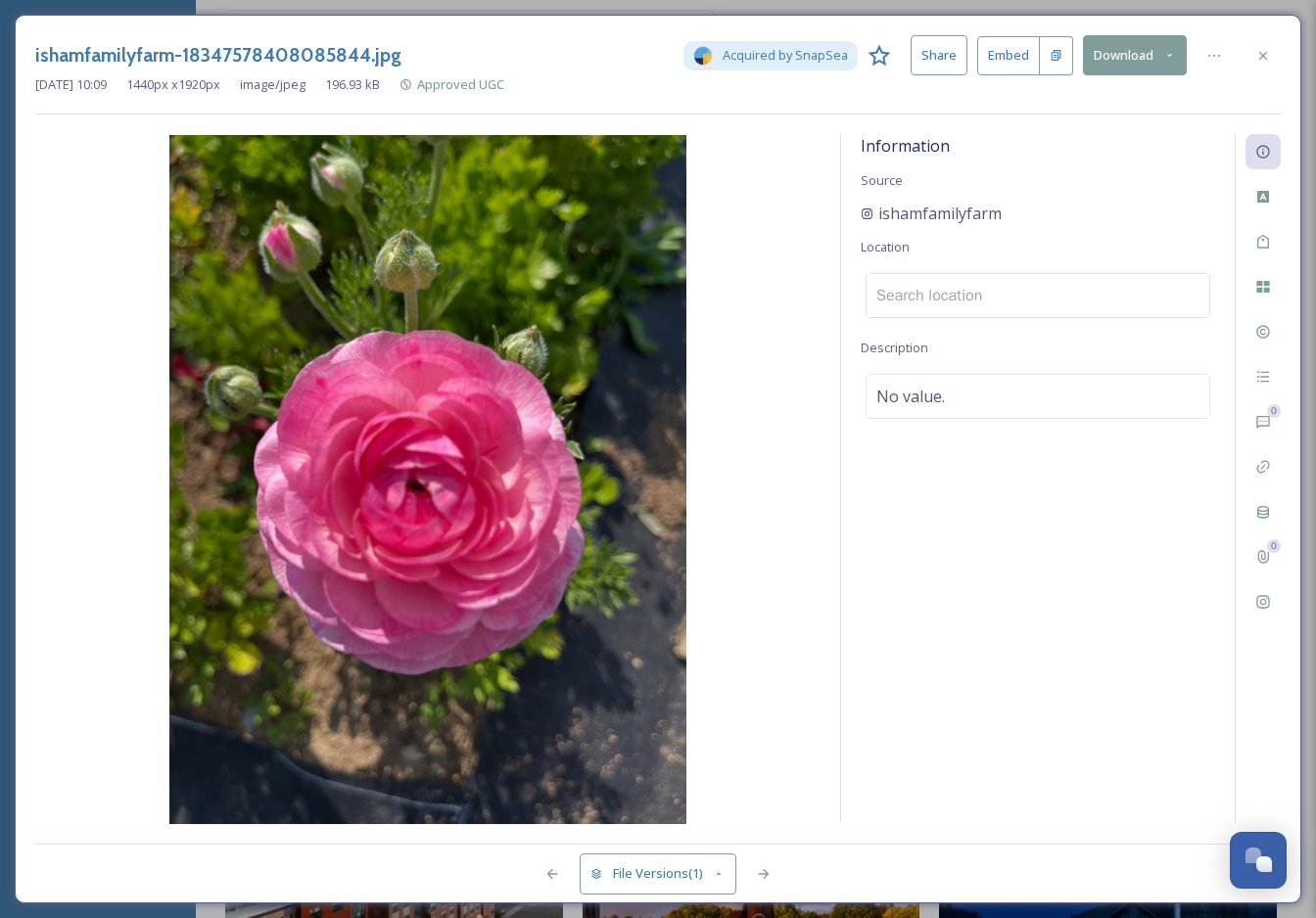 click at bounding box center (1038, 296) 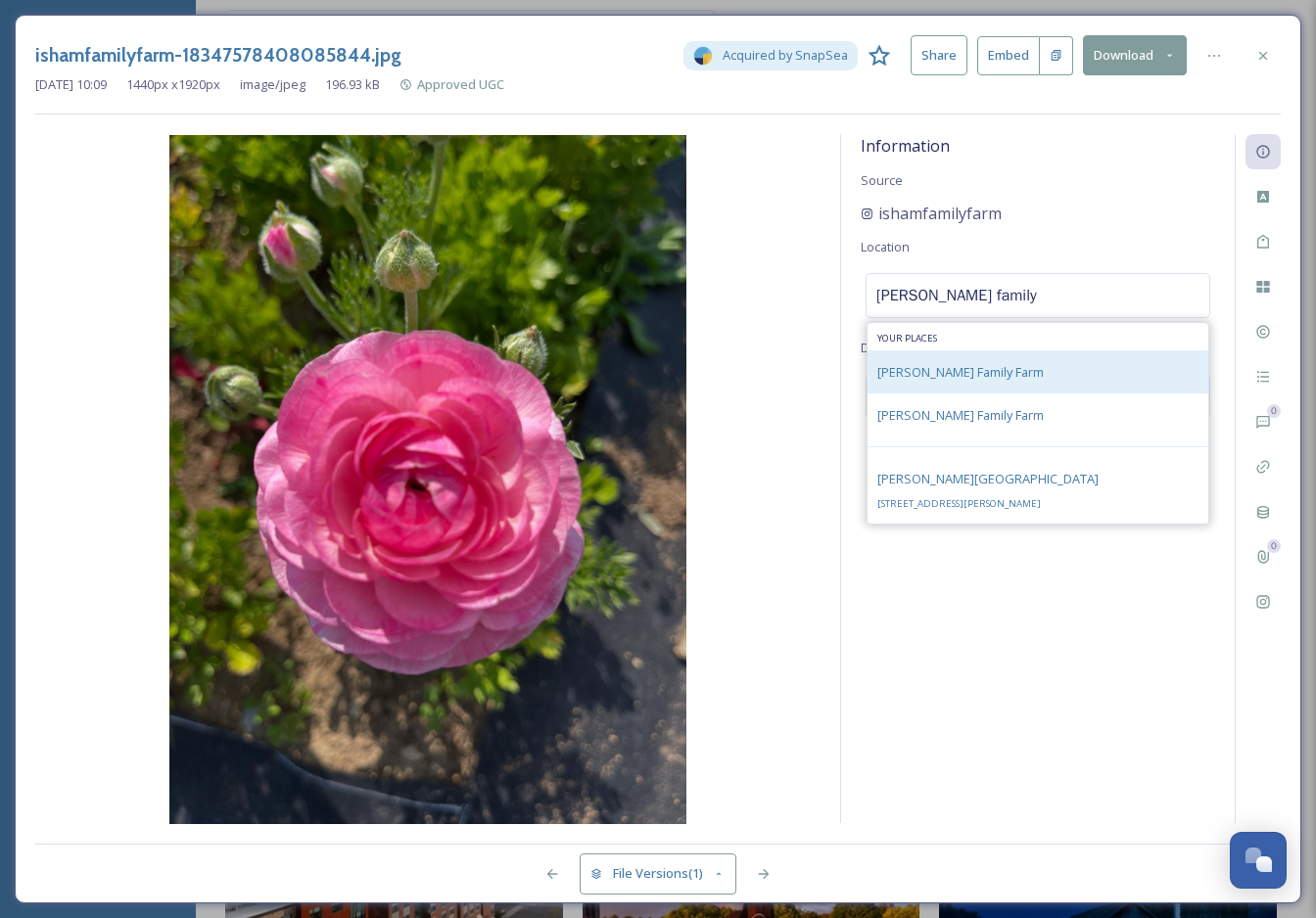 type on "isham family" 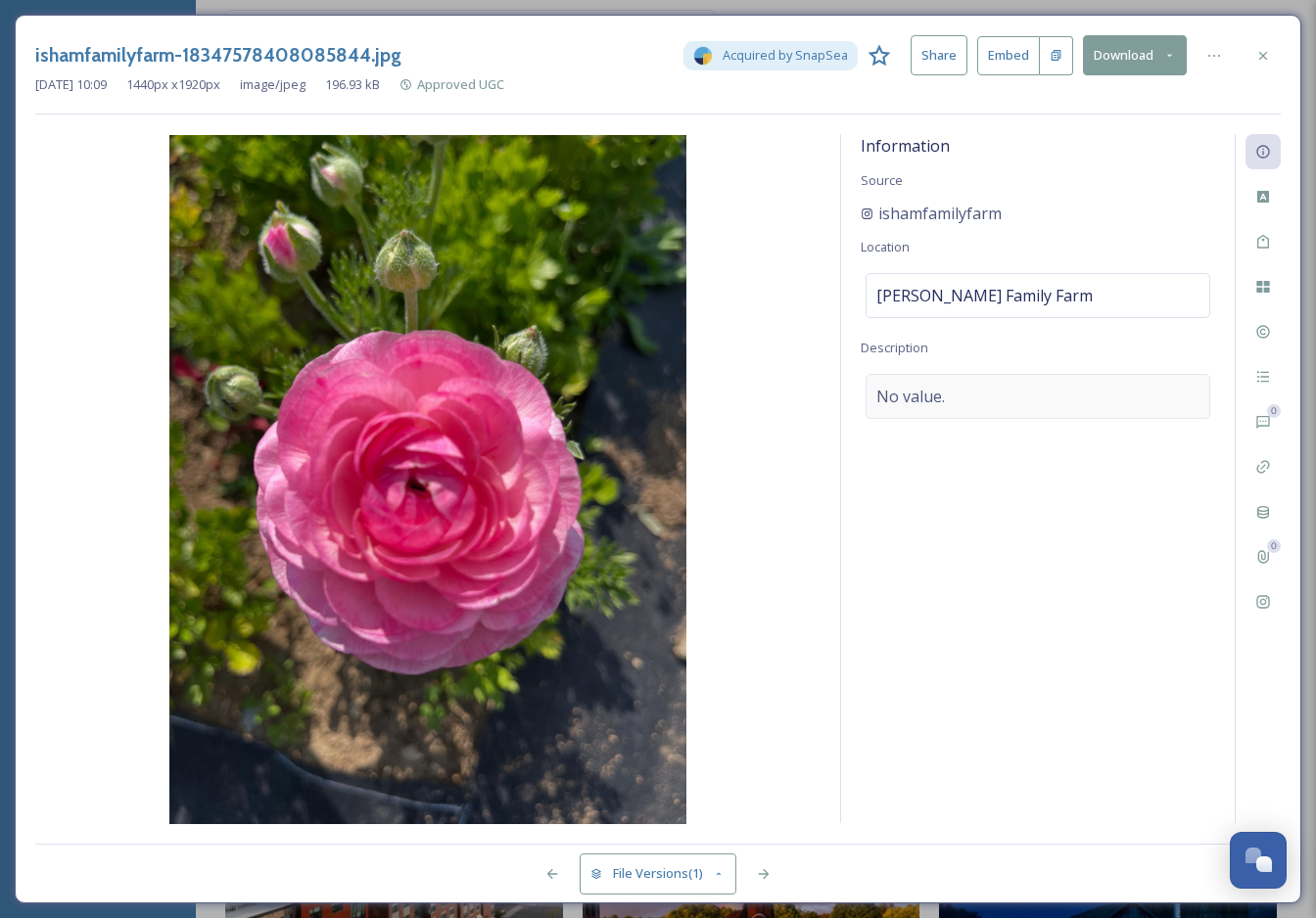 click on "No value." at bounding box center (911, 396) 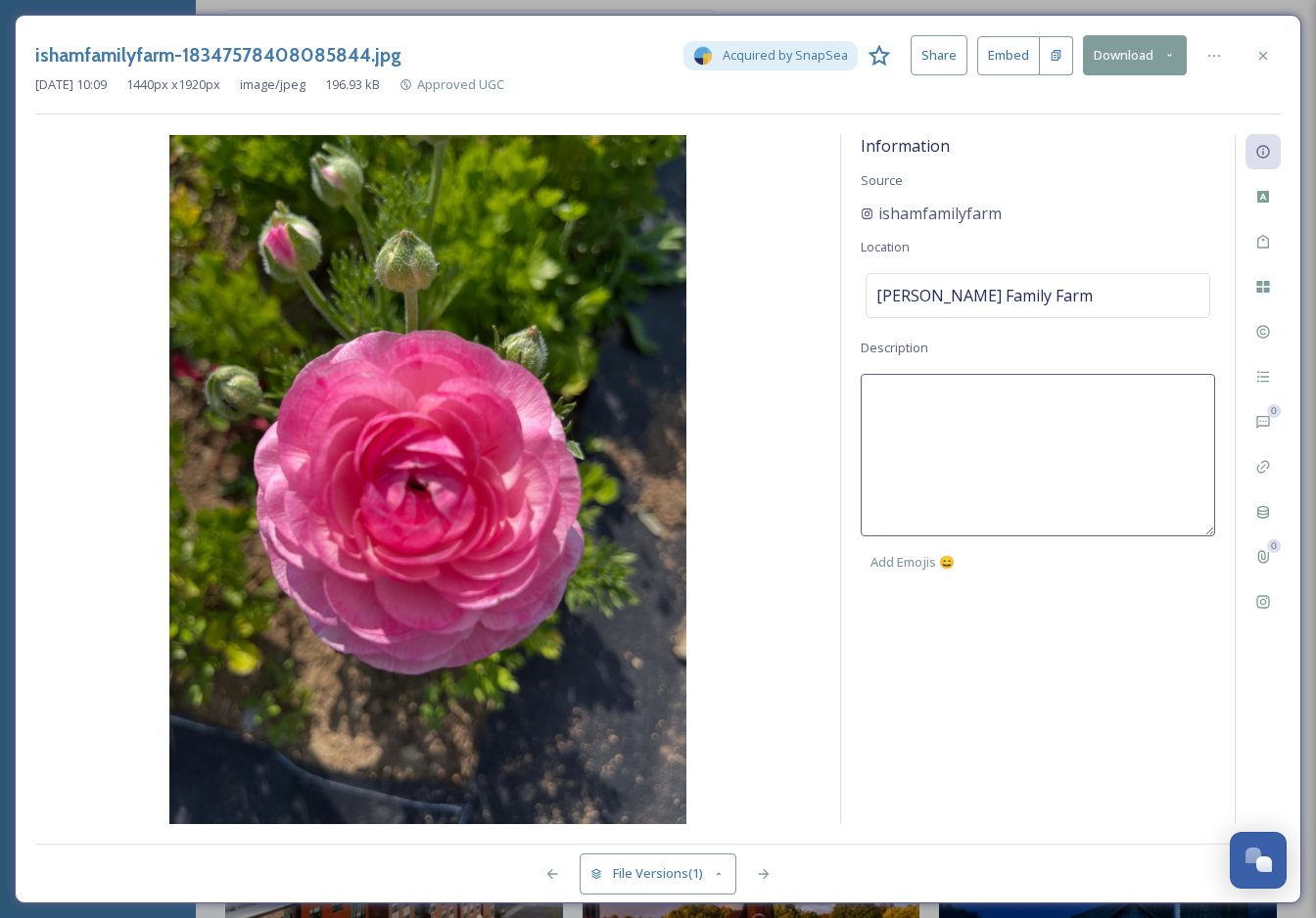 click at bounding box center [1038, 455] 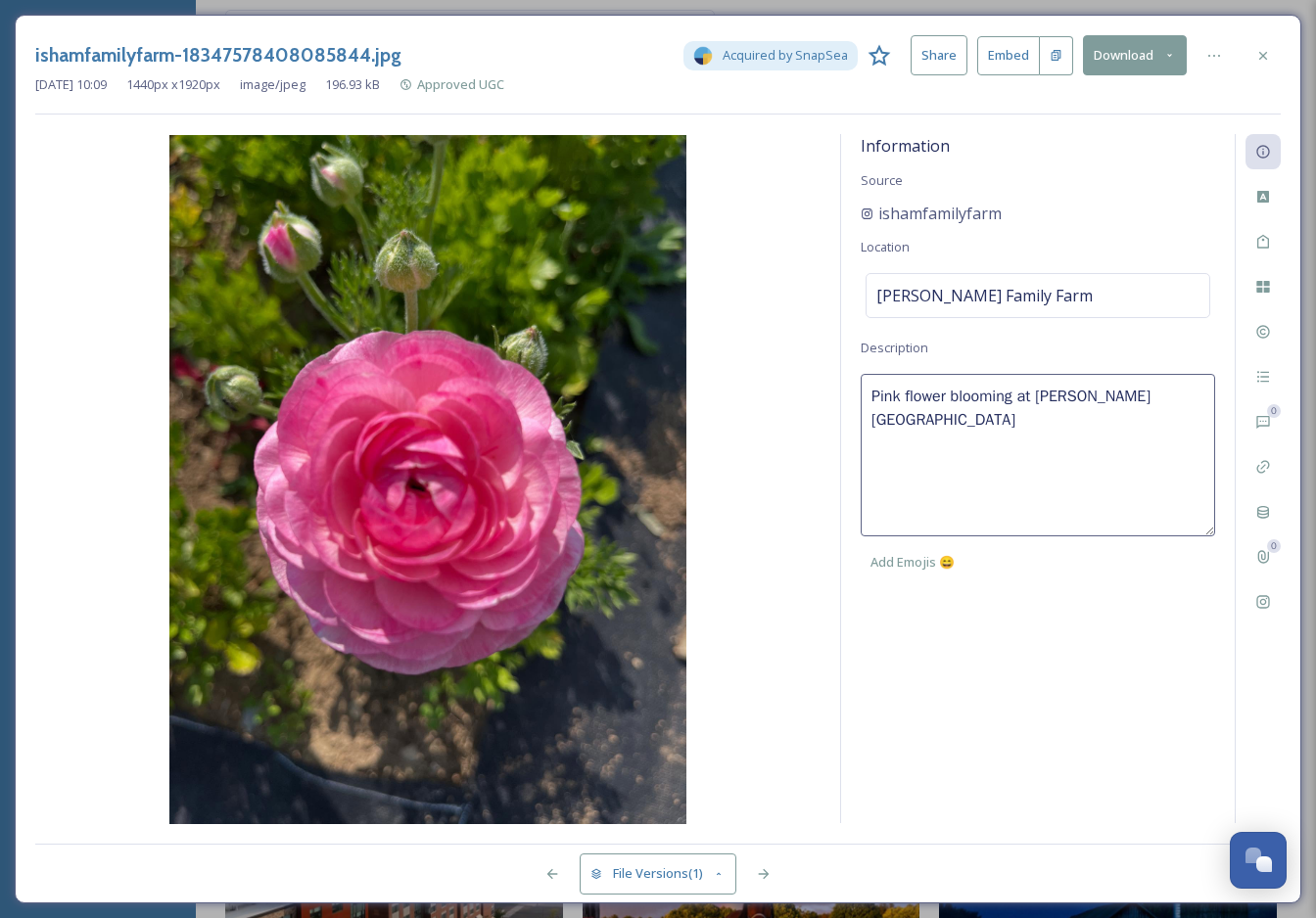 type on "Pink flower blooming at Isham Family Farm." 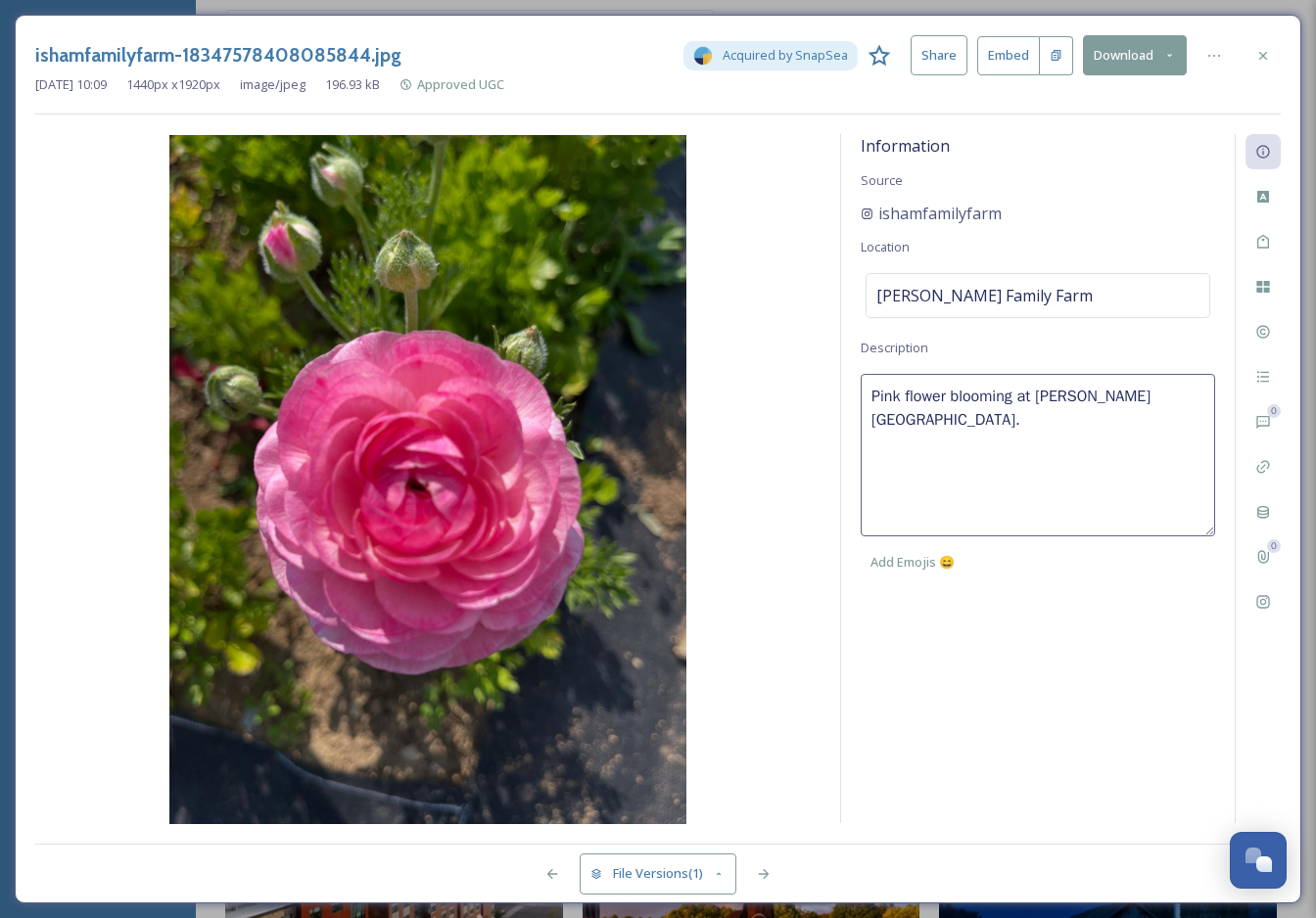 click on "Information Source ishamfamilyfarm Location Isham Family Farm Description Pink flower blooming at Isham Family Farm. Add Emojis 😄" at bounding box center [1038, 479] 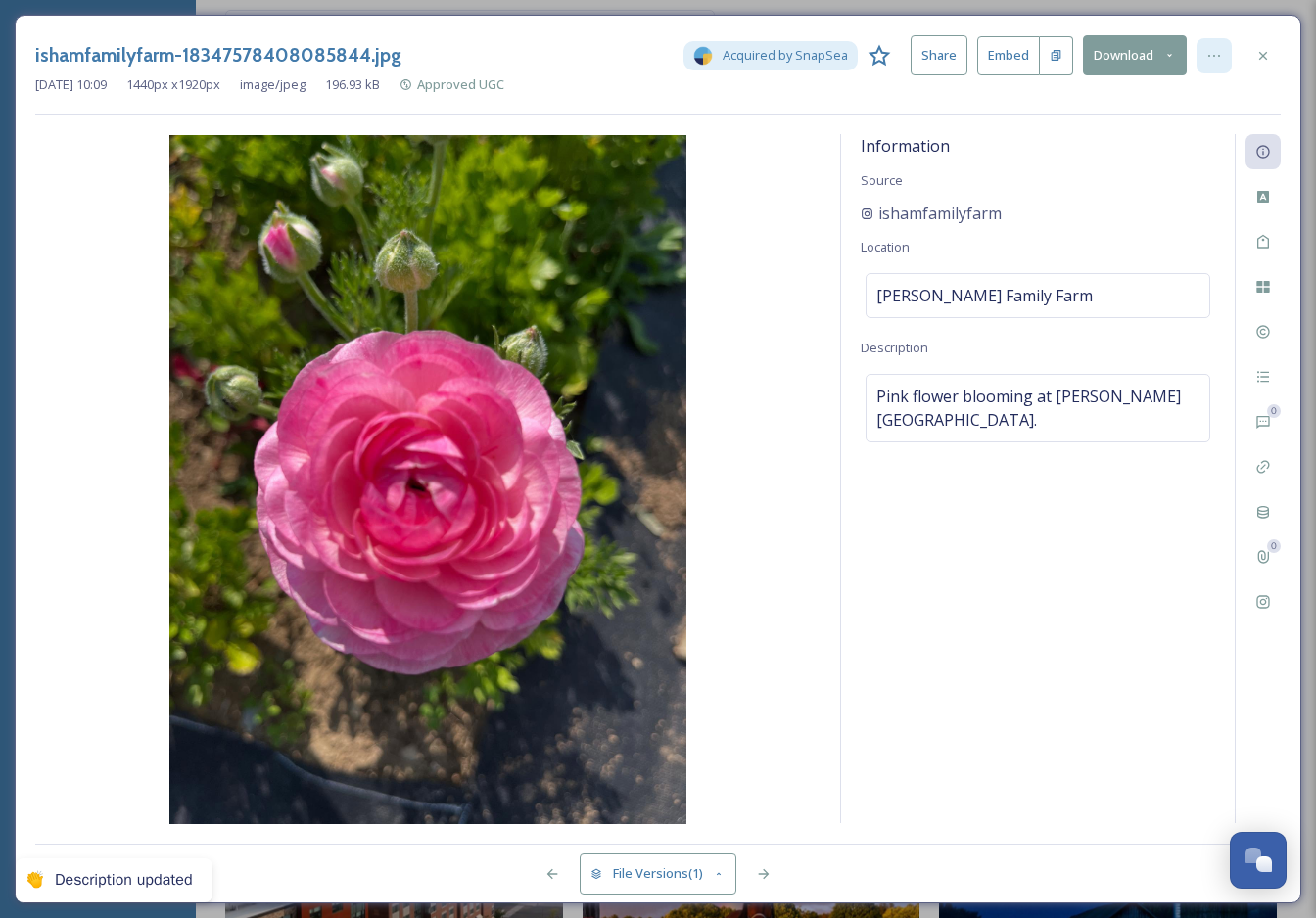 click 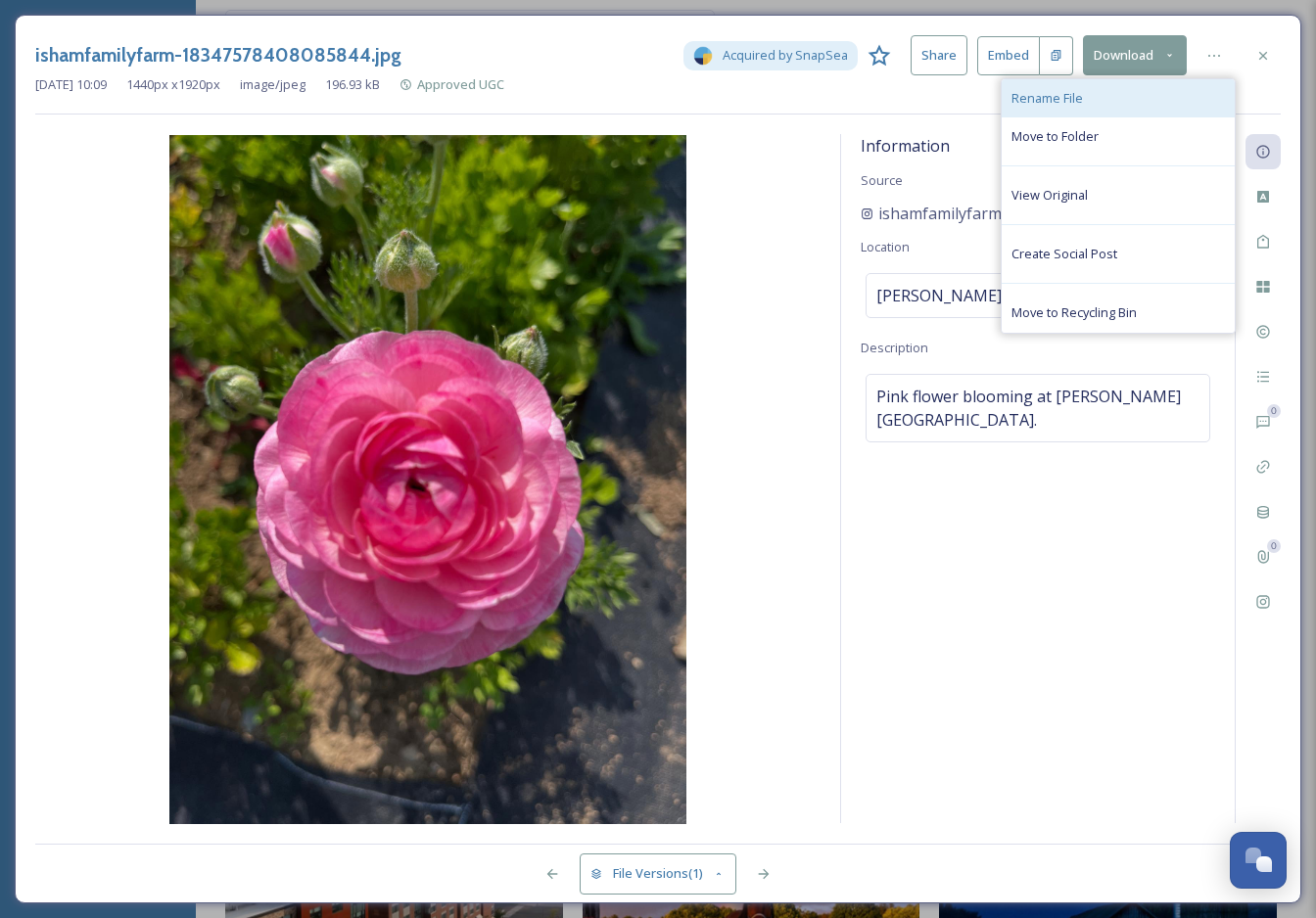 click on "Rename File" at bounding box center [1118, 98] 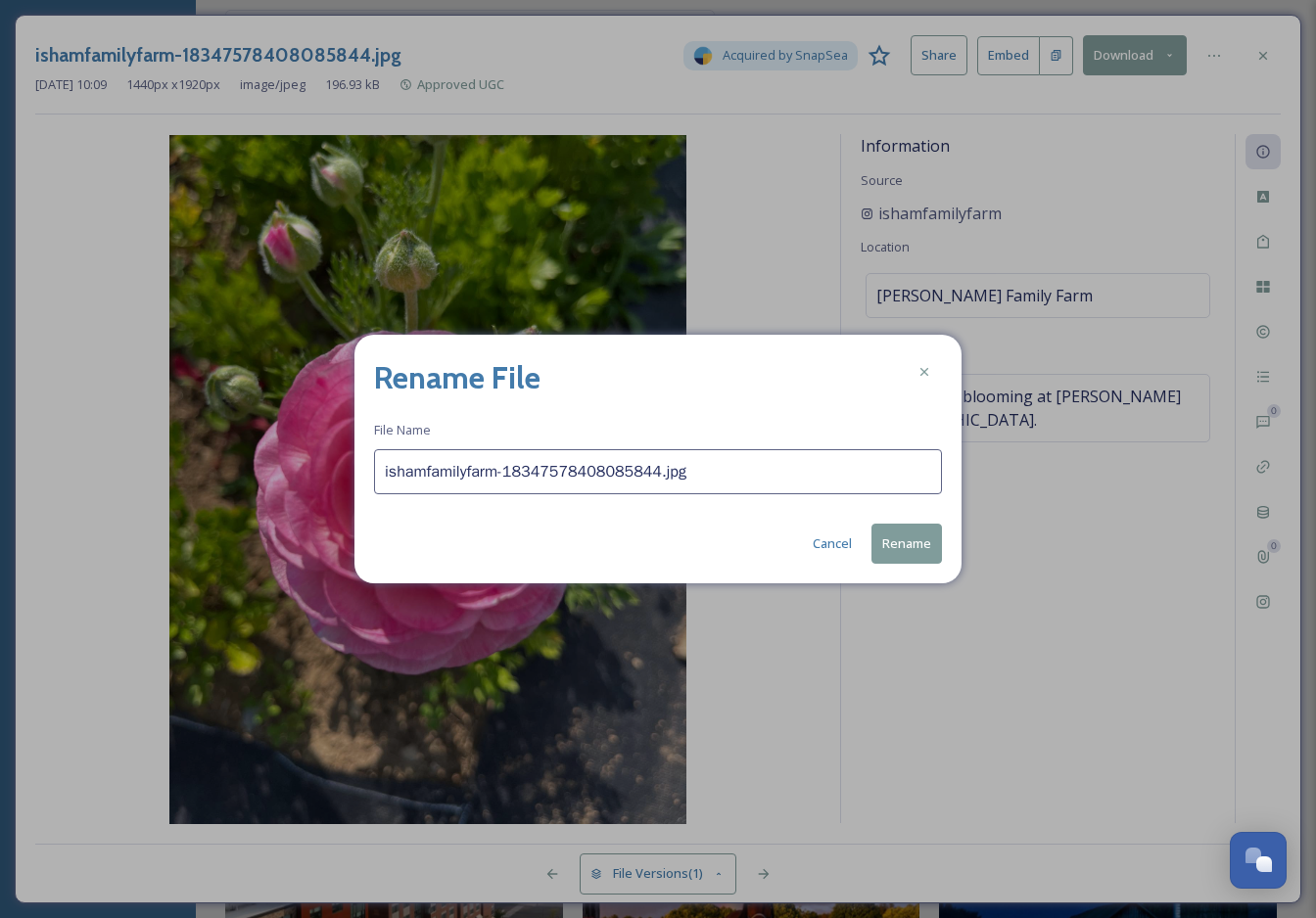 click on "ishamfamilyfarm-18347578408085844.jpg" at bounding box center (658, 472) 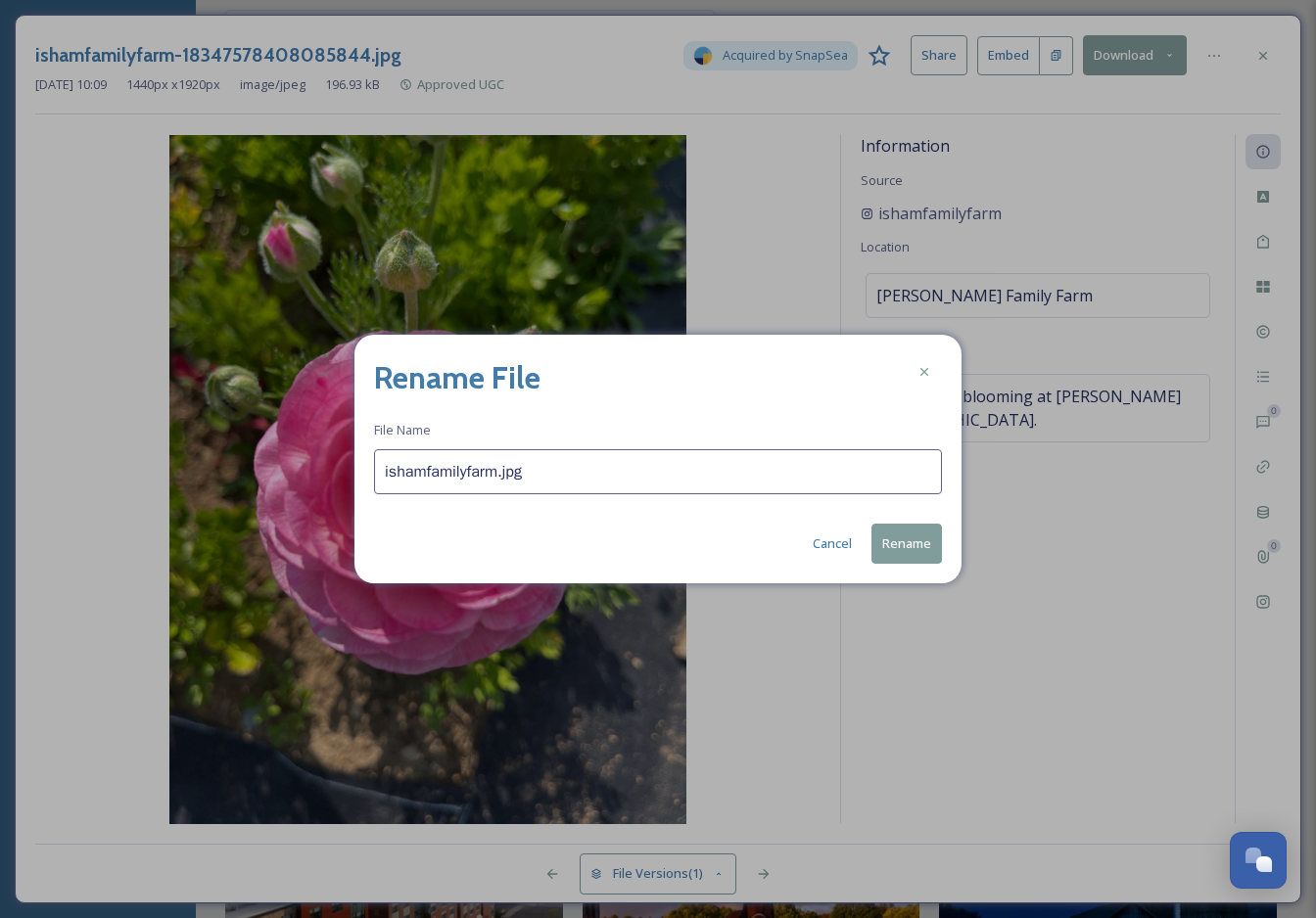 click on "ishamfamilyfarm.jpg" at bounding box center [658, 472] 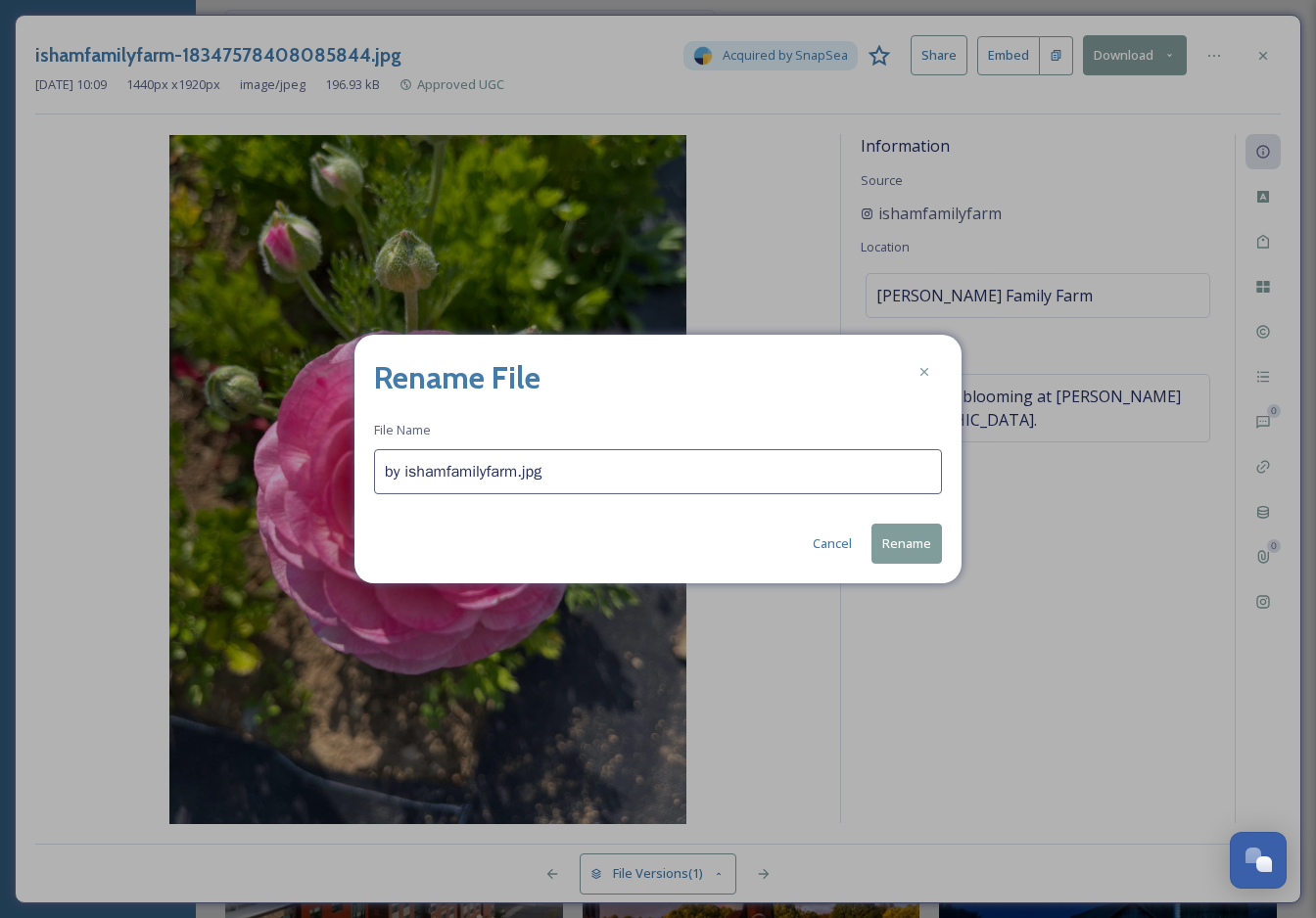 paste on "ranunculus" 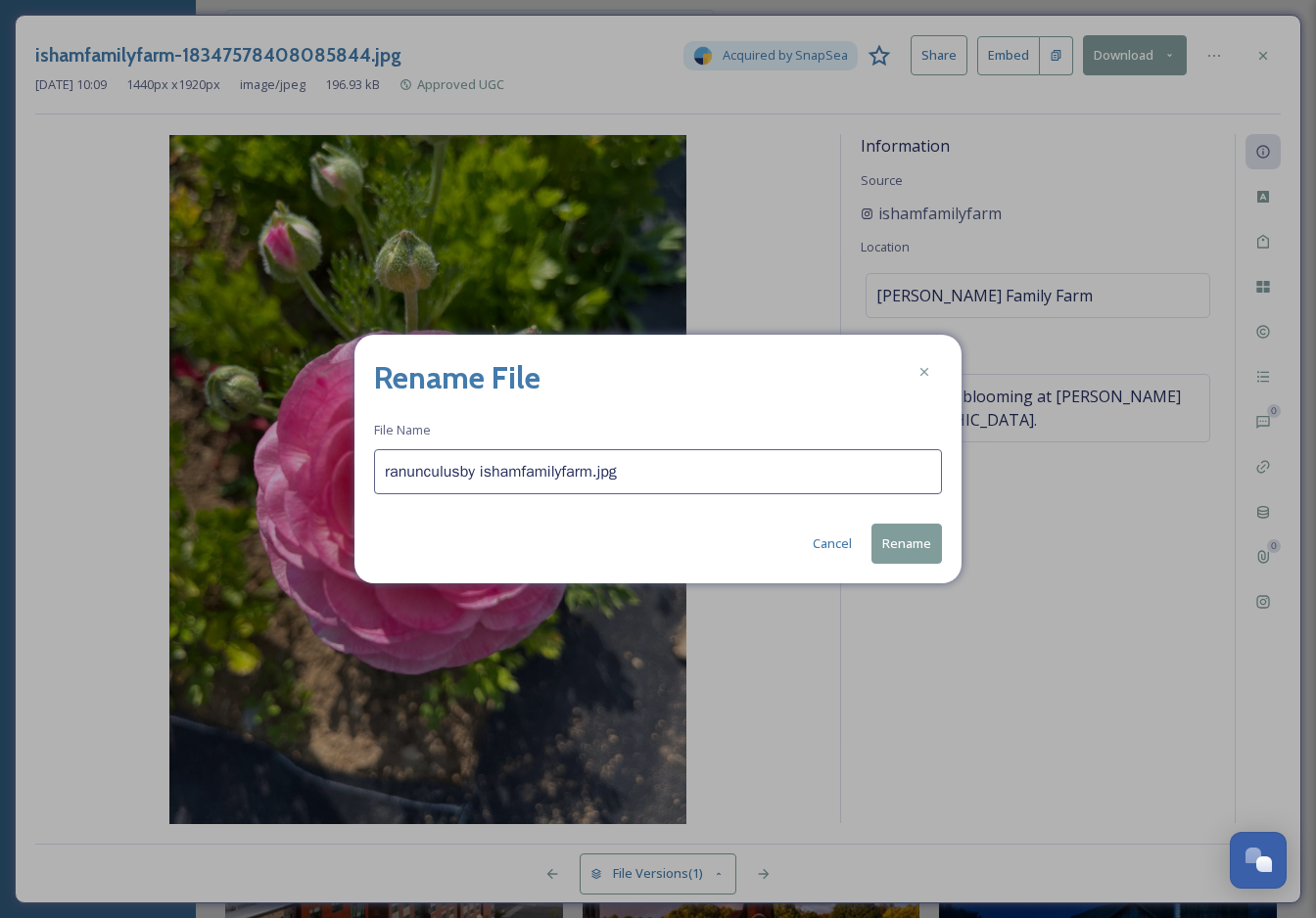 click on "ranunculusby ishamfamilyfarm.jpg" at bounding box center (658, 472) 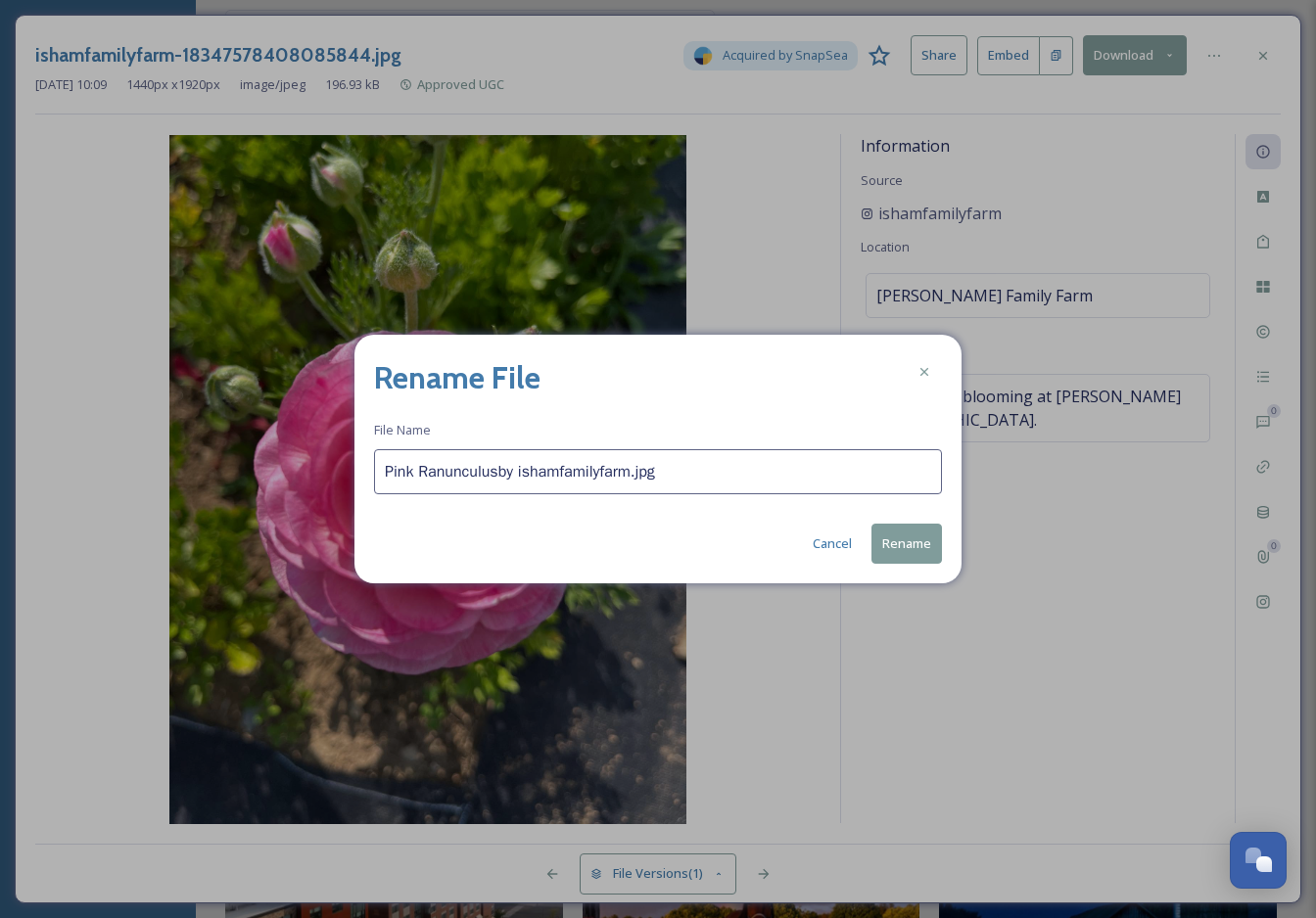 click on "Pink Ranunculusby ishamfamilyfarm.jpg" at bounding box center (658, 472) 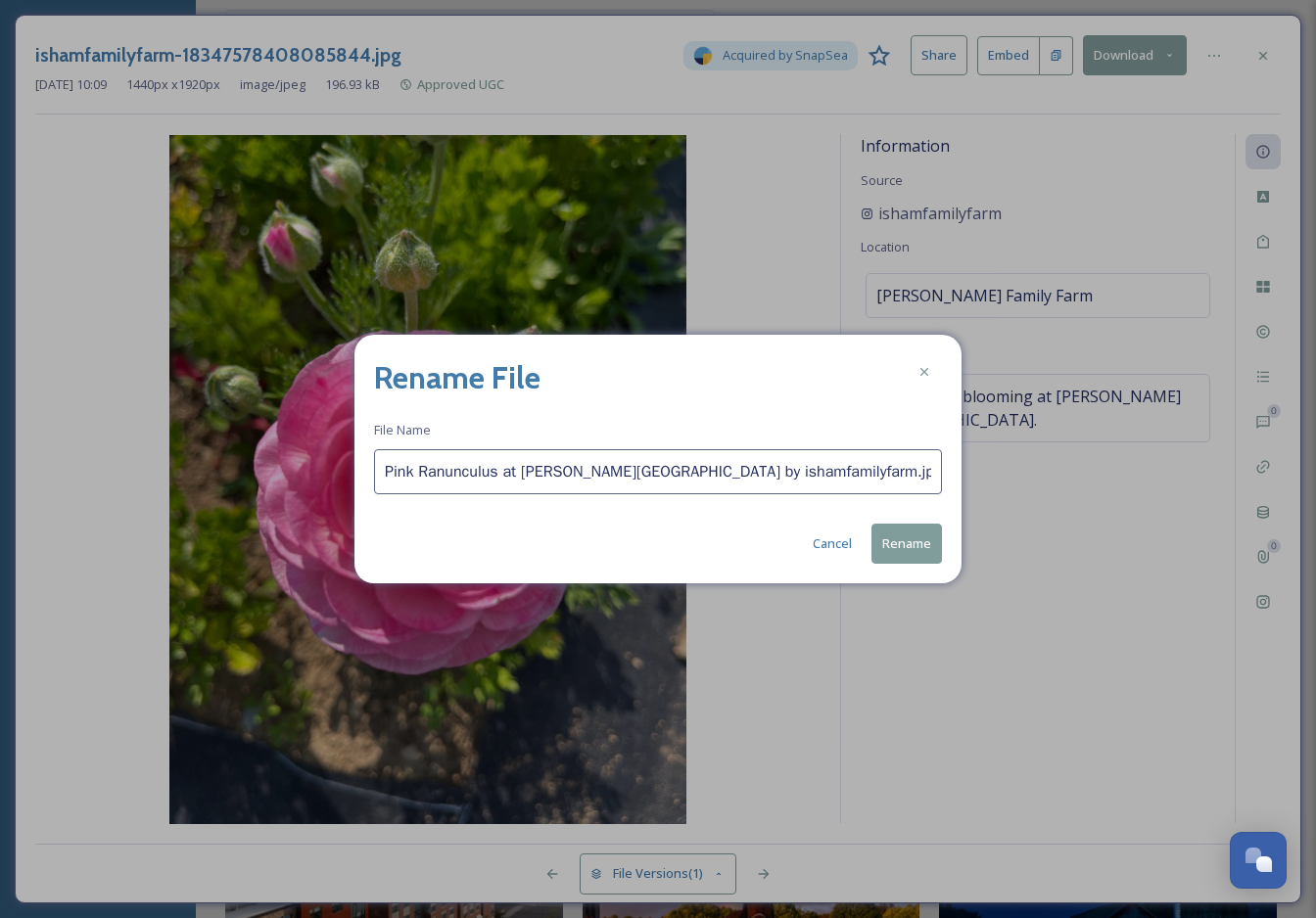 type on "Pink Ranunculus at Isham Family Farm by ishamfamilyfarm.jpg" 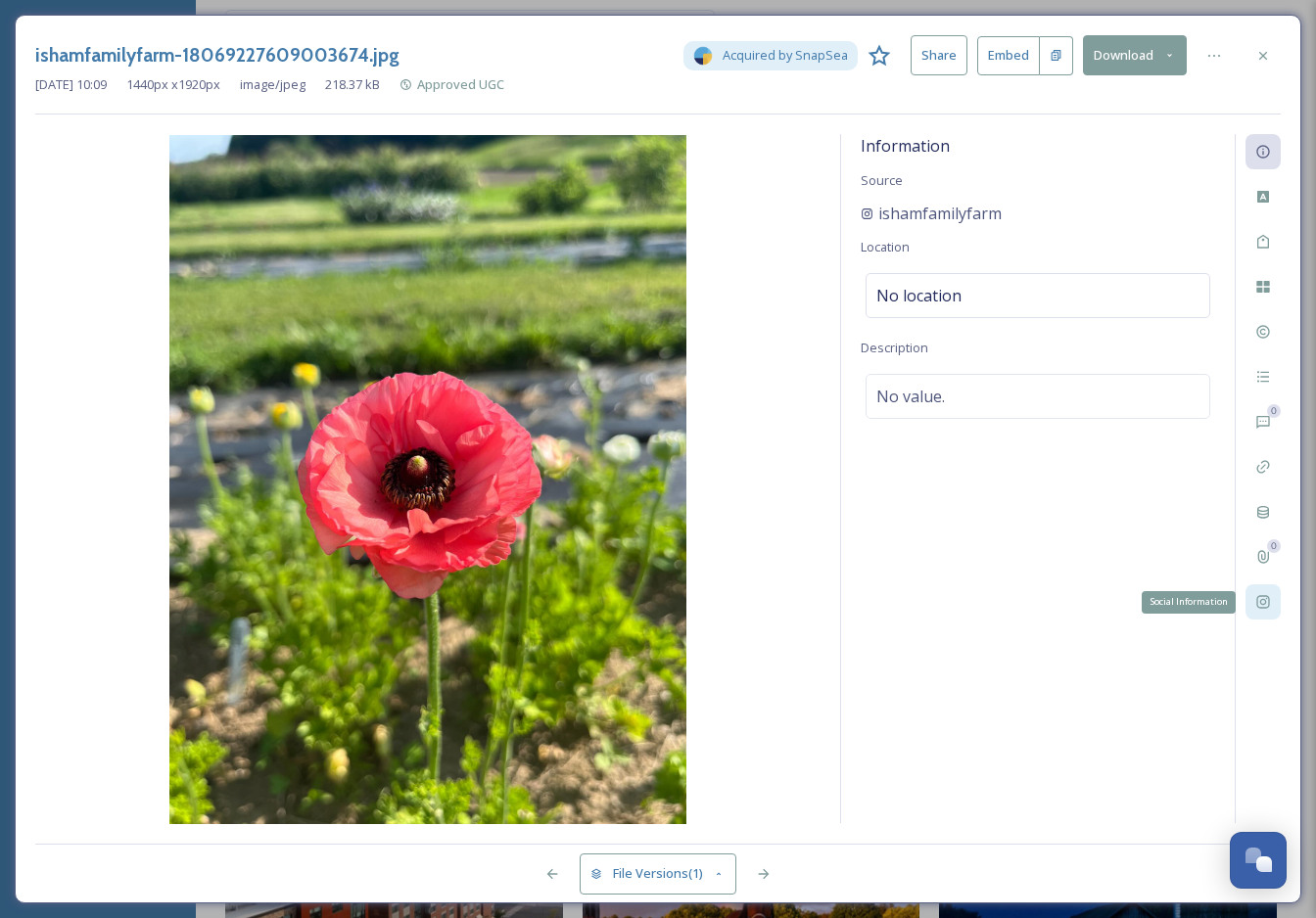 click on "Social Information" at bounding box center [1263, 602] 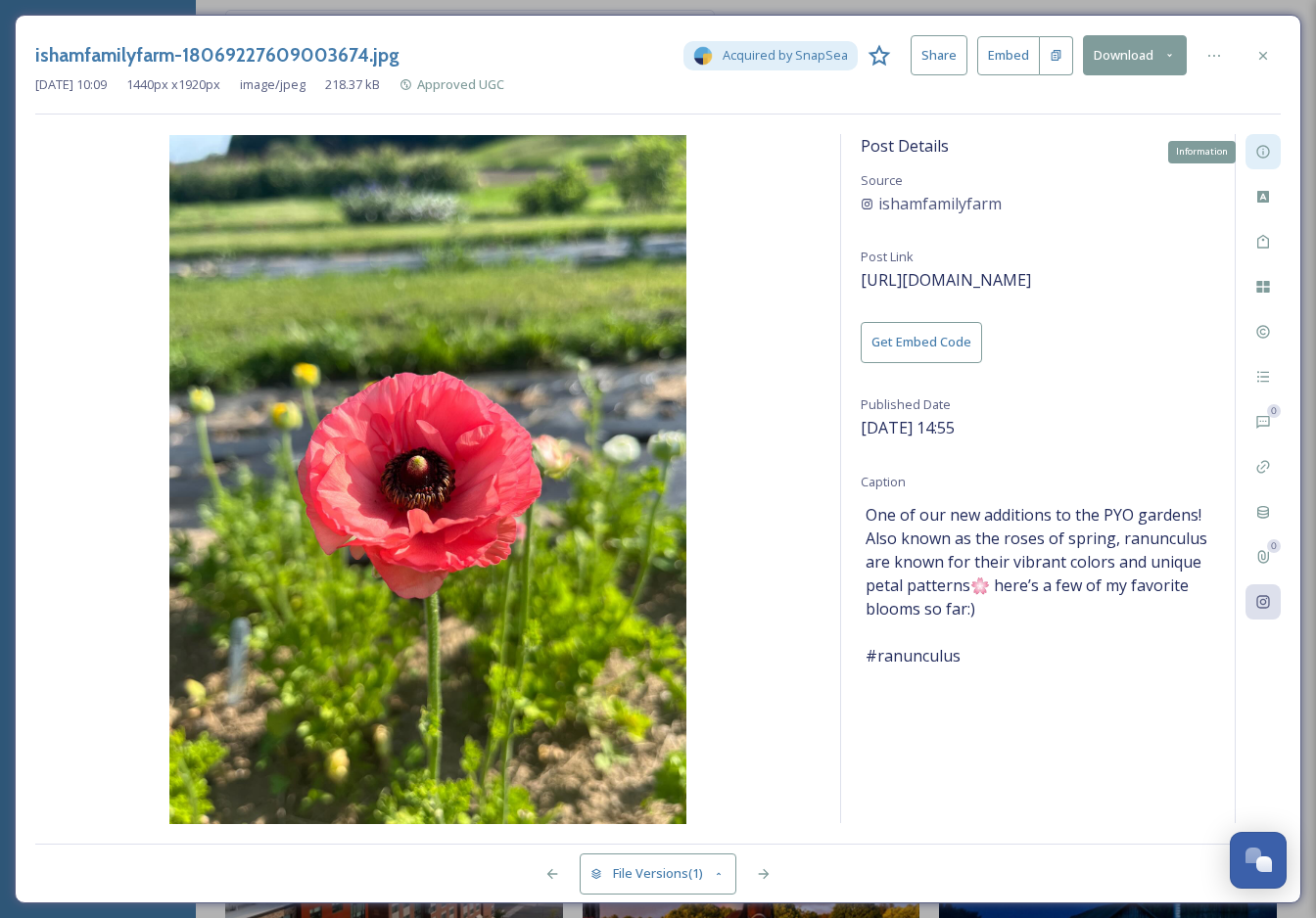 click 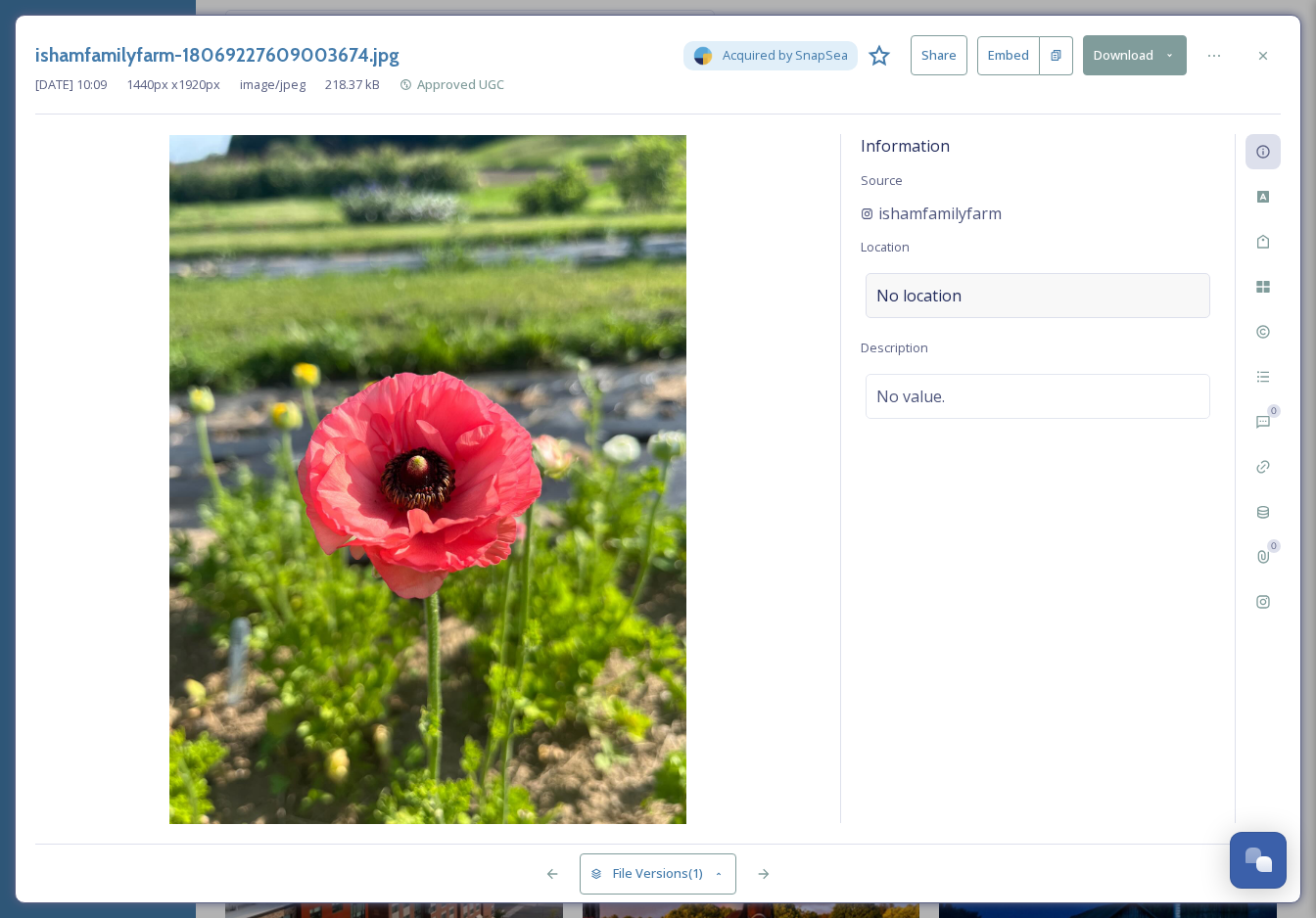 click on "No location" at bounding box center [918, 296] 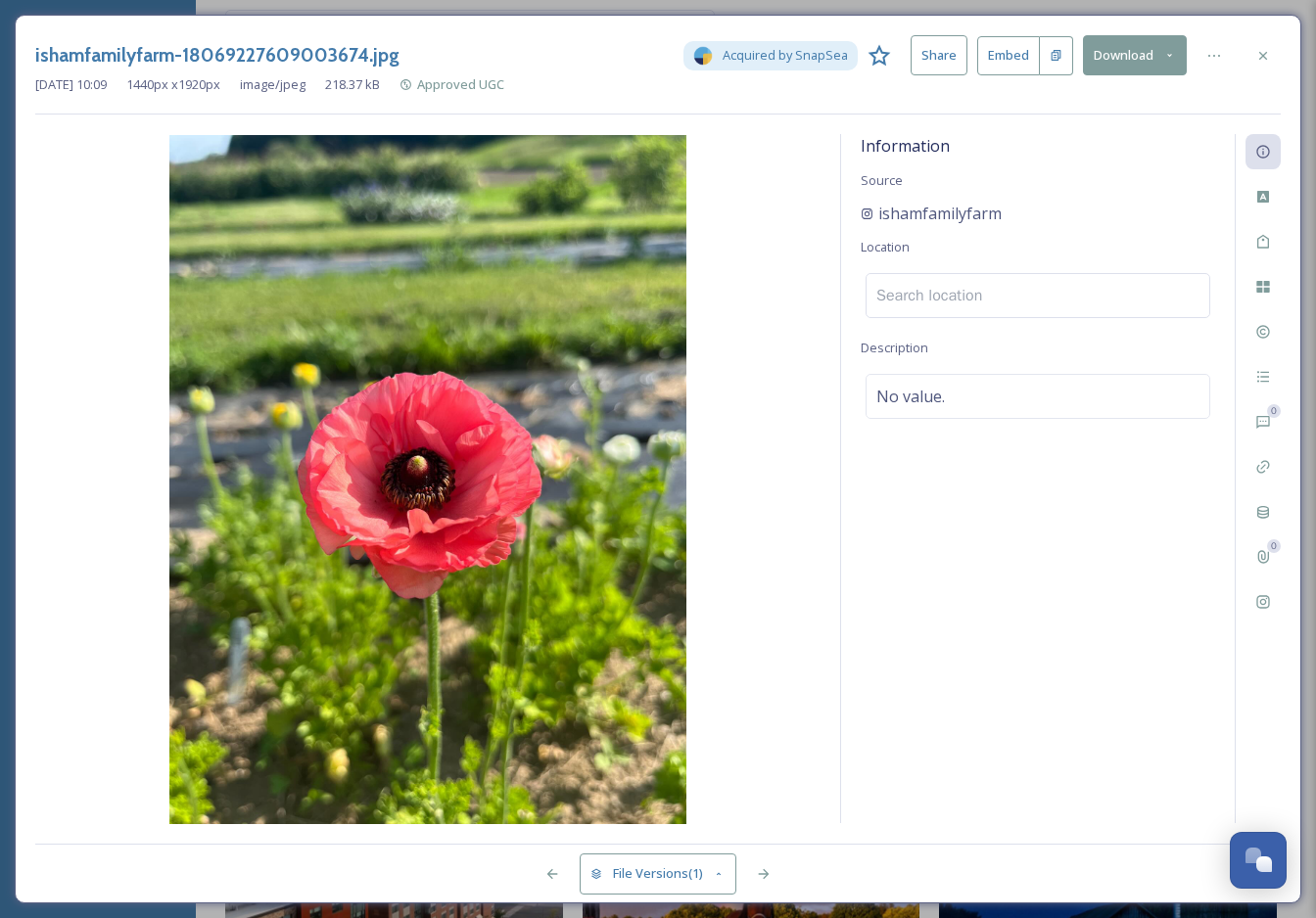 click at bounding box center (1038, 296) 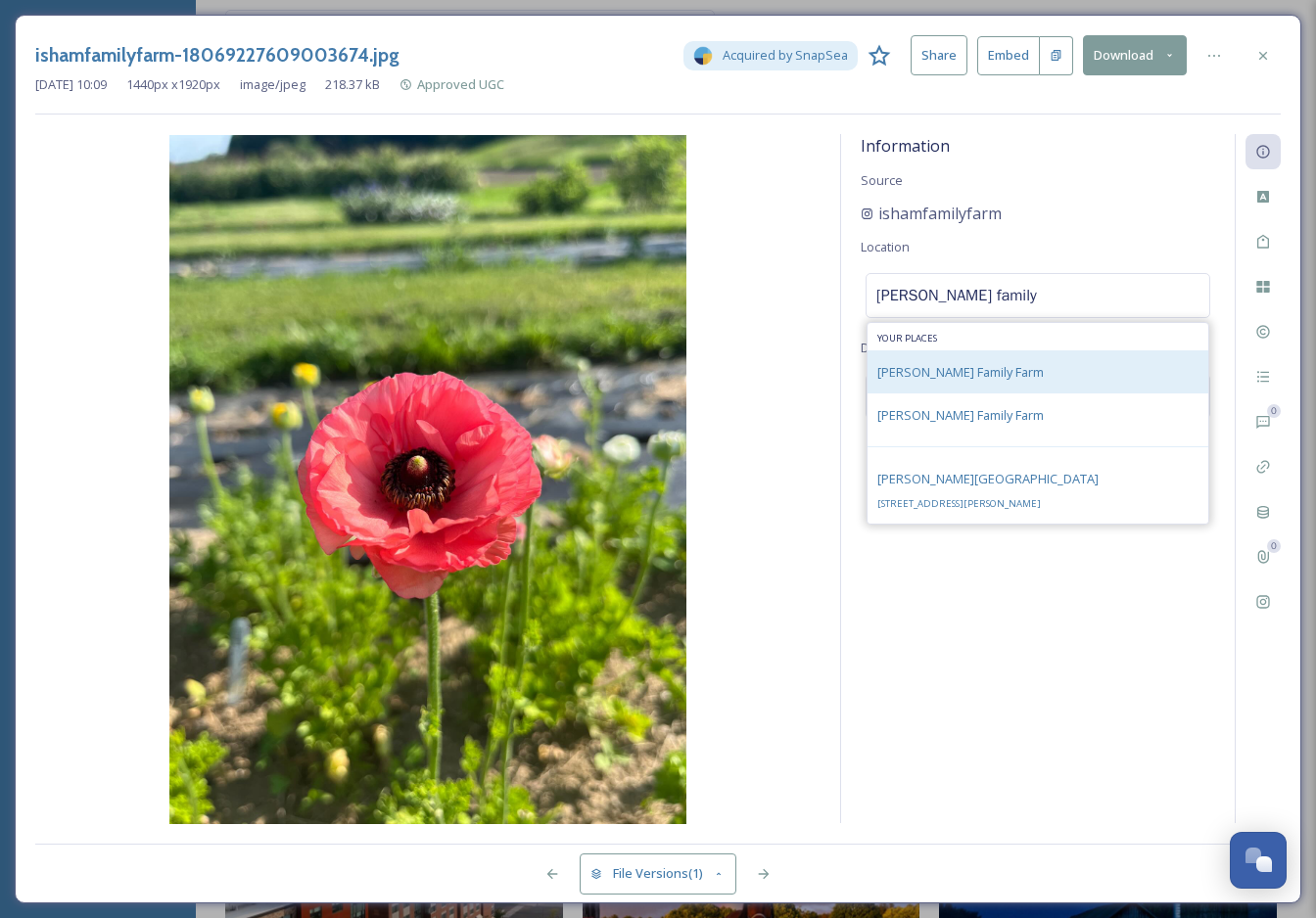 type on "isham family" 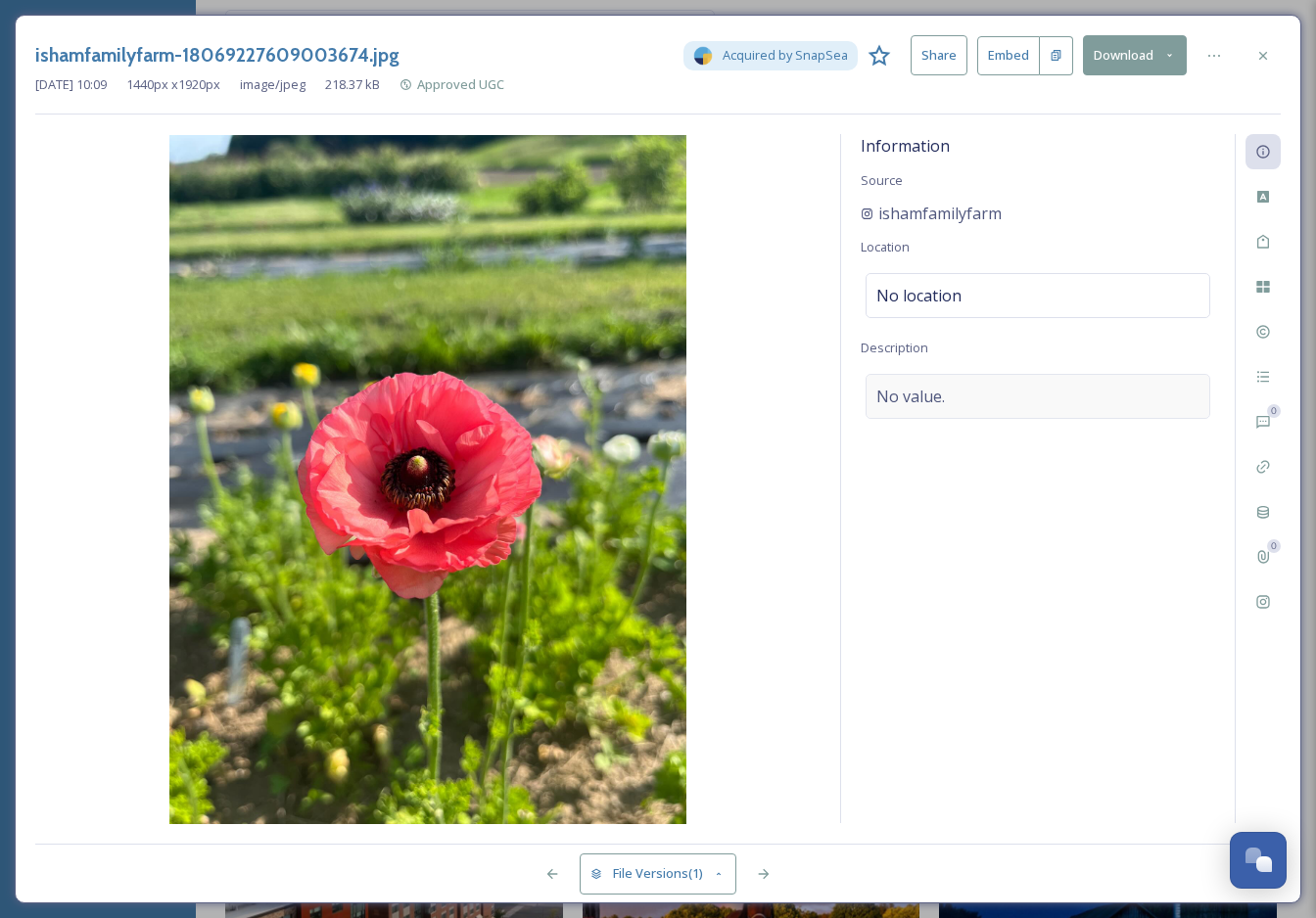 click on "No value." at bounding box center (1038, 396) 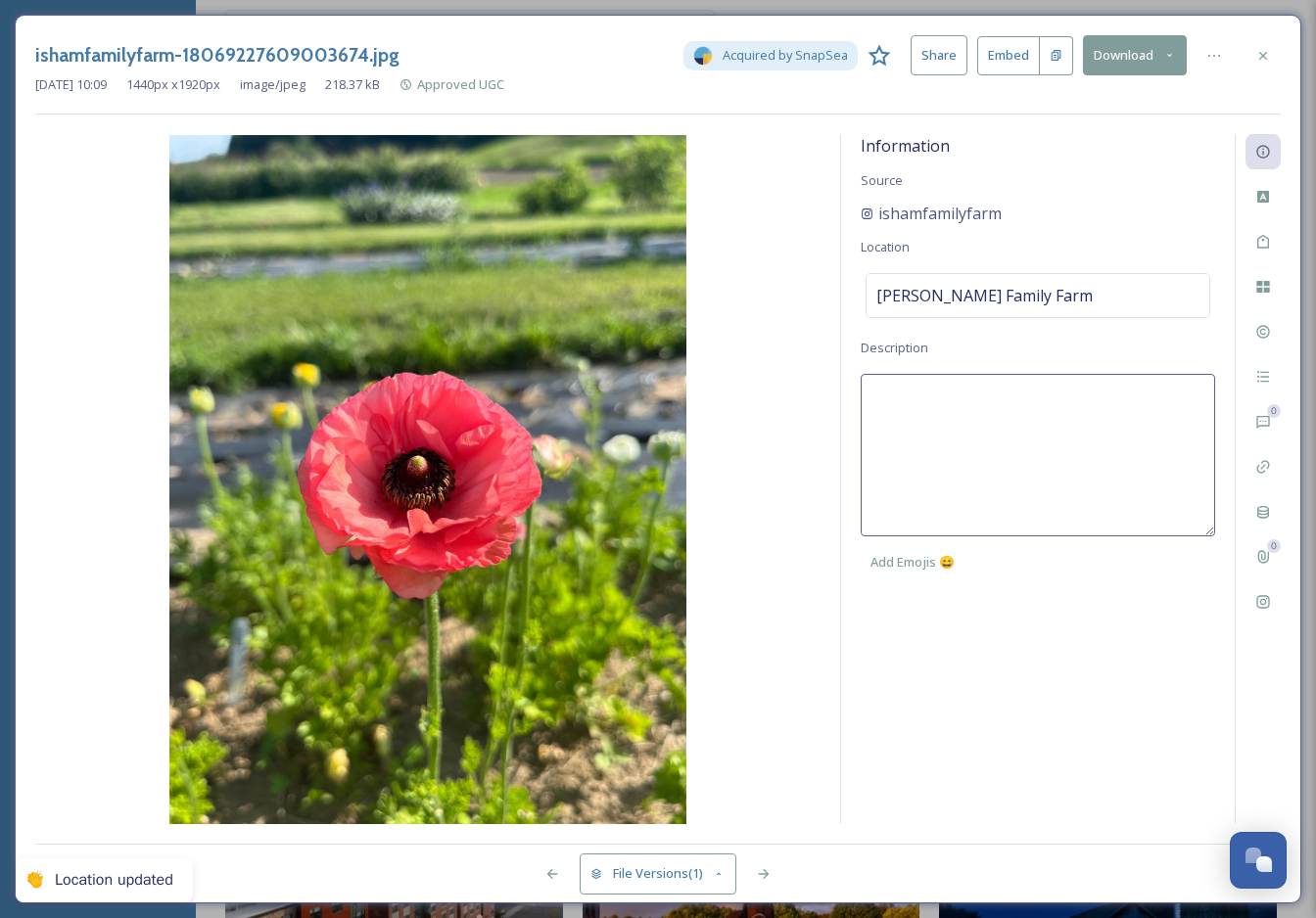 click at bounding box center [1038, 455] 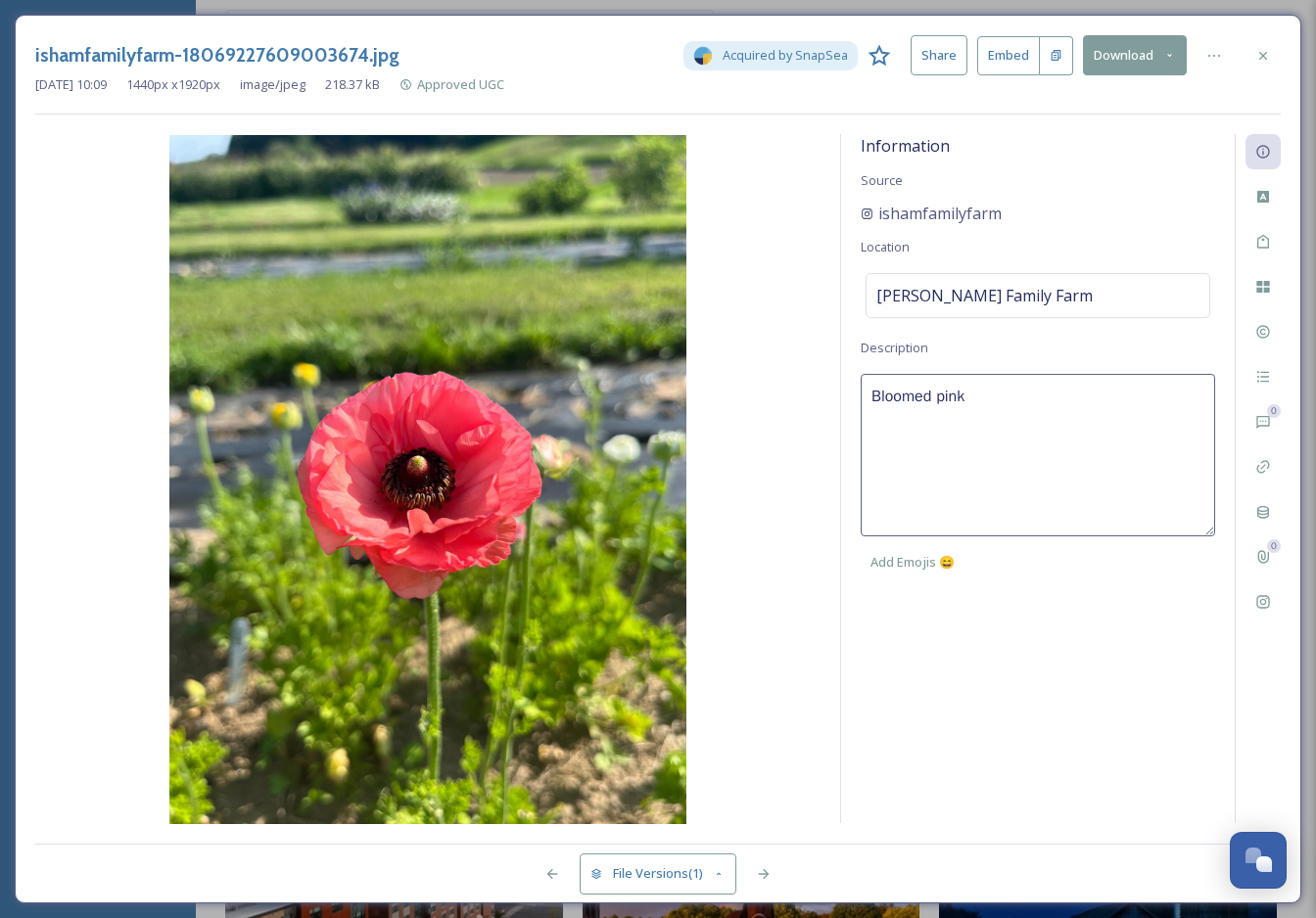 paste on "ranunculus" 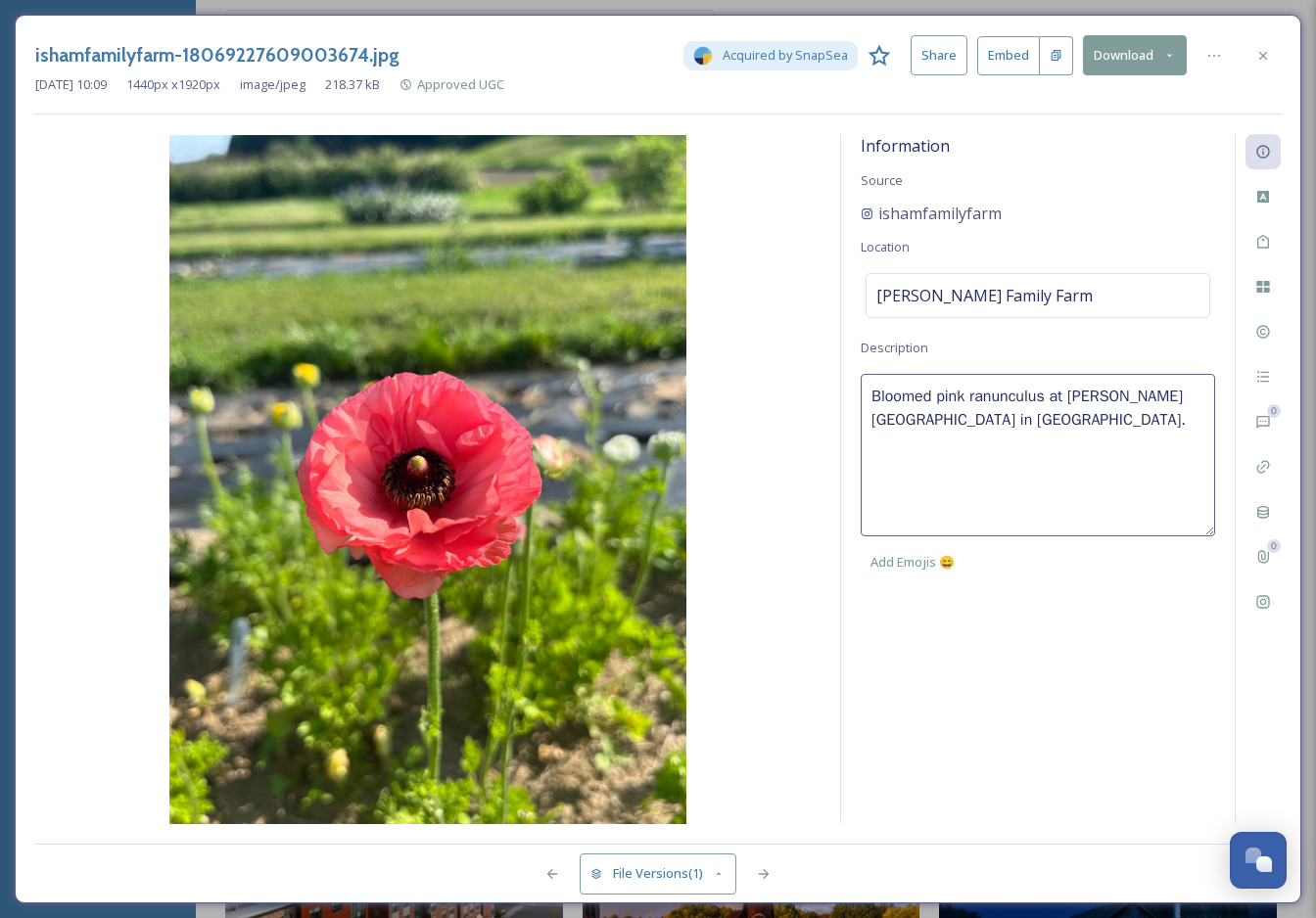 type on "Bloomed pink ranunculus at Isham Family Farm in Williston." 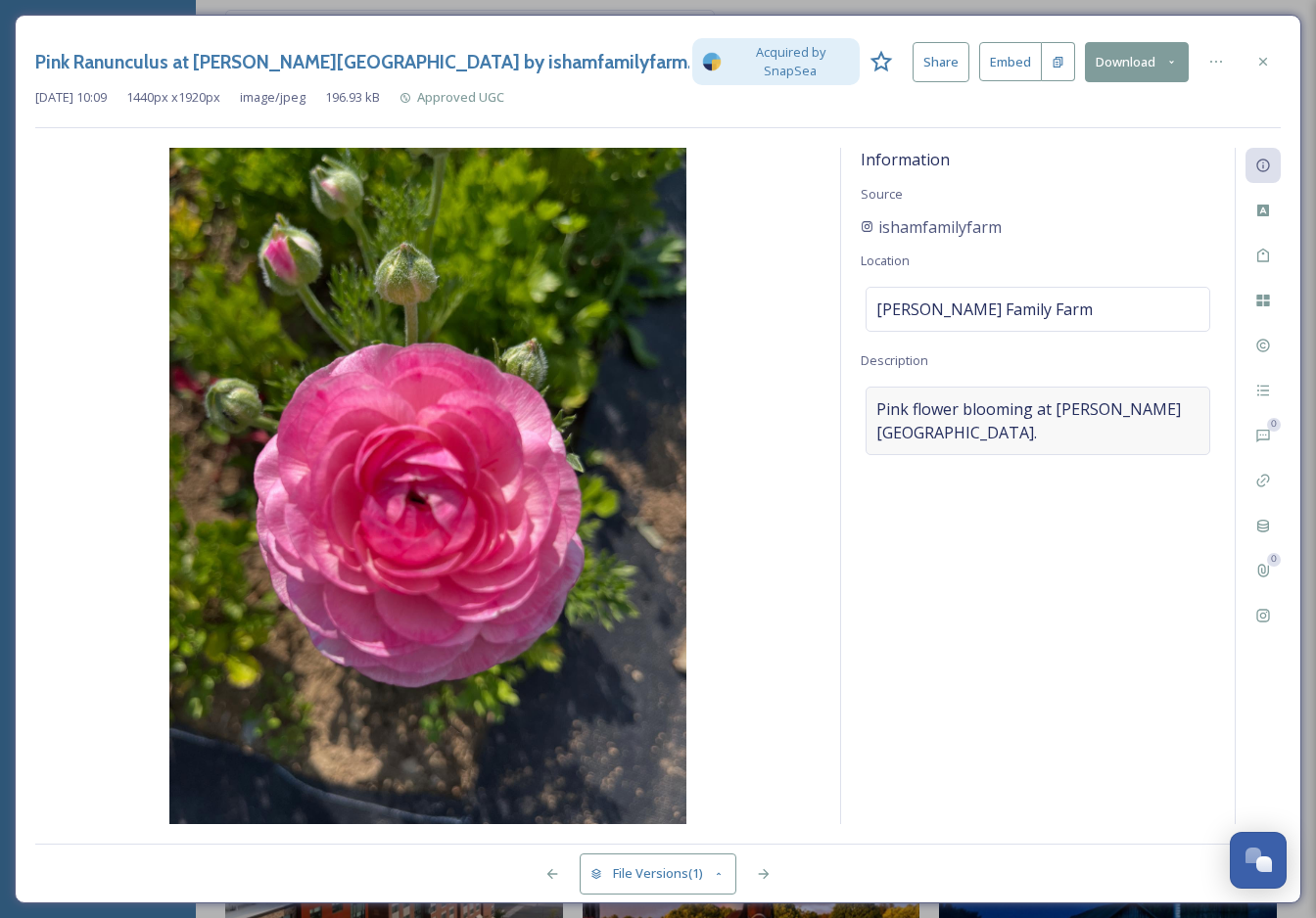 click on "Pink flower blooming at Isham Family Farm." at bounding box center [1038, 421] 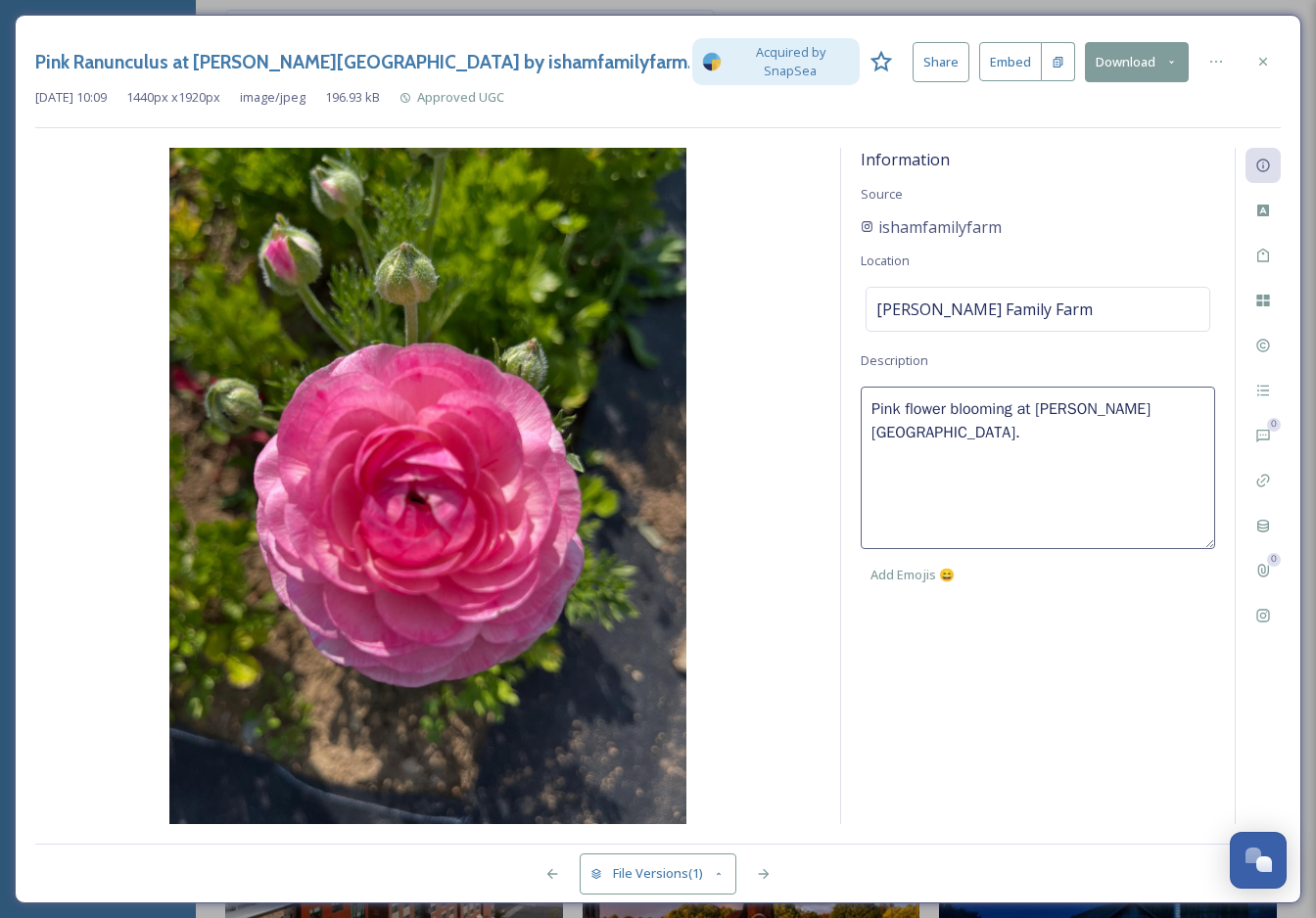click on "Pink flower blooming at Isham Family Farm." at bounding box center [1038, 468] 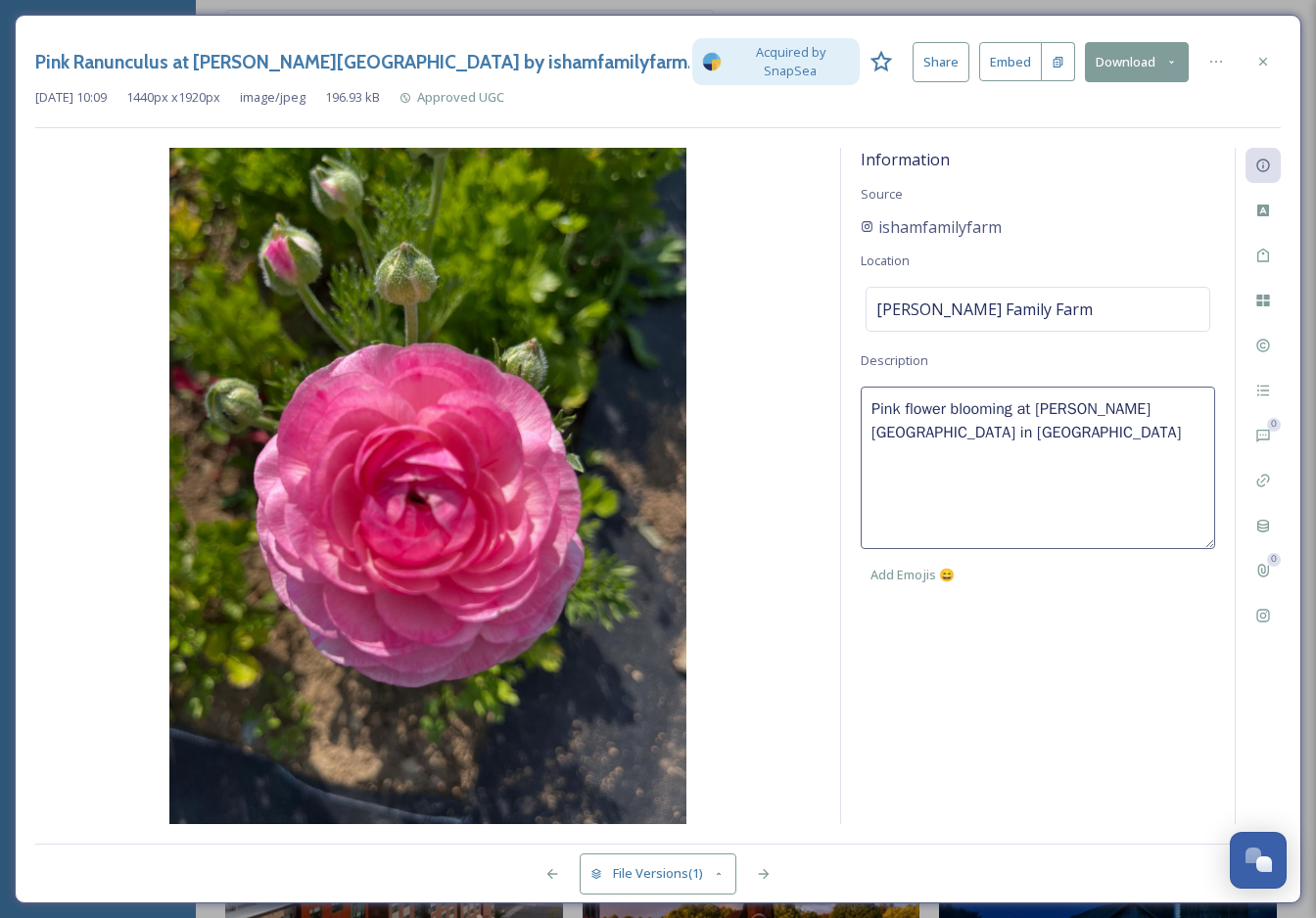 type on "Pink flower blooming at Isham Family Farm in Williston." 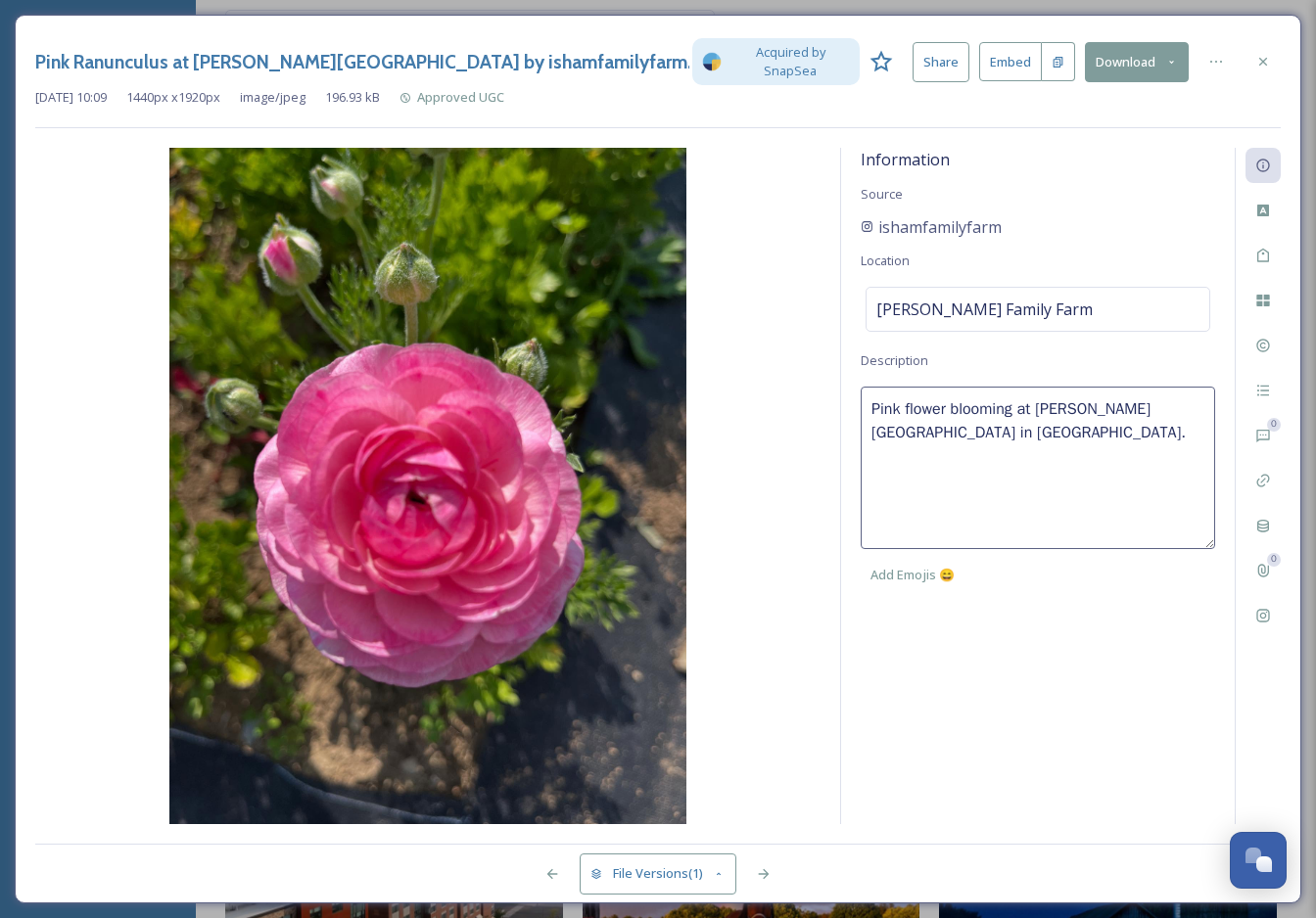 click on "Information Source ishamfamilyfarm Location Isham Family Farm Description Pink flower blooming at Isham Family Farm in Williston. Add Emojis 😄" at bounding box center (1038, 492) 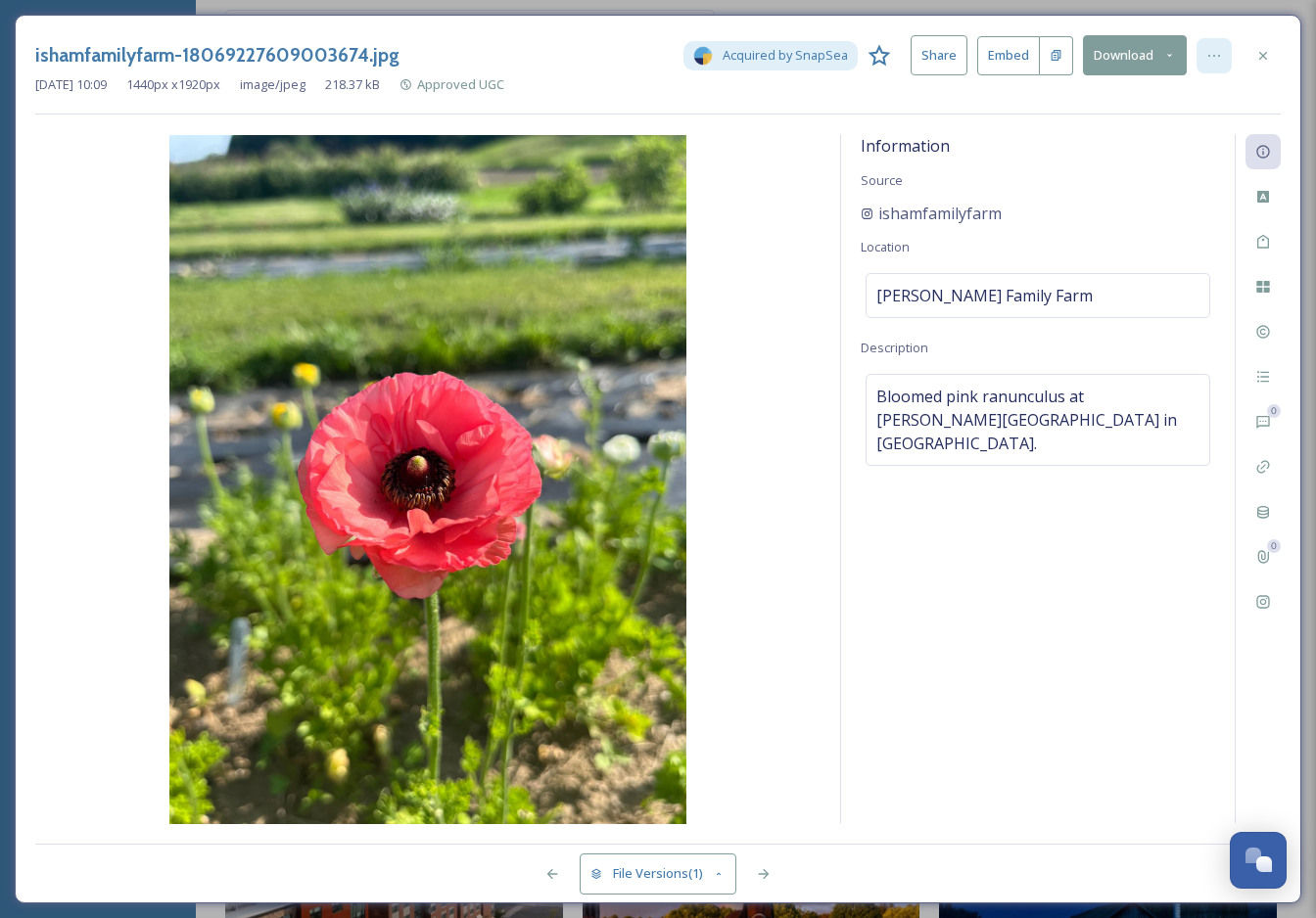 click at bounding box center (1214, 56) 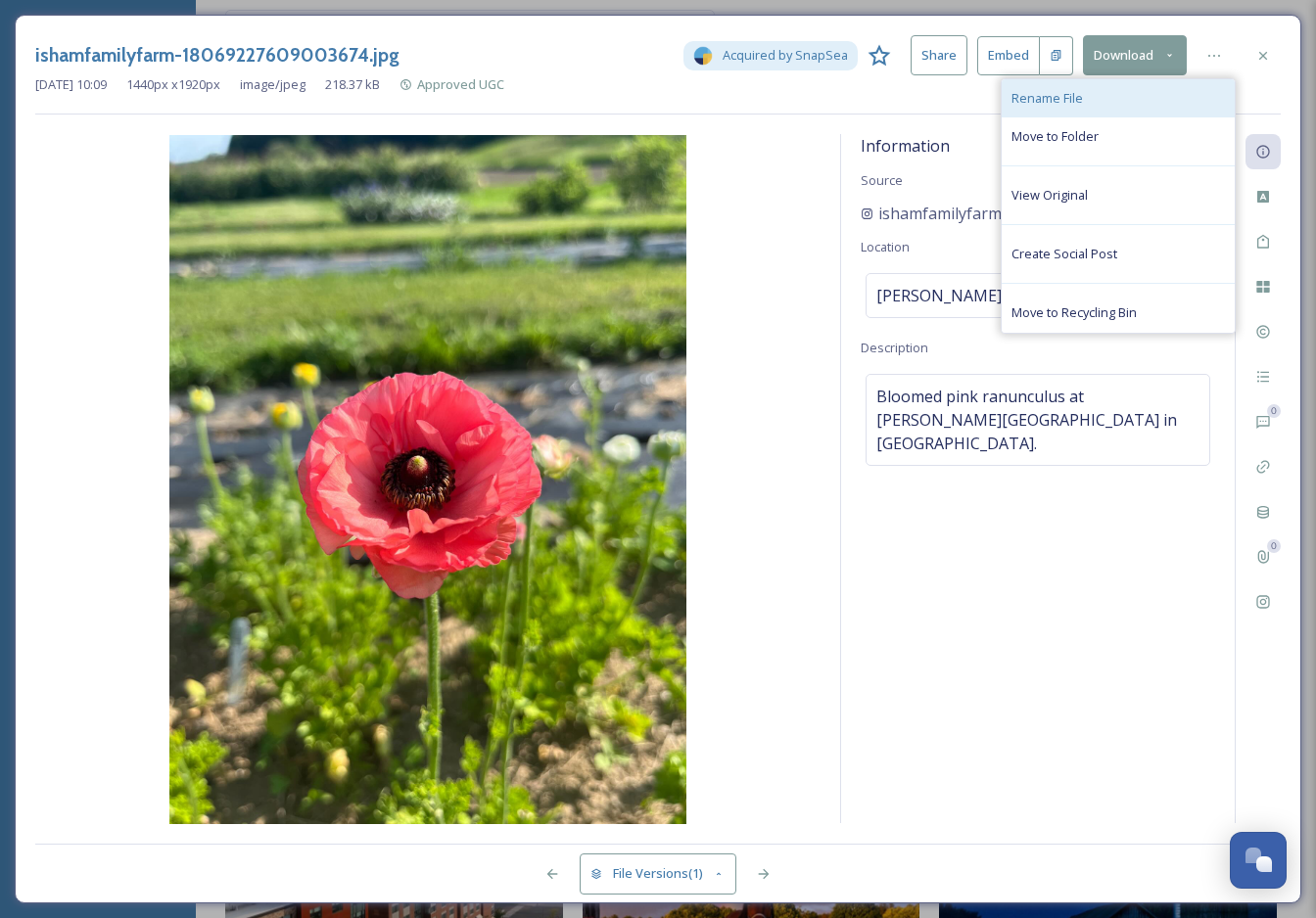 click on "Rename File" at bounding box center [1118, 98] 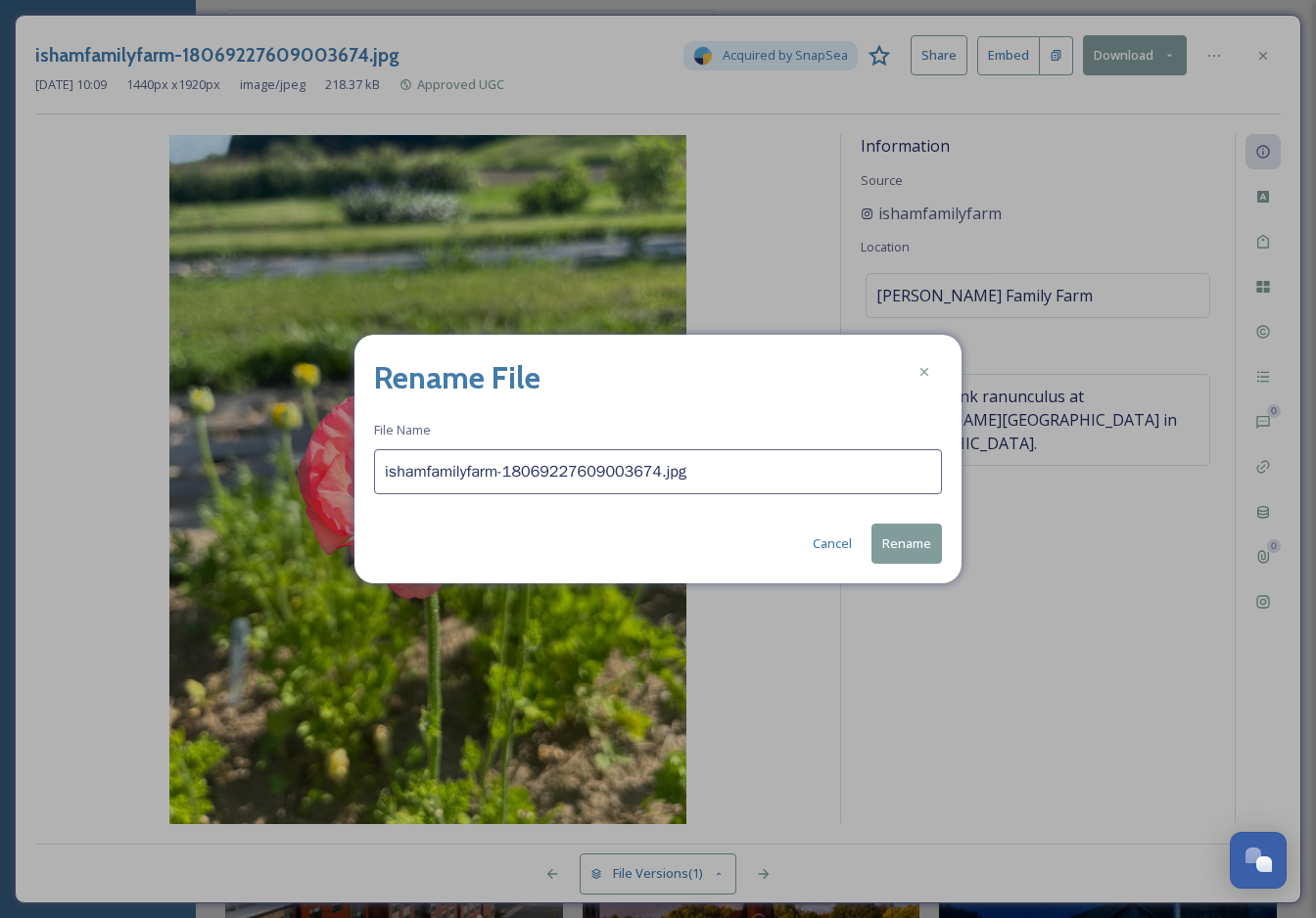 drag, startPoint x: 661, startPoint y: 466, endPoint x: 503, endPoint y: 470, distance: 158.05062 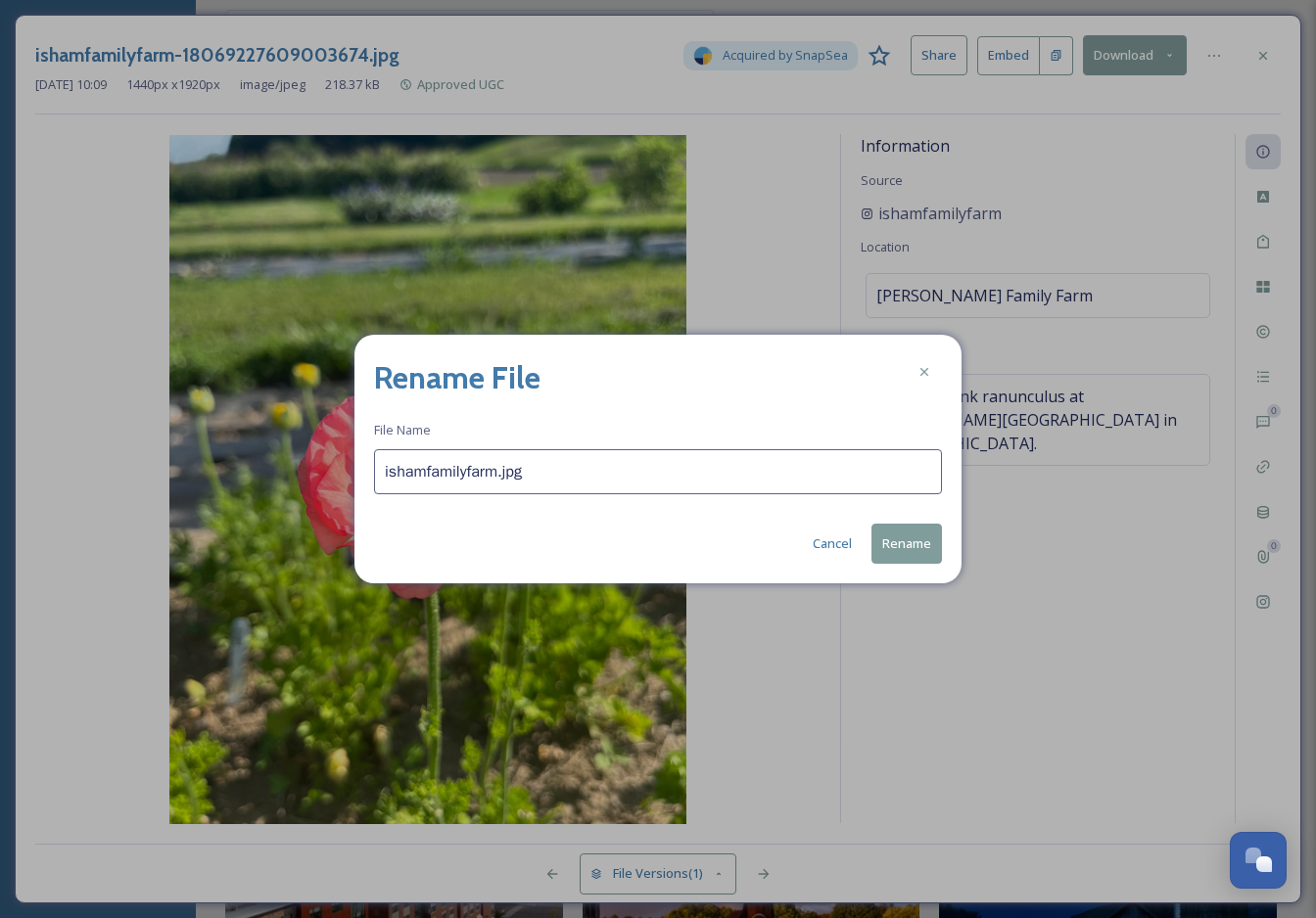 click on "ishamfamilyfarm.jpg" at bounding box center (658, 472) 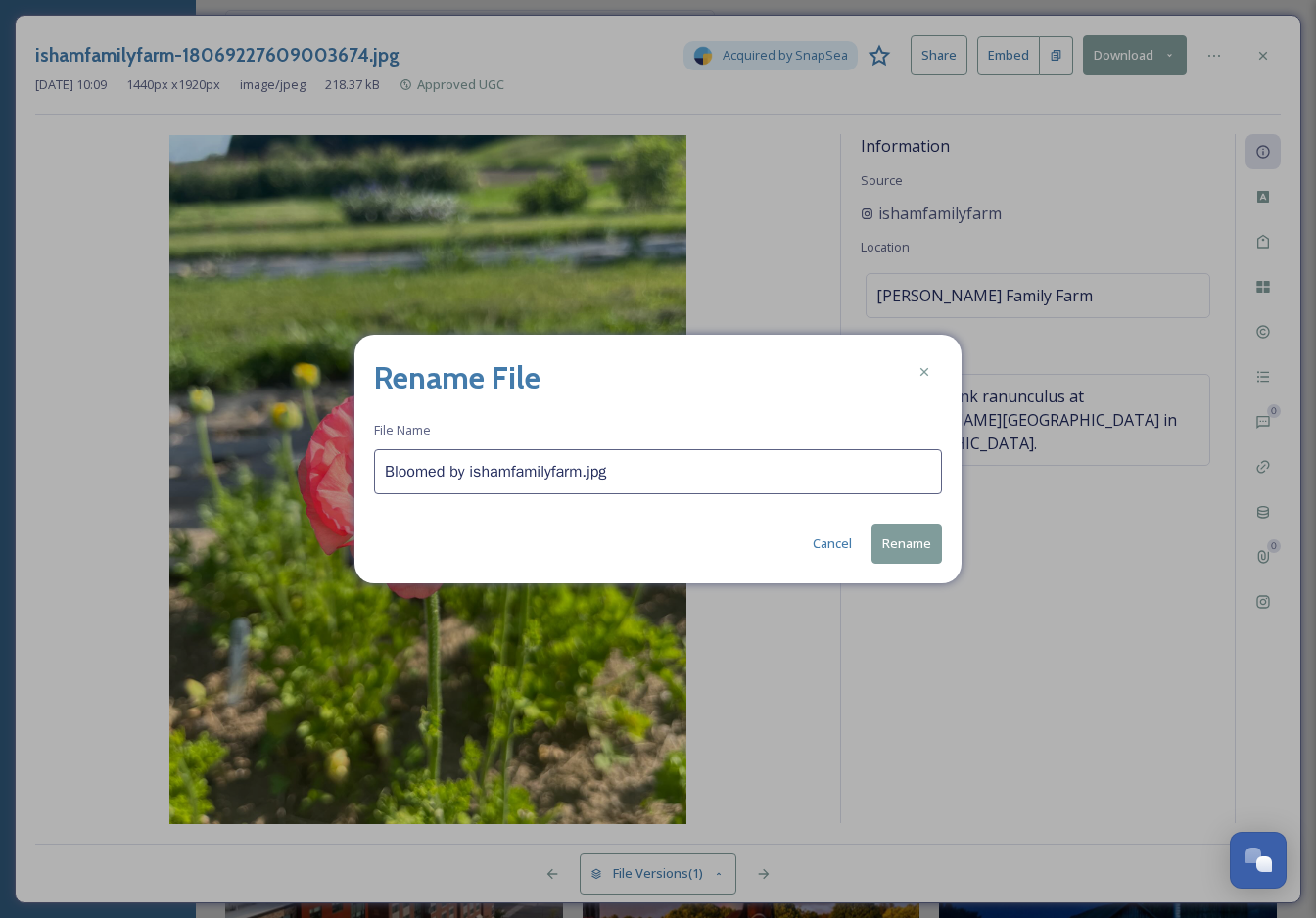 paste on "ranunculus" 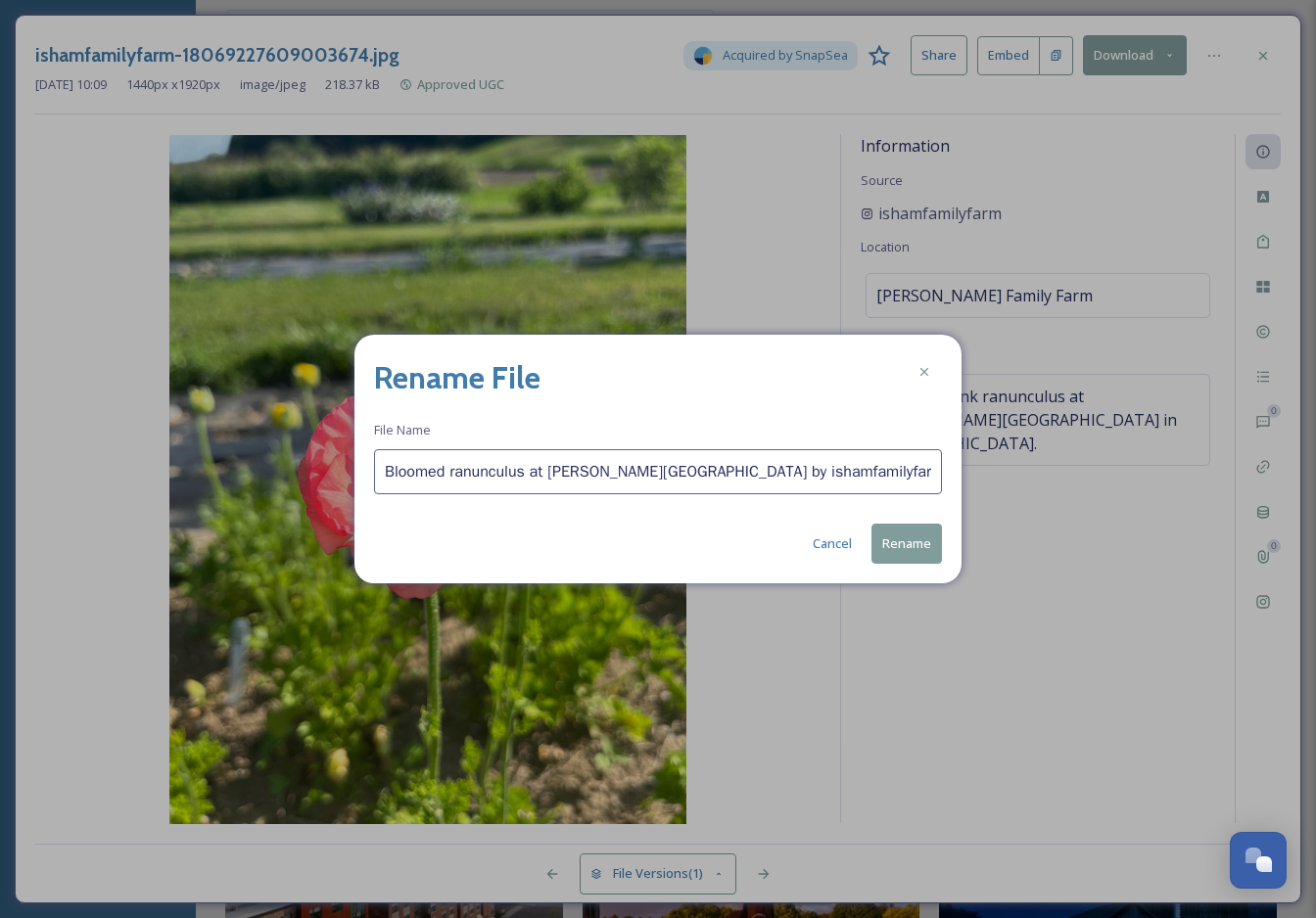 click on "Bloomed ranunculus at Isham Family Farm by ishamfamilyfarm.jpg" at bounding box center (658, 472) 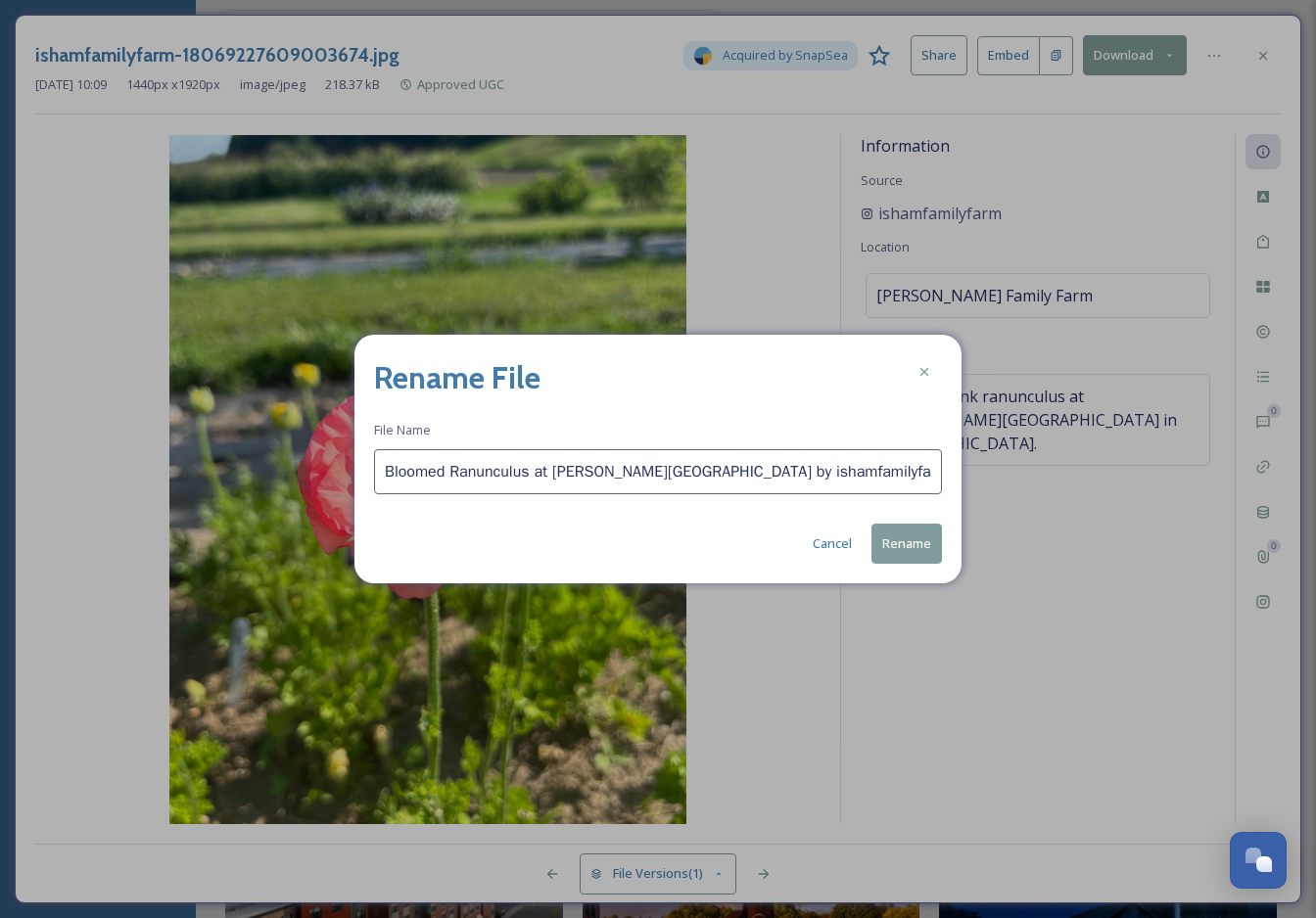 type on "Bloomed Ranunculus at Isham Family Farm by ishamfamilyfarm.jpg" 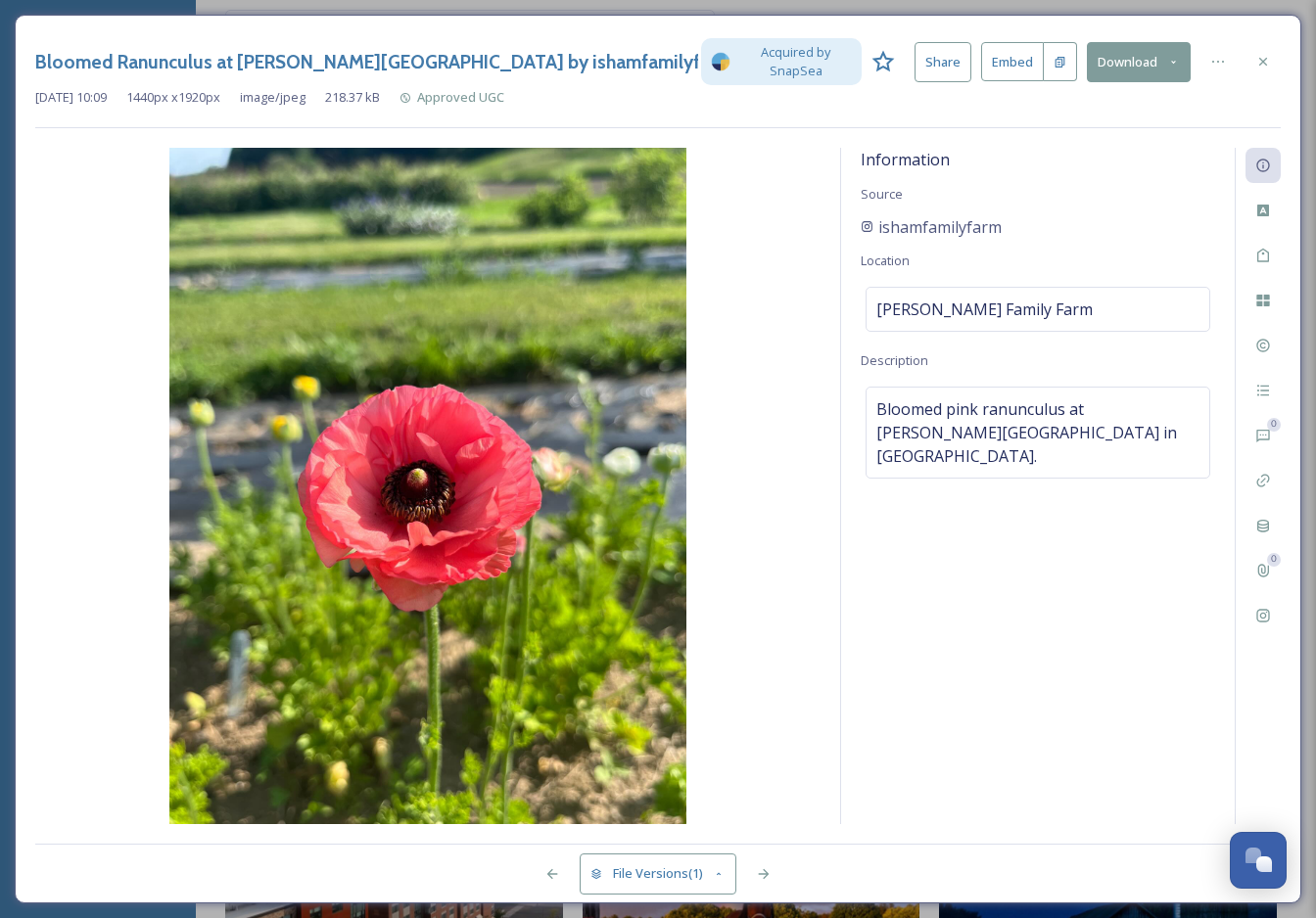 click on "Information Source ishamfamilyfarm Location Isham Family Farm Description Bloomed pink ranunculus at Isham Family Farm in Williston." at bounding box center (1038, 492) 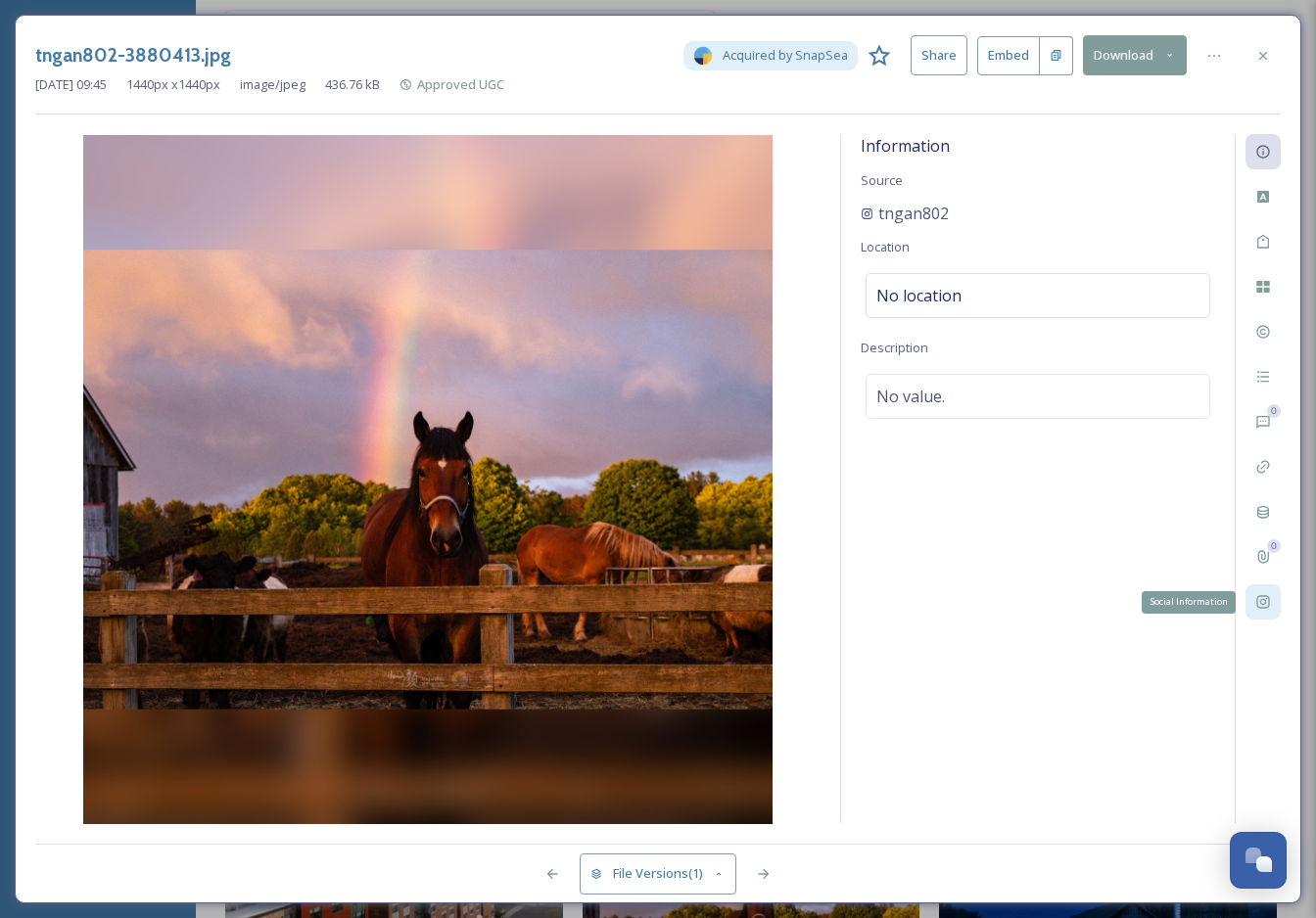 click on "Social Information" at bounding box center (1263, 602) 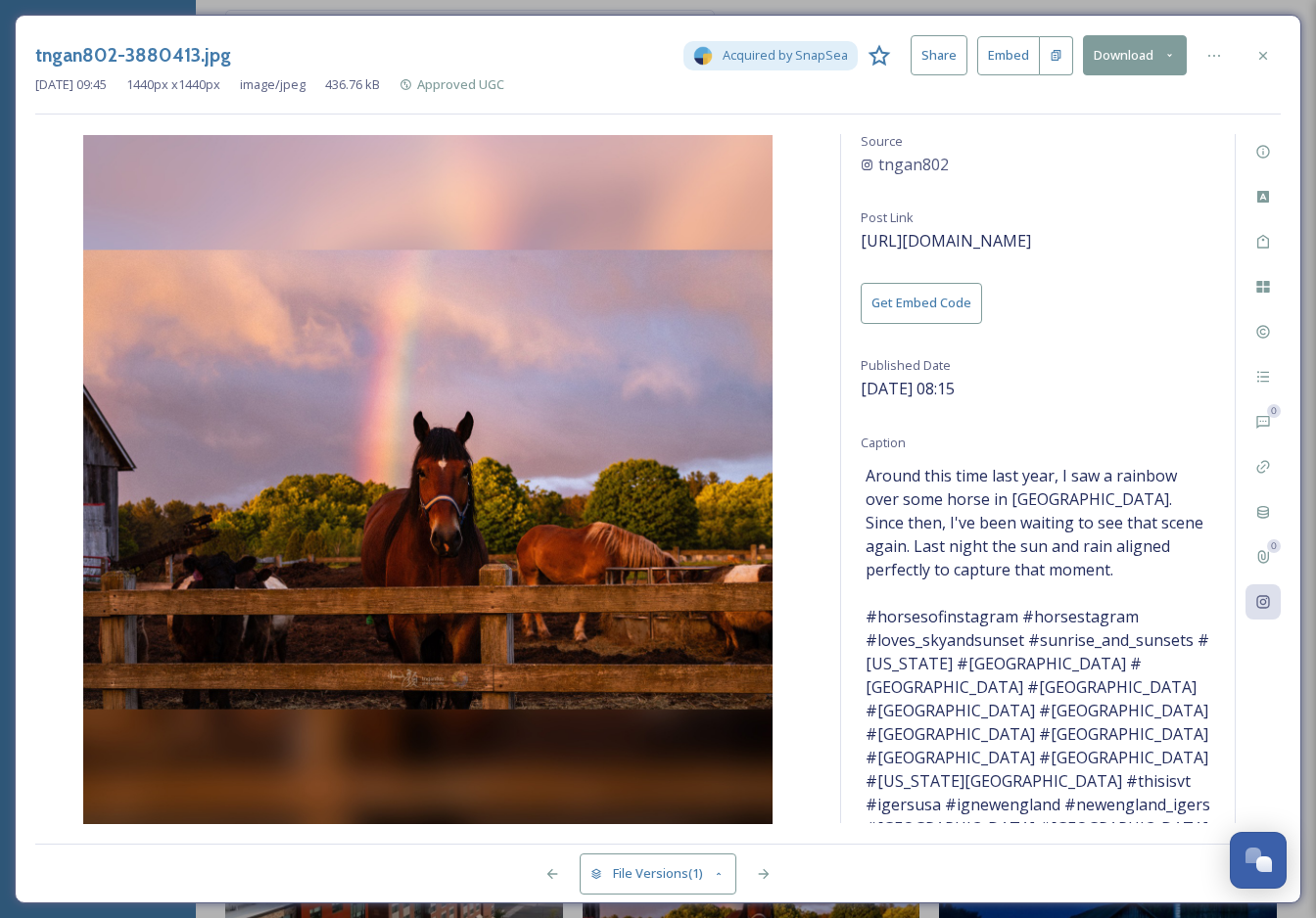 scroll, scrollTop: 108, scrollLeft: 0, axis: vertical 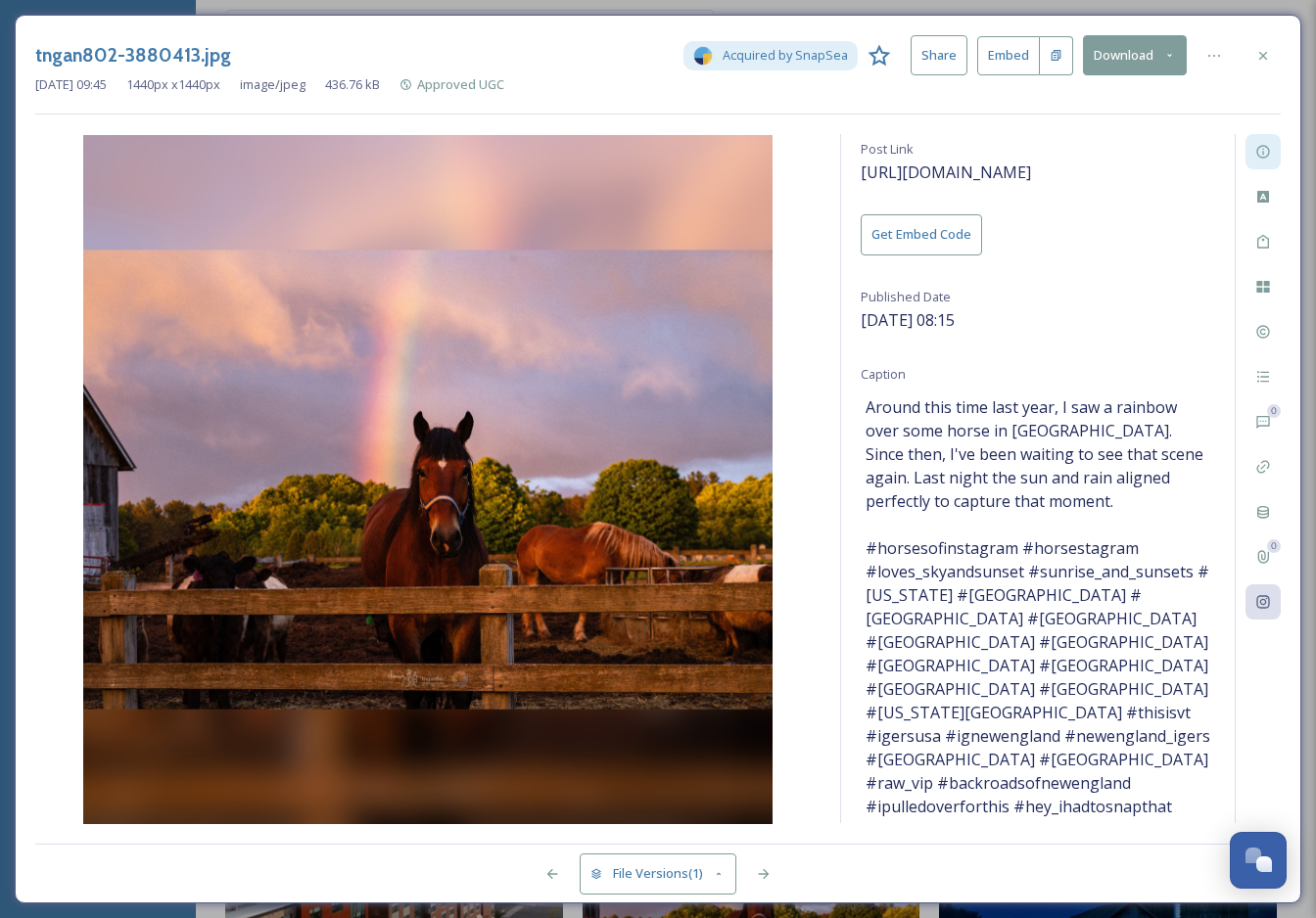 click at bounding box center [1263, 152] 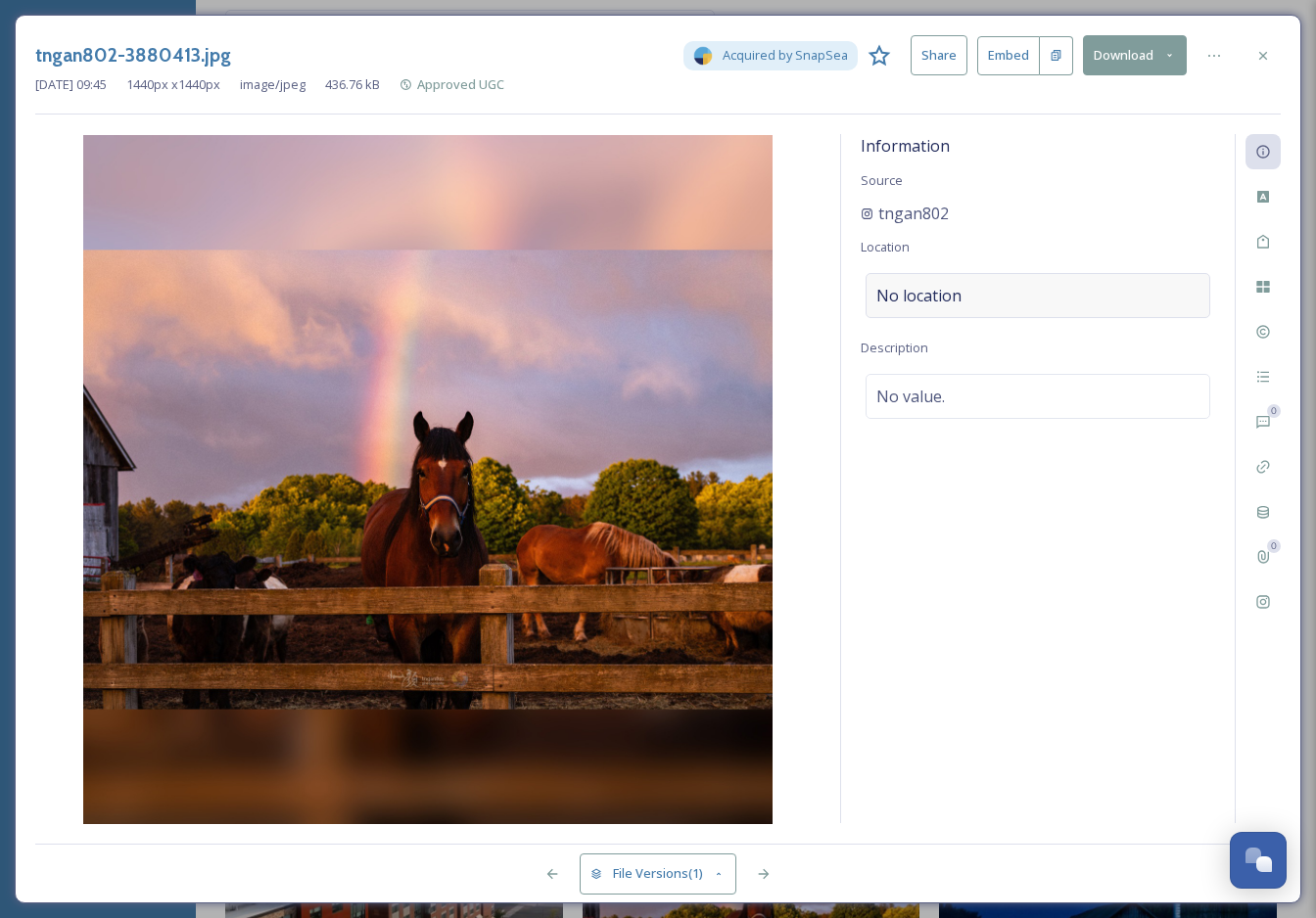 click on "No location" at bounding box center [1038, 296] 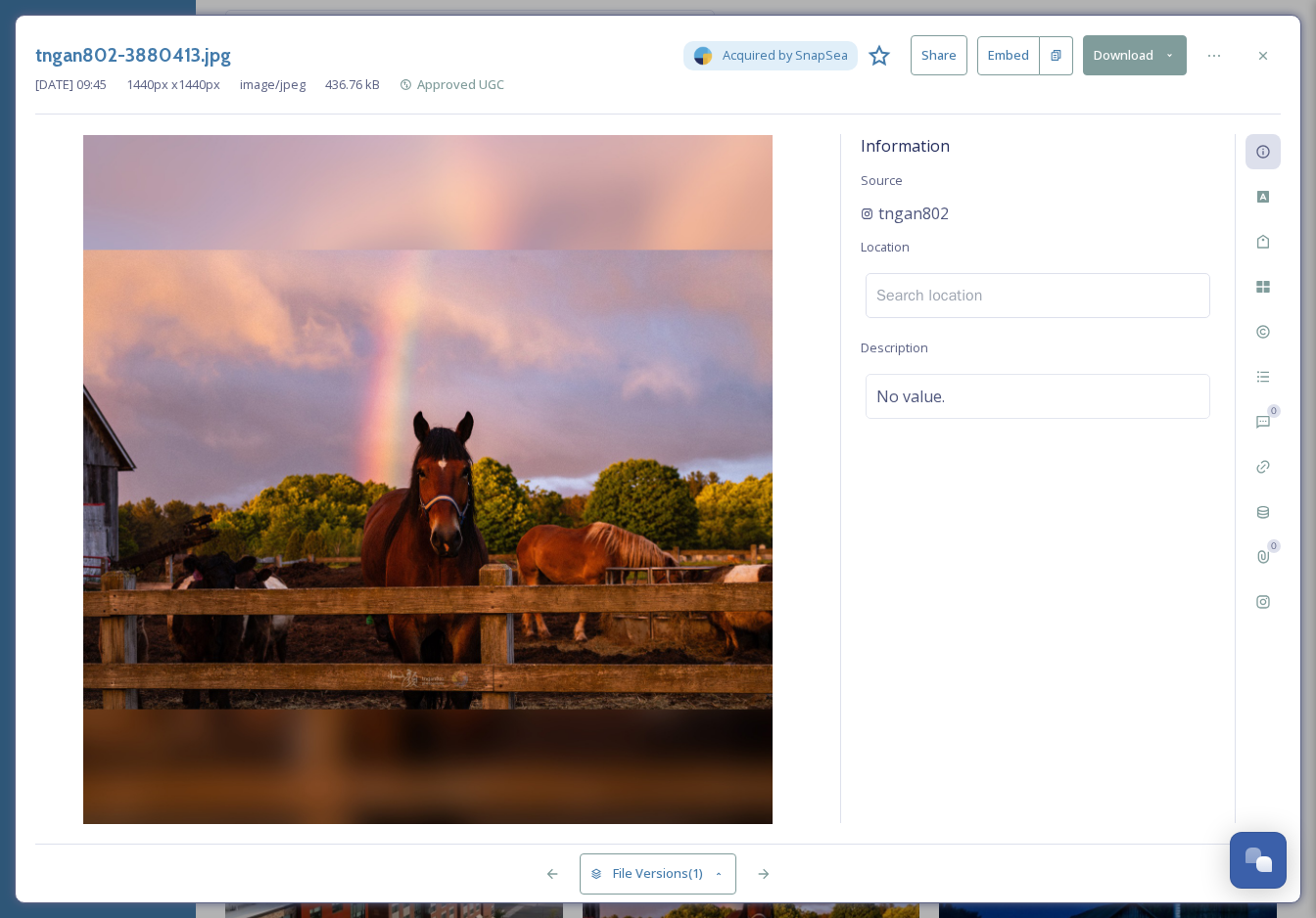 click at bounding box center [1038, 296] 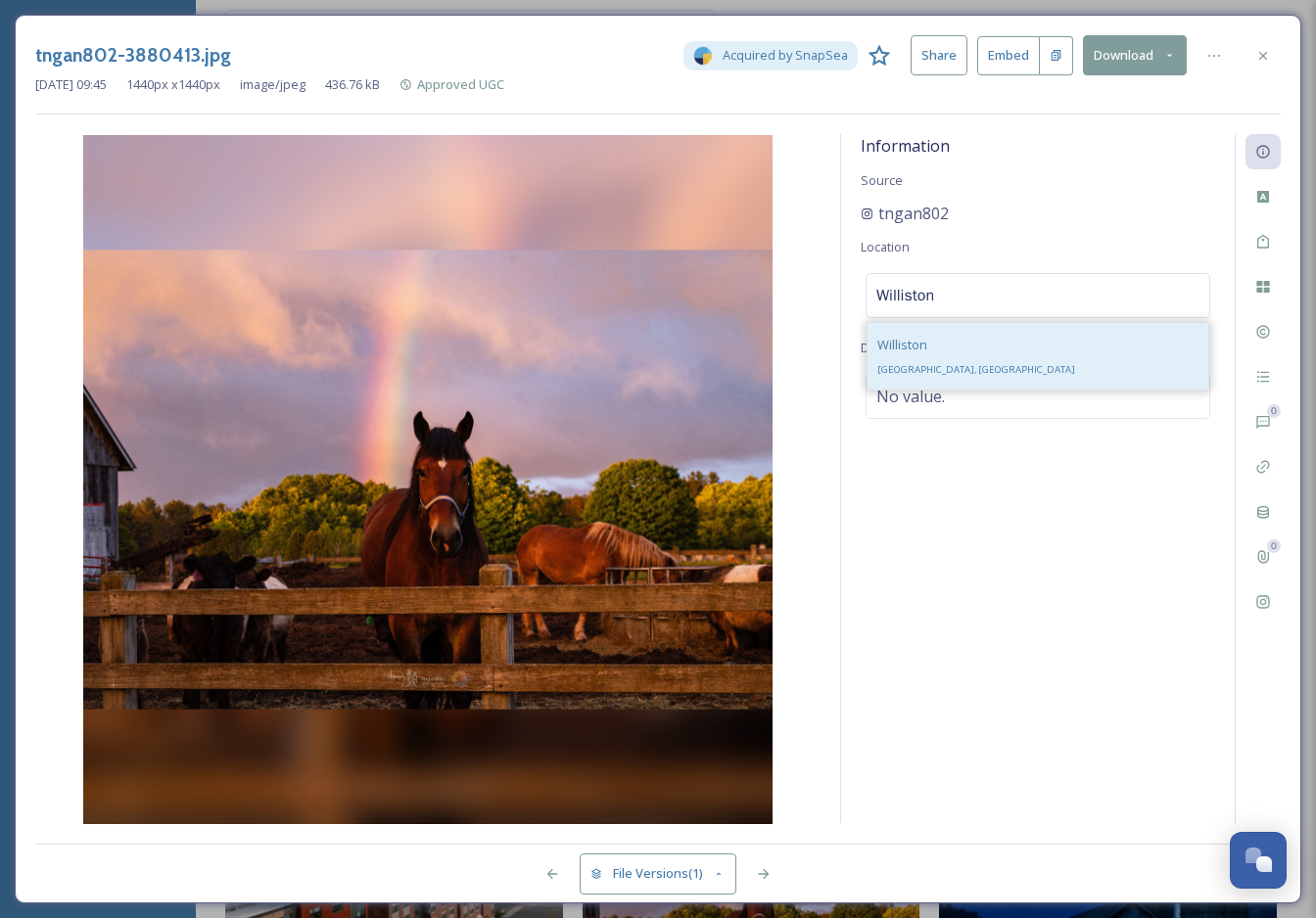 type on "Williston" 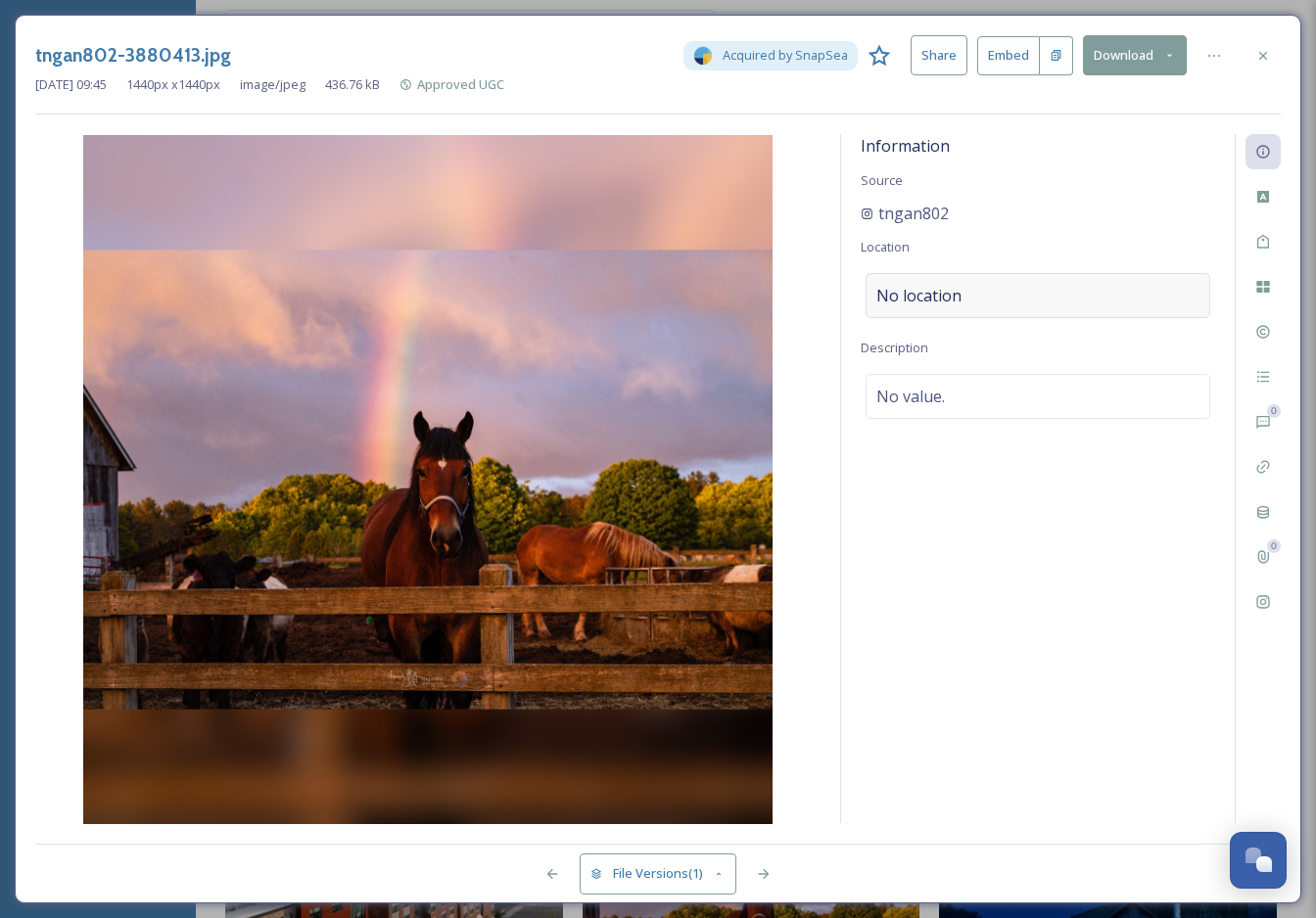 click on "No location" at bounding box center (1038, 296) 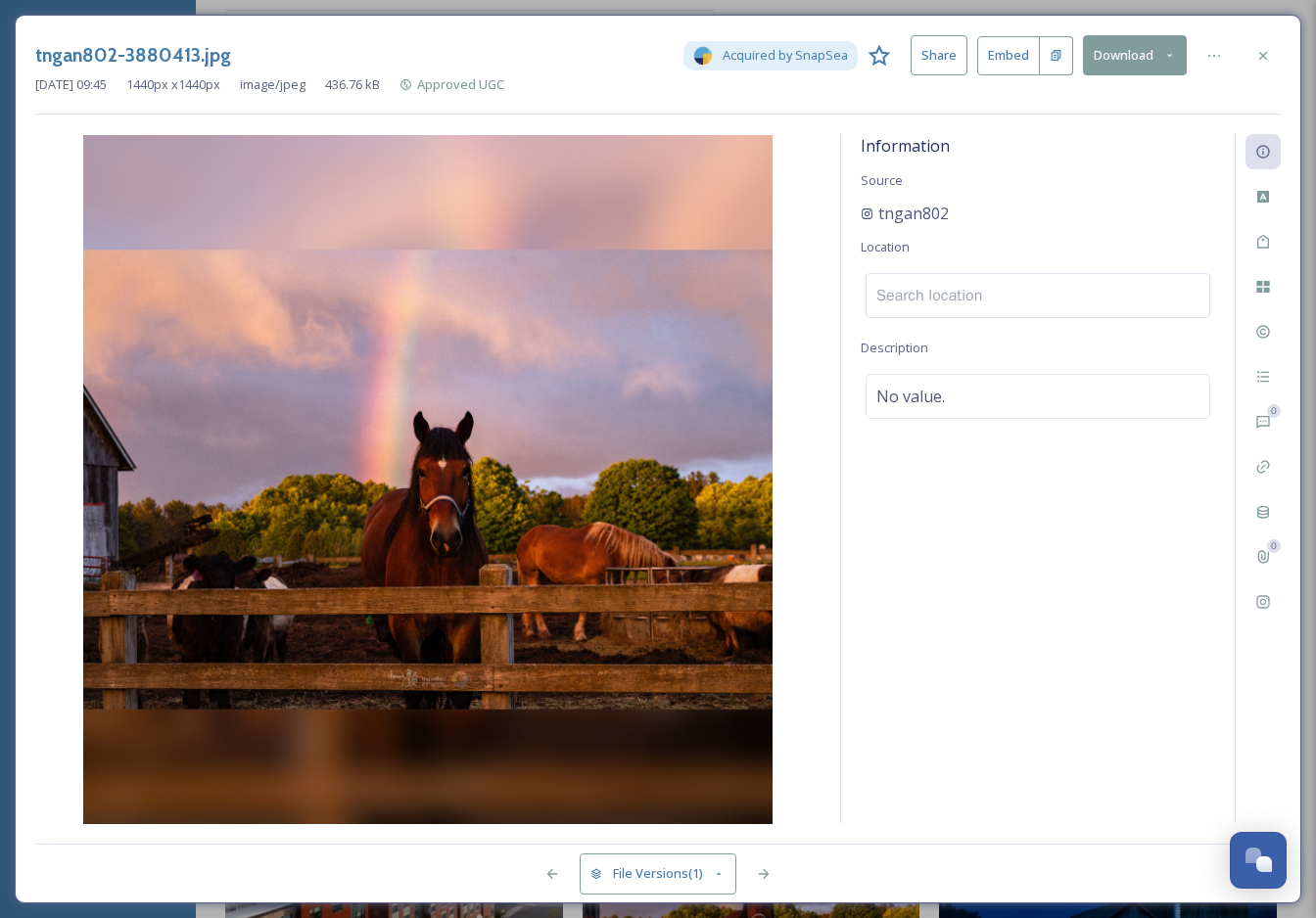 click at bounding box center (1038, 296) 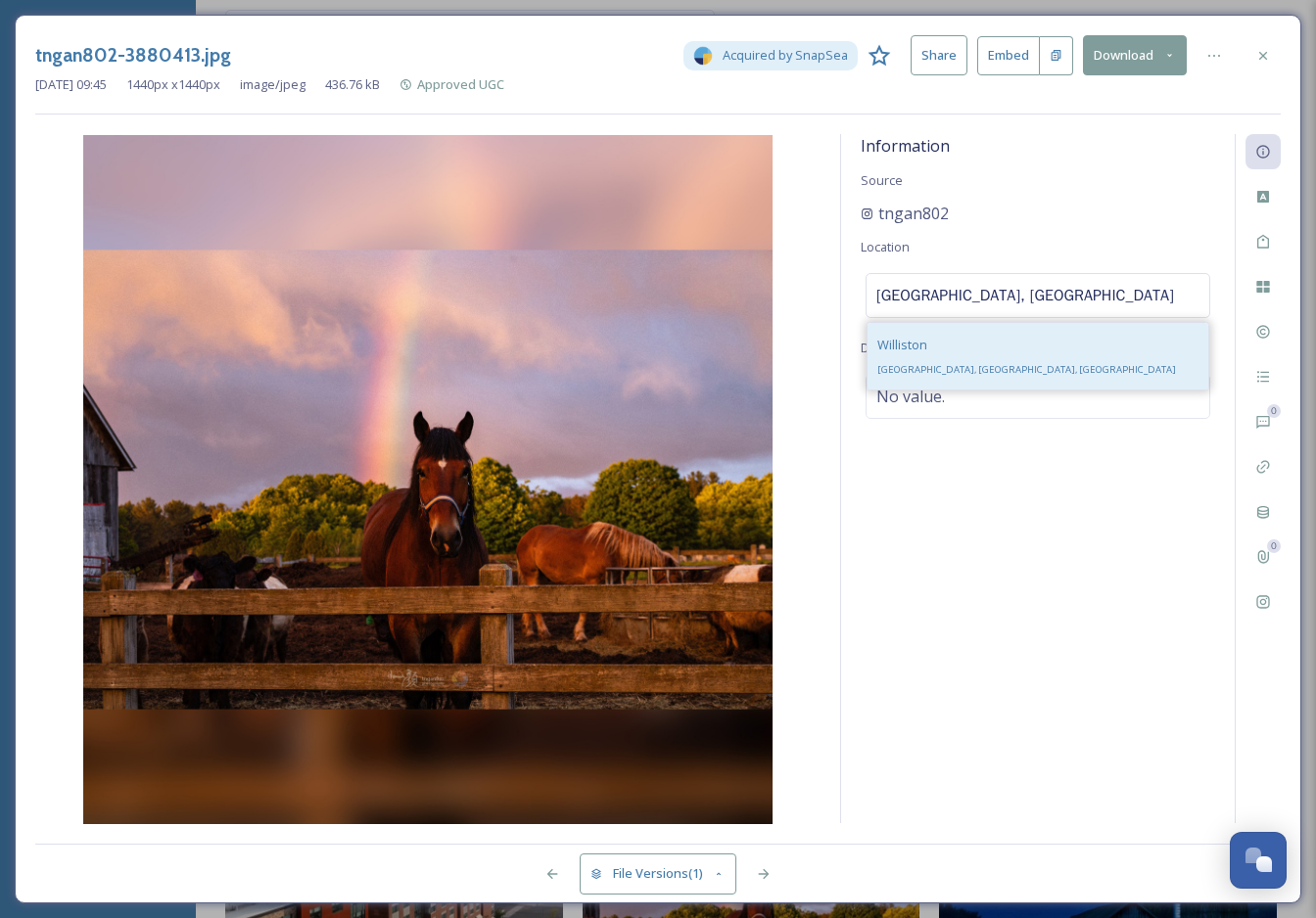 type on "Williston, VT" 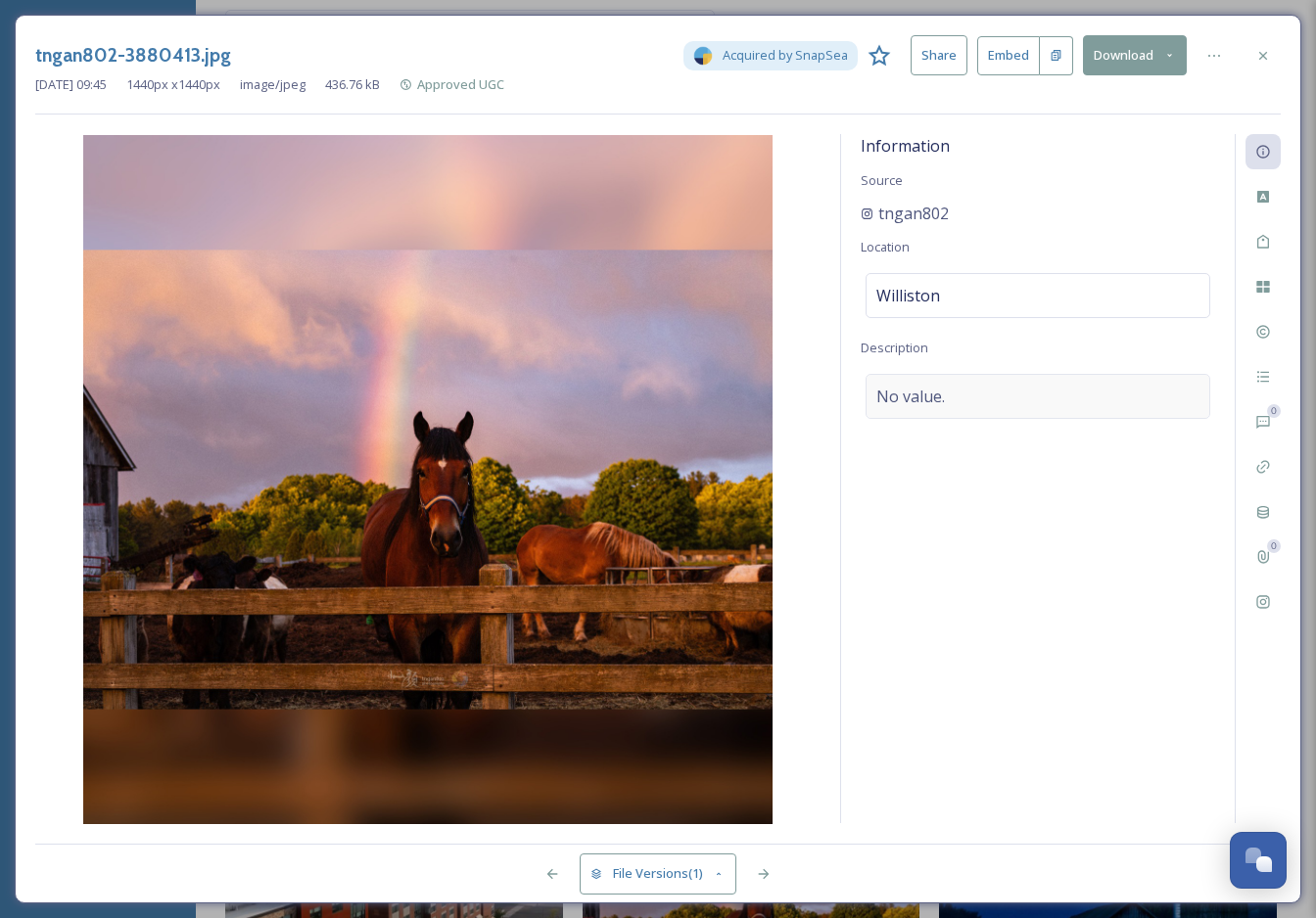 click on "No value." at bounding box center (1038, 396) 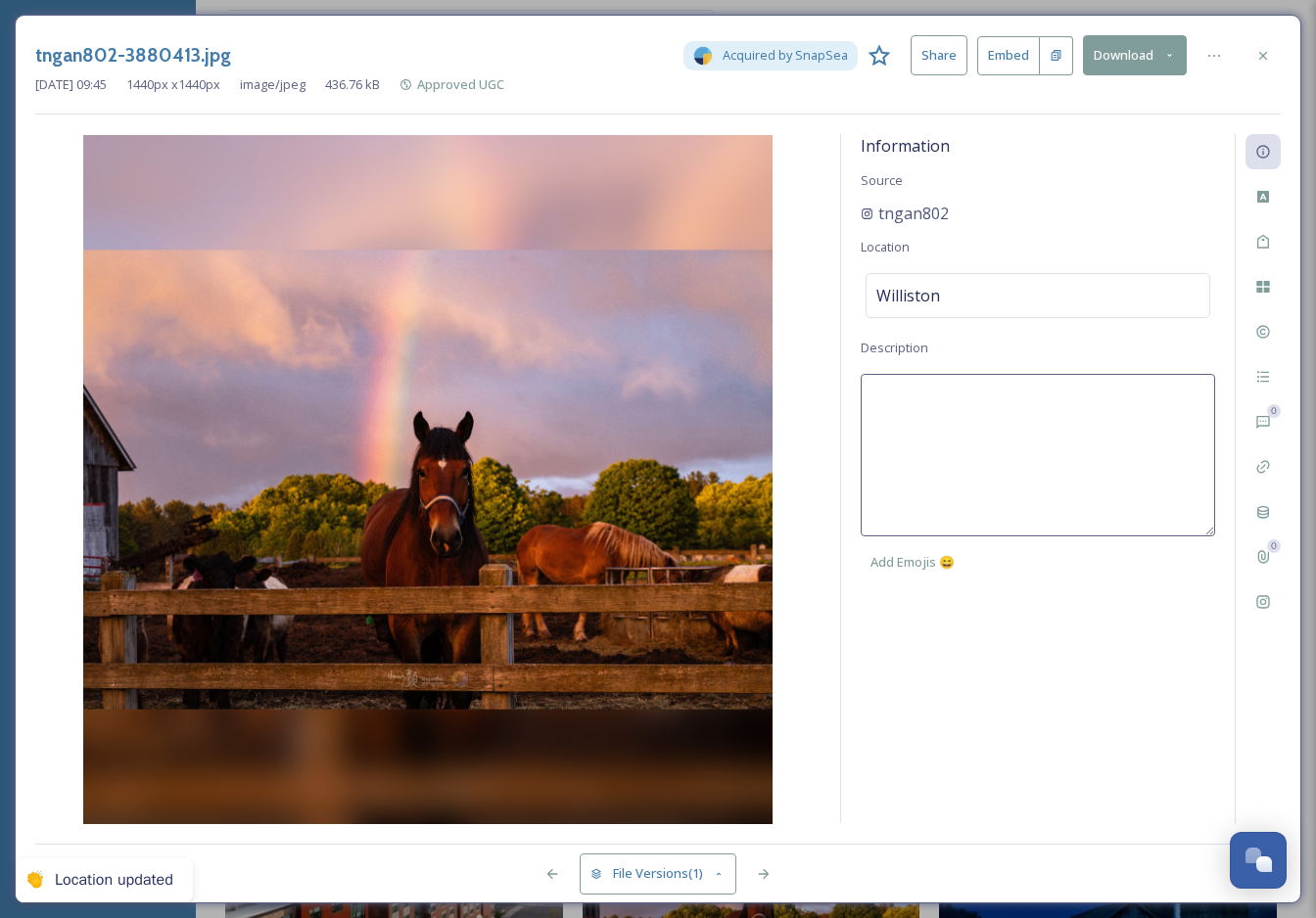 click at bounding box center [1038, 455] 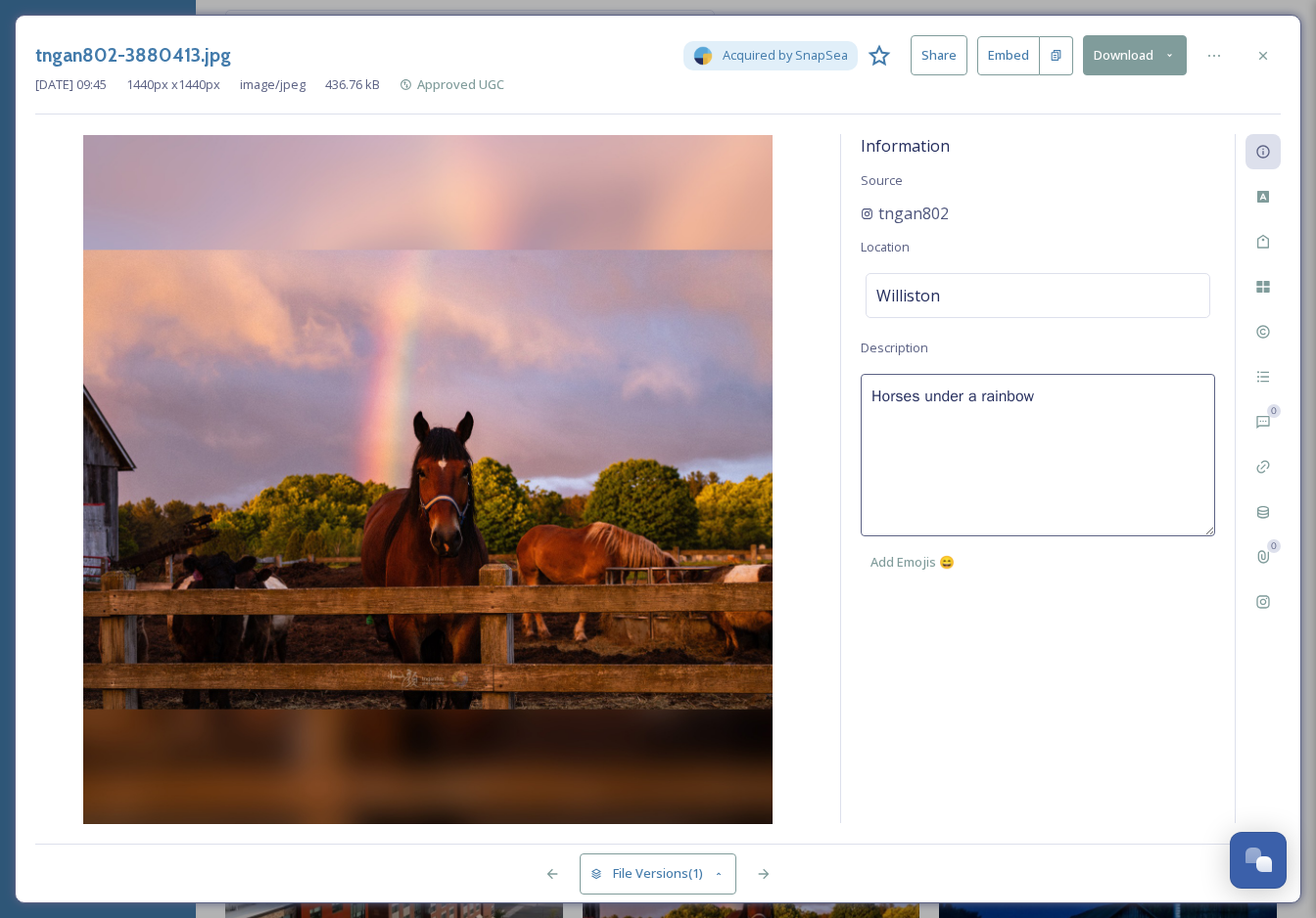 click on "Horses under a rainbow" at bounding box center (1038, 455) 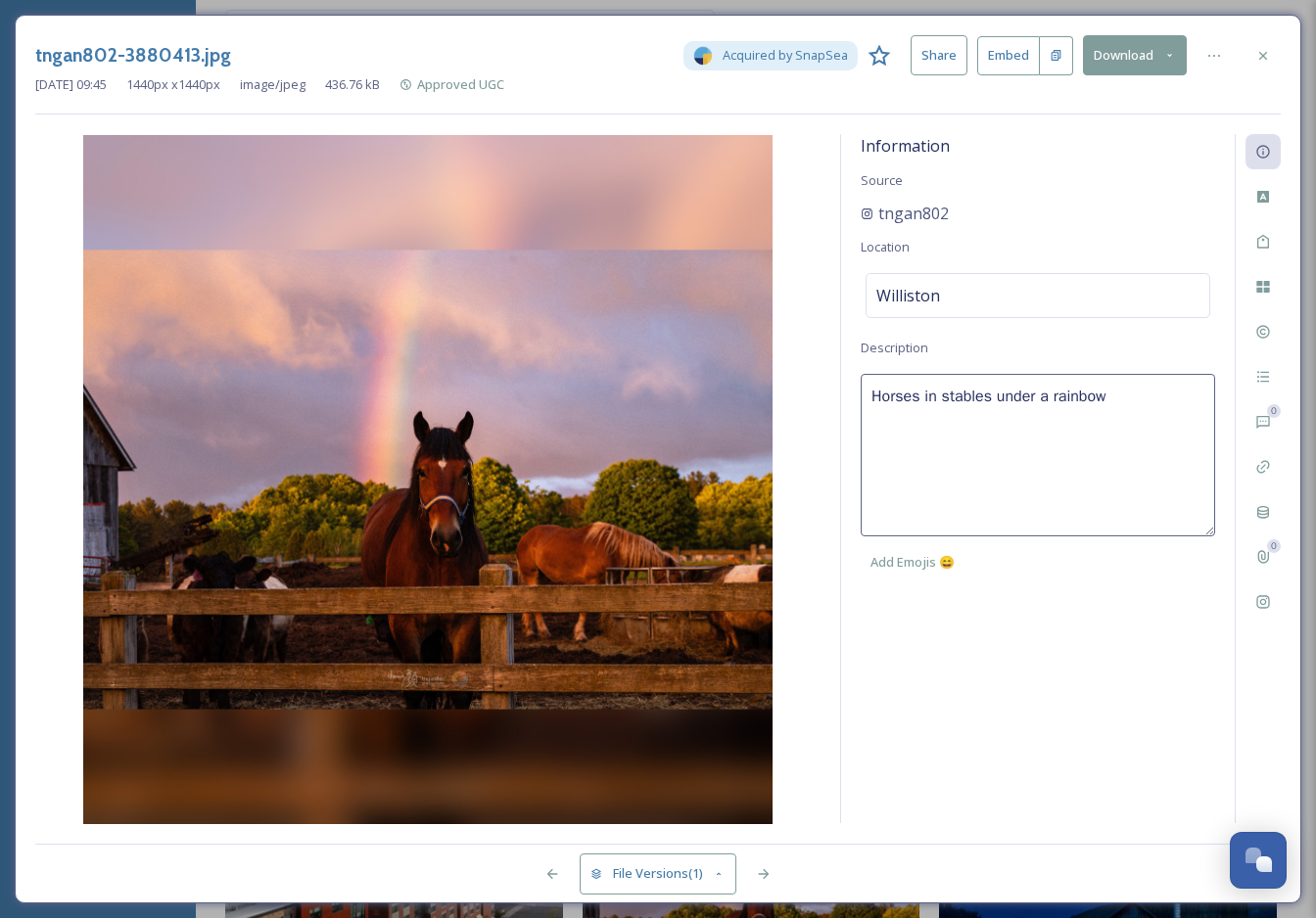 click on "Horses in stables under a rainbow" at bounding box center [1038, 455] 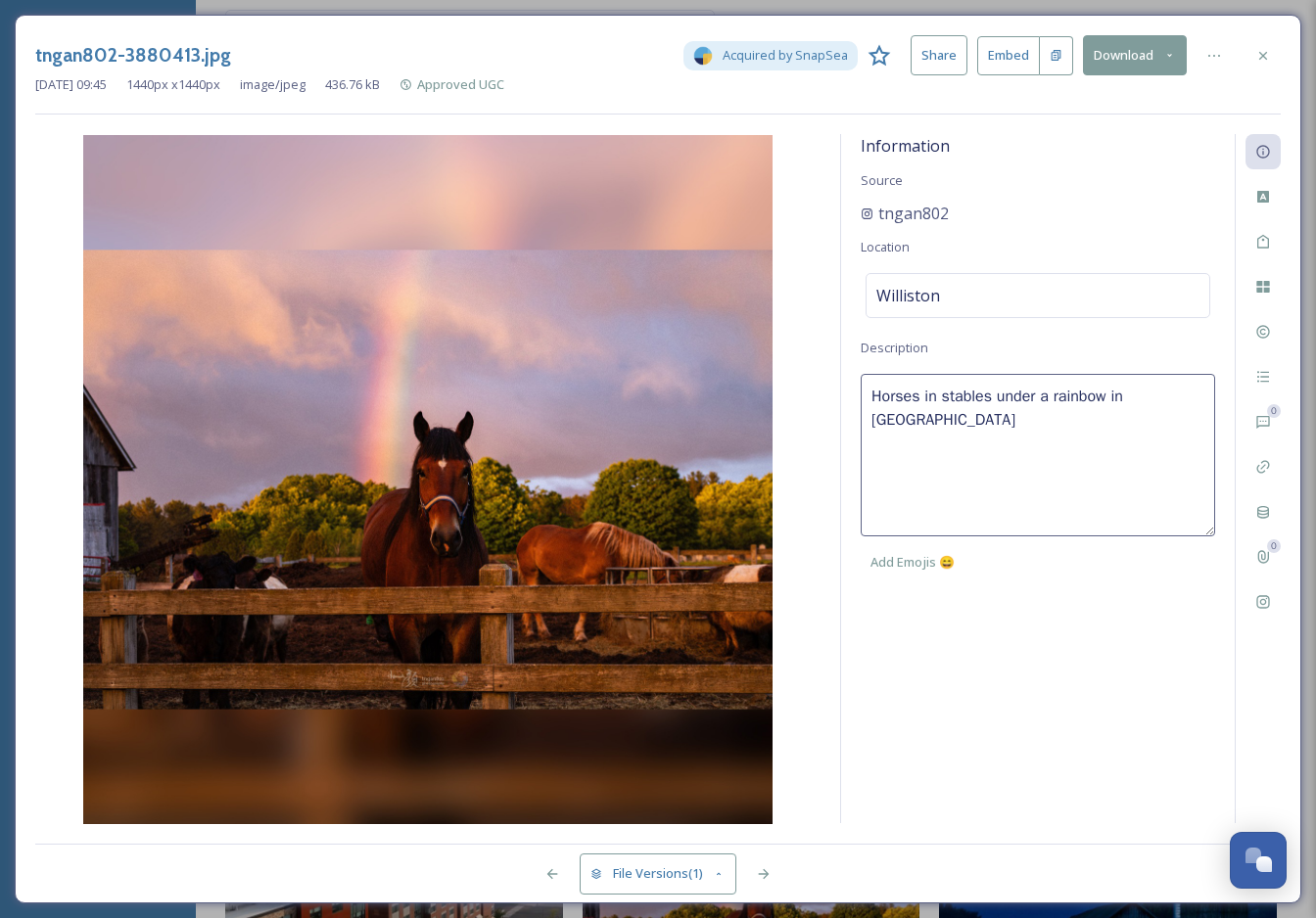 type on "Horses in stables under a rainbow in Williston." 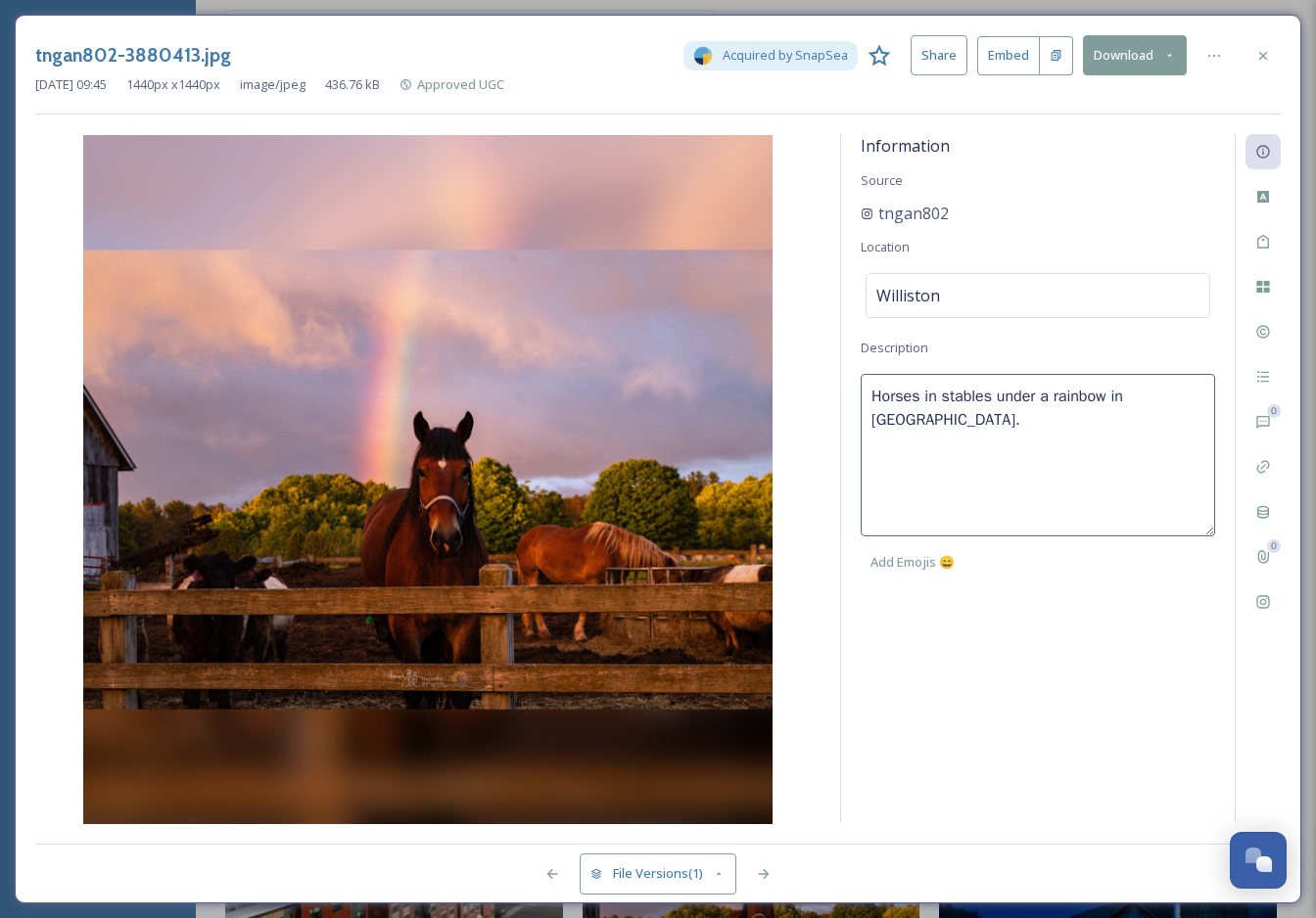 click on "Information Source tngan802 Location Williston Description Horses in stables under a rainbow in Williston. Add Emojis 😄" at bounding box center (1038, 479) 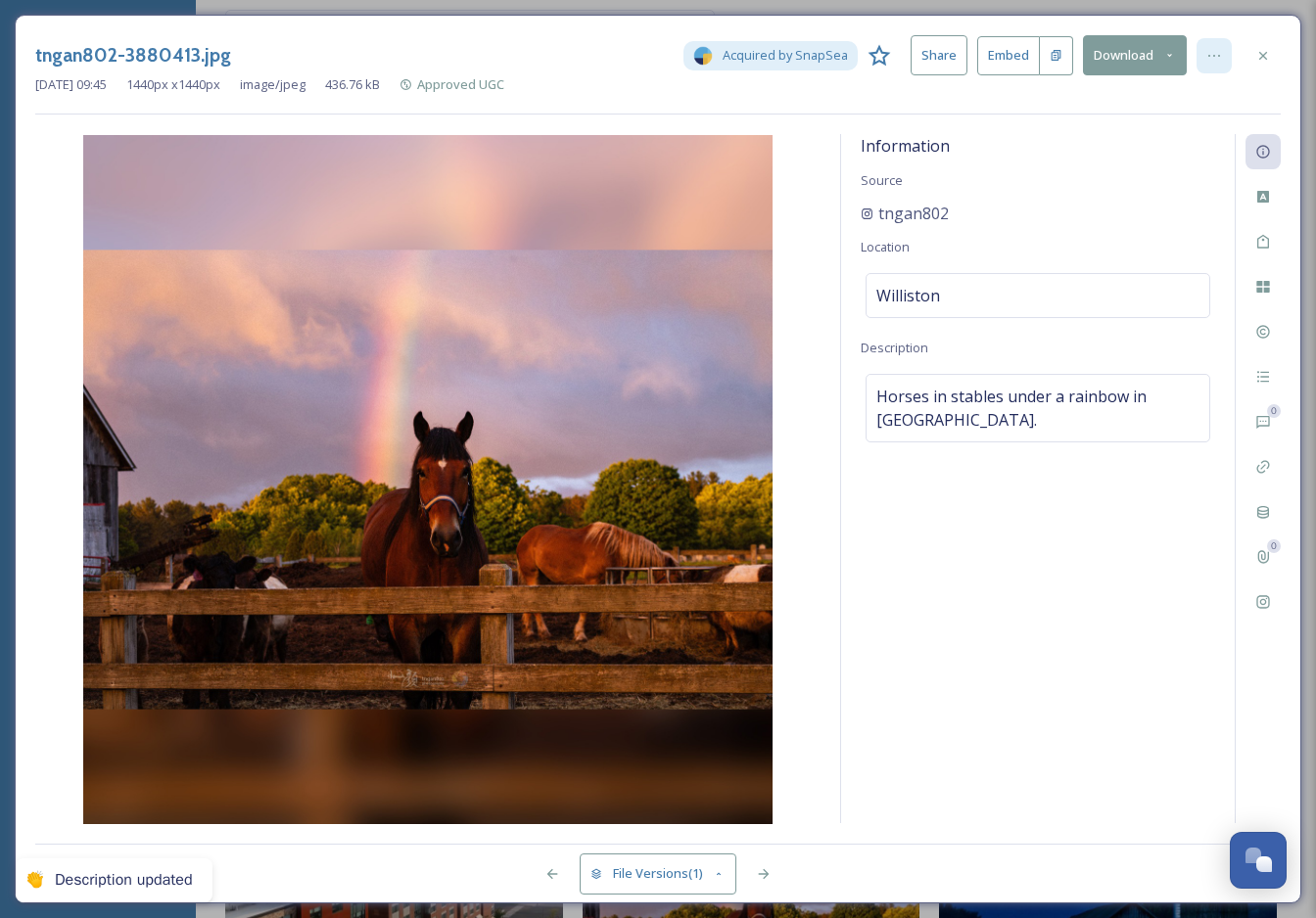 click 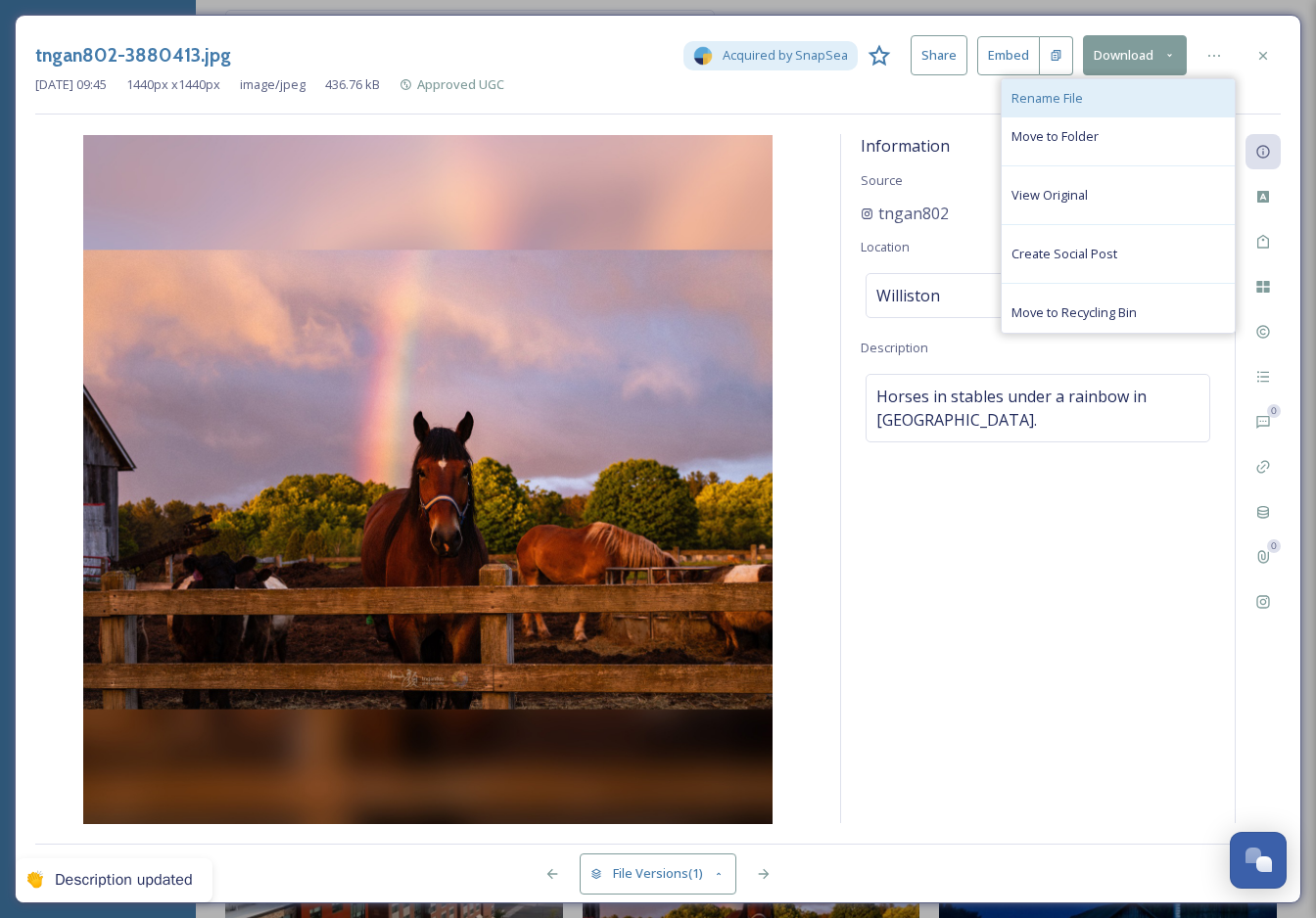 click on "Rename File" at bounding box center (1118, 98) 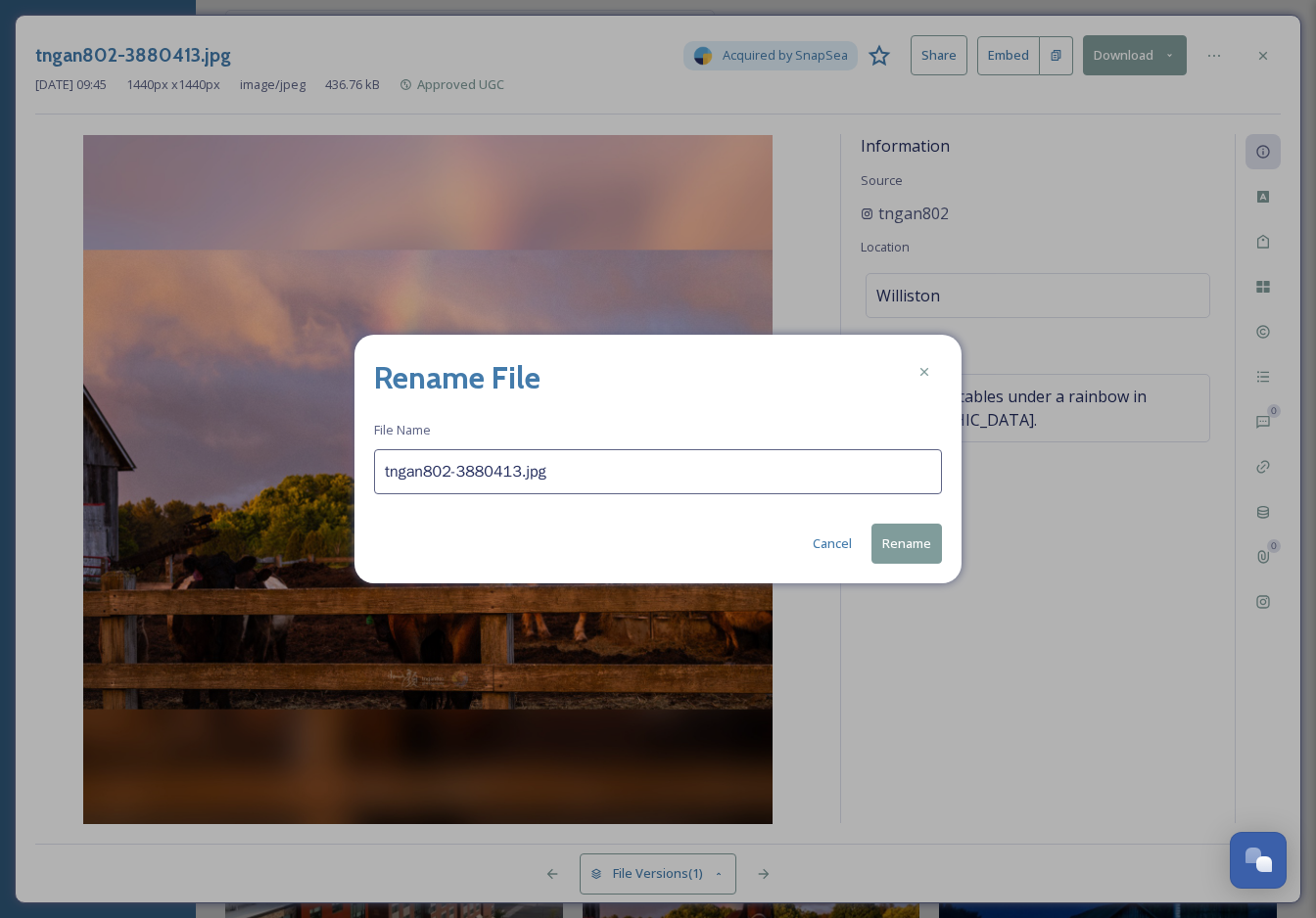 drag, startPoint x: 525, startPoint y: 467, endPoint x: 455, endPoint y: 464, distance: 70.064256 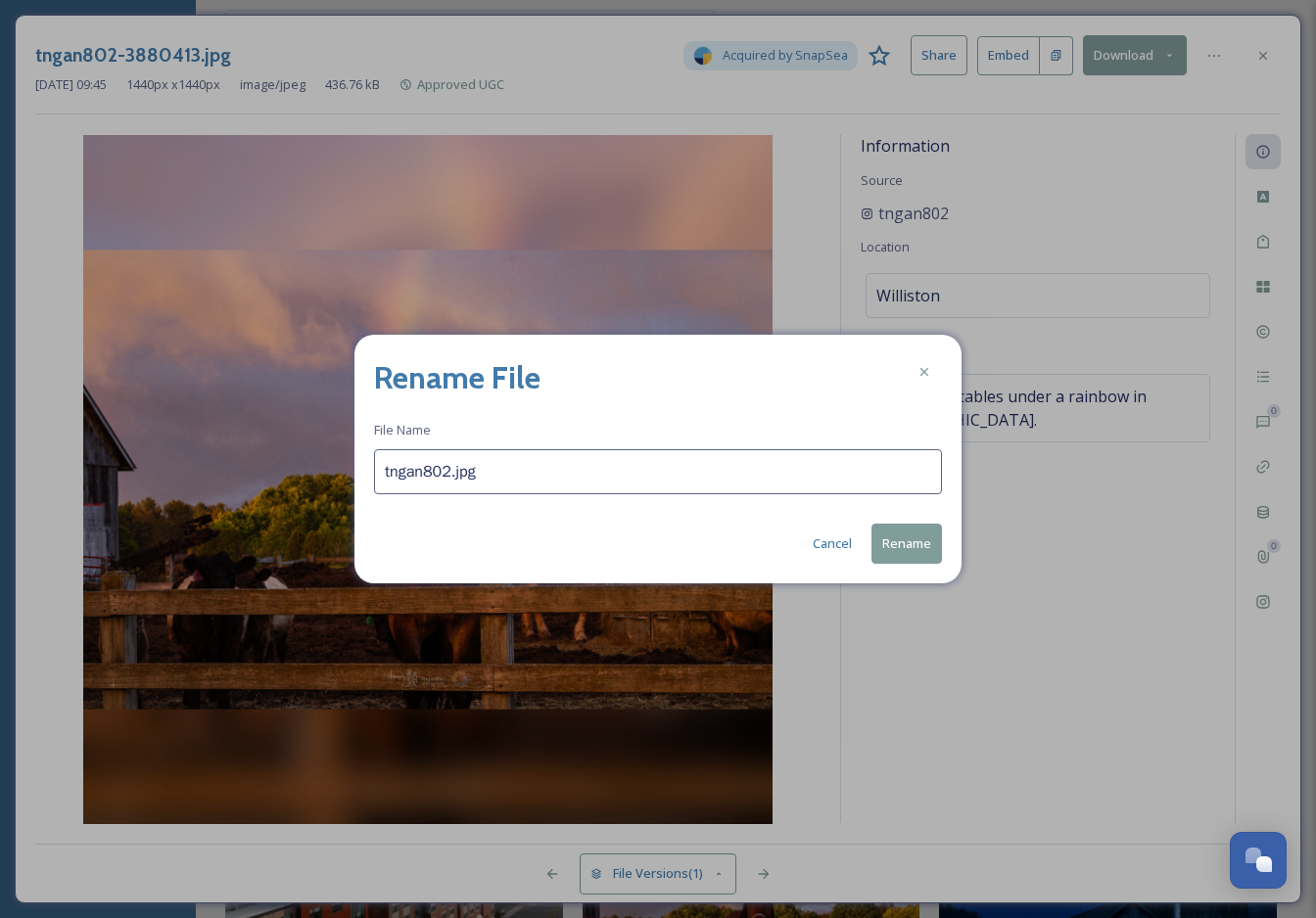 click on "tngan802.jpg" at bounding box center [658, 472] 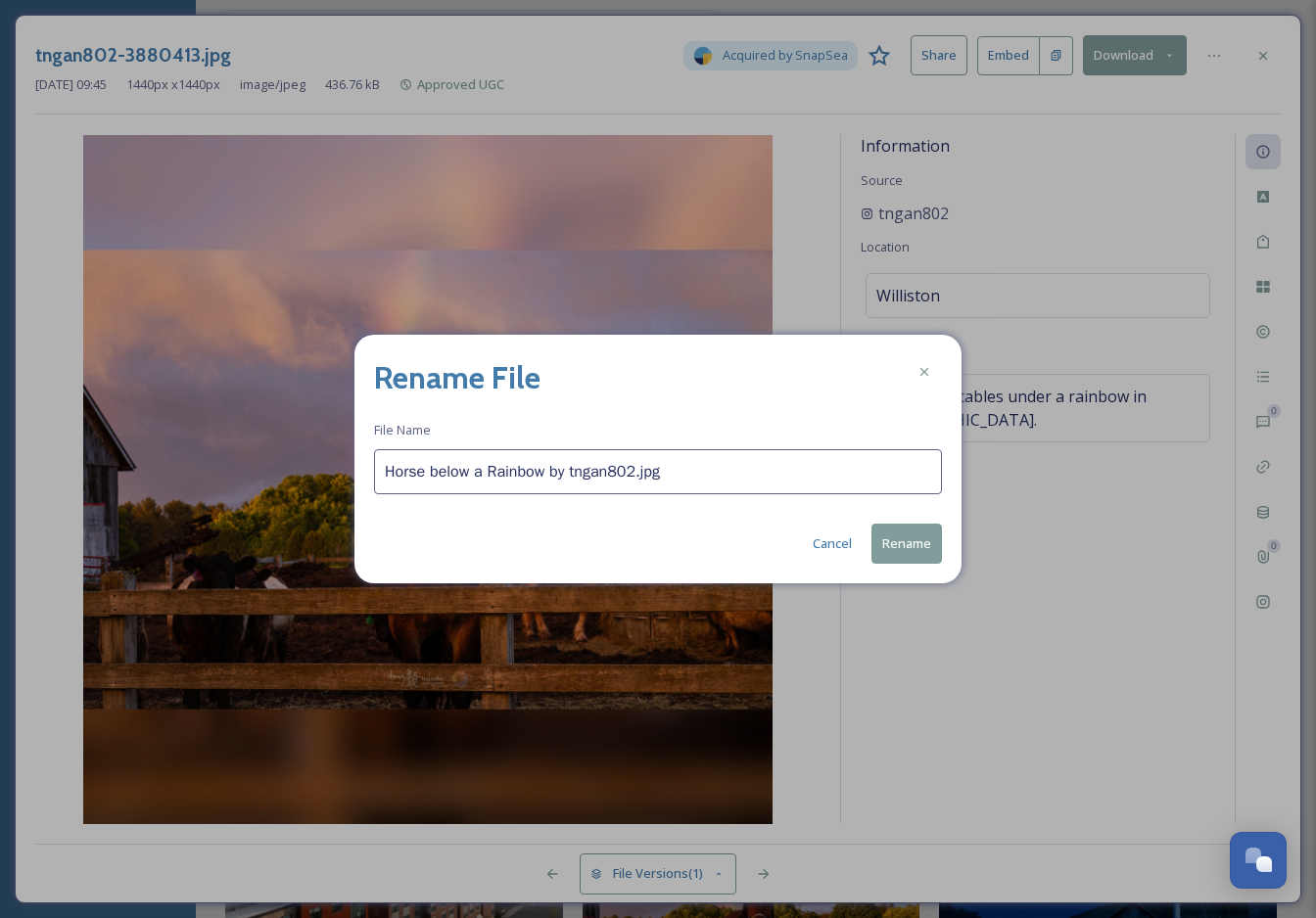 click on "Horse below a Rainbow by tngan802.jpg" at bounding box center (658, 472) 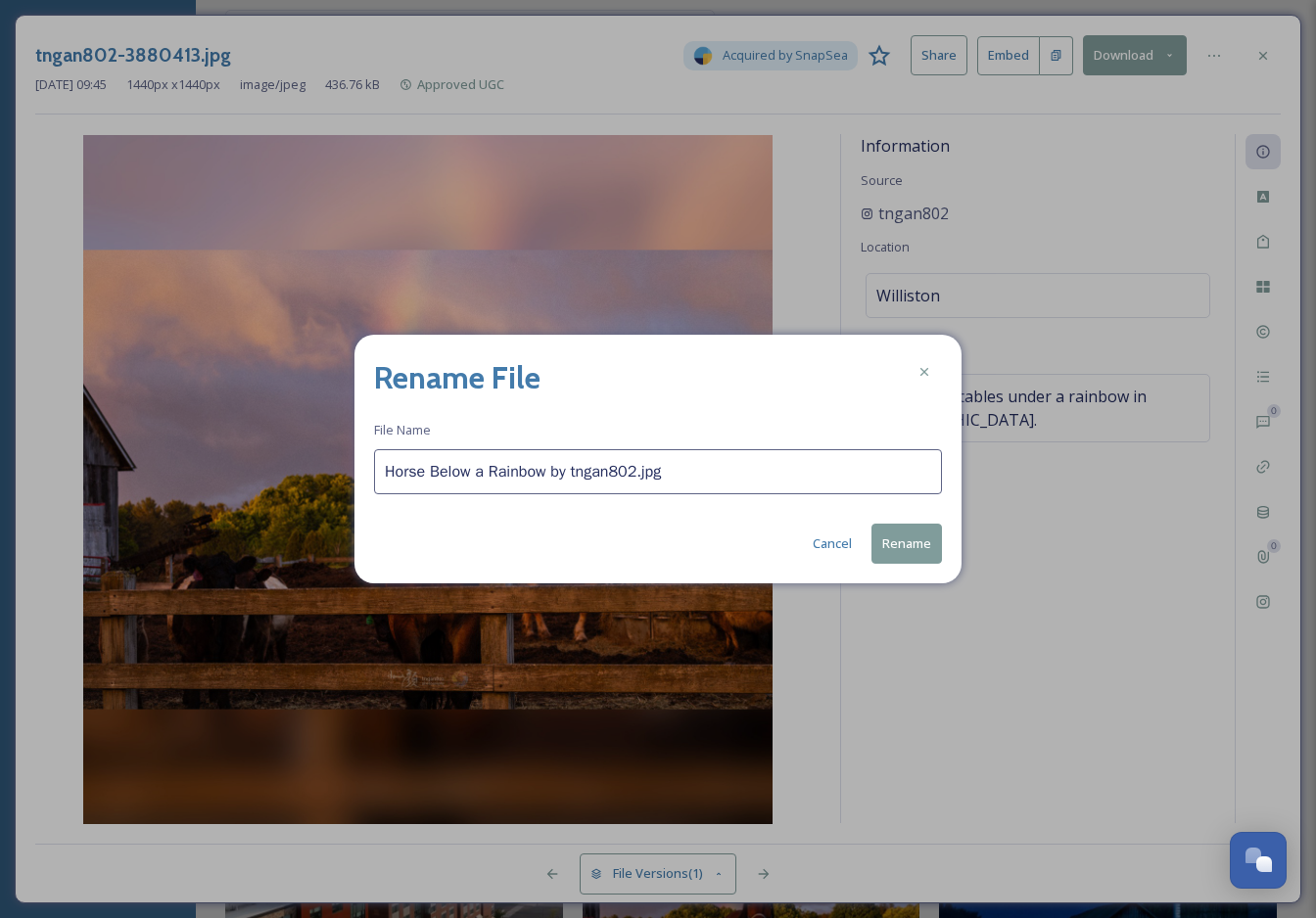 type on "Horse Below a Rainbow by tngan802.jpg" 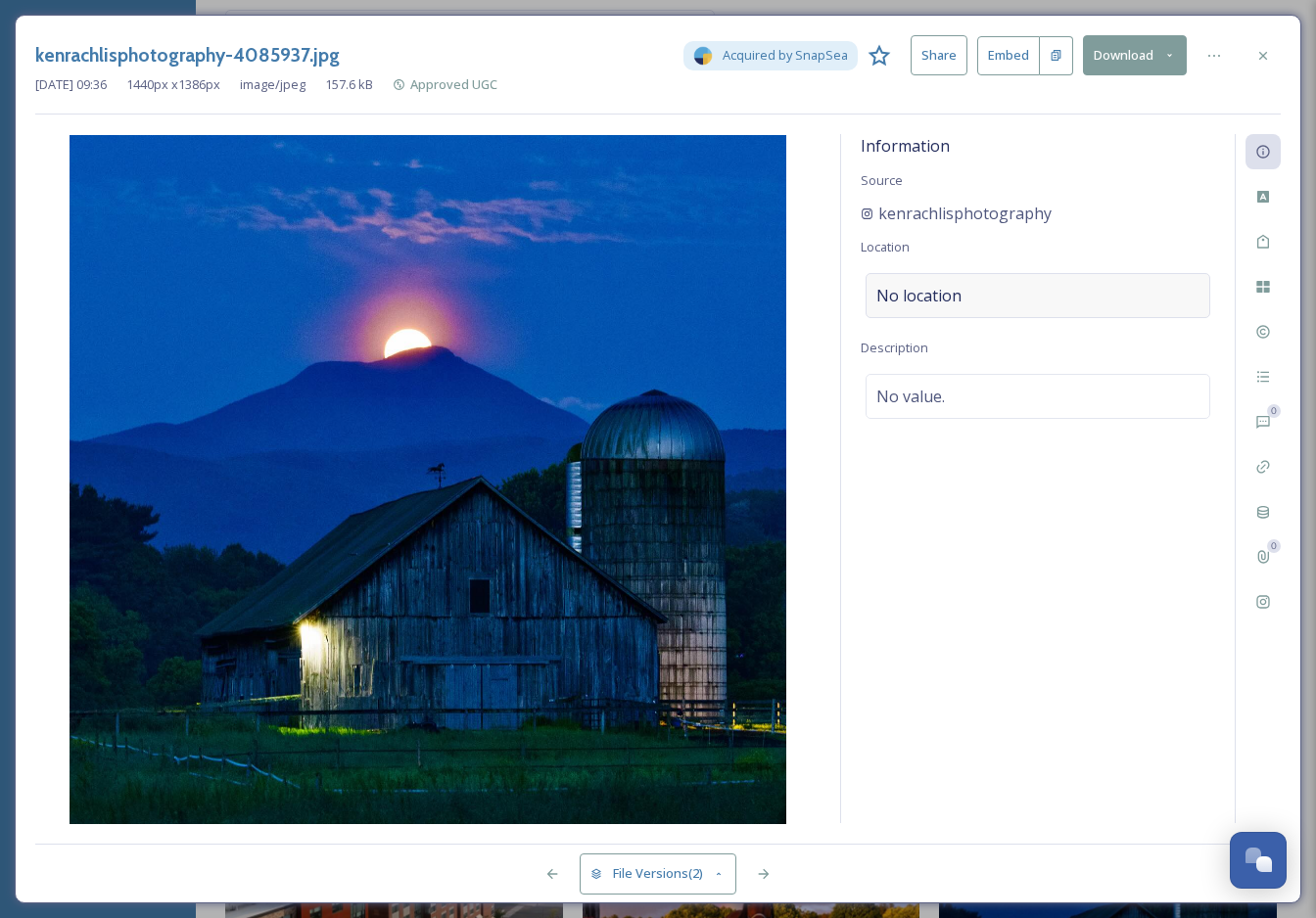 click on "No location" at bounding box center (1038, 296) 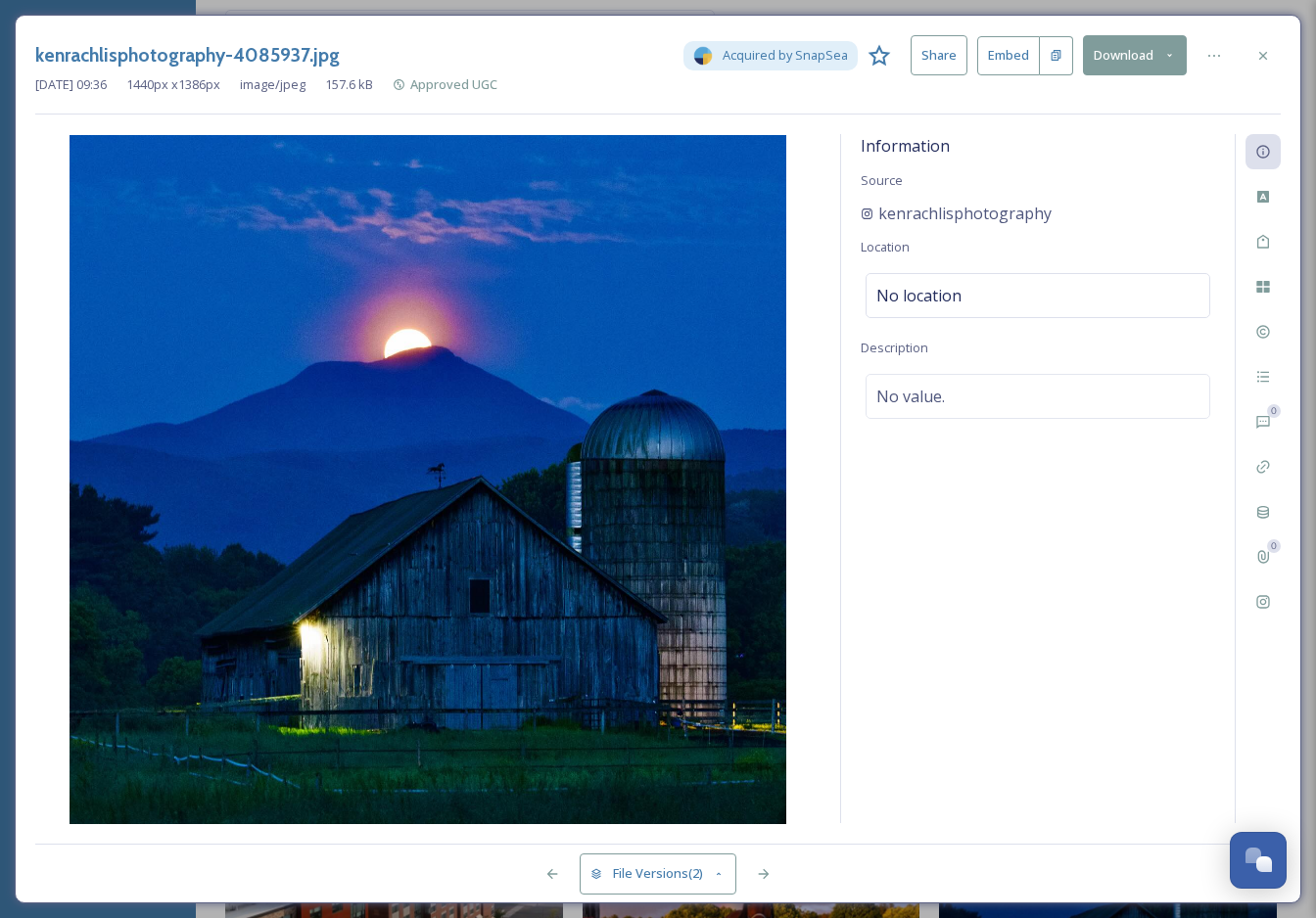 click on "Information Source kenrachlisphotography Location No location Description No value." at bounding box center (1038, 479) 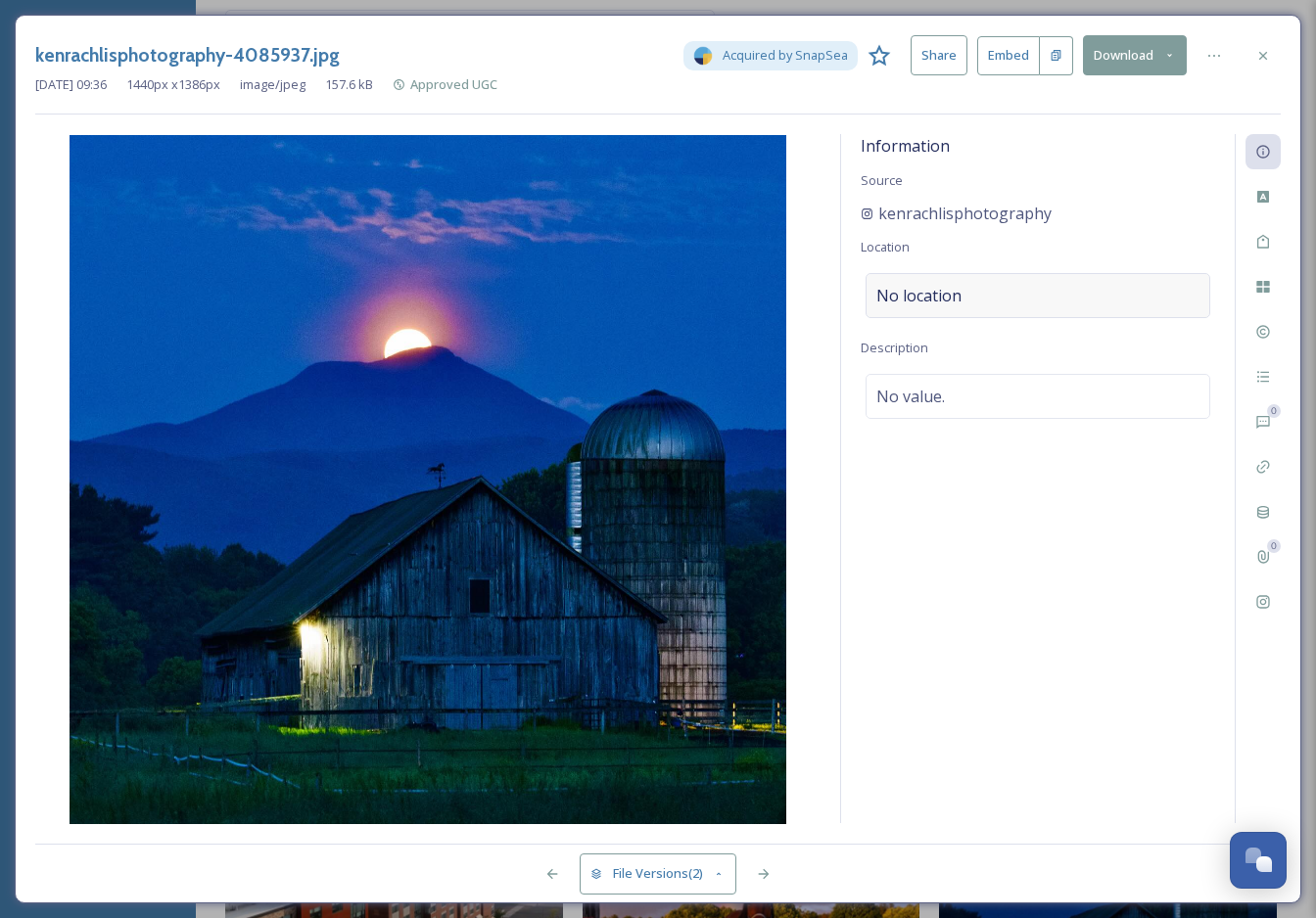 click on "No location" at bounding box center [1038, 296] 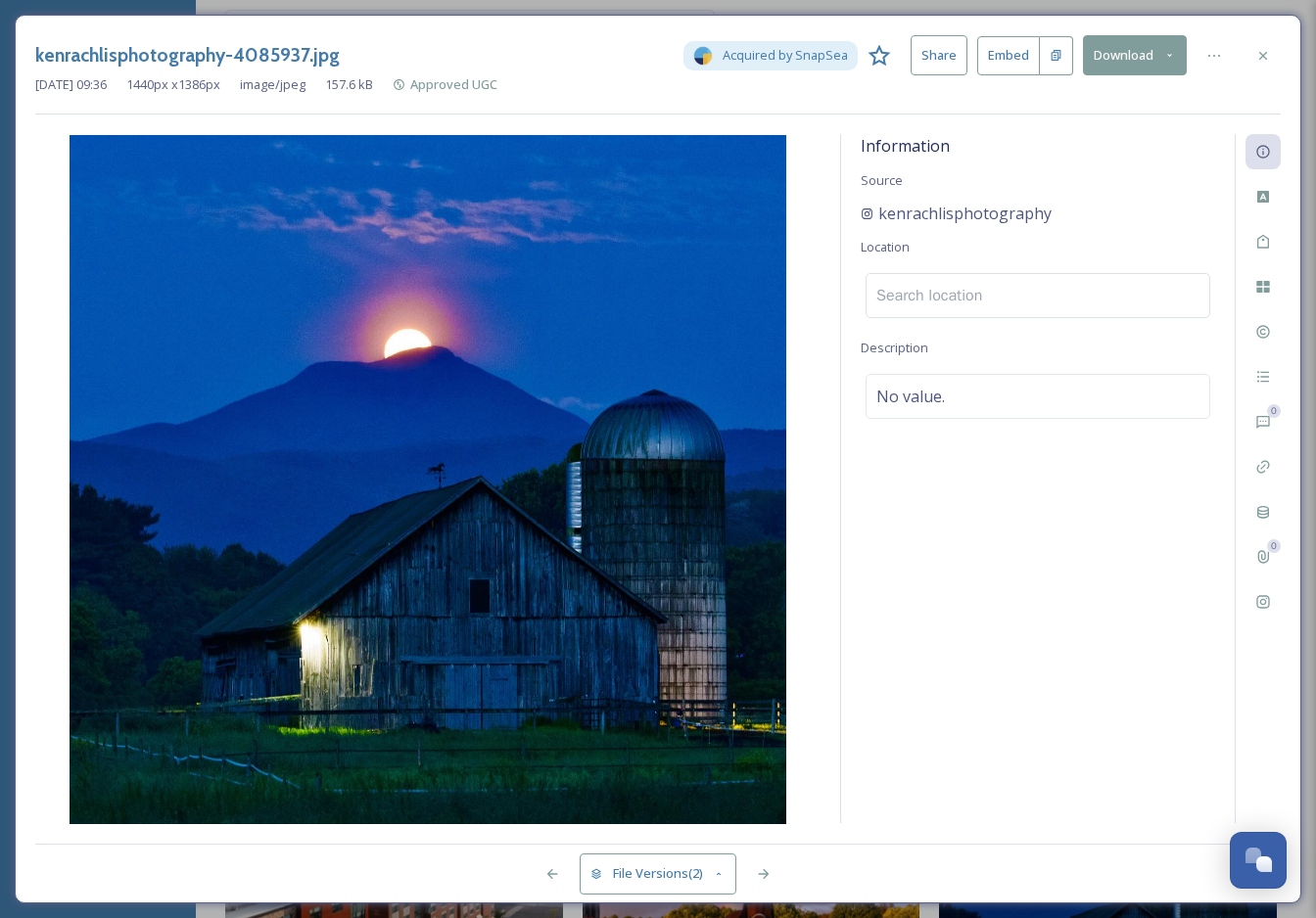 click at bounding box center [1038, 296] 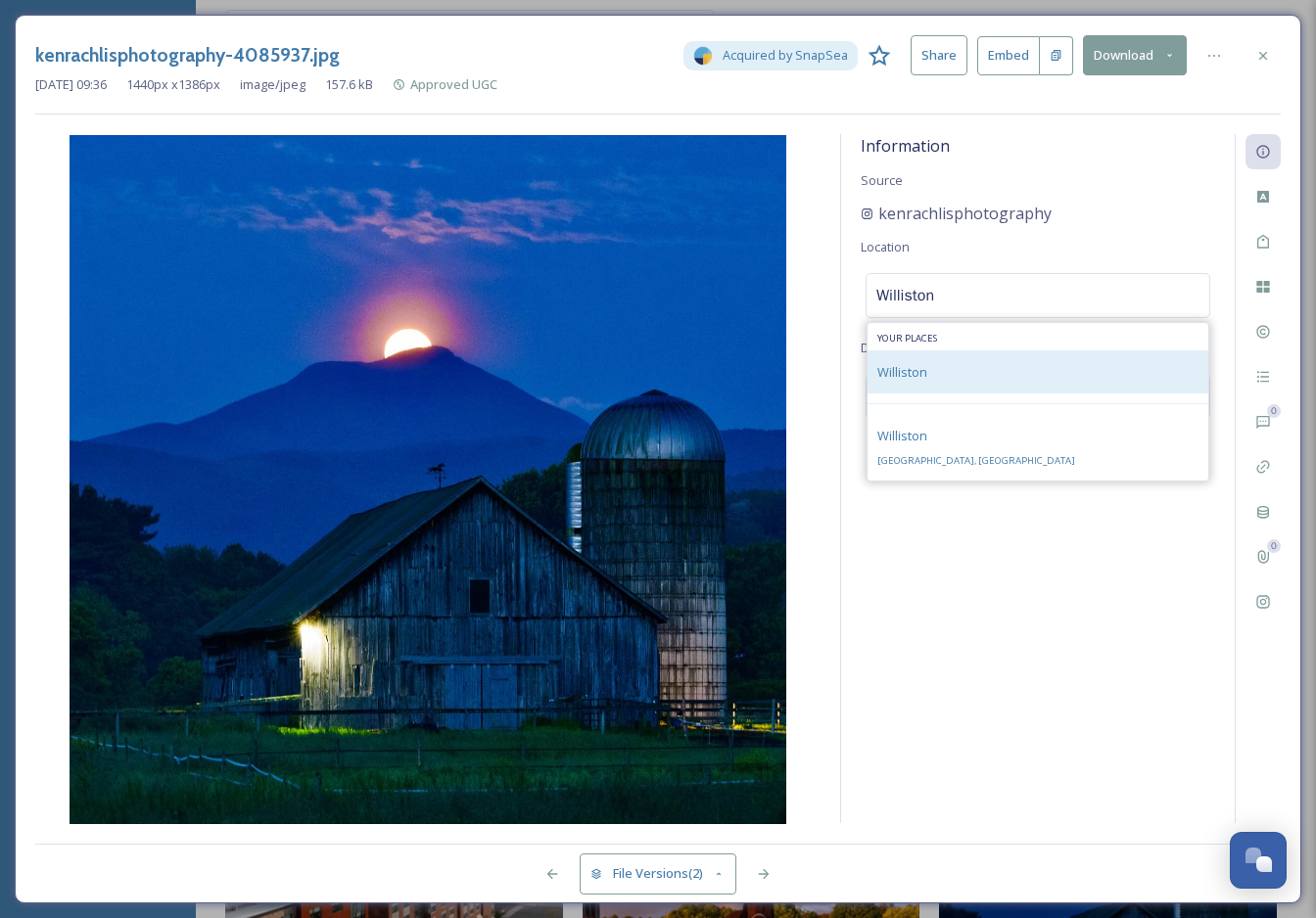 type on "Williston" 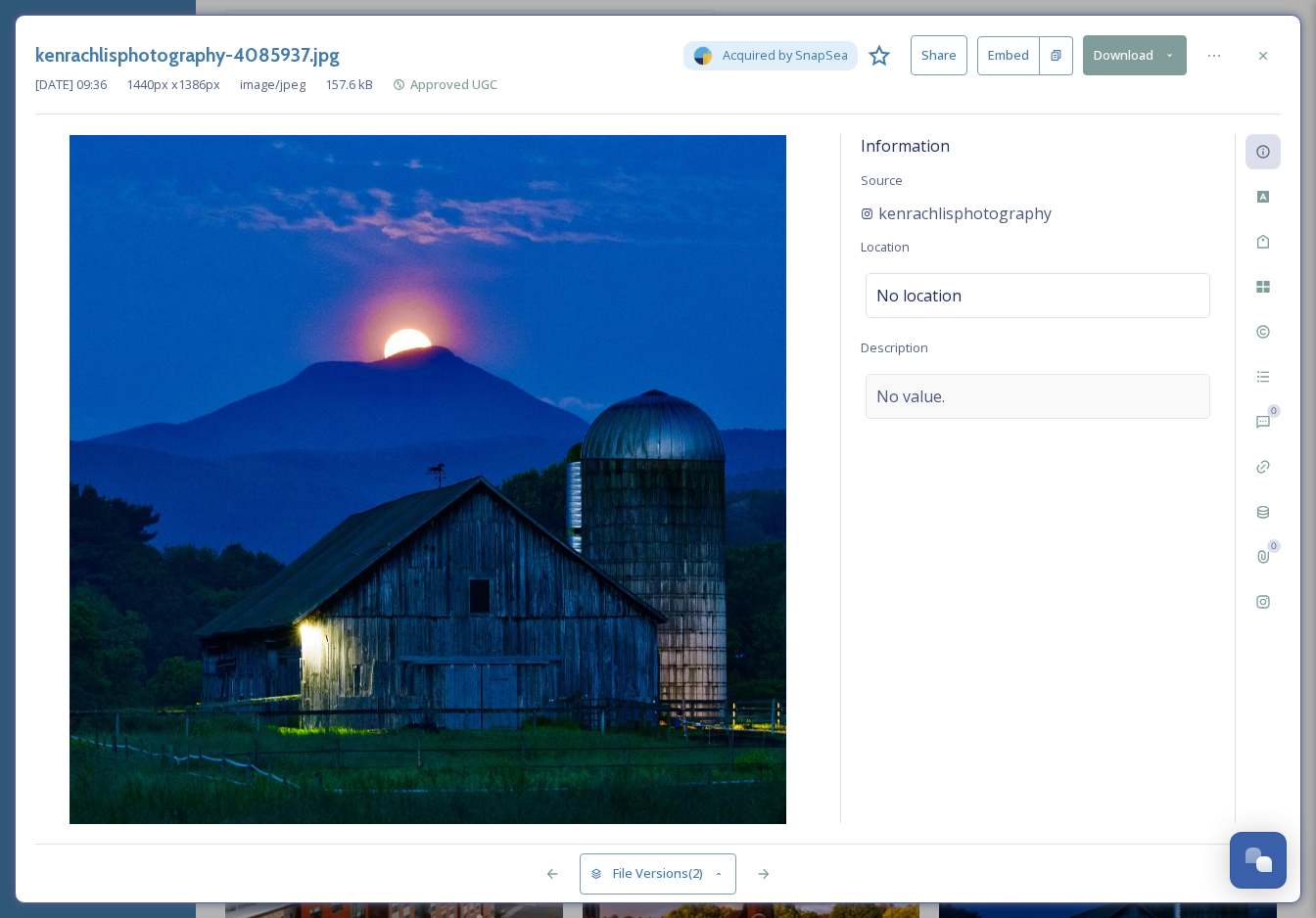 click on "No value." at bounding box center (1038, 396) 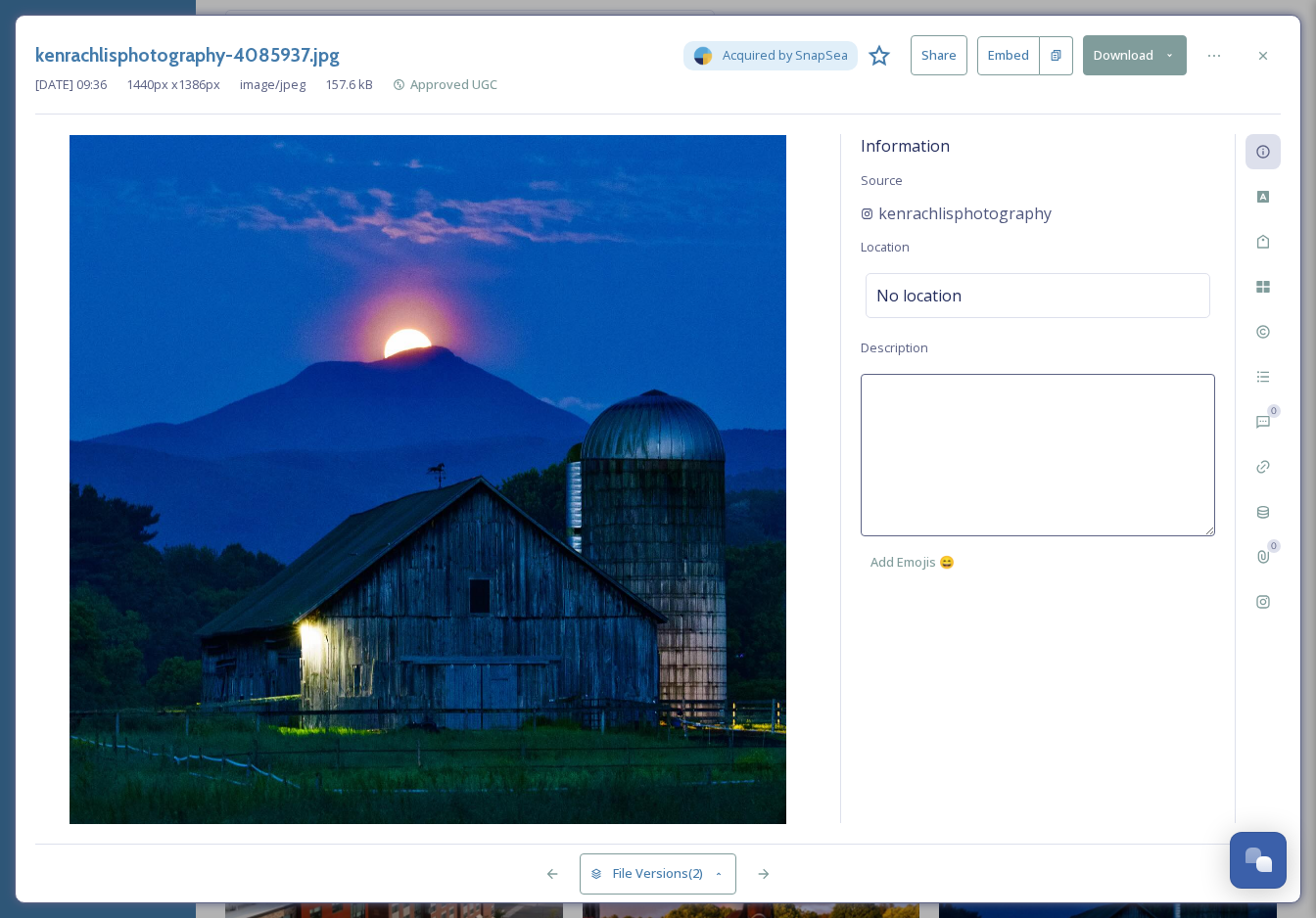 click at bounding box center (1038, 455) 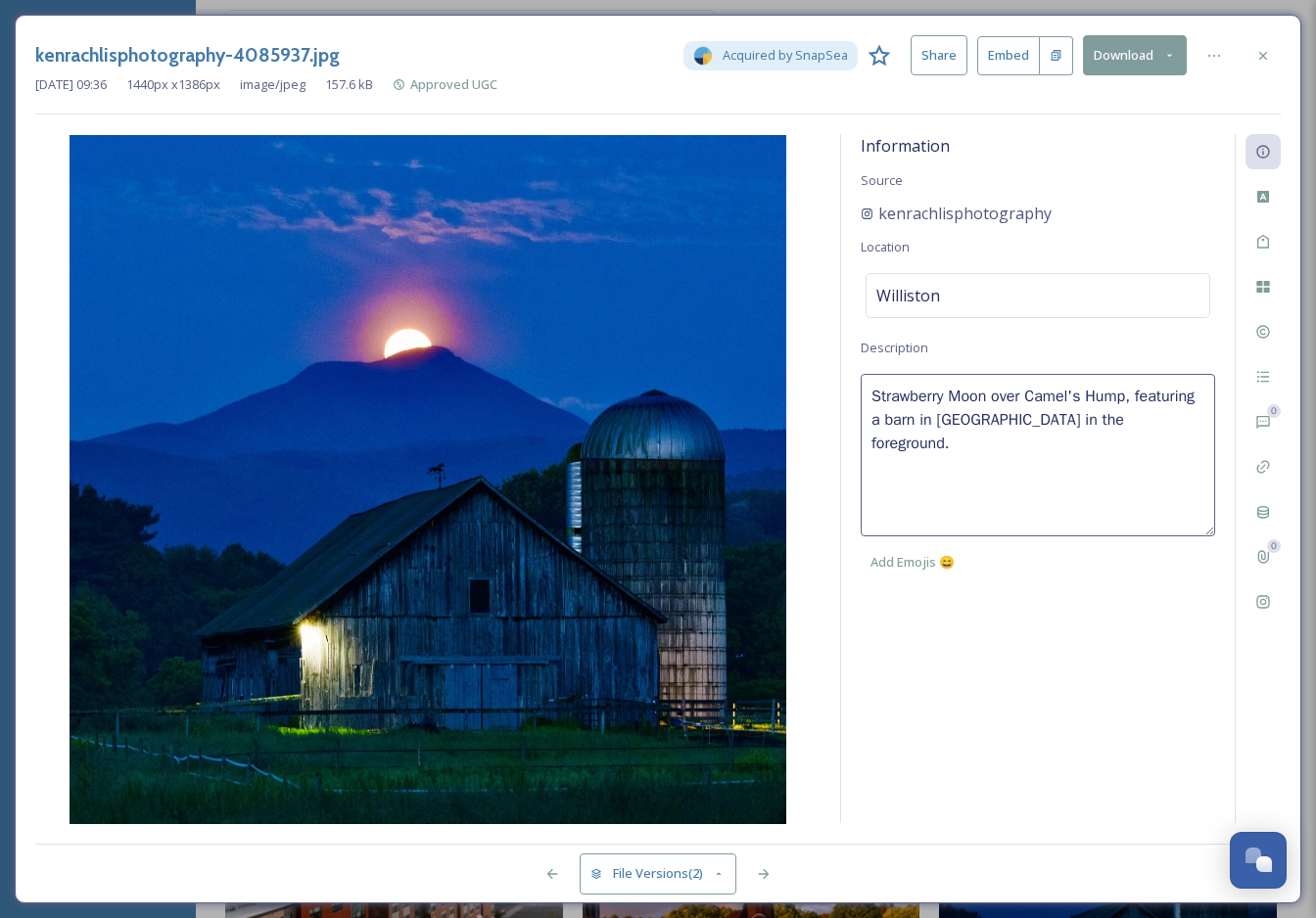click on "Strawberry Moon over Camel's Hump, featuring a barn in Williston in the foreground." at bounding box center (1038, 455) 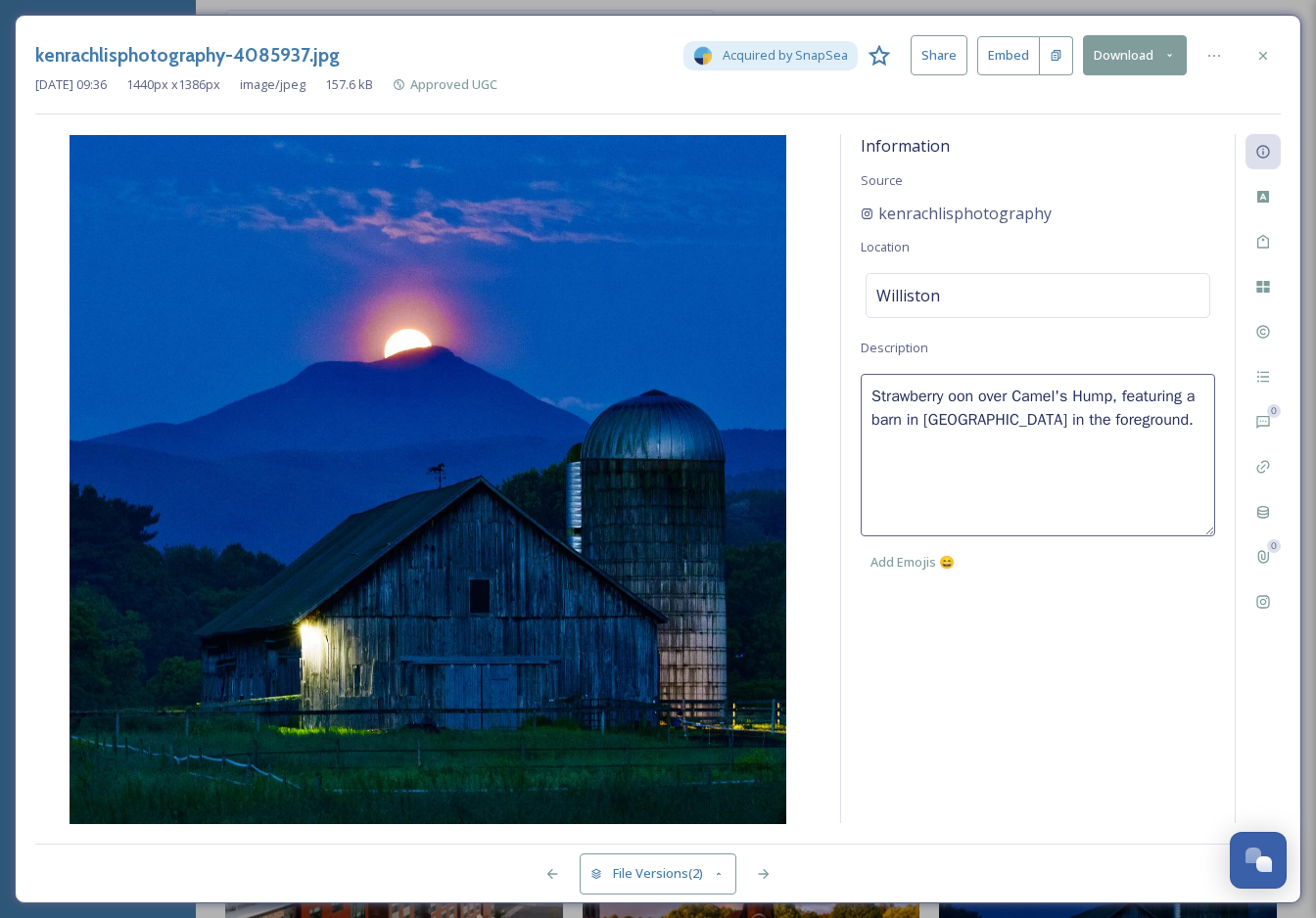 type on "Strawberry moon over Camel's Hump, featuring a barn in Williston in the foreground." 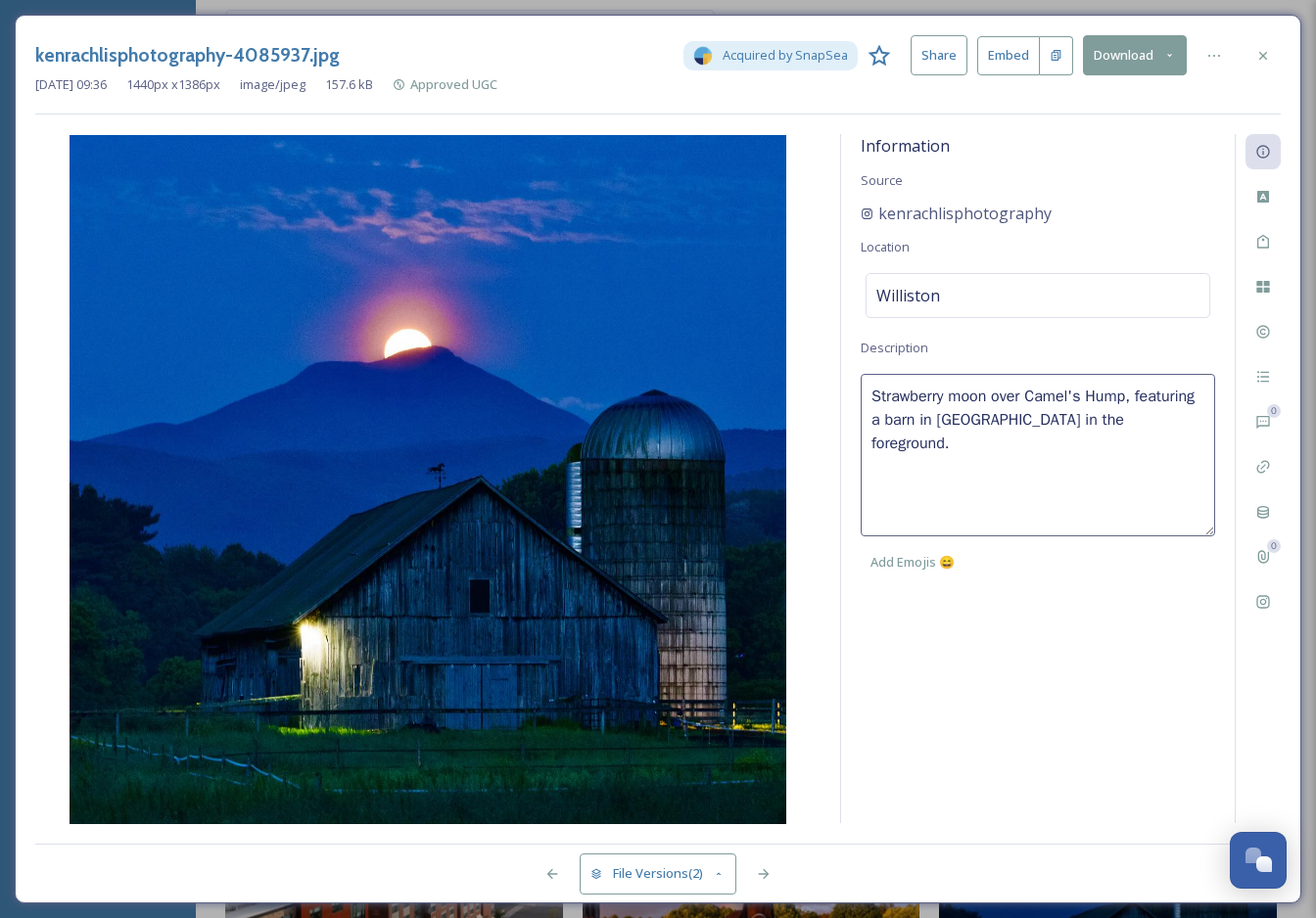 drag, startPoint x: 1135, startPoint y: 396, endPoint x: 867, endPoint y: 399, distance: 268.01679 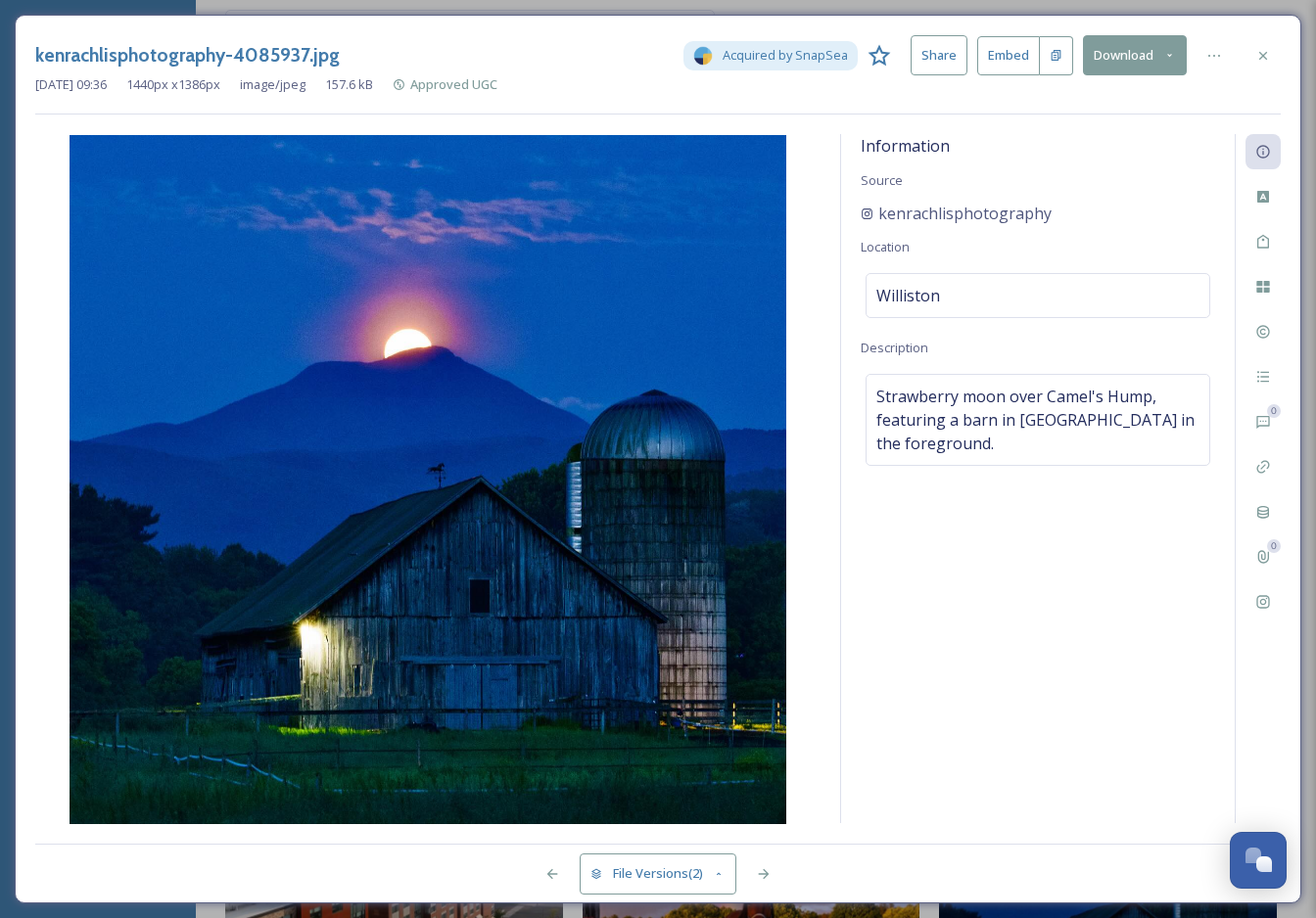 click on "Information Source kenrachlisphotography Location Williston Description Strawberry moon over Camel's Hump, featuring a barn in Williston in the foreground." at bounding box center [1038, 479] 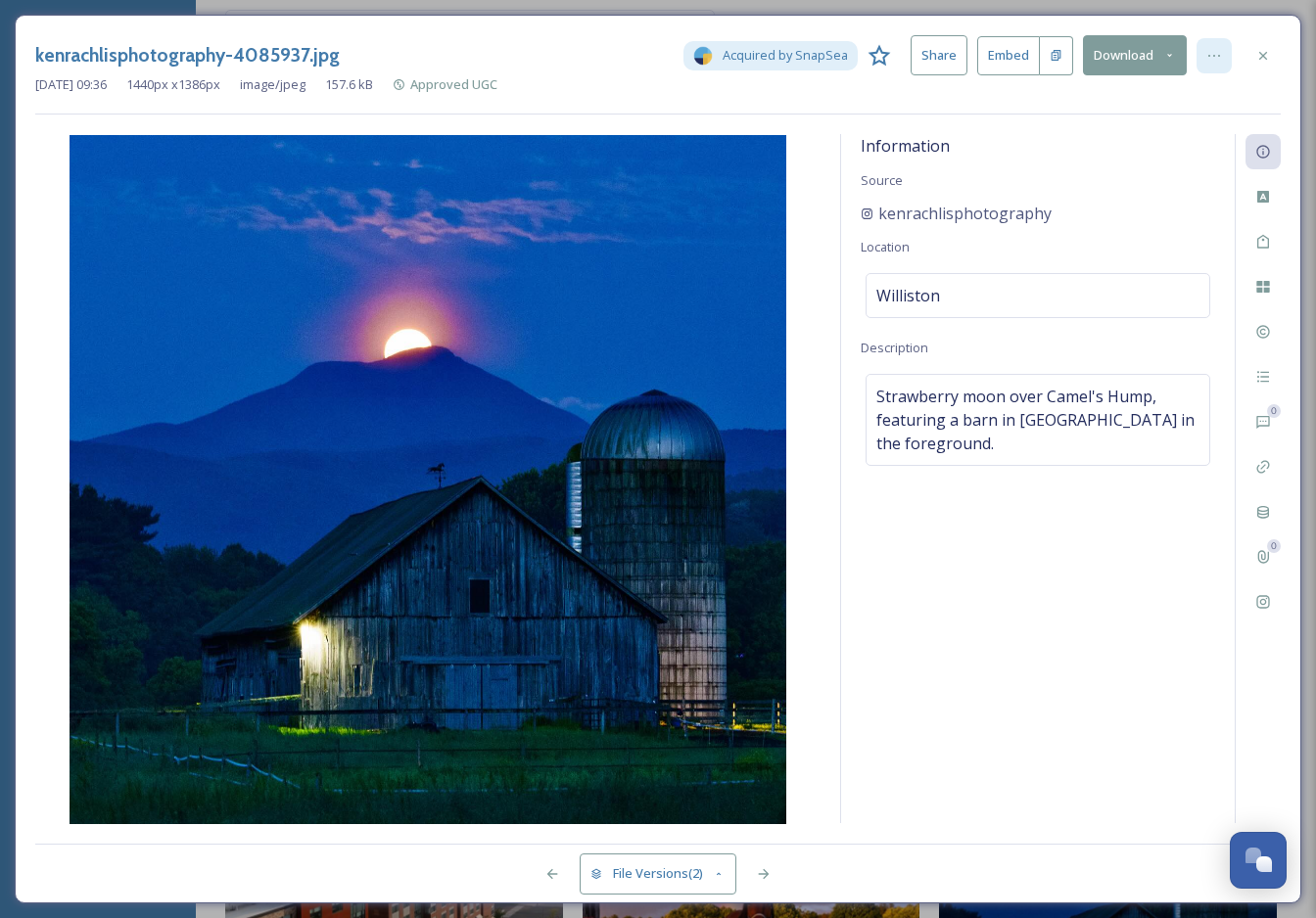 click 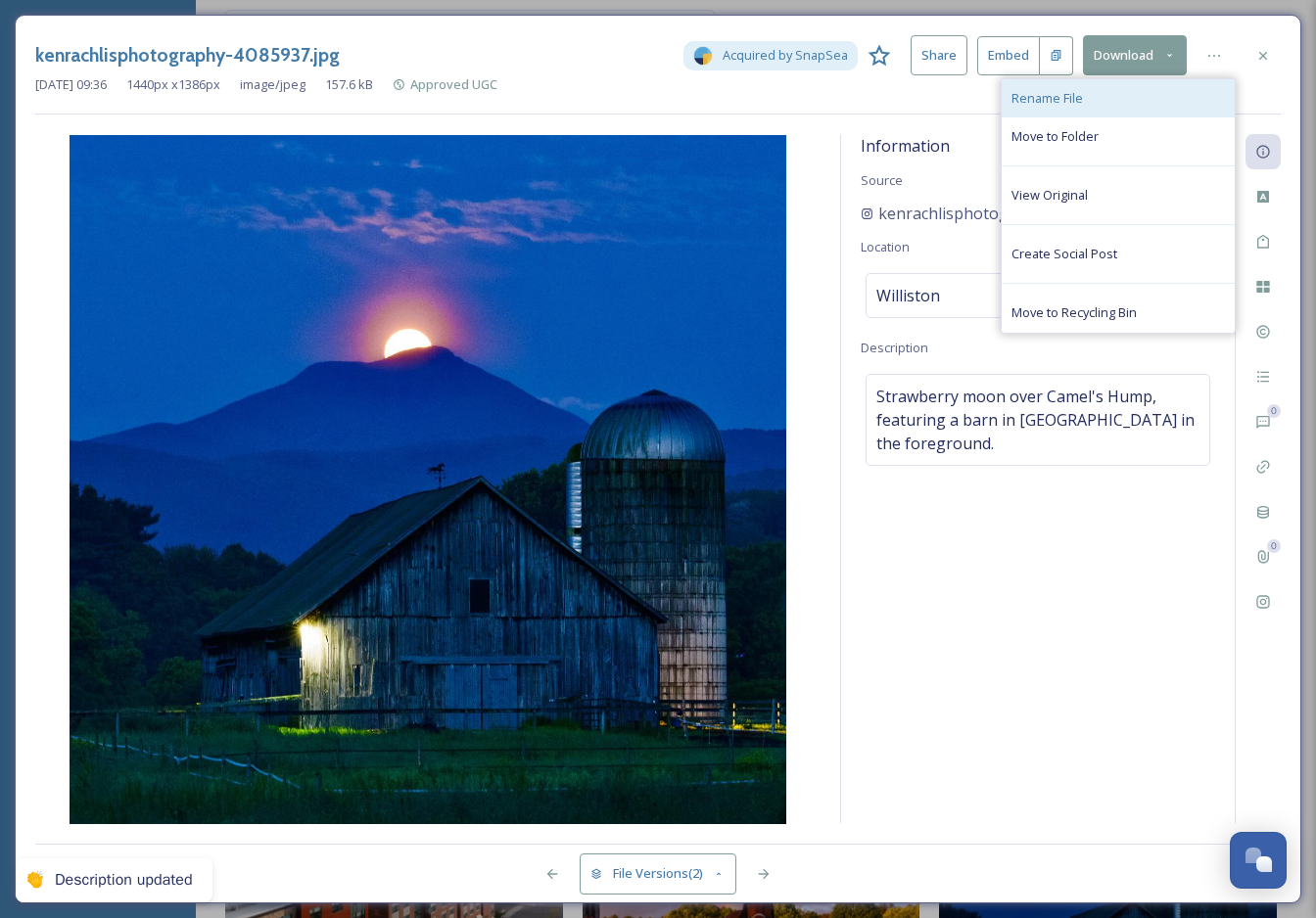 click on "Rename File" at bounding box center (1118, 98) 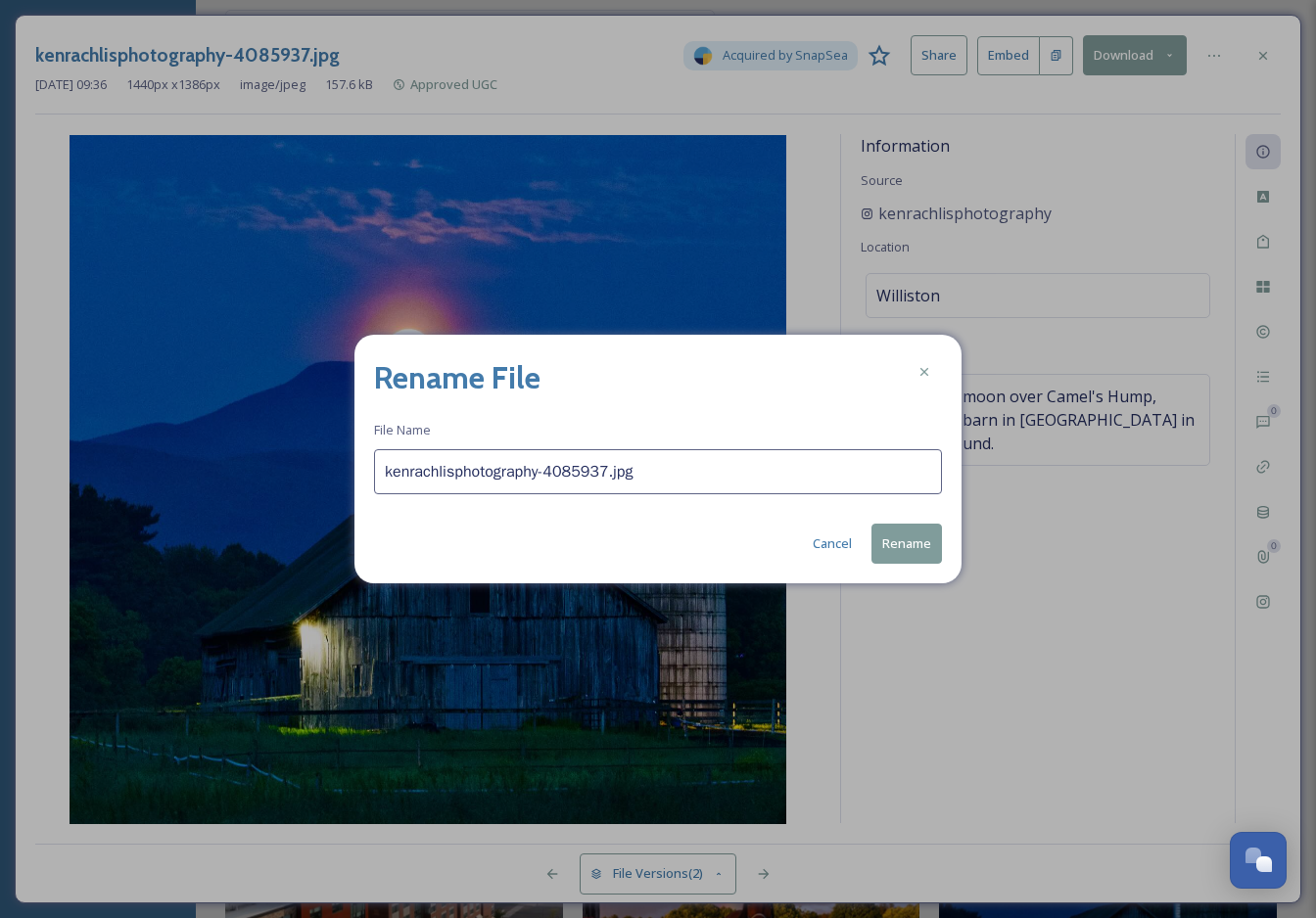 drag, startPoint x: 619, startPoint y: 471, endPoint x: 546, endPoint y: 463, distance: 73.437048 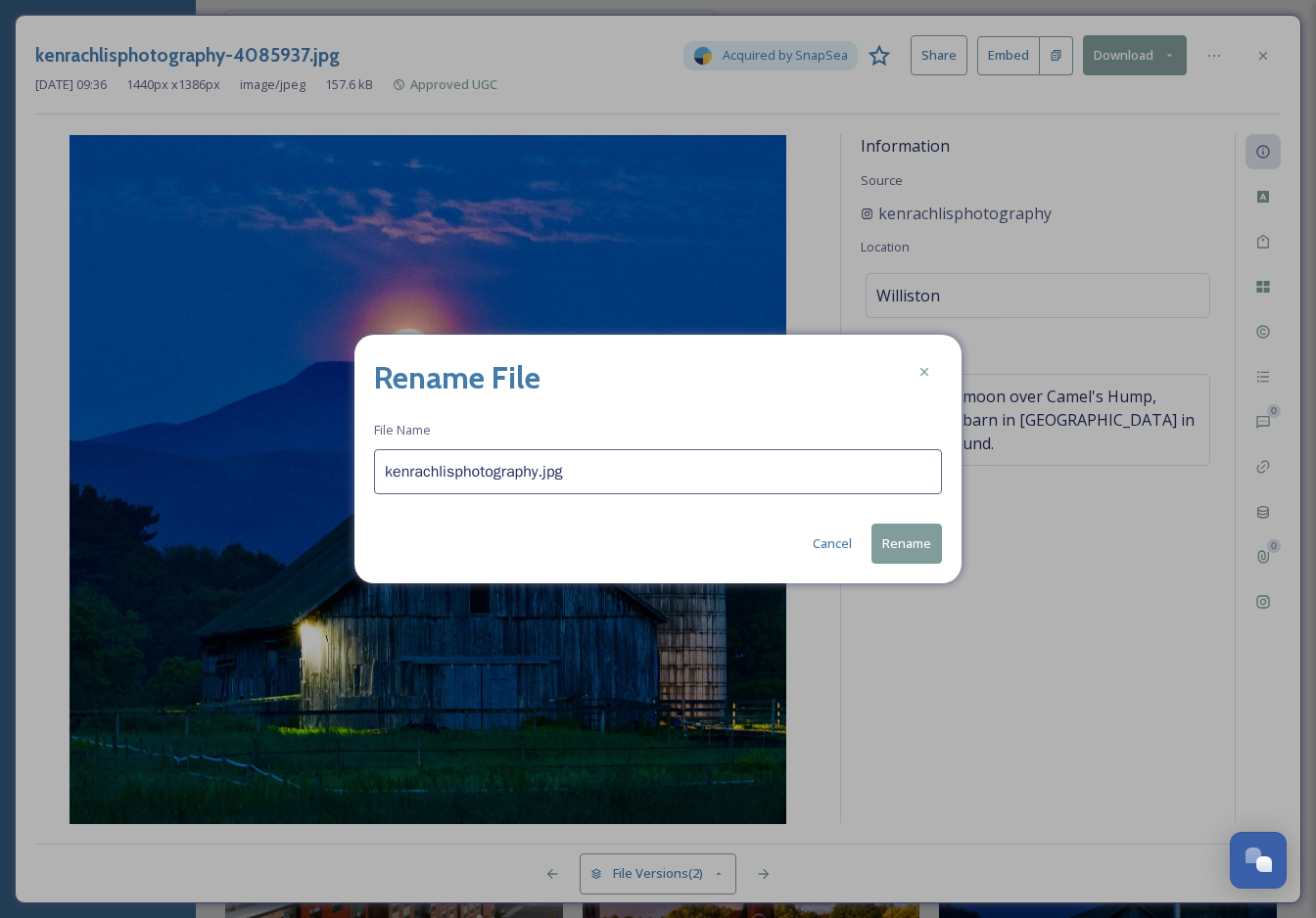click on "kenrachlisphotography.jpg" at bounding box center (658, 472) 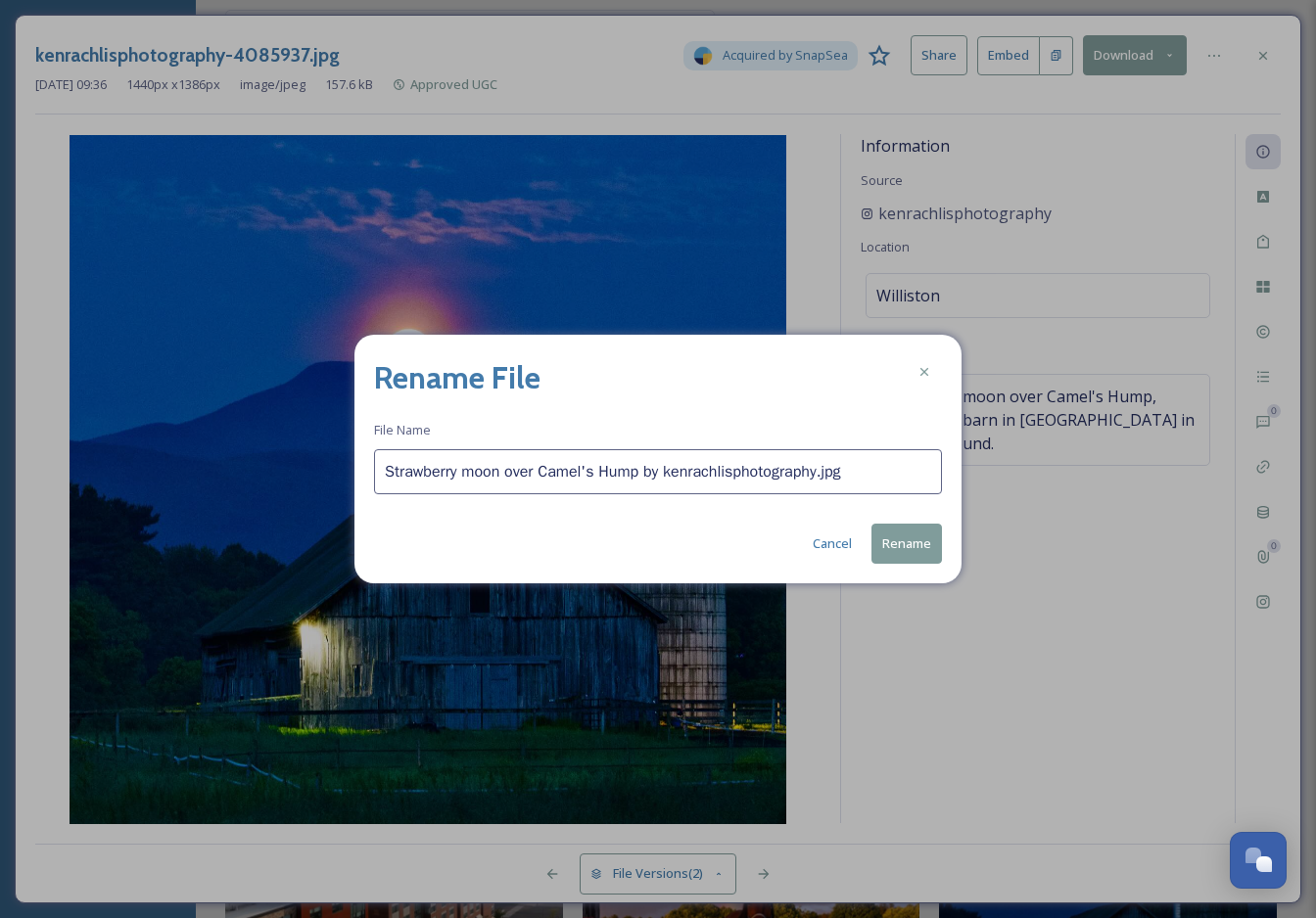 click on "Strawberry moon over Camel's Hump by kenrachlisphotography.jpg" at bounding box center (658, 472) 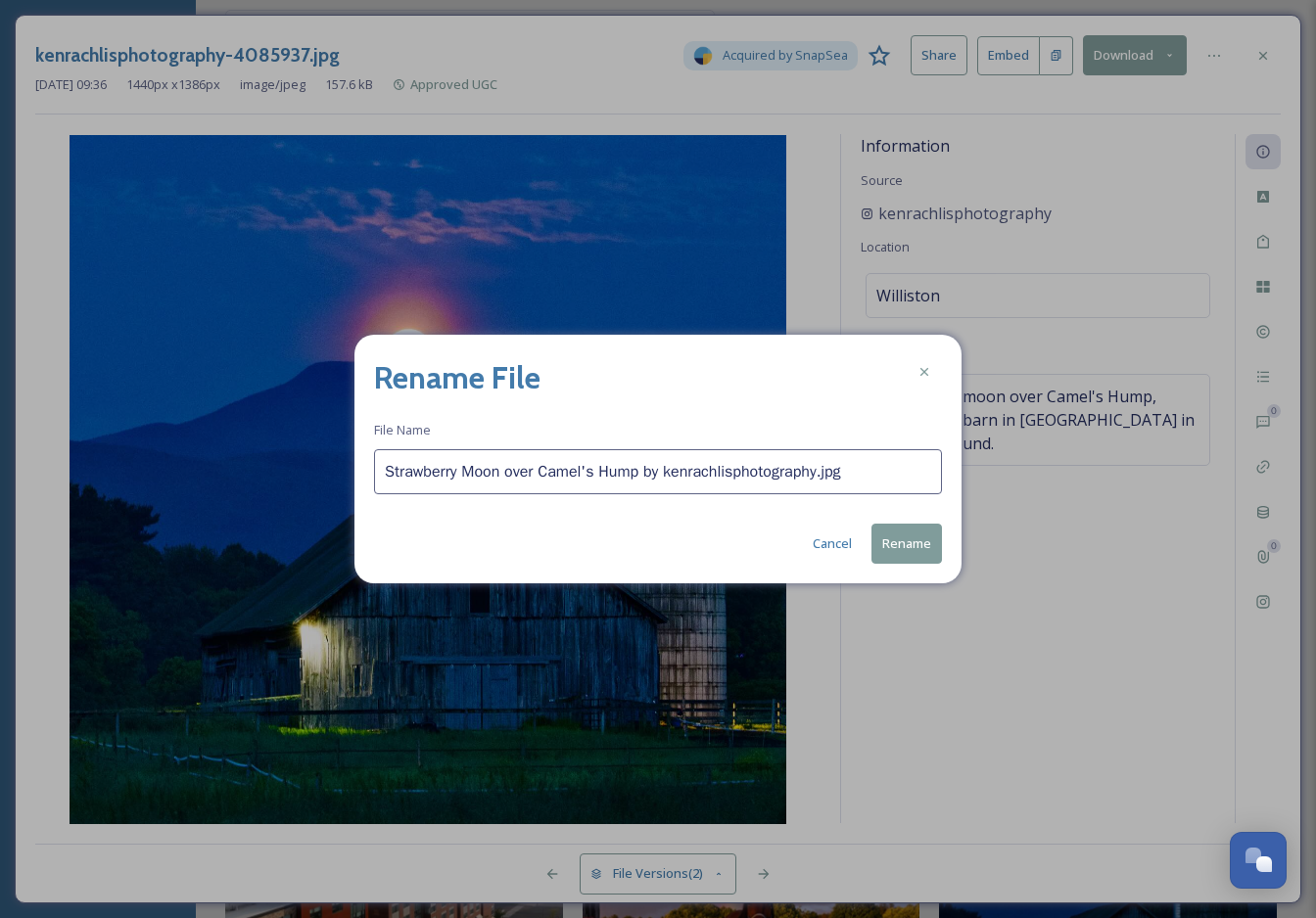 type on "Strawberry Moon over Camel's Hump by kenrachlisphotography.jpg" 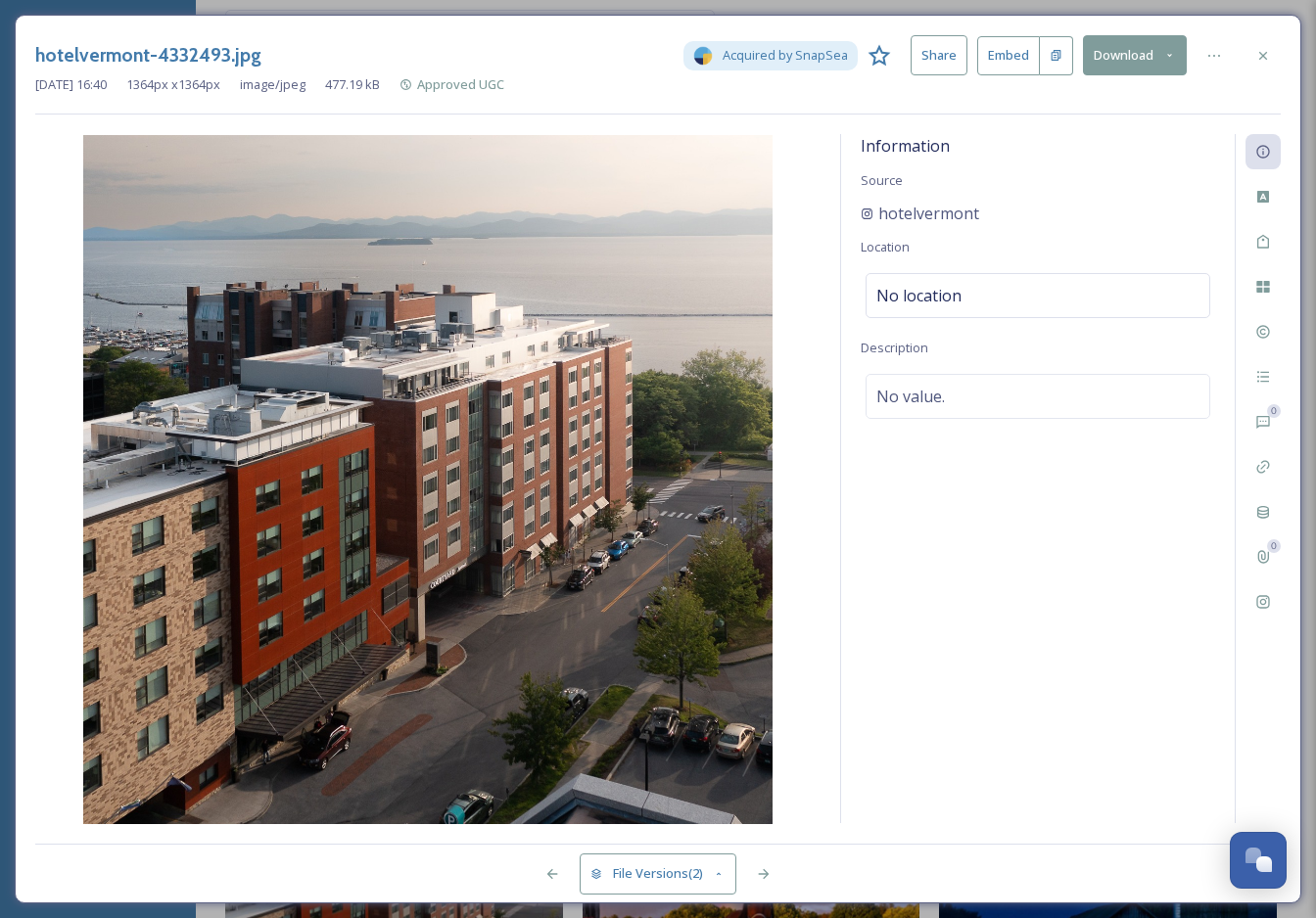 click 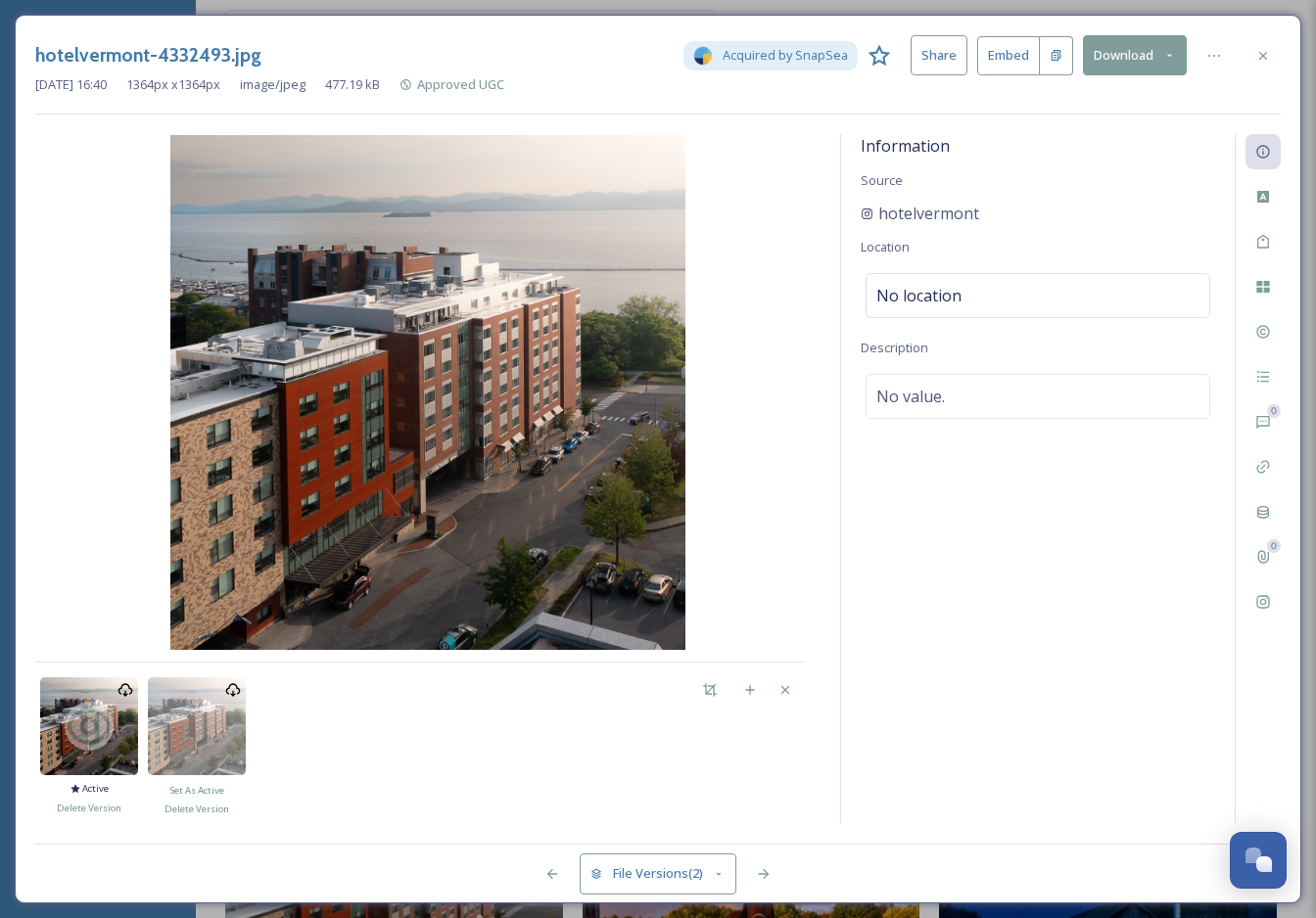 click 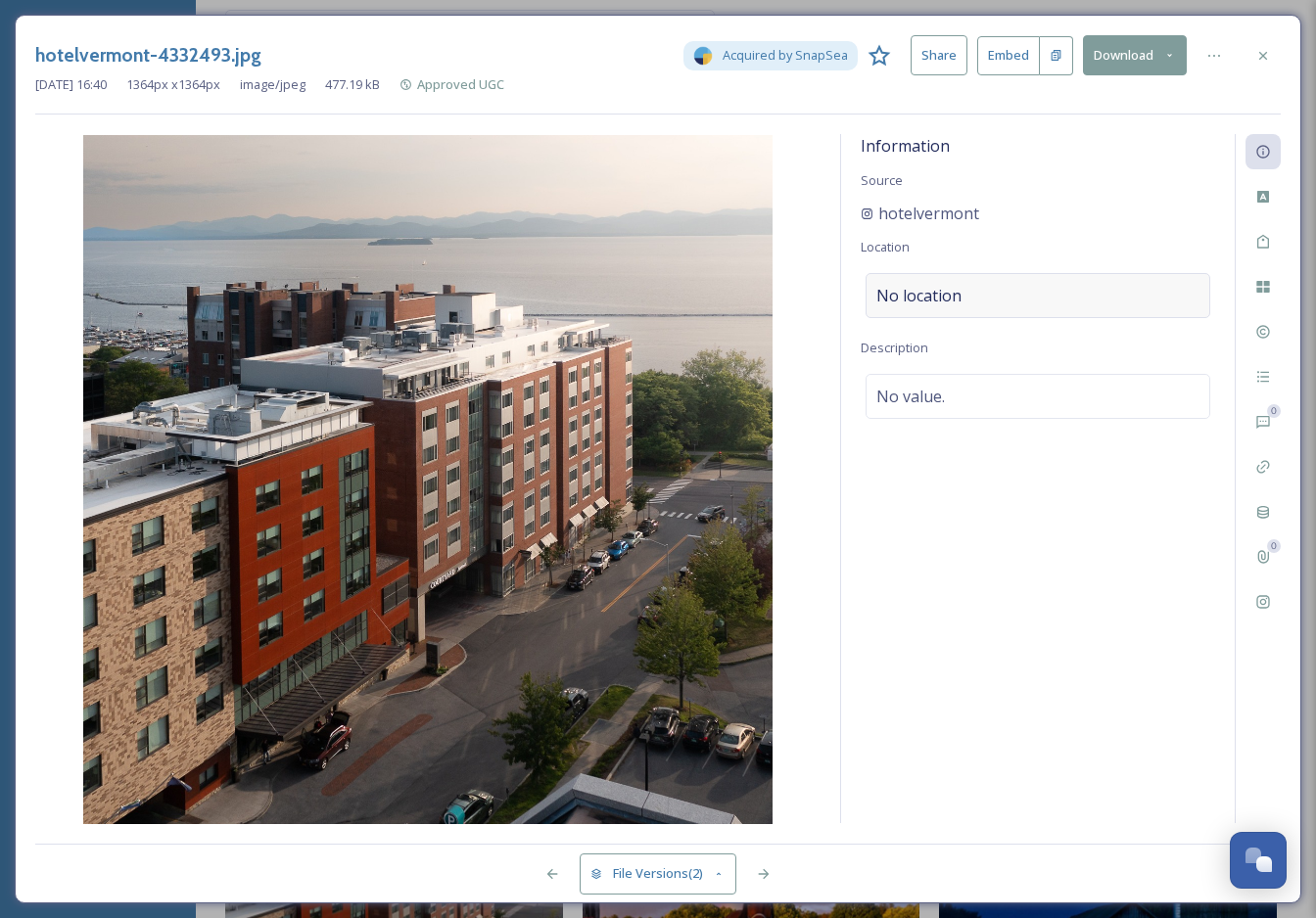 click on "No location" at bounding box center (1038, 296) 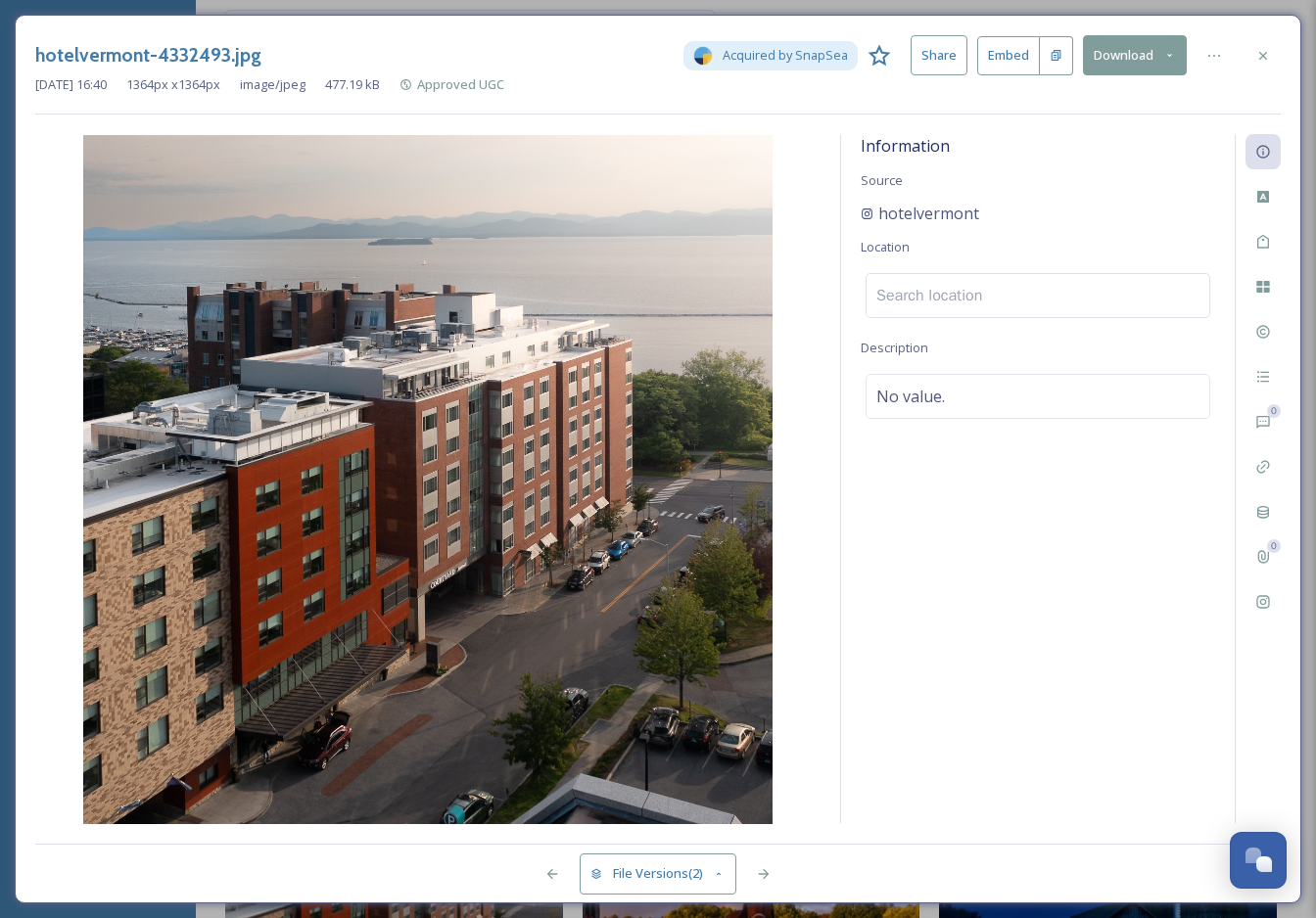 click at bounding box center (1038, 296) 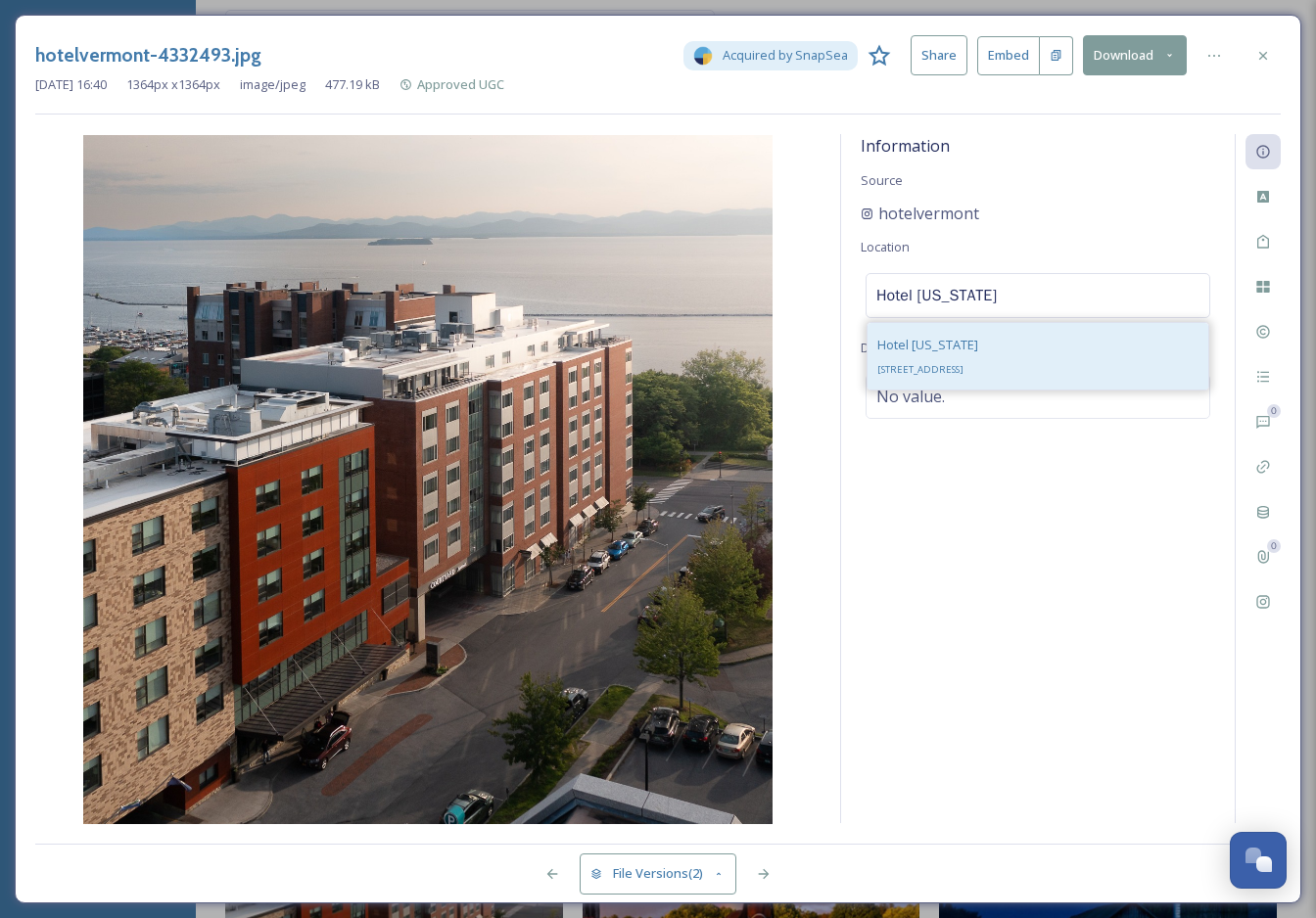 type on "Hotel Vermont" 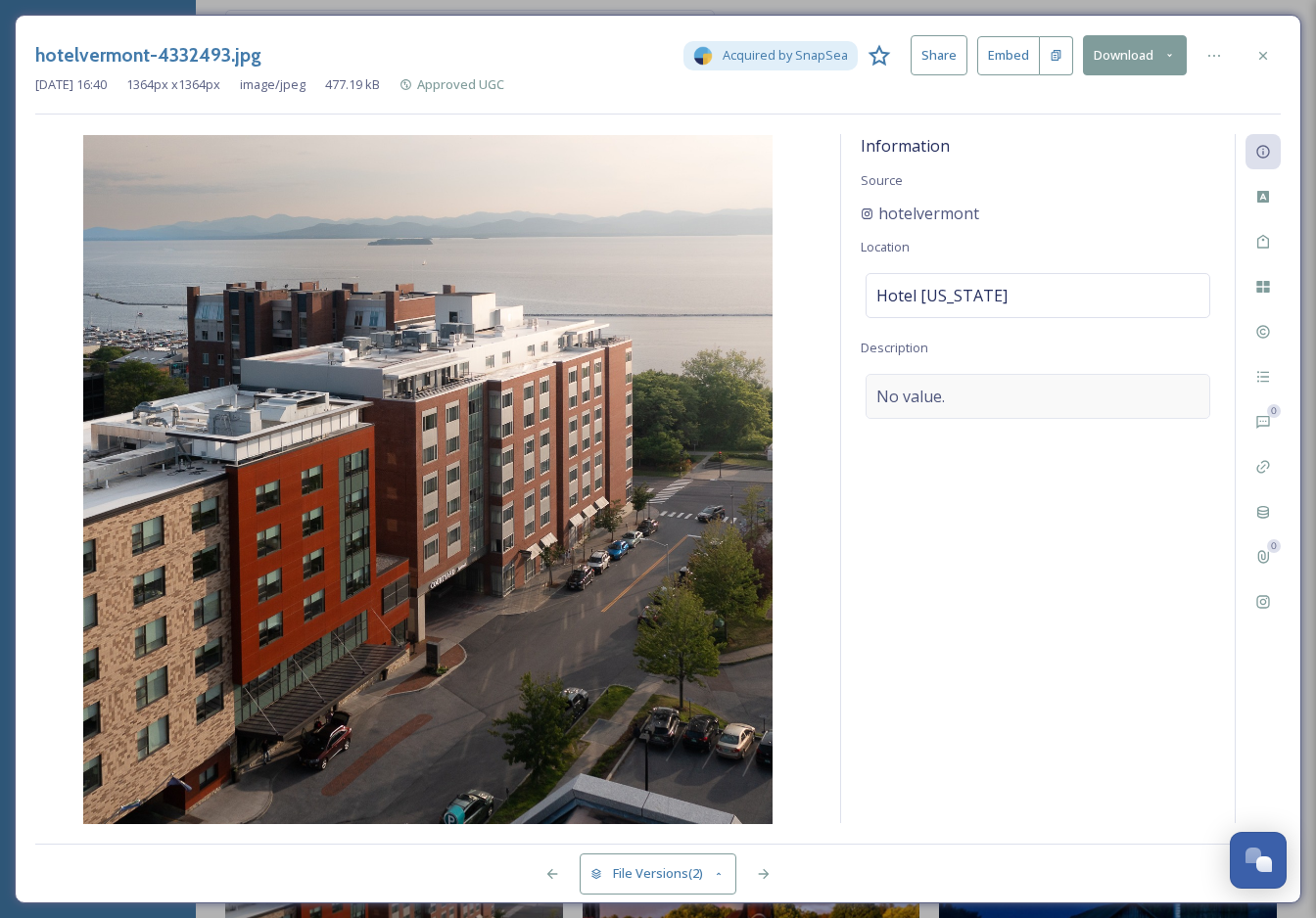 click on "No value." at bounding box center (1038, 396) 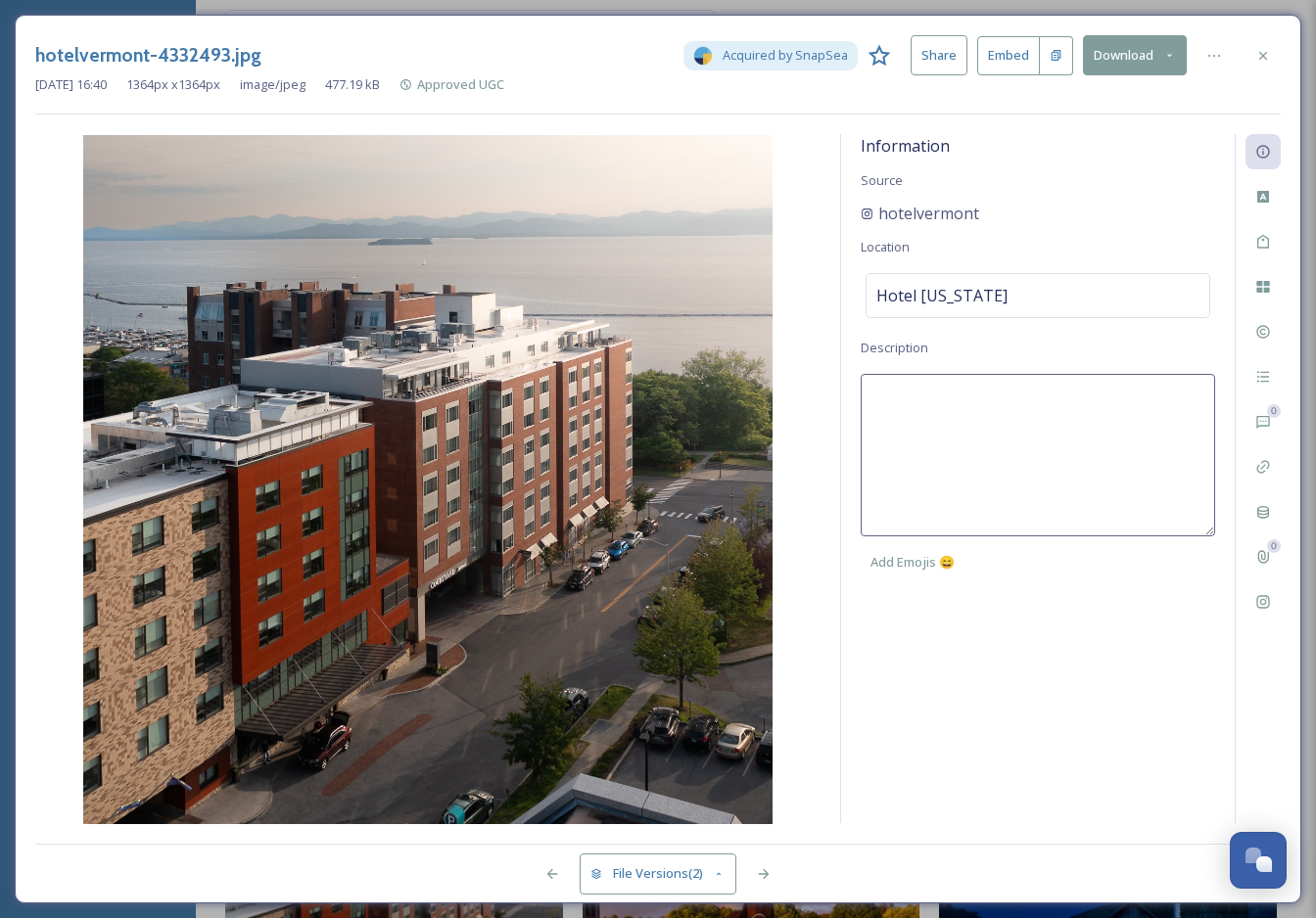 click at bounding box center (1038, 455) 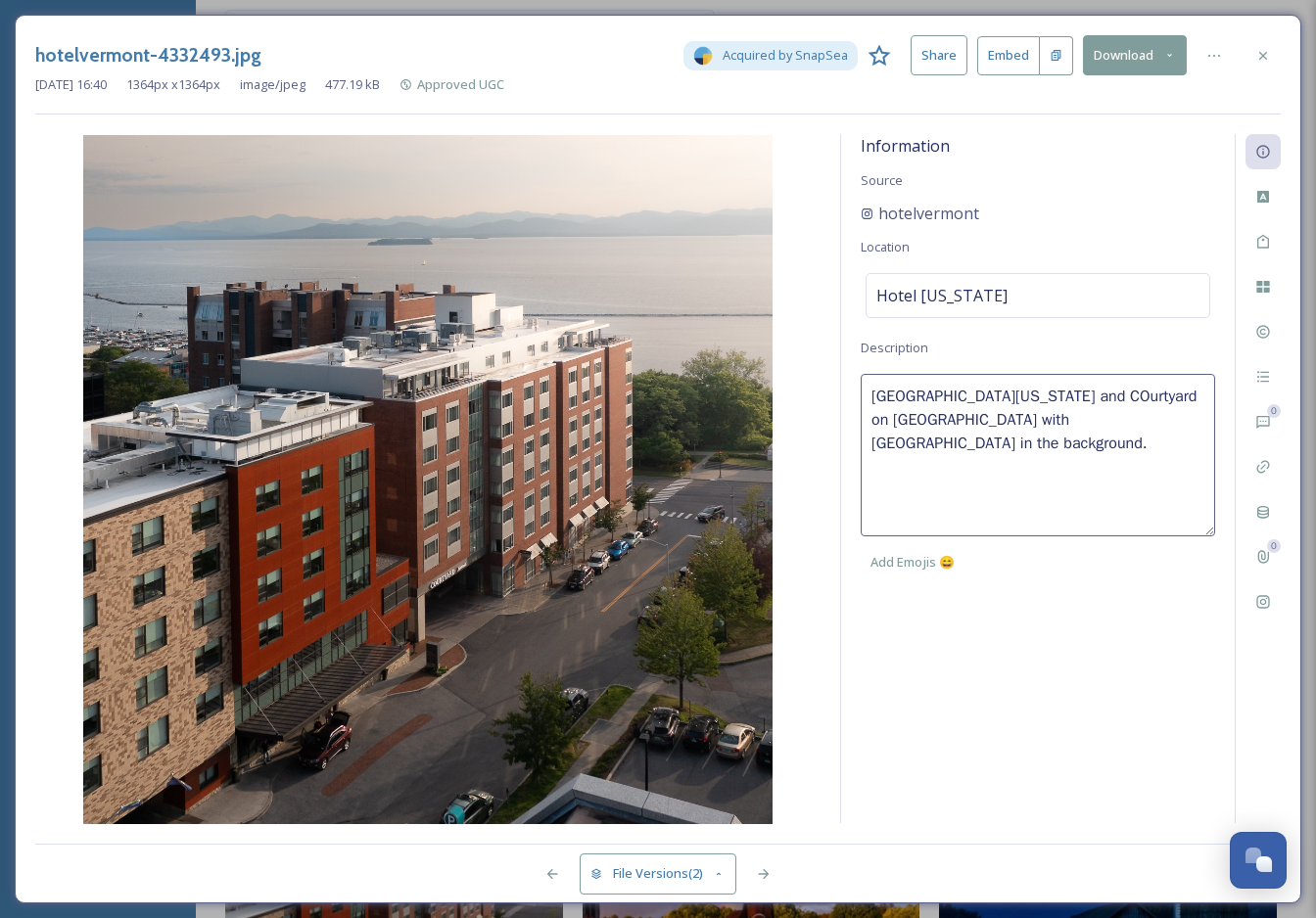 click on "Hotel Vermont and COurtyard on Cherry Street with Lake Champlain in the background." at bounding box center [1038, 455] 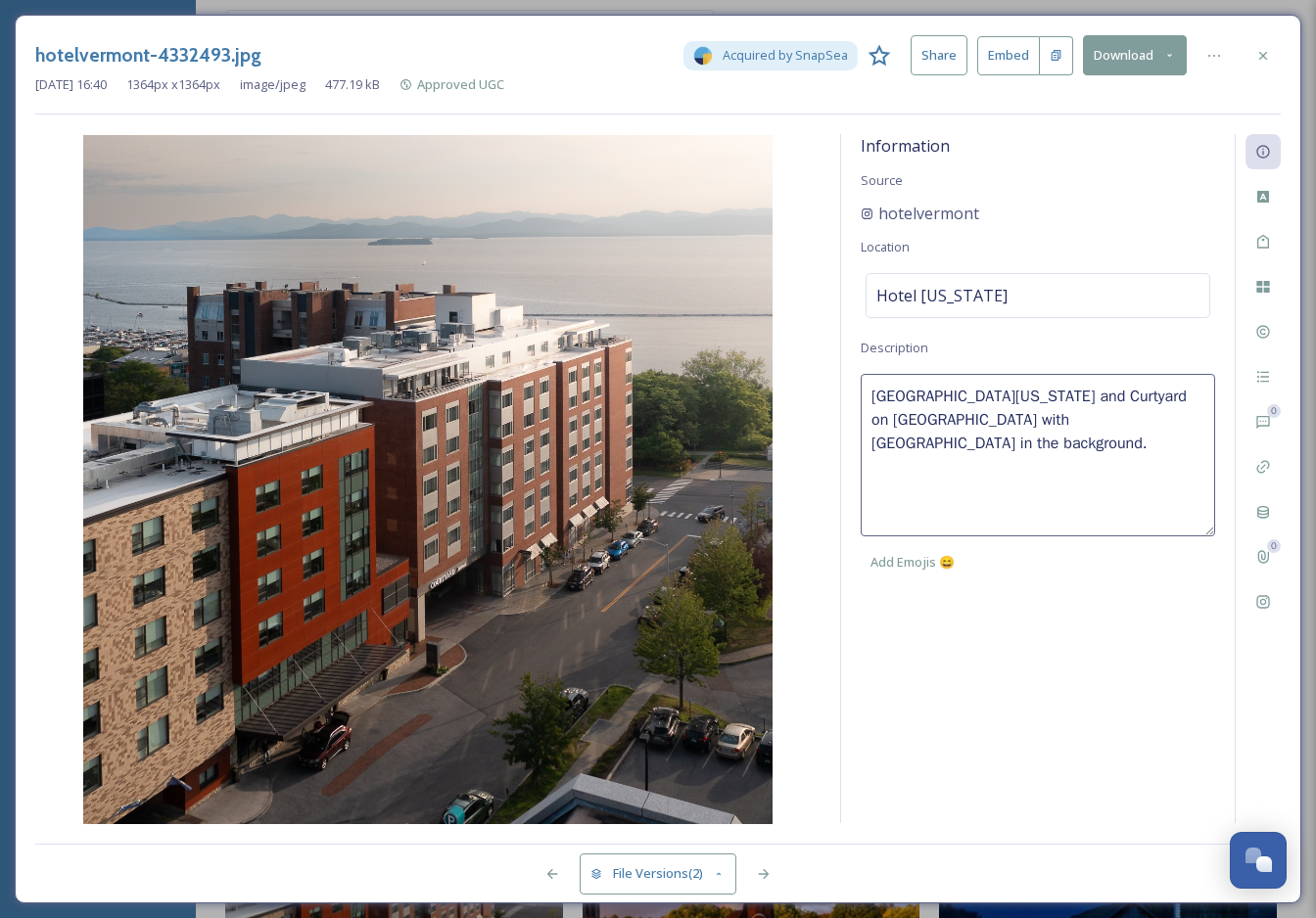 type on "Hotel Vermont and Courtyard on Cherry Street with Lake Champlain in the background." 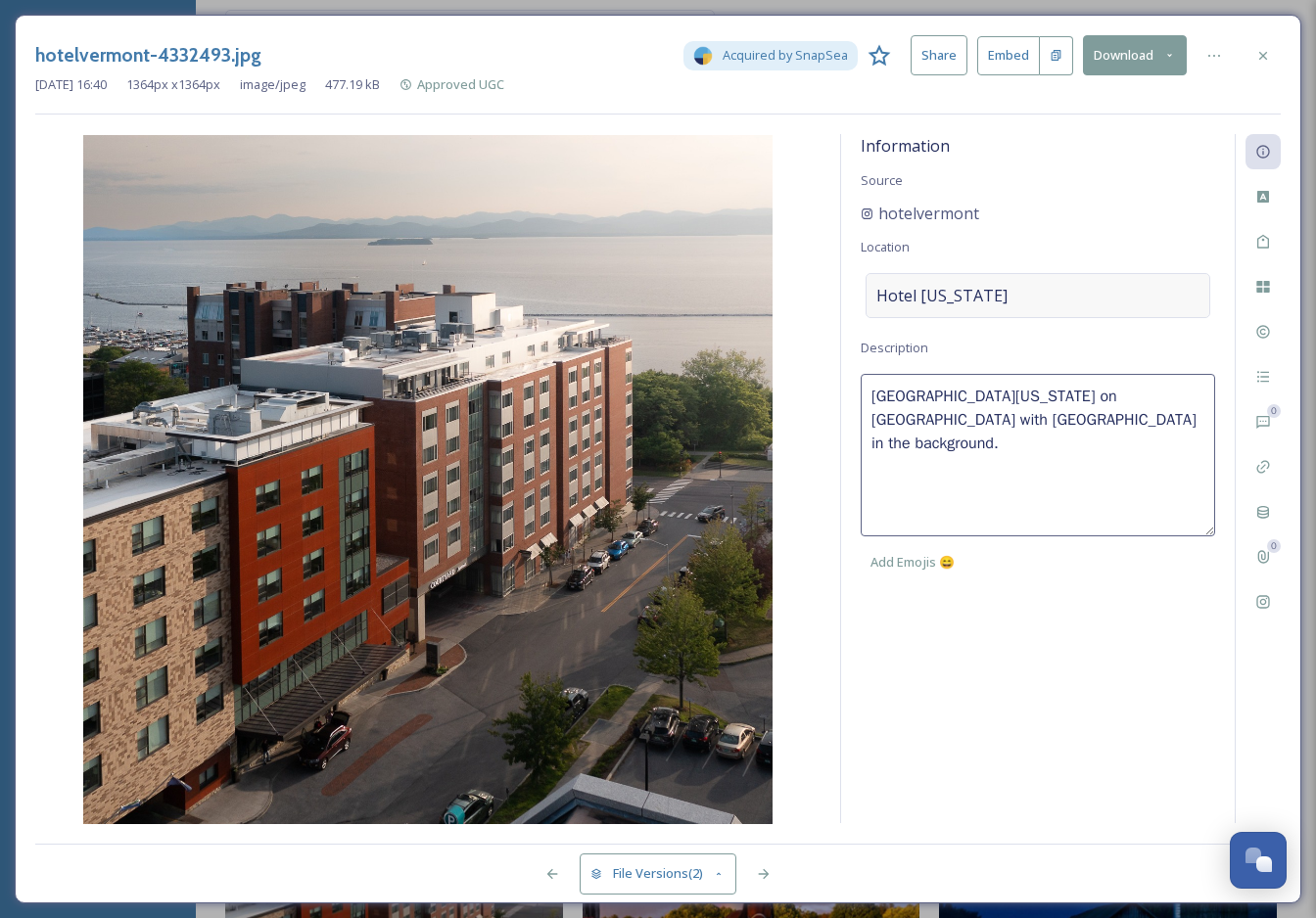 click on "Hotel Vermont" at bounding box center [1038, 296] 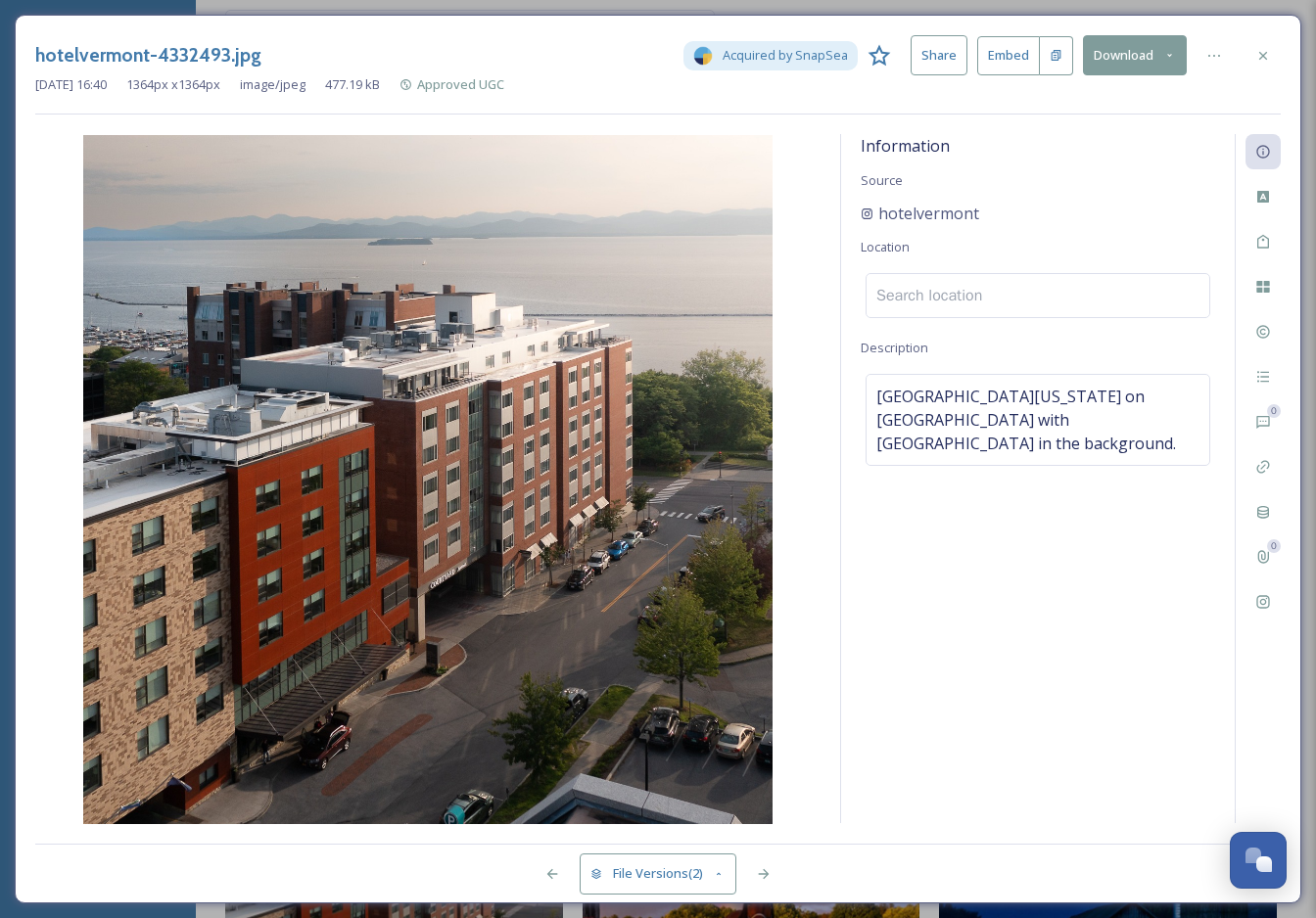 click at bounding box center [1038, 296] 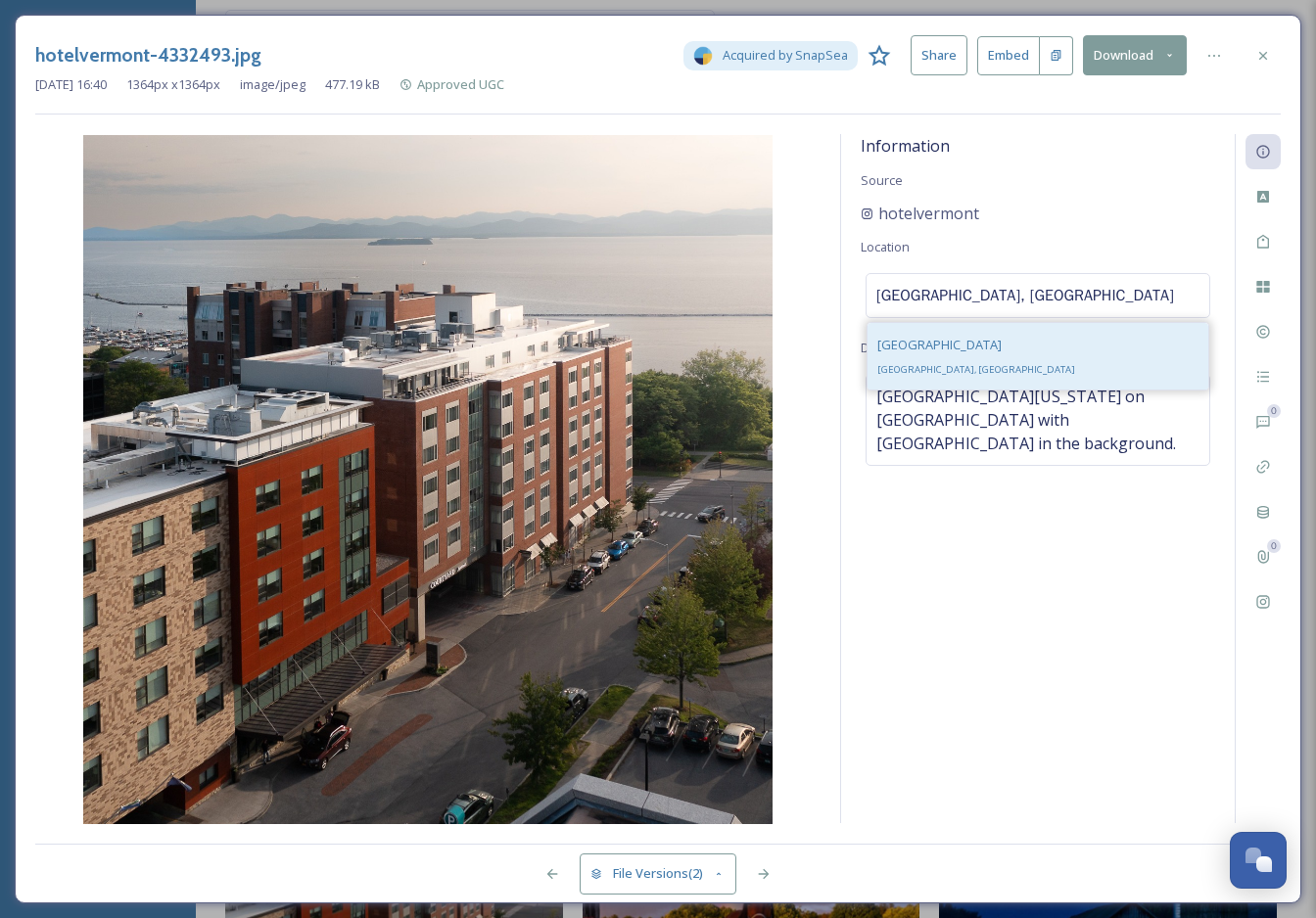 type on "Cherry Street, burlington" 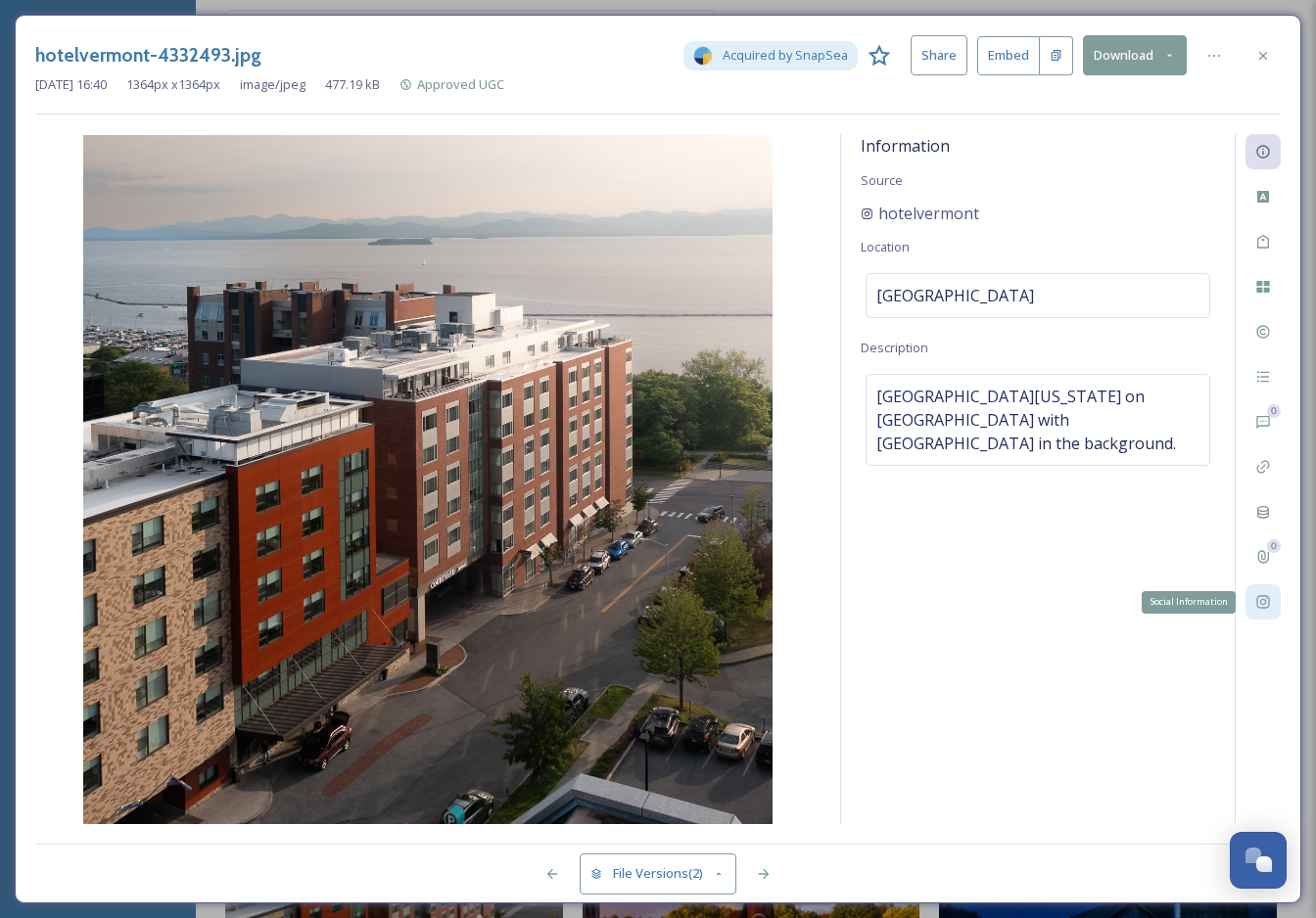 click on "Social Information" at bounding box center [1263, 602] 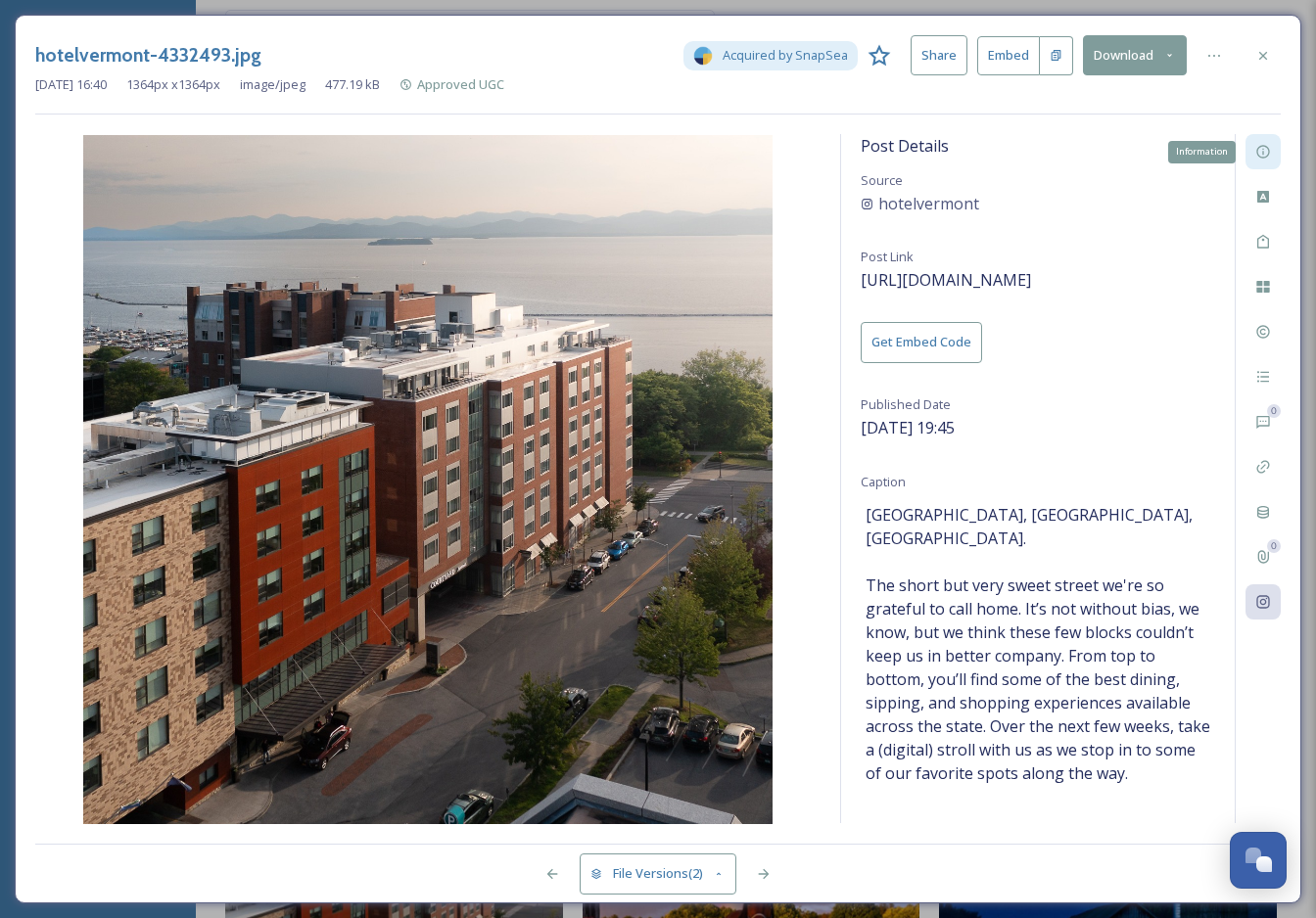 click on "Information" at bounding box center [1263, 152] 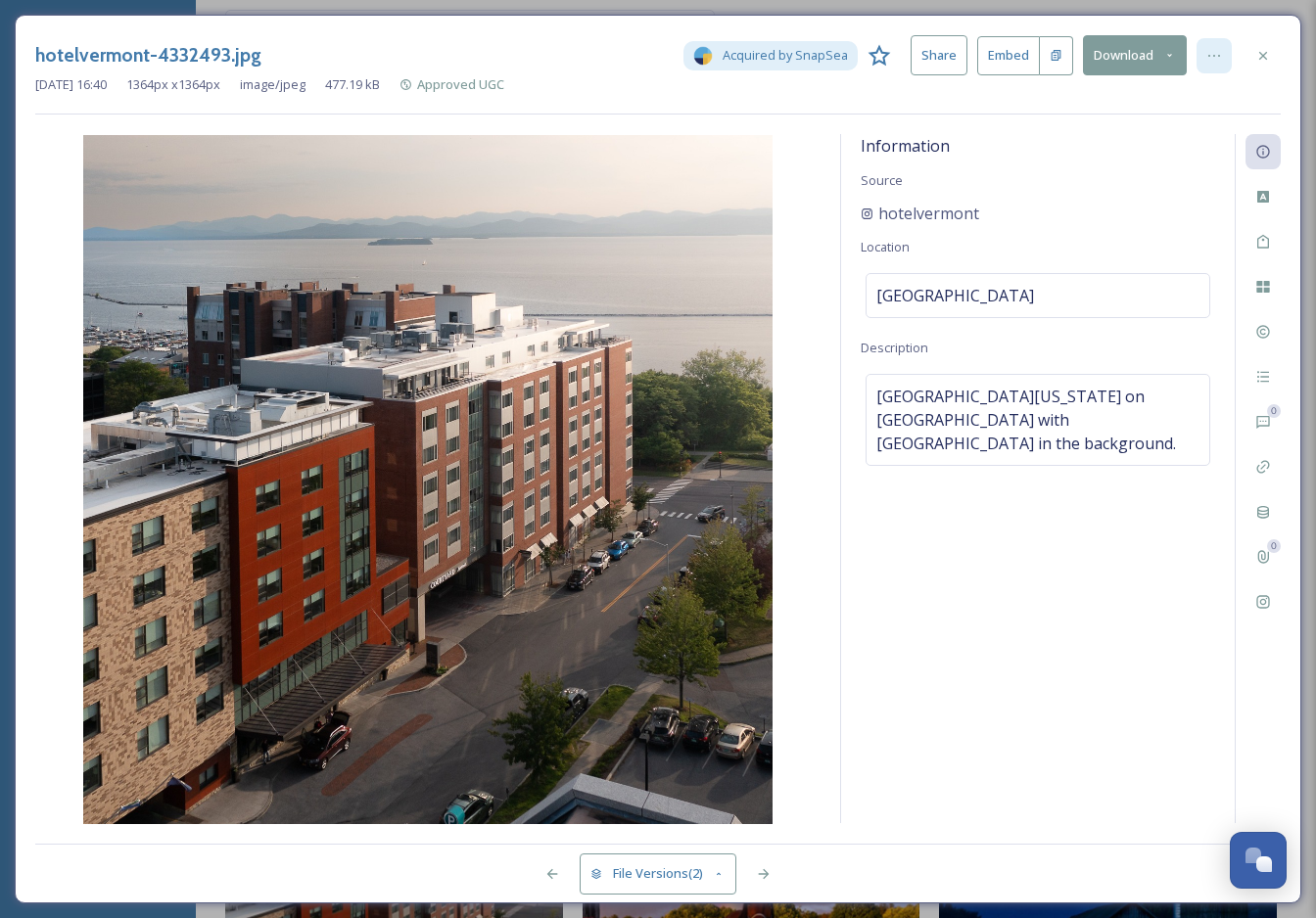 click 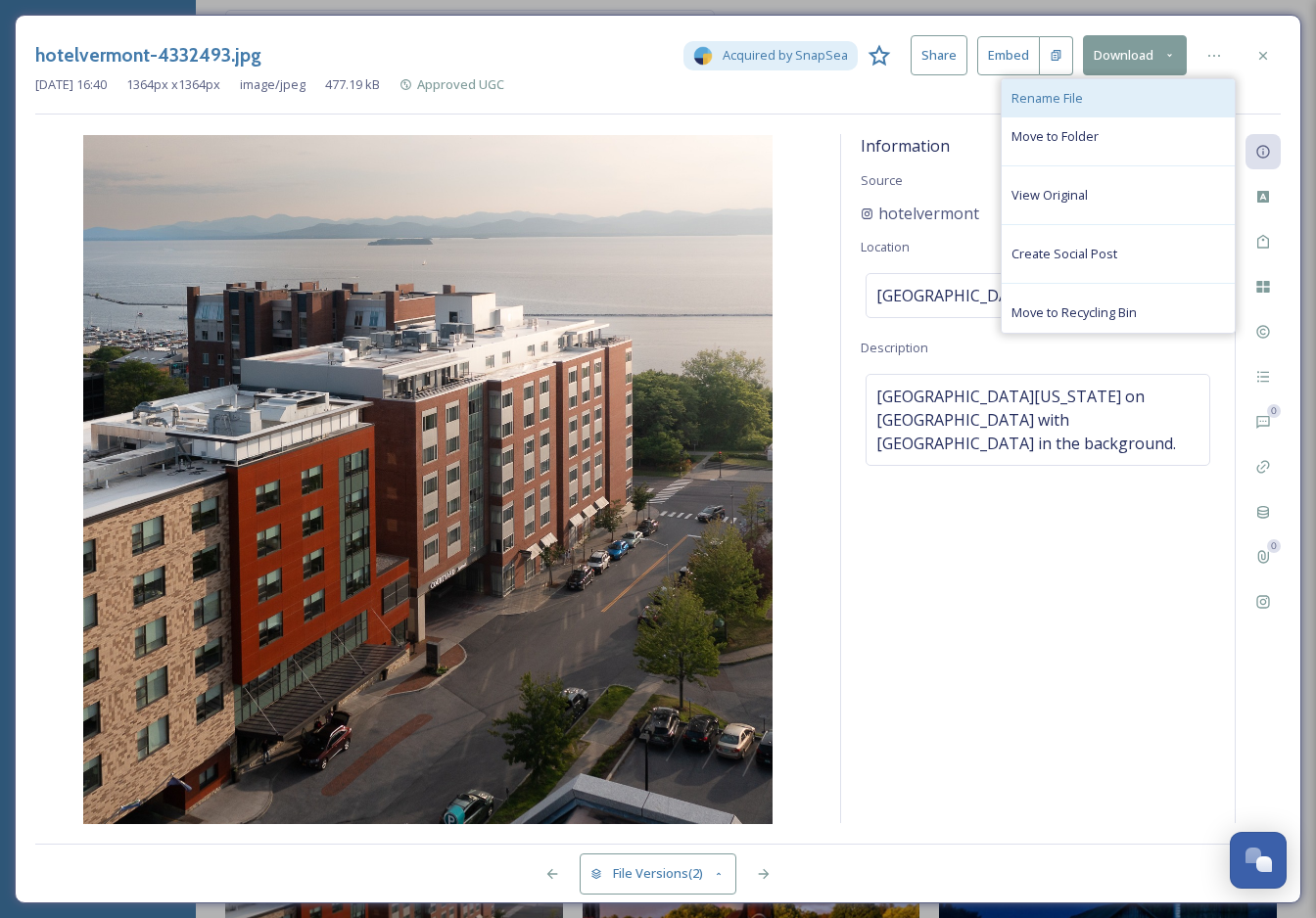 click on "Rename File" at bounding box center [1118, 98] 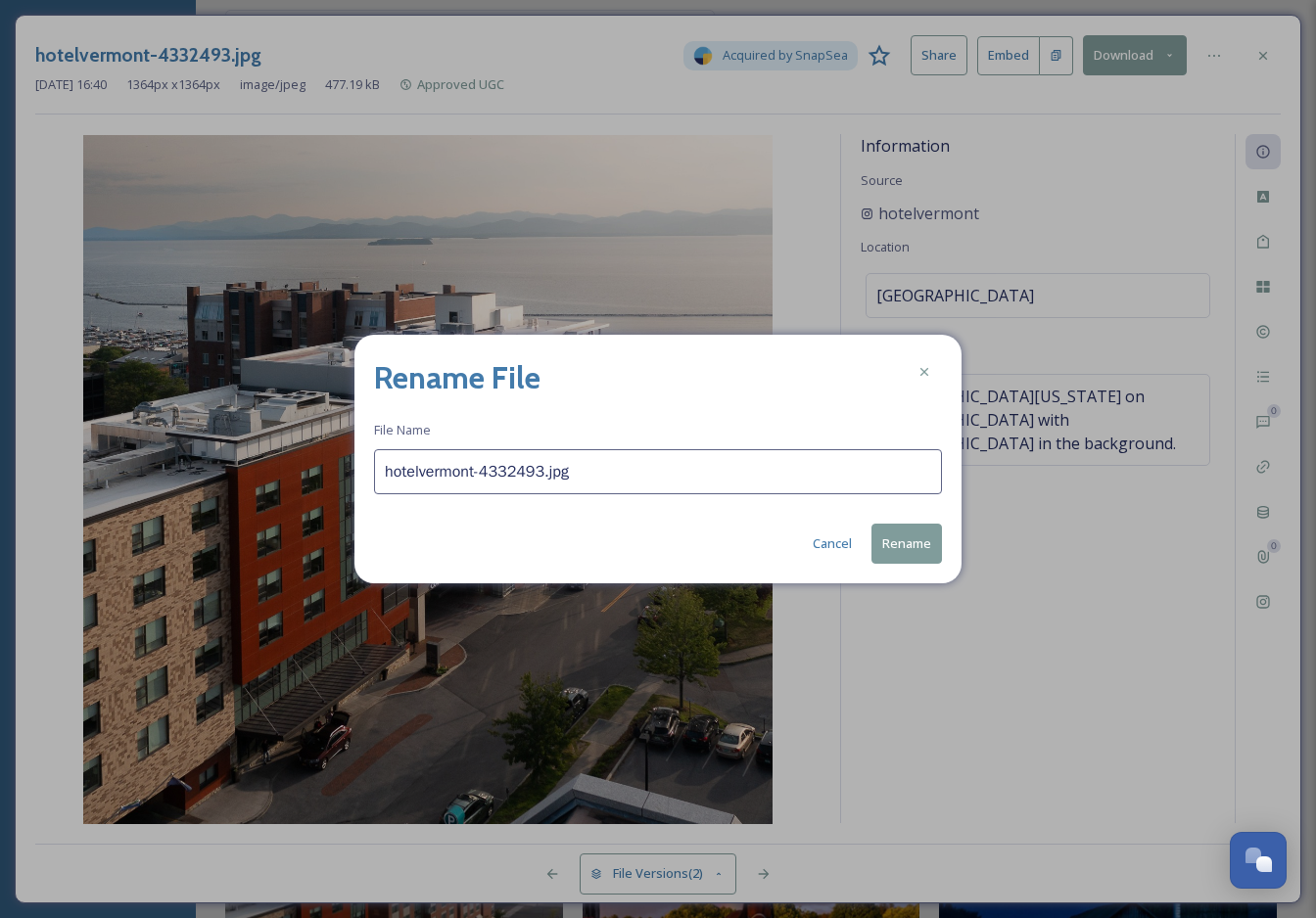 click on "hotelvermont-4332493.jpg" at bounding box center (658, 472) 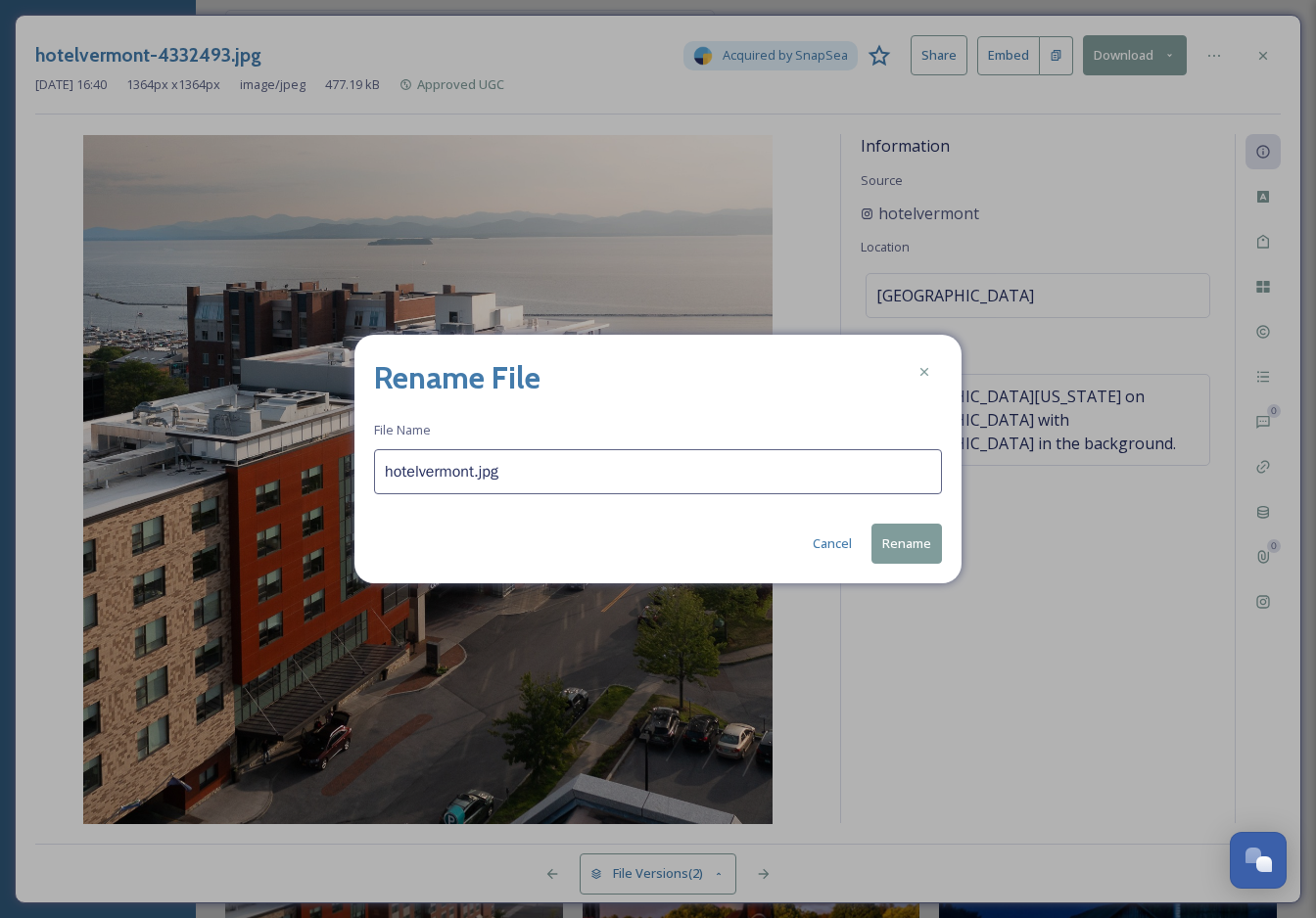click on "hotelvermont.jpg" at bounding box center [658, 472] 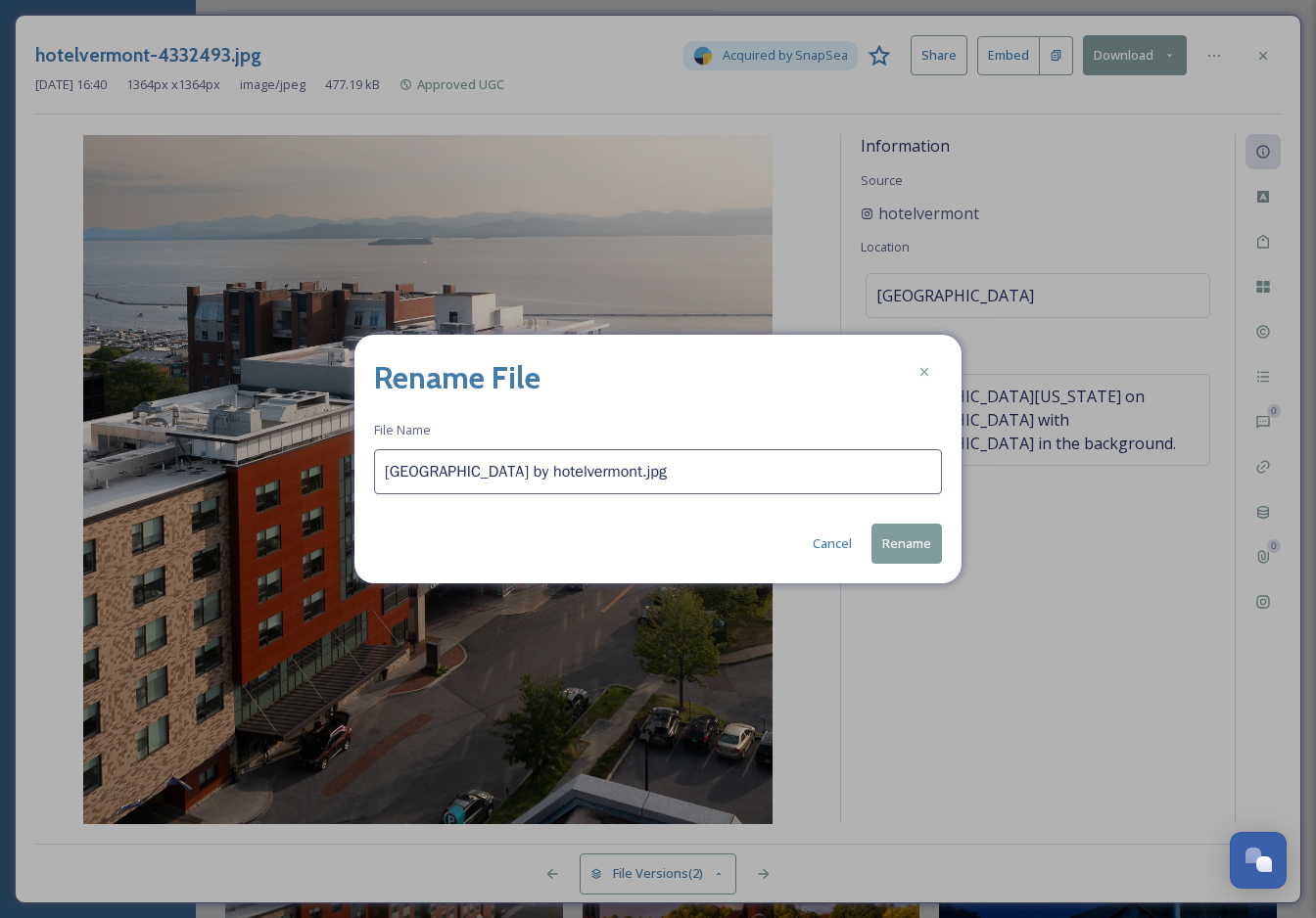 type on "Cherry Street by hotelvermont.jpg" 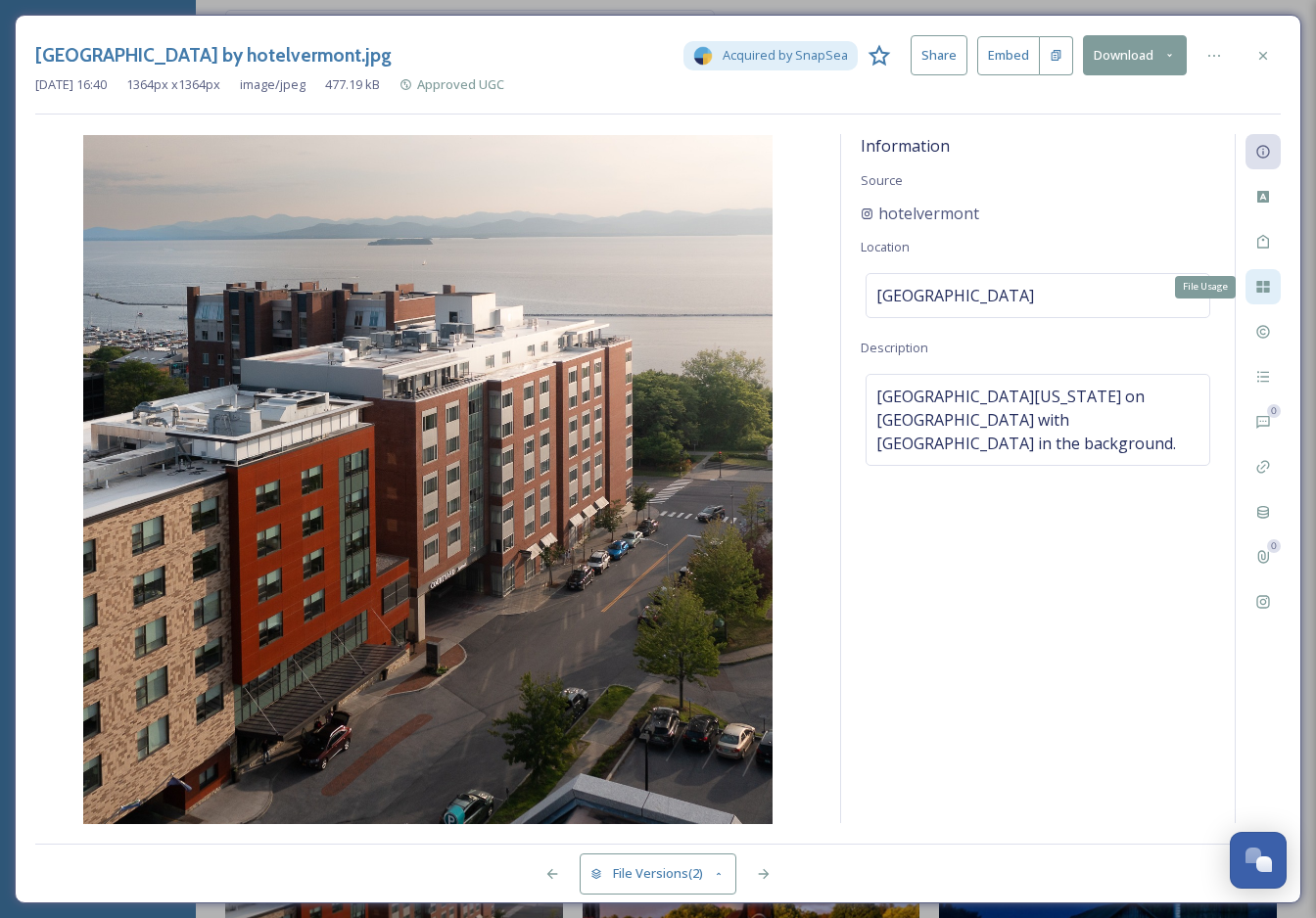 click 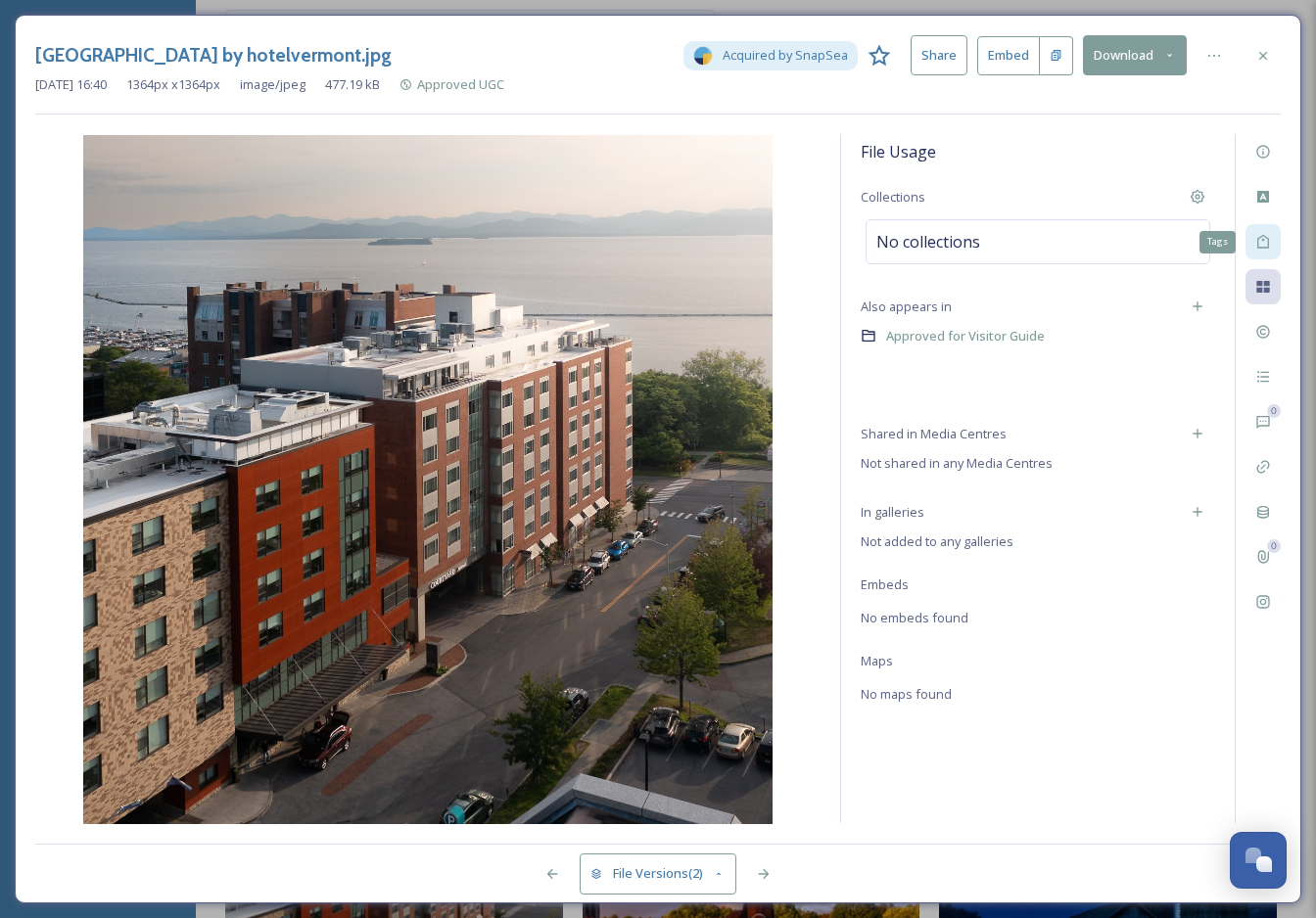click 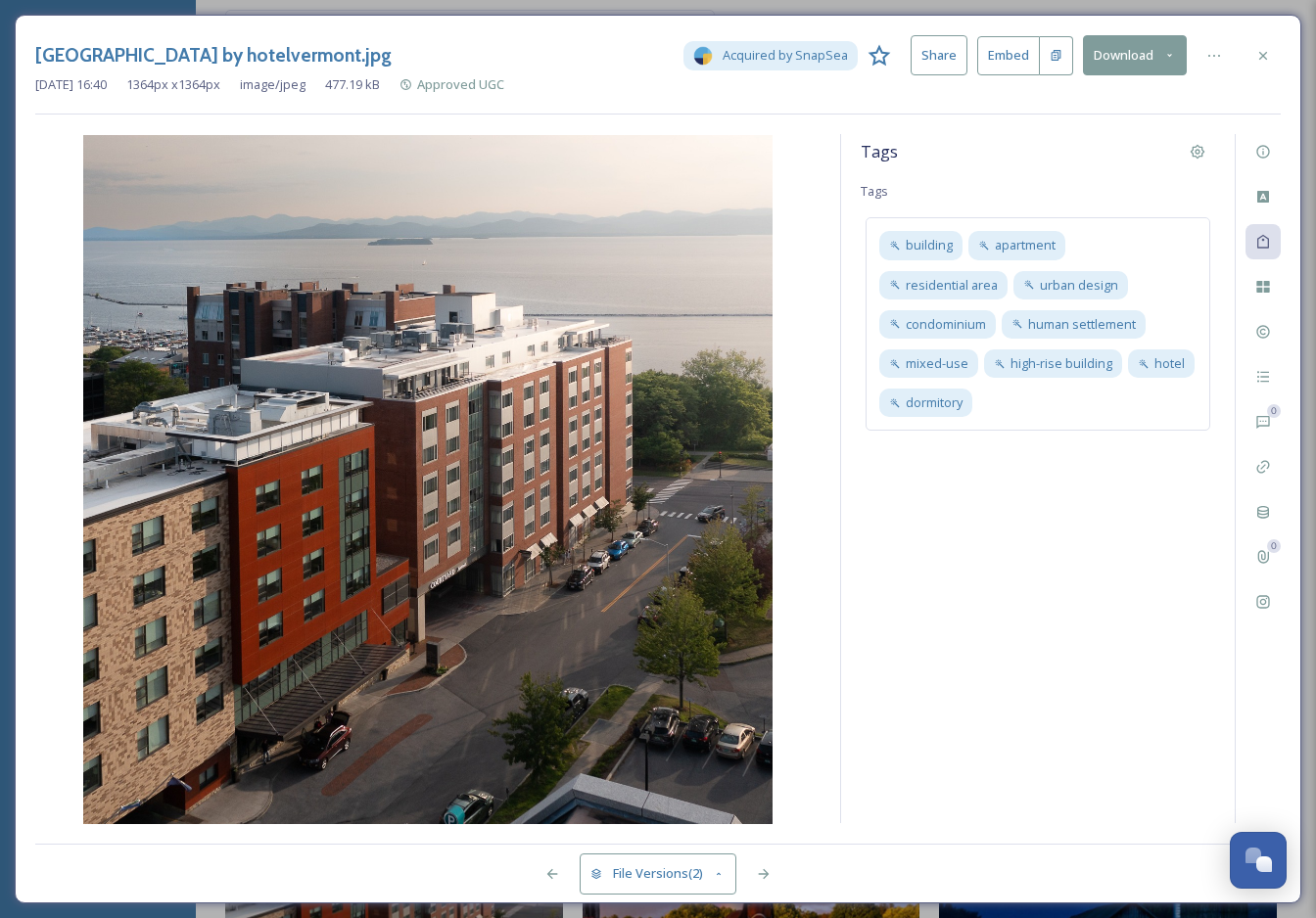click on "Tags Tags building apartment residential area urban design condominium human settlement mixed-use high-rise building hotel dormitory" at bounding box center [1038, 479] 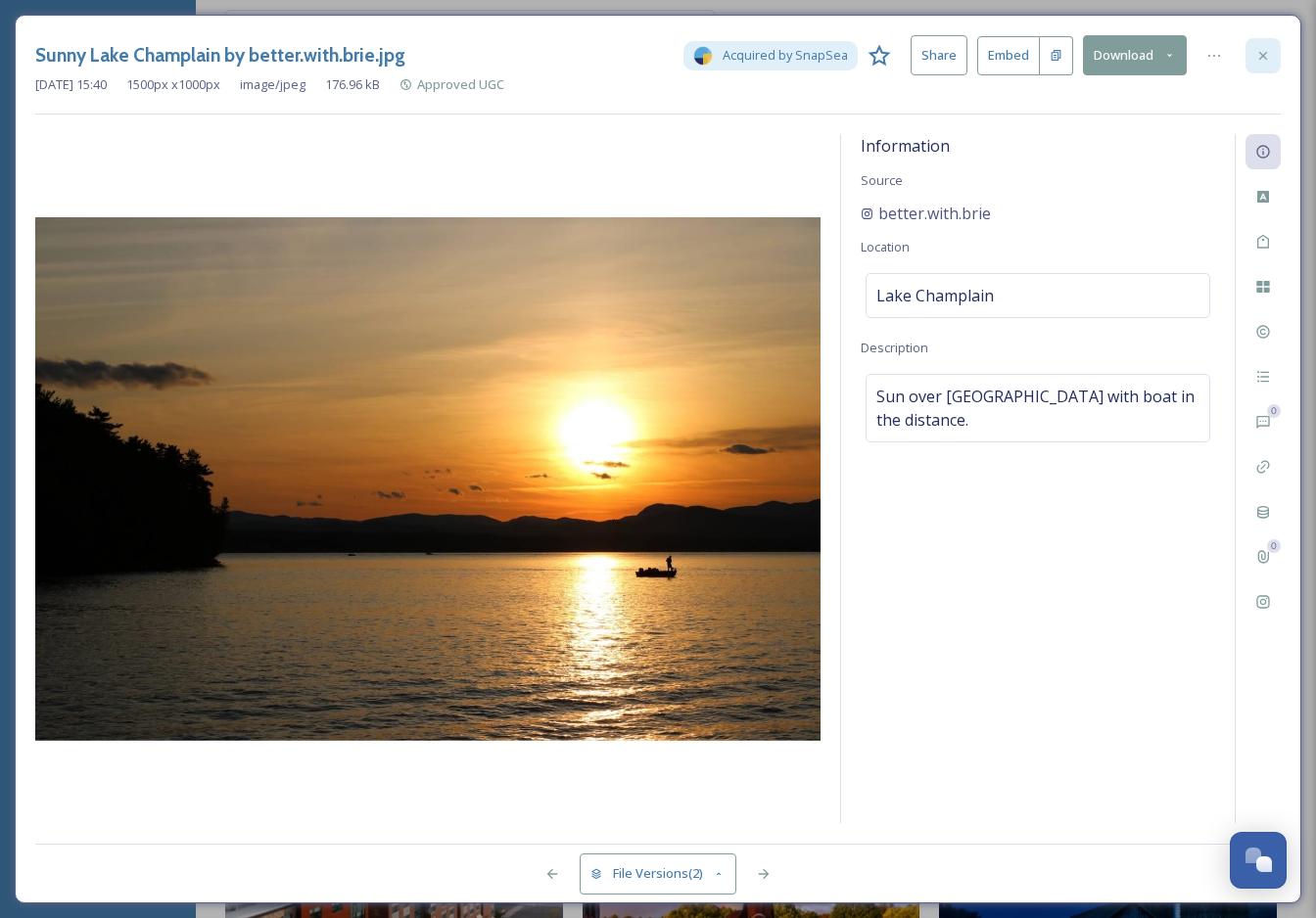 click 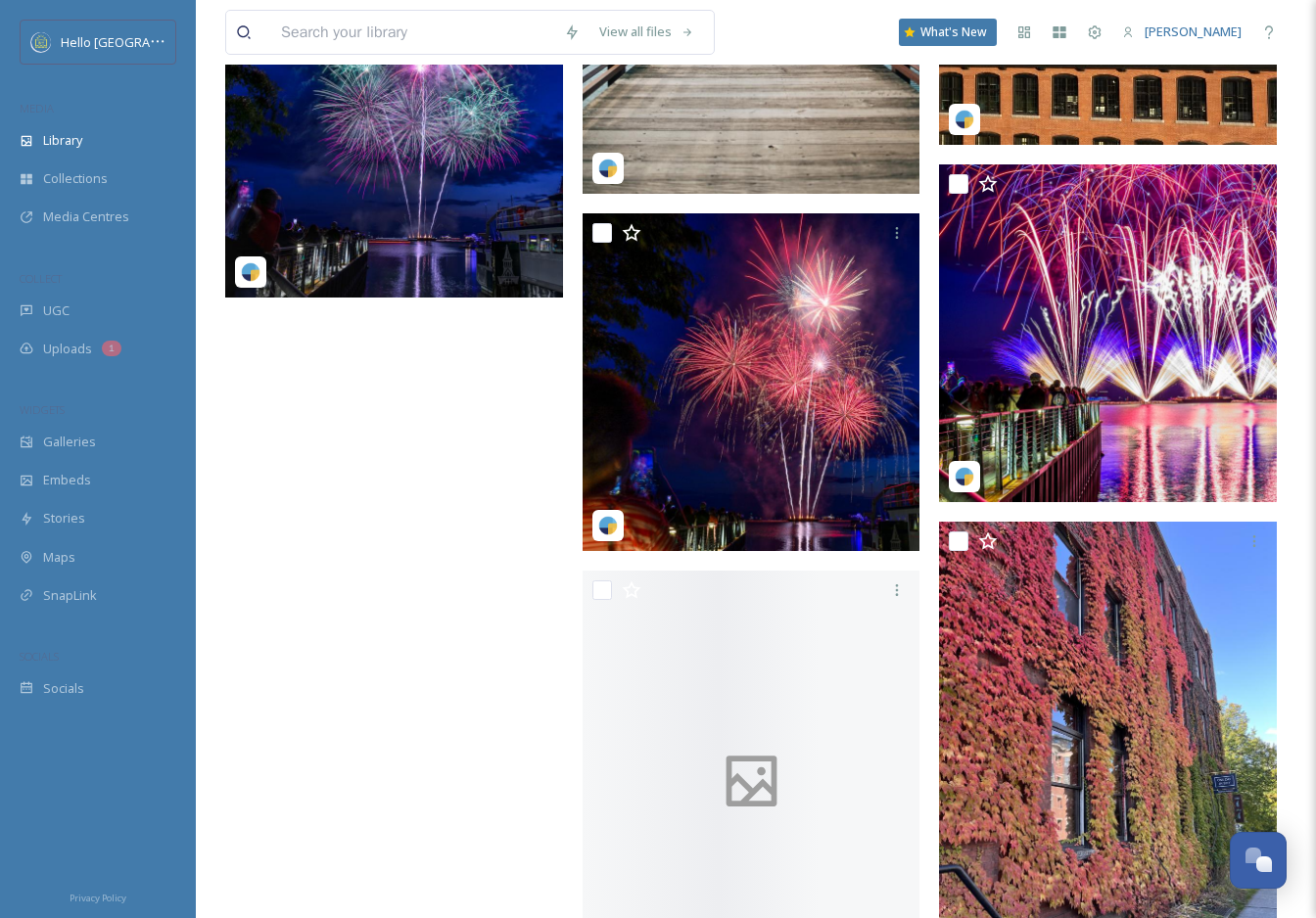 scroll, scrollTop: 5009, scrollLeft: 0, axis: vertical 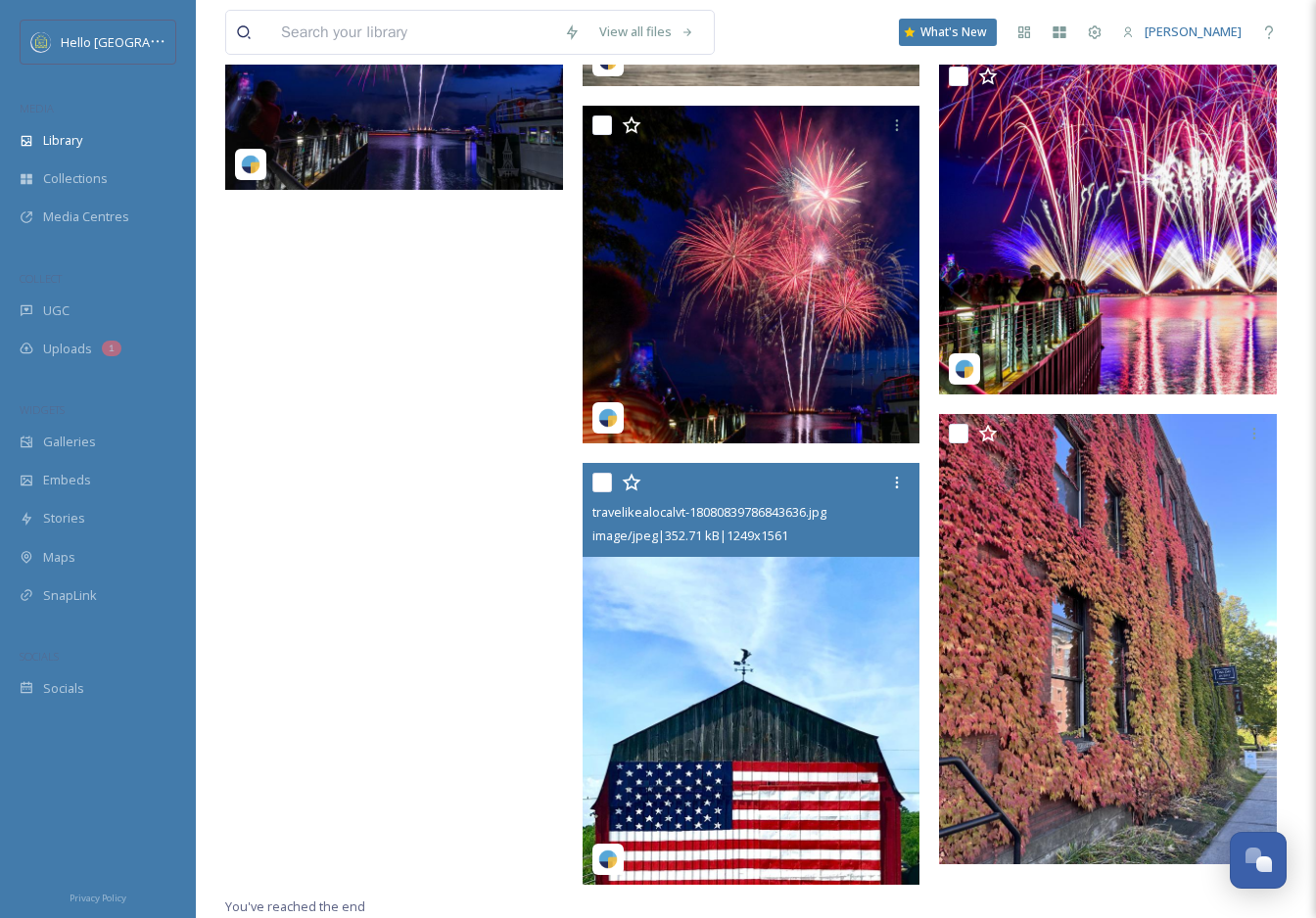 click at bounding box center [751, 673] 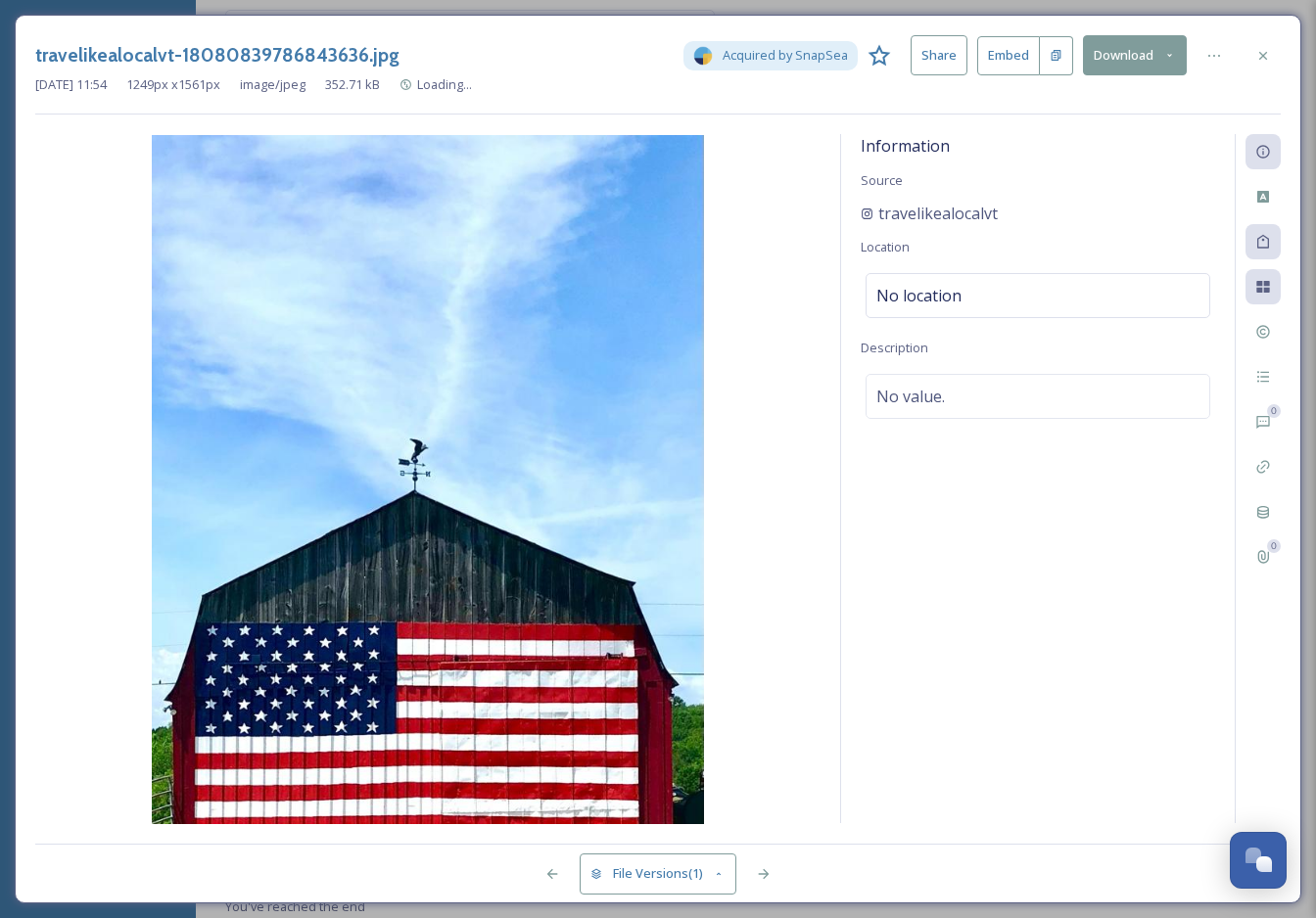 scroll, scrollTop: 4988, scrollLeft: 0, axis: vertical 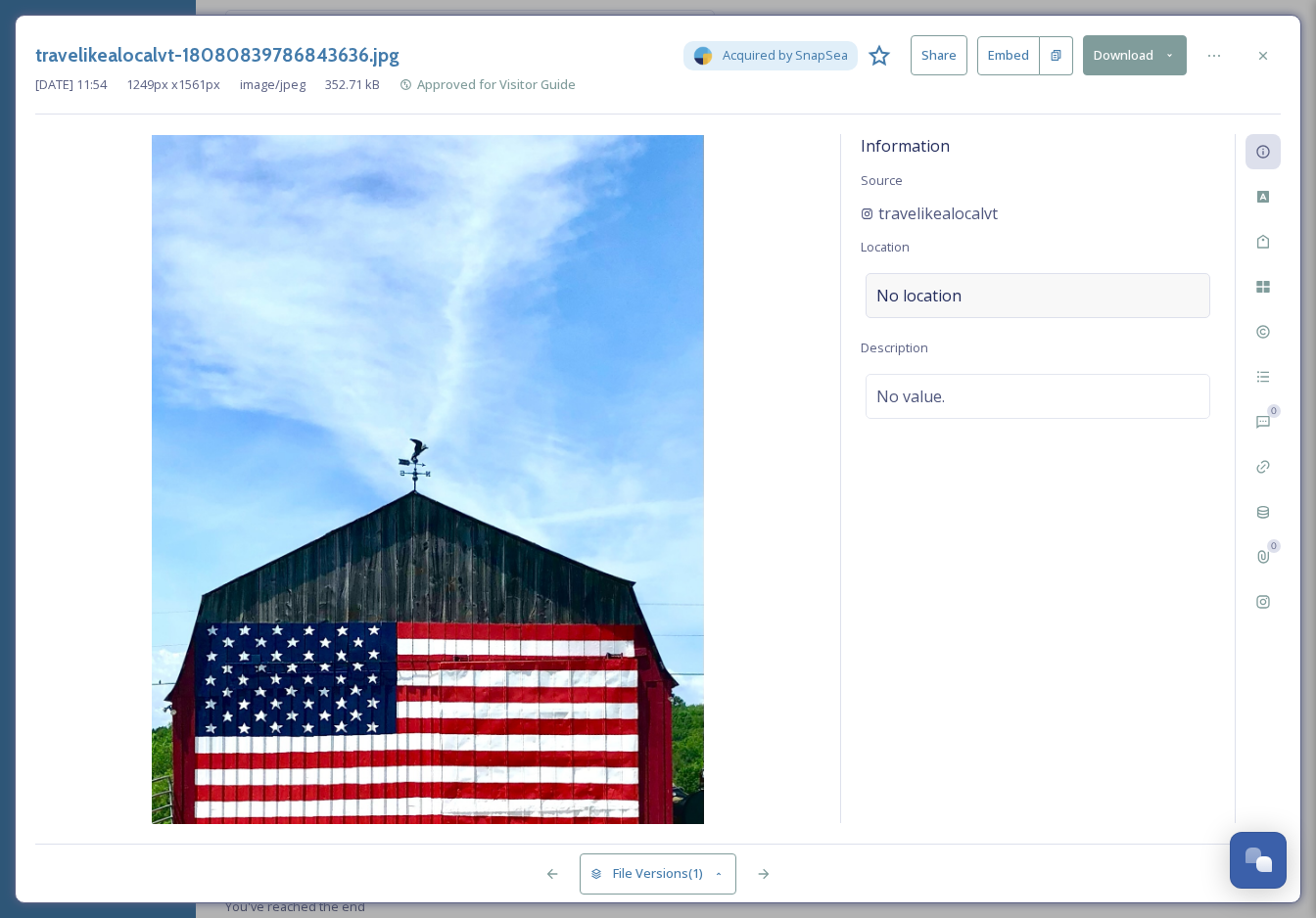 click on "No location" at bounding box center (1038, 296) 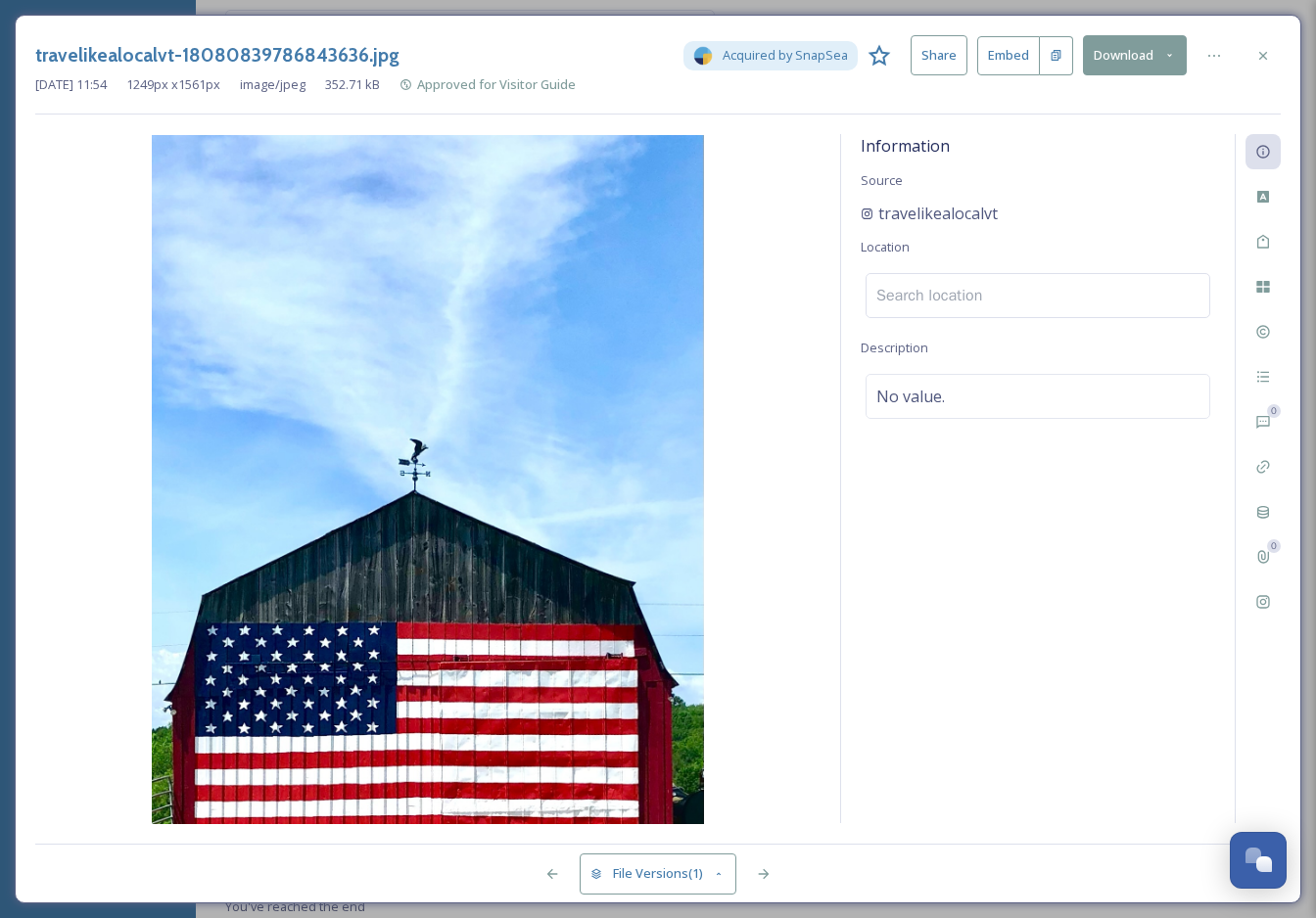 click at bounding box center [1038, 296] 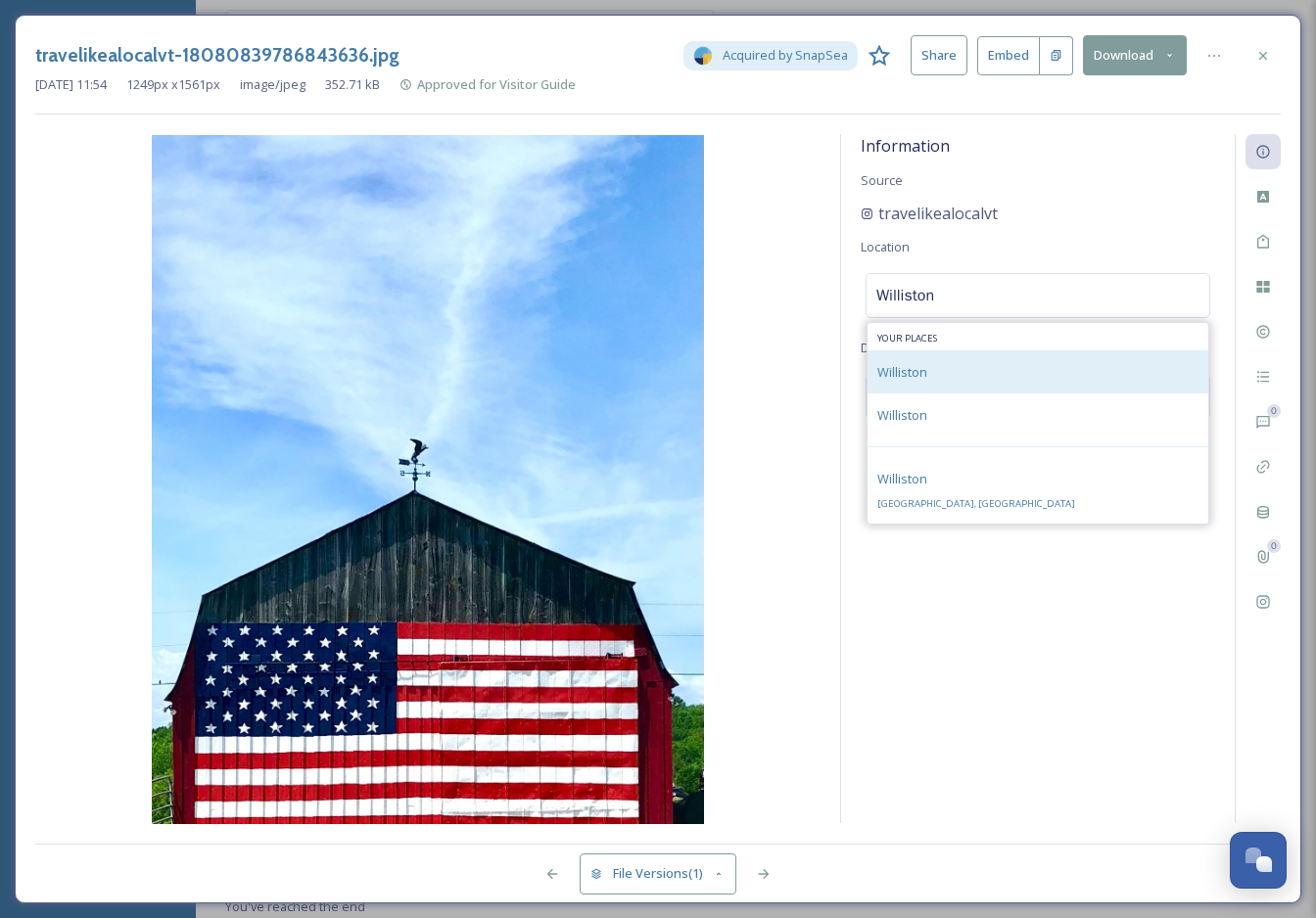 type on "Williston" 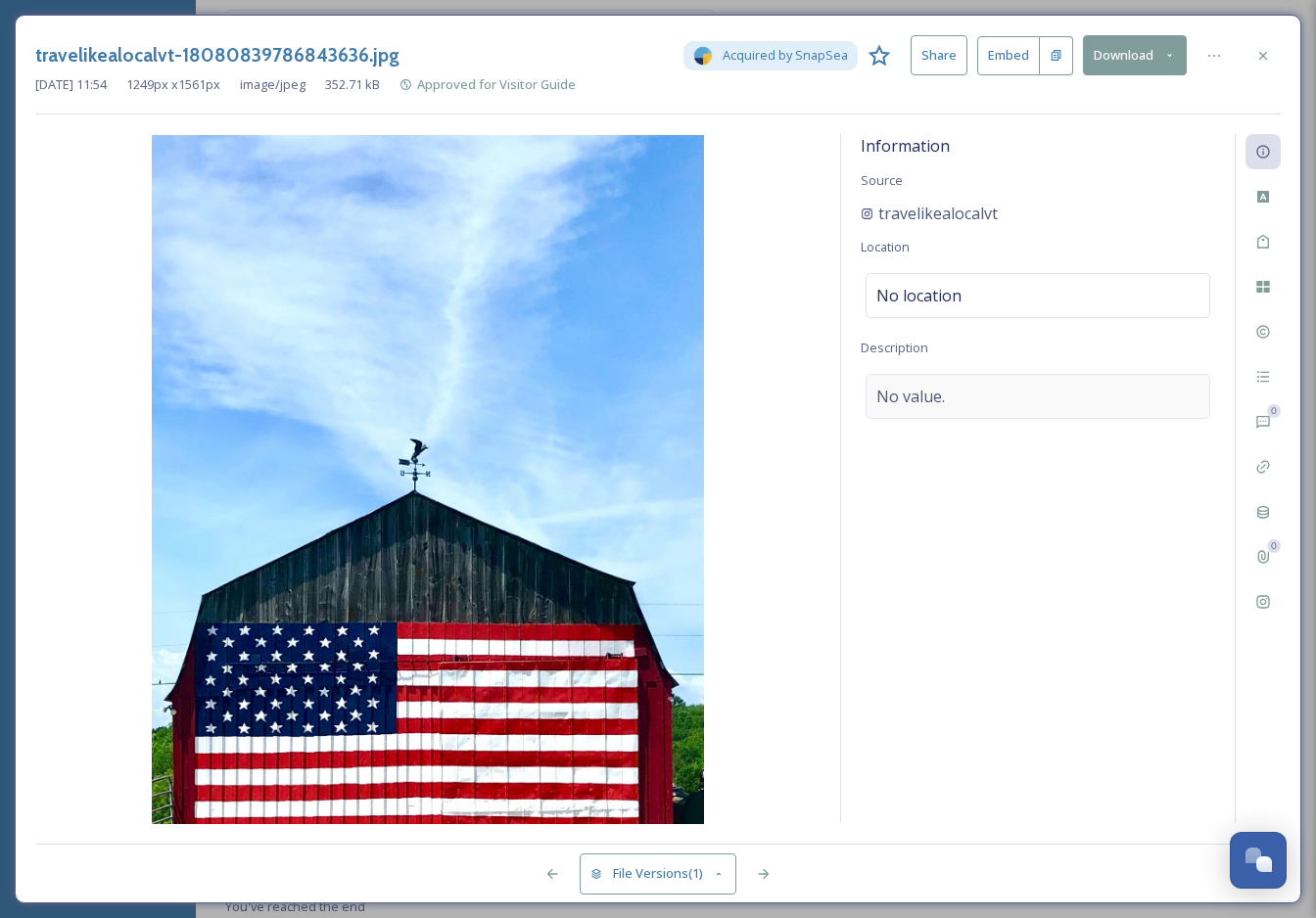 click on "No value." at bounding box center (1038, 396) 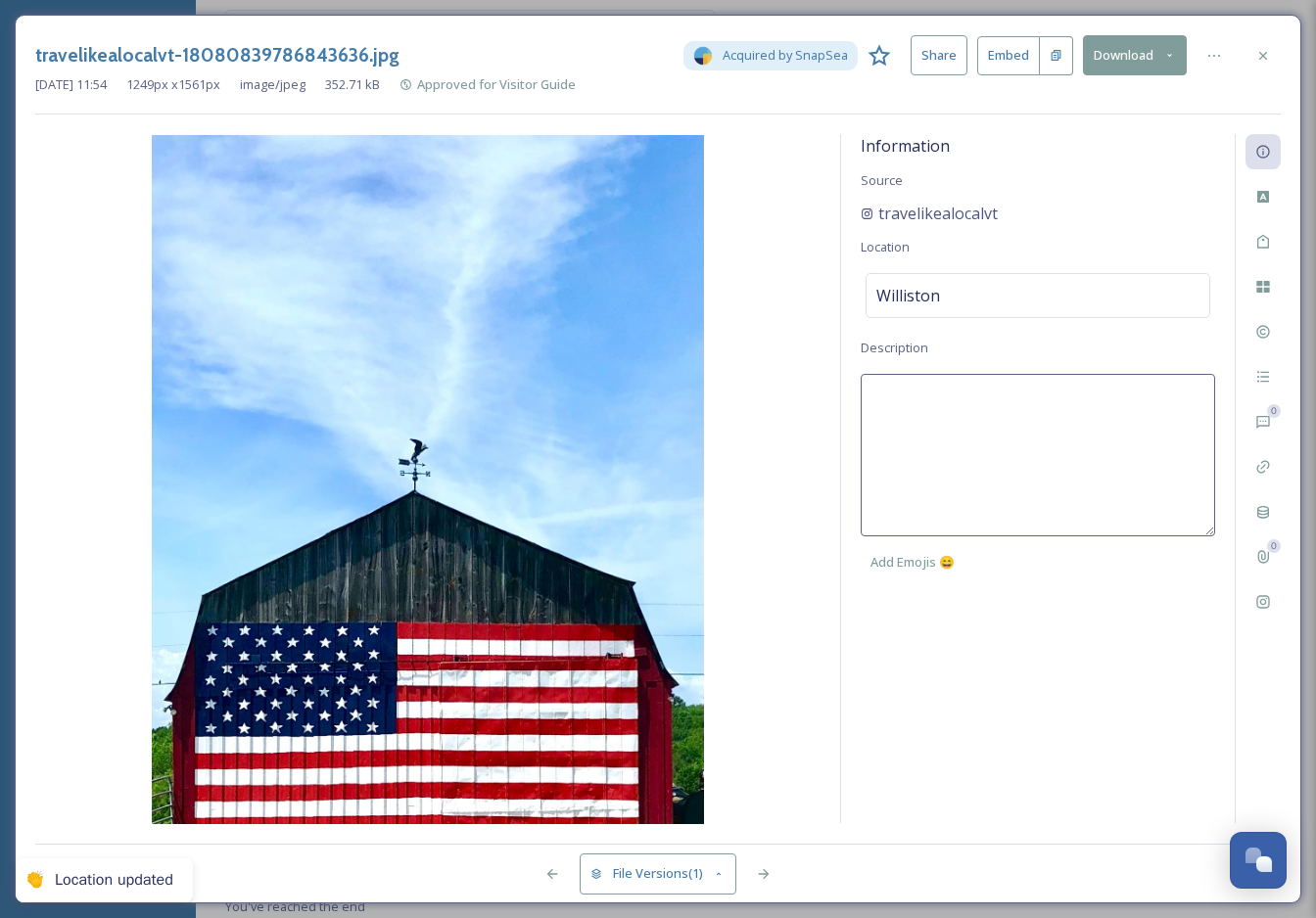 click at bounding box center [1038, 455] 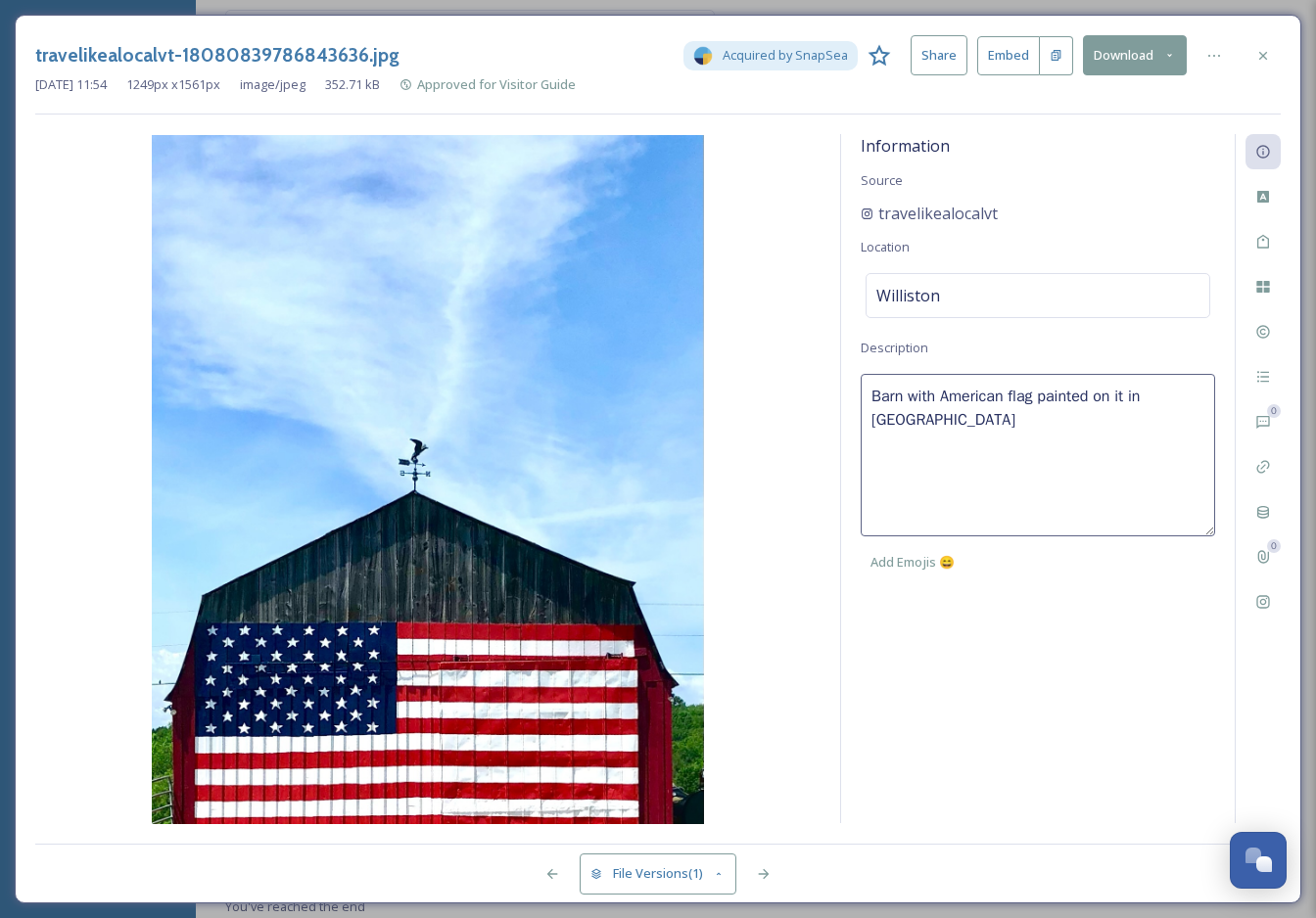 type on "Barn with American flag painted on it in Williston." 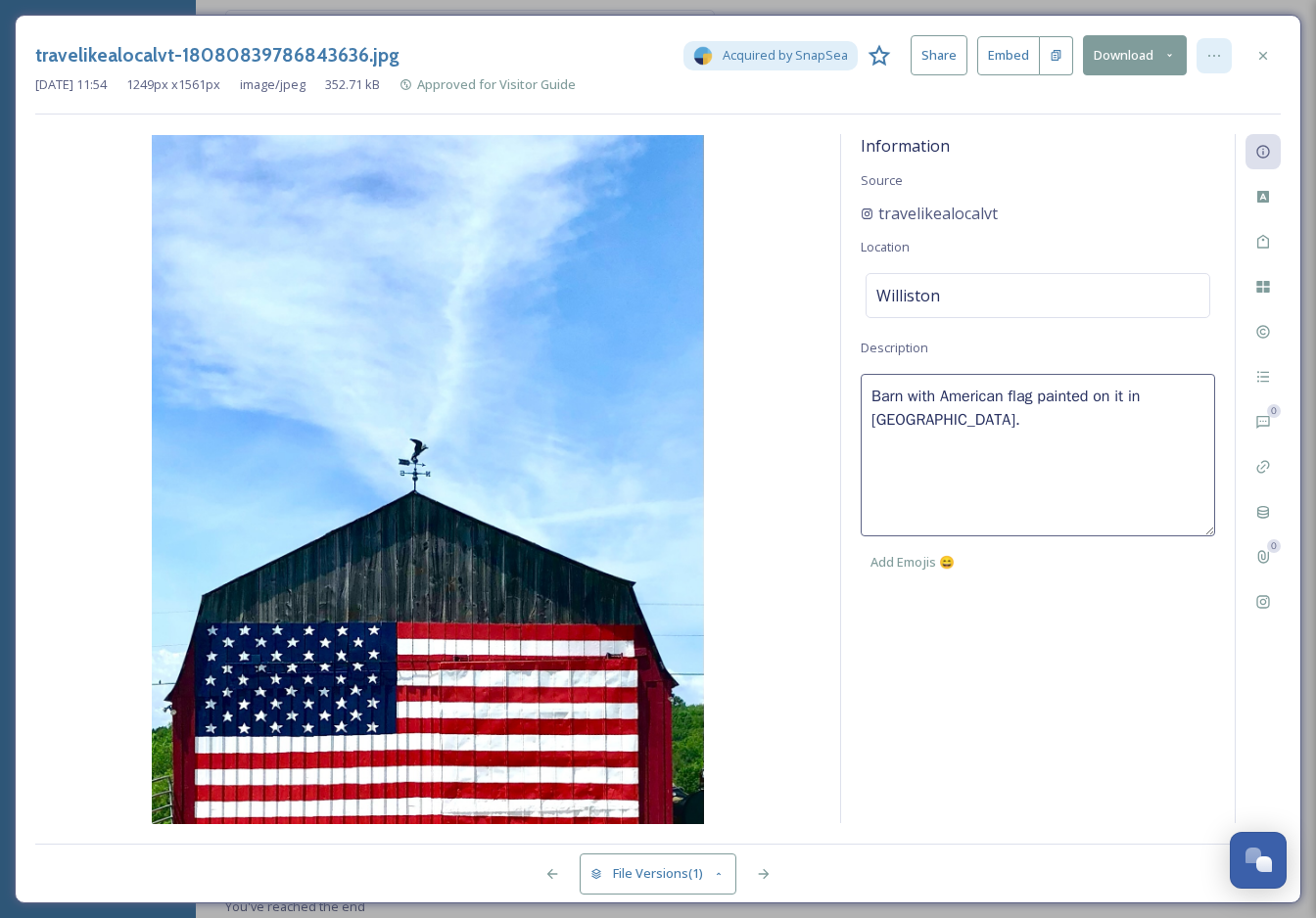 click at bounding box center [1214, 56] 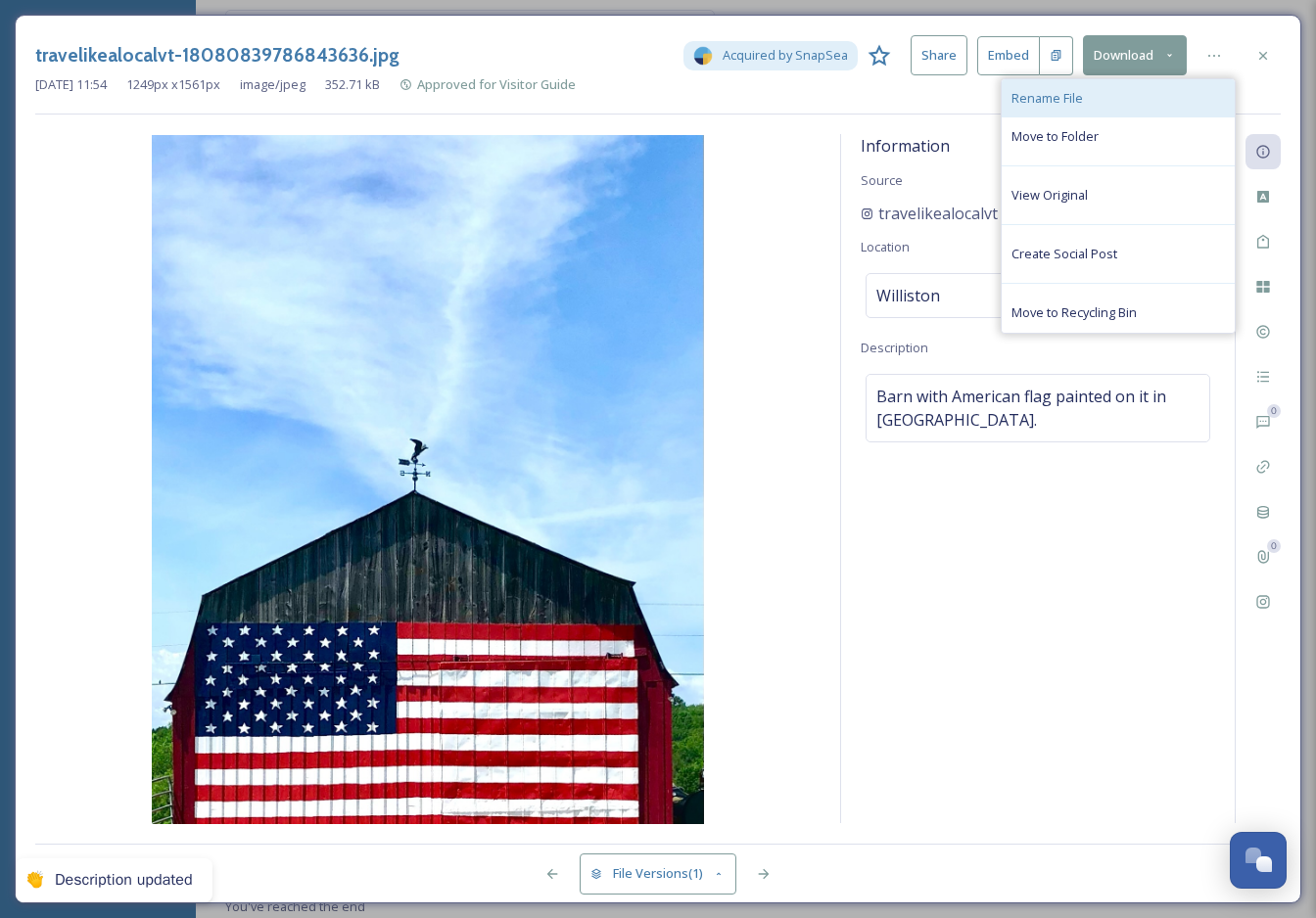 click on "Rename File" at bounding box center (1118, 98) 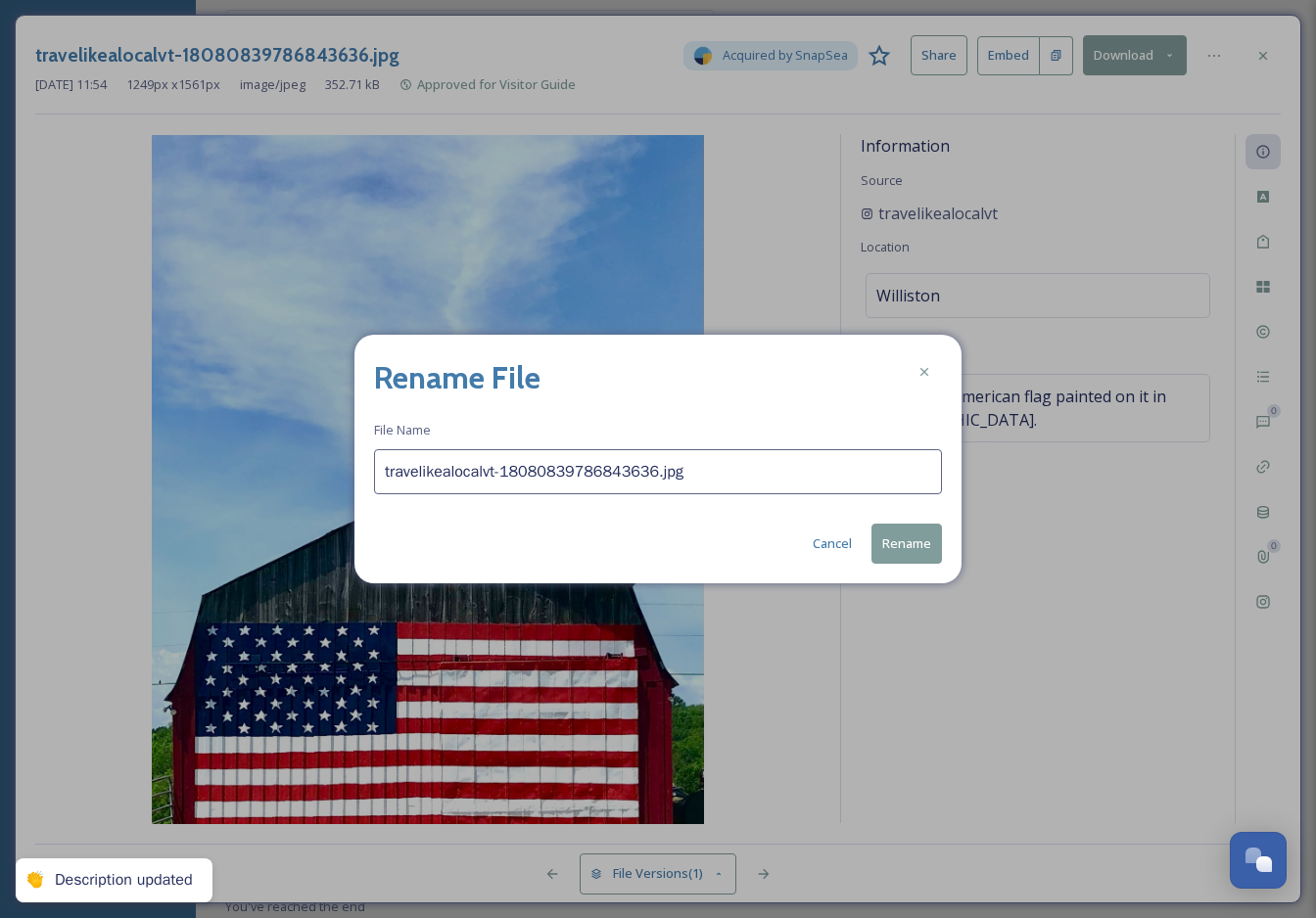 click on "travelikealocalvt-18080839786843636.jpg" at bounding box center (658, 472) 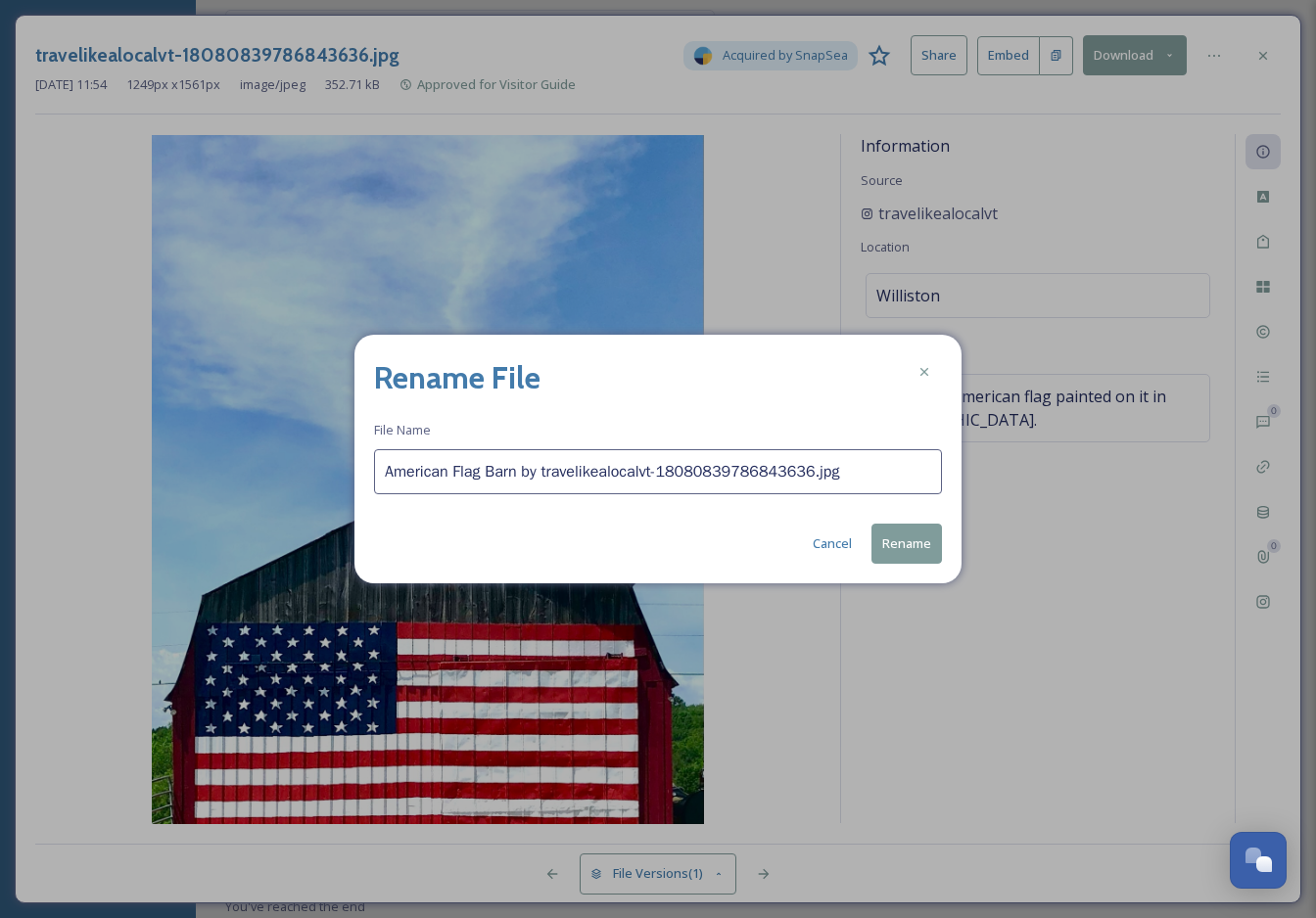 drag, startPoint x: 663, startPoint y: 472, endPoint x: 828, endPoint y: 463, distance: 165.24527 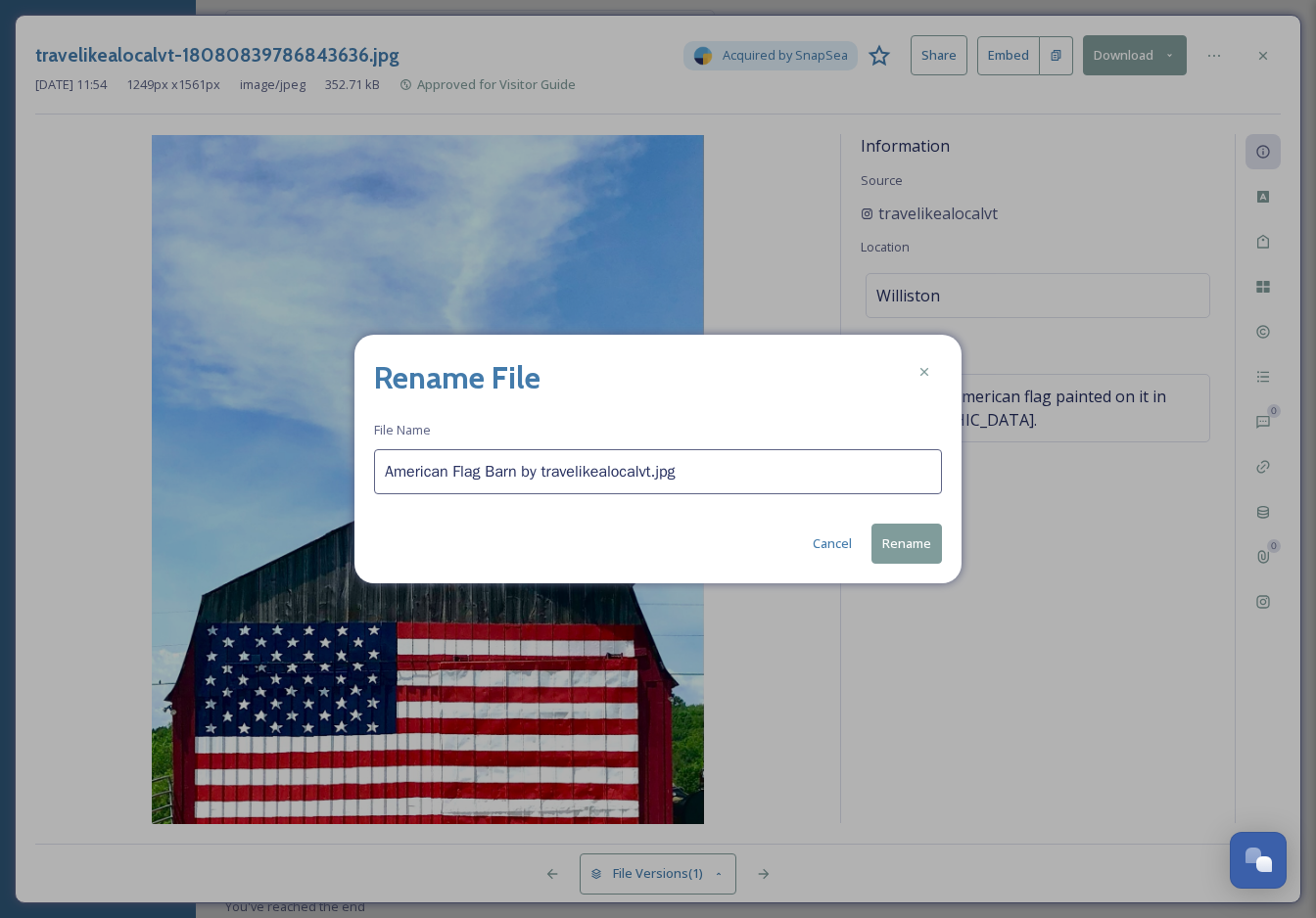 type on "American Flag Barn by travelikealocalvt.jpg" 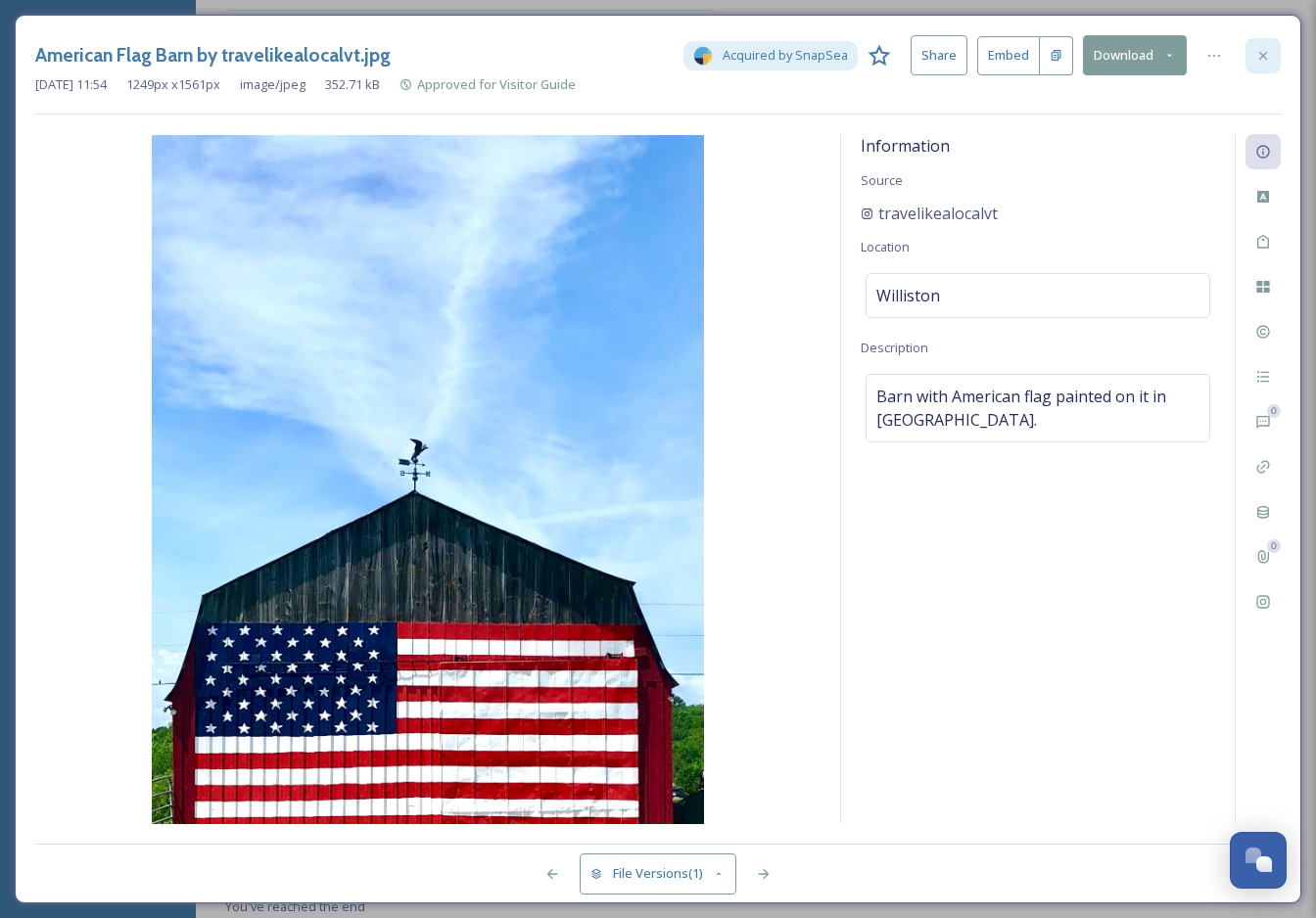 click 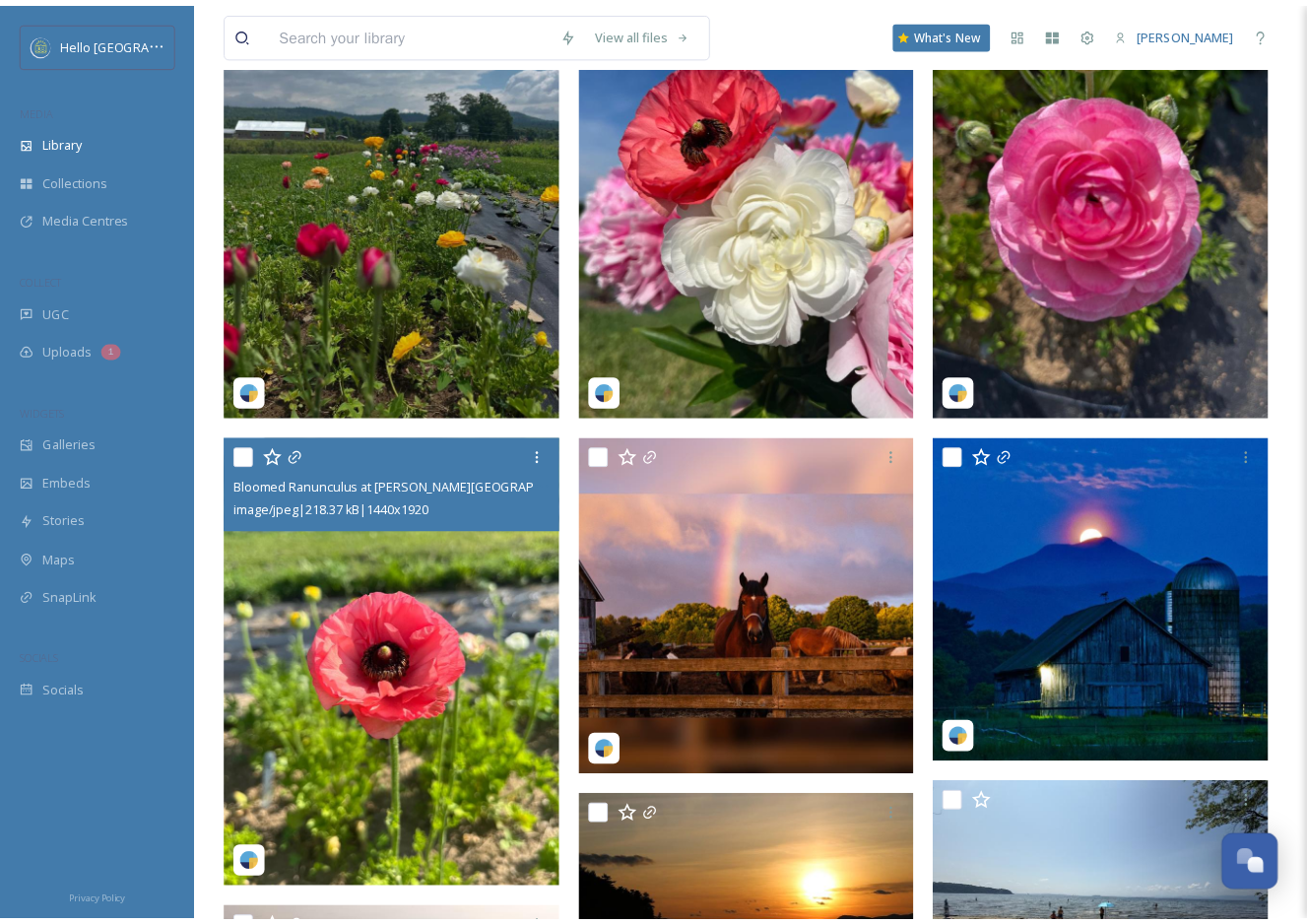 scroll, scrollTop: 0, scrollLeft: 0, axis: both 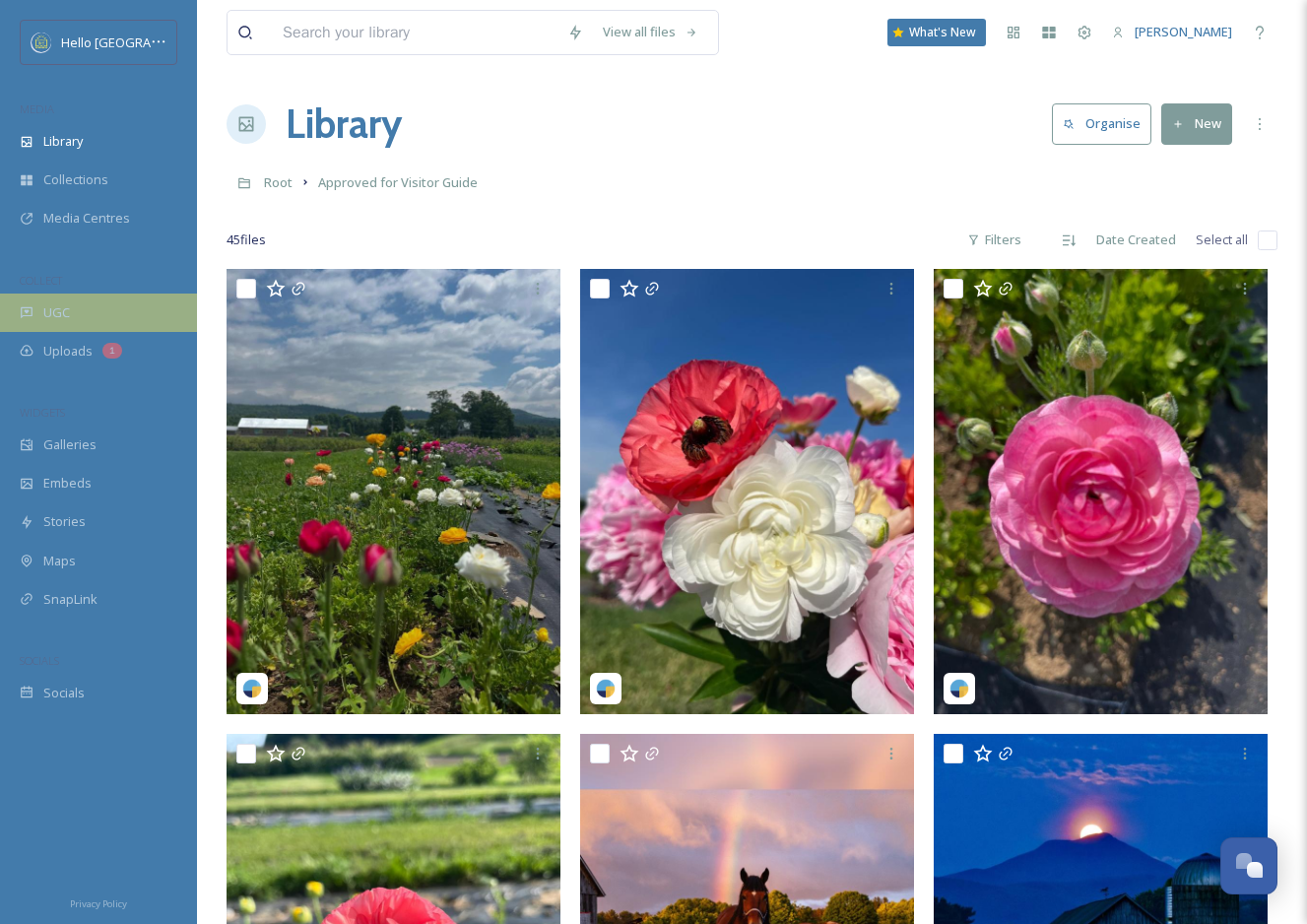 click on "UGC" at bounding box center (98, 312) 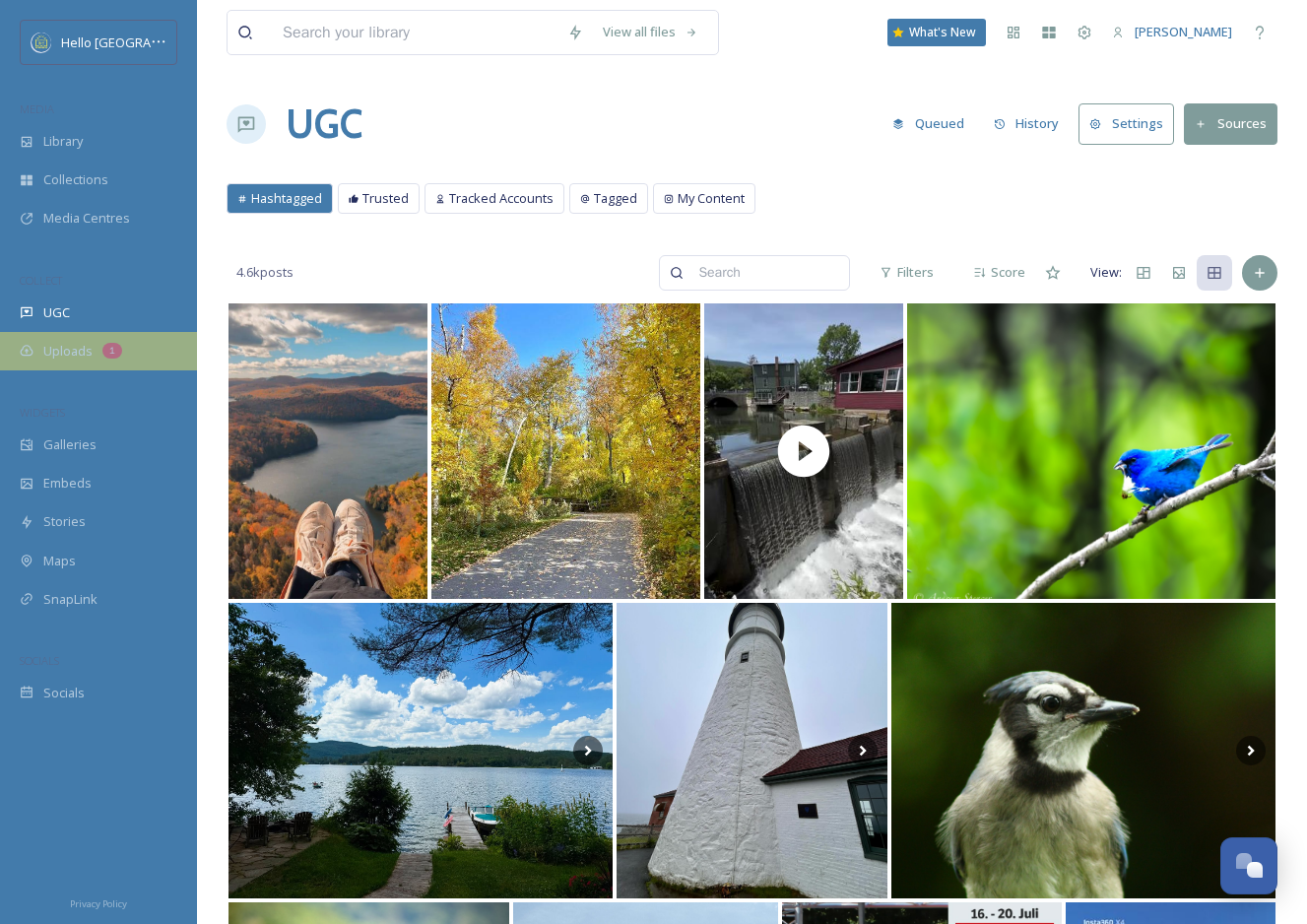 click on "Uploads 1" at bounding box center [98, 351] 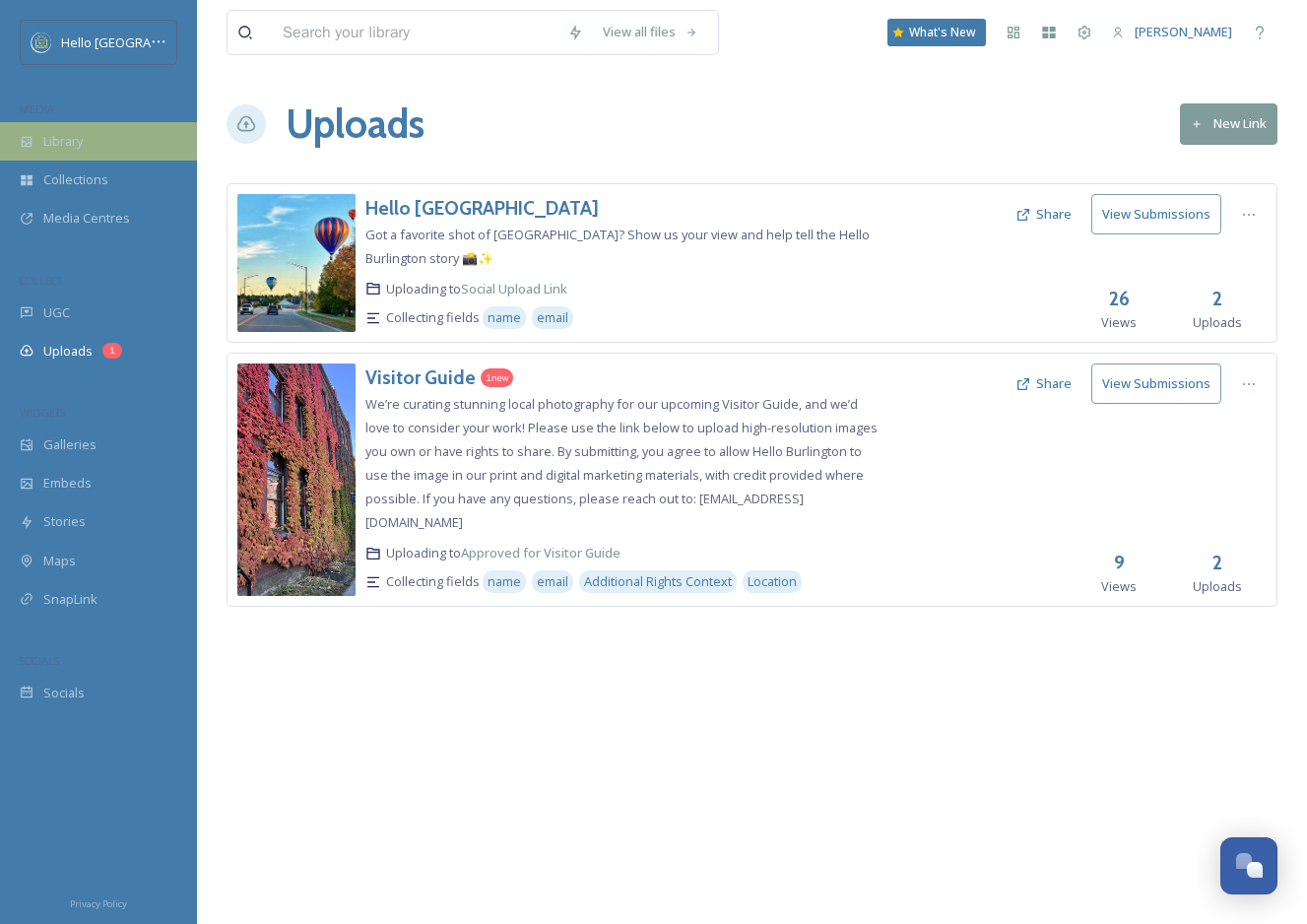 click on "Library" at bounding box center [98, 141] 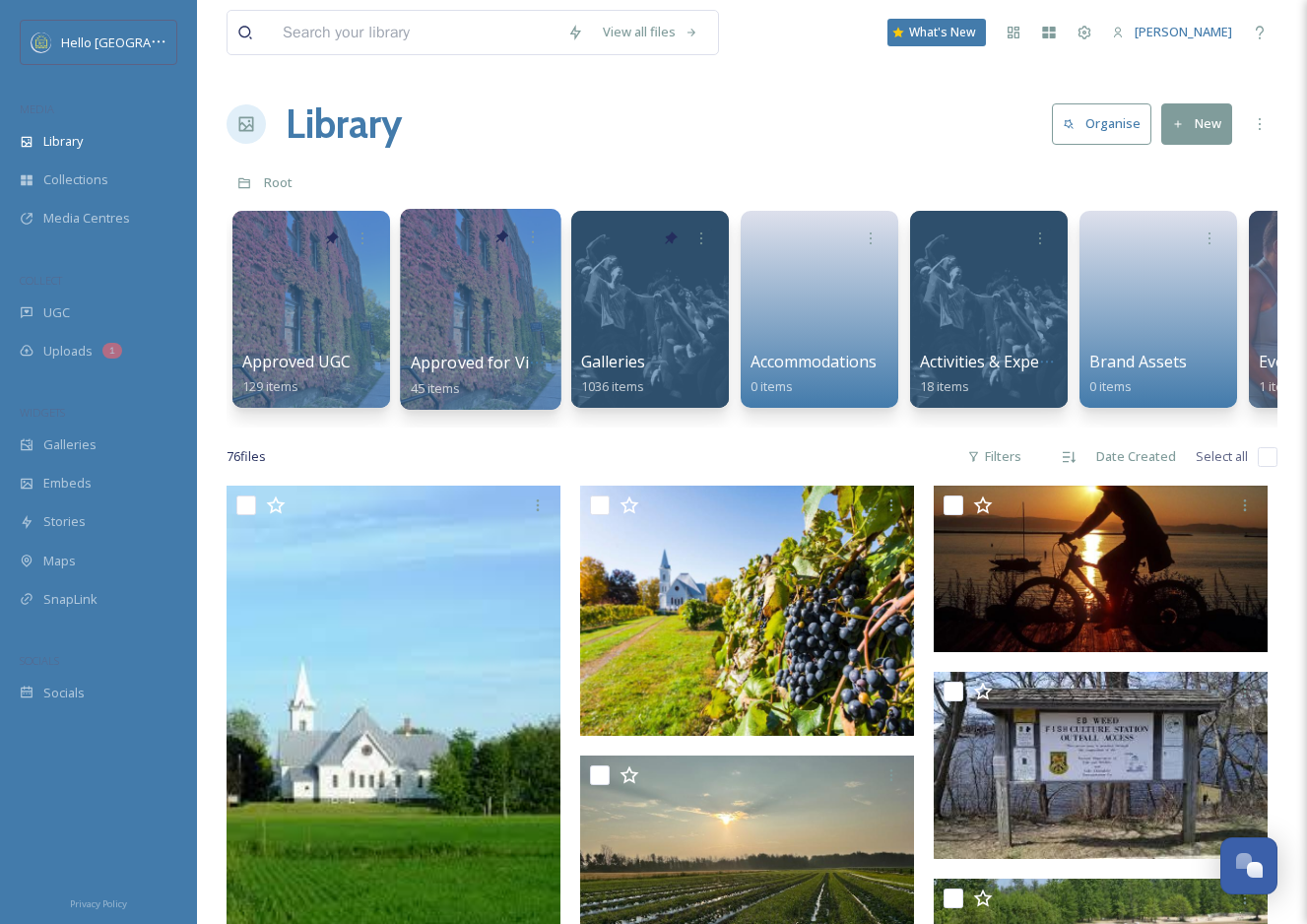 click at bounding box center [480, 309] 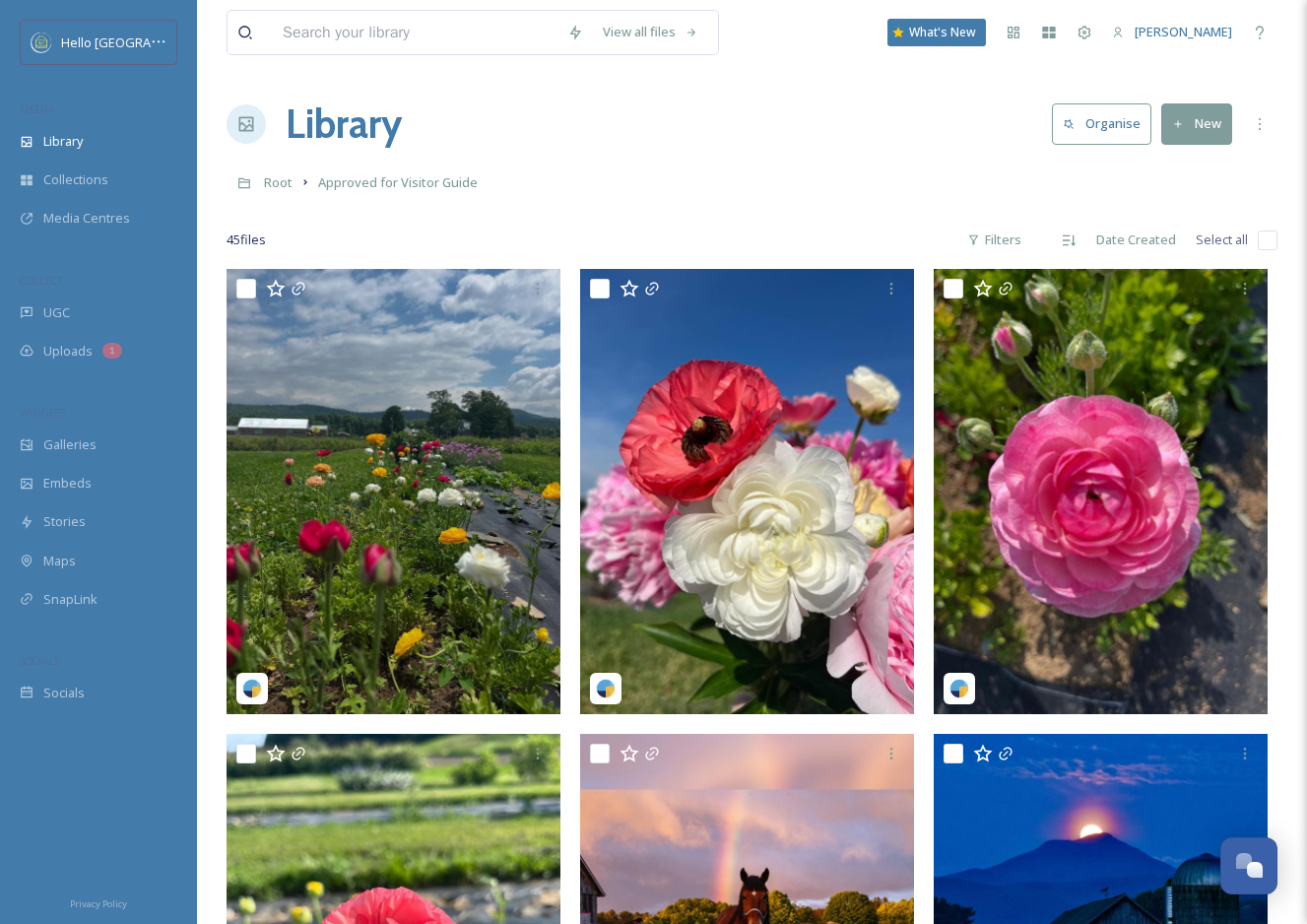 click on "New" at bounding box center [1197, 123] 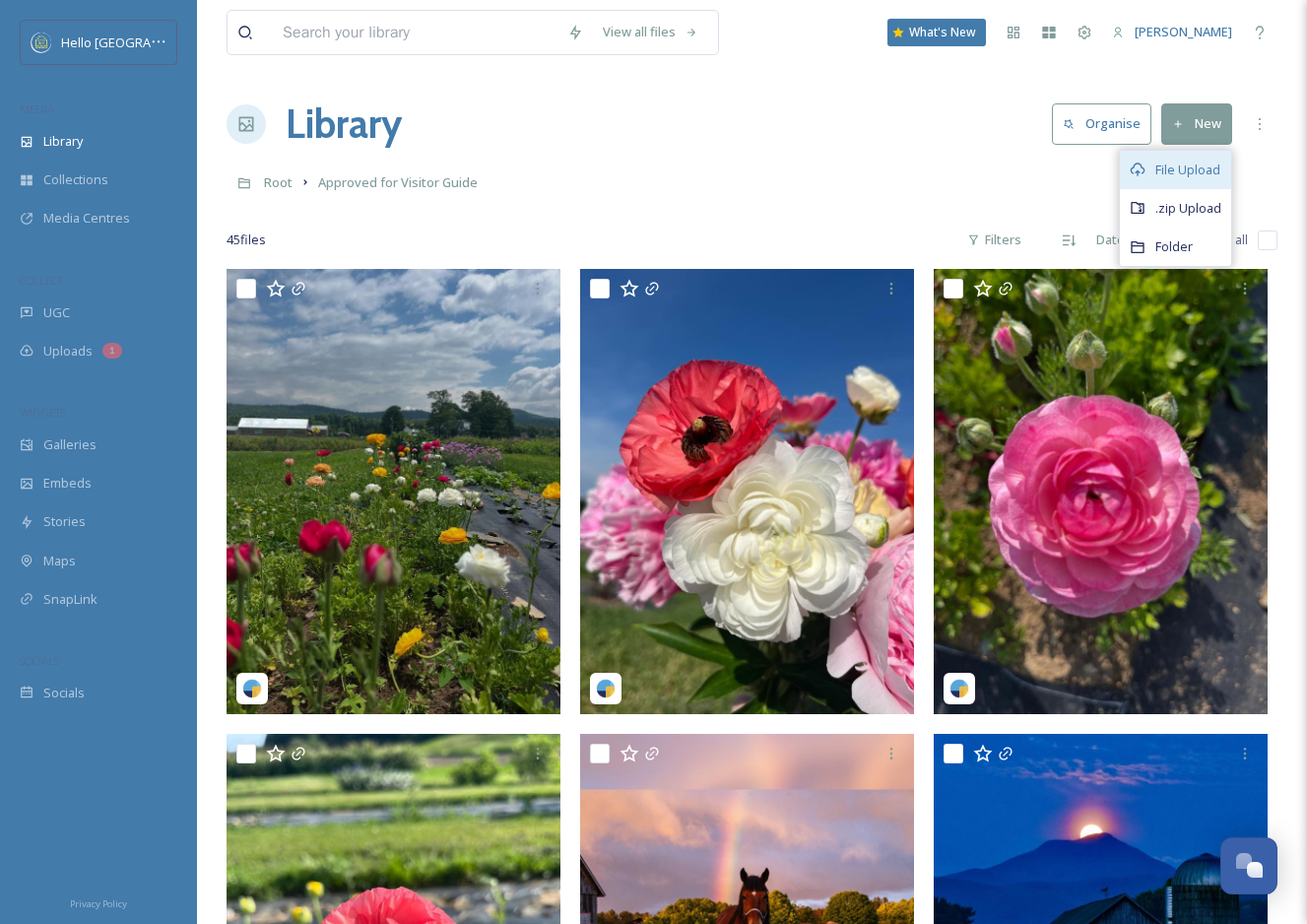 click on "File Upload" at bounding box center (1188, 169) 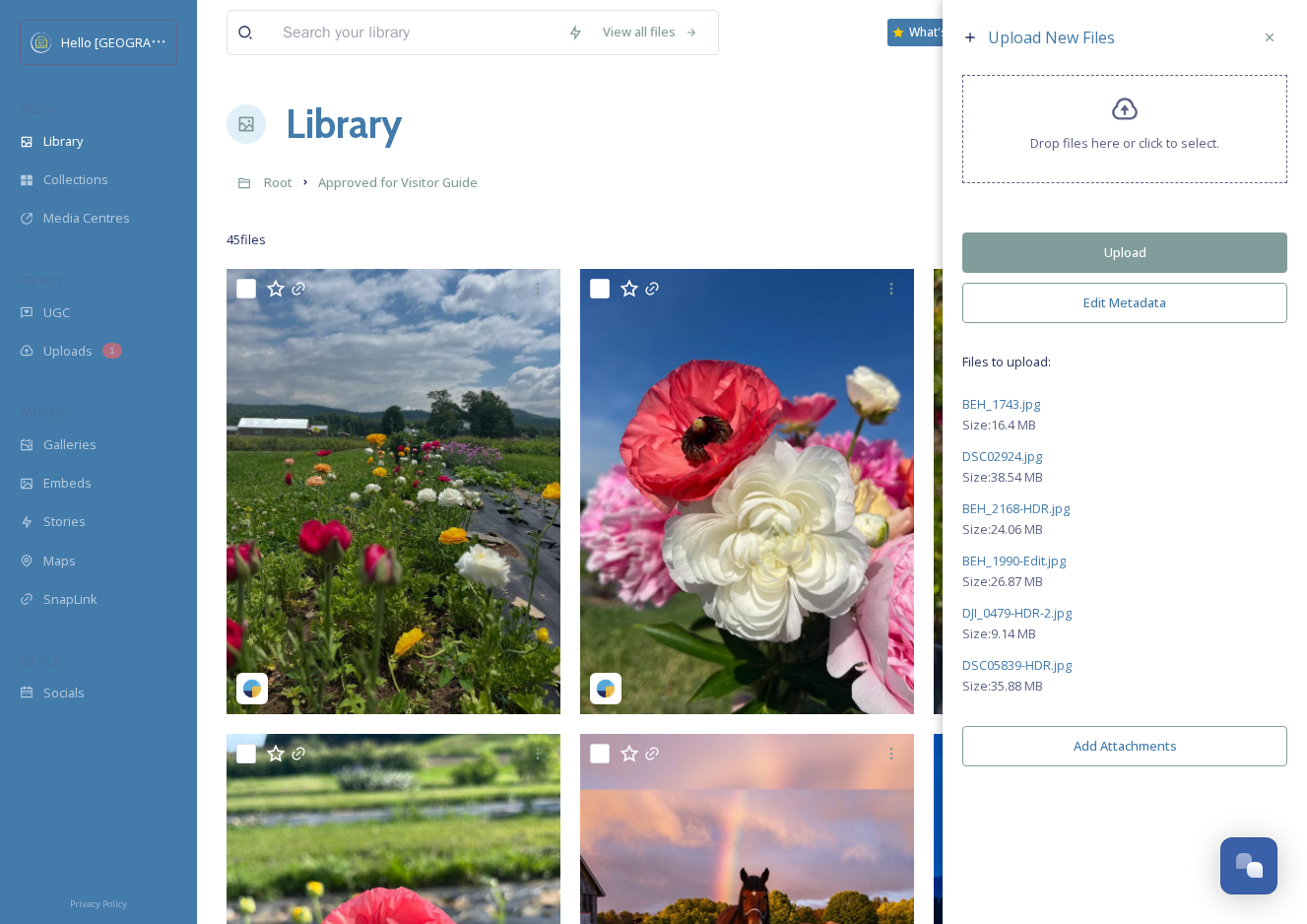click on "Upload" at bounding box center [1125, 252] 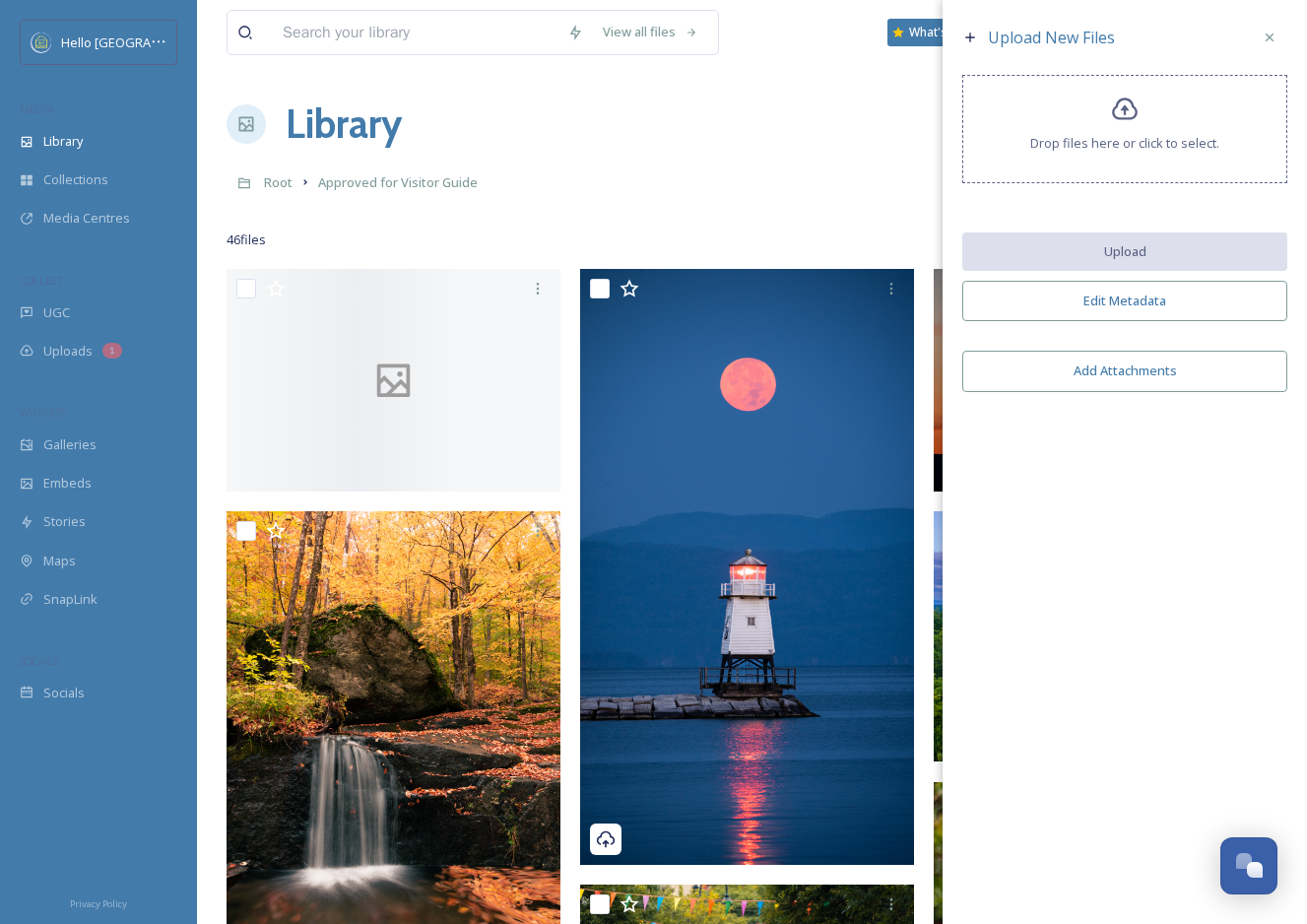 click 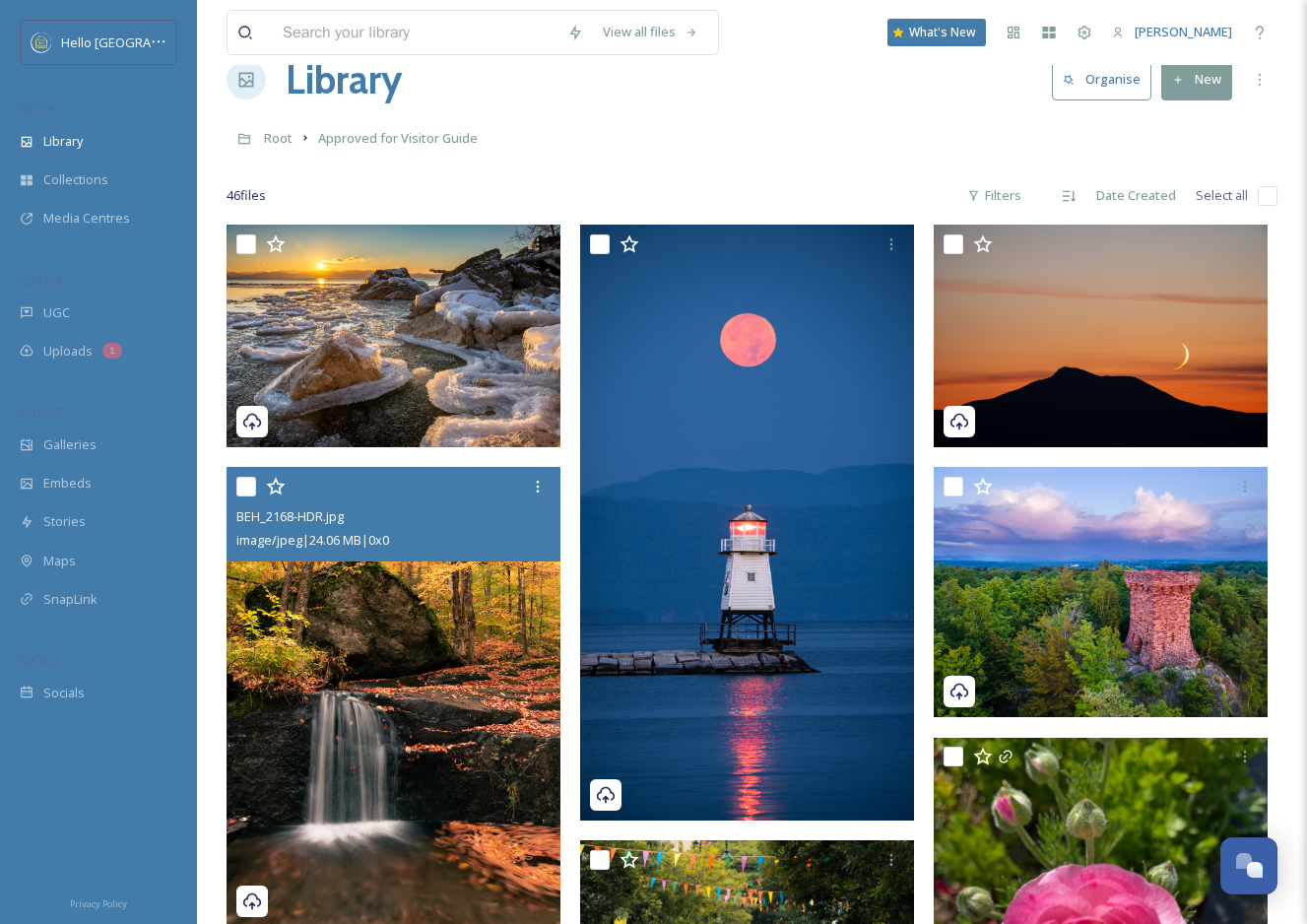scroll, scrollTop: 0, scrollLeft: 0, axis: both 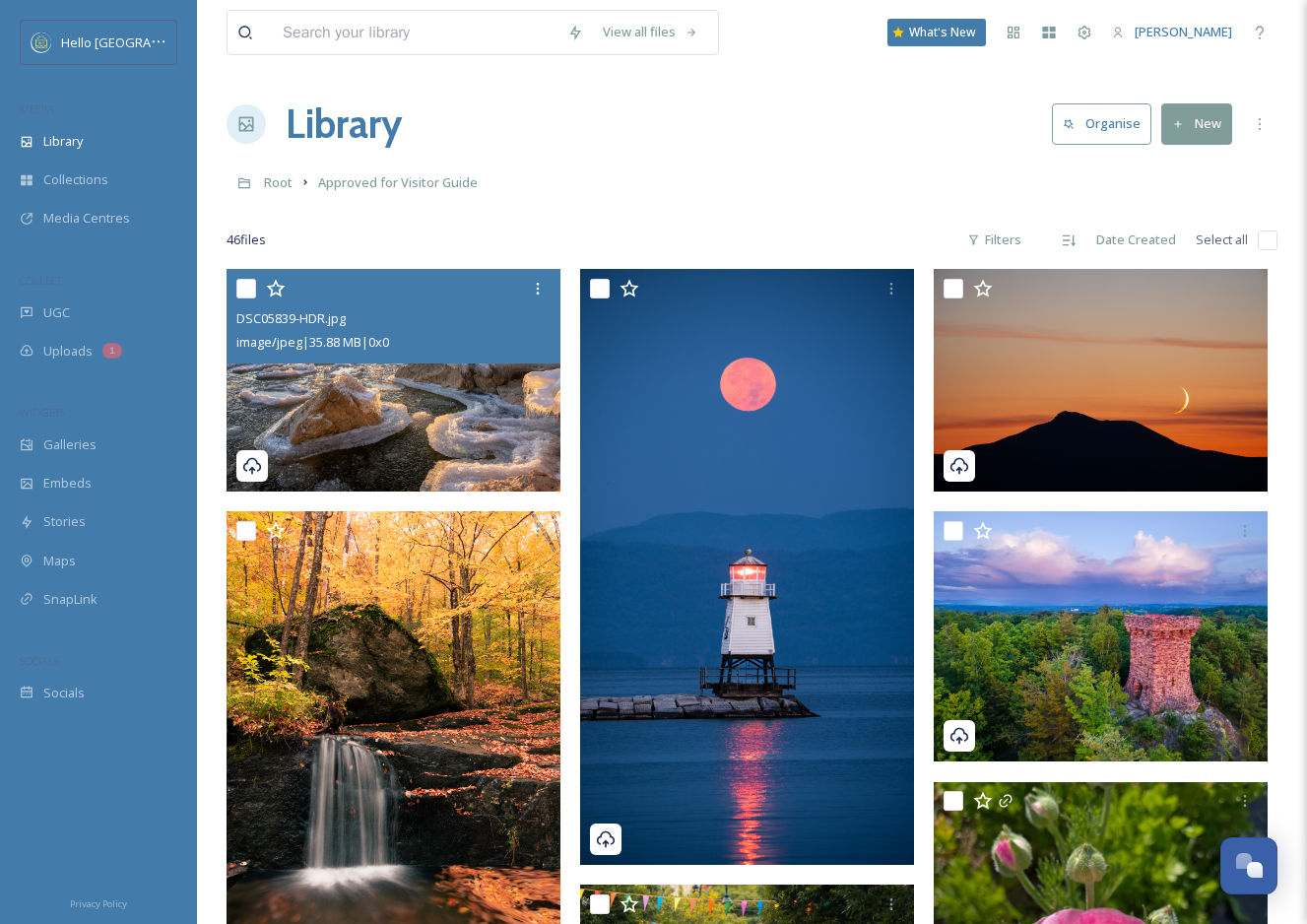 click at bounding box center (393, 380) 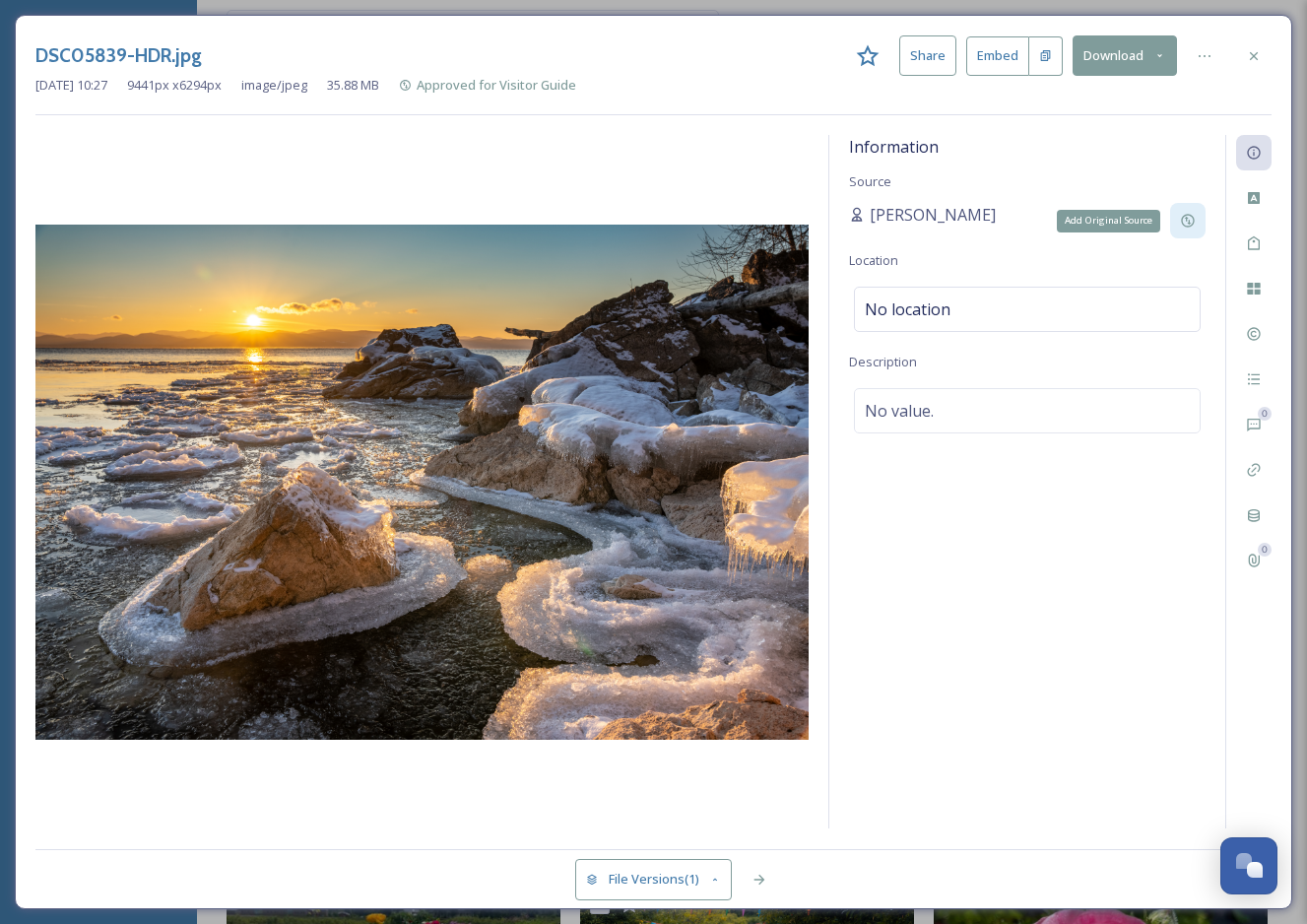 click 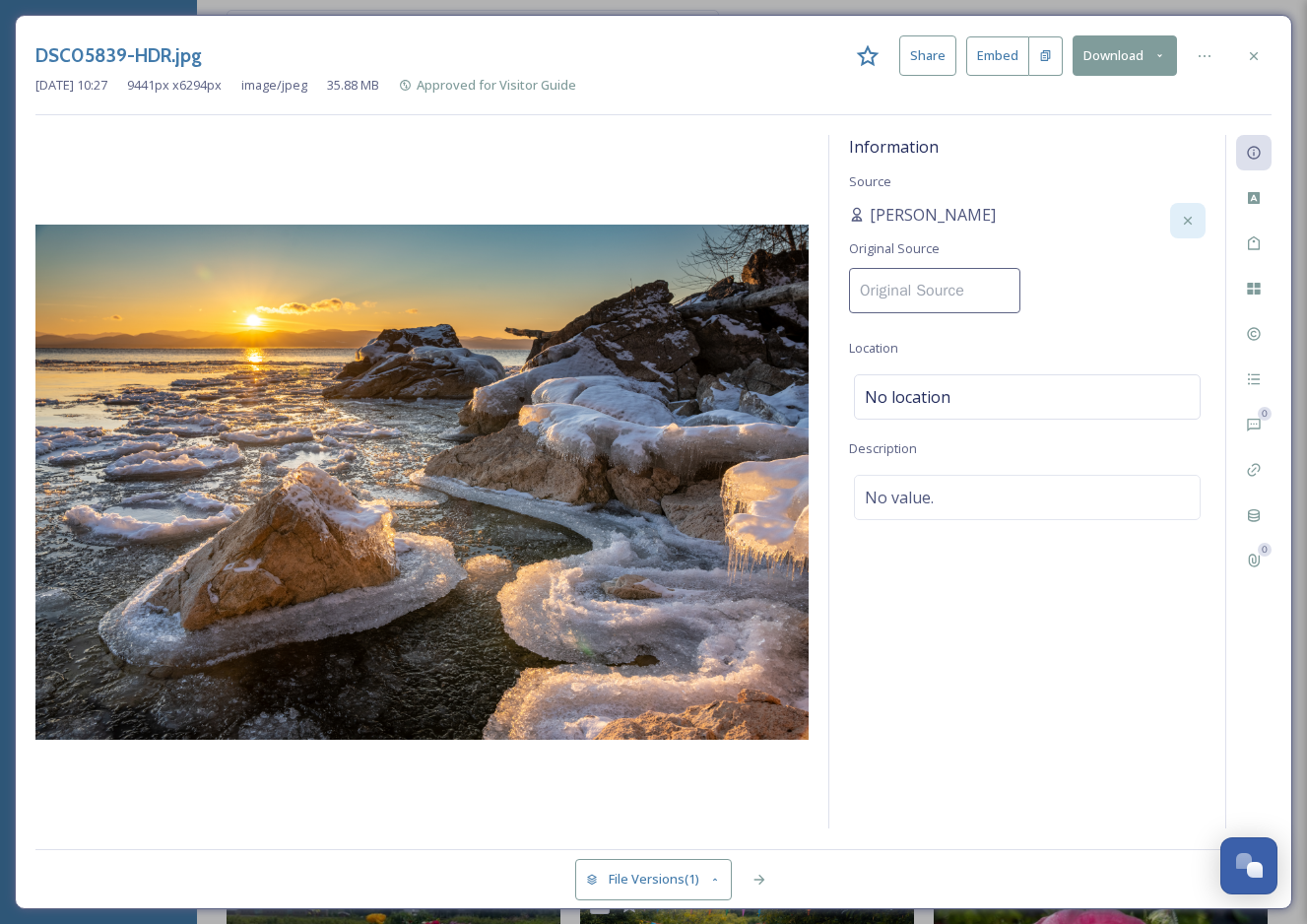 click at bounding box center [935, 291] 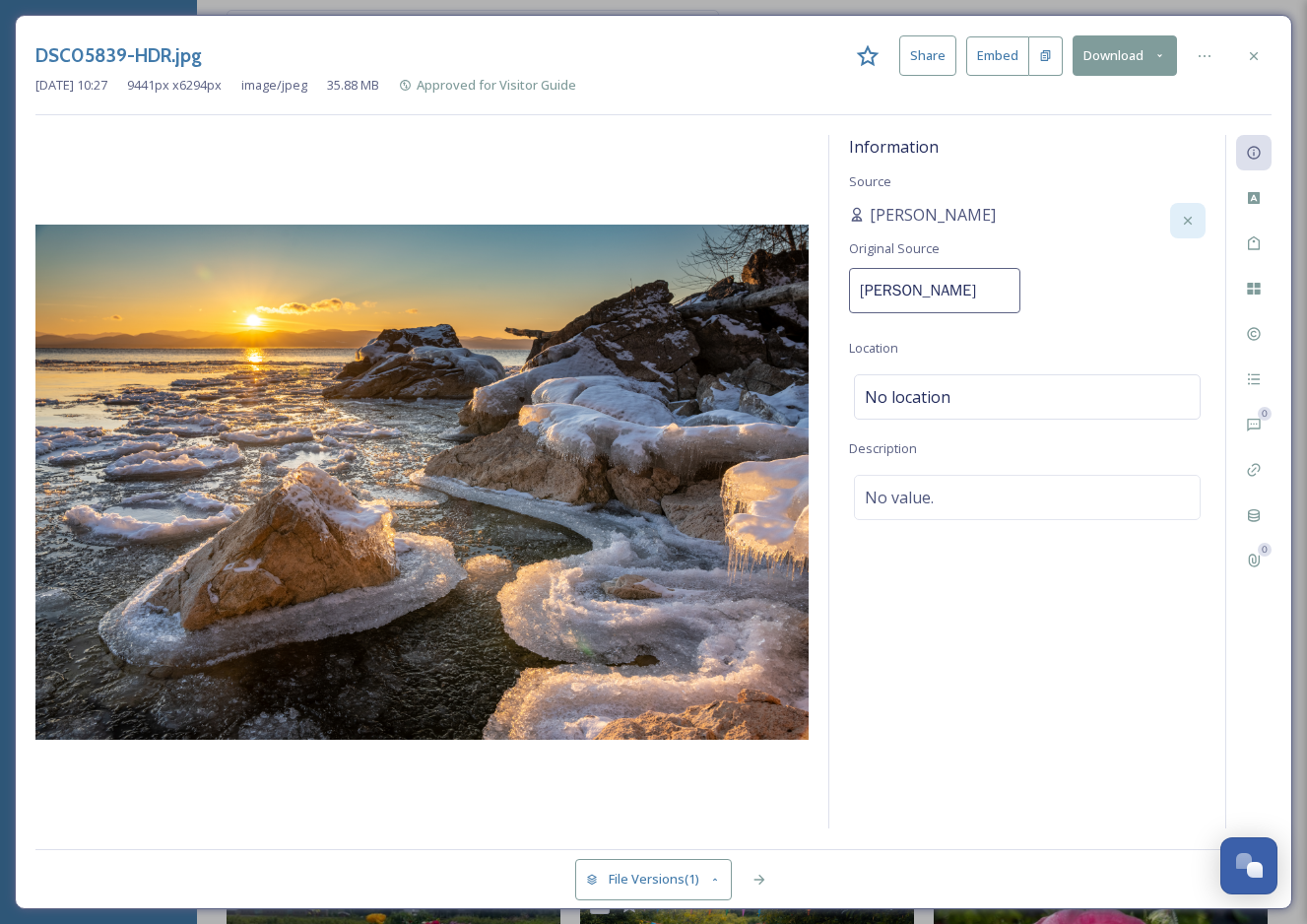 type on "Ian MacDonald" 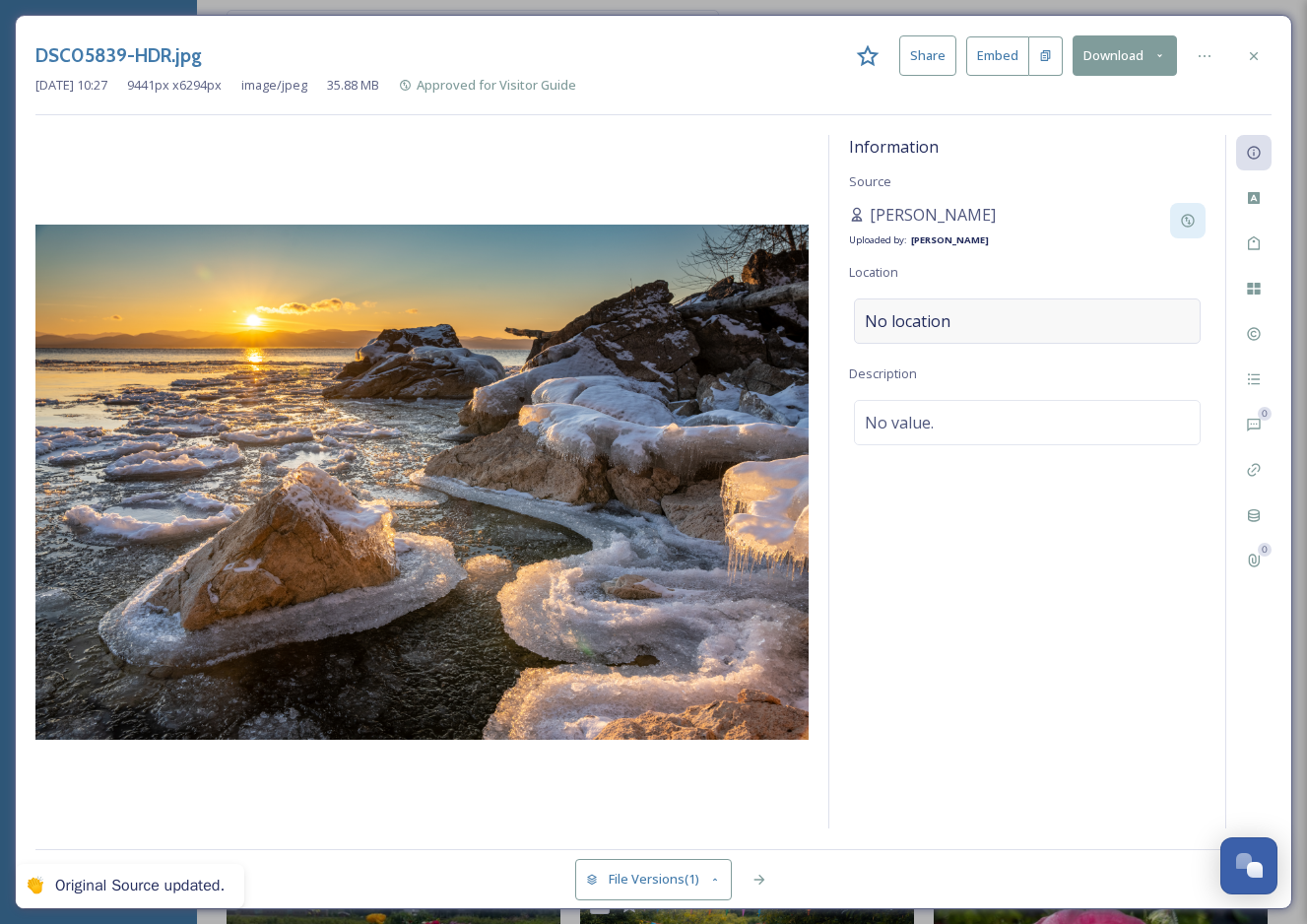 click on "No location" at bounding box center (1027, 321) 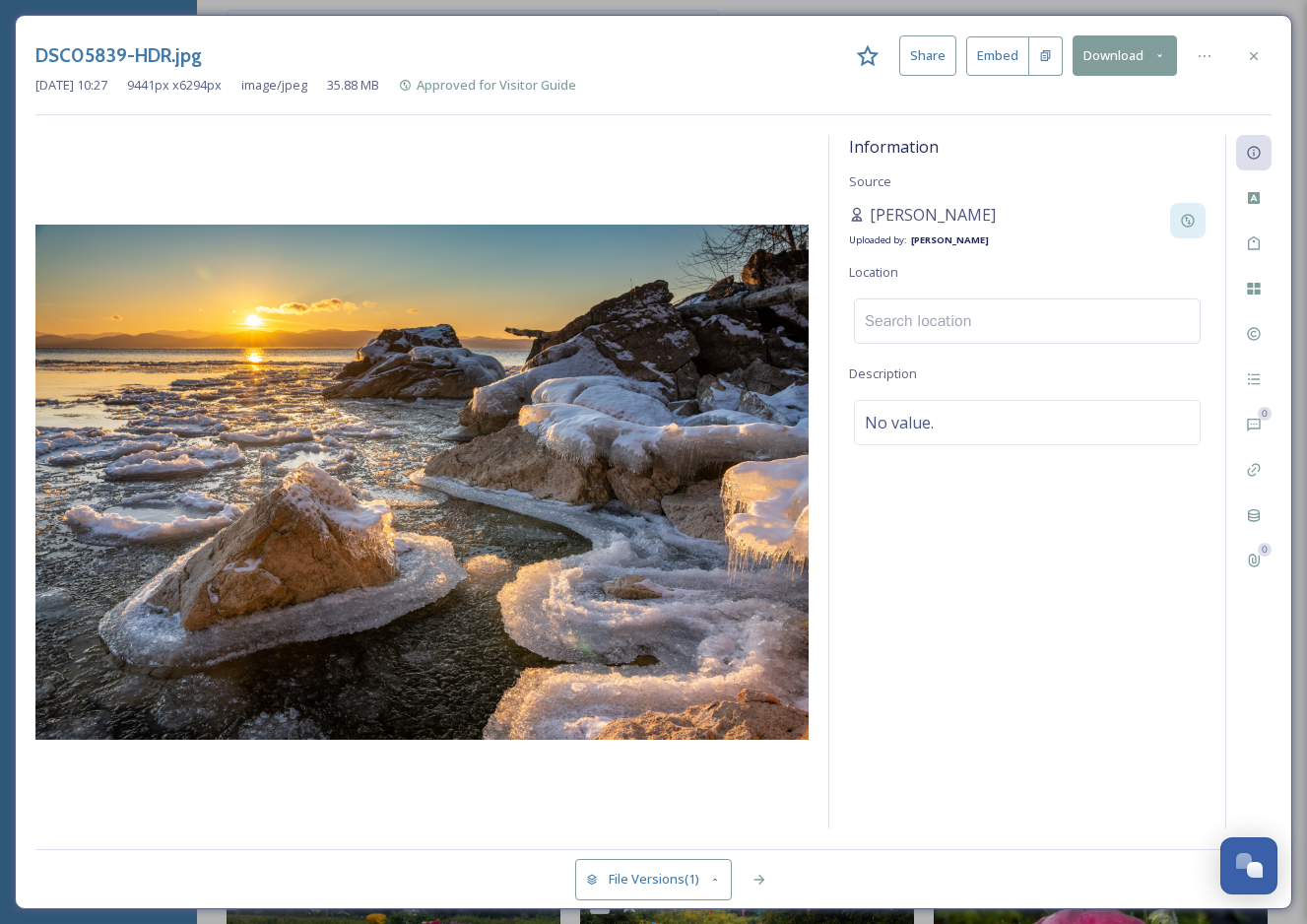click at bounding box center [1027, 321] 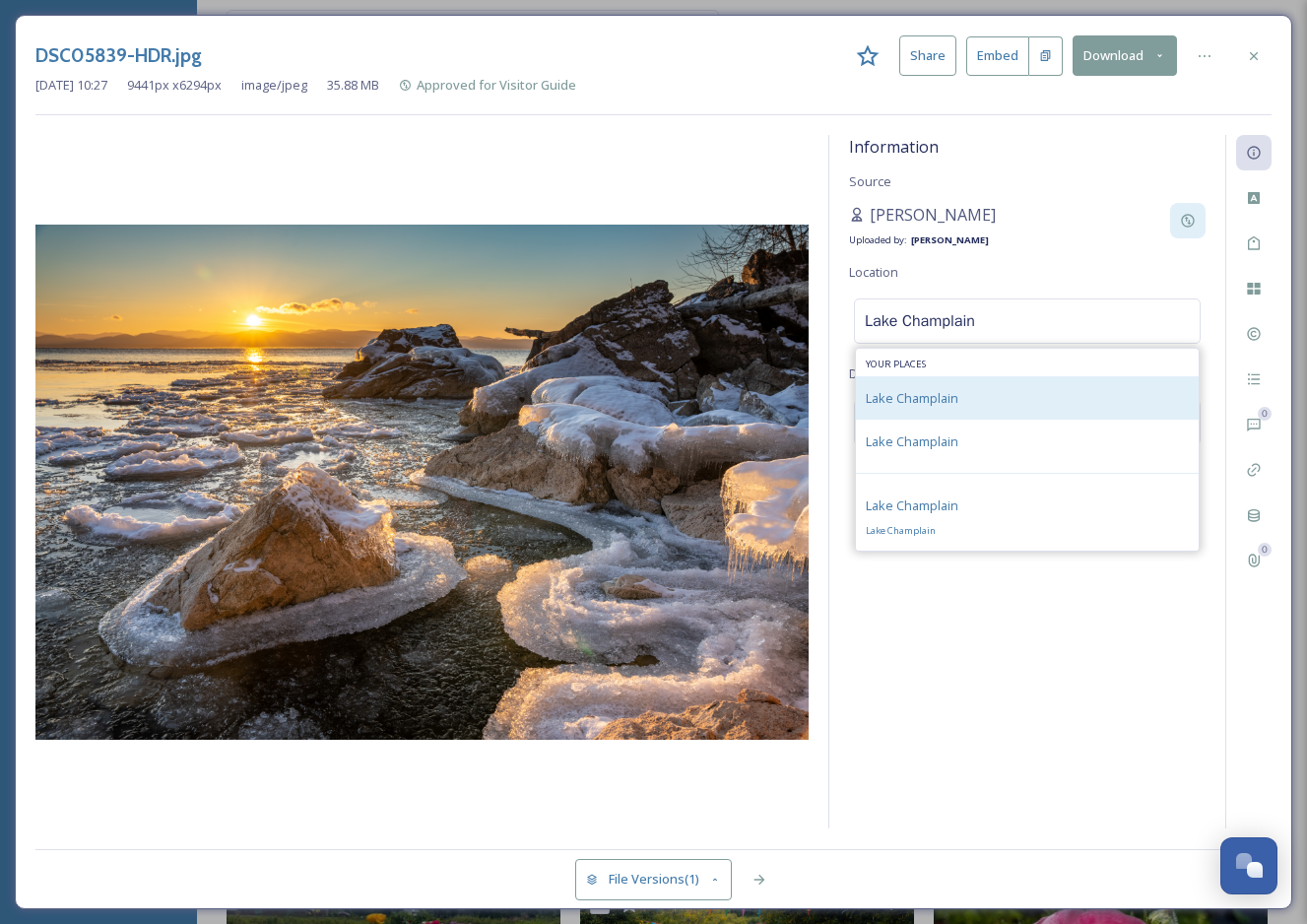 type on "Lake Champlain" 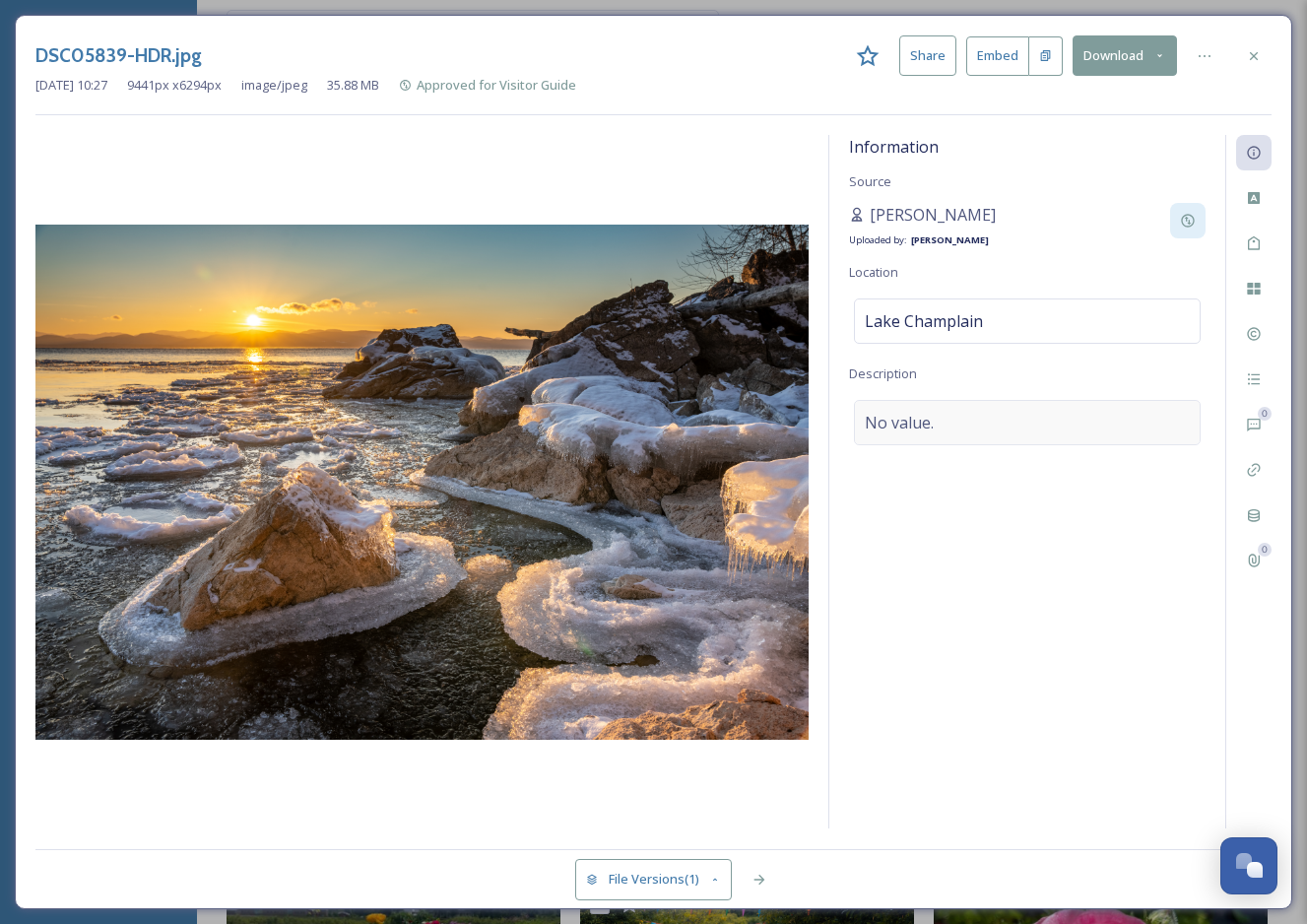 click on "No value." at bounding box center [1027, 423] 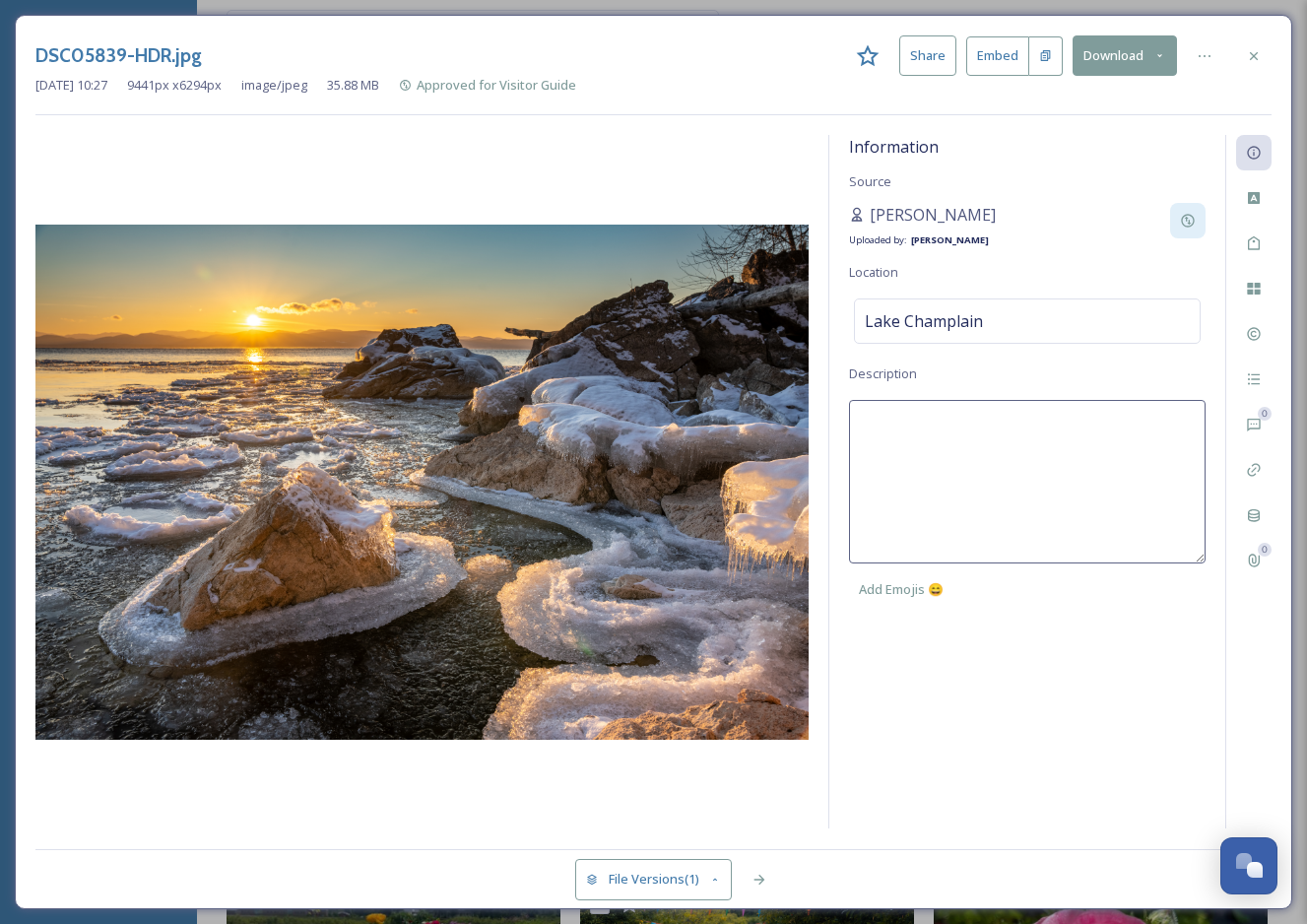 click at bounding box center [1027, 482] 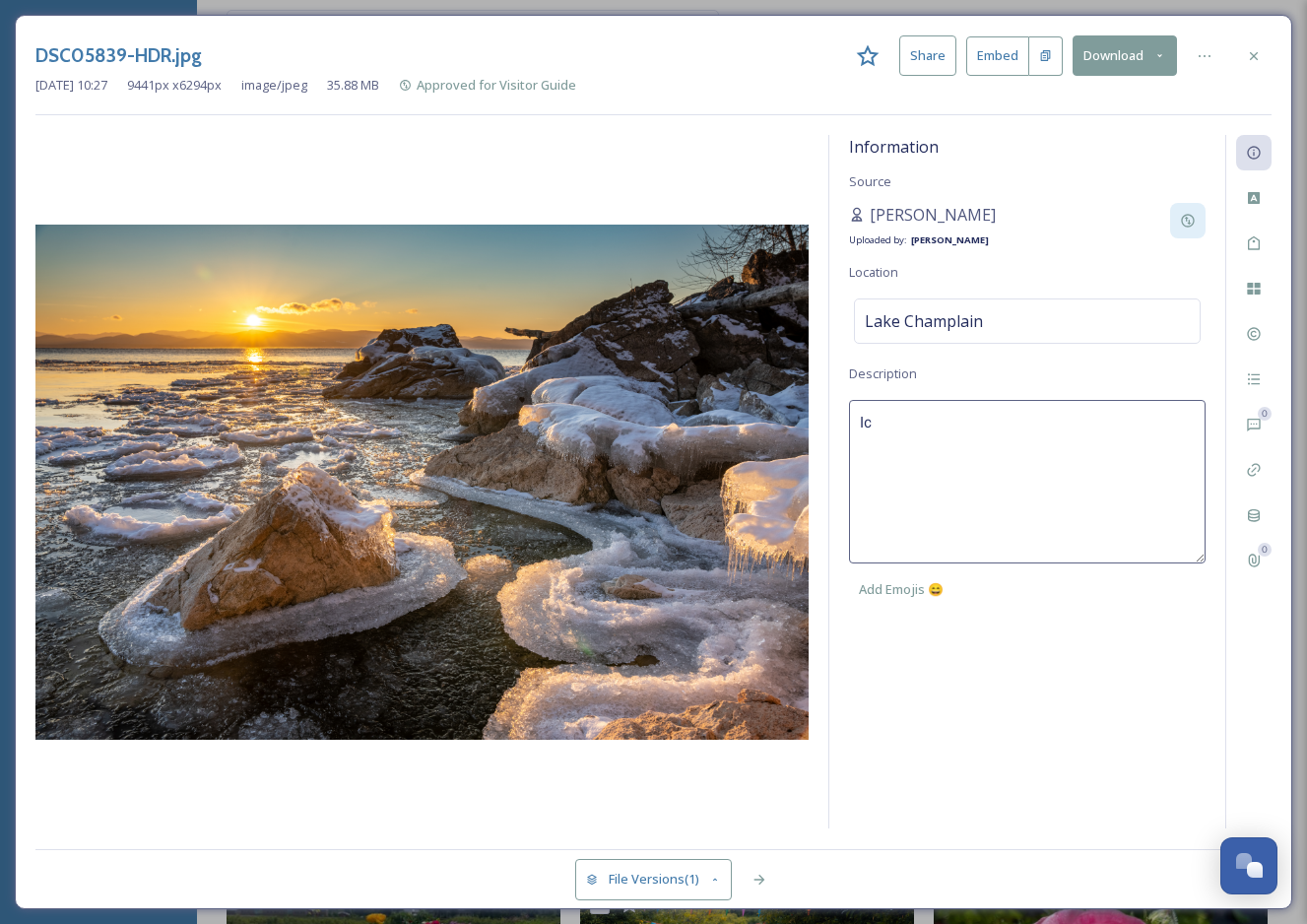 type on "I" 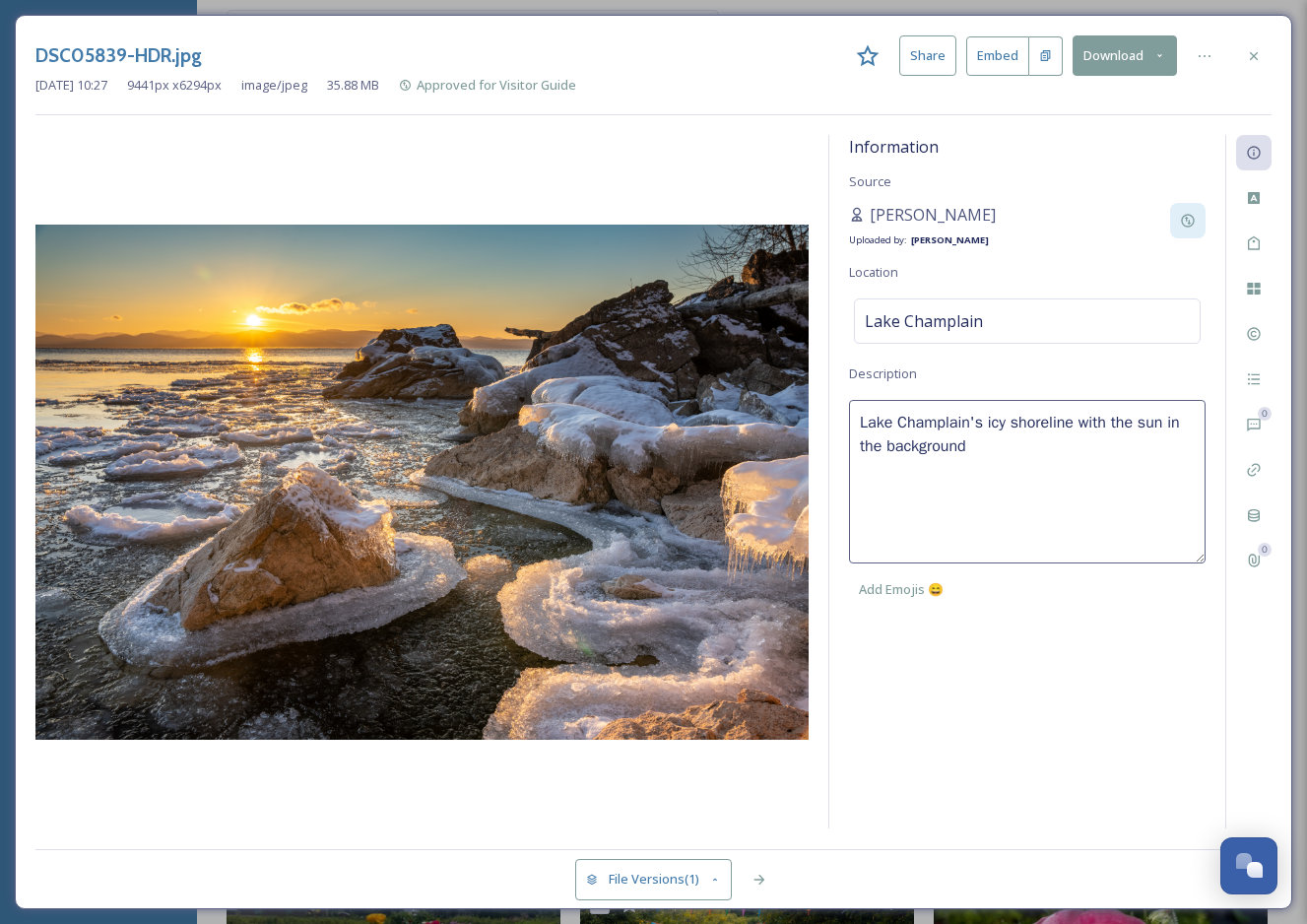 type on "Lake Champlain's icy shoreline with the sun in the background." 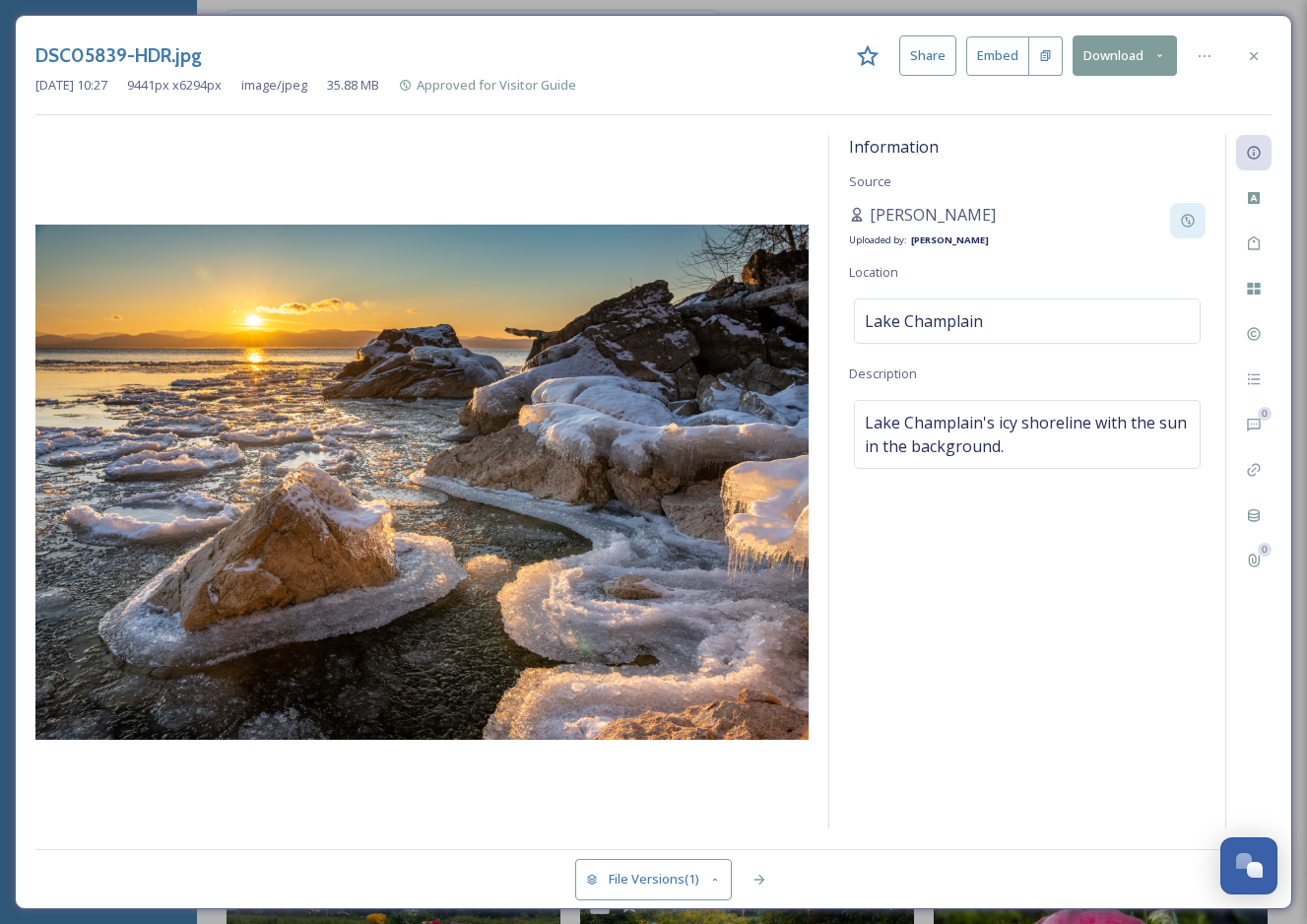click on "Information Source Ian MacDonald Uploaded by: Chloe Martelon Location Lake Champlain Description Lake Champlain's icy shoreline with the sun in the background." at bounding box center (1027, 482) 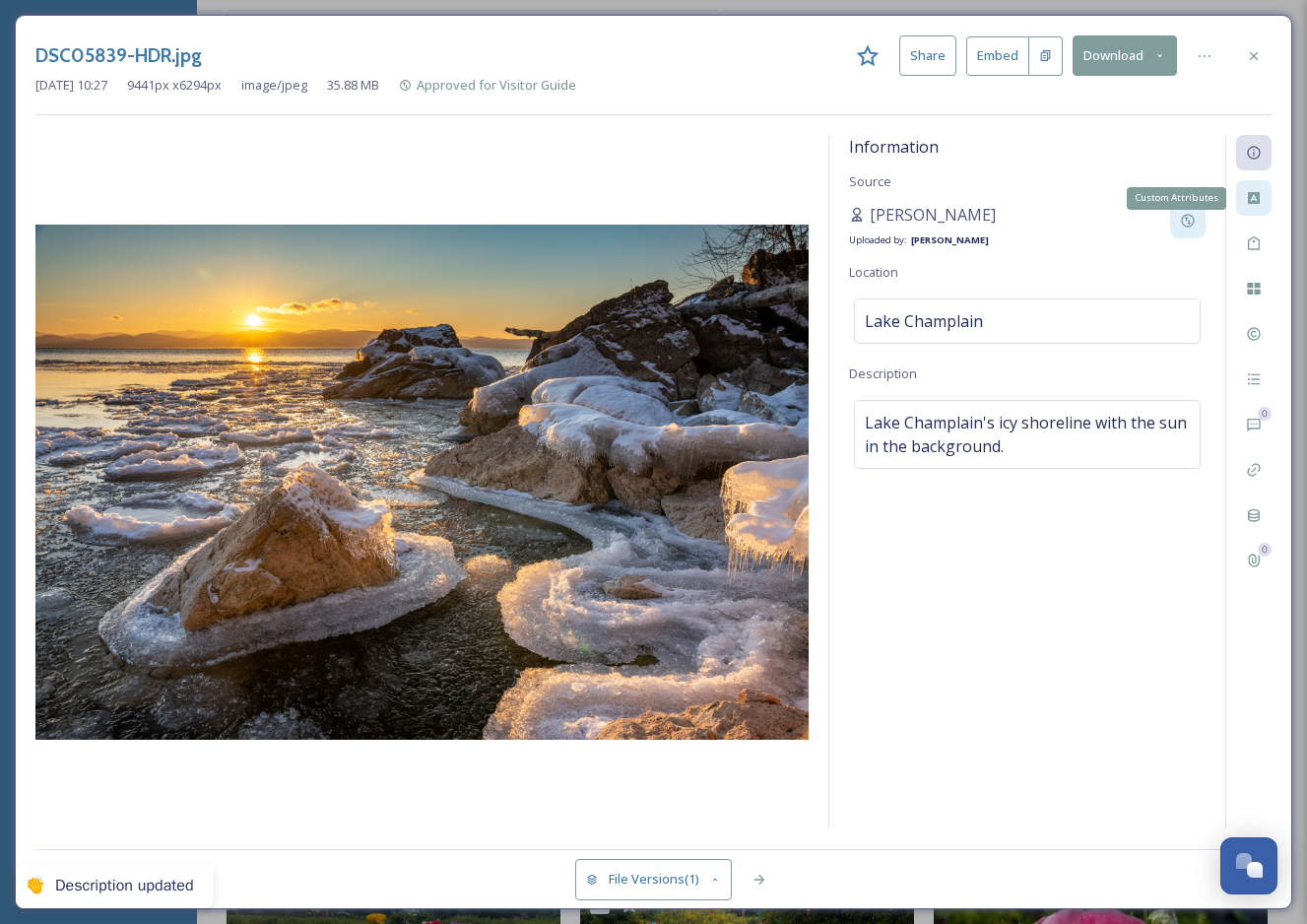 click on "Custom Attributes" at bounding box center [1254, 198] 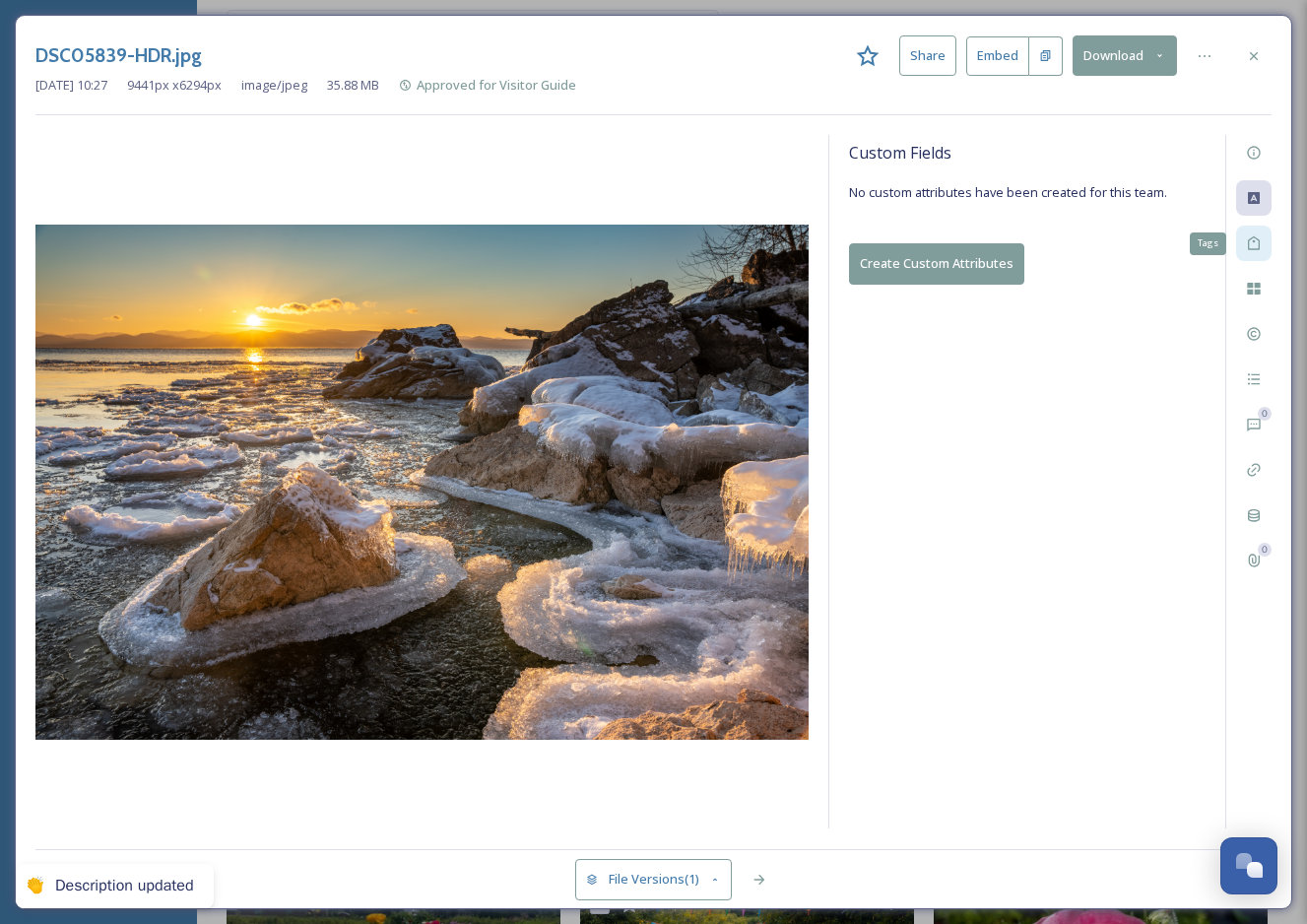 click on "Tags" at bounding box center (1254, 243) 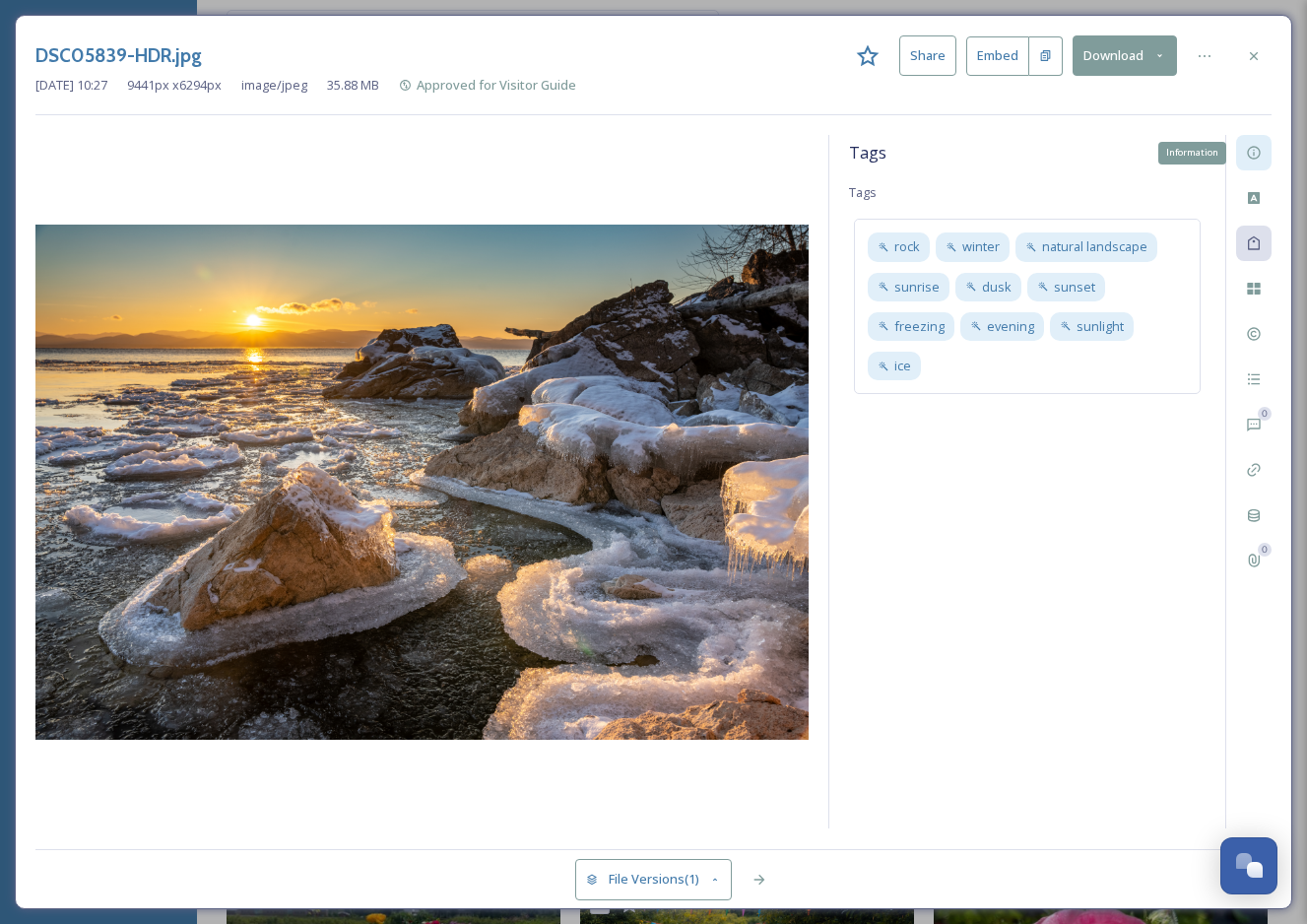 click on "Information" at bounding box center [1254, 153] 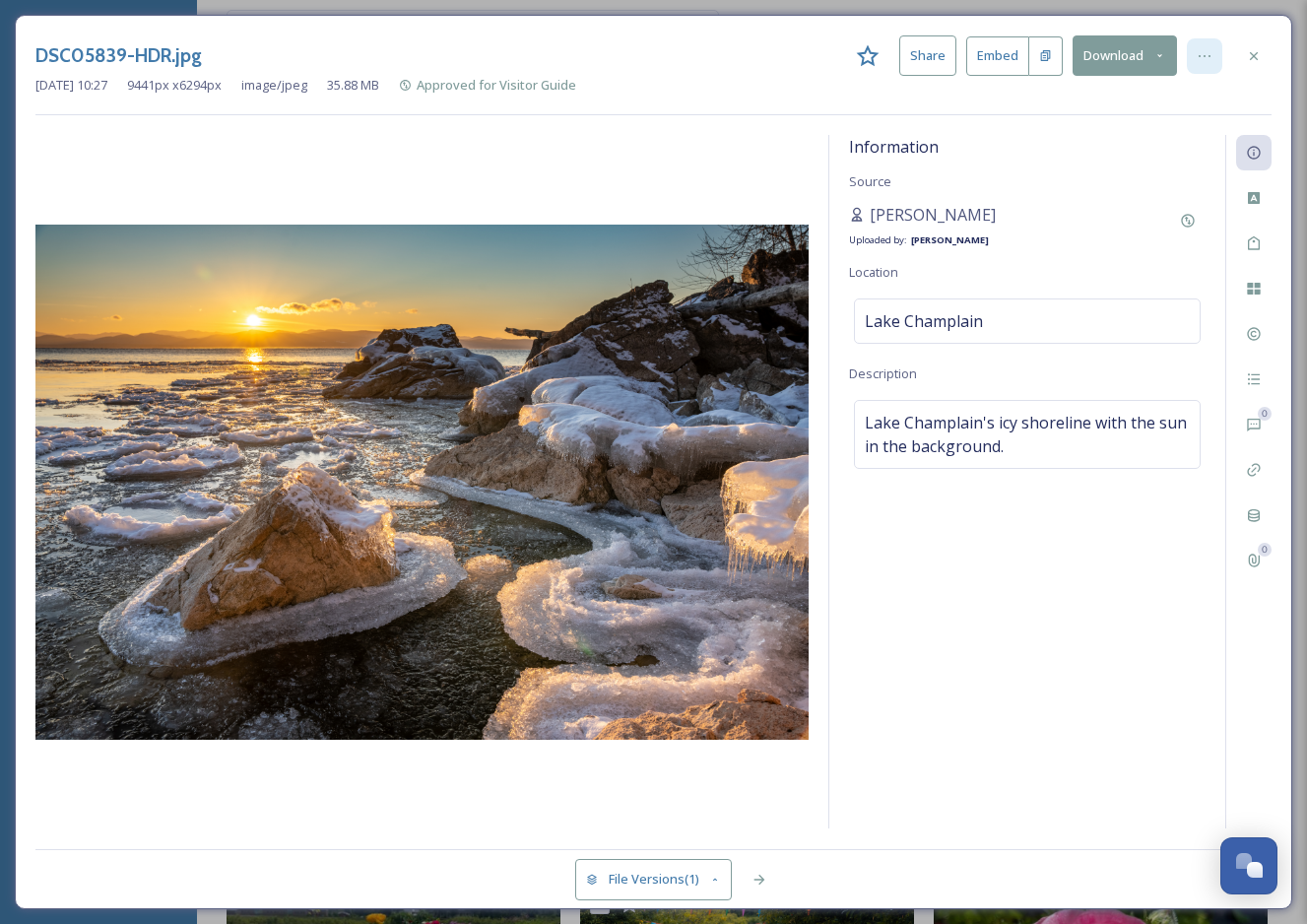 click at bounding box center [1205, 56] 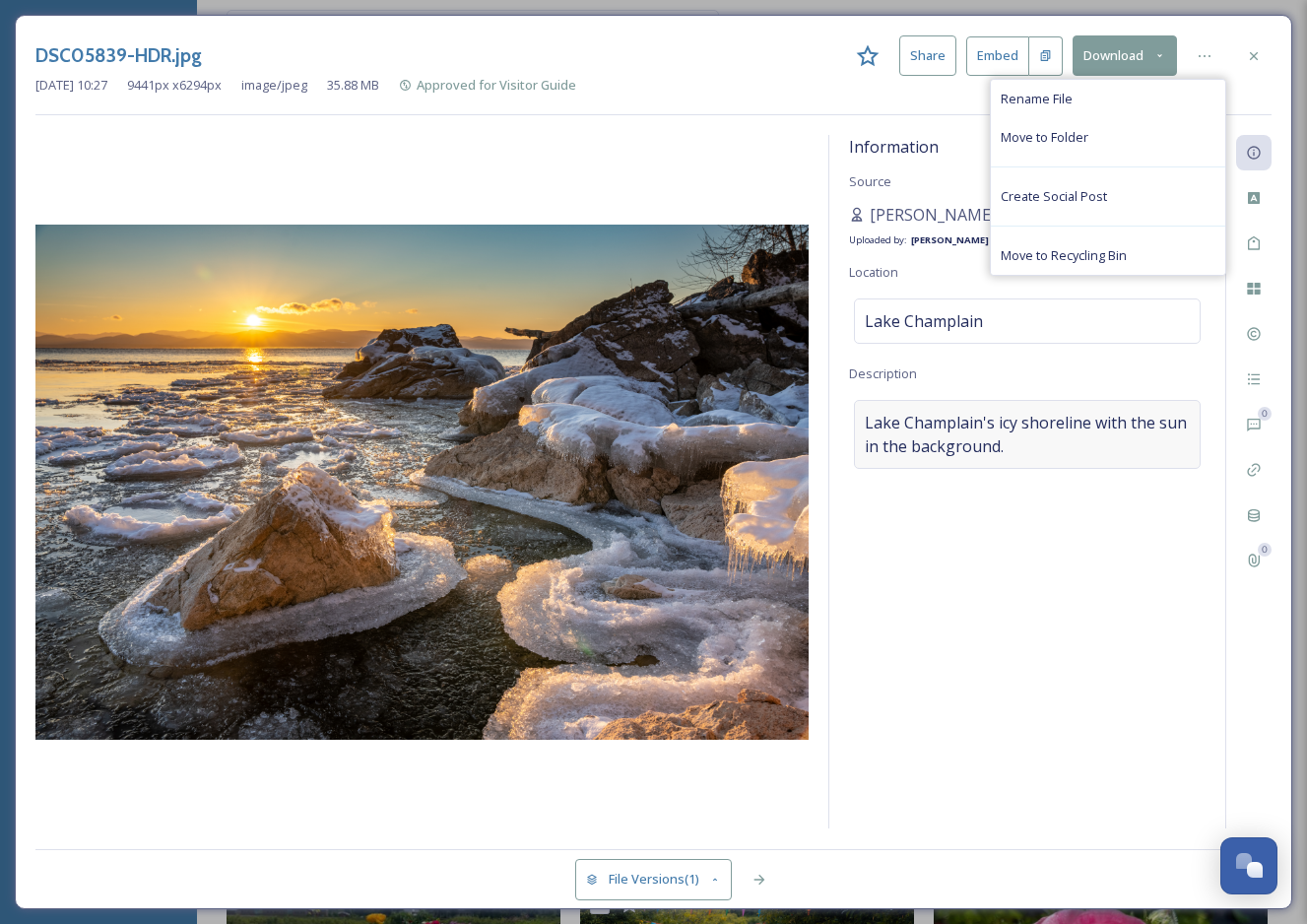 click on "Lake Champlain's icy shoreline with the sun in the background." at bounding box center [1027, 434] 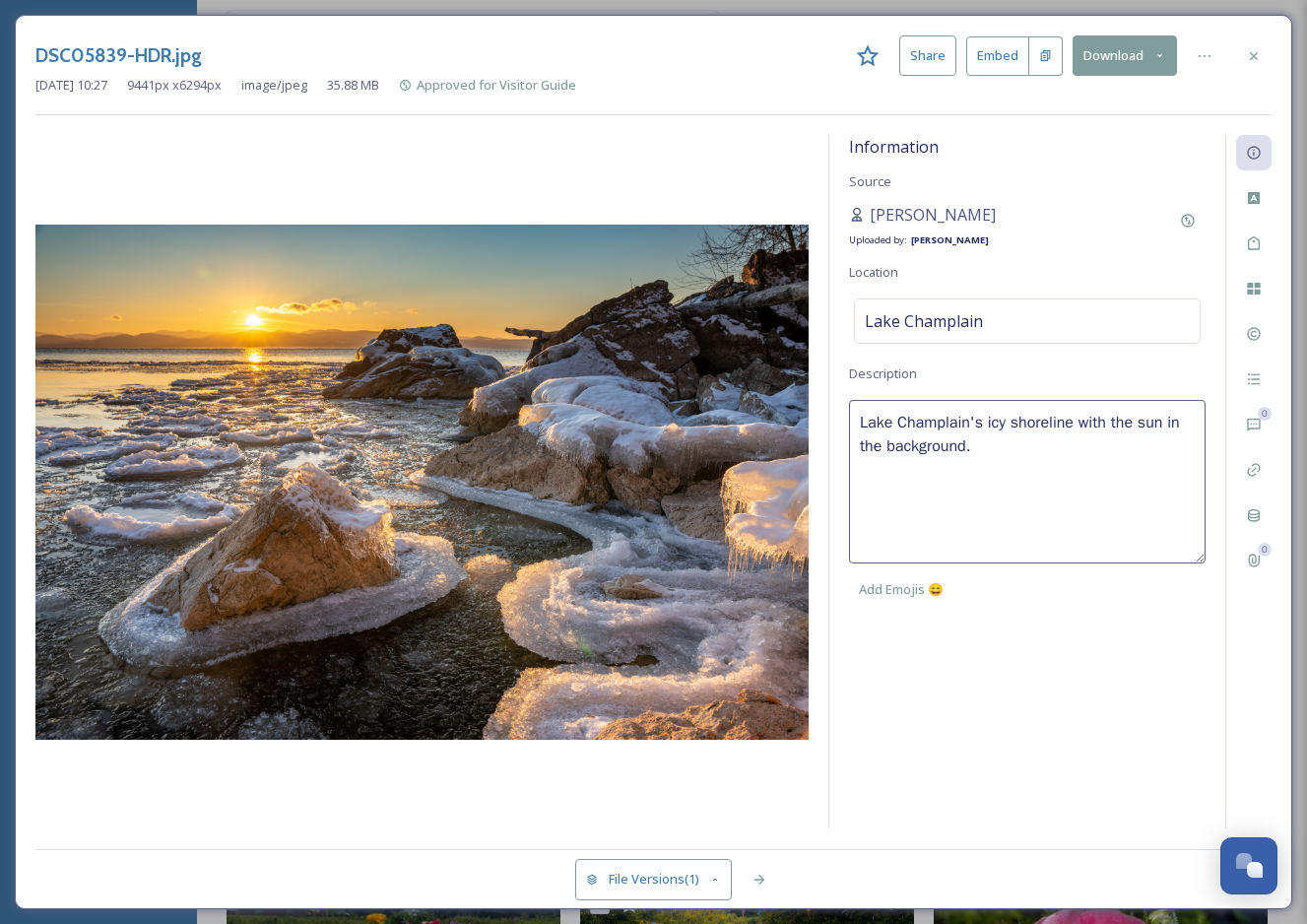 drag, startPoint x: 1078, startPoint y: 420, endPoint x: 851, endPoint y: 426, distance: 227.07928 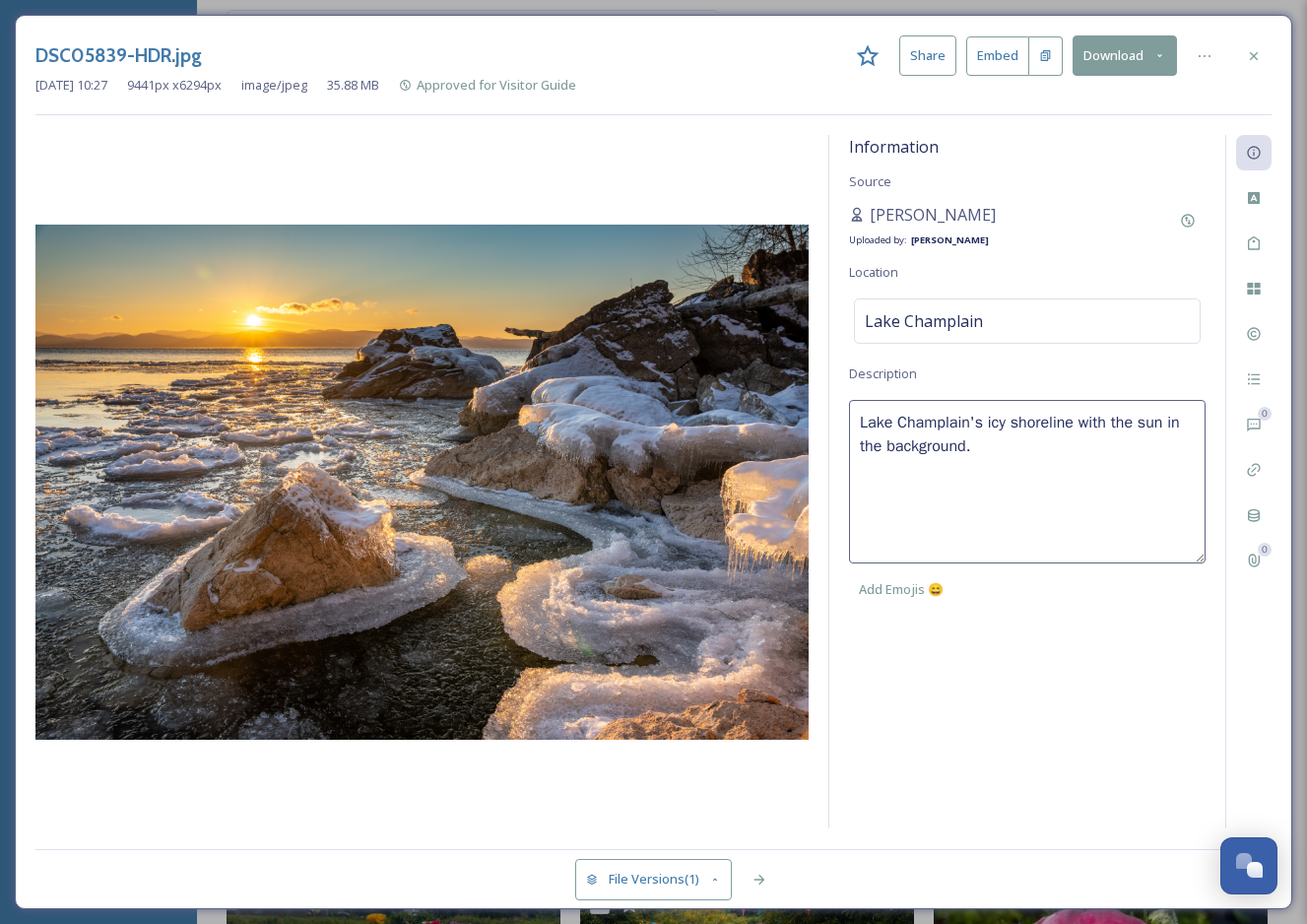 click on "Lake Champlain's icy shoreline with the sun in the background." at bounding box center [1027, 482] 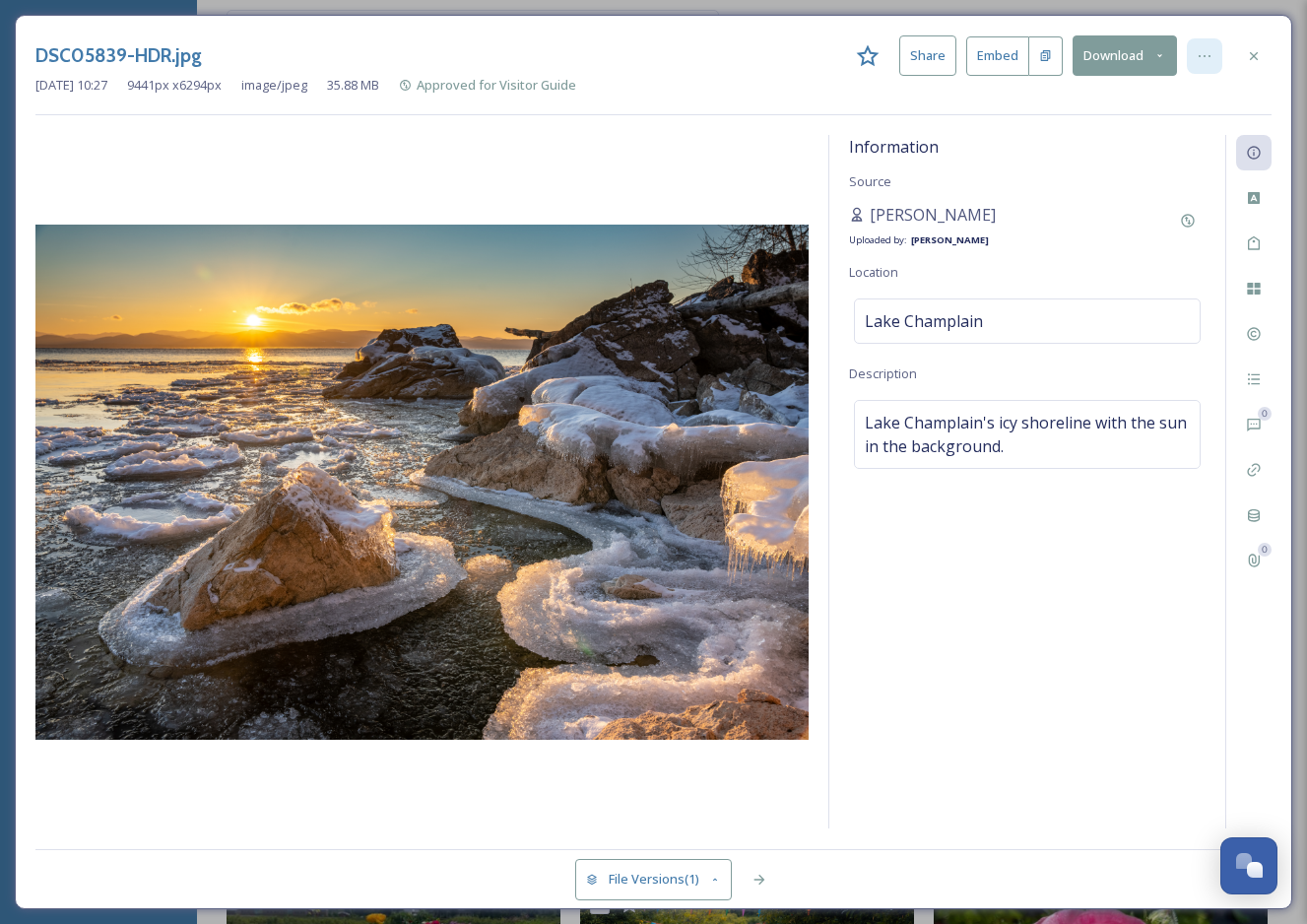 click 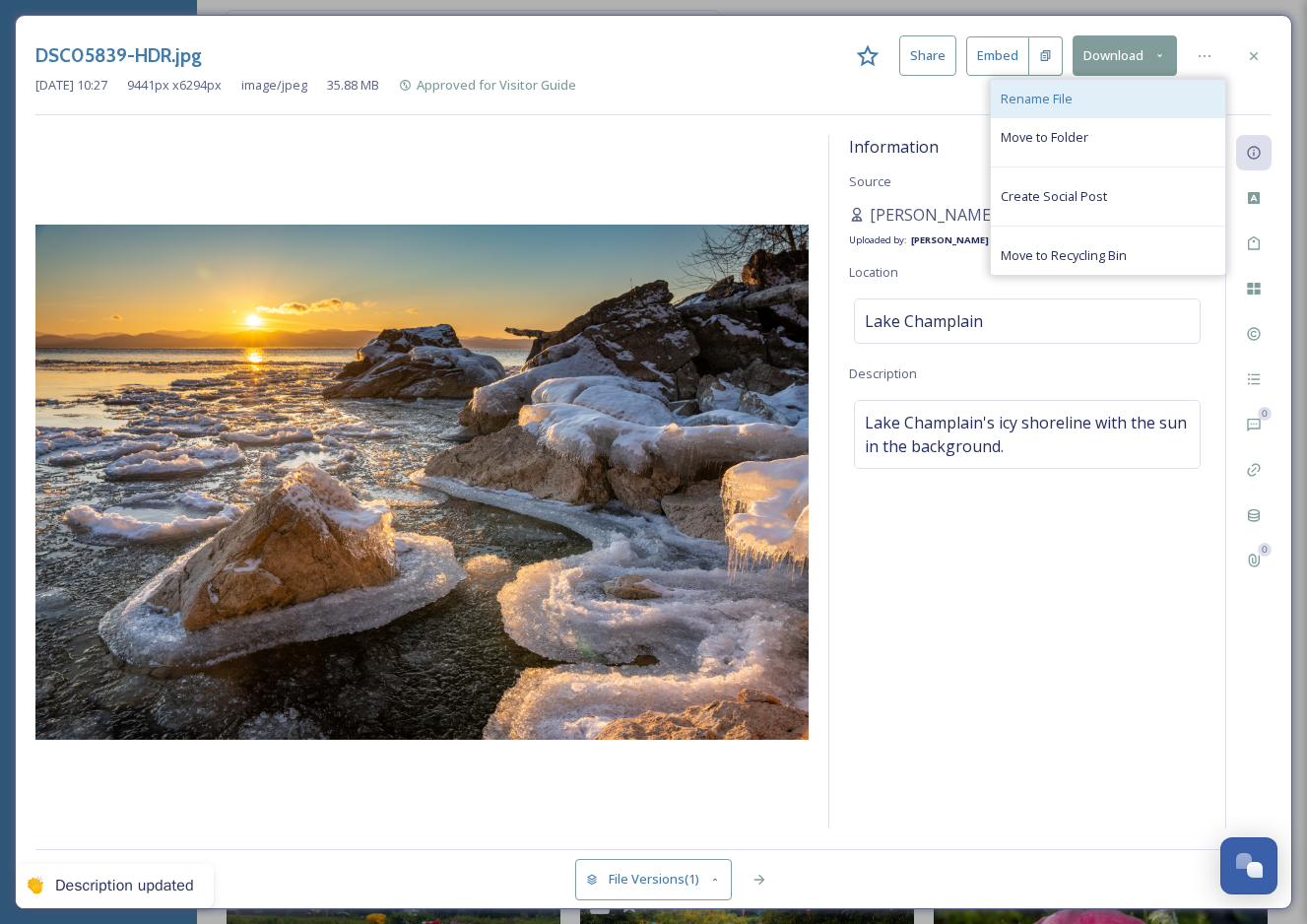 click on "Rename File" at bounding box center [1108, 99] 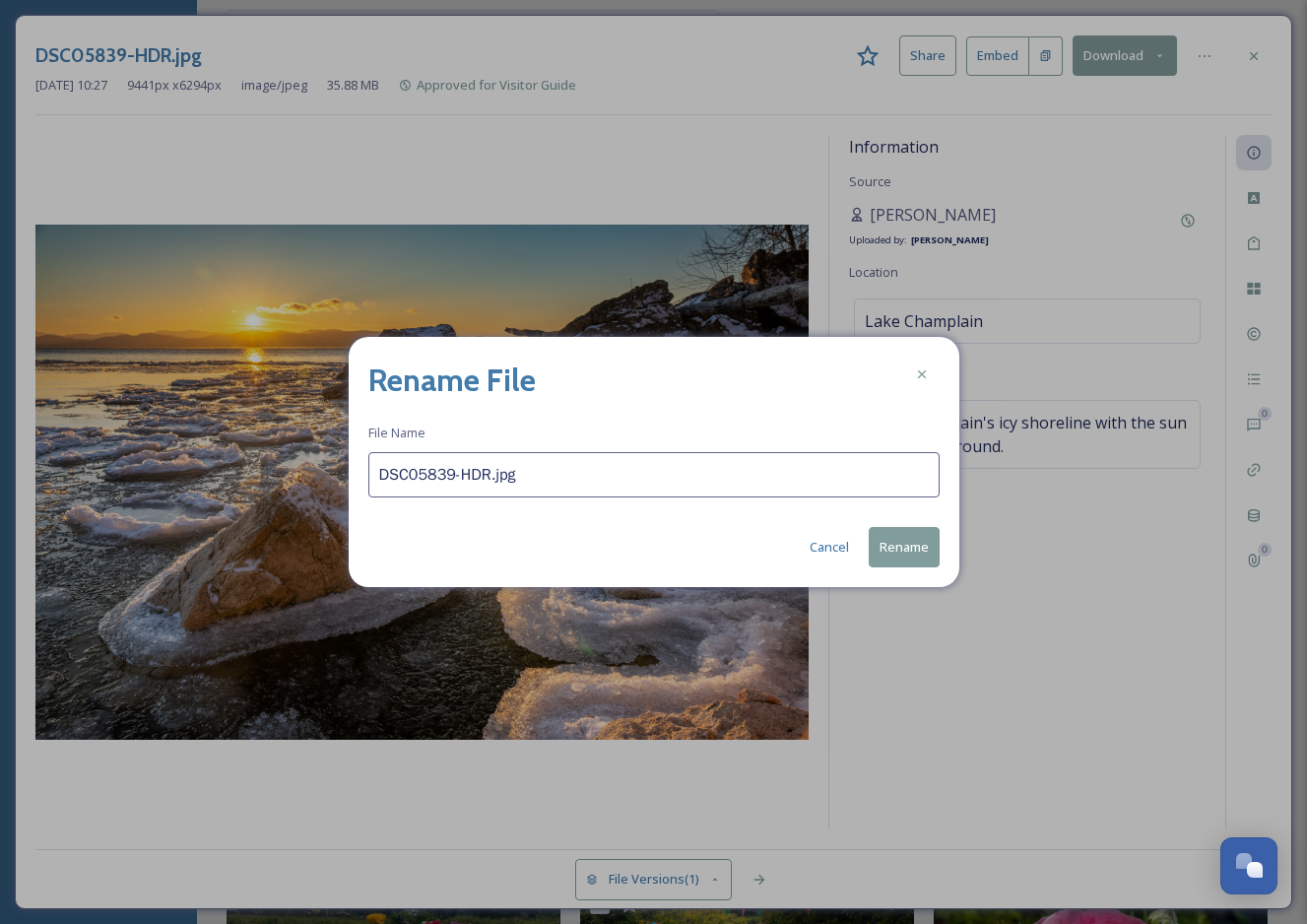drag, startPoint x: 495, startPoint y: 471, endPoint x: 363, endPoint y: 471, distance: 132 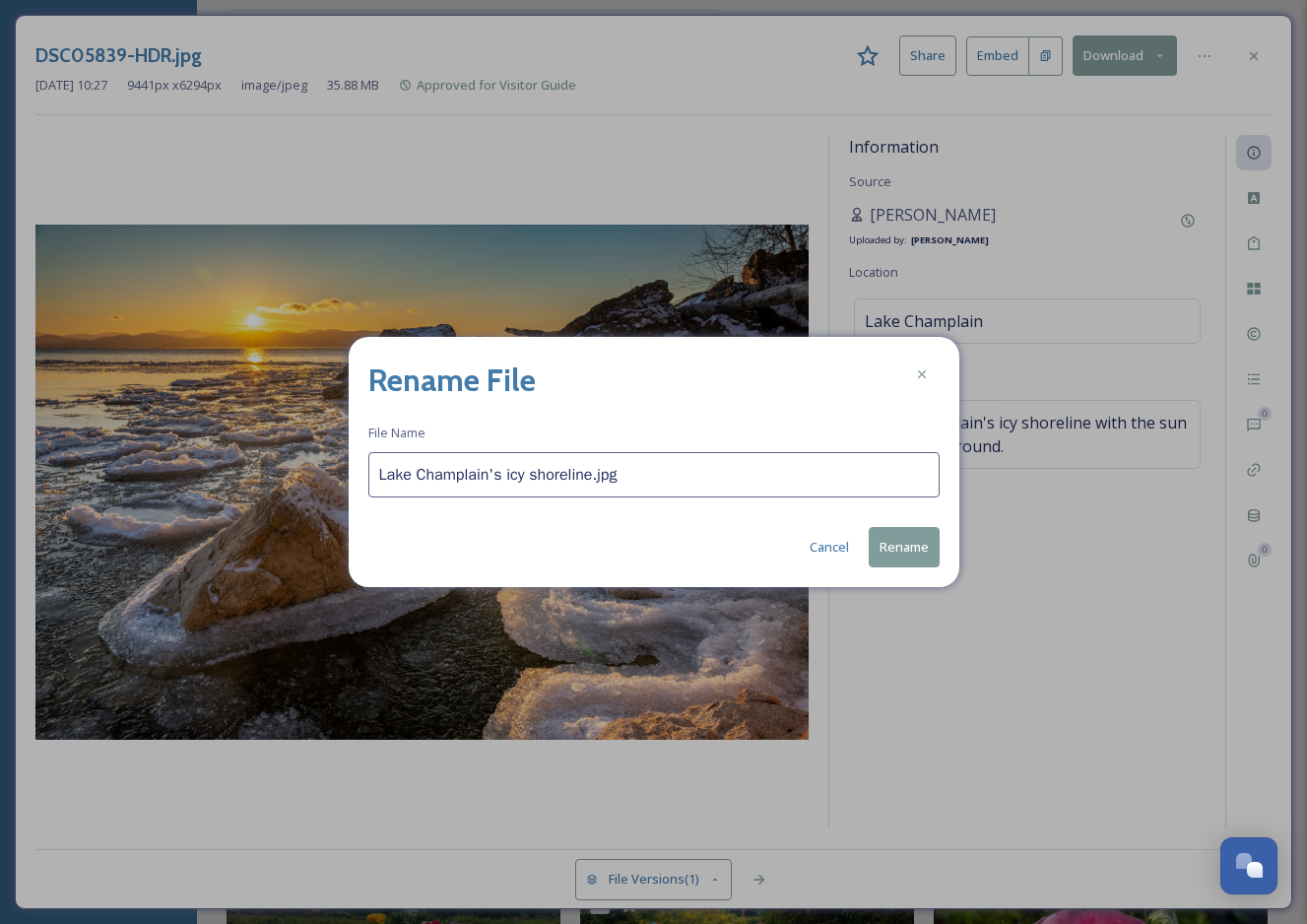 click on "Lake Champlain's icy shoreline.jpg" at bounding box center [654, 475] 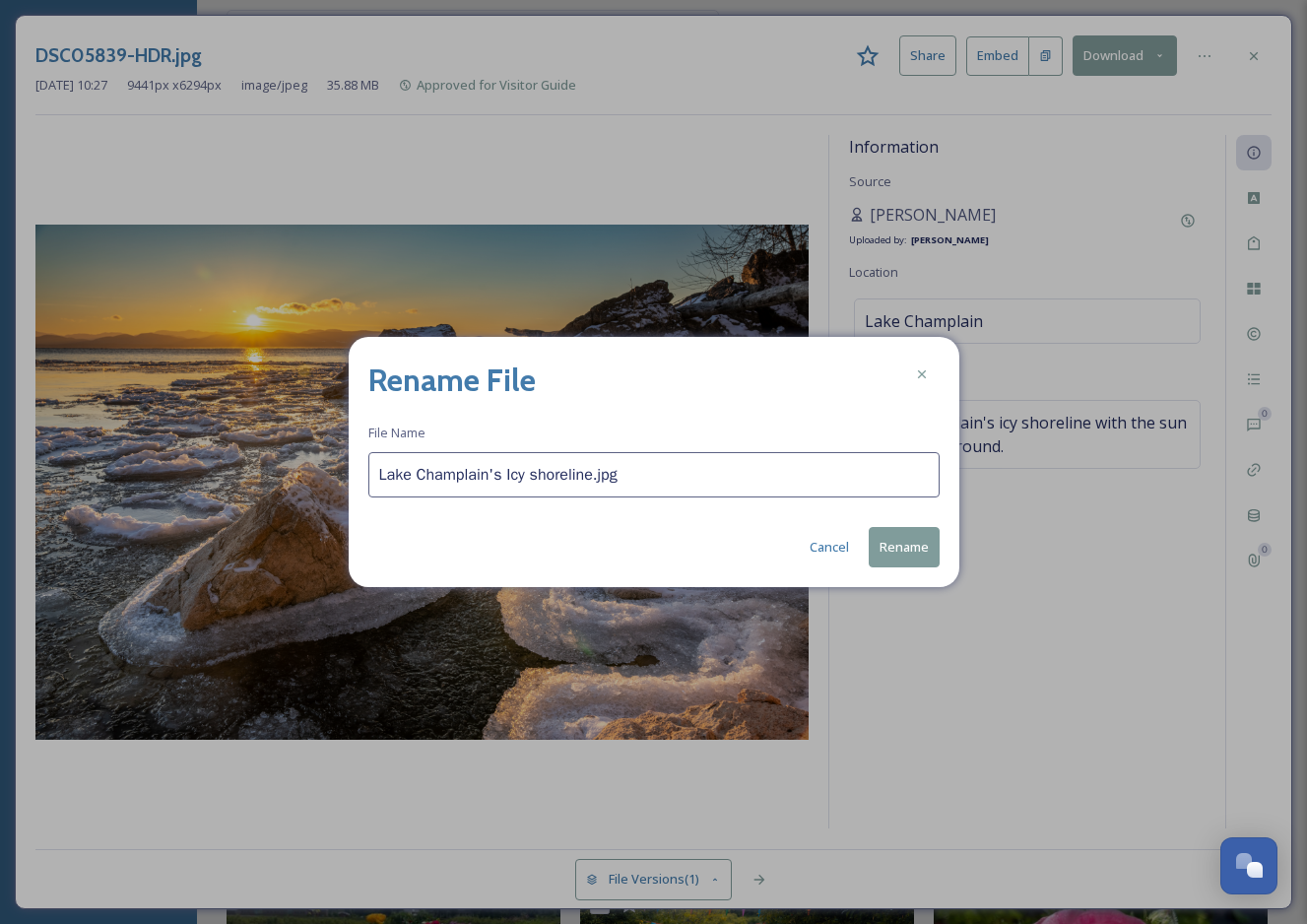 click on "Lake Champlain's Icy shoreline.jpg" at bounding box center (654, 475) 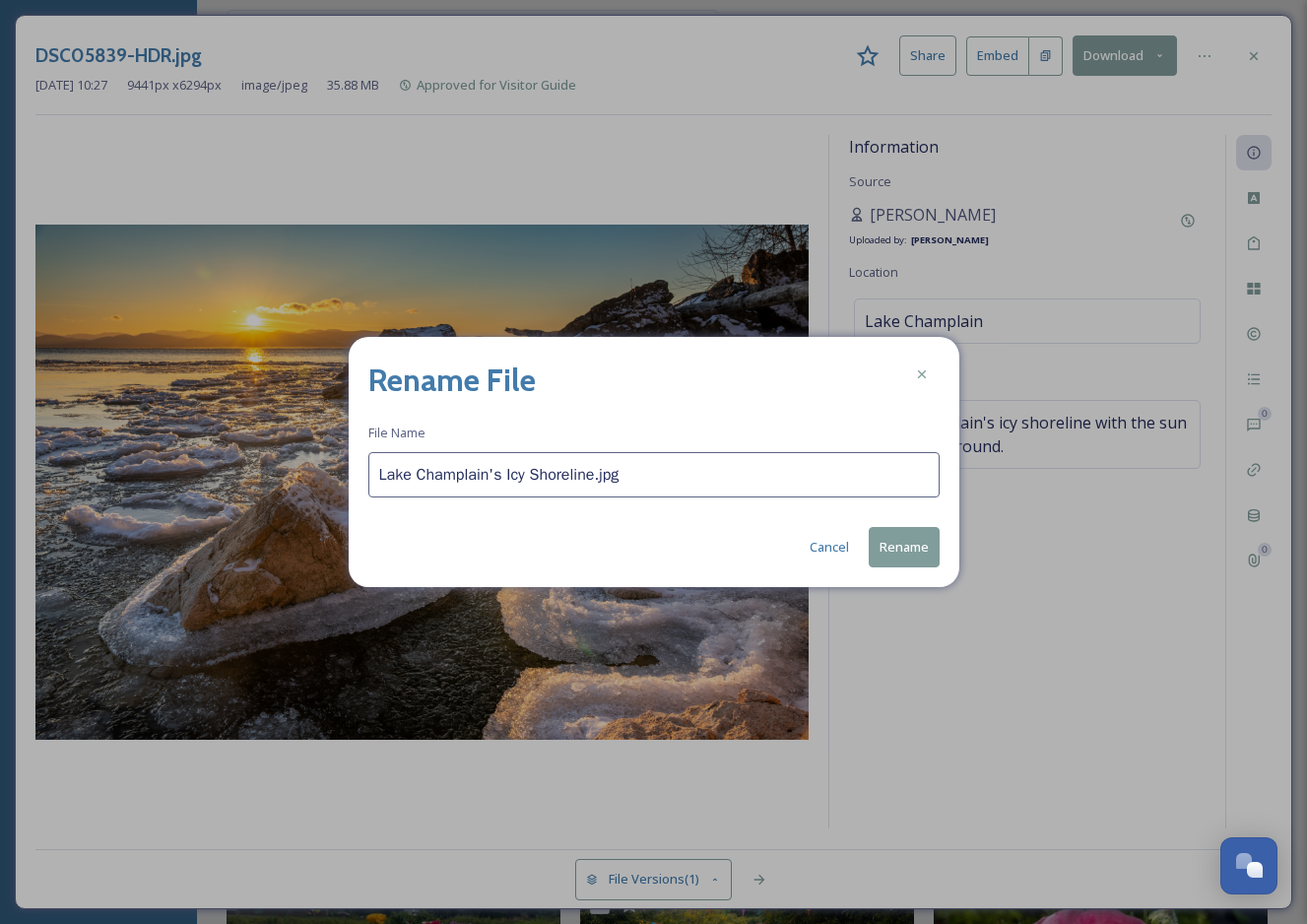 click on "Lake Champlain's Icy Shoreline.jpg" at bounding box center [654, 475] 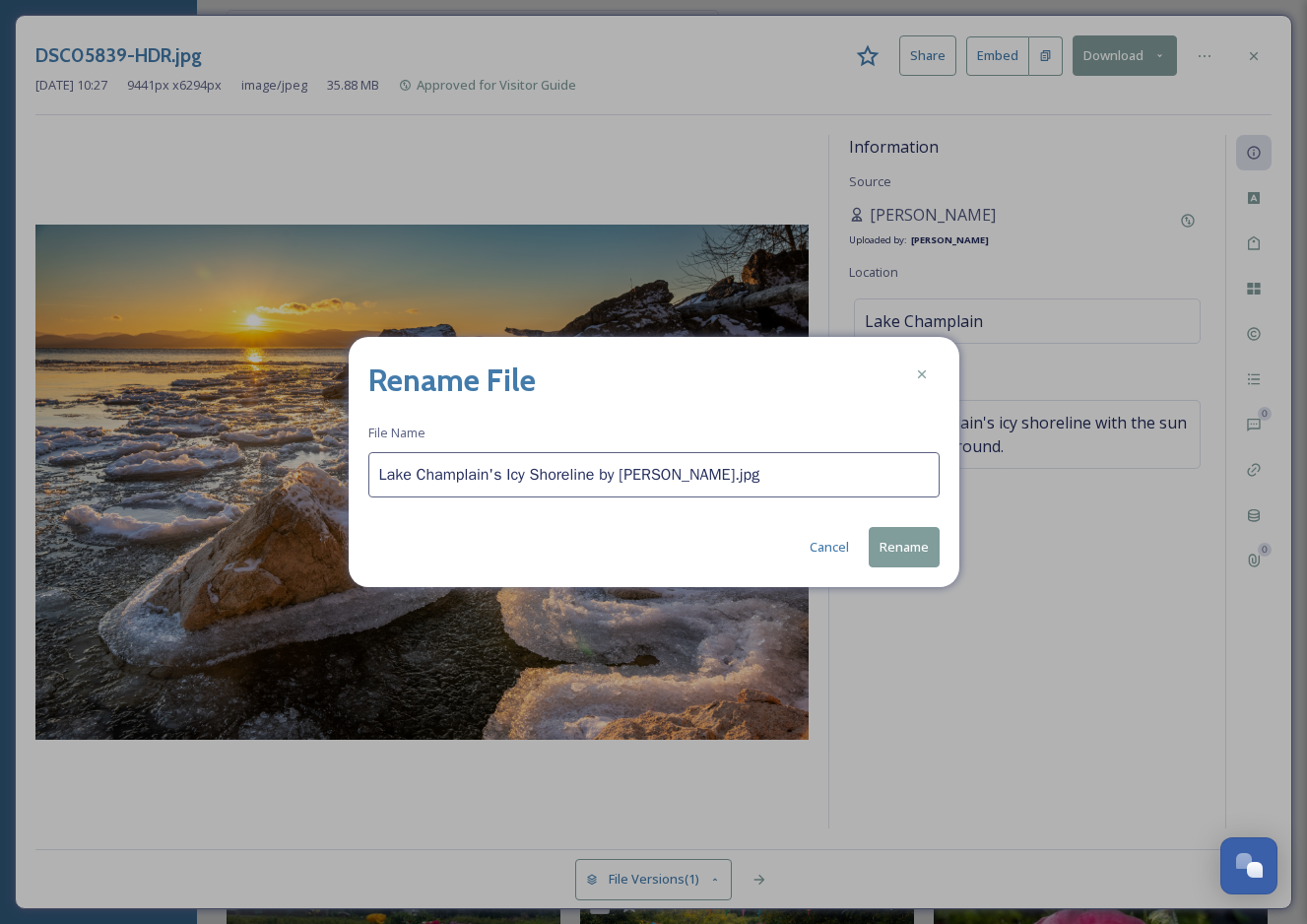 type on "Lake Champlain's Icy Shoreline by Ian MacDonald.jpg" 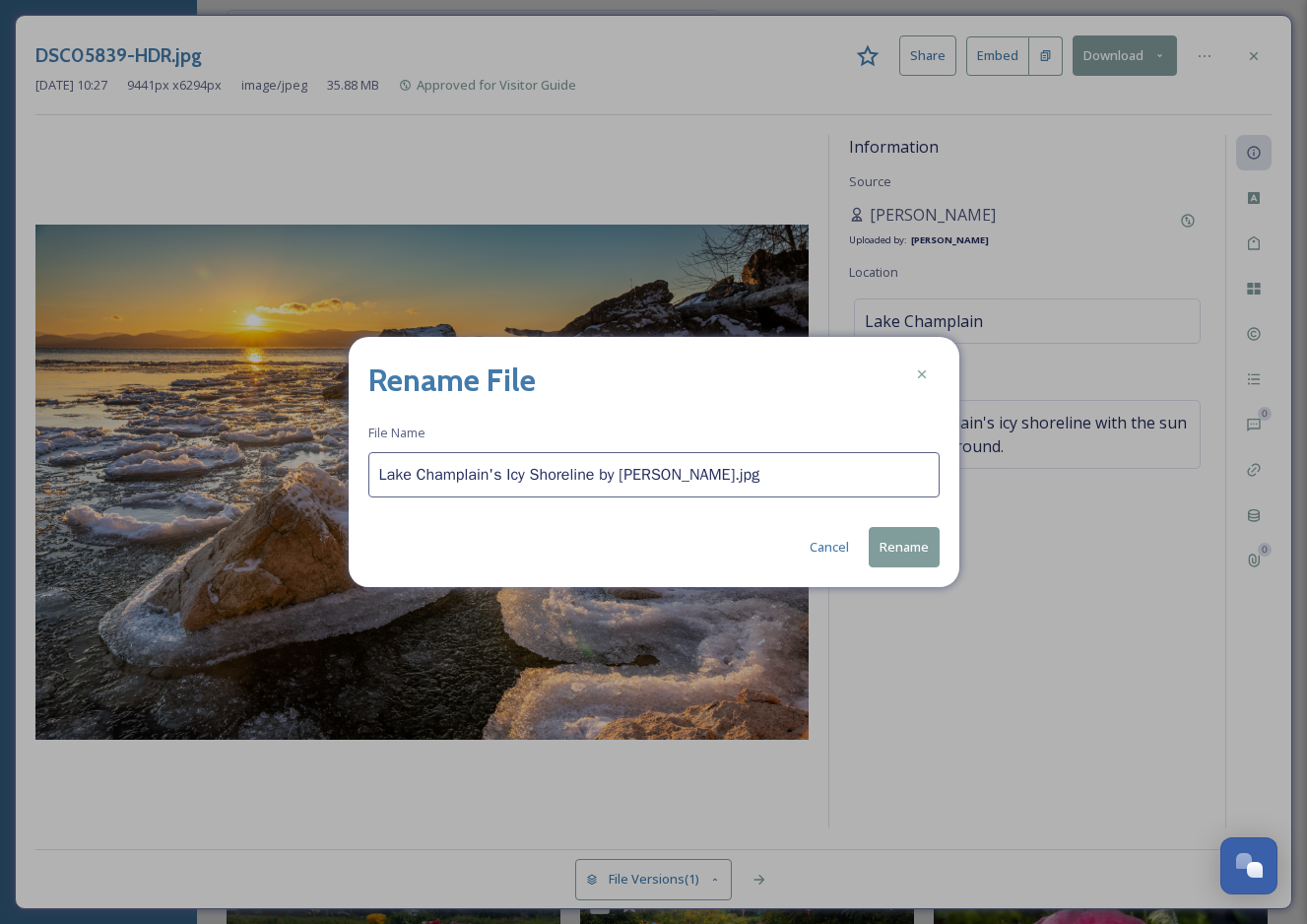 click on "Rename" at bounding box center [904, 547] 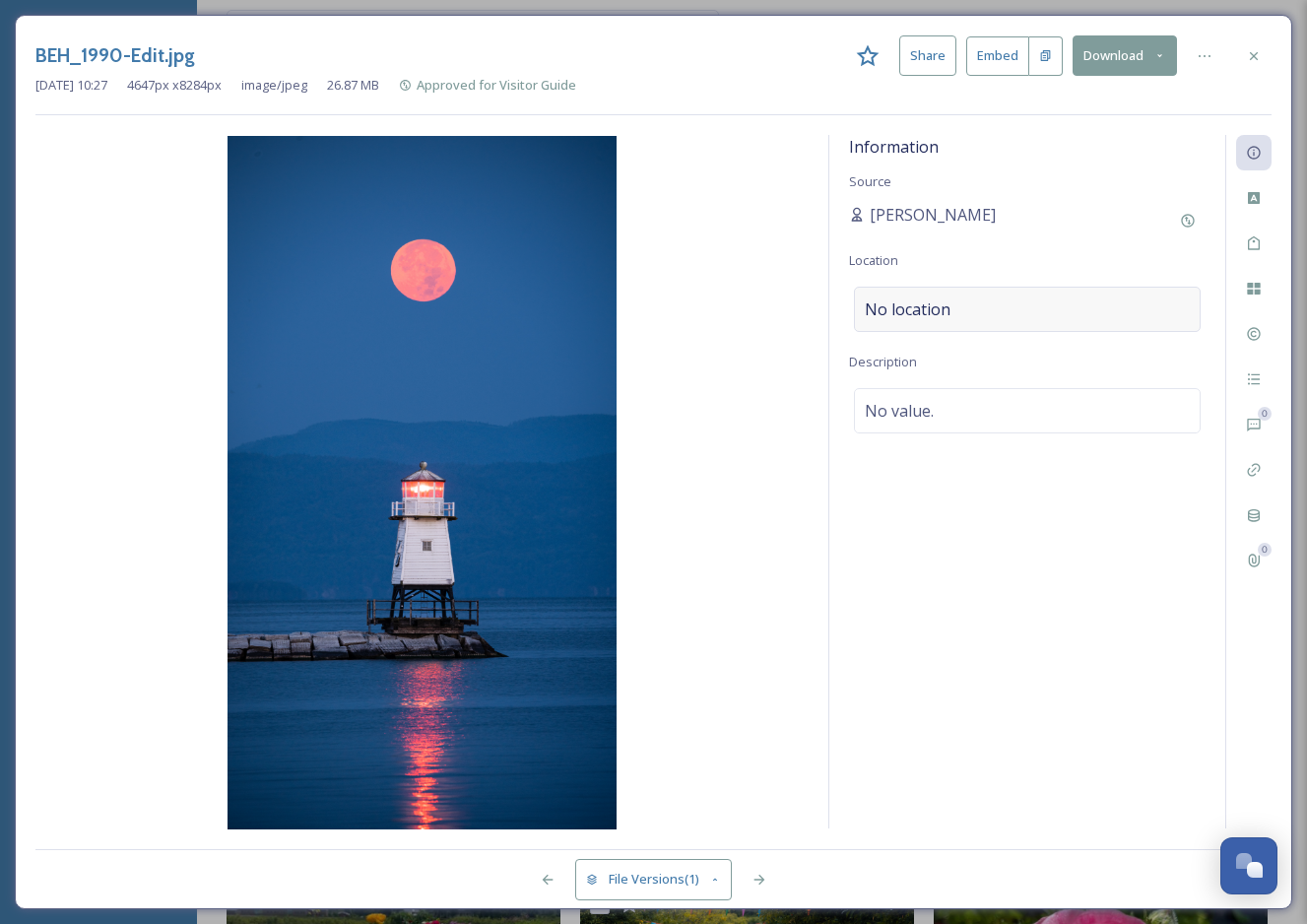 click on "No location" at bounding box center [1027, 309] 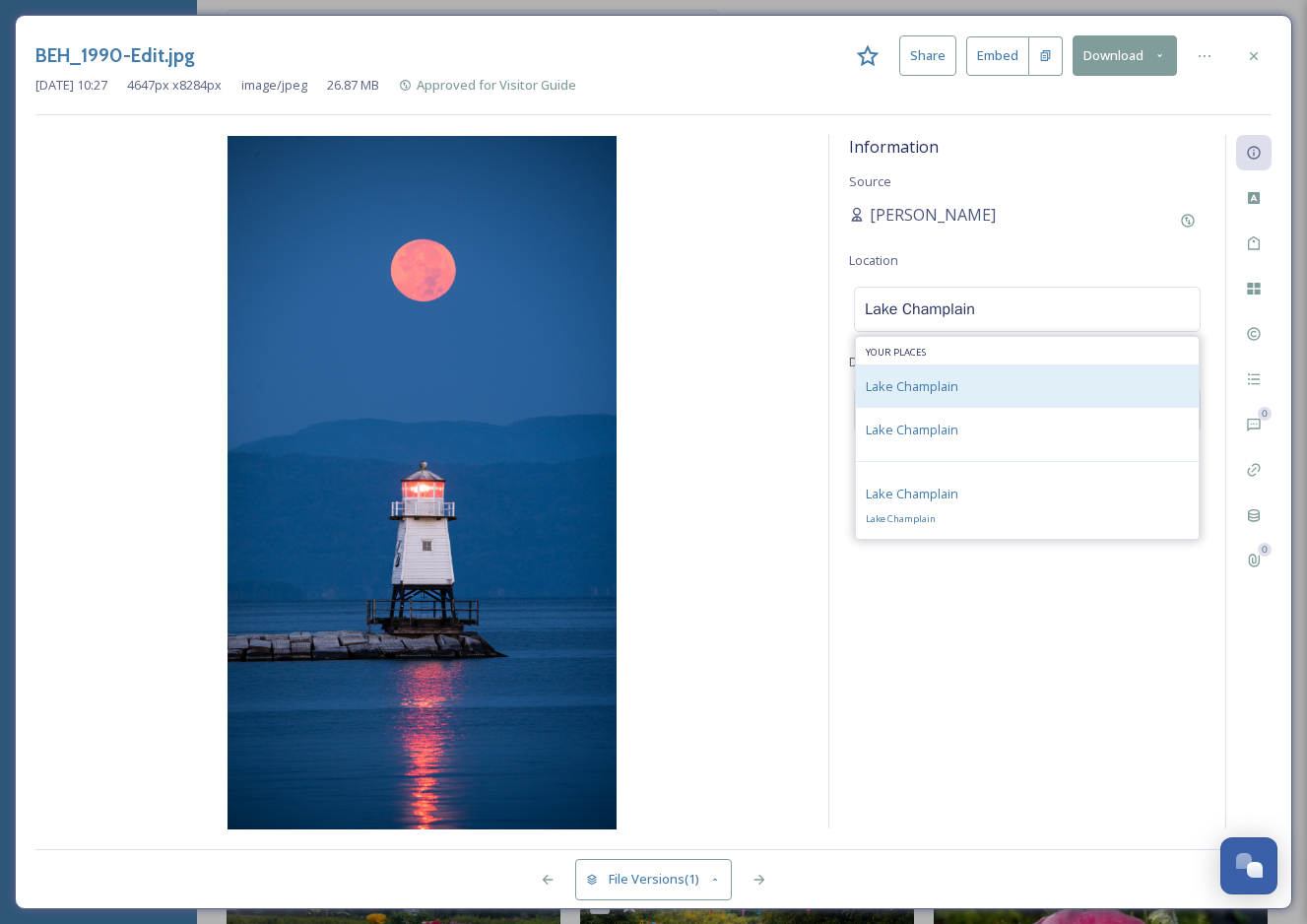 click on "Lake Champlain" at bounding box center (1027, 386) 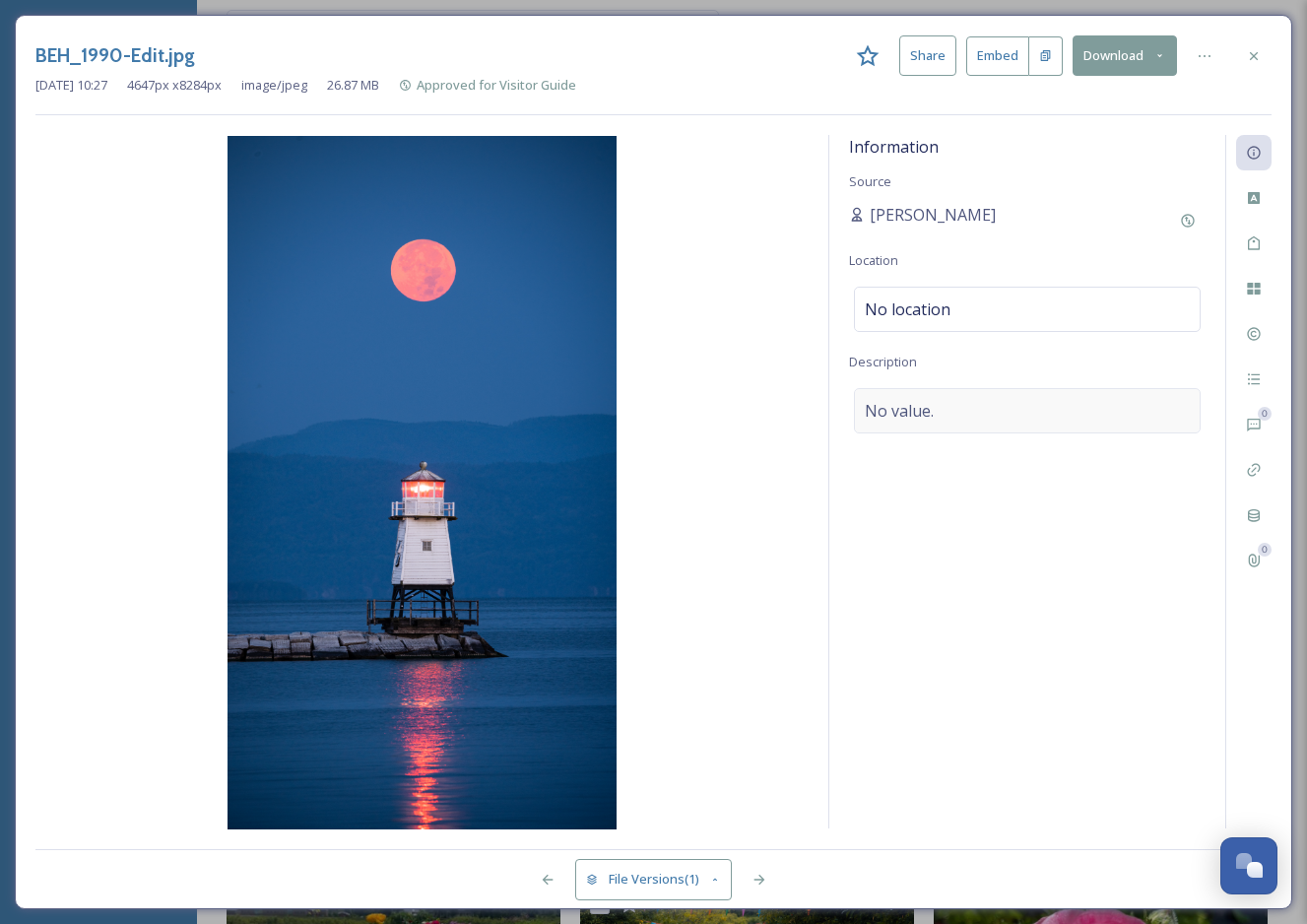 click on "No value." at bounding box center [1027, 411] 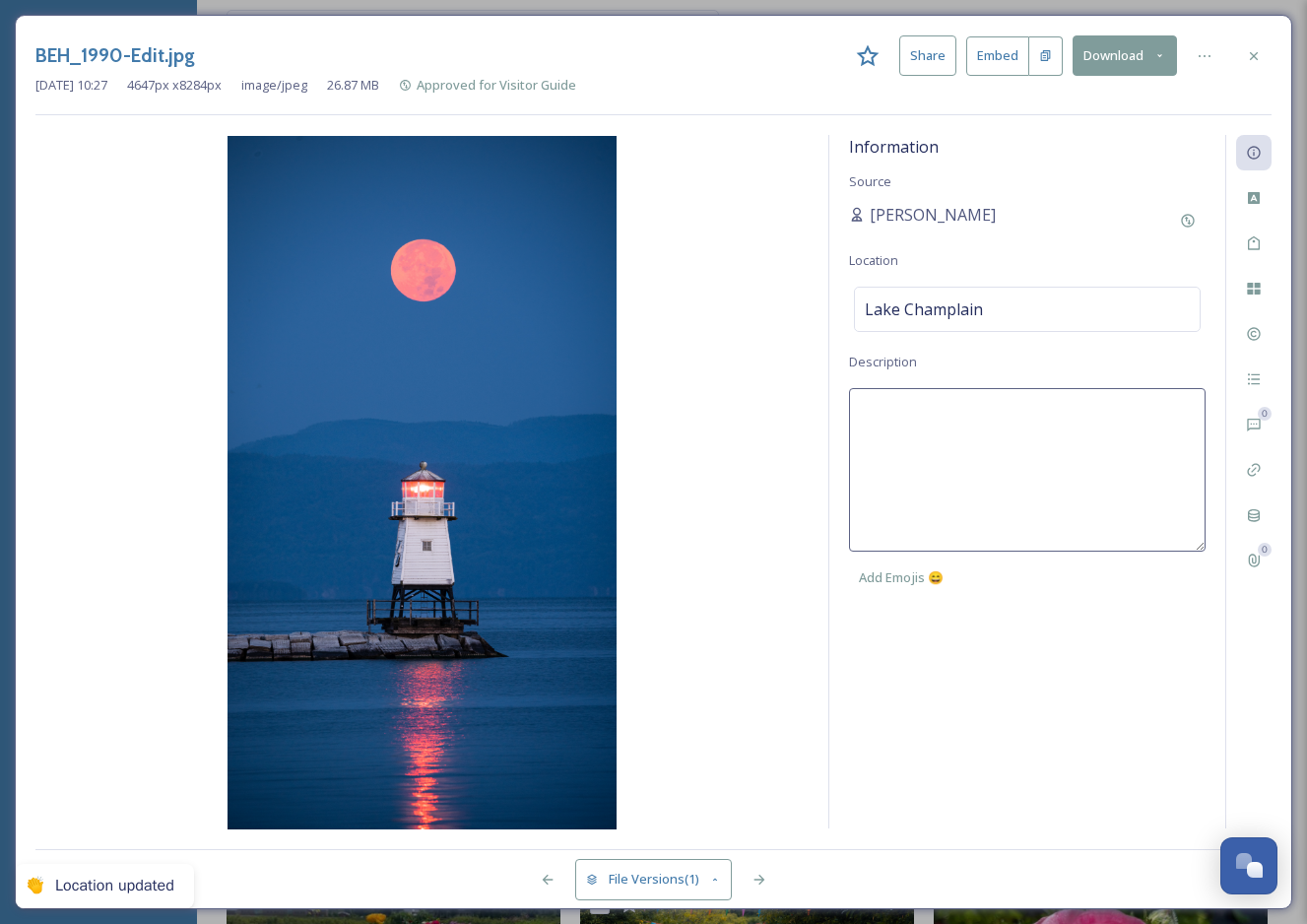 click at bounding box center (1027, 470) 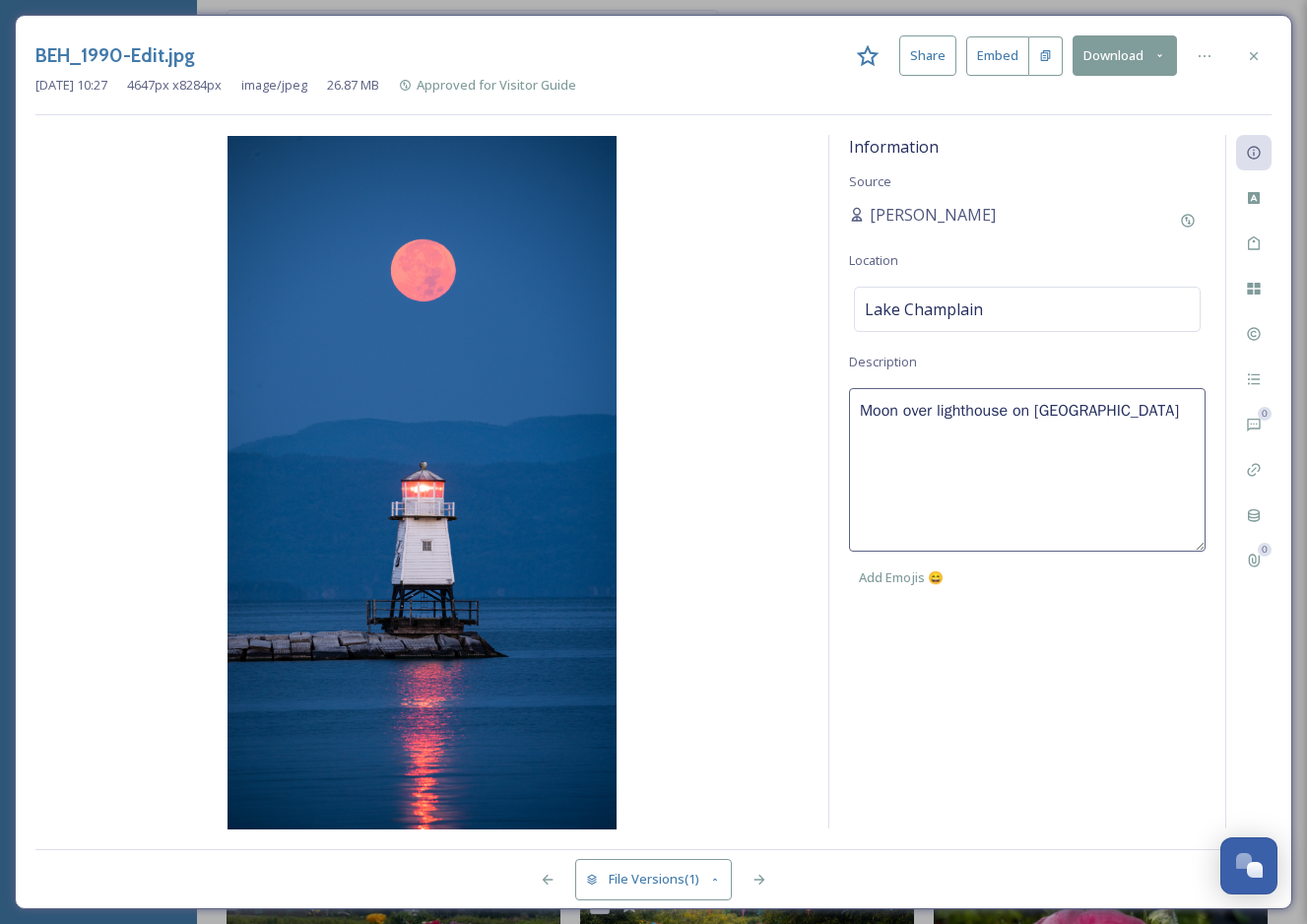 type on "Moon over lighthouse on Lake Champlain." 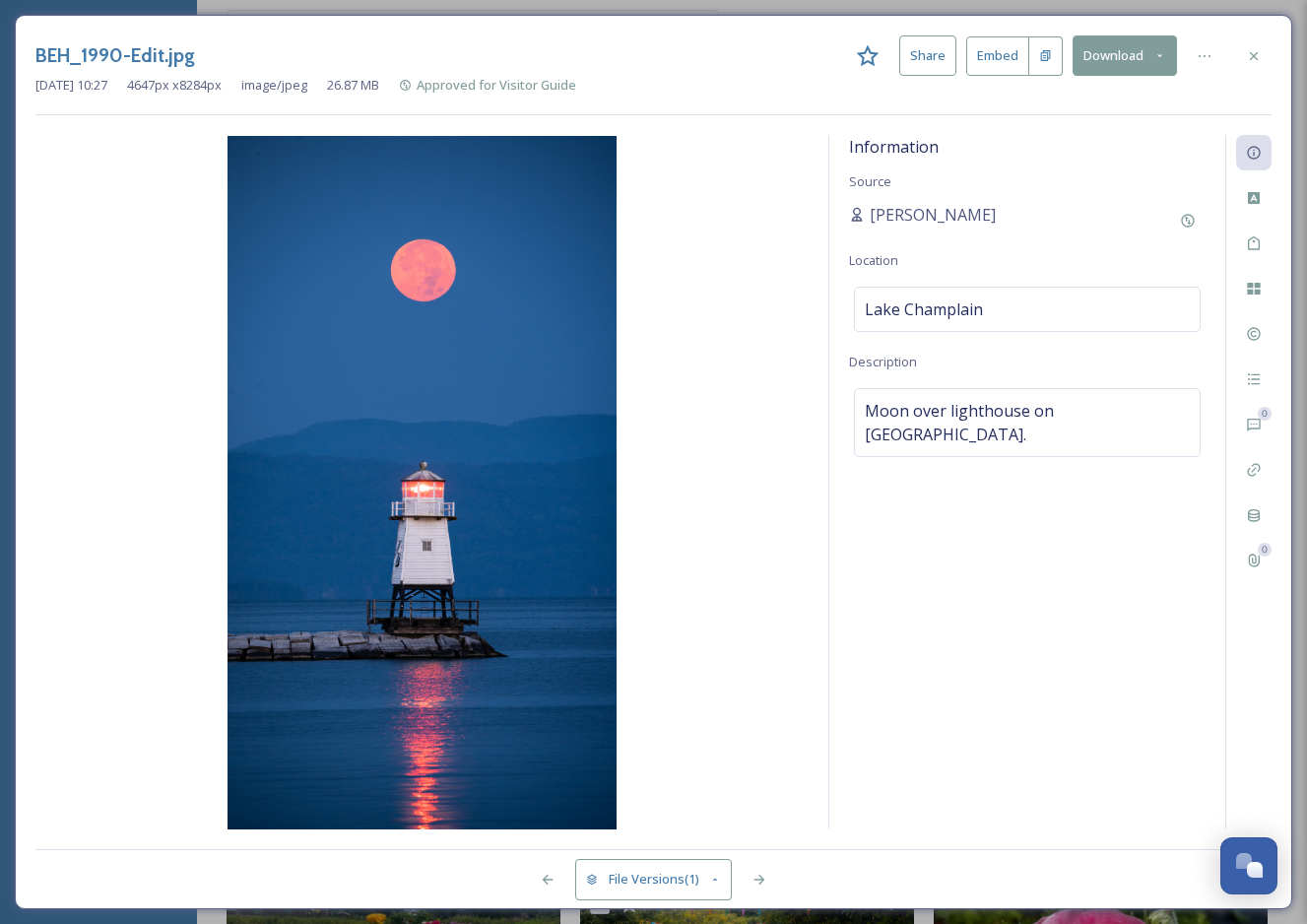 click on "Information Source Chloe Martelon Location Lake Champlain Description Moon over lighthouse on Lake Champlain." at bounding box center [1027, 482] 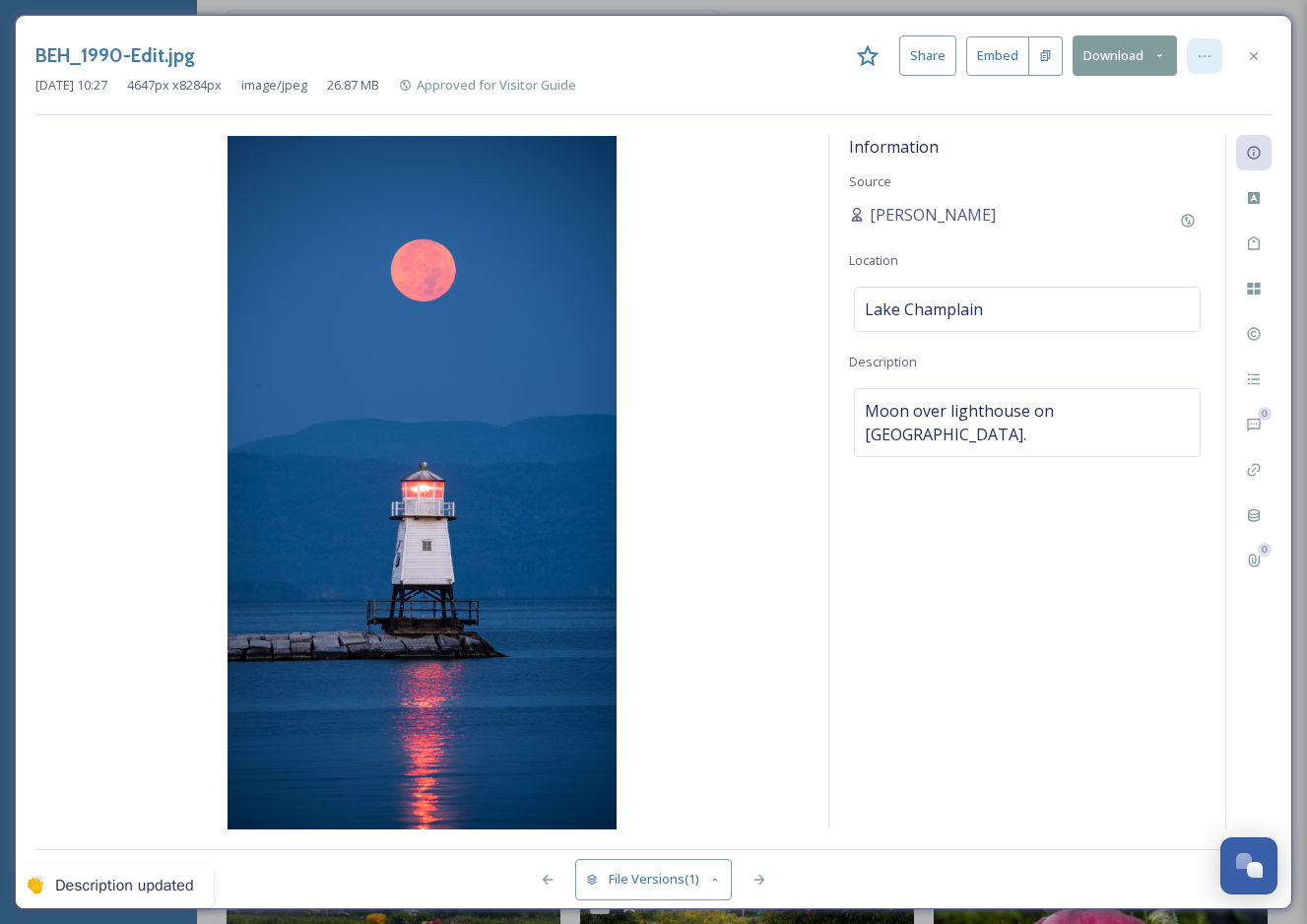 click at bounding box center [1205, 56] 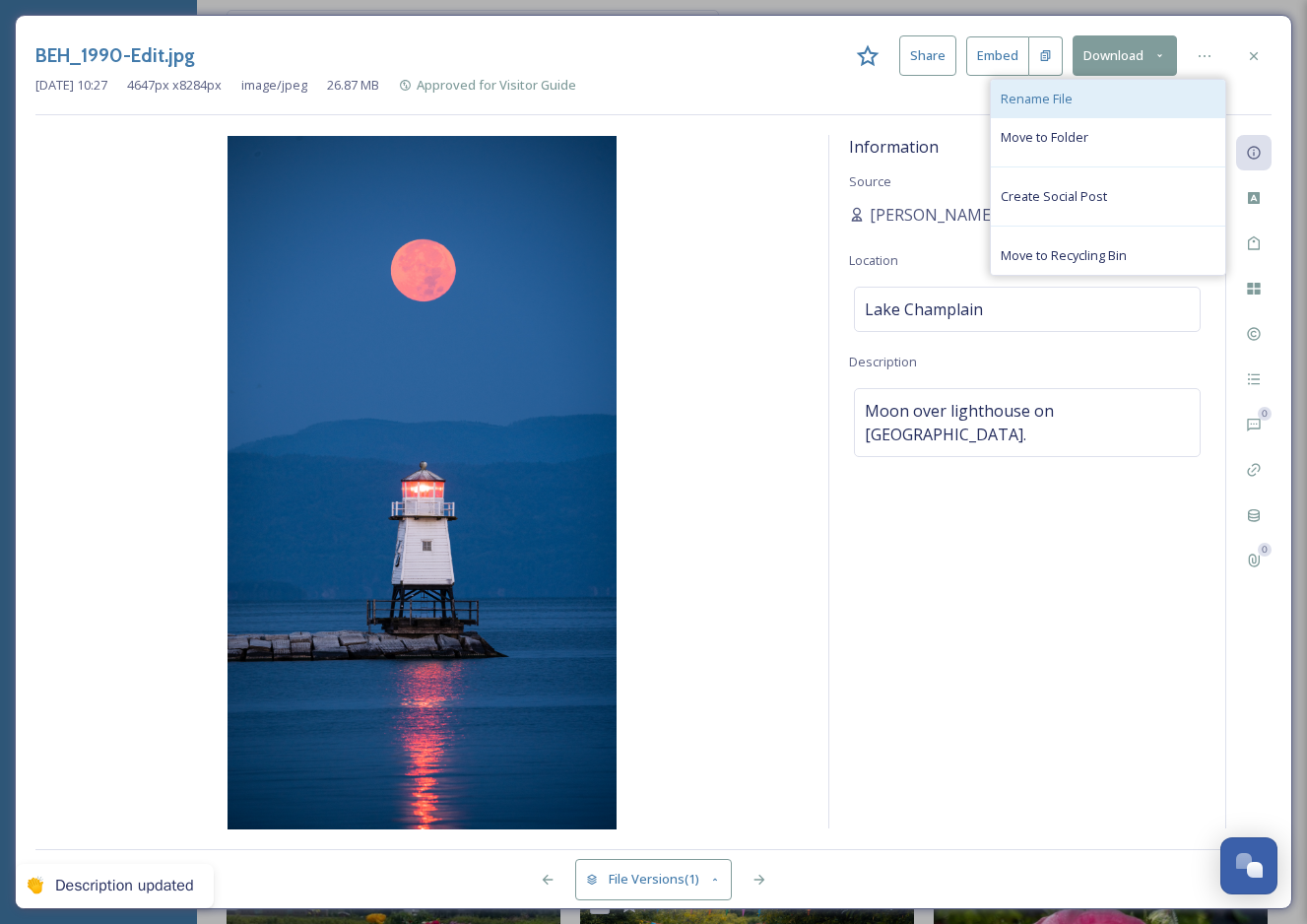 click on "Rename File" at bounding box center (1108, 99) 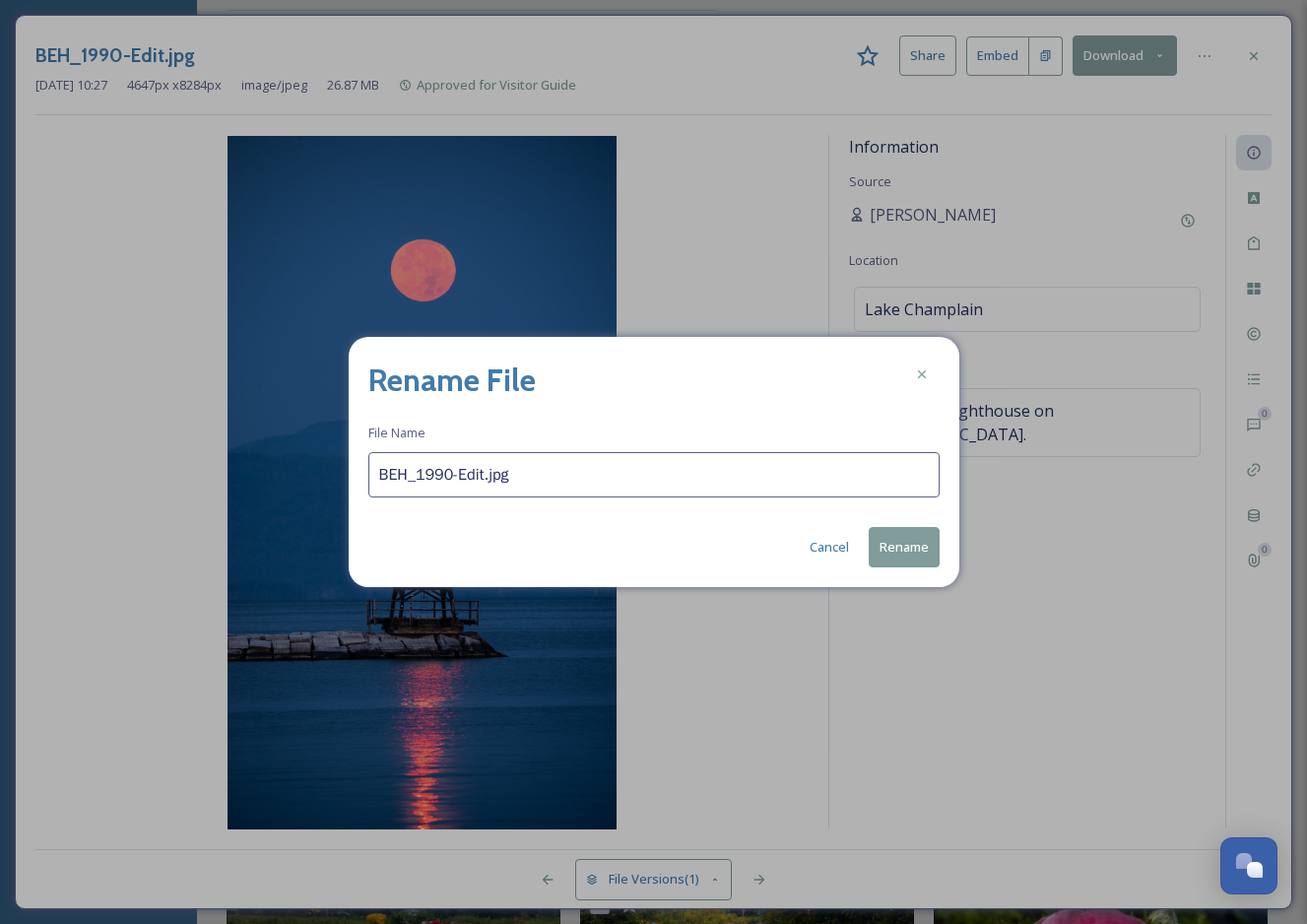 drag, startPoint x: 485, startPoint y: 470, endPoint x: 365, endPoint y: 481, distance: 120.50311 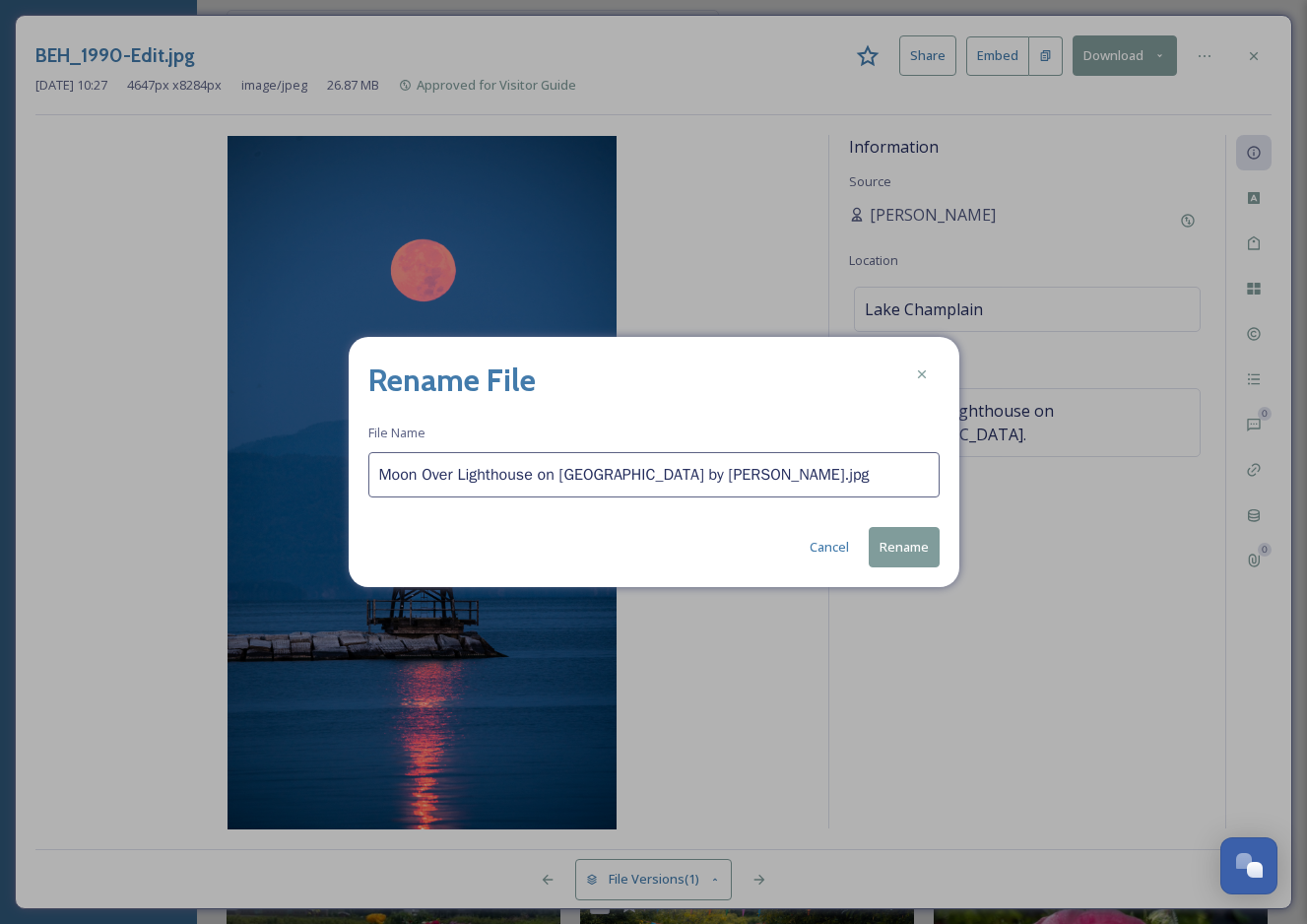 type on "Moon Over Lighthouse on Lake Champlain by Ian MacDonald.jpg" 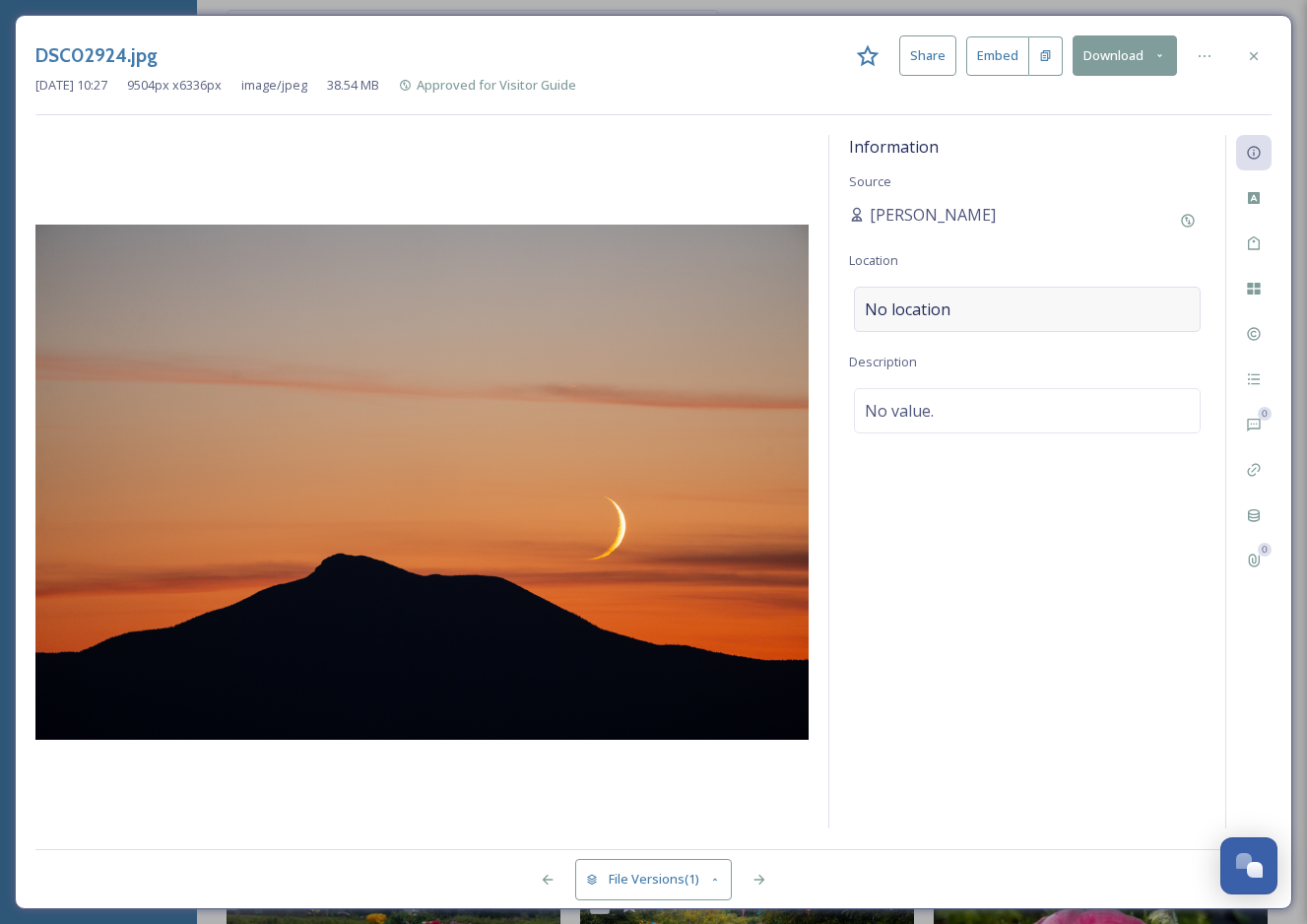 click on "No location" at bounding box center [1027, 309] 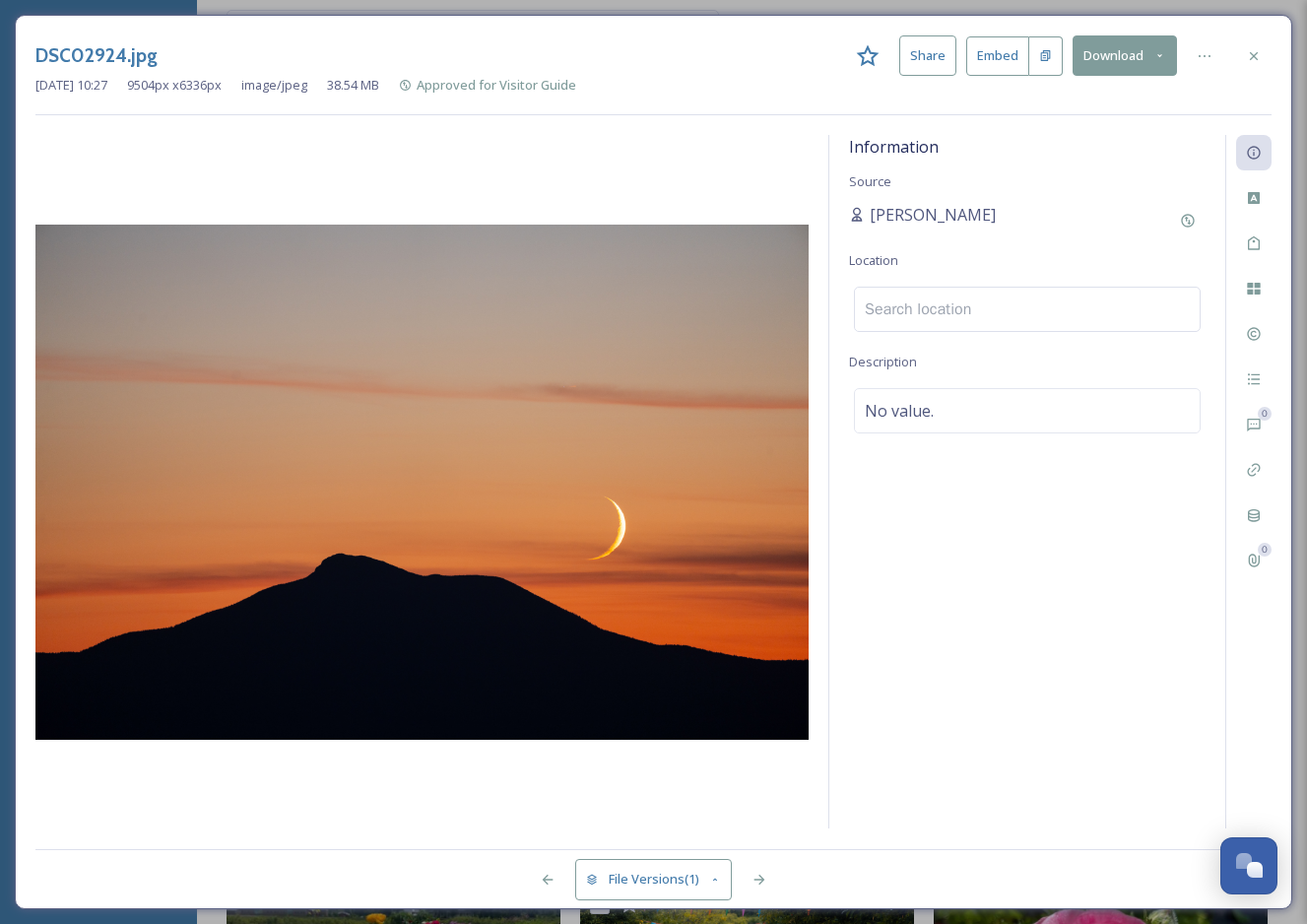 click at bounding box center (1027, 309) 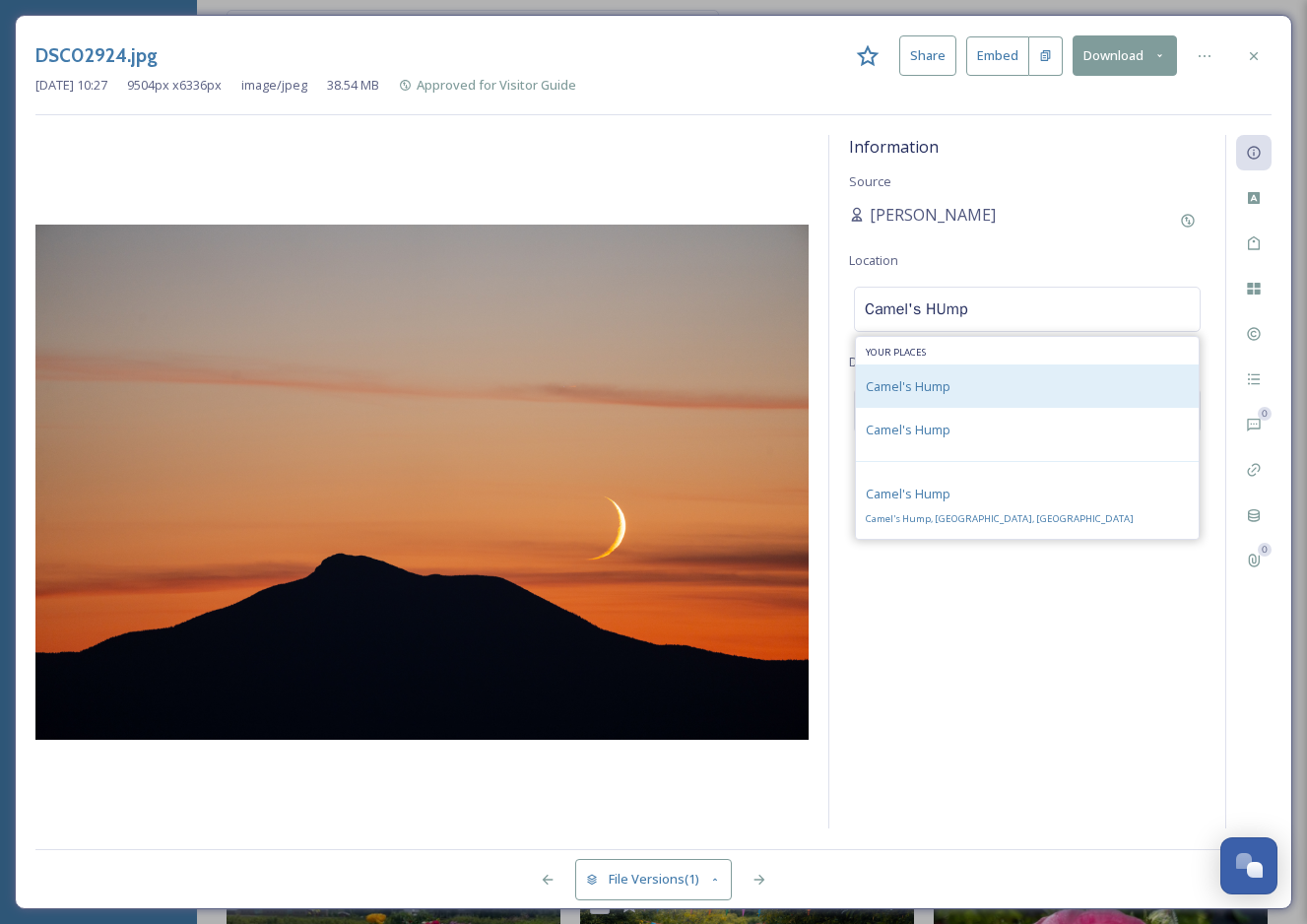 type on "Camel's HUmp" 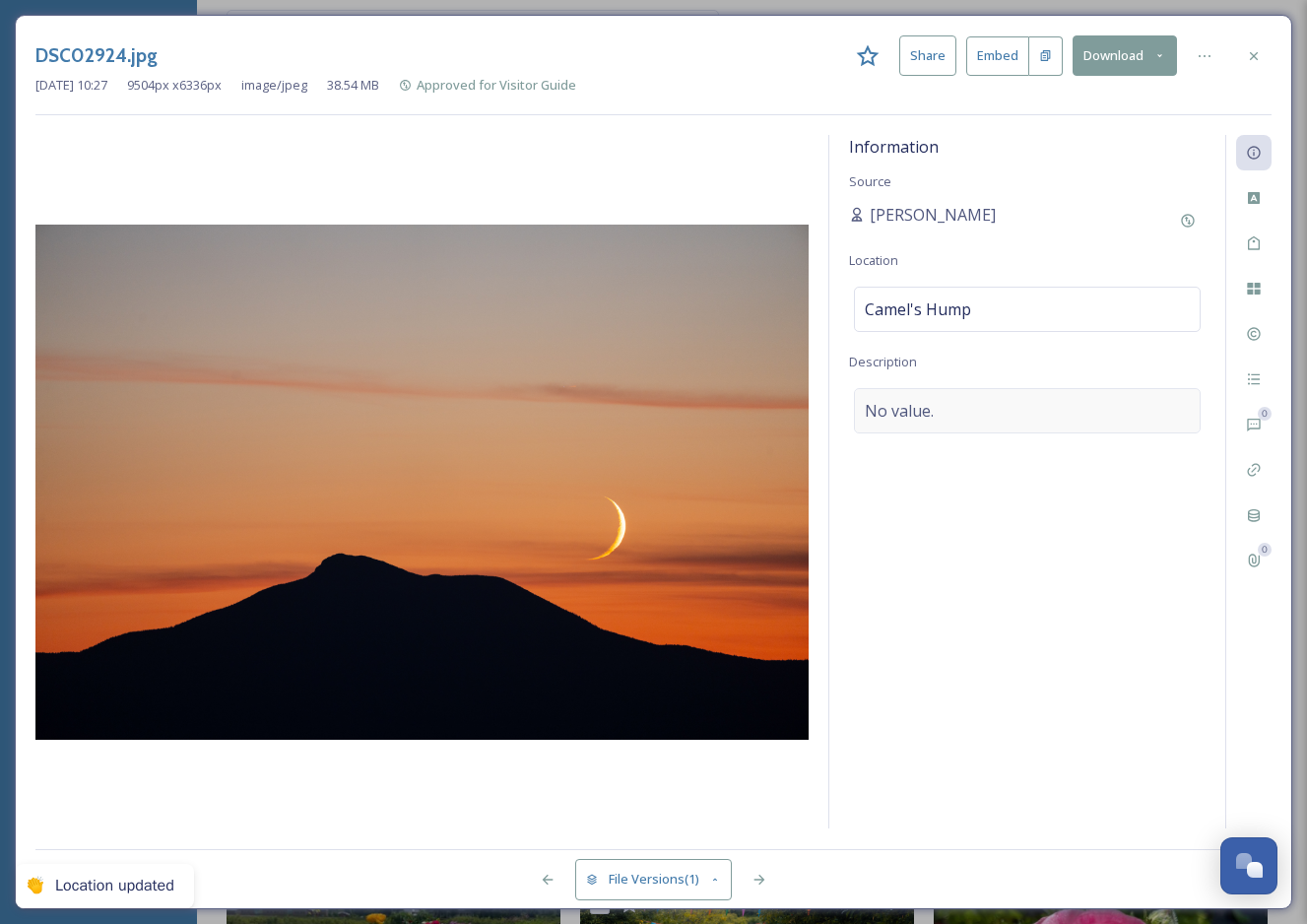 click on "No value." at bounding box center (1027, 411) 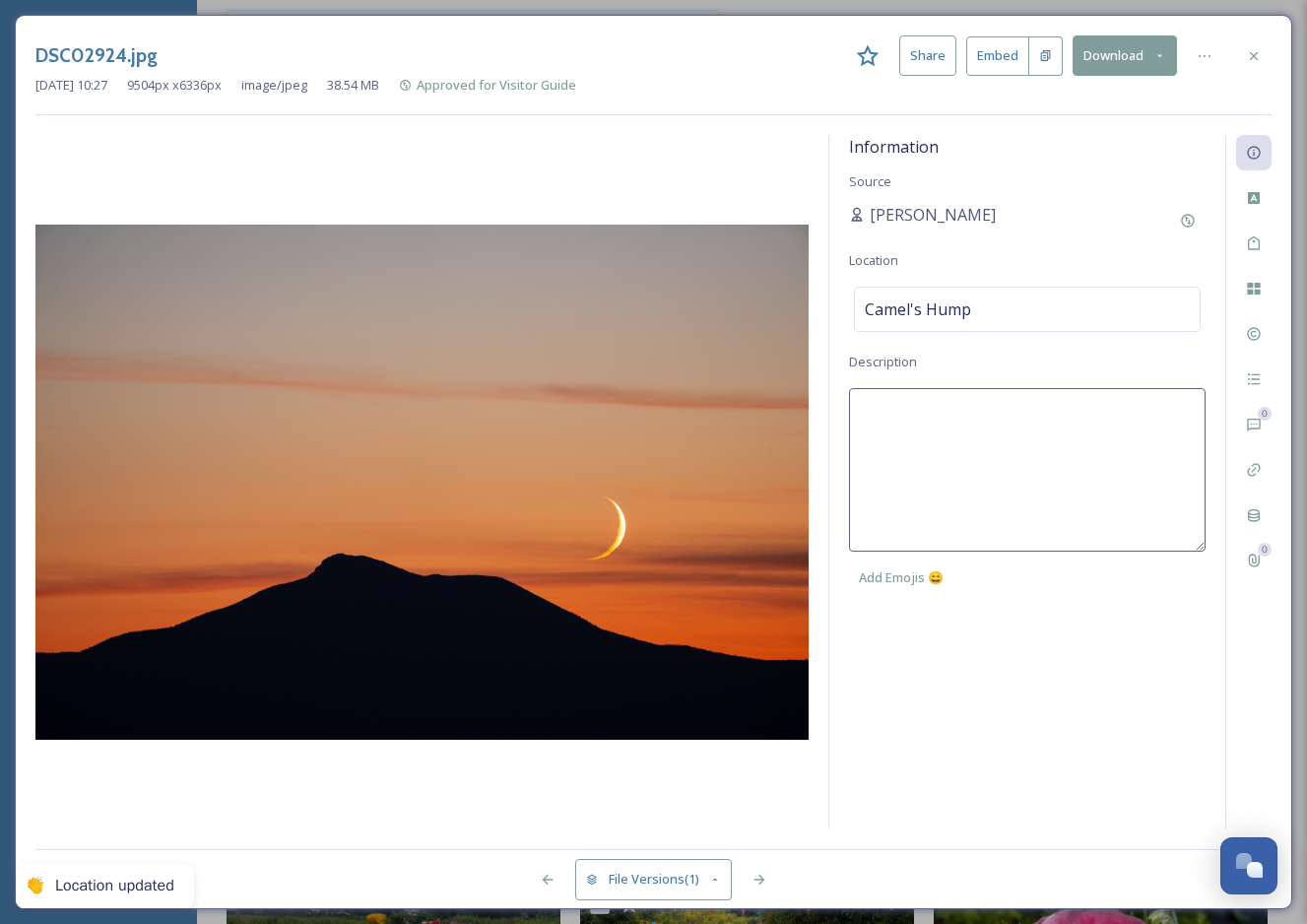 click at bounding box center (1027, 470) 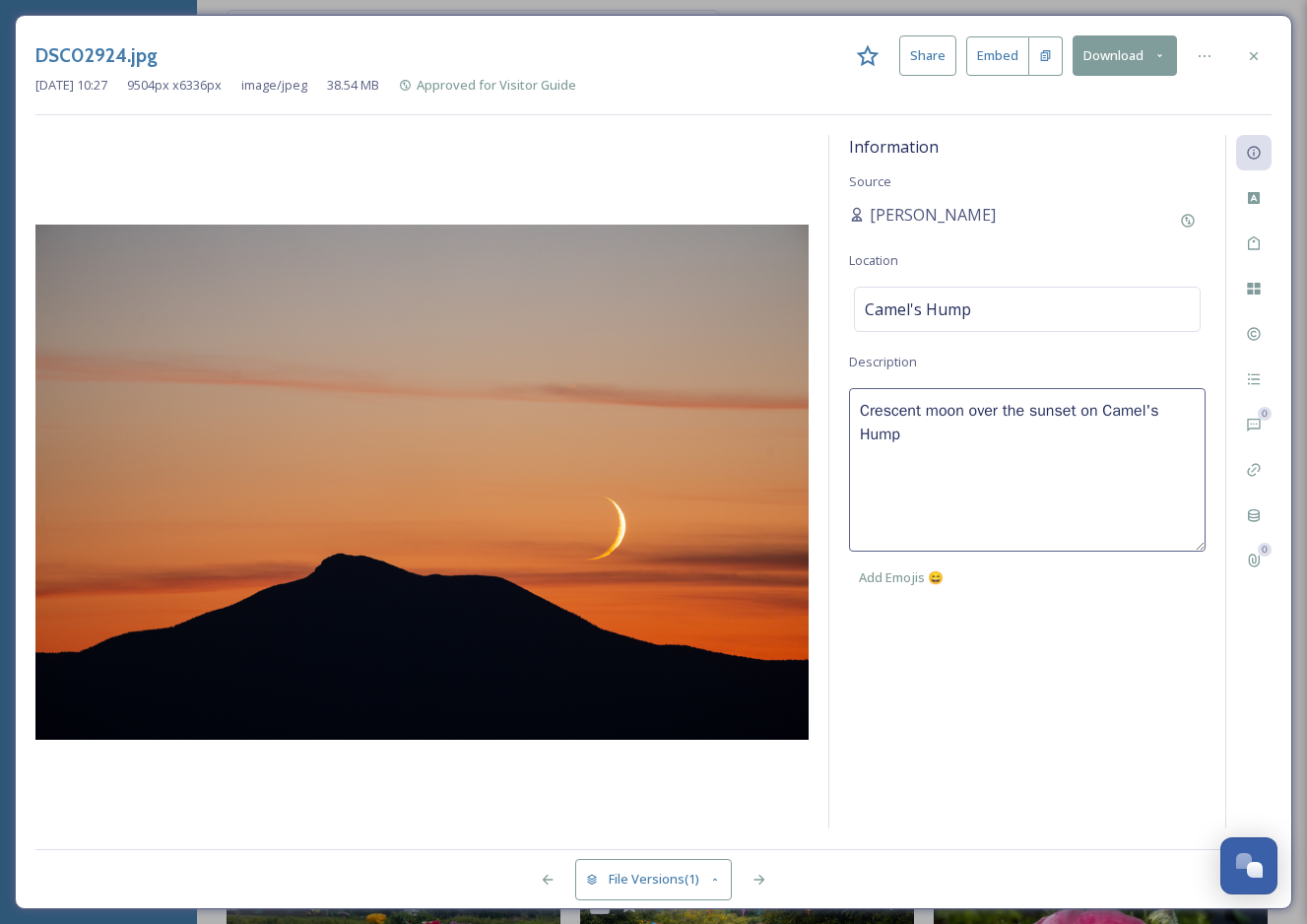 type on "Crescent moon over the sunset on Camel's Hump." 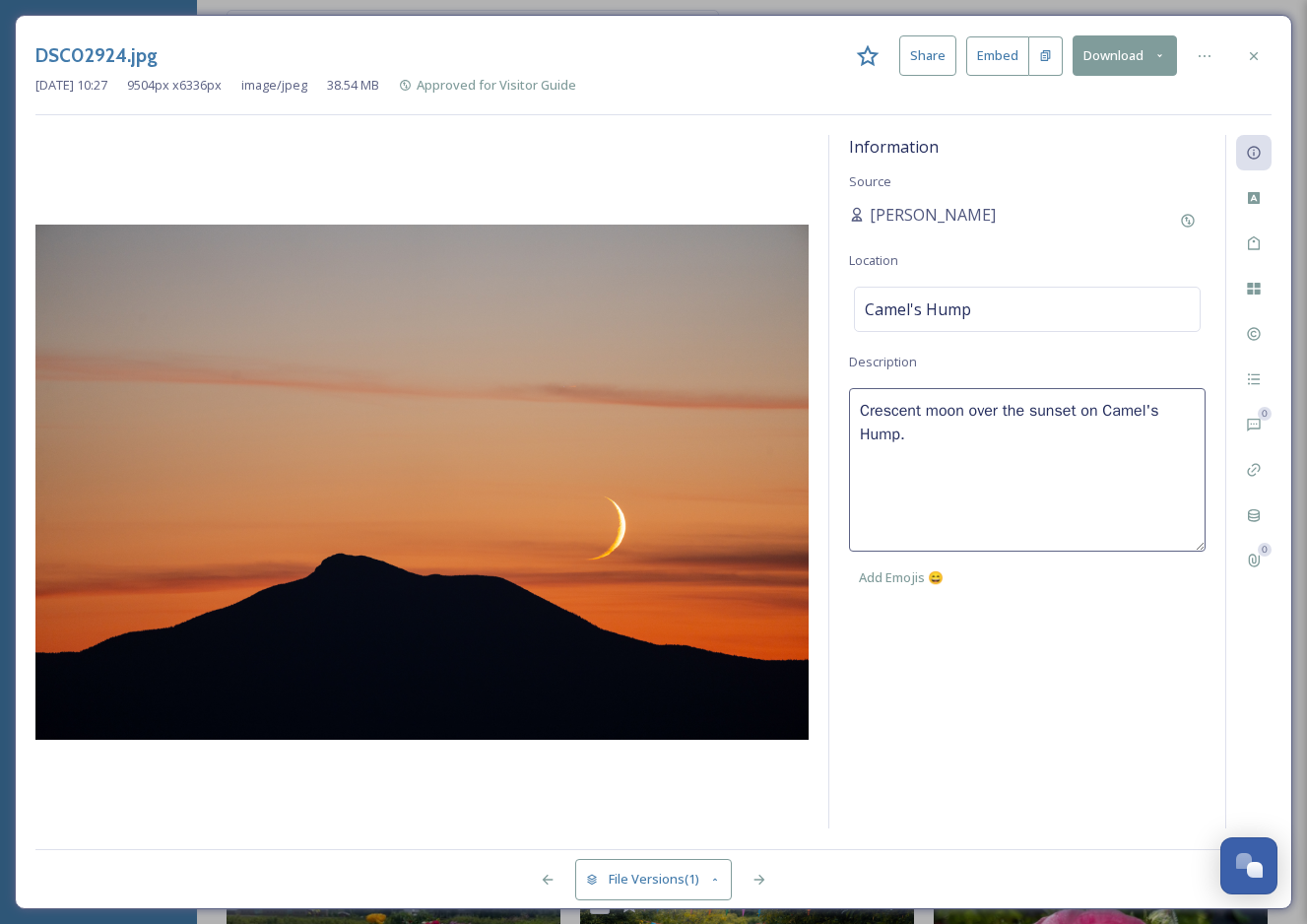 click on "Information Source Chloe Martelon Location Camel's Hump Description Crescent moon over the sunset on Camel's Hump. Add Emojis 😄" at bounding box center (1027, 482) 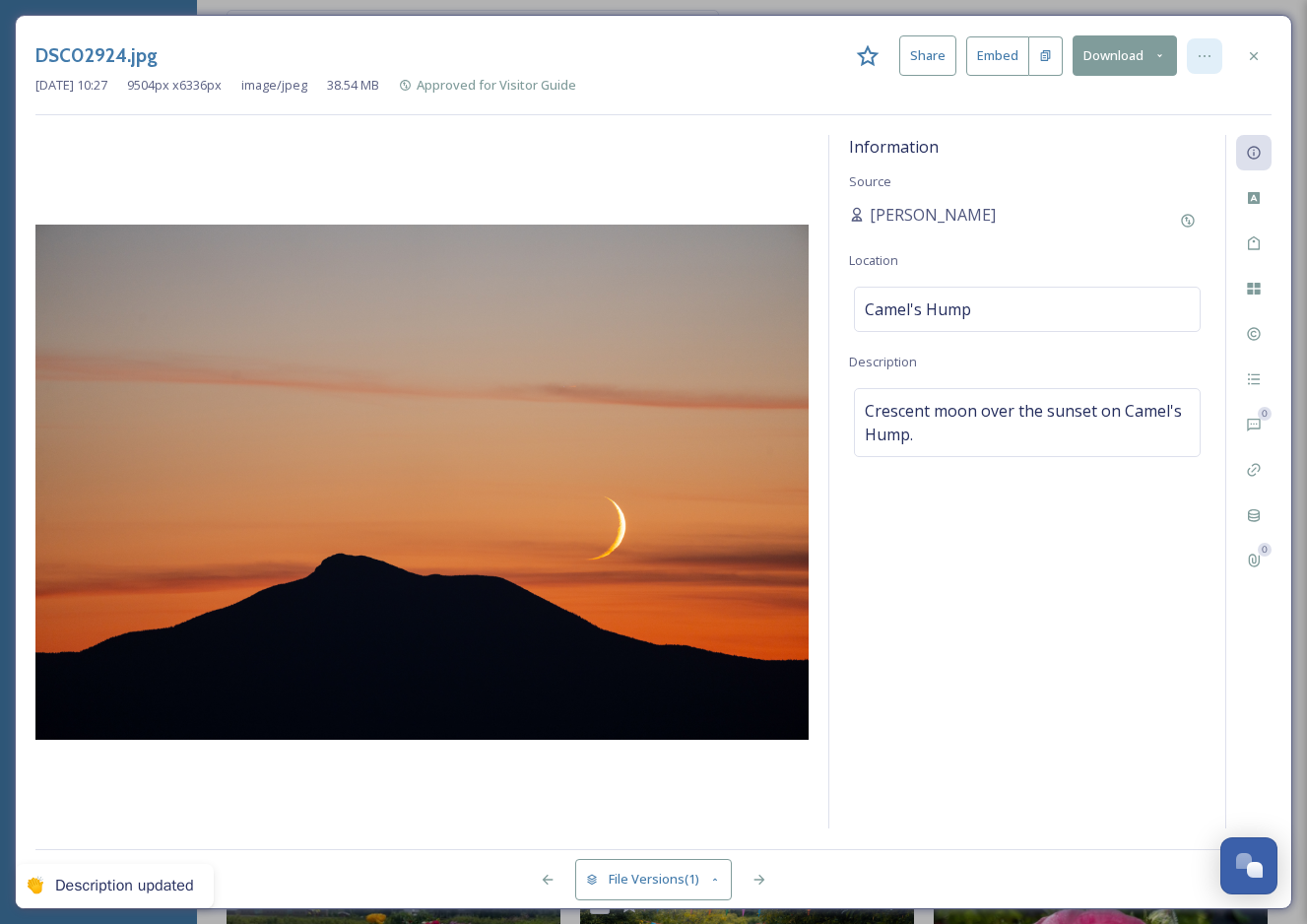 click 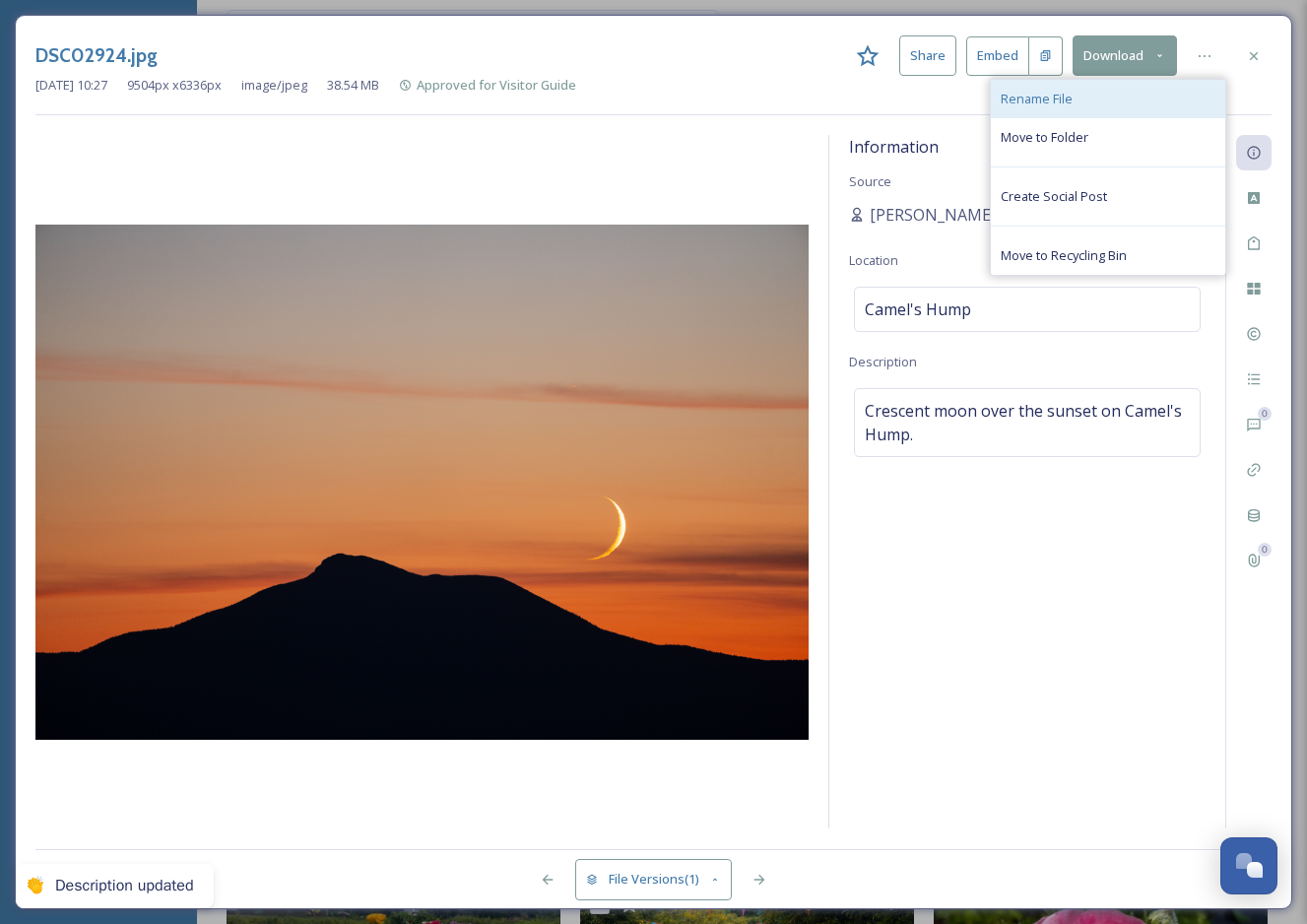 click on "Rename File" at bounding box center (1108, 99) 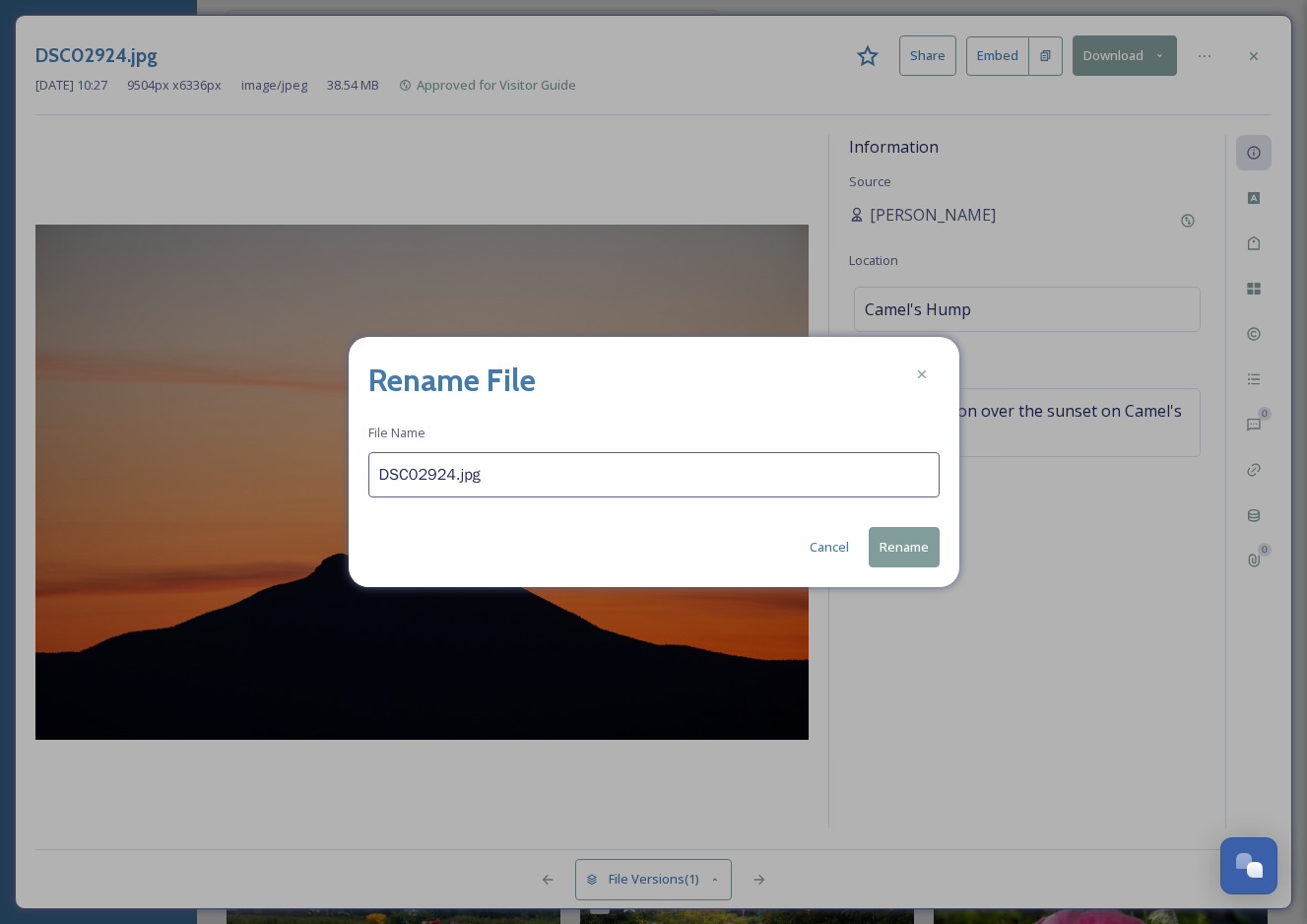 drag, startPoint x: 458, startPoint y: 481, endPoint x: 367, endPoint y: 479, distance: 91.021975 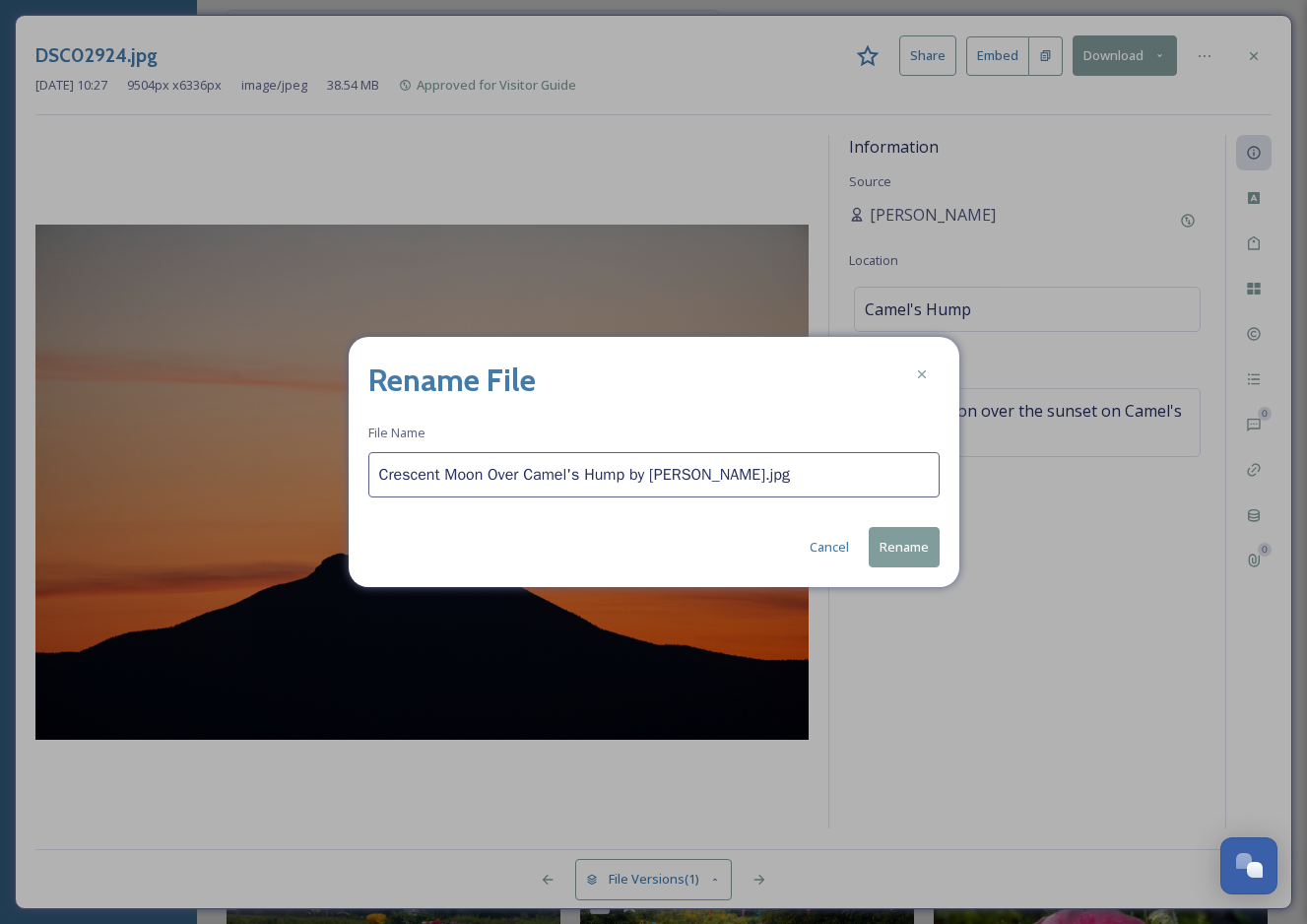 type on "Crescent Moon Over Camel's Hump by Ian MacDonald.jpg" 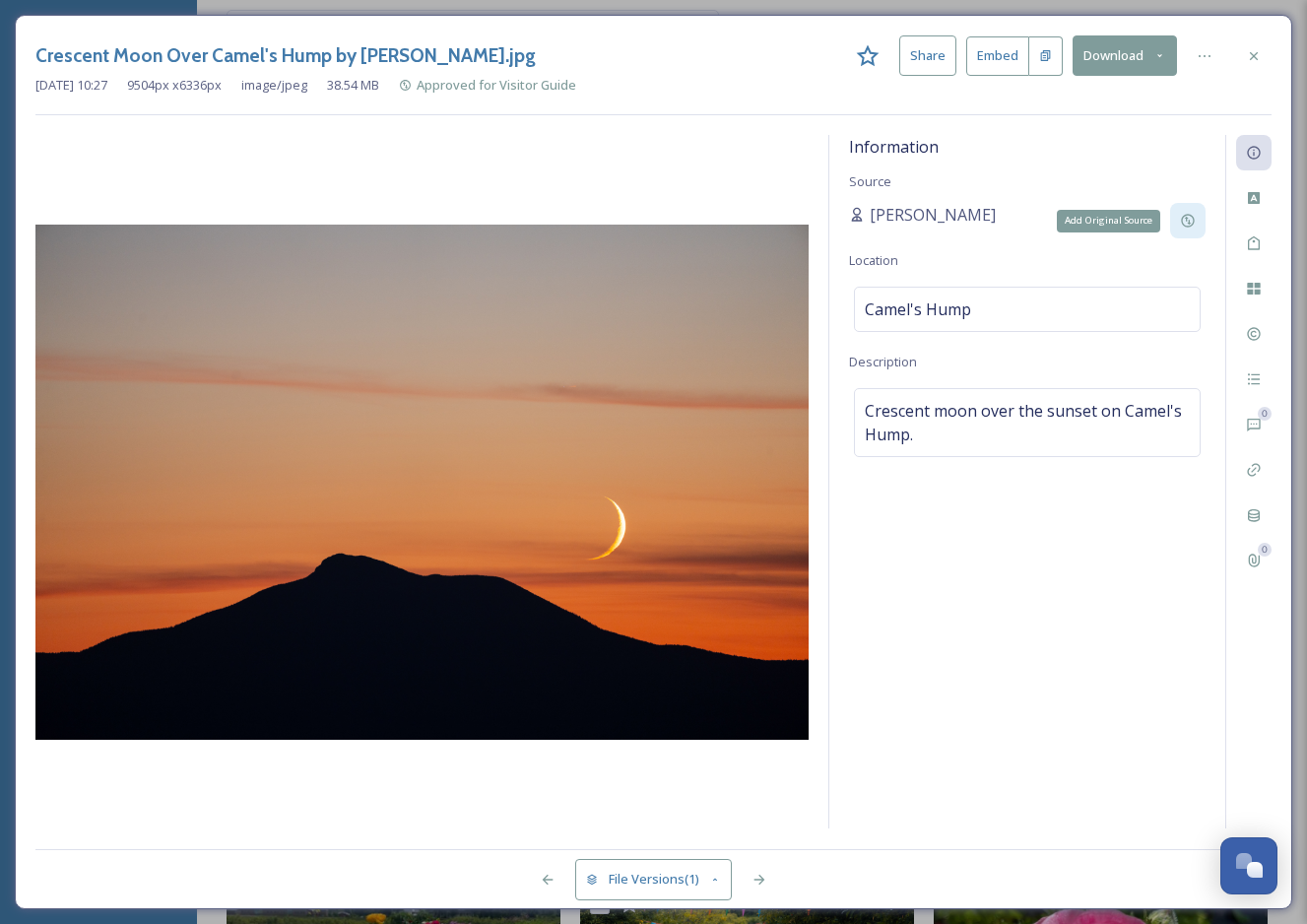 click 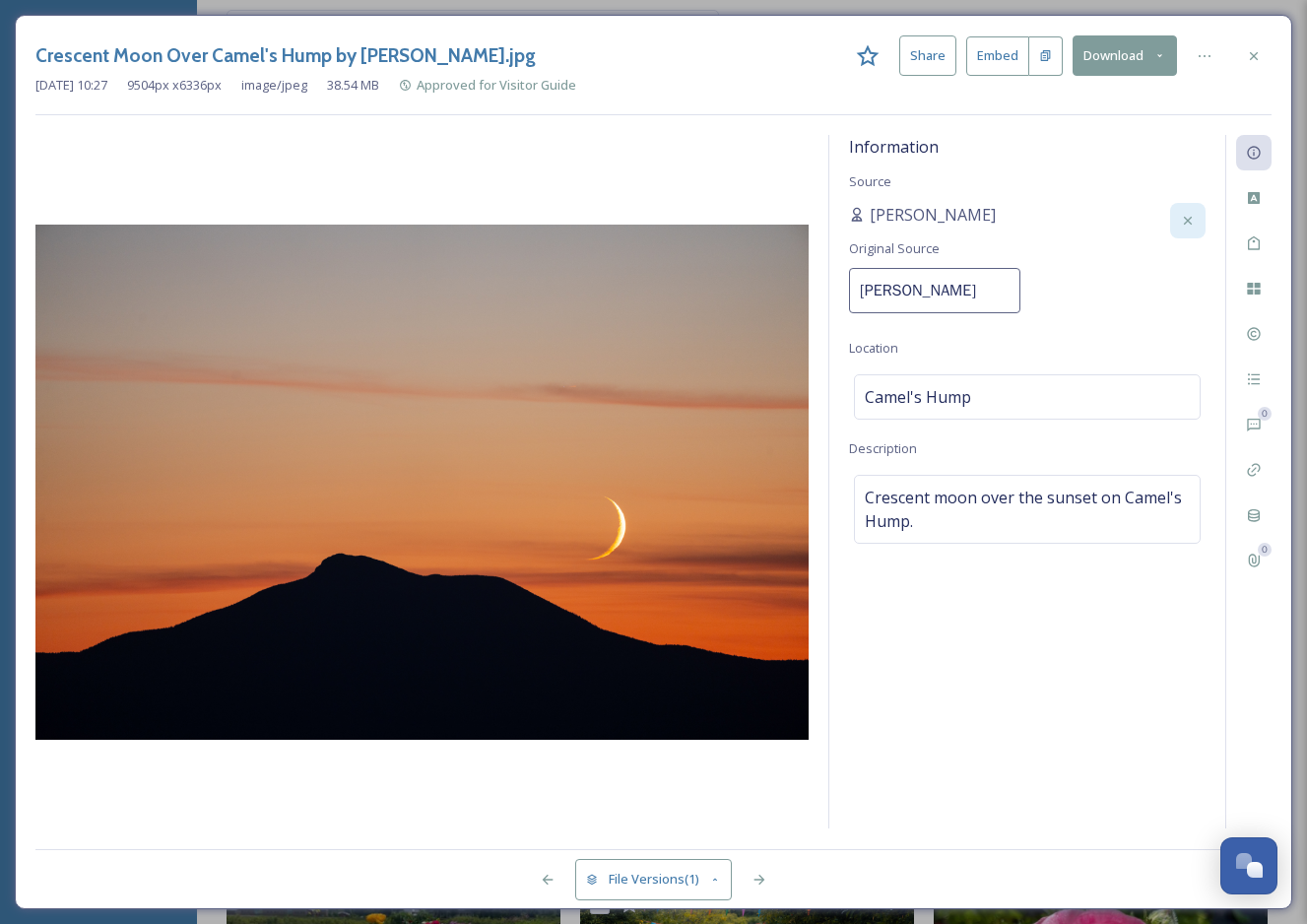 click on "Ian MacDonald" at bounding box center [935, 291] 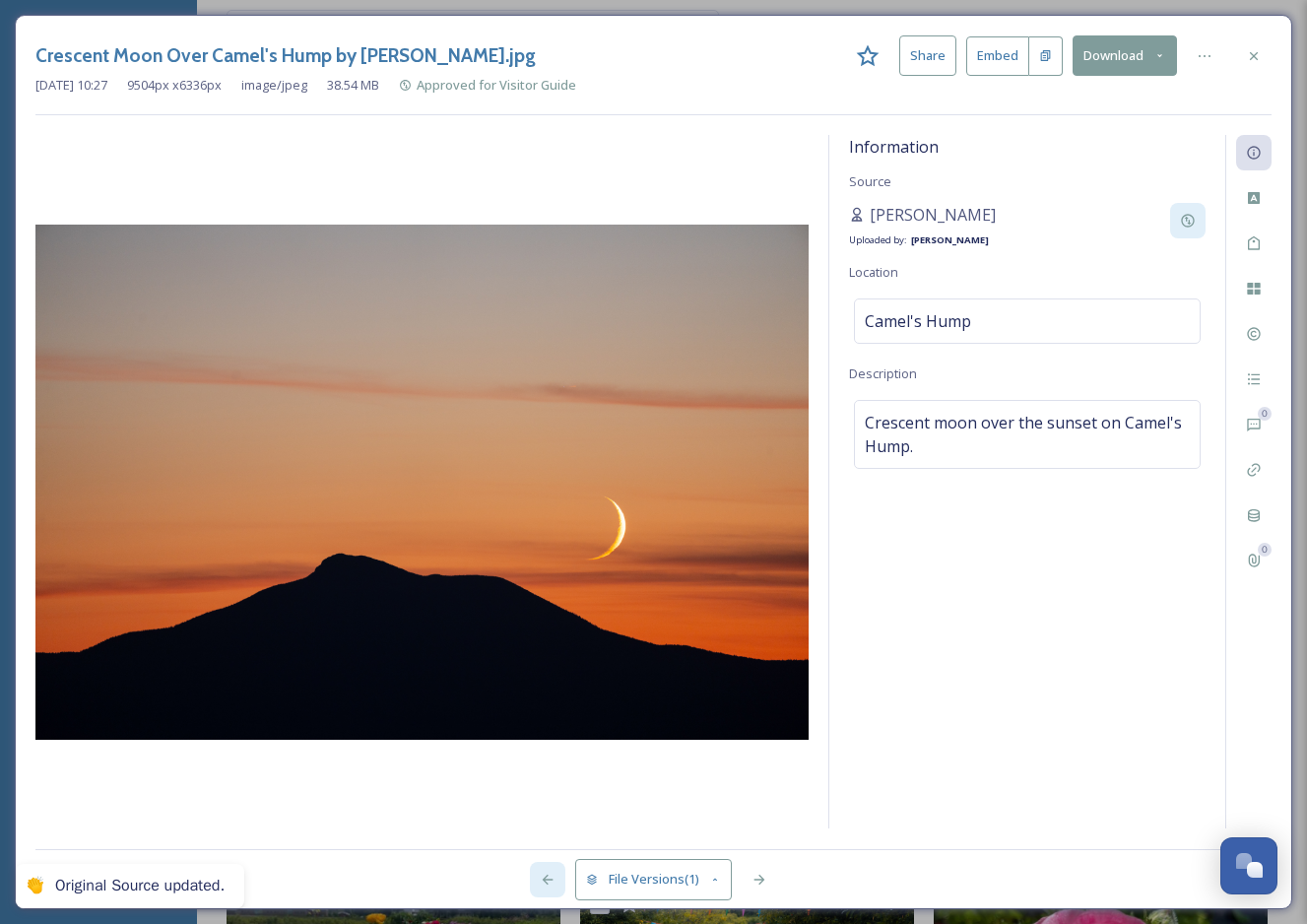 click at bounding box center [548, 880] 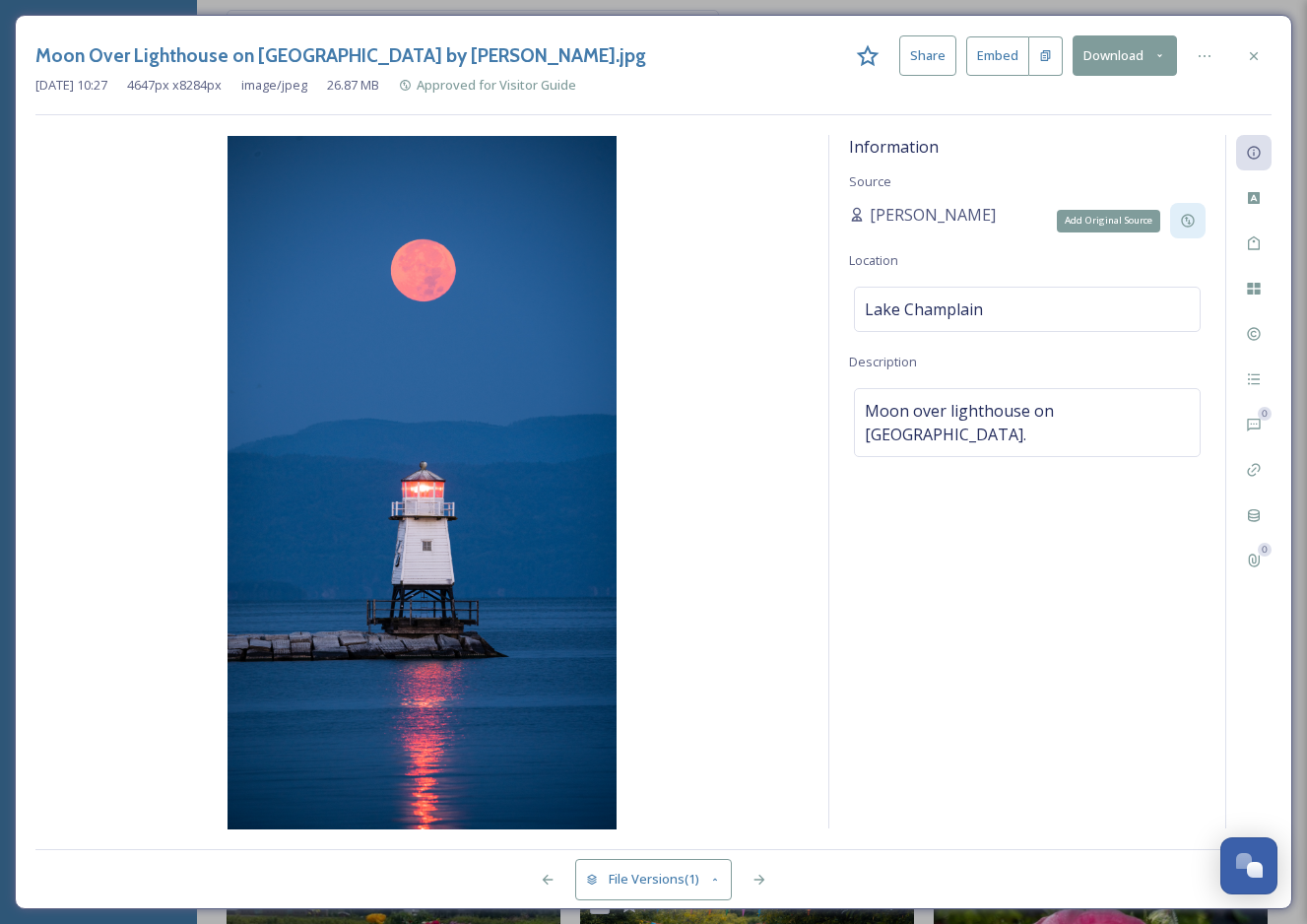 click 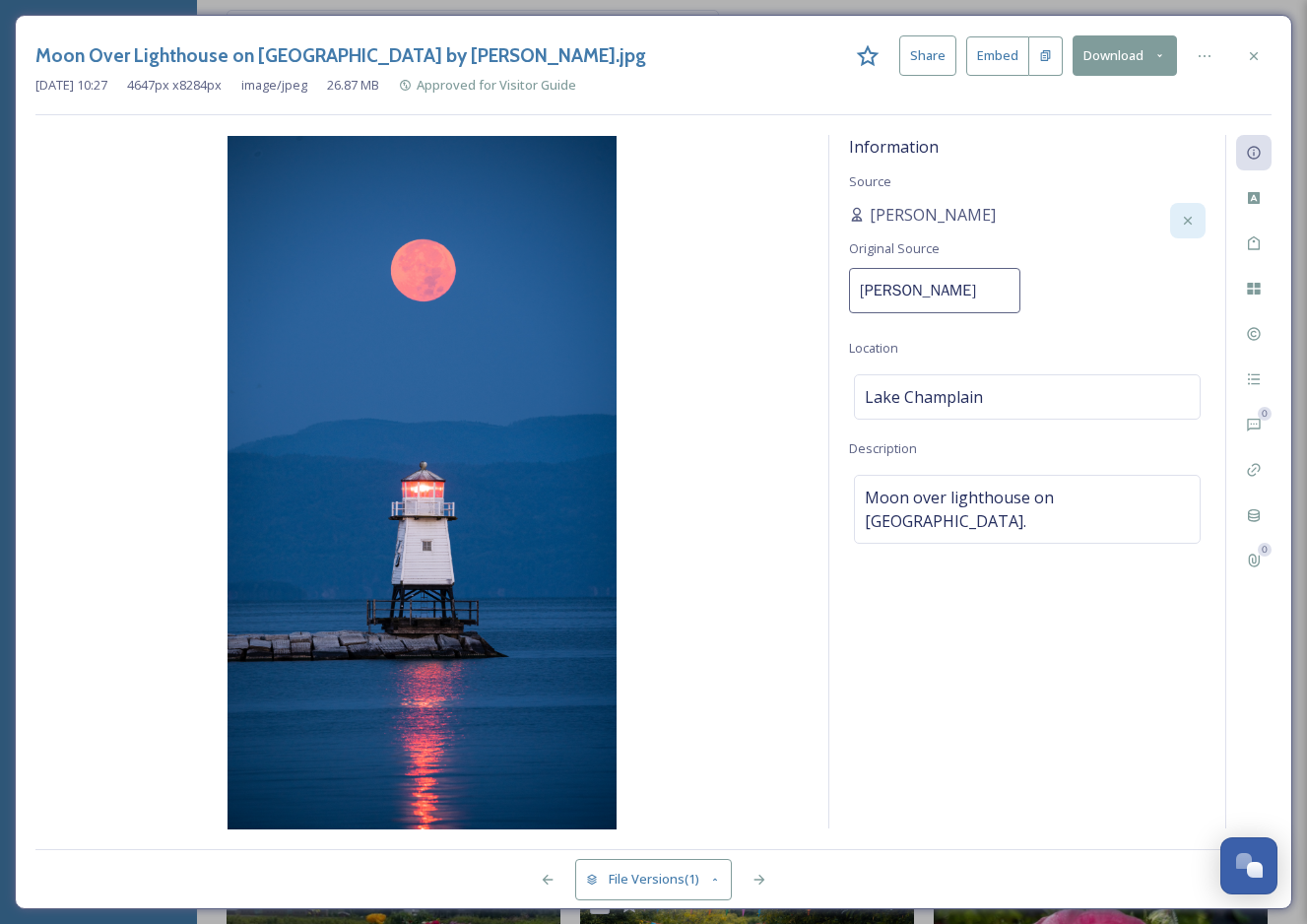 click on "Ian MacDonald" at bounding box center [935, 291] 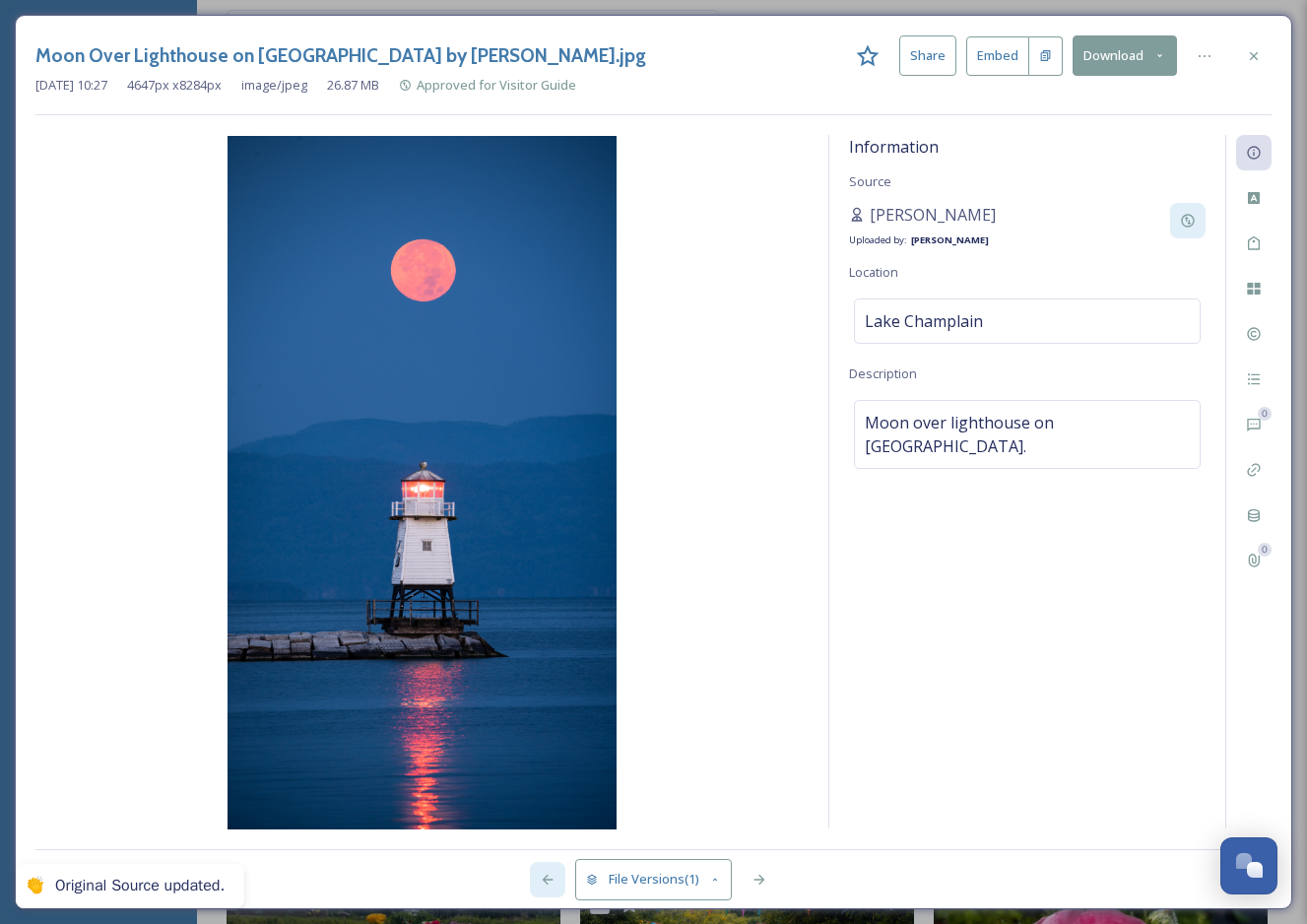 click 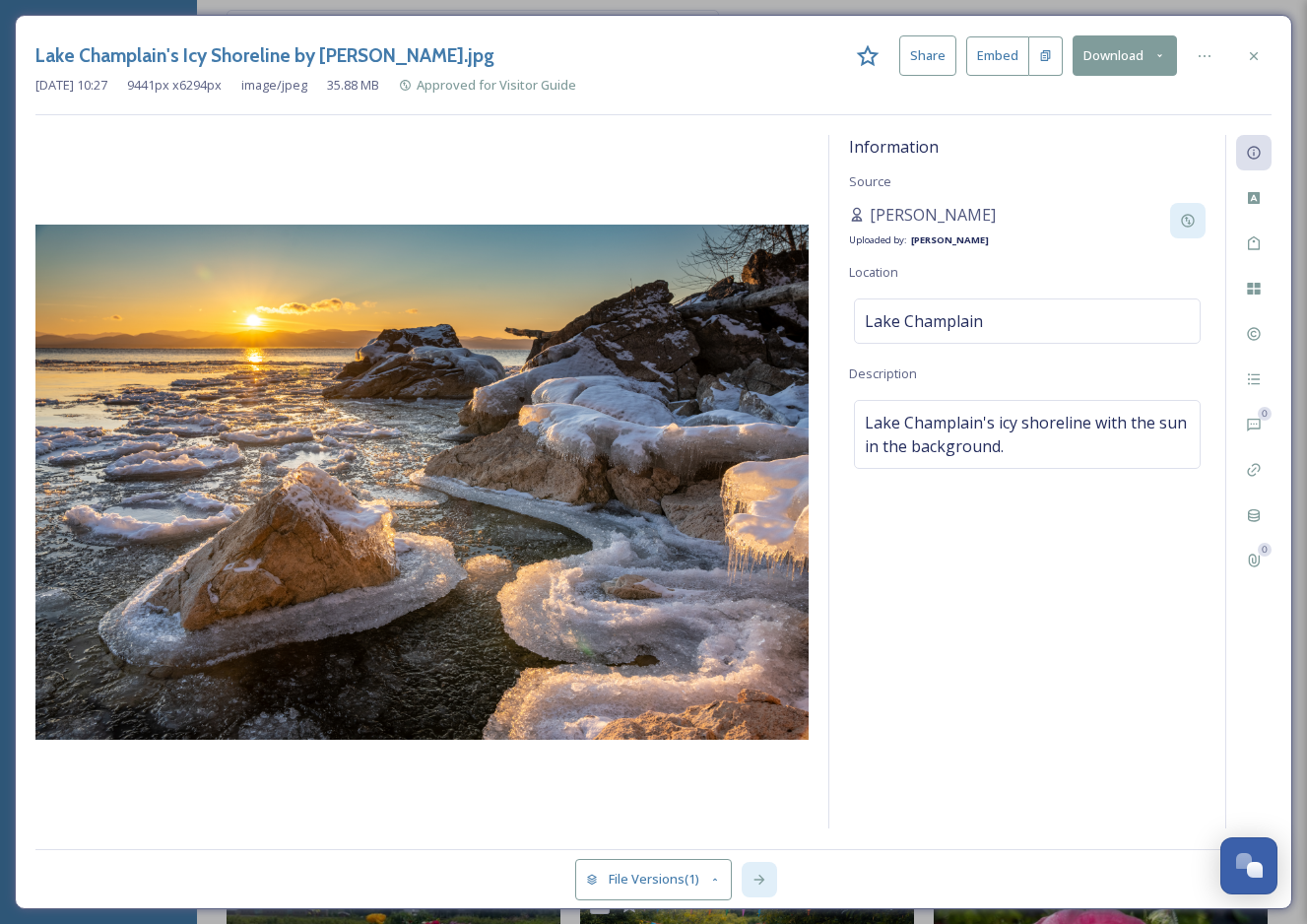 click at bounding box center (759, 880) 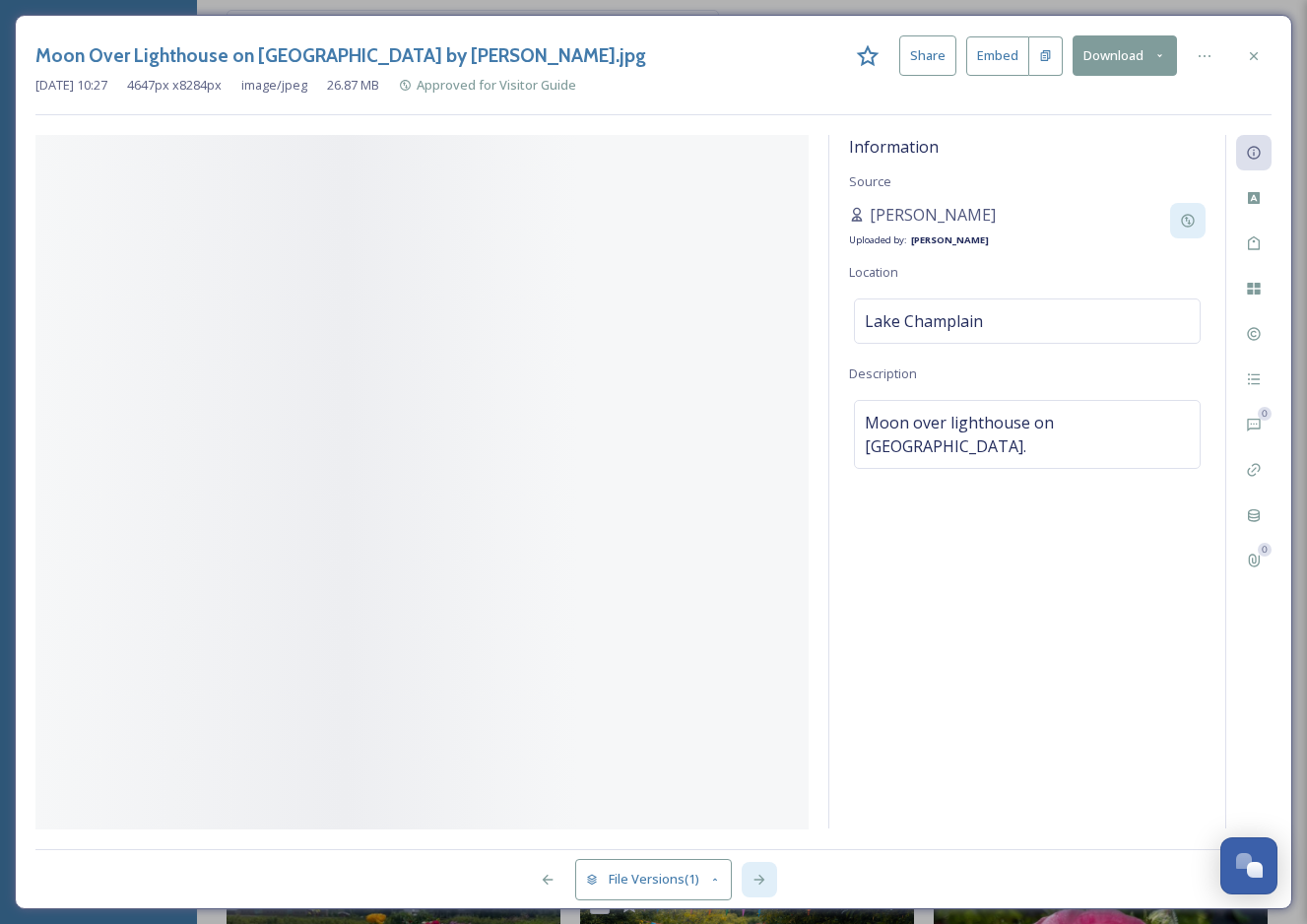 click at bounding box center (759, 880) 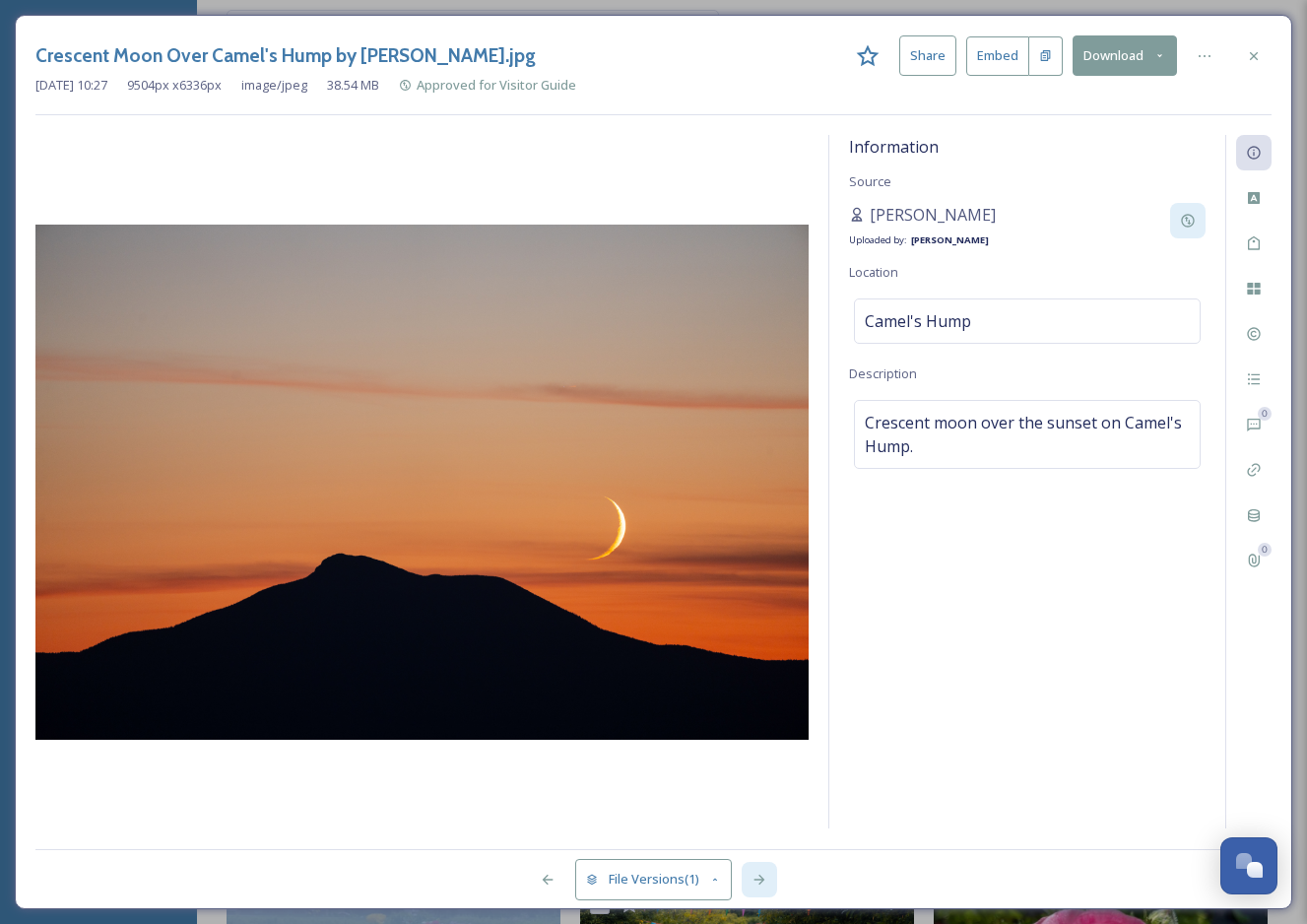 click at bounding box center (759, 880) 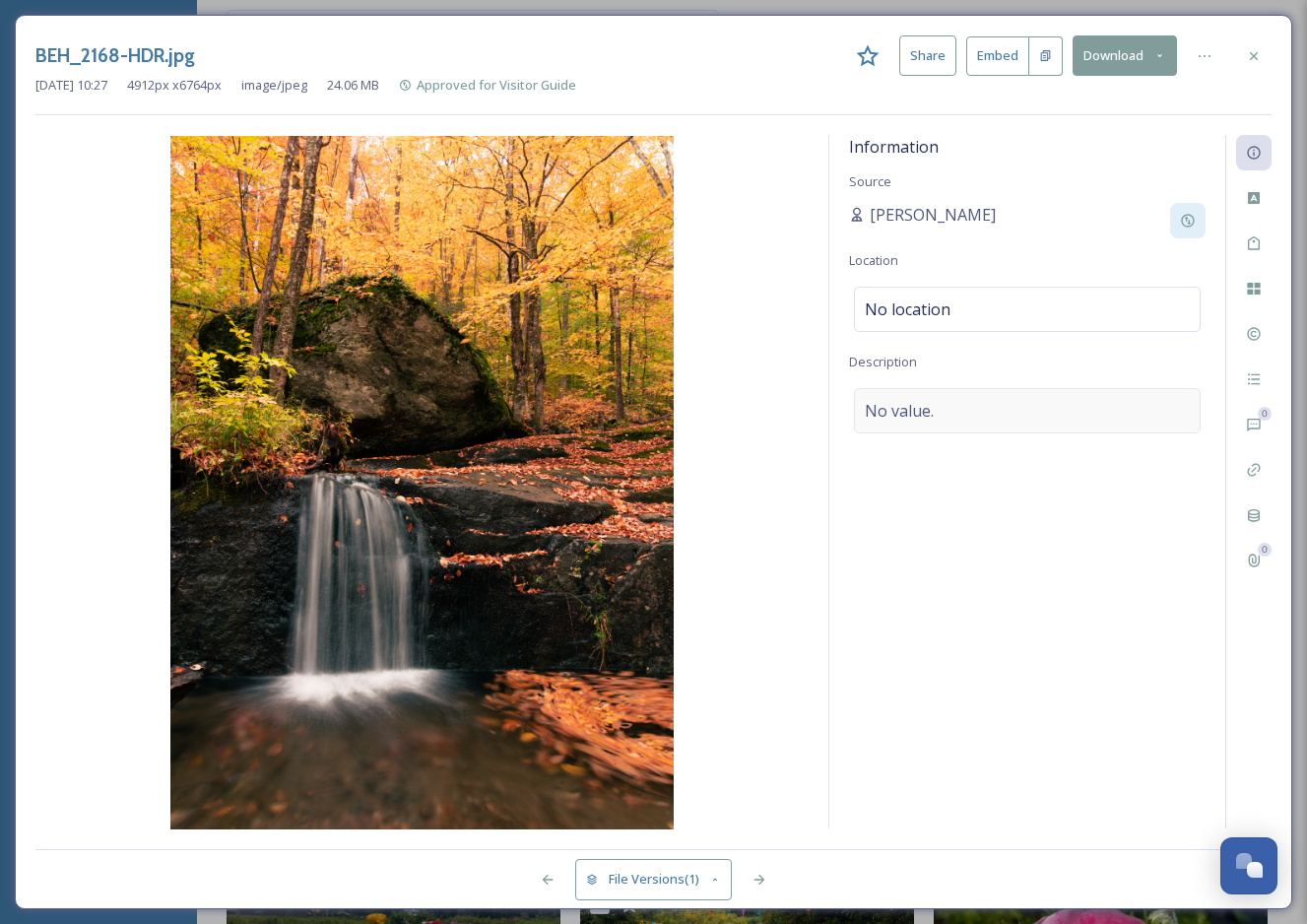 click on "No value." at bounding box center (1027, 411) 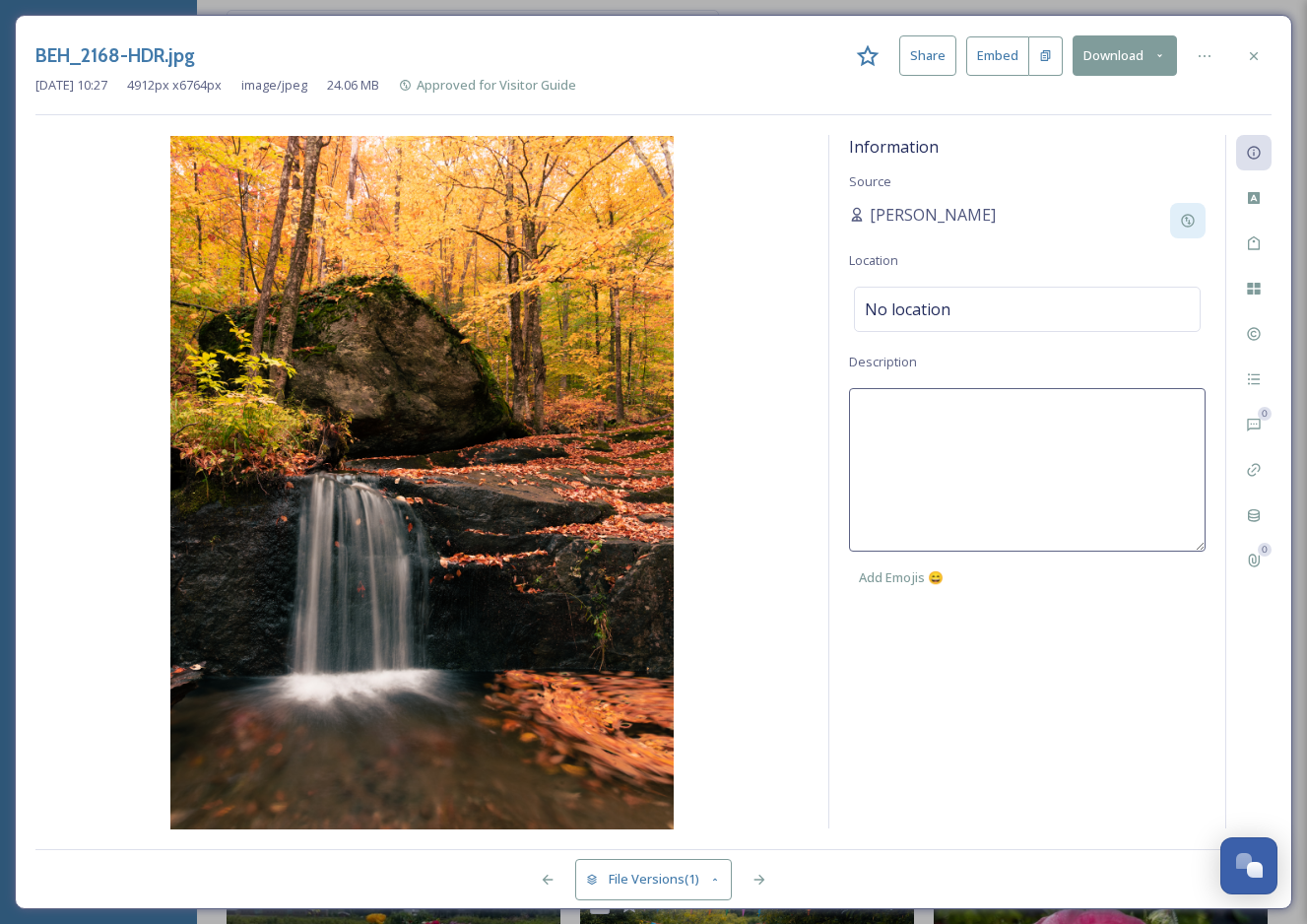 click at bounding box center (1027, 470) 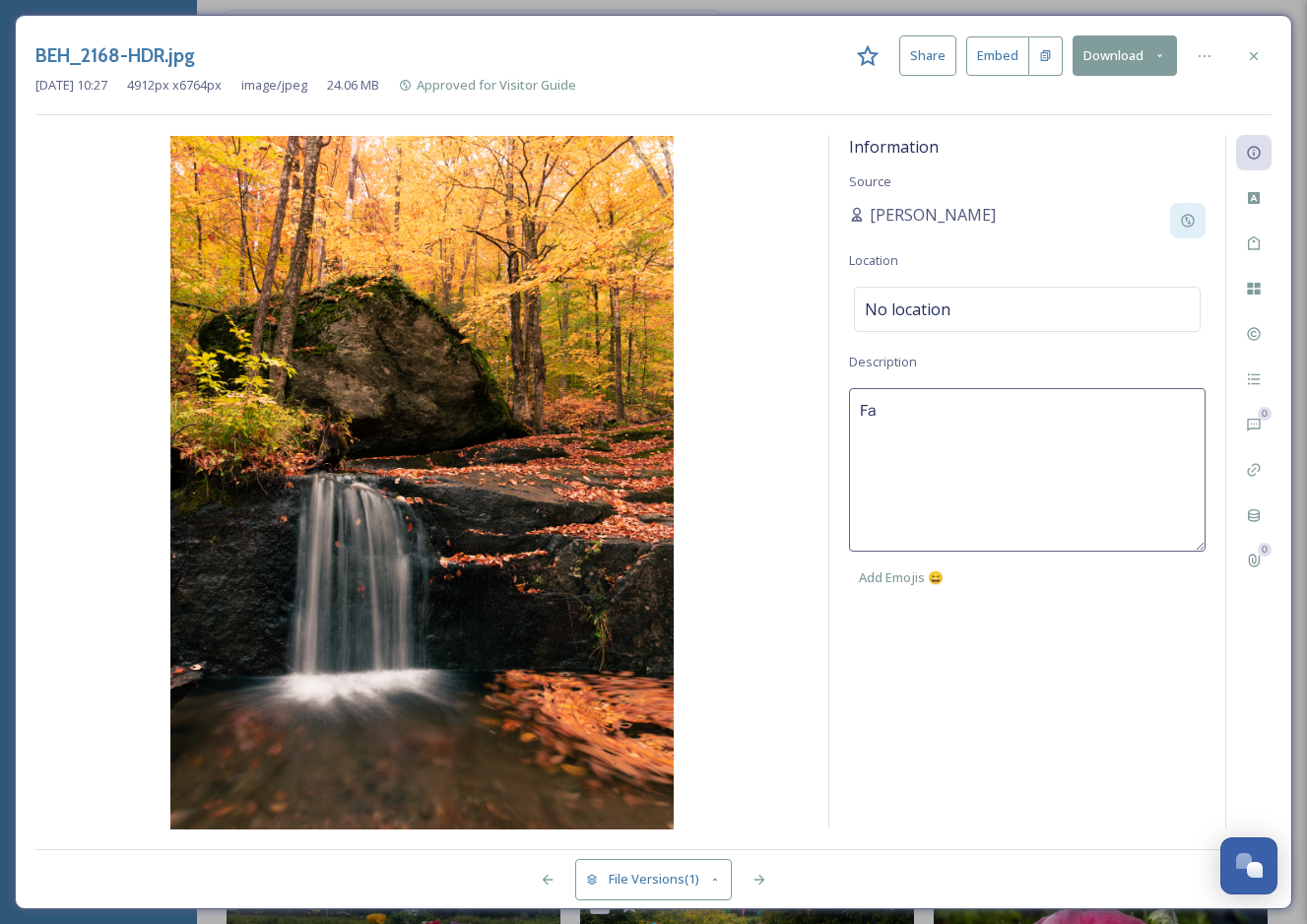 type on "F" 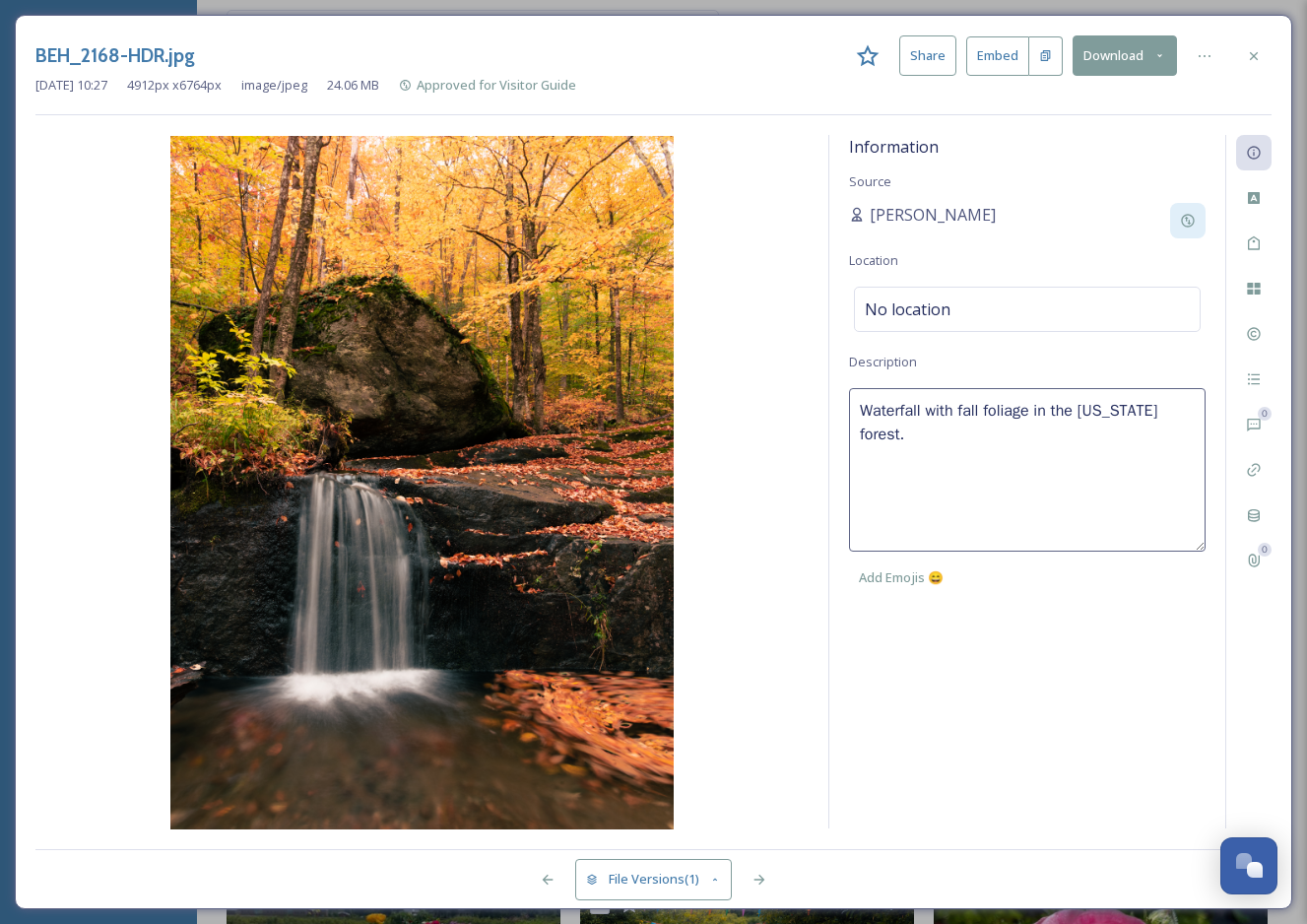 click on "Waterfall with fall foliage in the Vermont forest." at bounding box center [1027, 470] 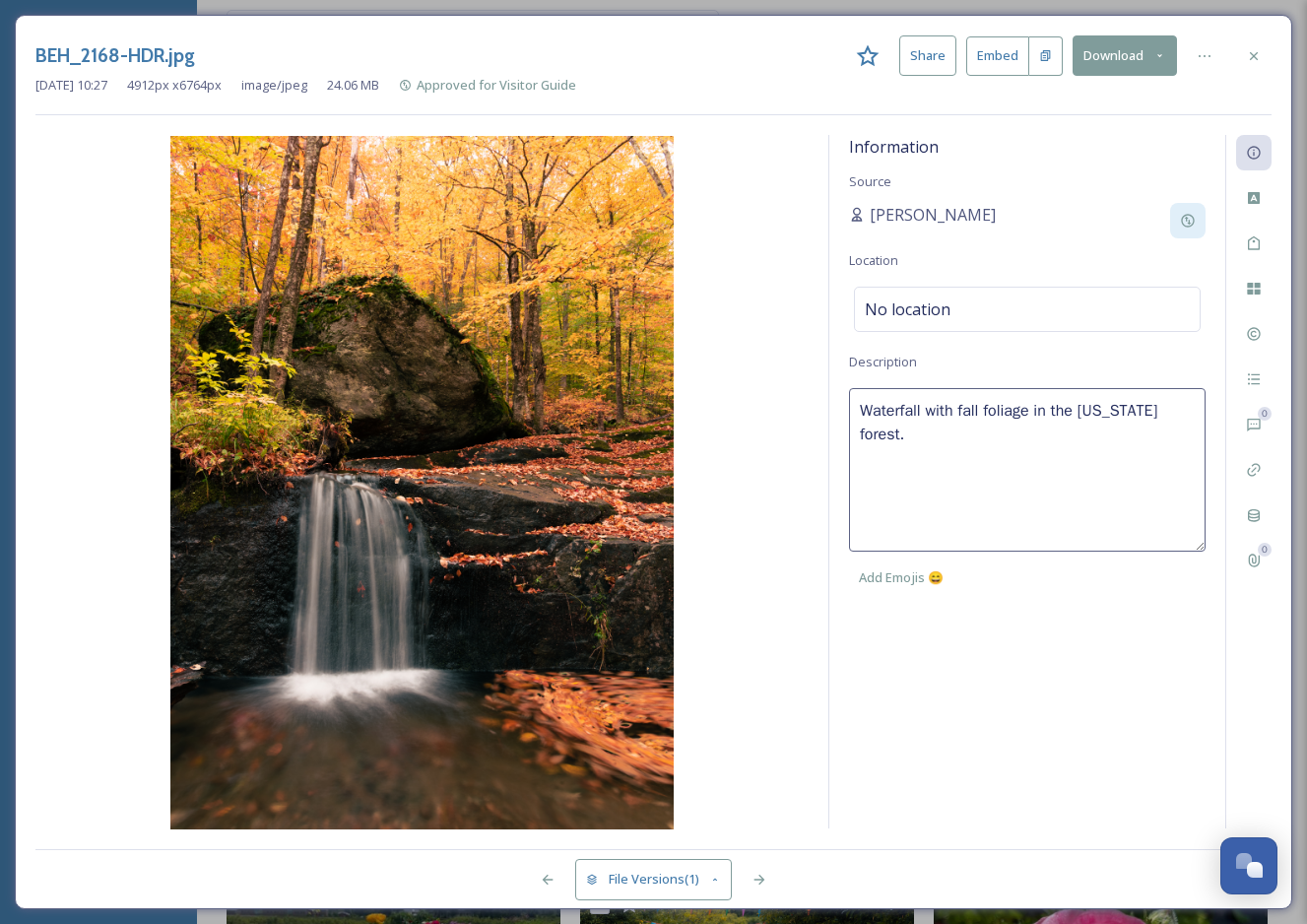 click on "Waterfall with fall foliage in the Vermont forest." at bounding box center (1027, 470) 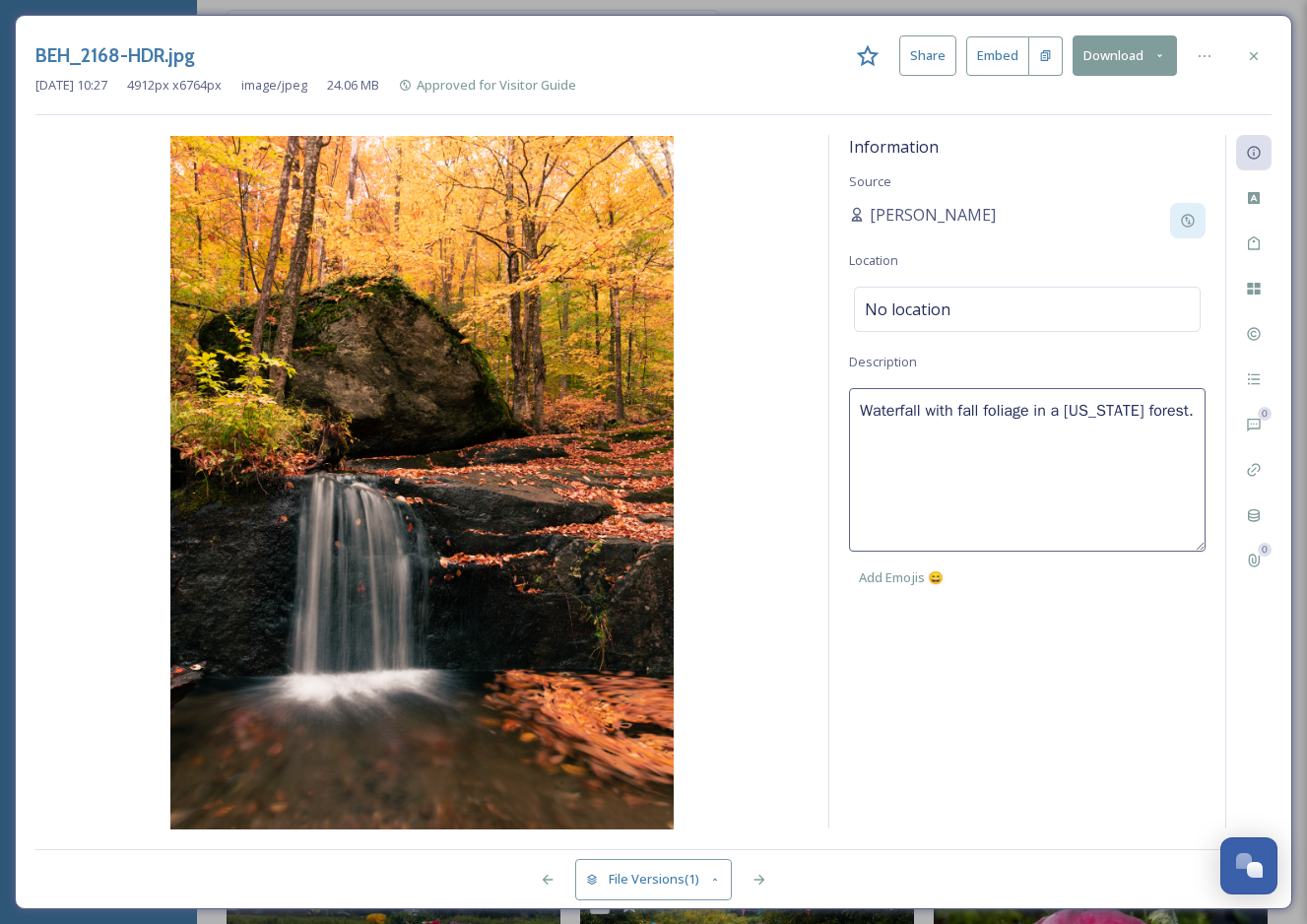 click on "Waterfall with fall foliage in a Vermont forest." at bounding box center (1027, 470) 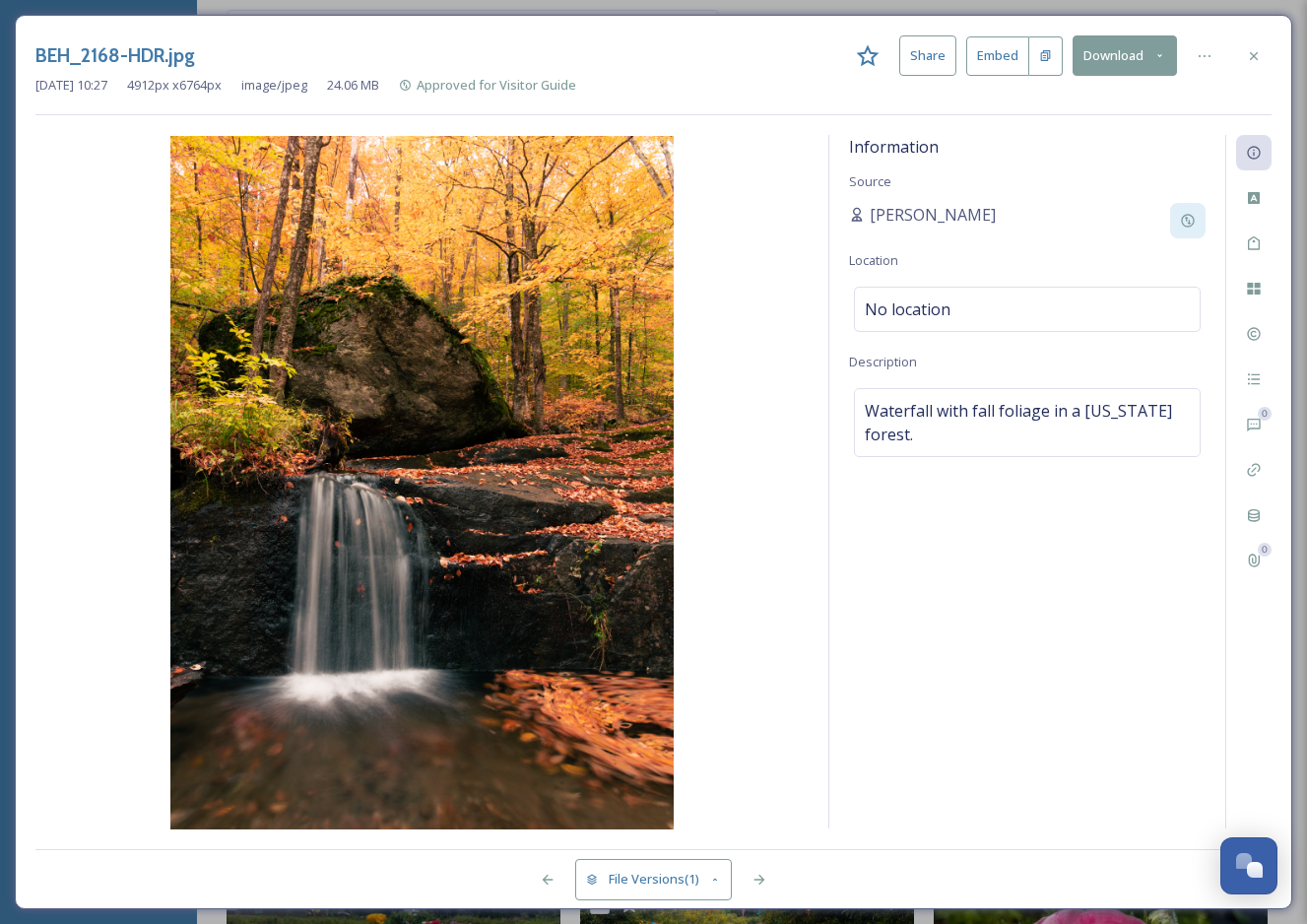 click on "Information Source Chloe Martelon Location No location Description Waterfall with fall foliage in a Vermont forest." at bounding box center (1027, 482) 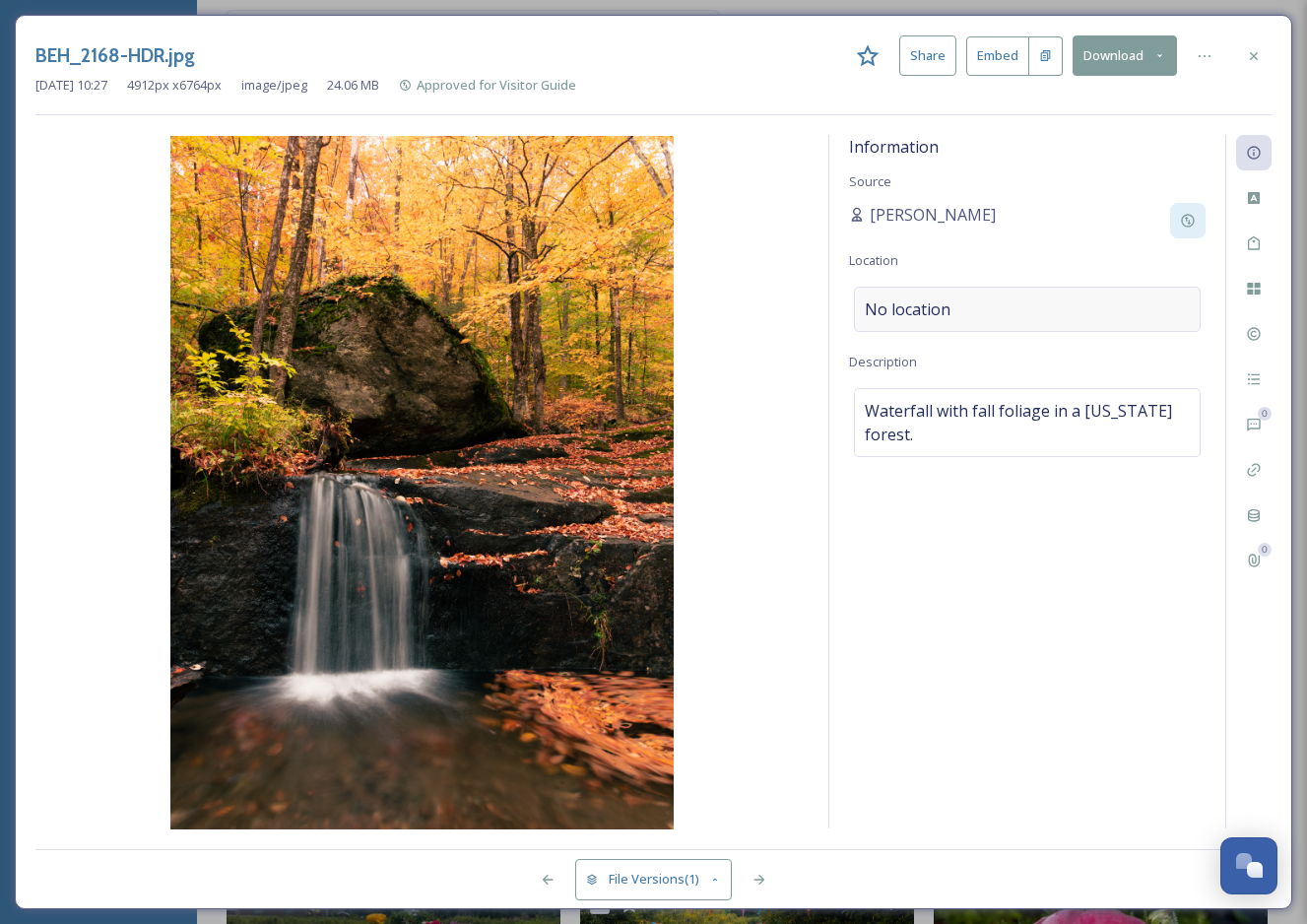 click on "No location" at bounding box center [1027, 309] 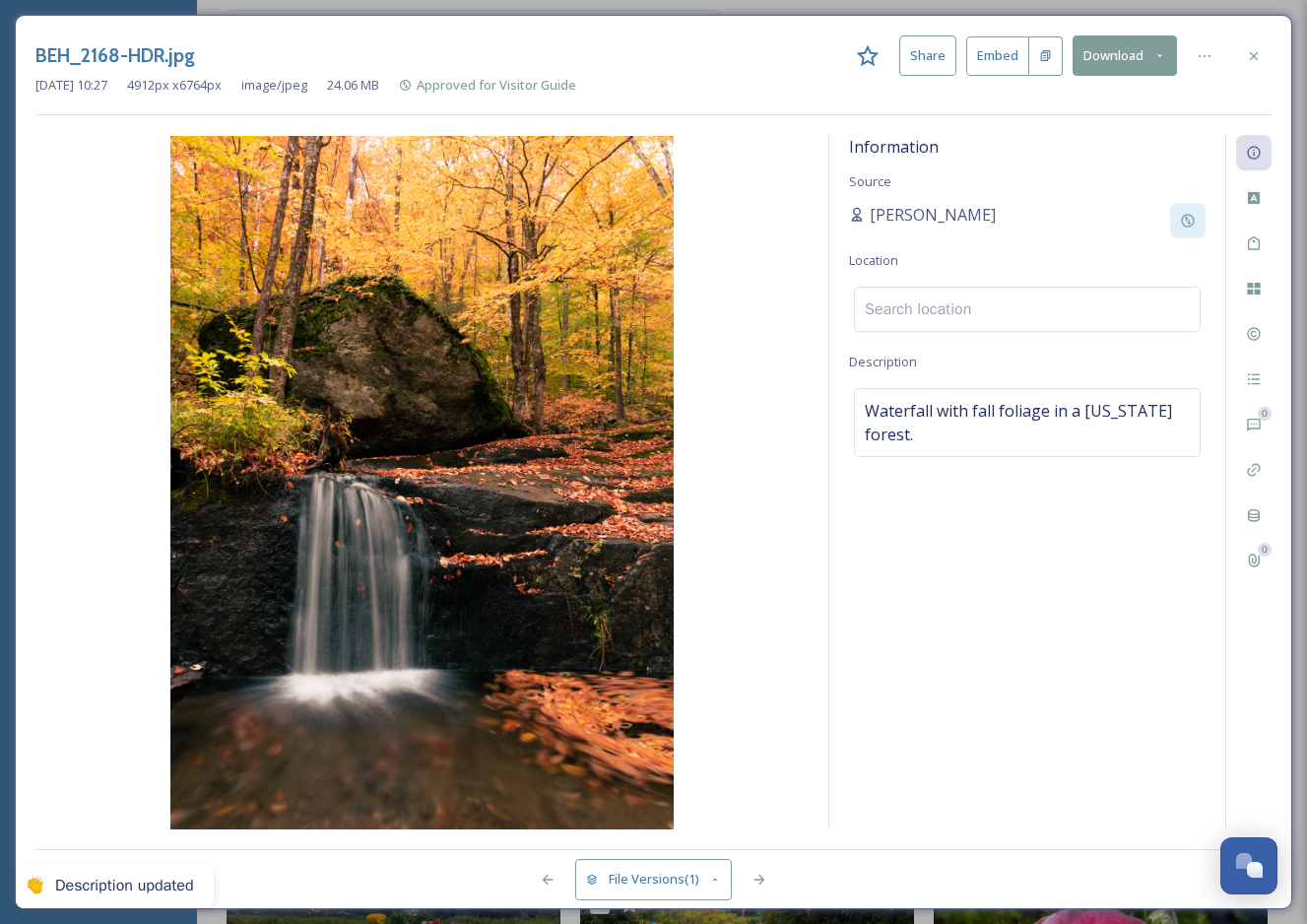 click at bounding box center (1027, 309) 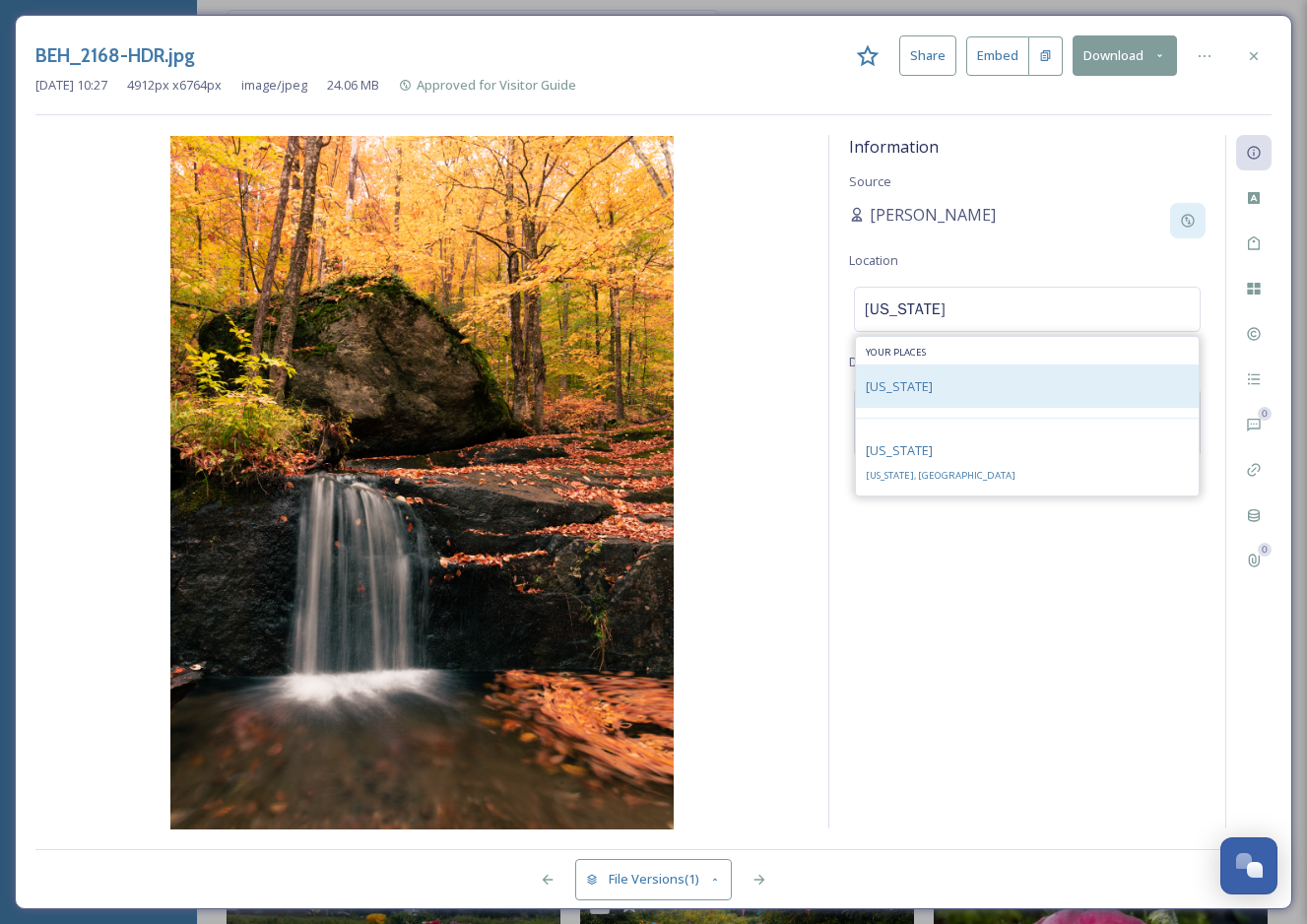 type on "Vermont" 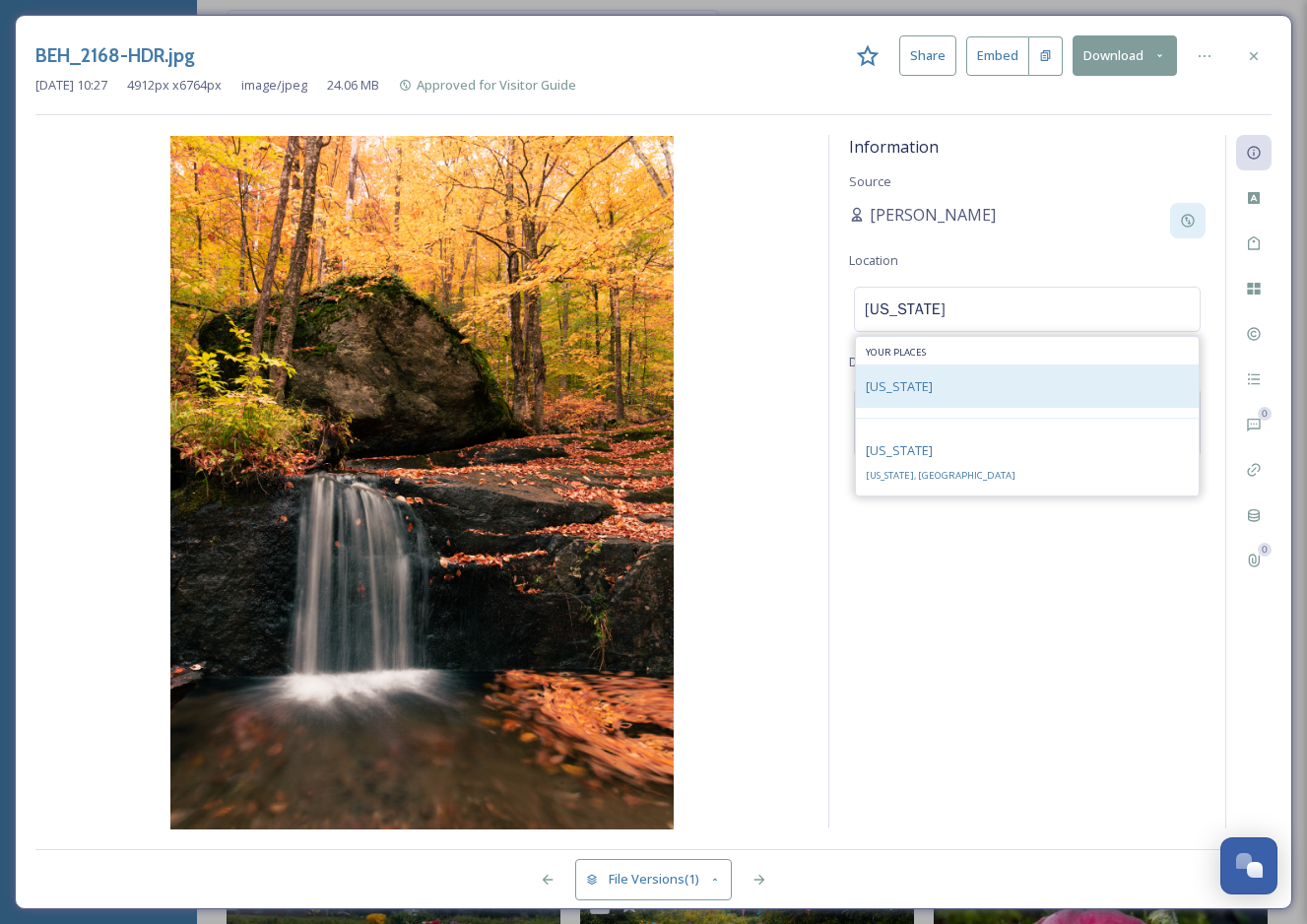 click on "Vermont" at bounding box center [1027, 386] 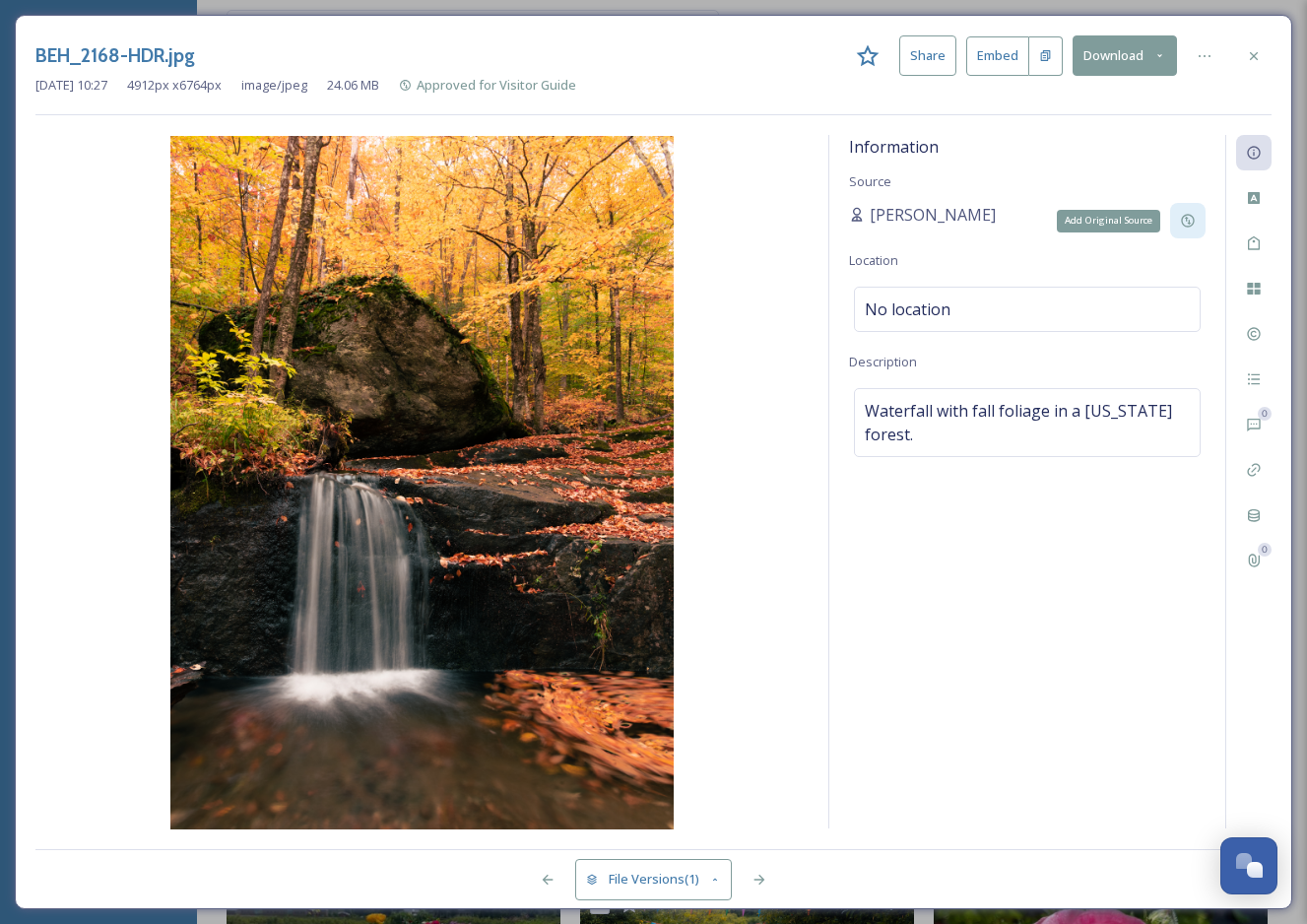 click on "Add Original Source" at bounding box center [1188, 221] 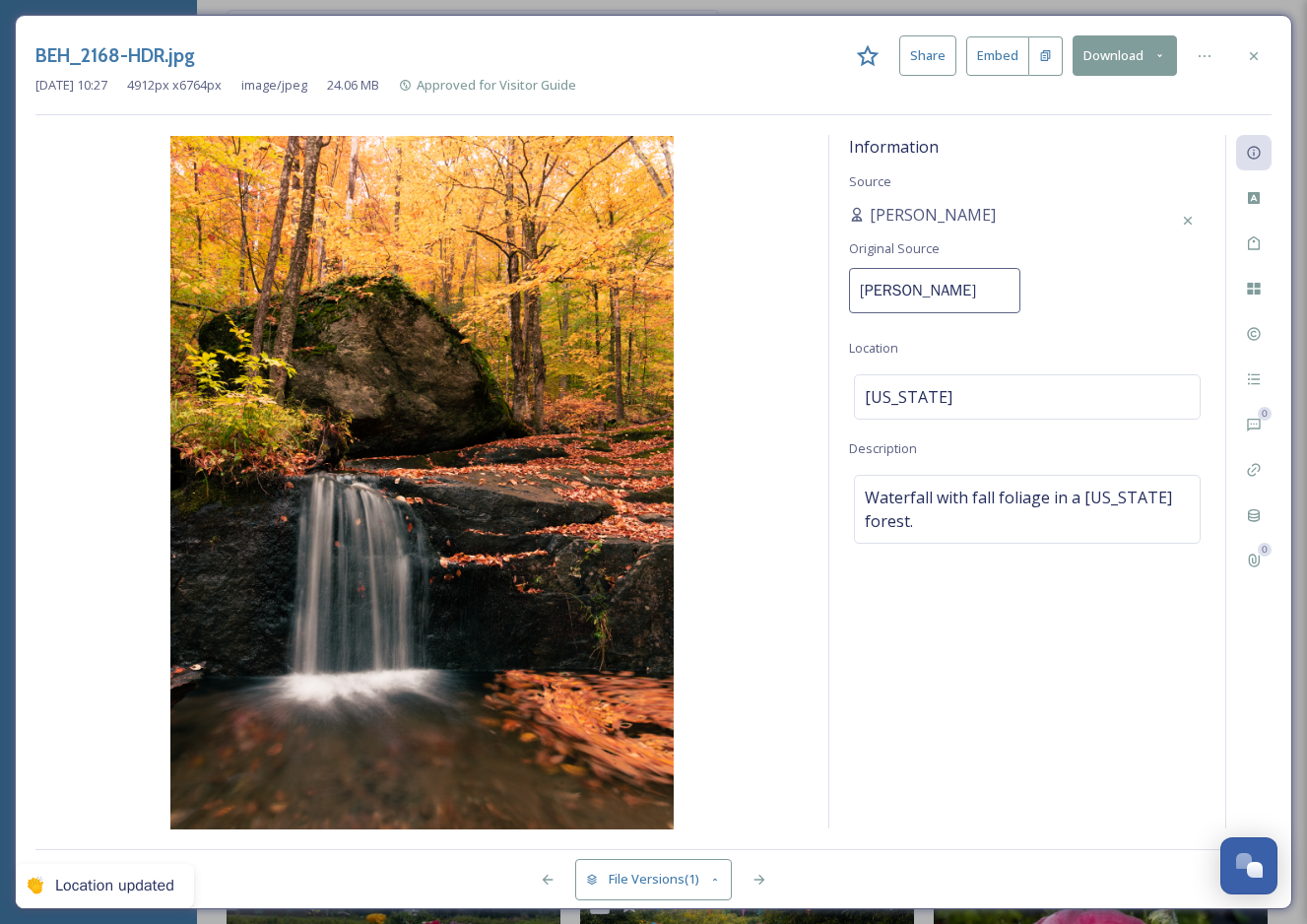 click on "Ian MacDonald" at bounding box center [935, 291] 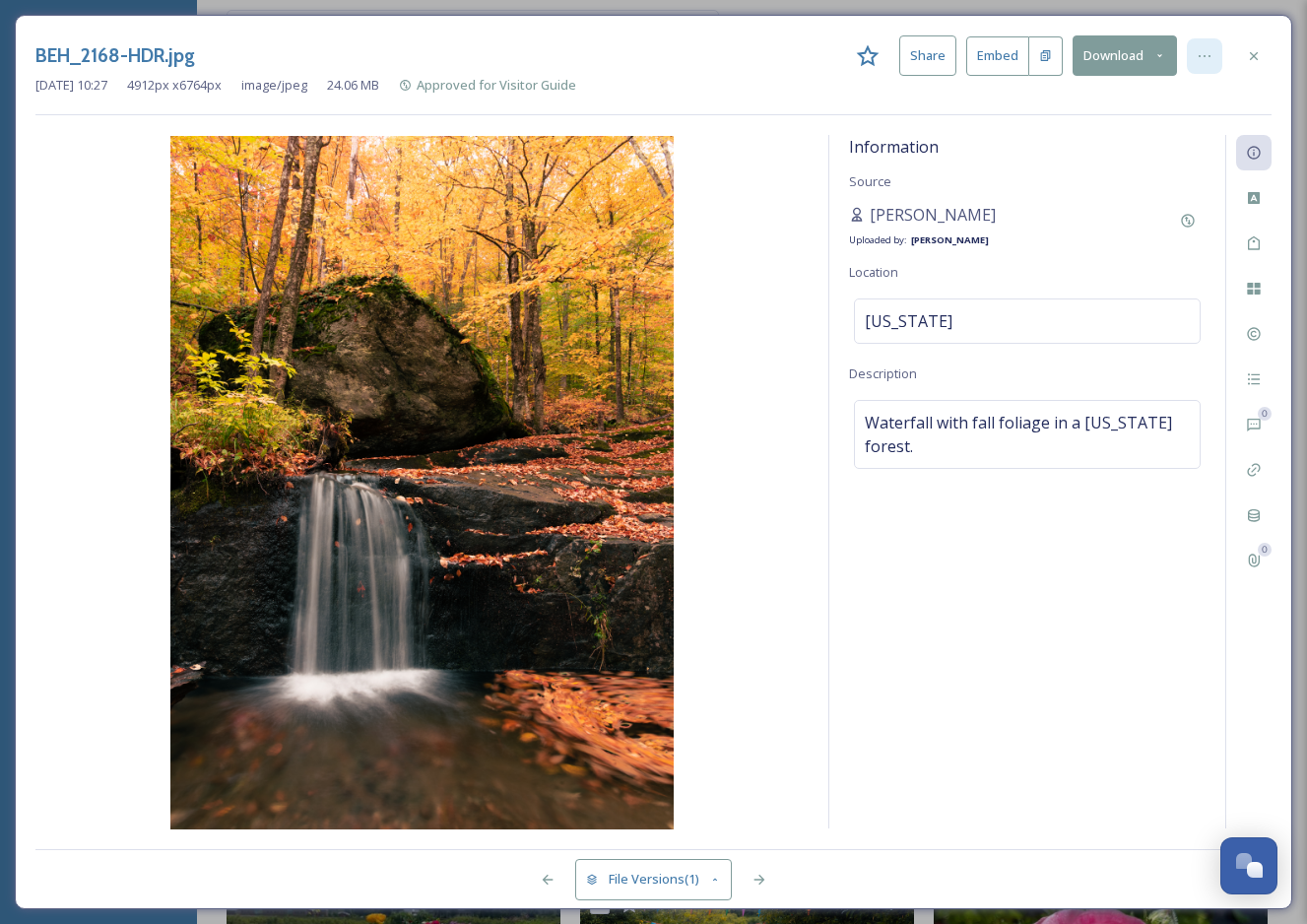click 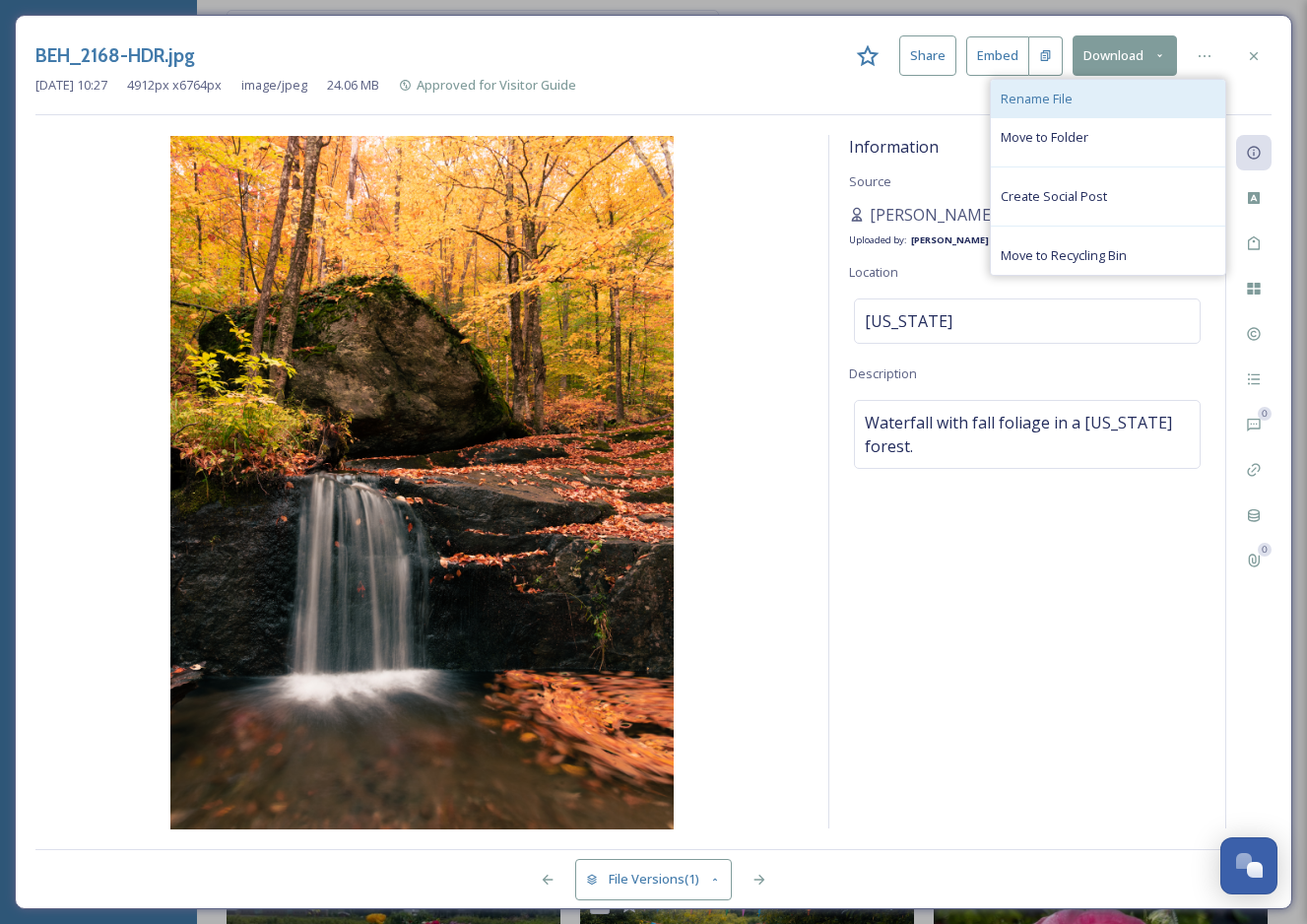 click on "Rename File" at bounding box center [1108, 99] 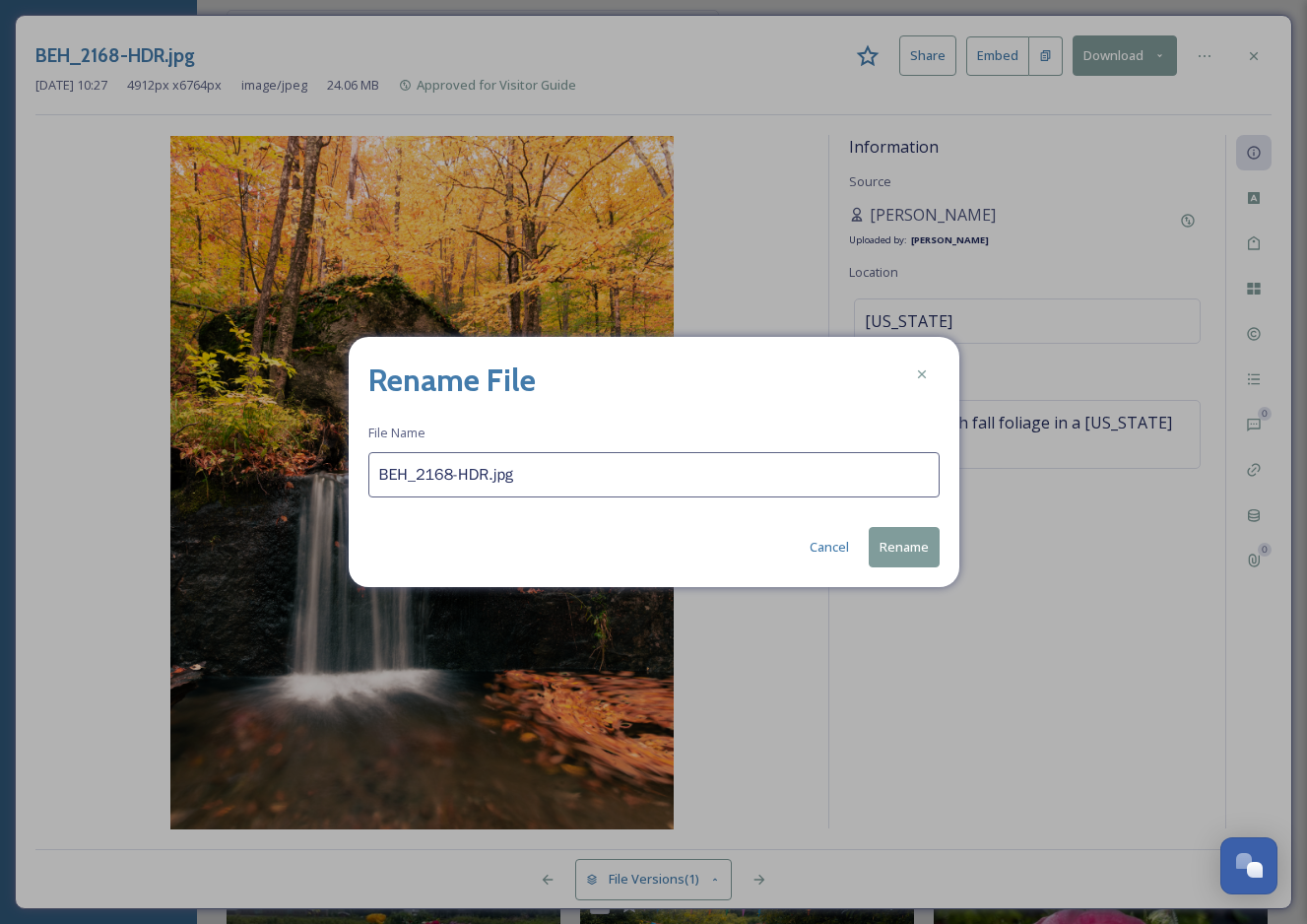 drag, startPoint x: 490, startPoint y: 470, endPoint x: 359, endPoint y: 475, distance: 131.09539 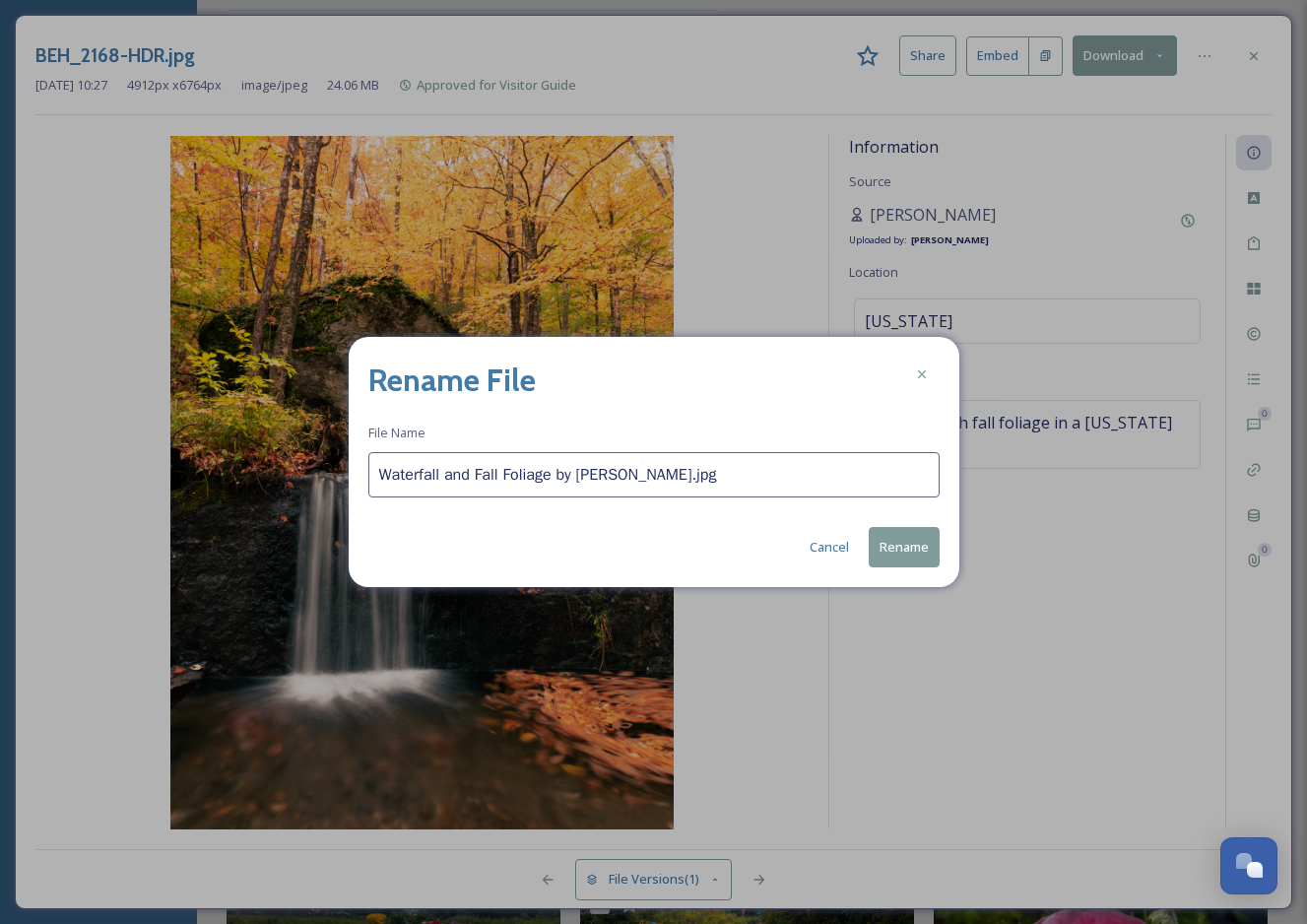 click on "Waterfall and Fall Foliage by Ian MacDonald.jpg" at bounding box center (654, 475) 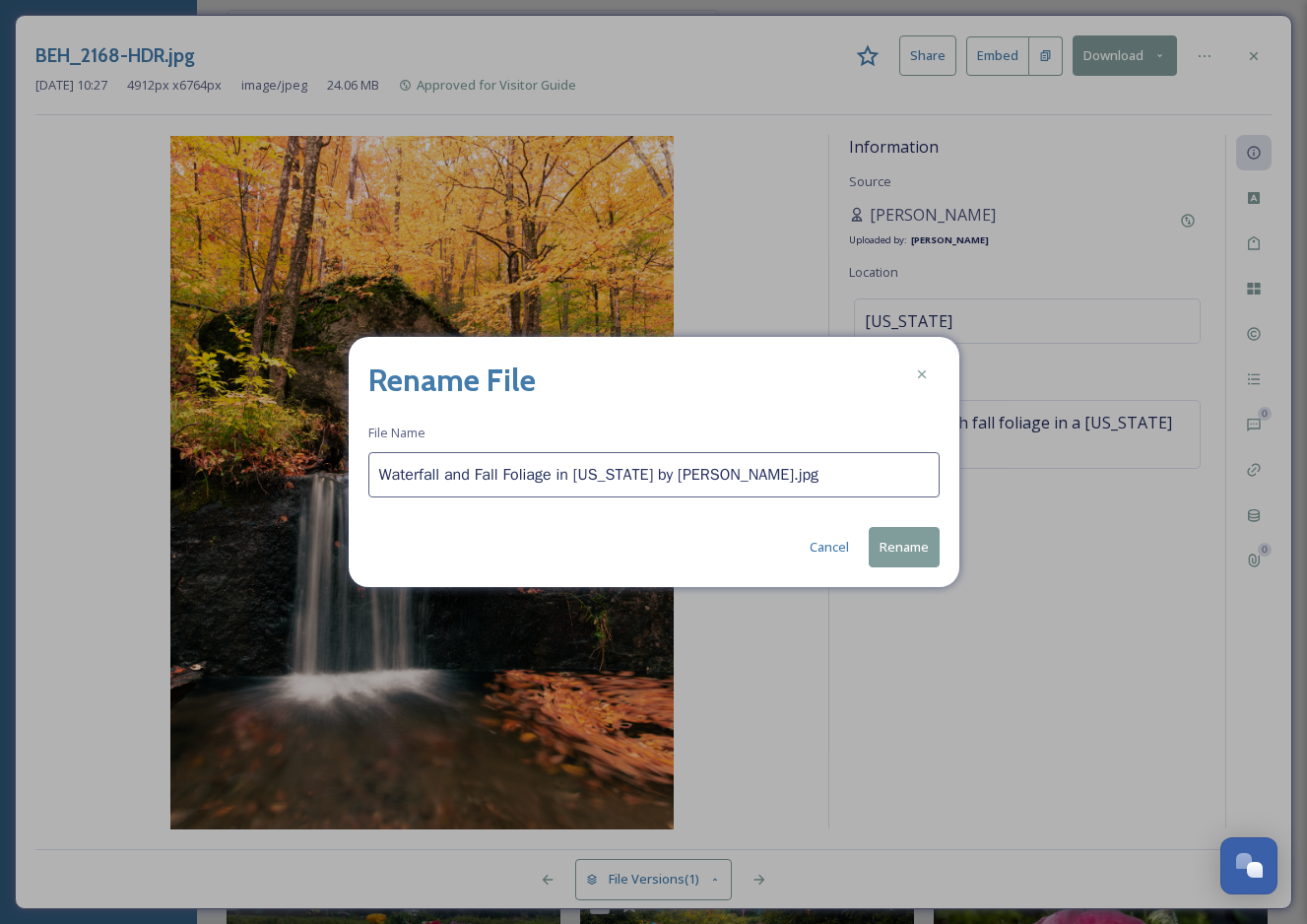 type on "Waterfall and Fall Foliage in Vermont by Ian MacDonald.jpg" 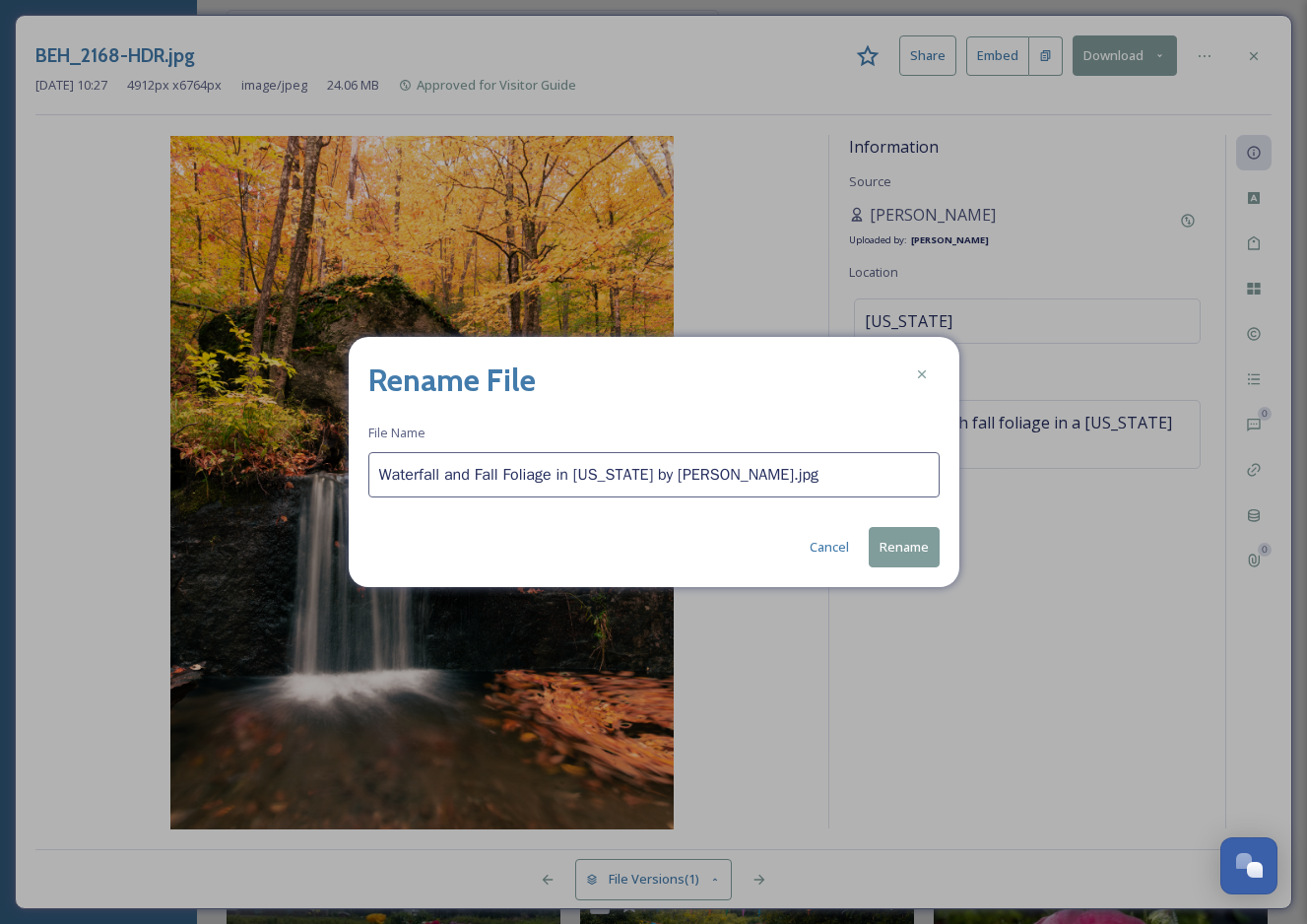click on "Rename" at bounding box center (904, 547) 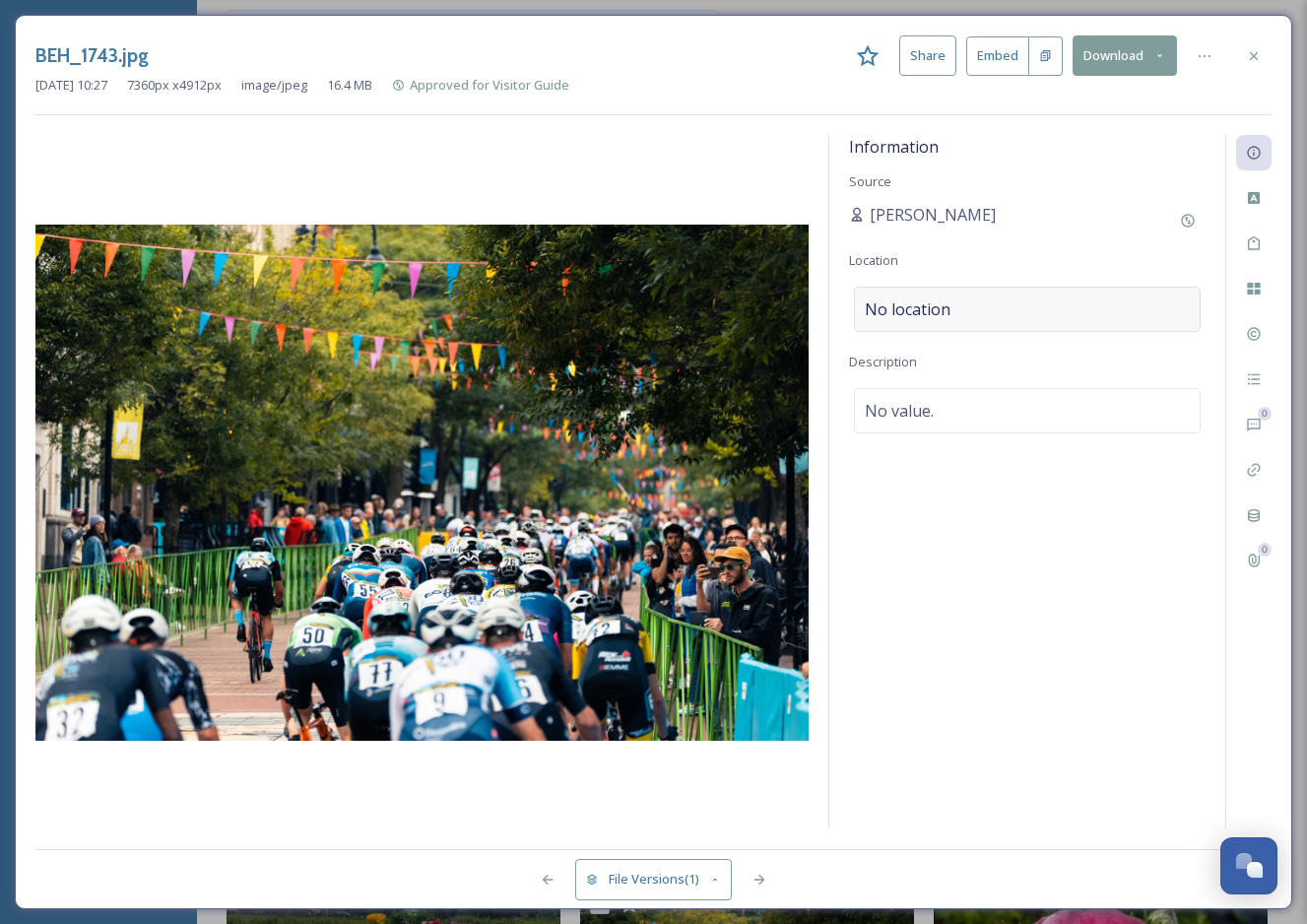 click on "No location" at bounding box center (1027, 309) 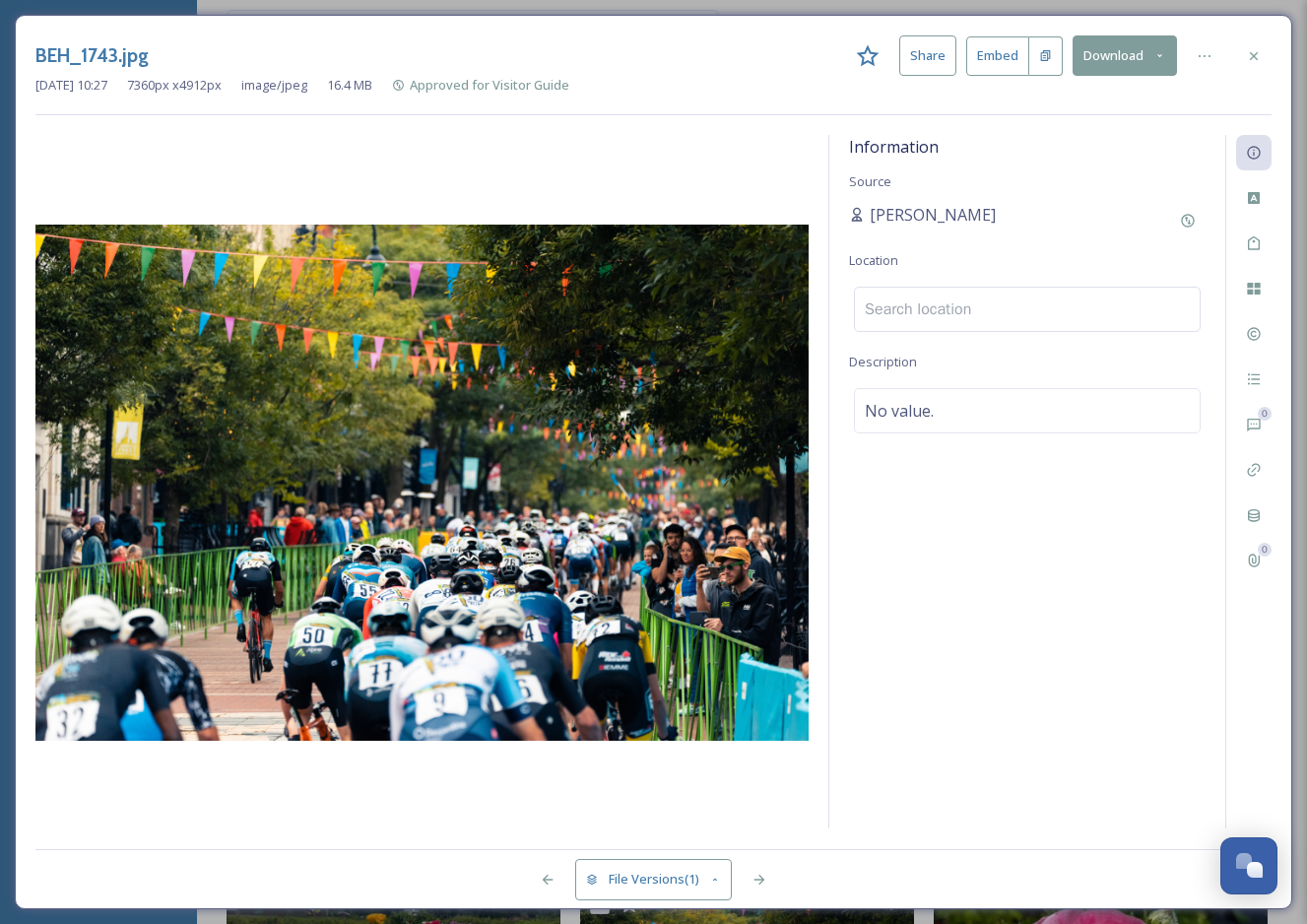 click at bounding box center (1027, 309) 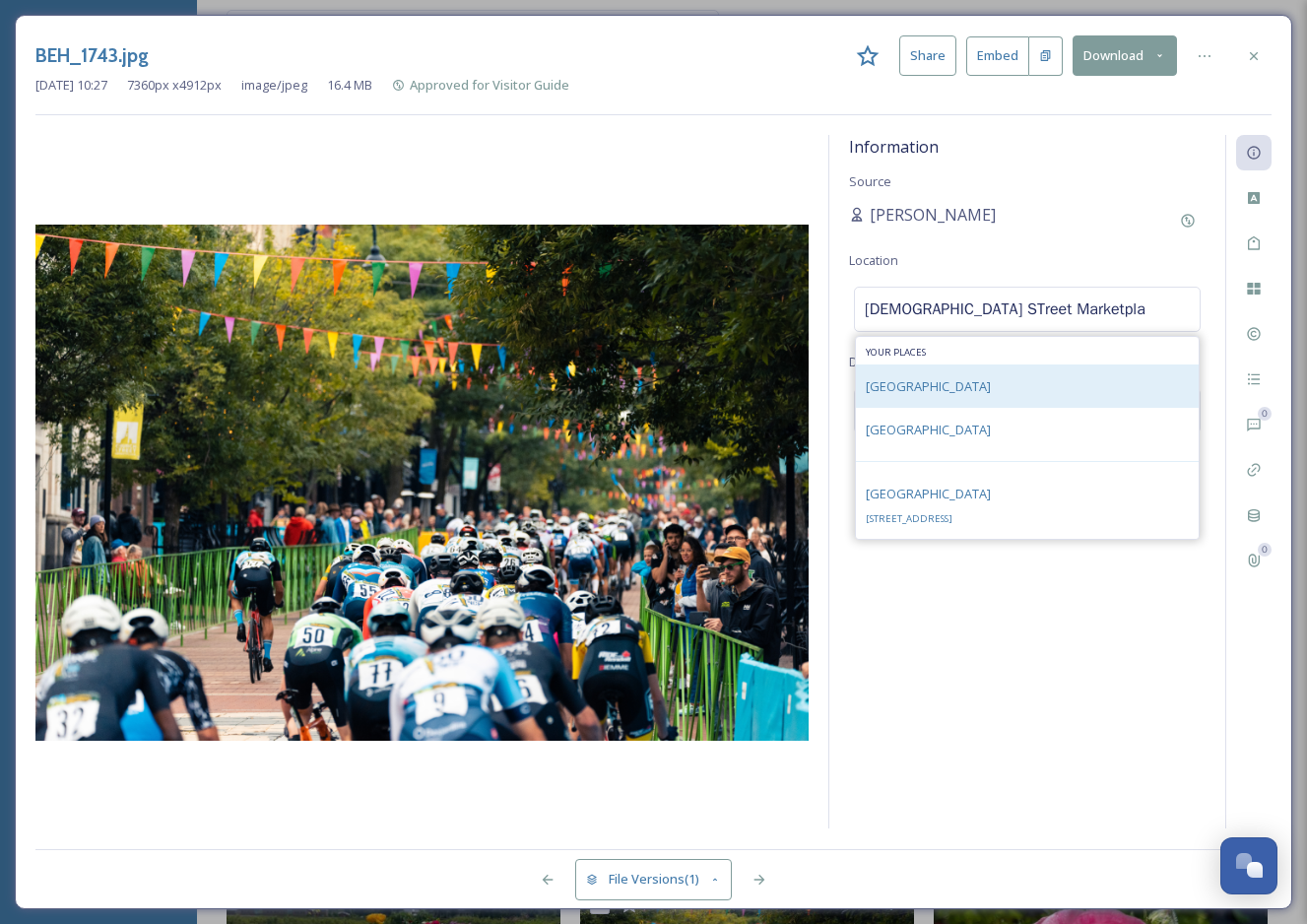 type on "Church STreet Marketpla" 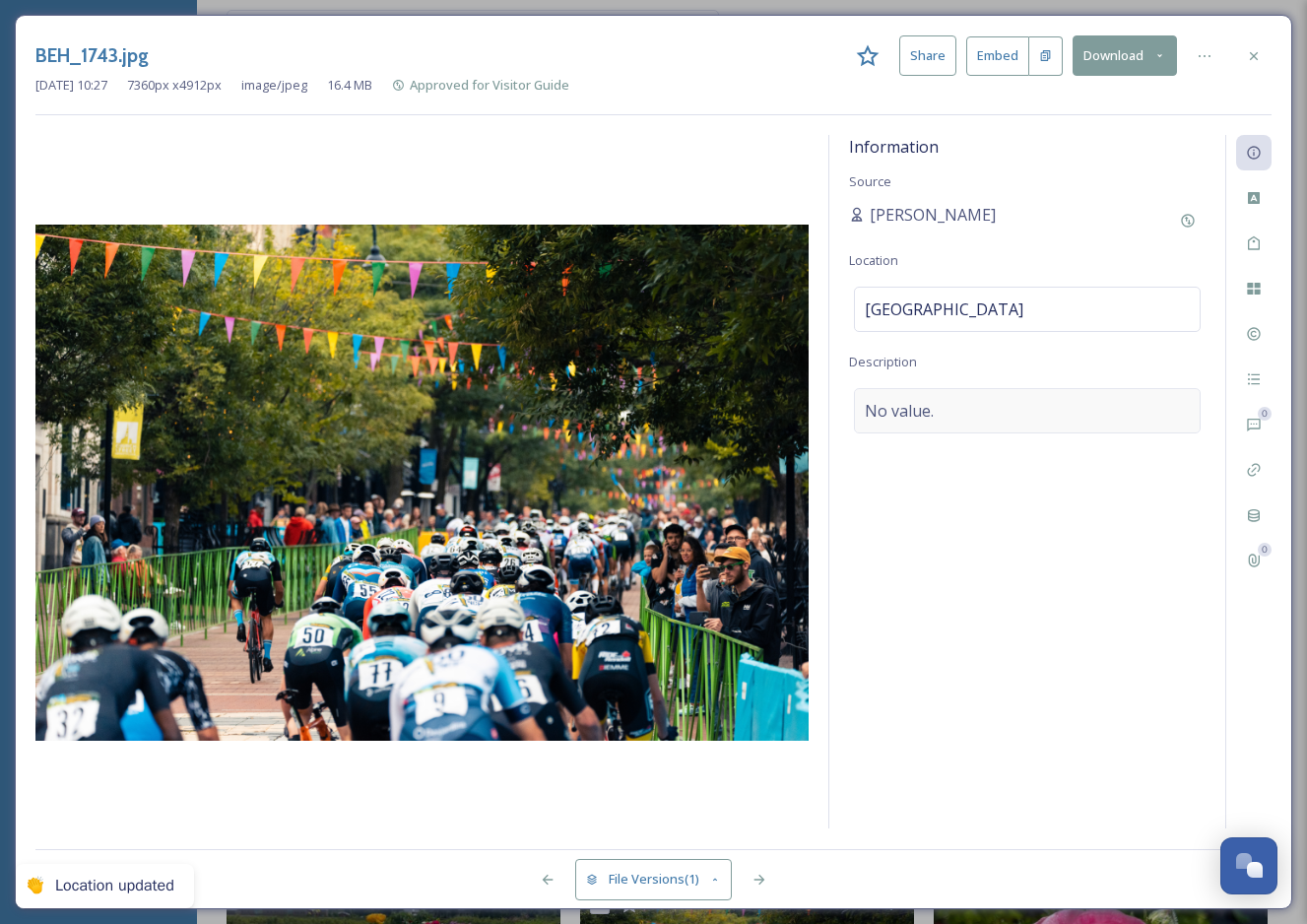 click on "No value." at bounding box center (1027, 411) 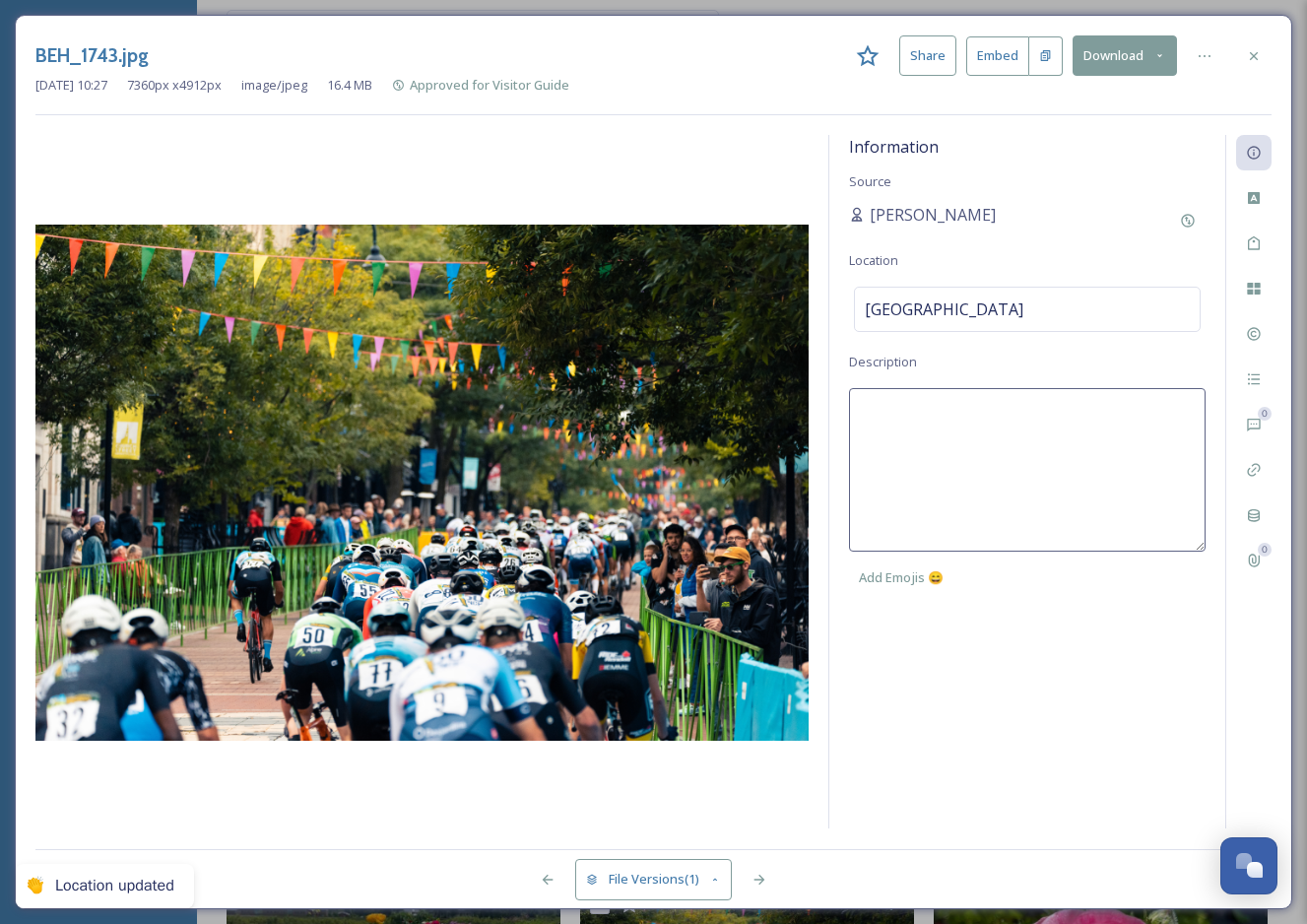 click at bounding box center (1027, 470) 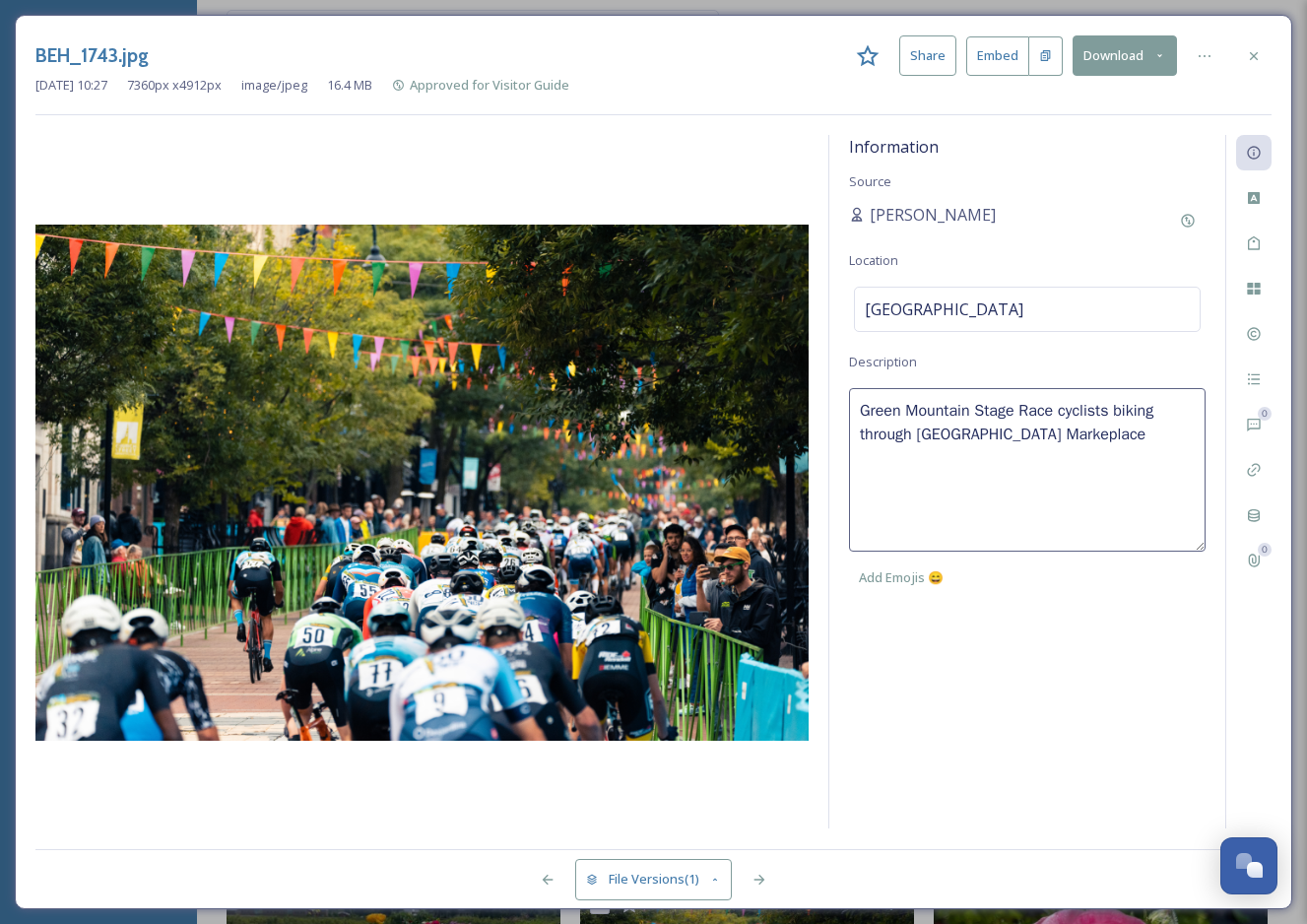 click on "Green Mountain Stage Race cyclists biking through Church Street Markeplace" at bounding box center [1027, 470] 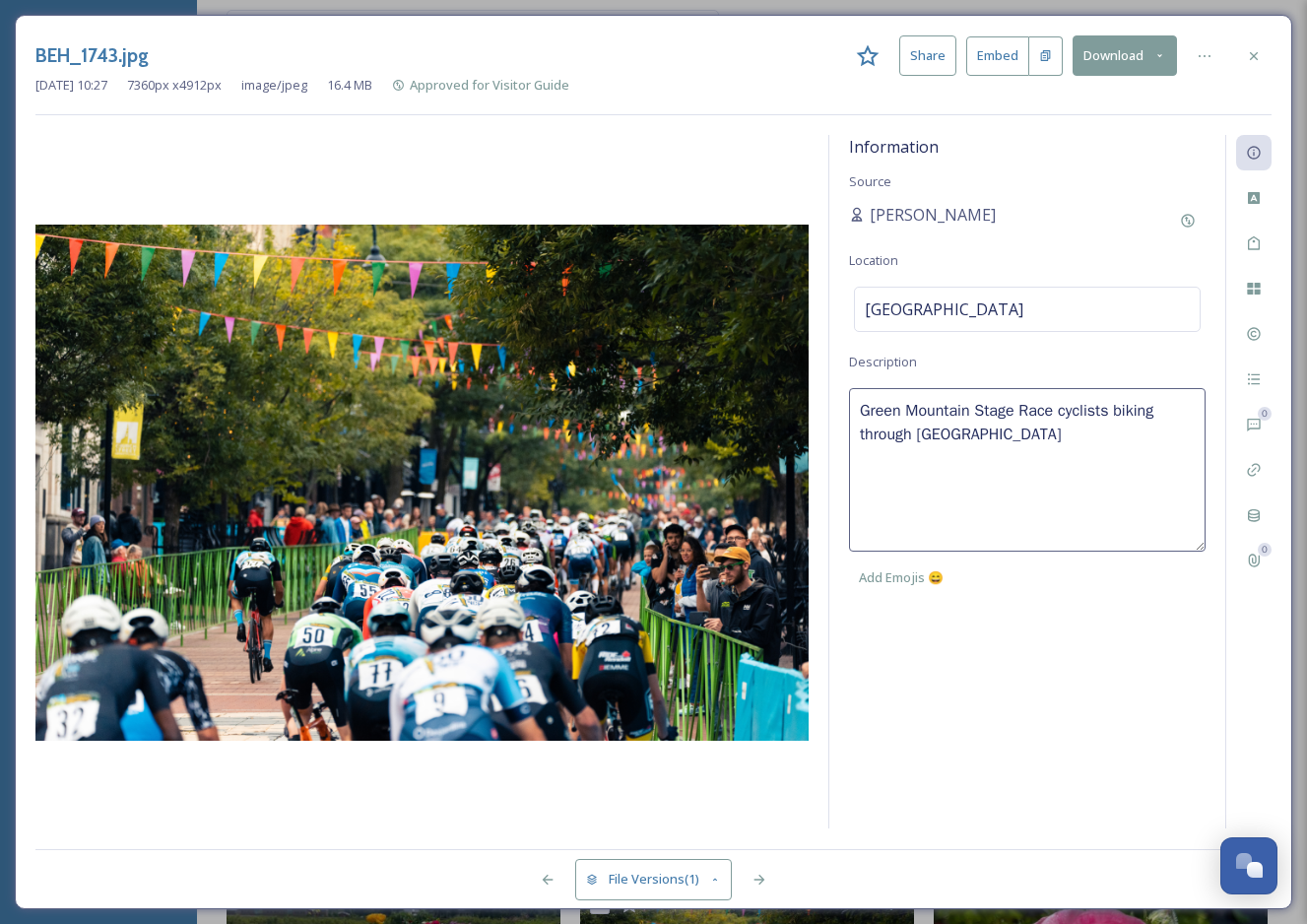 click on "Green Mountain Stage Race cyclists biking through Church Street Marketplace" at bounding box center [1027, 470] 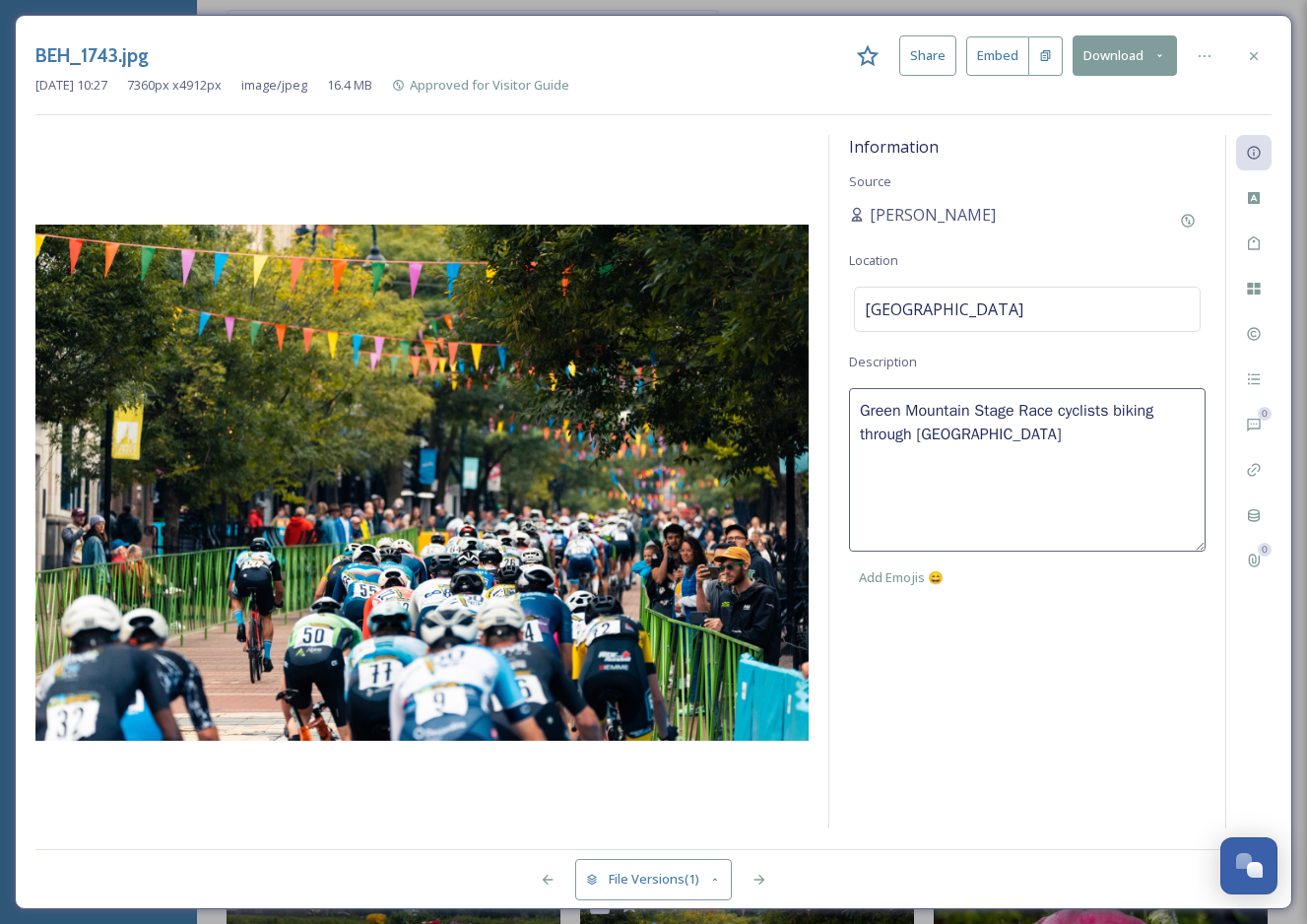 type on "Green Mountain Stage Race cyclists biking through Church Street Marketplace." 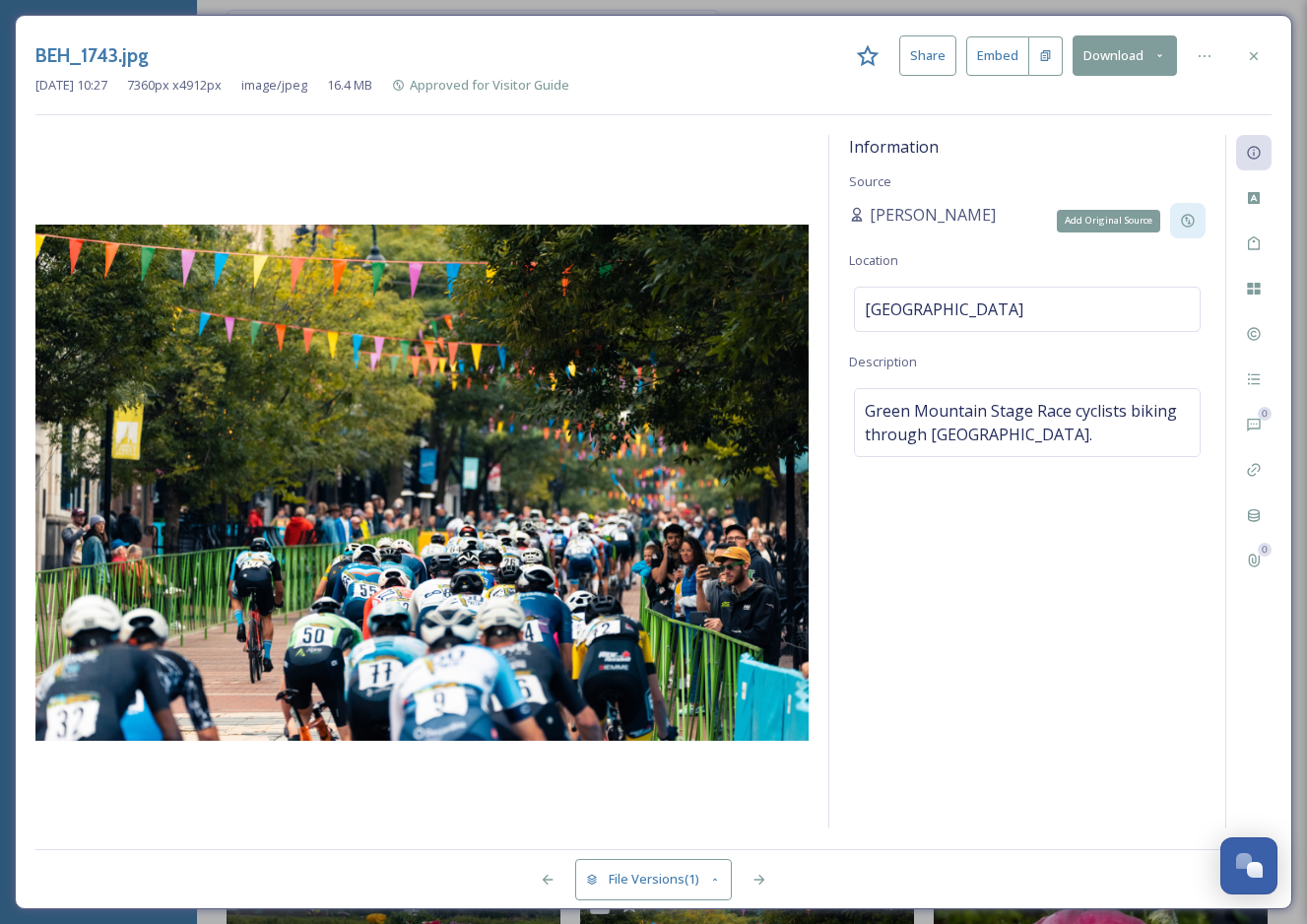 click 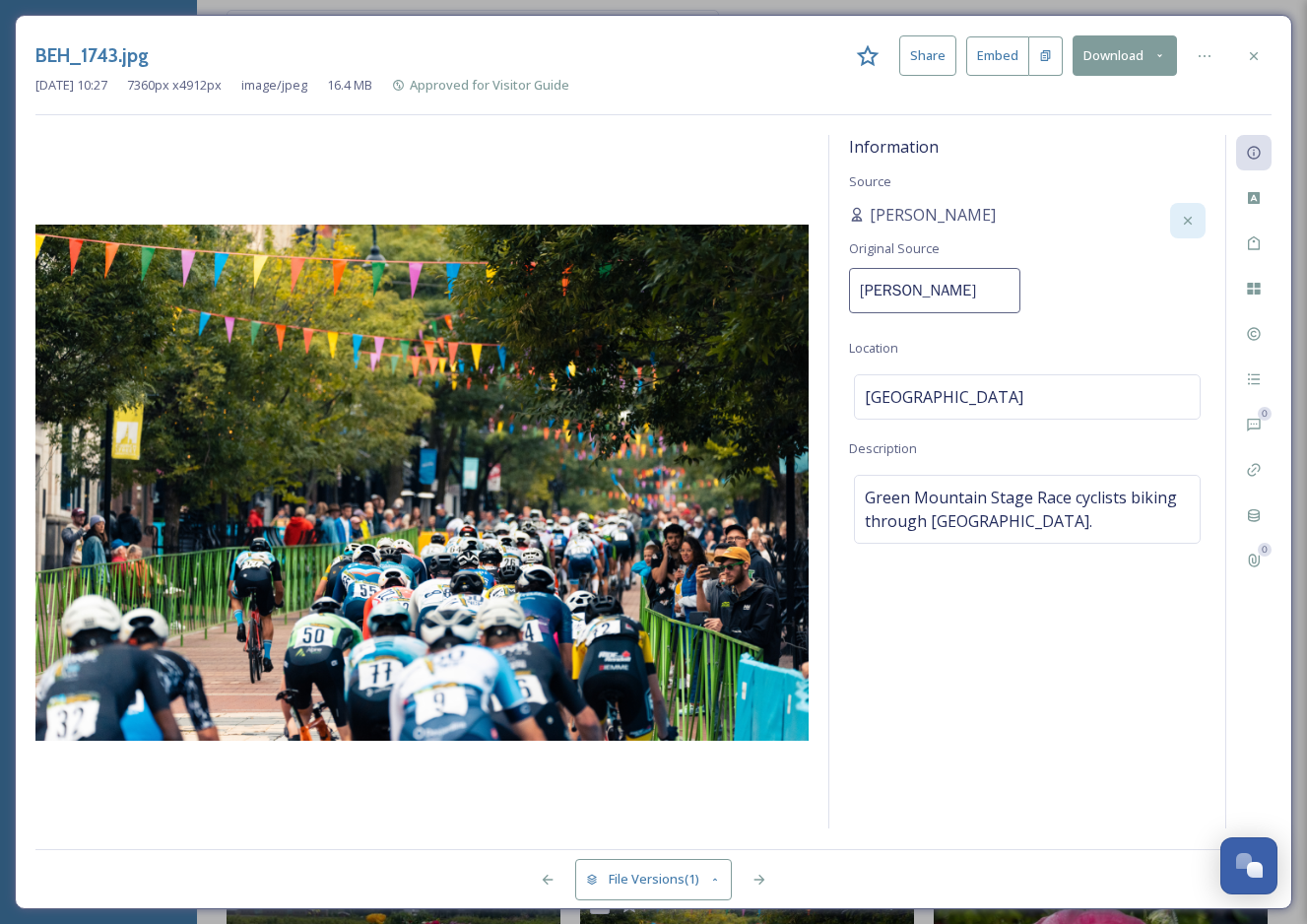 click on "Ian MacDonald" at bounding box center (935, 291) 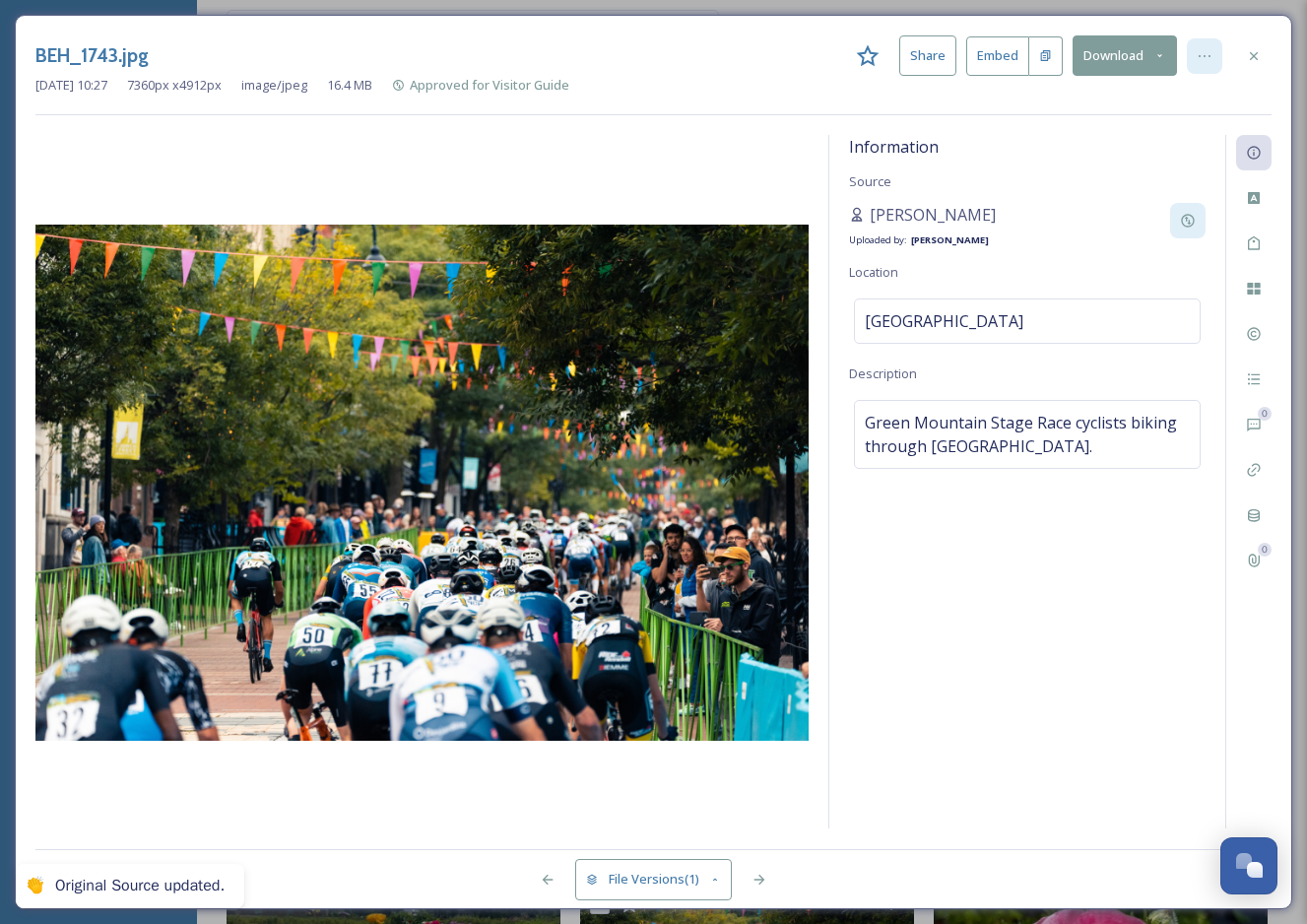 click at bounding box center (1205, 56) 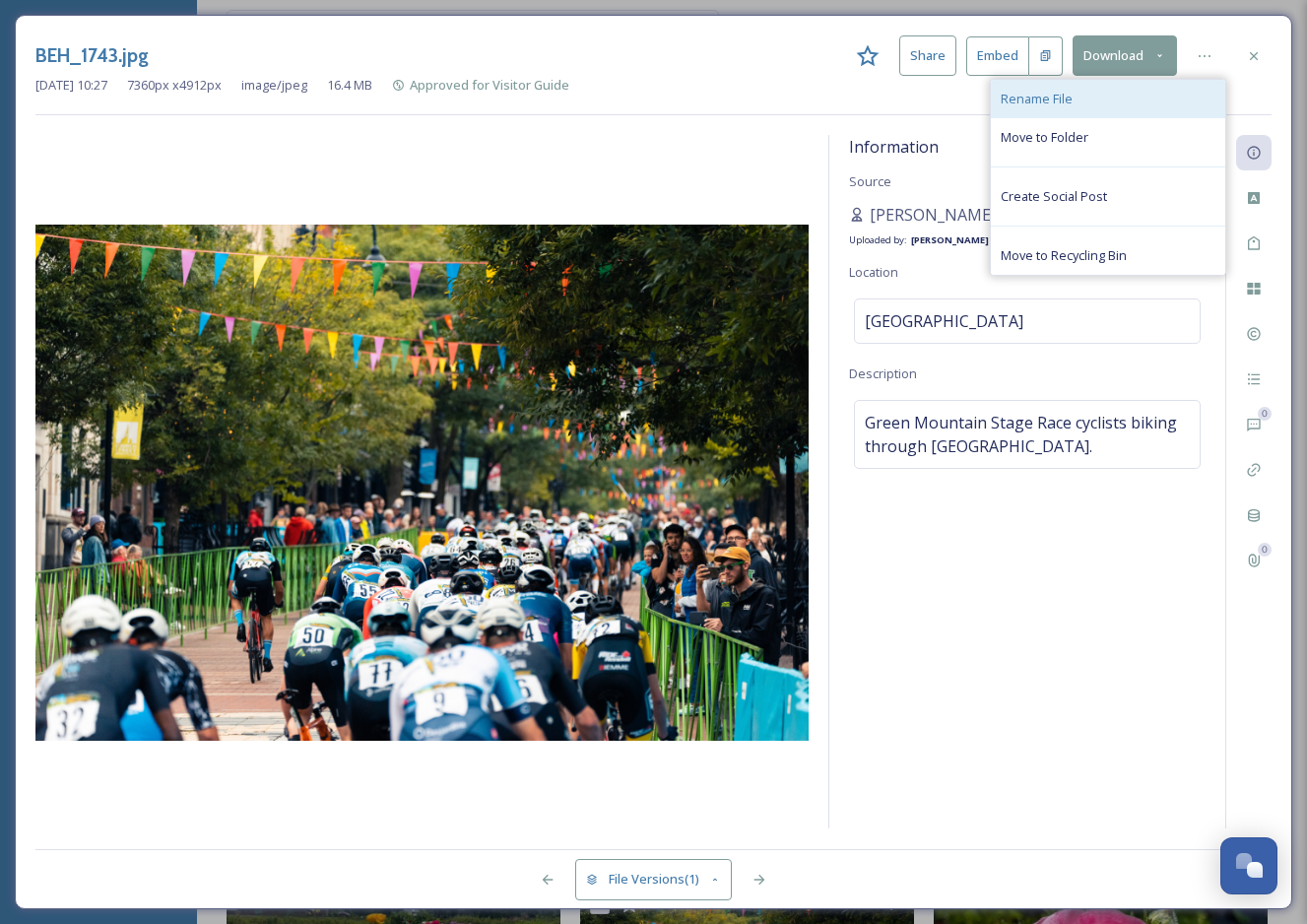 click on "Rename File" at bounding box center [1108, 99] 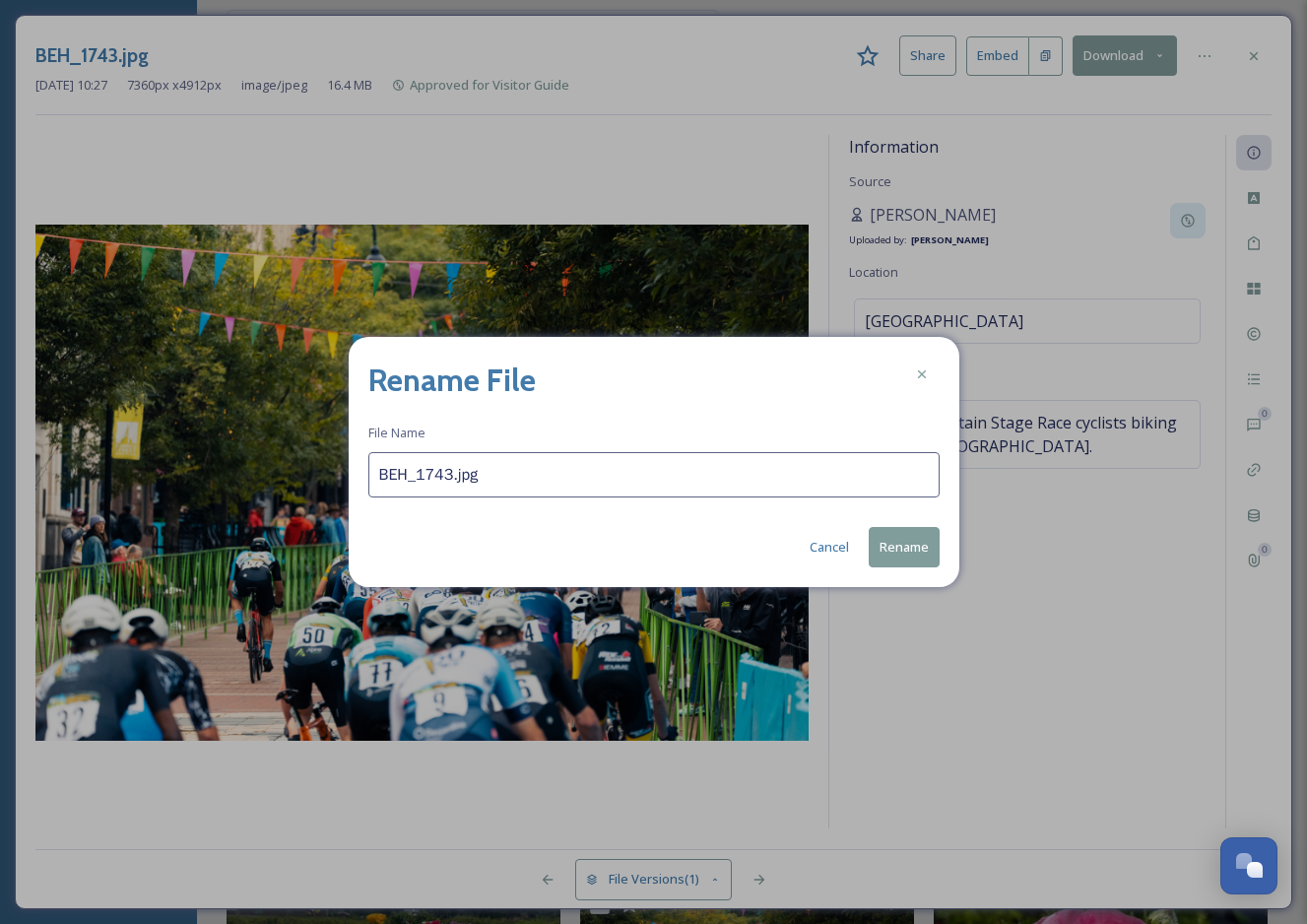 drag, startPoint x: 449, startPoint y: 473, endPoint x: 354, endPoint y: 473, distance: 95 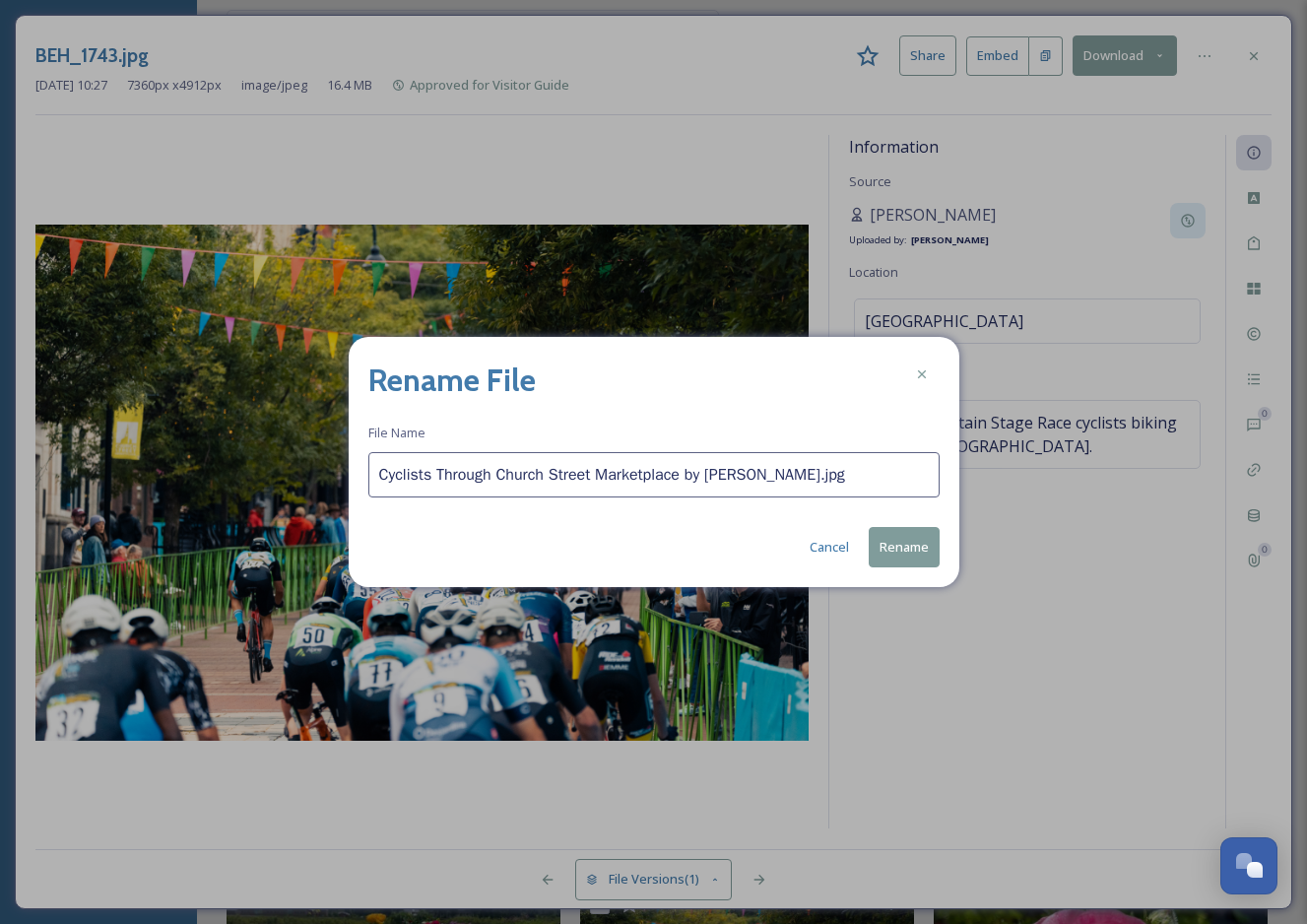 type on "Cyclists Through Church Street Marketplace by Ian MacDonald.jpg" 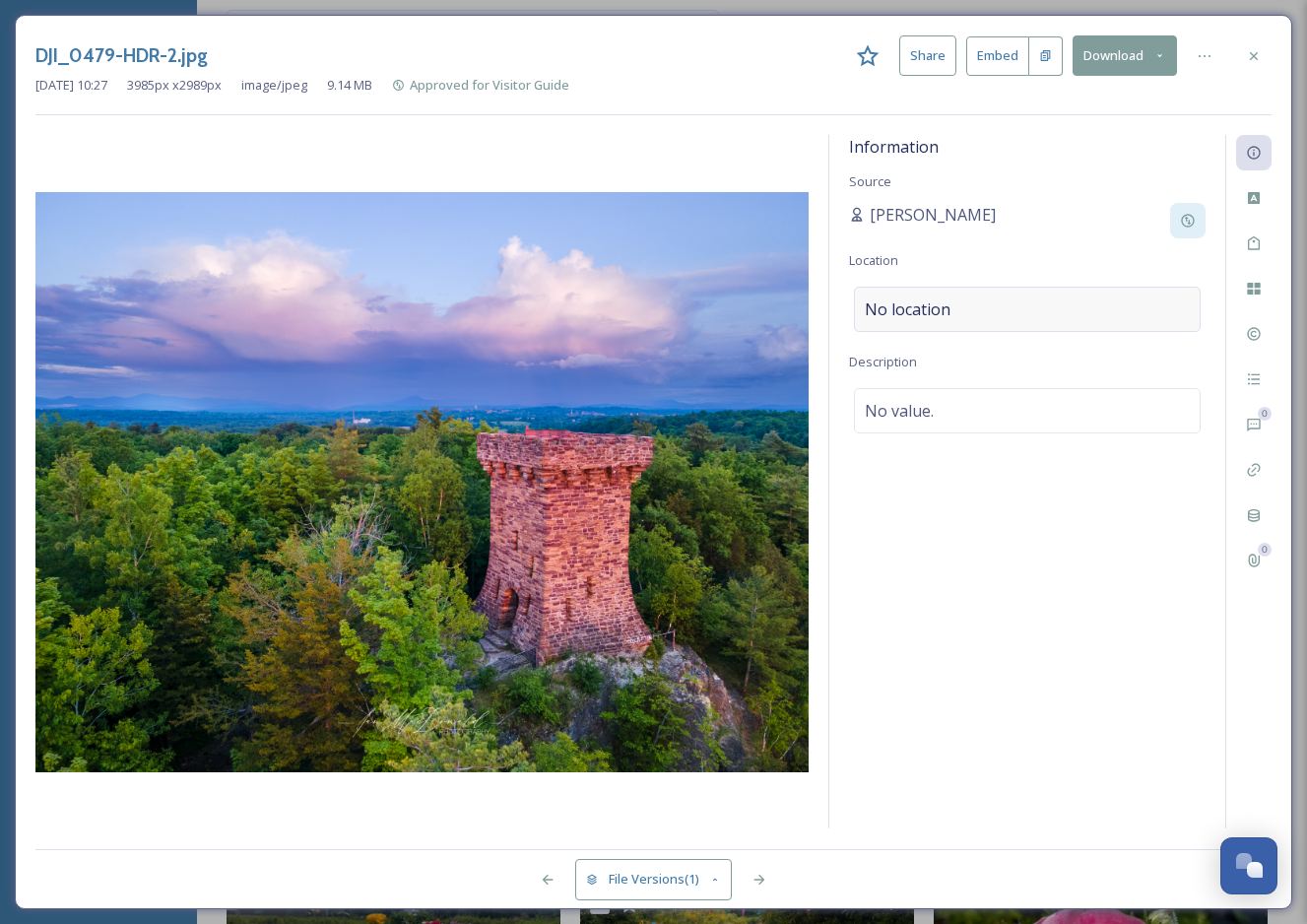 click on "No location" at bounding box center (1027, 309) 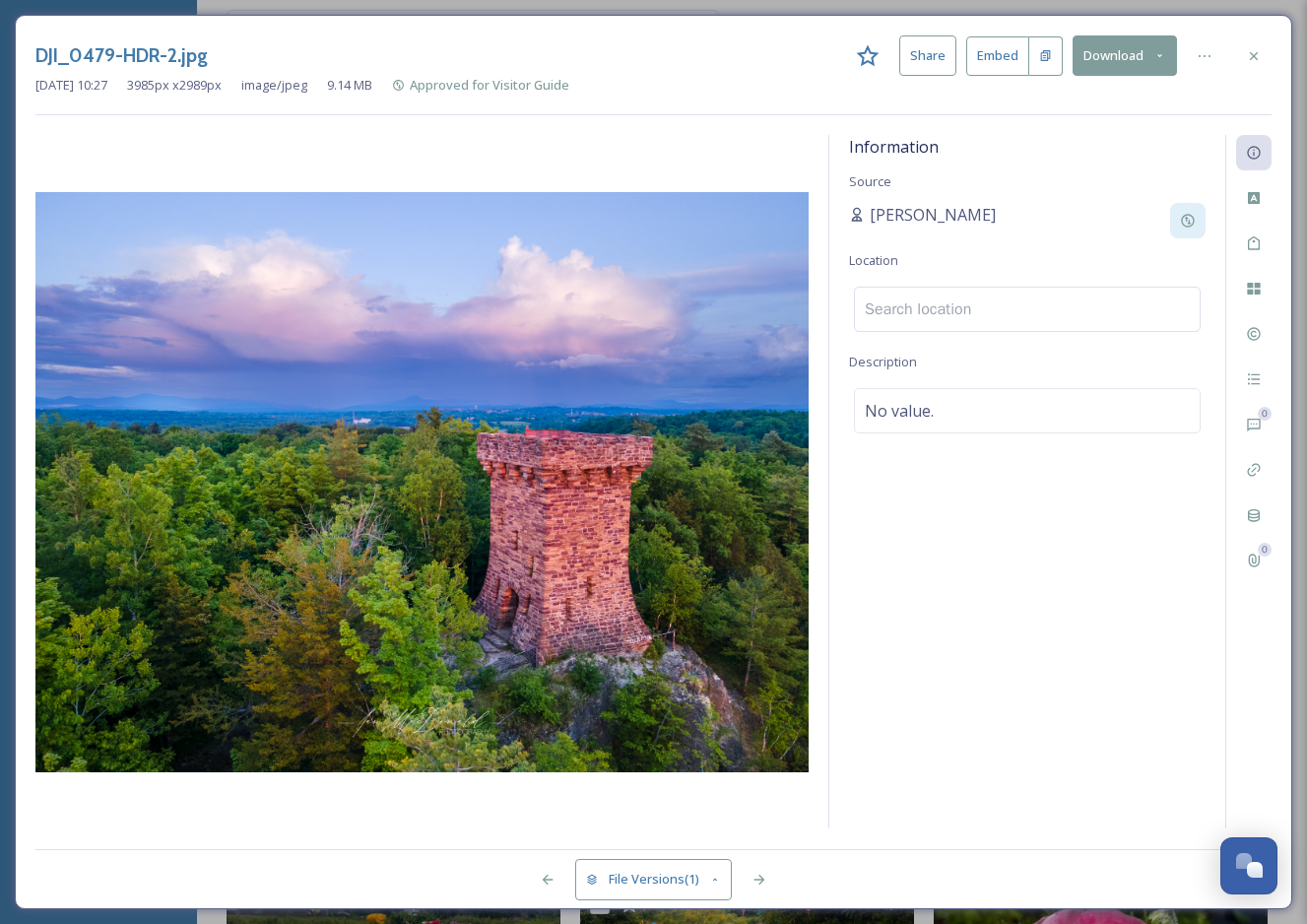 click at bounding box center (1027, 309) 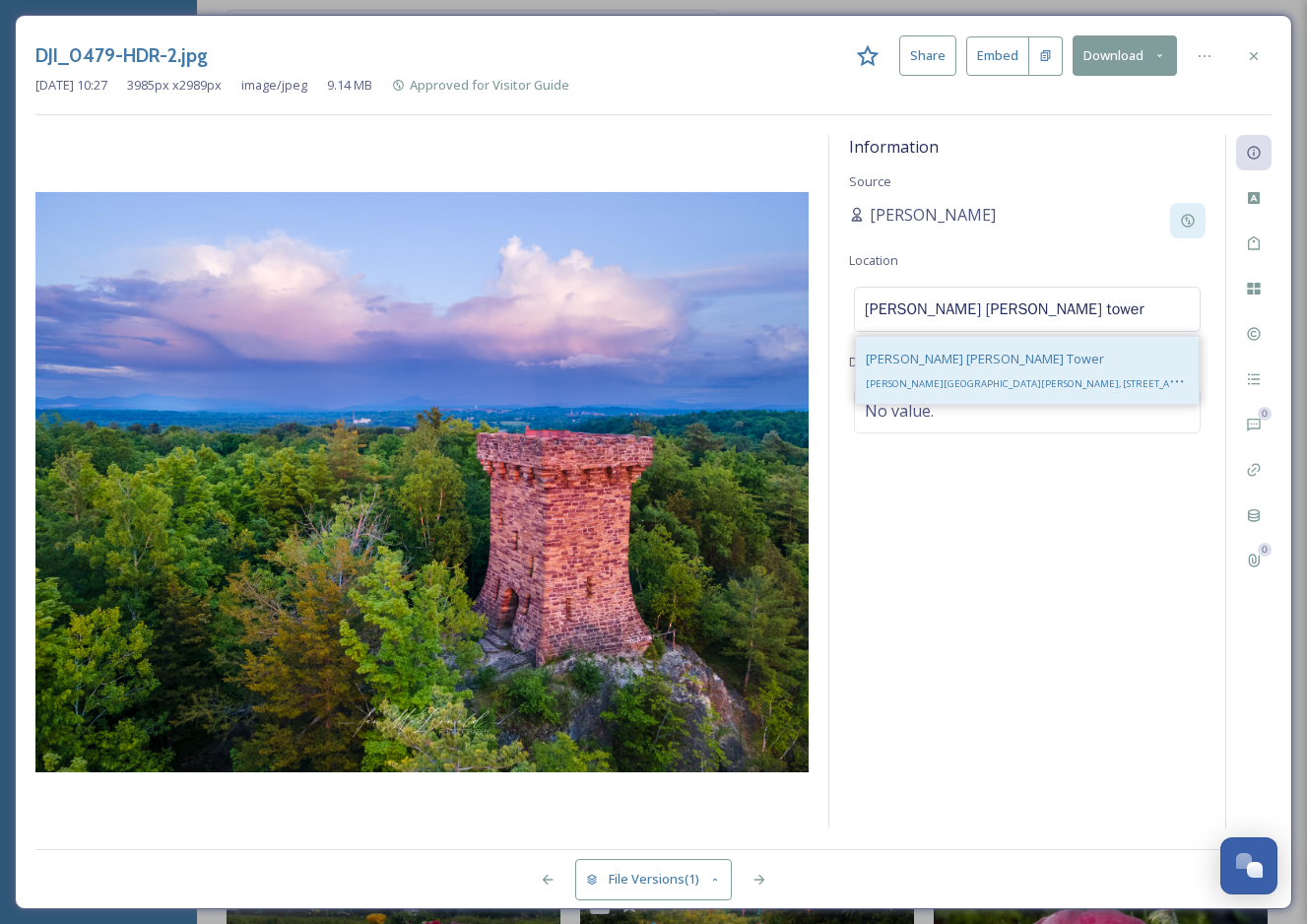 type on "ethan allen tower" 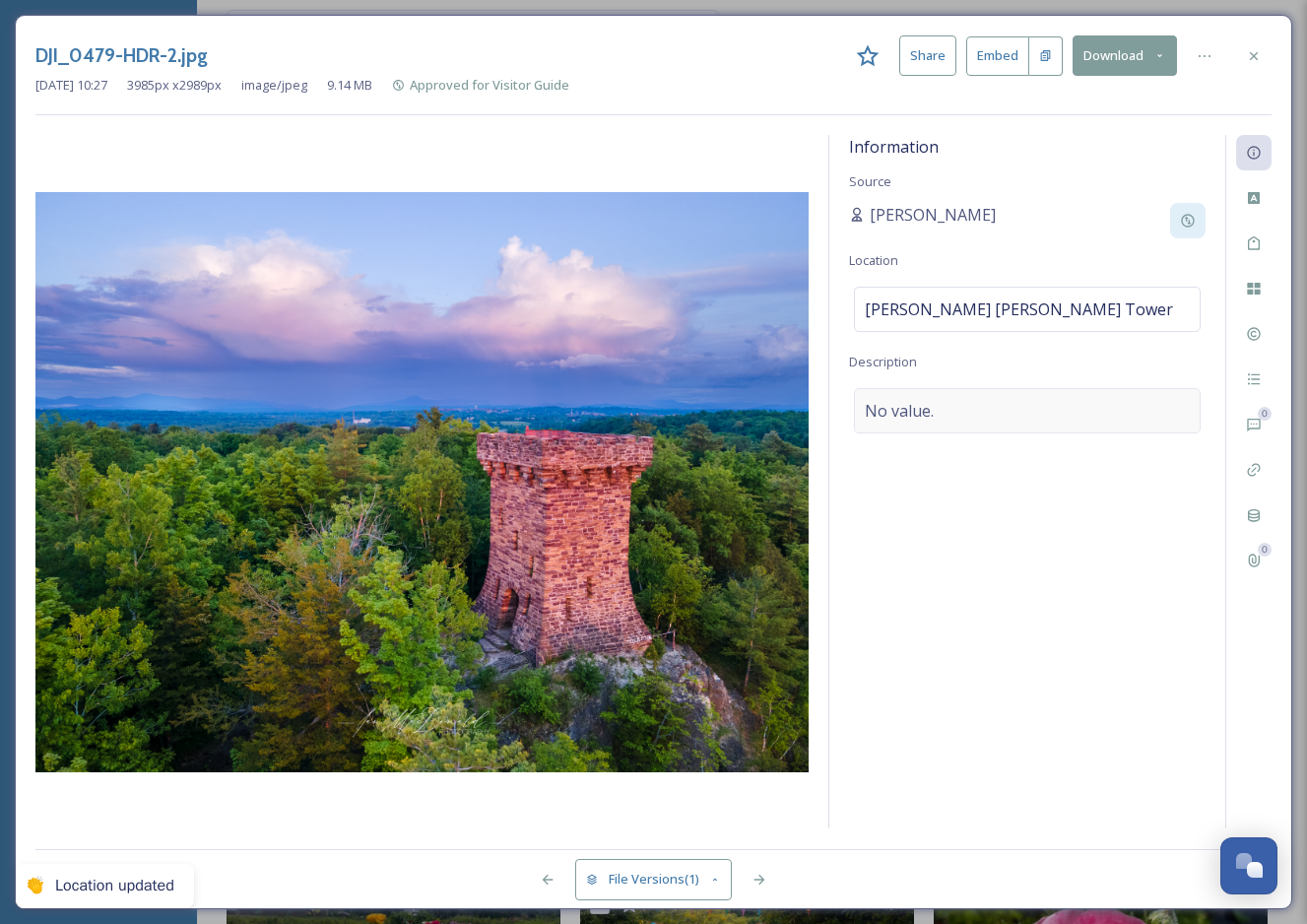 click on "No value." at bounding box center (1027, 411) 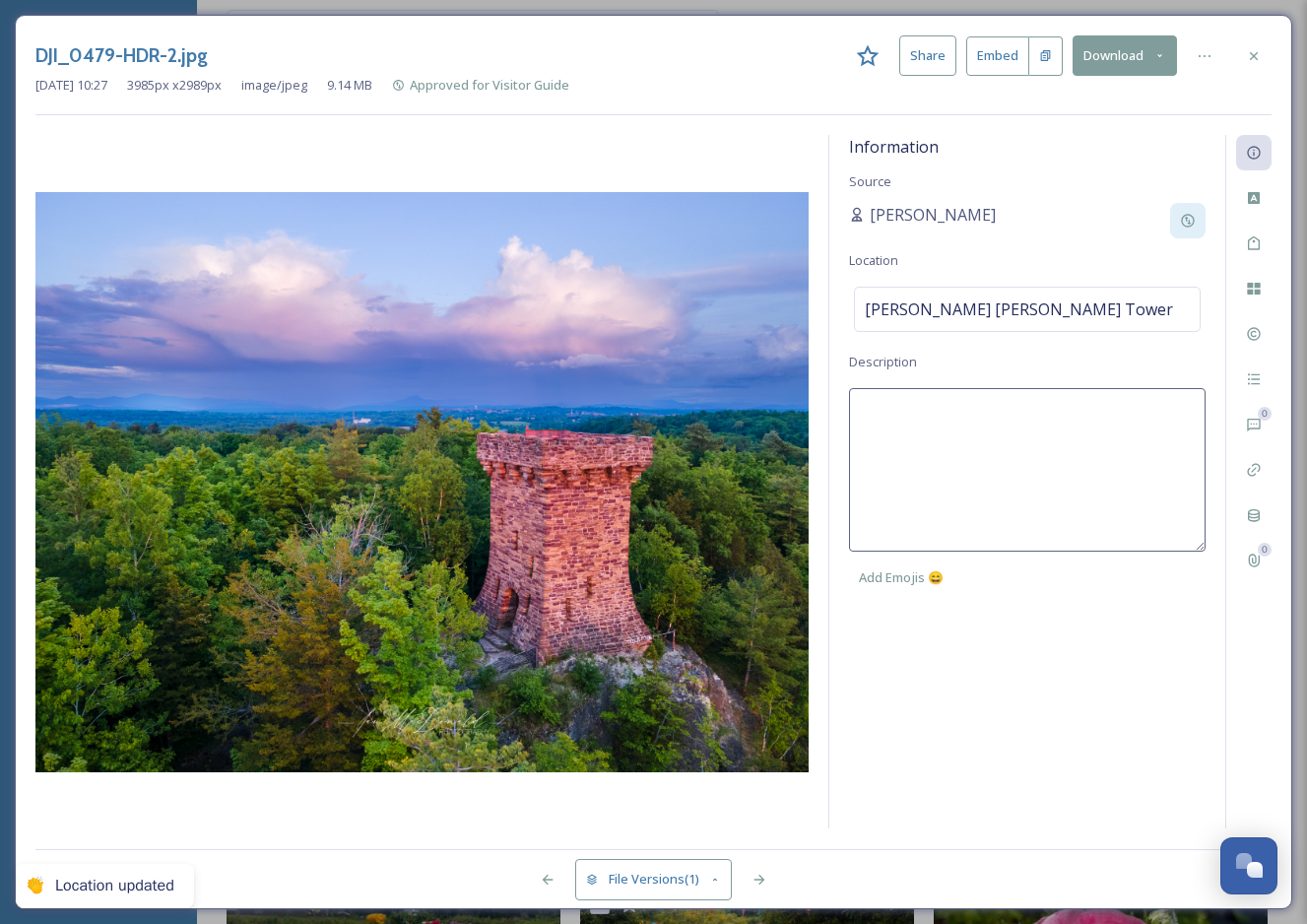 click at bounding box center (1027, 470) 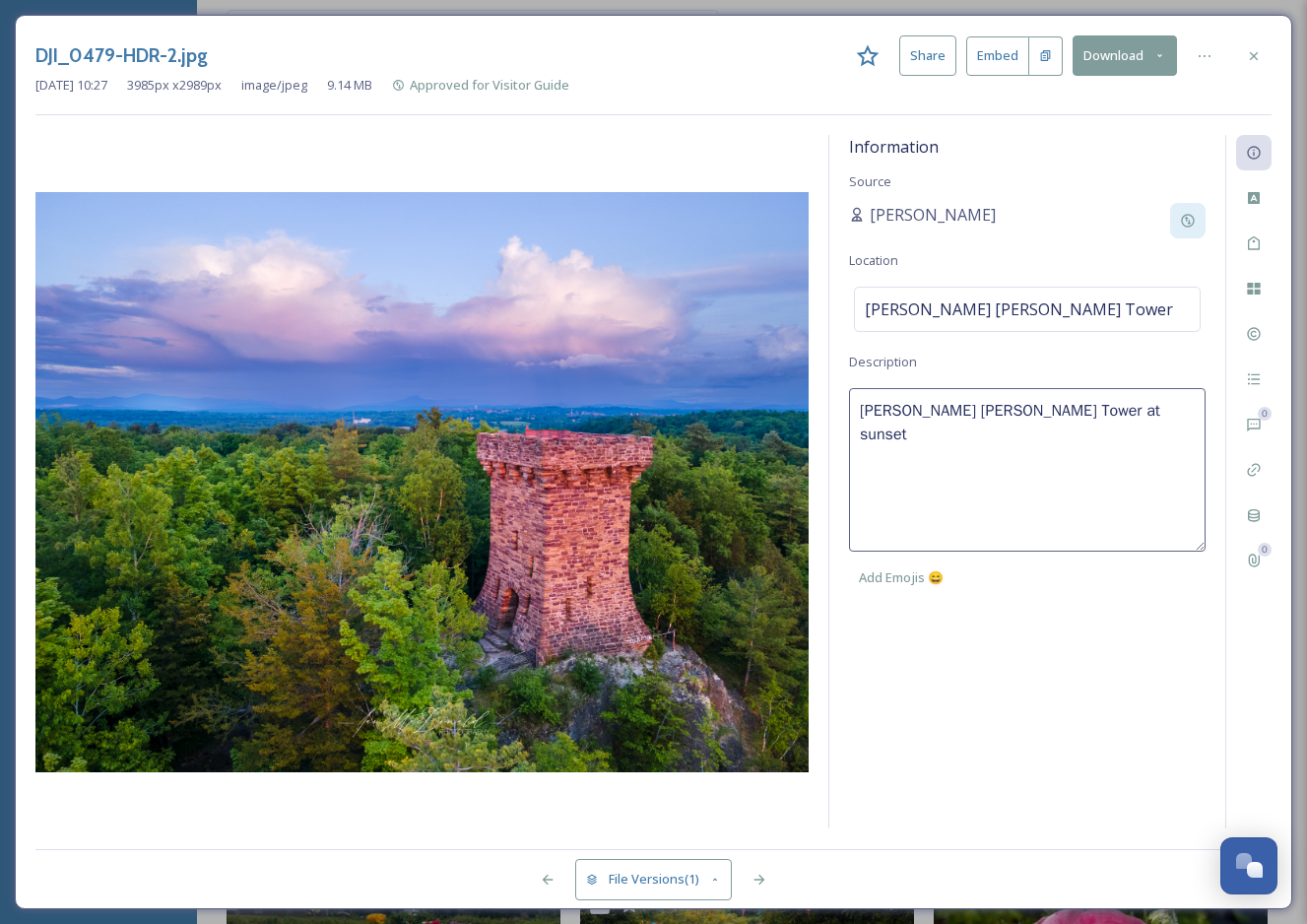 type on "Ethan Allen Tower at sunset." 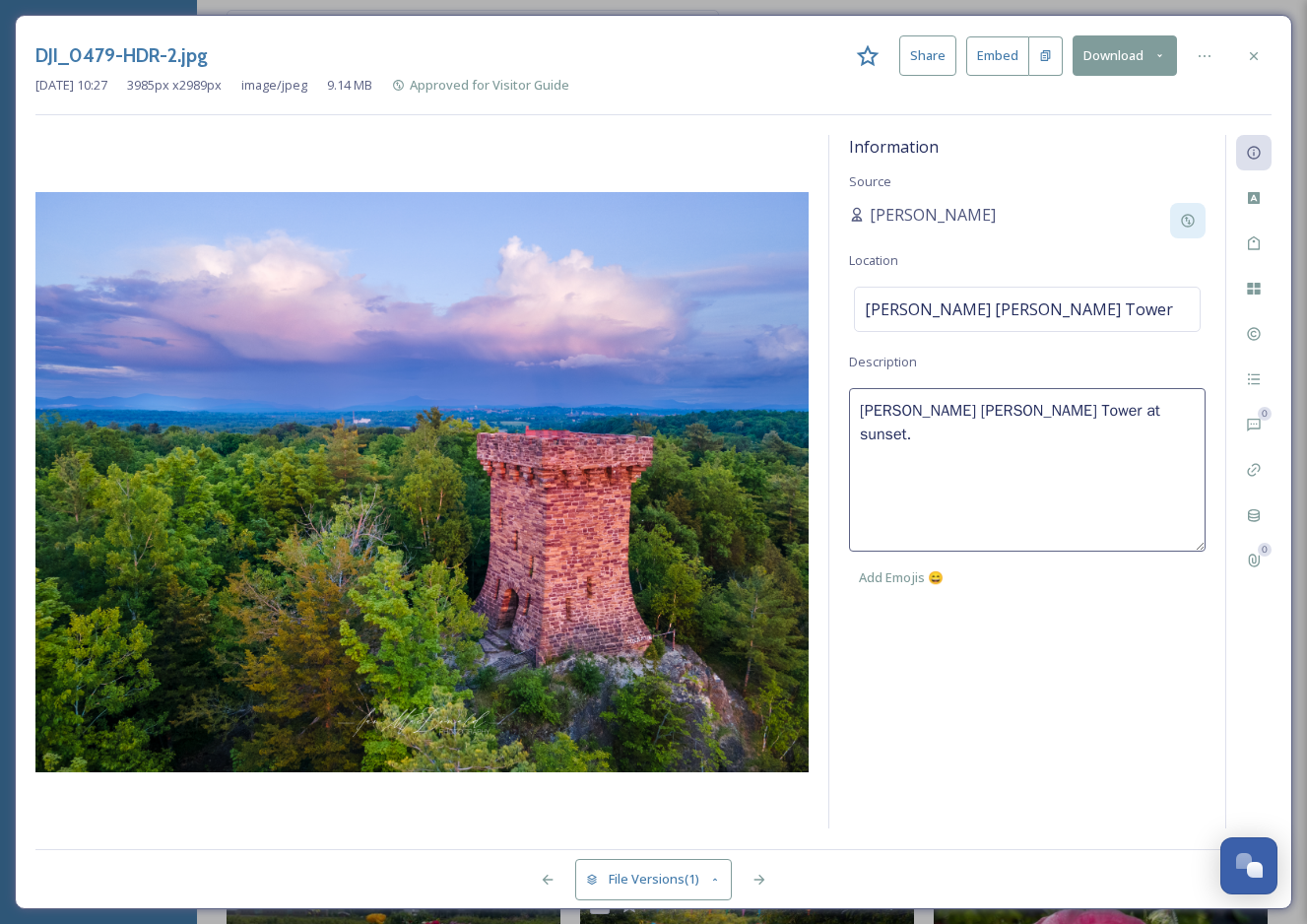 click on "Information Source Chloe Martelon Location Ethan Allen Tower Description Ethan Allen Tower at sunset. Add Emojis 😄" at bounding box center [1027, 482] 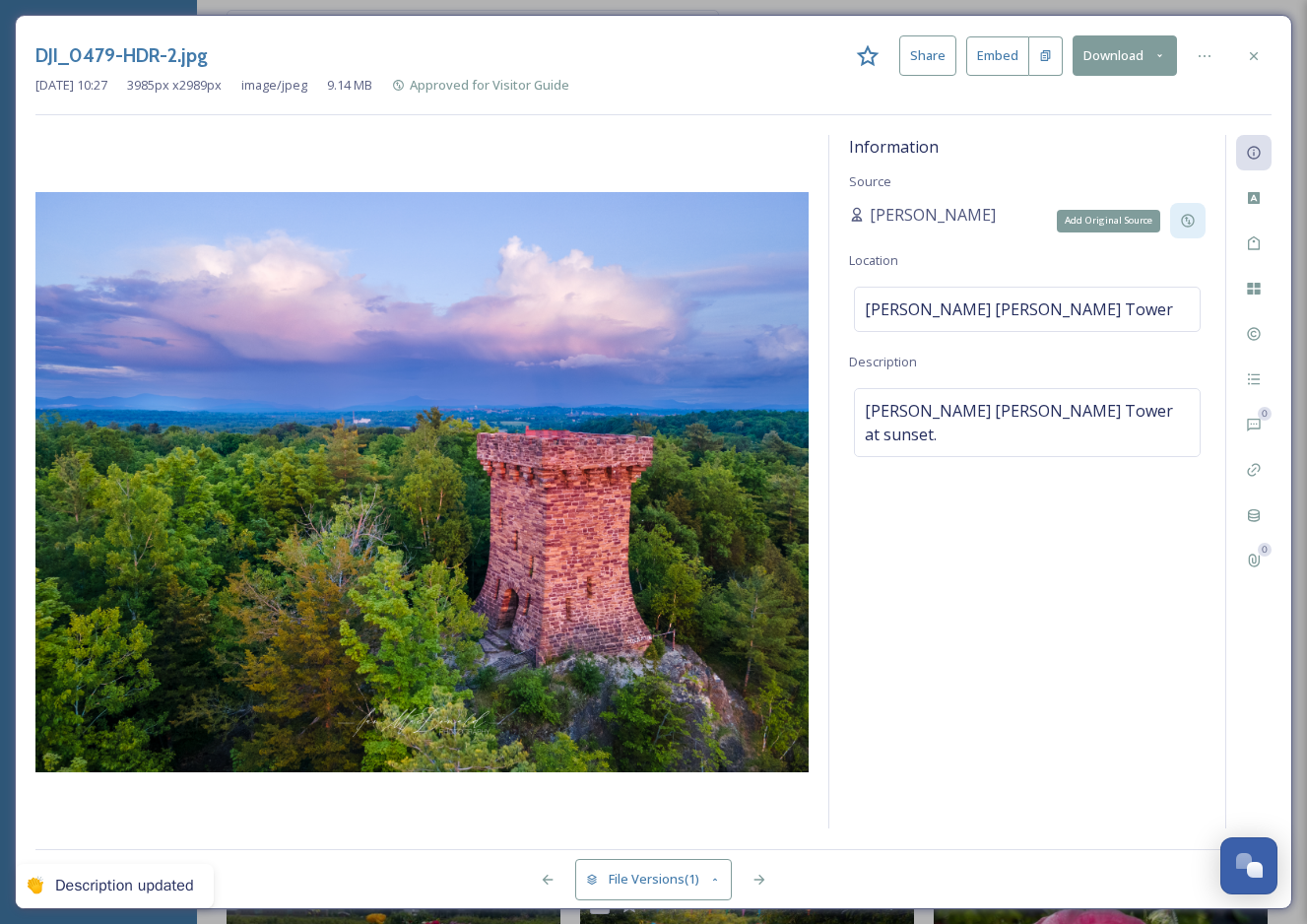 click on "Add Original Source" at bounding box center (1188, 221) 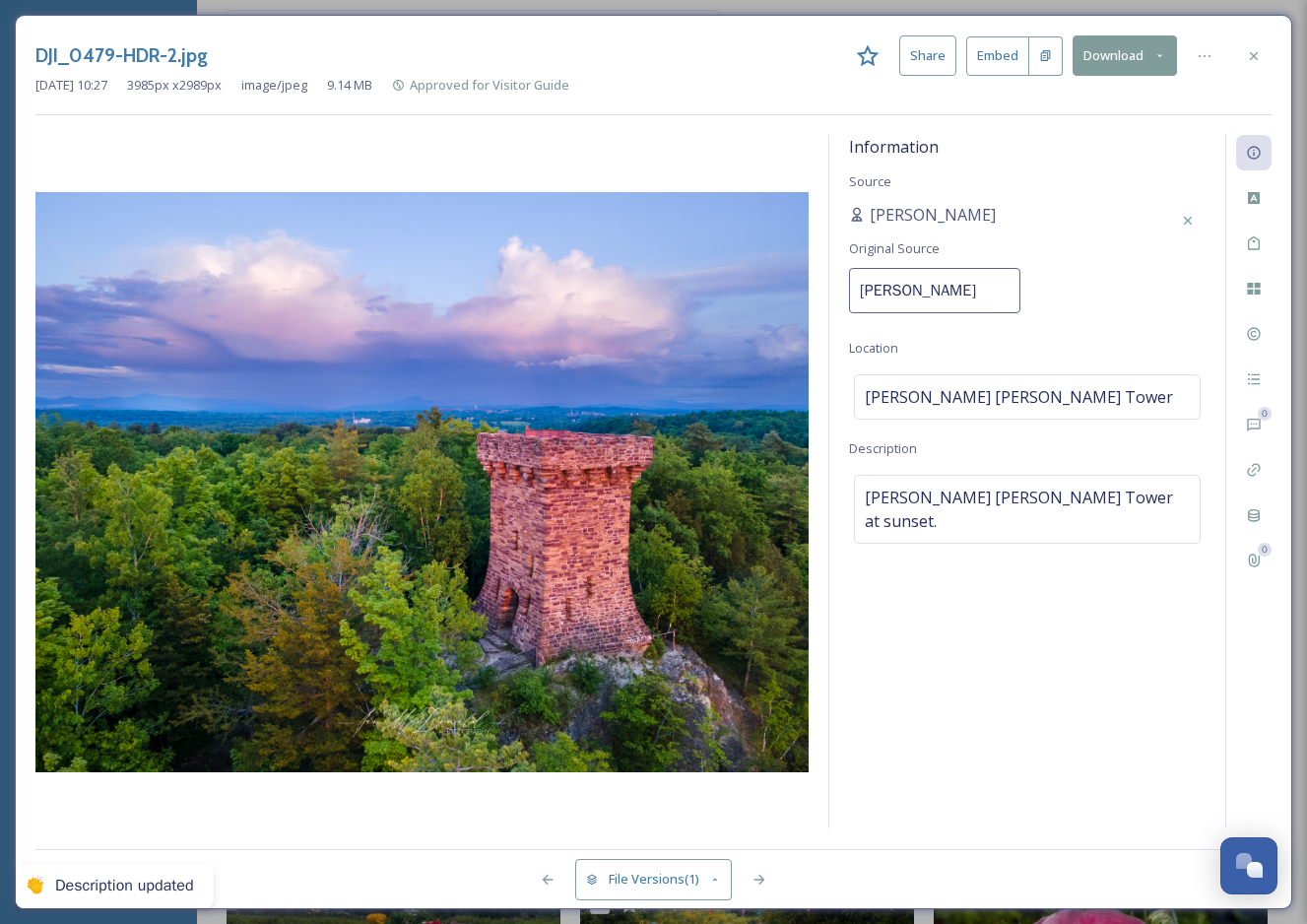 click on "Ian MacDonald" at bounding box center (935, 291) 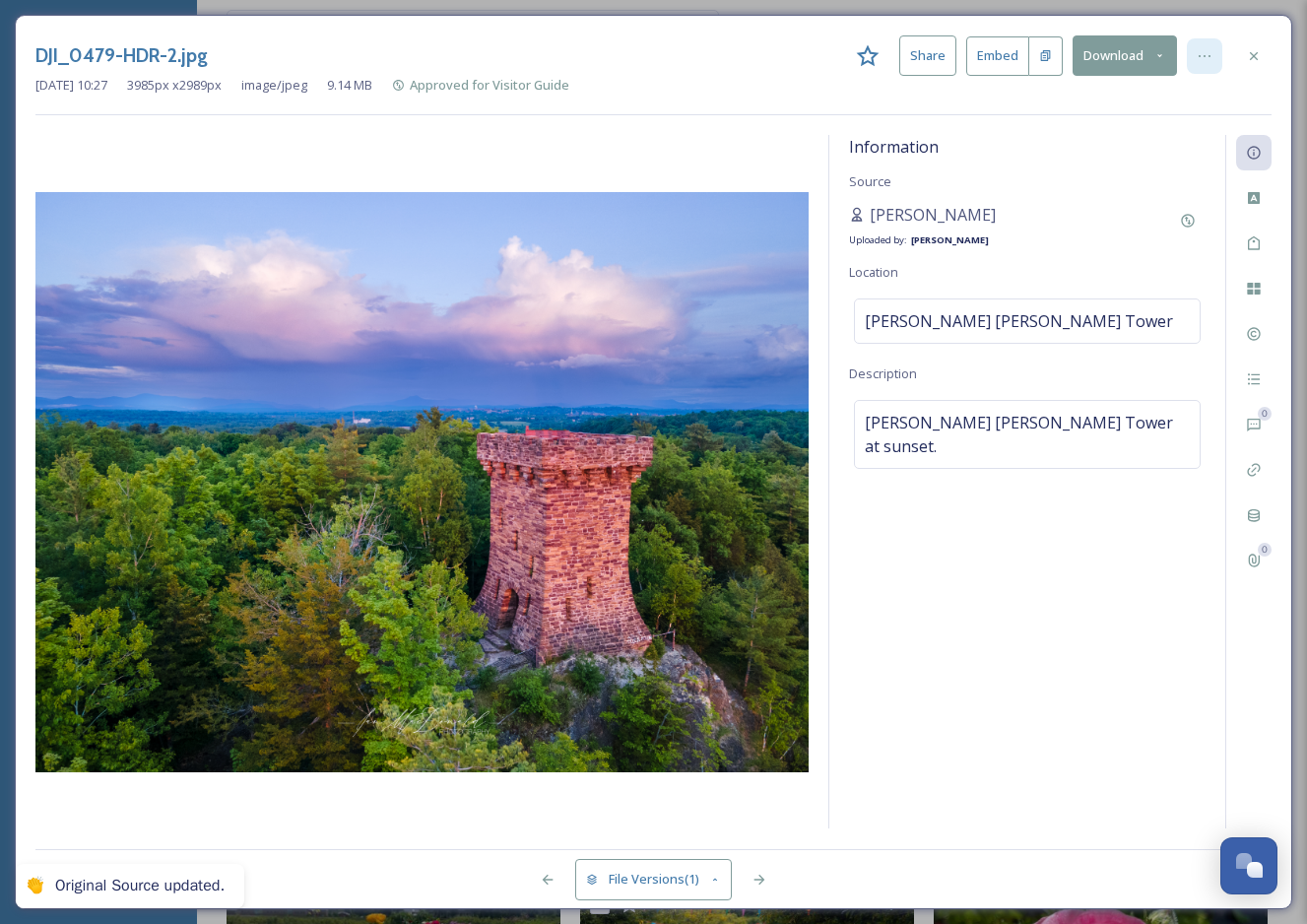 click 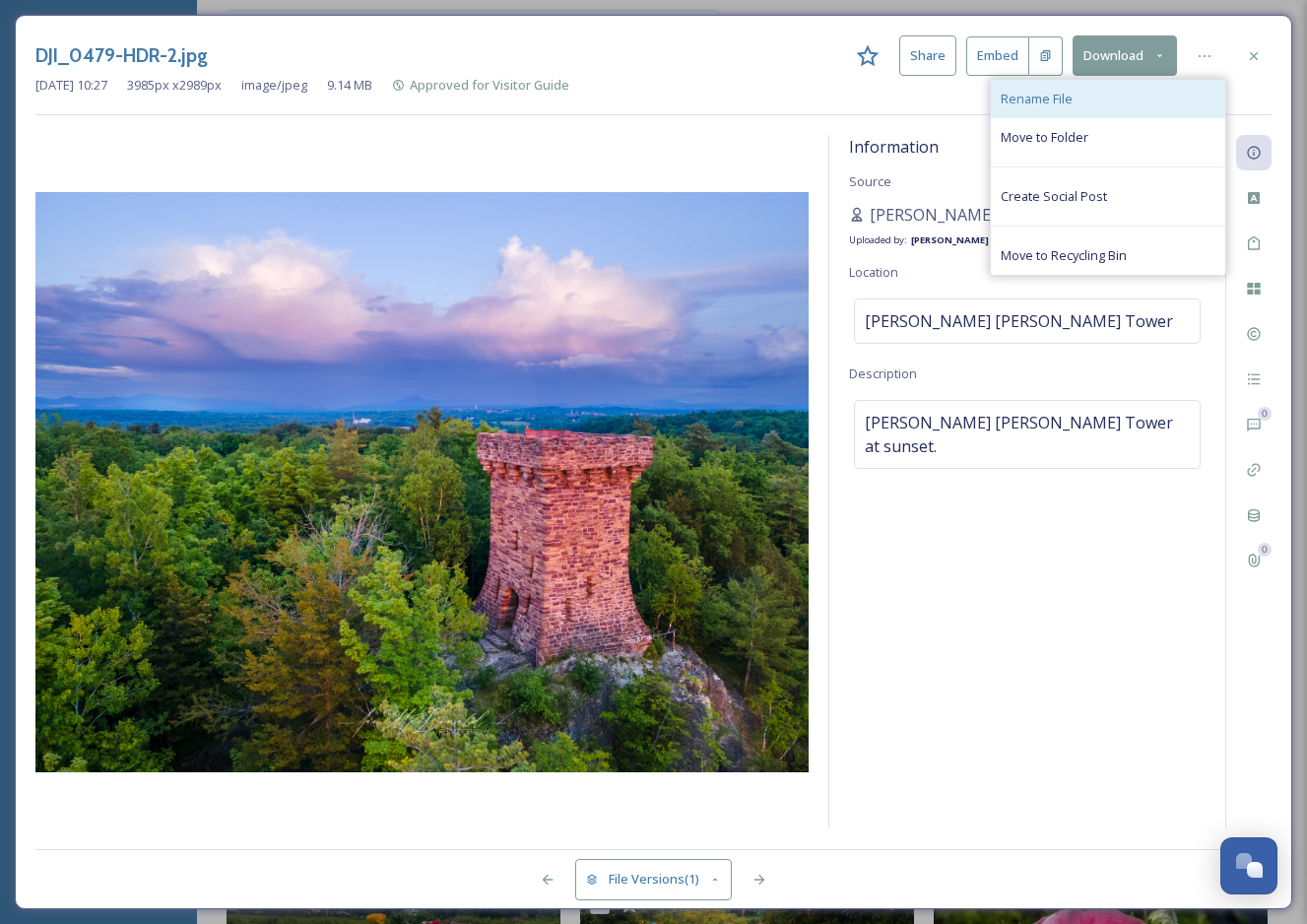 click on "Rename File" at bounding box center (1108, 99) 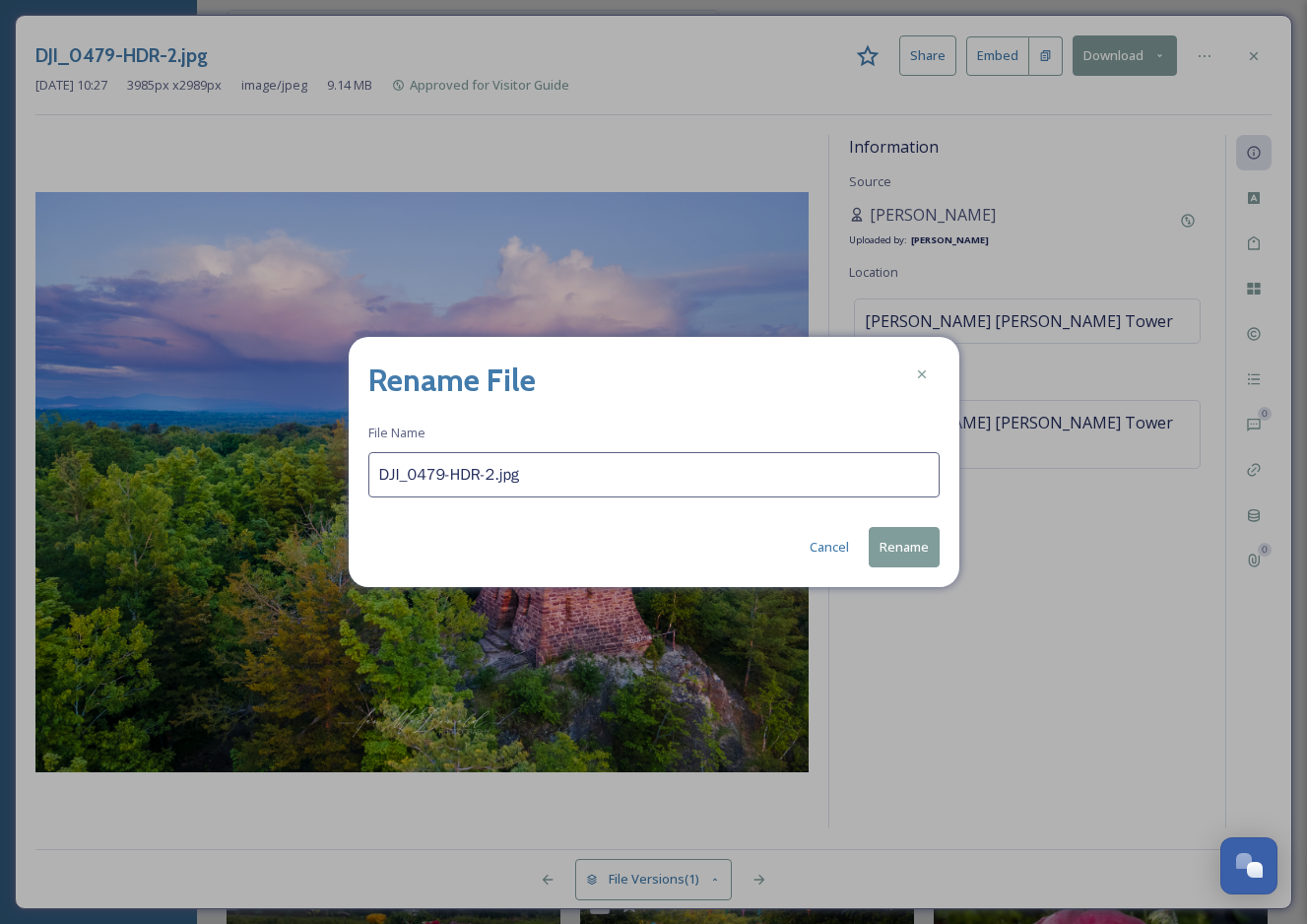 drag, startPoint x: 499, startPoint y: 467, endPoint x: 352, endPoint y: 476, distance: 147.27525 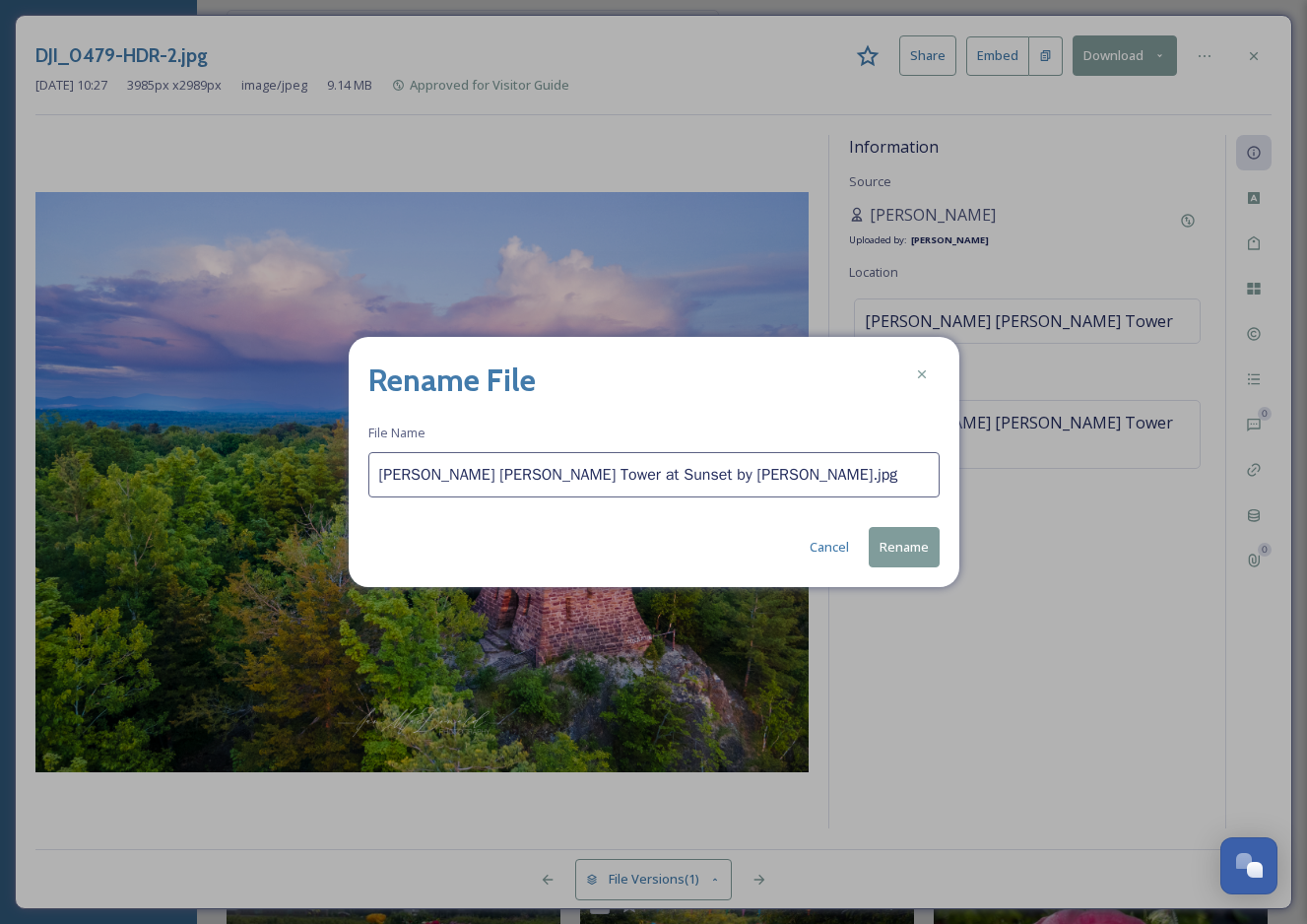 type on "Ethan Allen Tower at Sunset by Ian MacDonald.jpg" 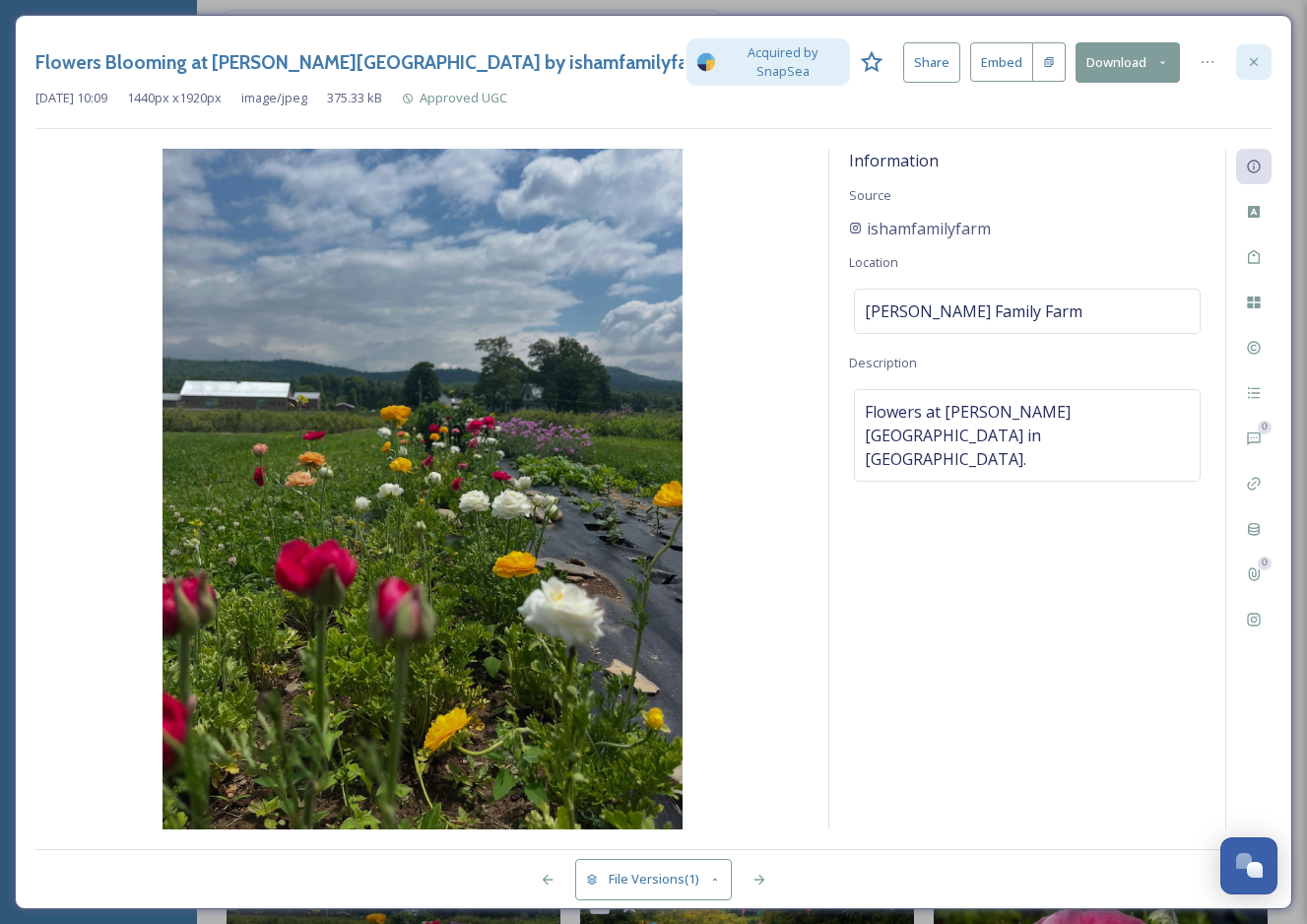 click 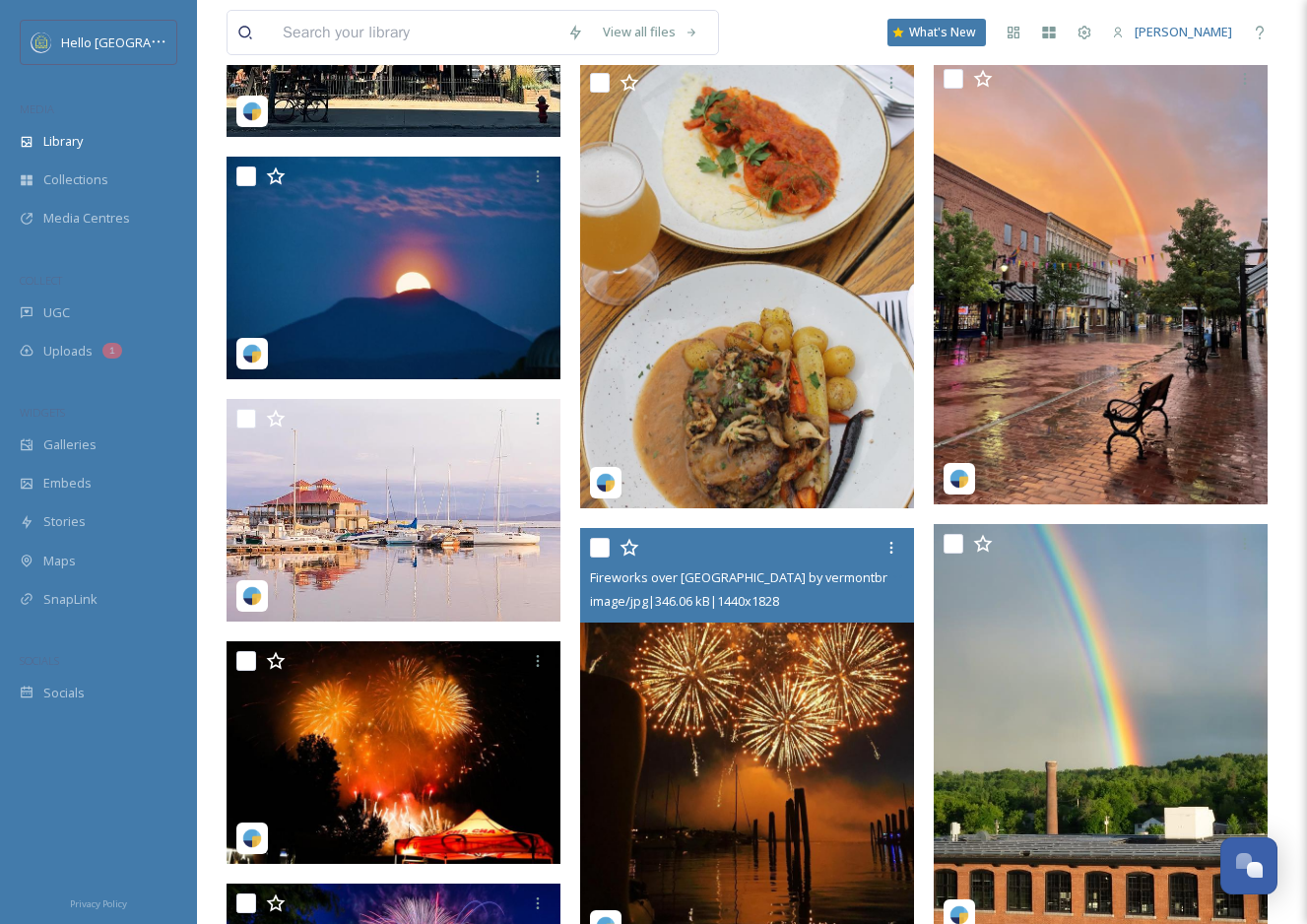 scroll, scrollTop: 5351, scrollLeft: 0, axis: vertical 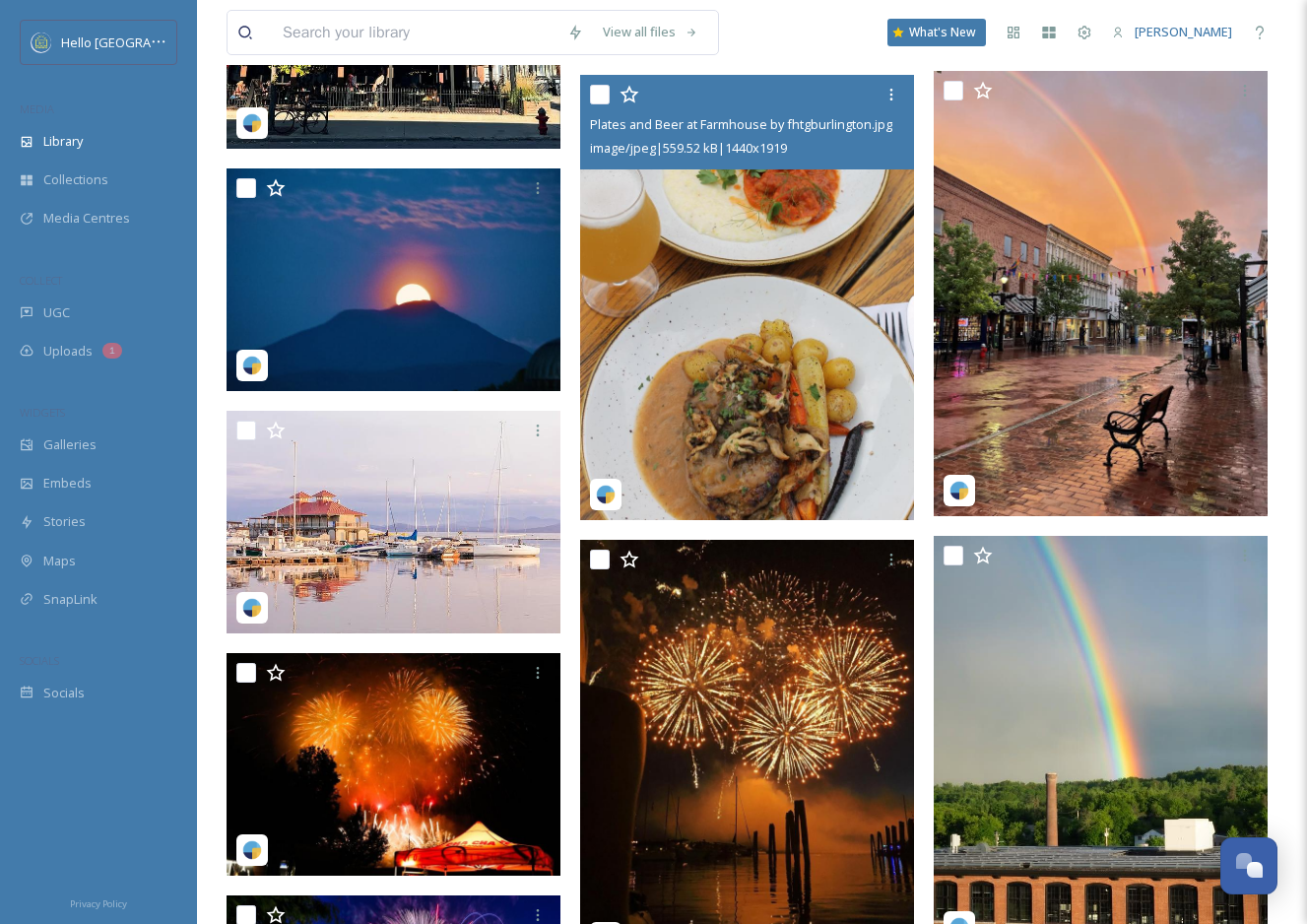 click at bounding box center (747, 297) 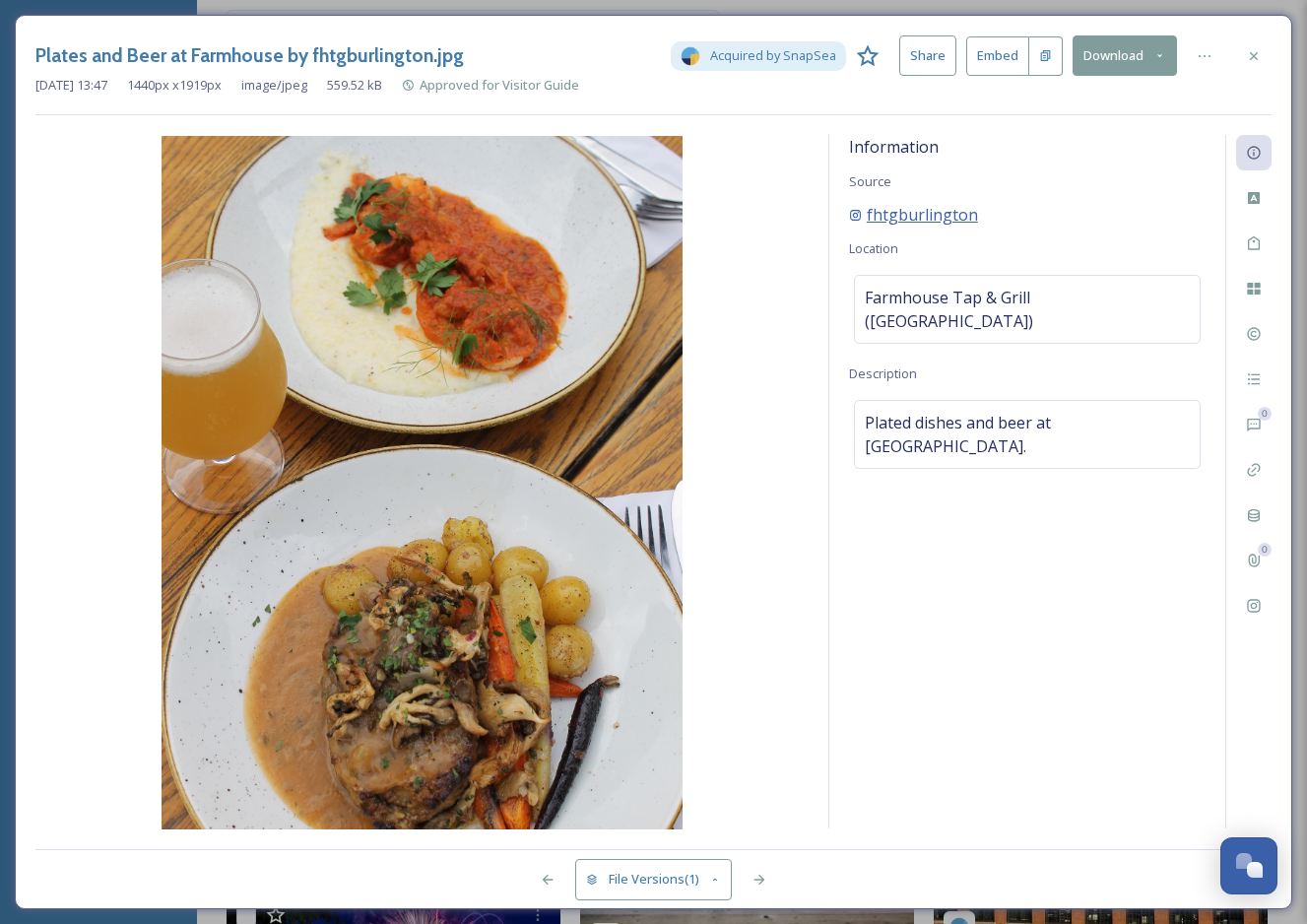 click on "fhtgburlington" at bounding box center (922, 215) 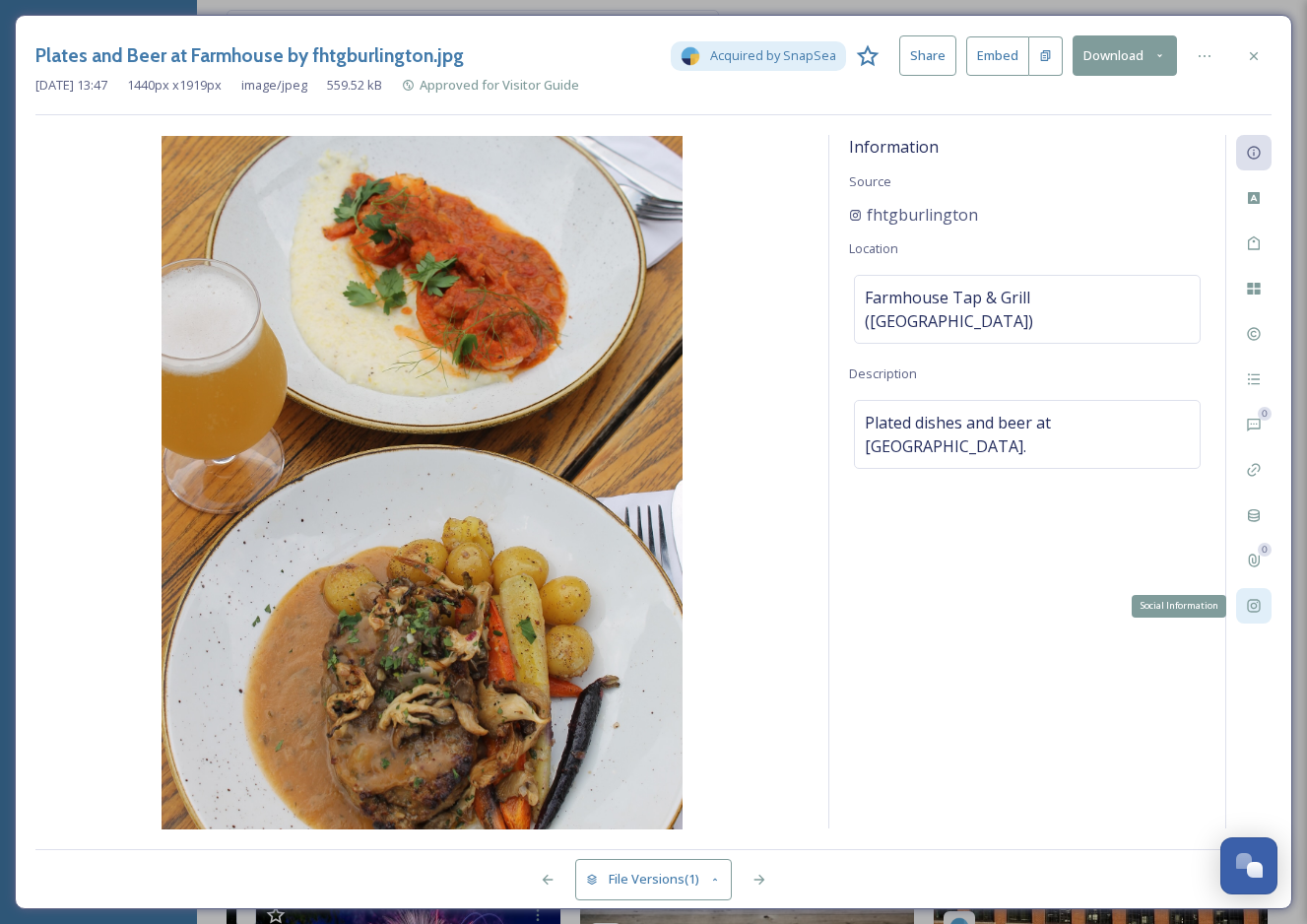 click 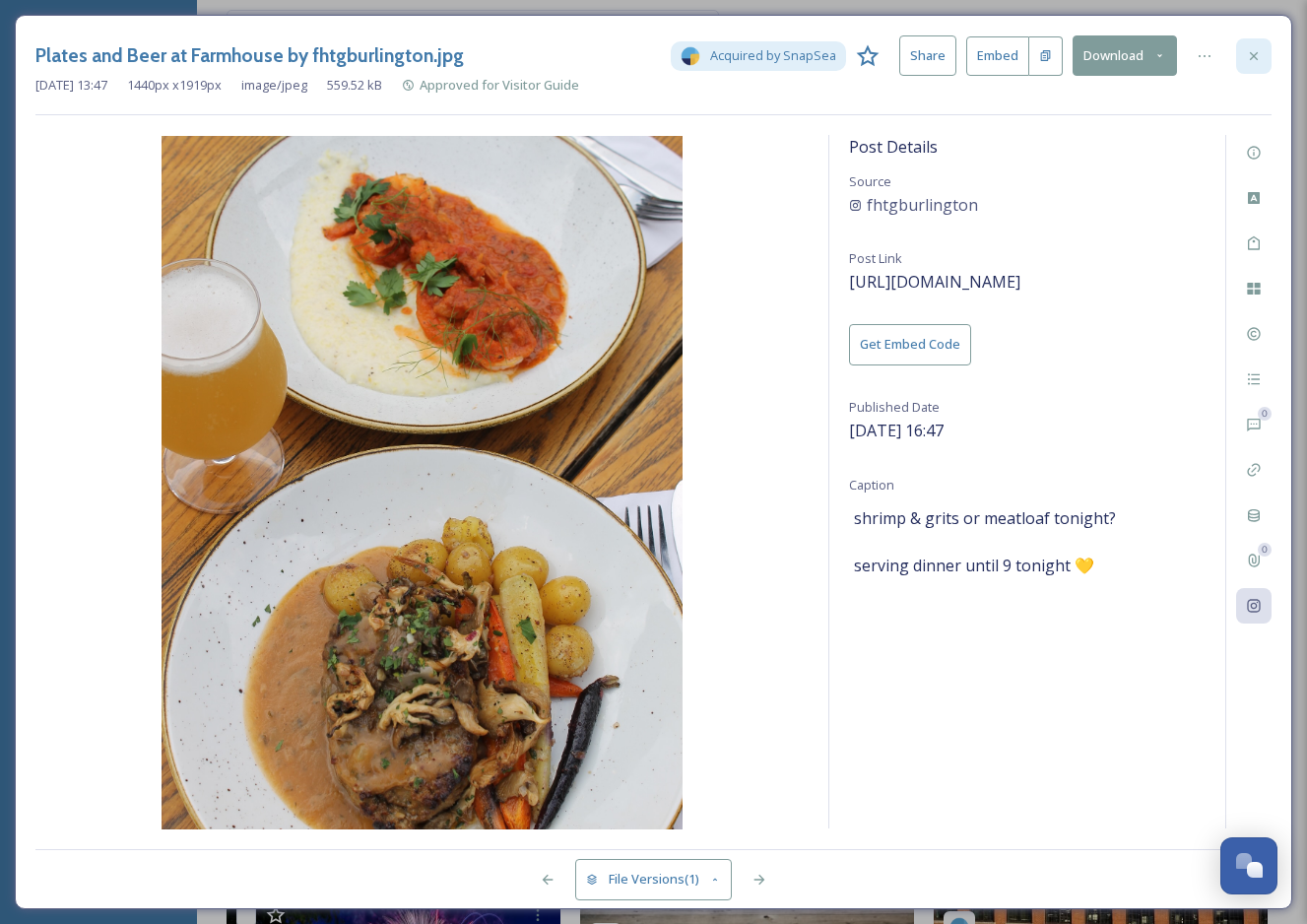 click 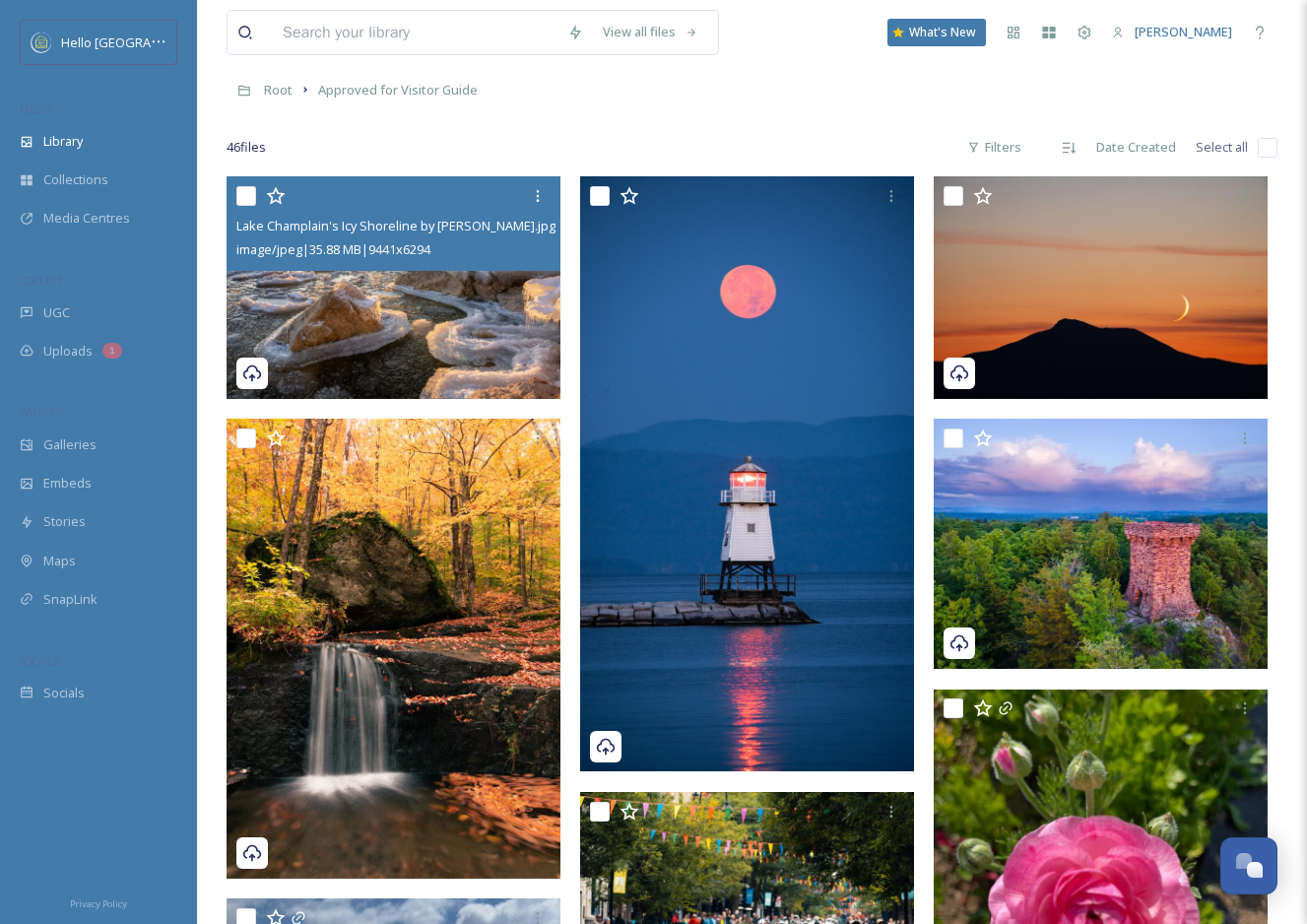 scroll, scrollTop: 0, scrollLeft: 0, axis: both 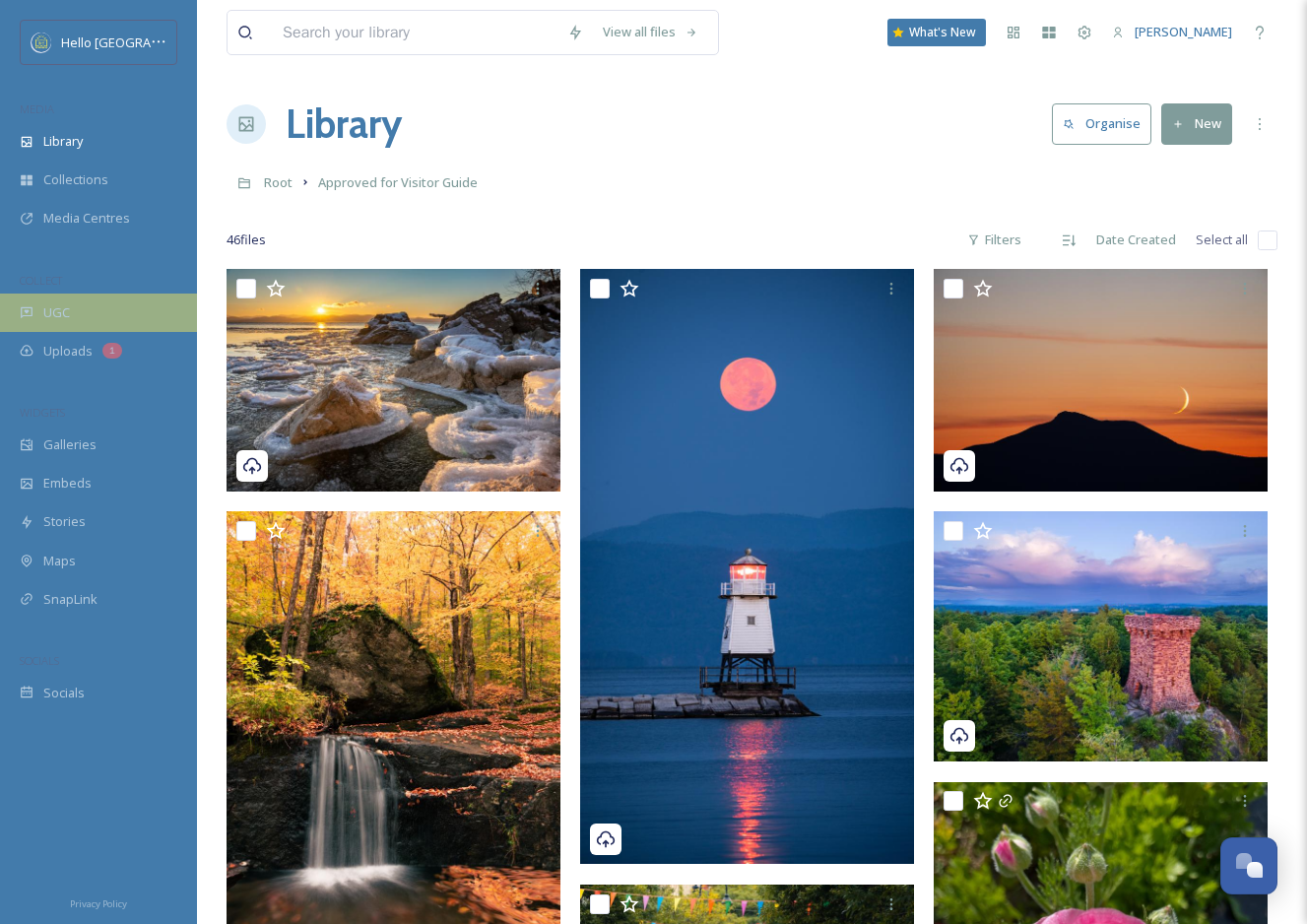 click on "UGC" at bounding box center (98, 312) 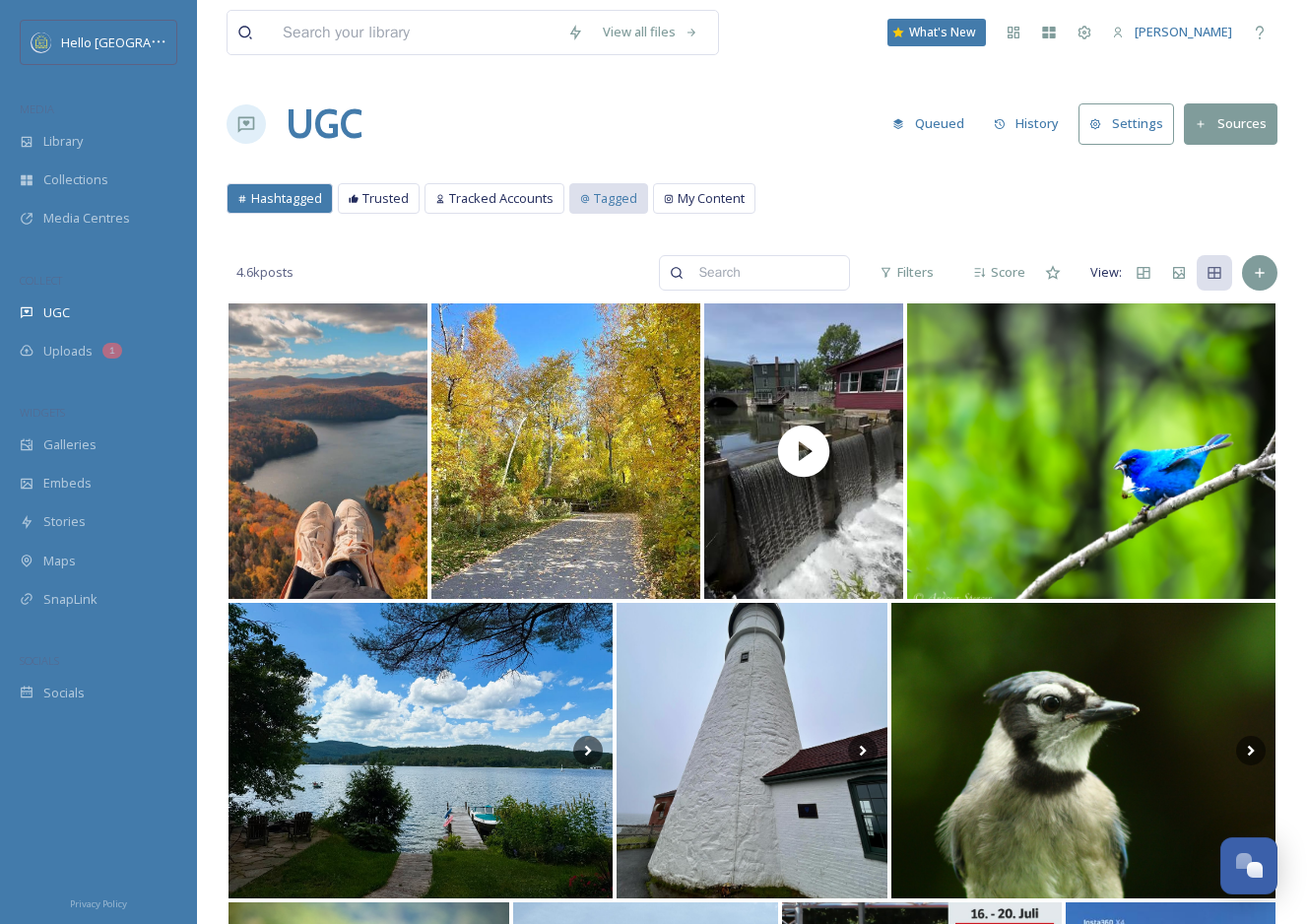 click on "Tagged" at bounding box center (616, 198) 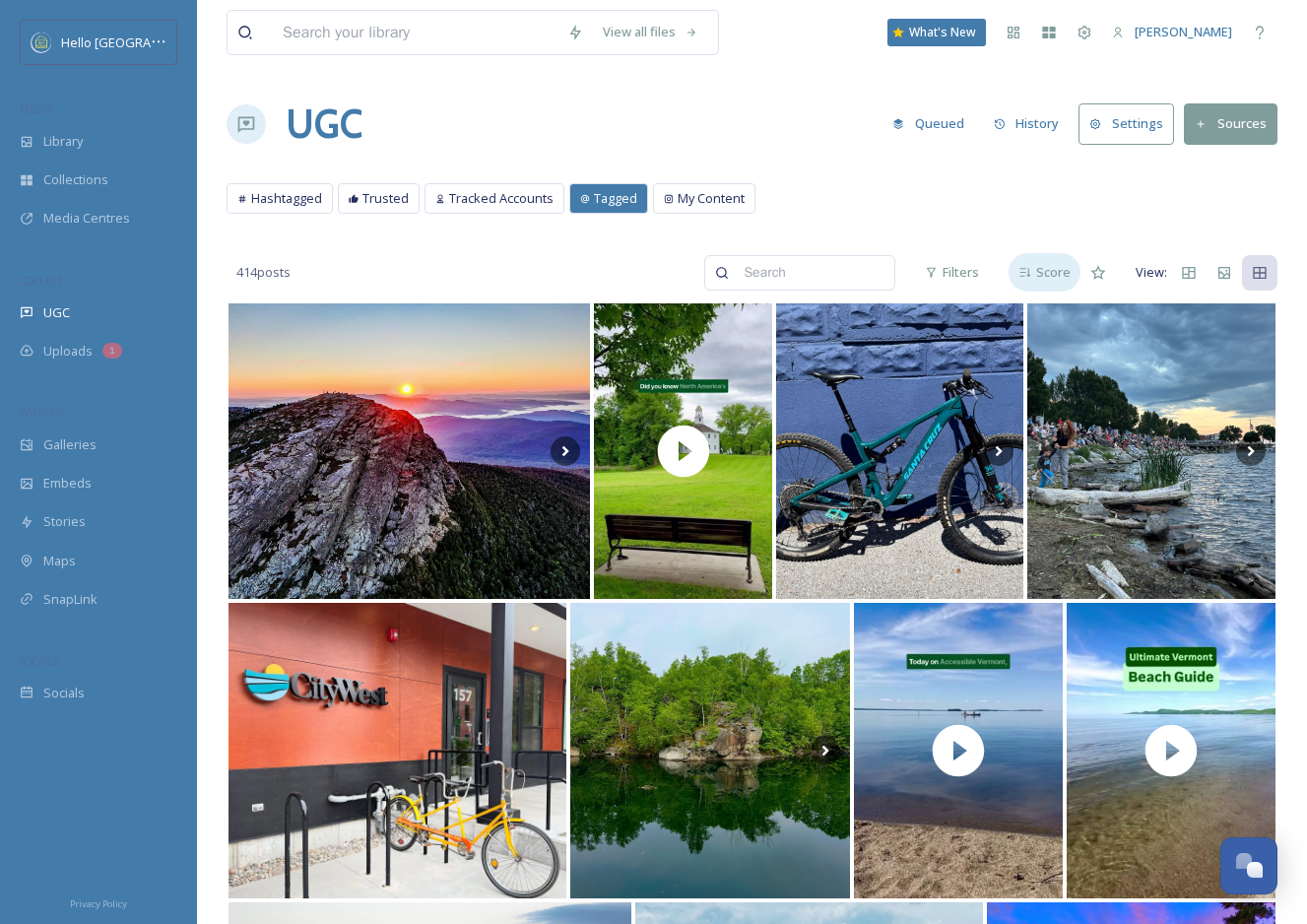 click on "Score" at bounding box center [1053, 272] 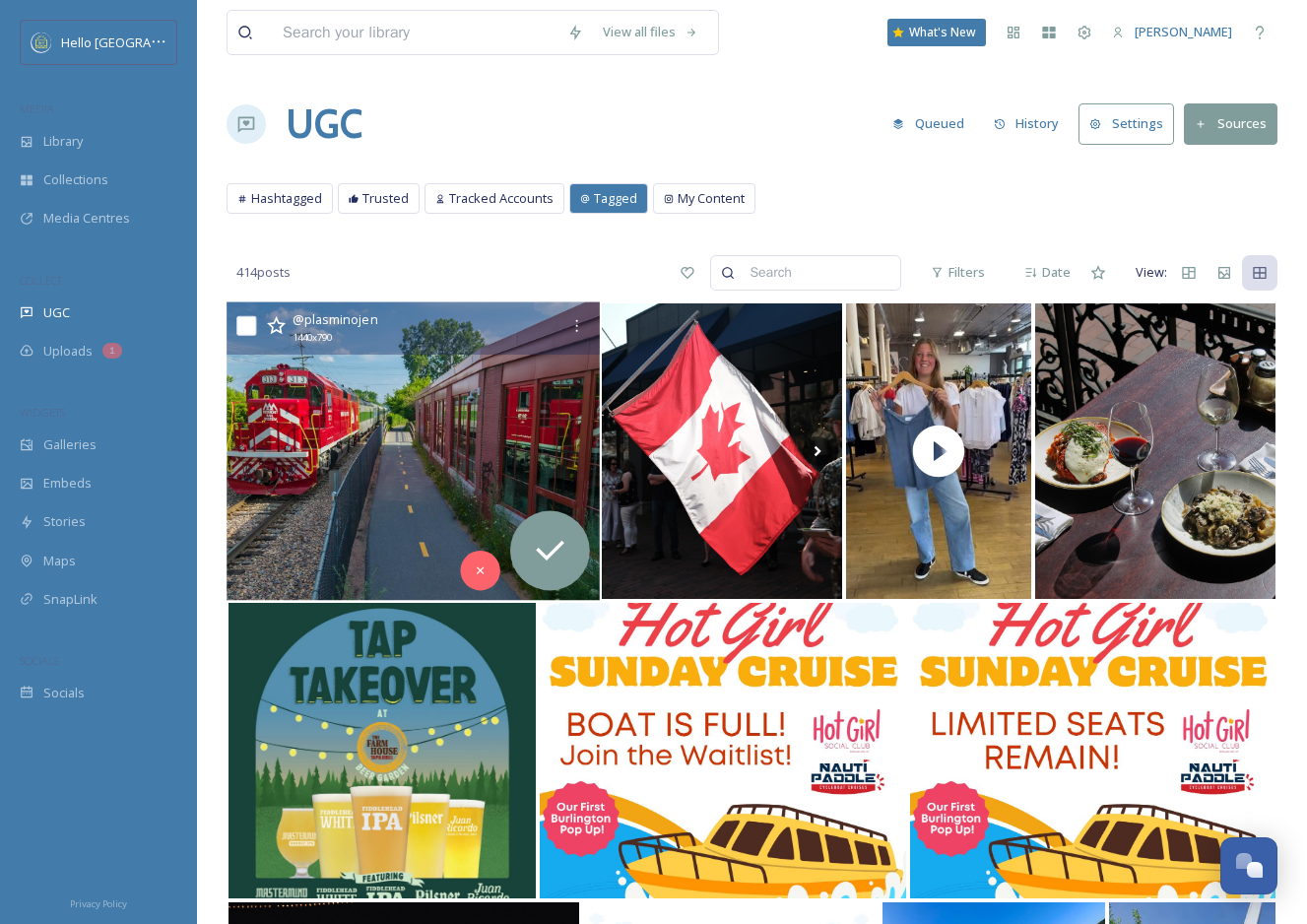 click at bounding box center (413, 451) 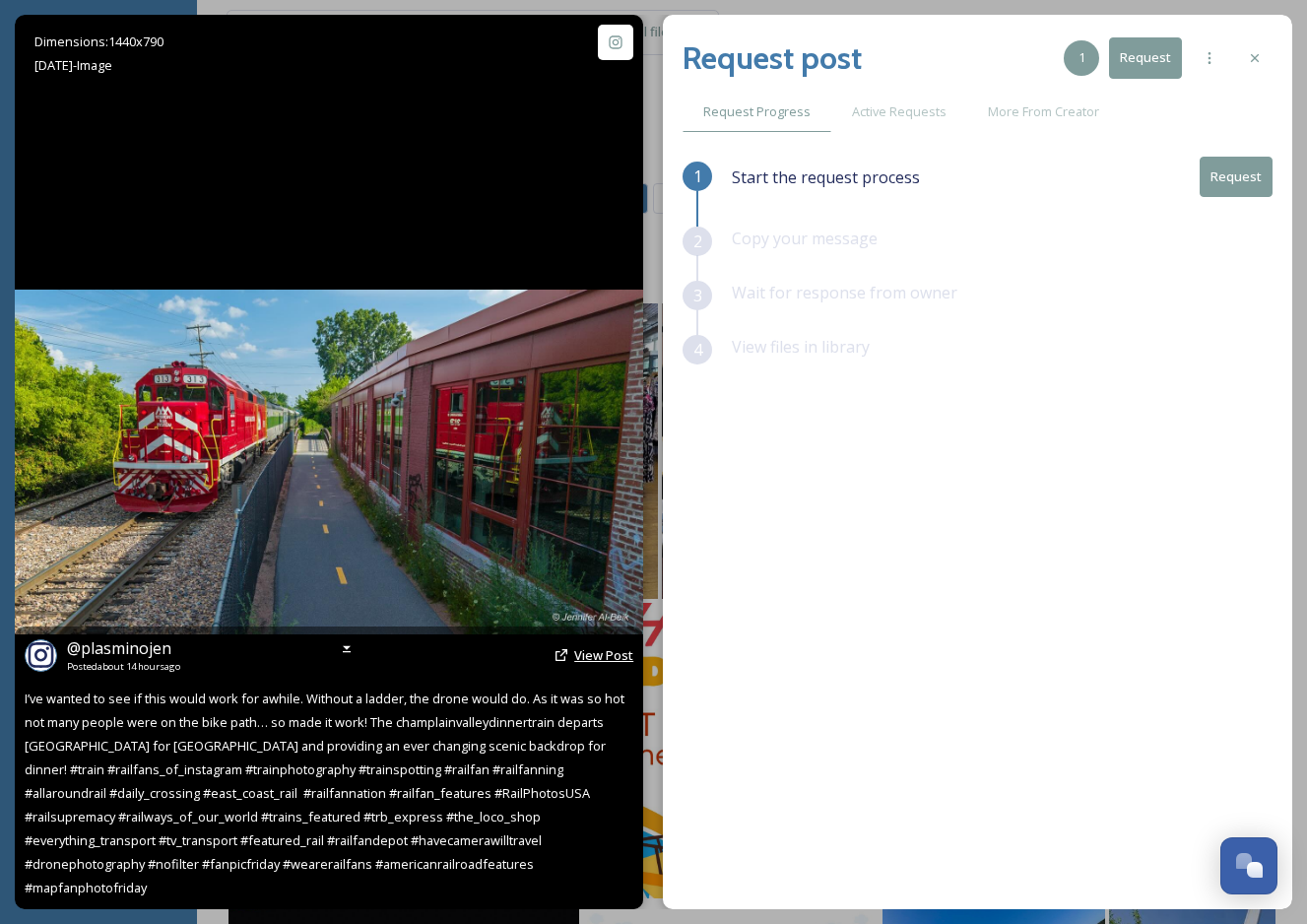 click on "View Post" at bounding box center [604, 655] 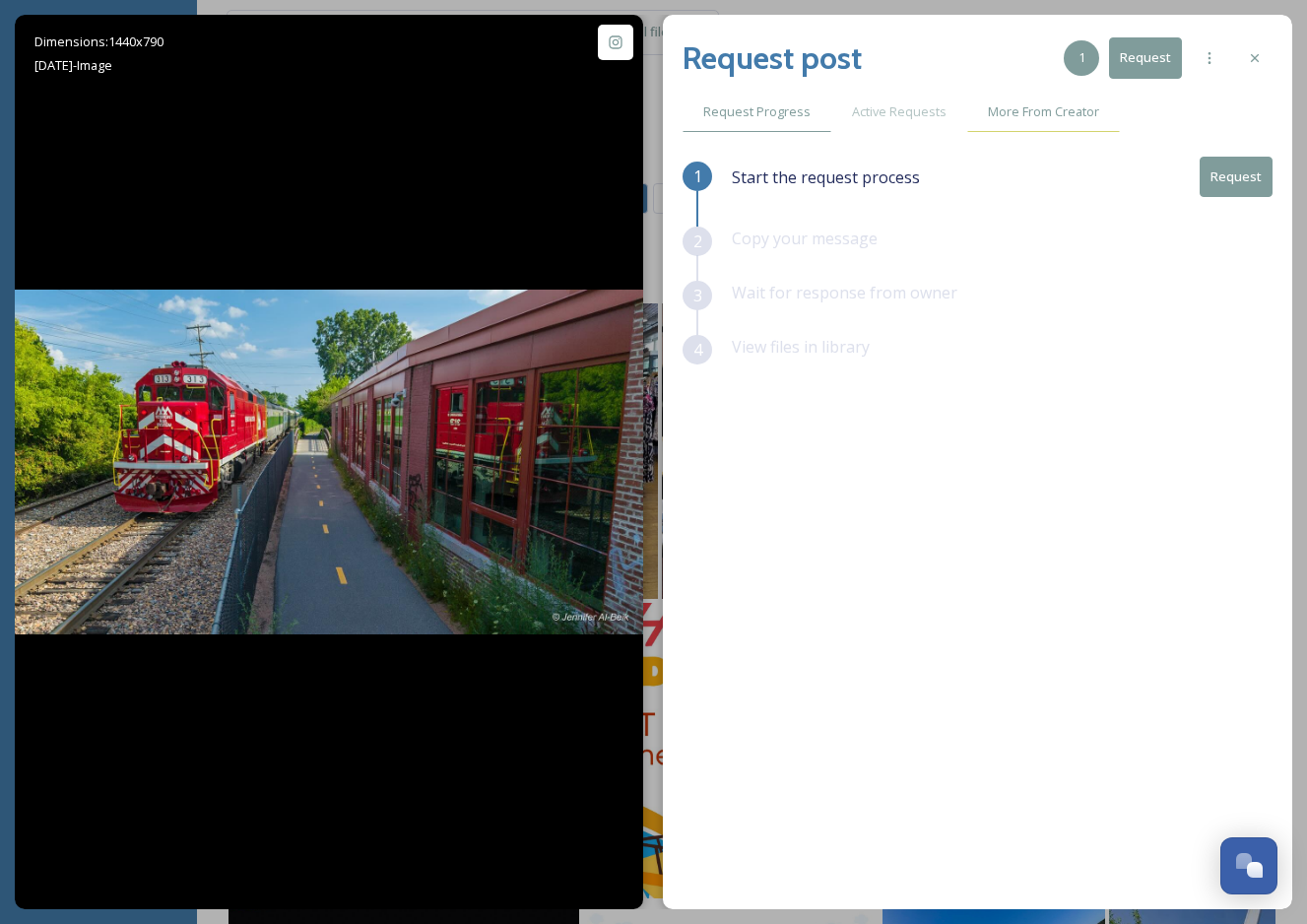 click on "More From Creator" at bounding box center [1043, 111] 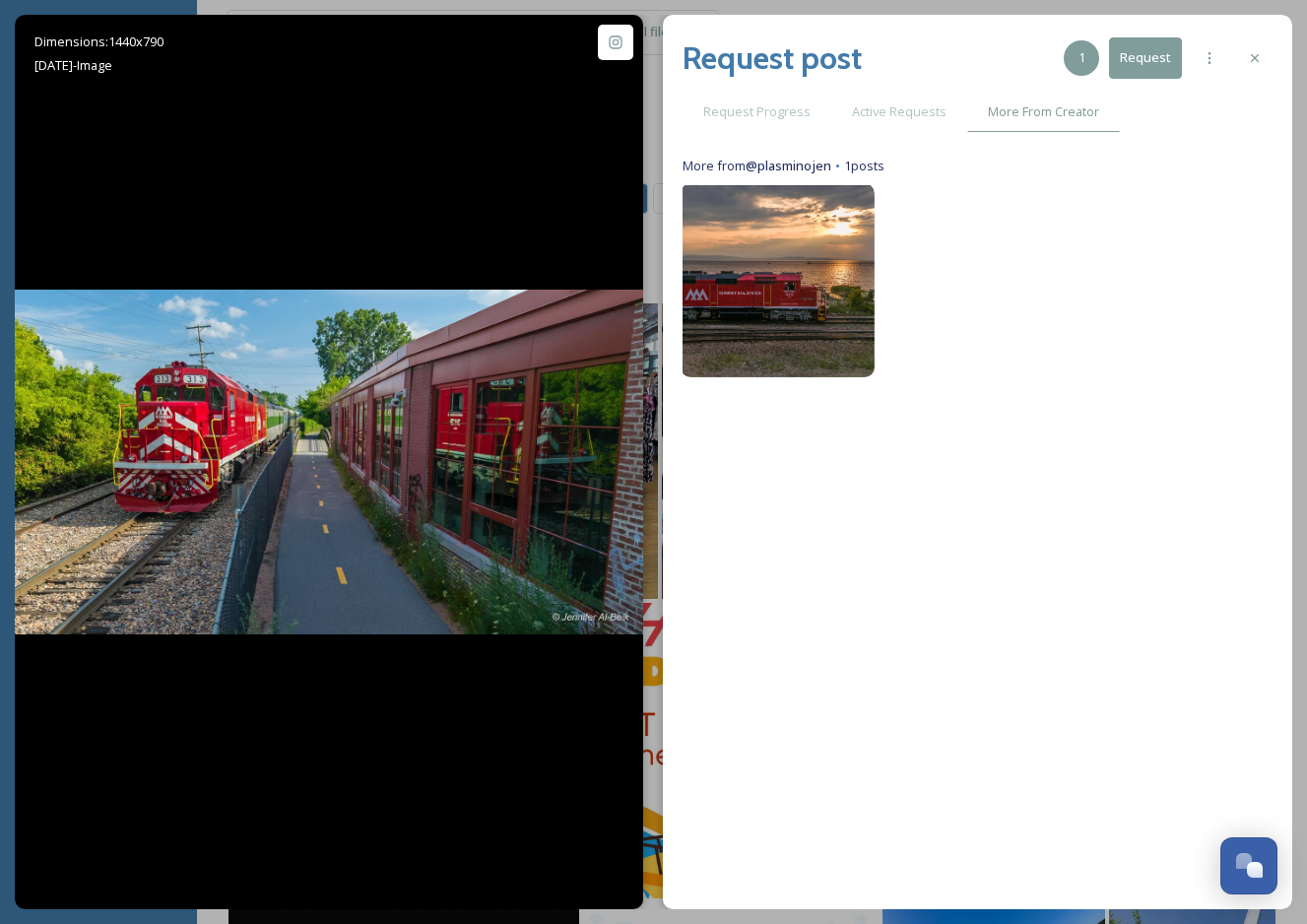 click at bounding box center (777, 280) 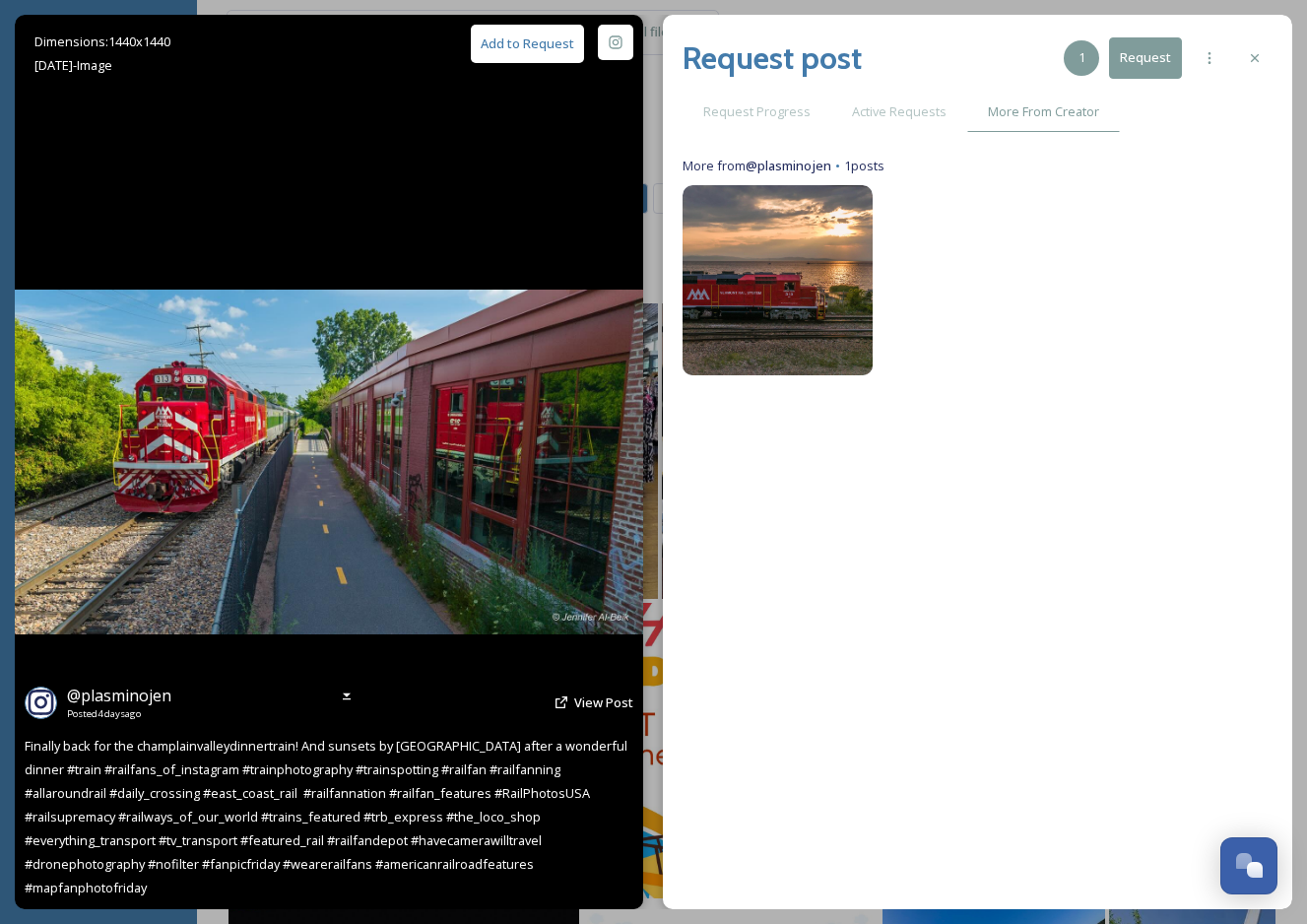 click on "Add to Request" at bounding box center (527, 43) 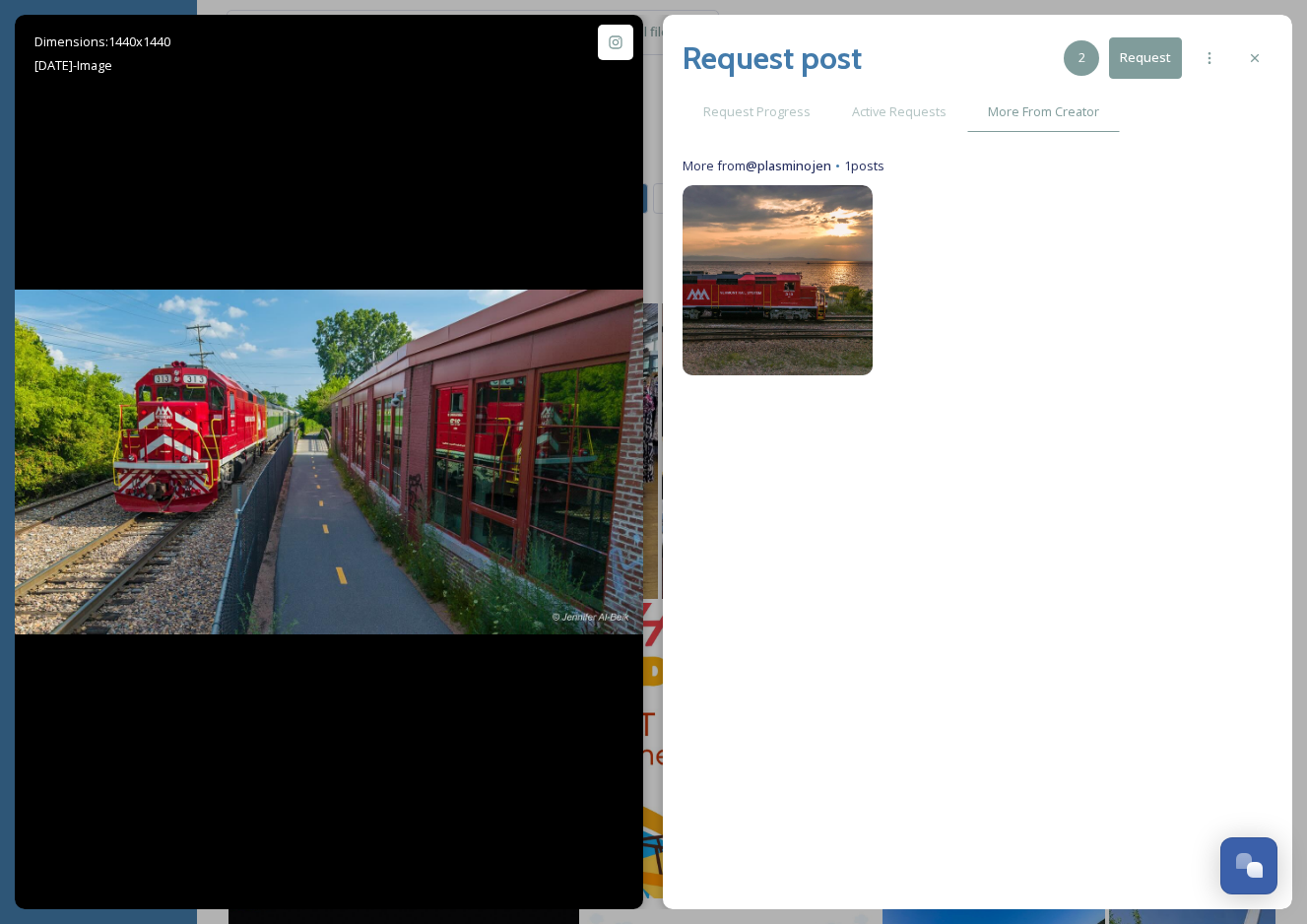 click on "Request" at bounding box center [1145, 57] 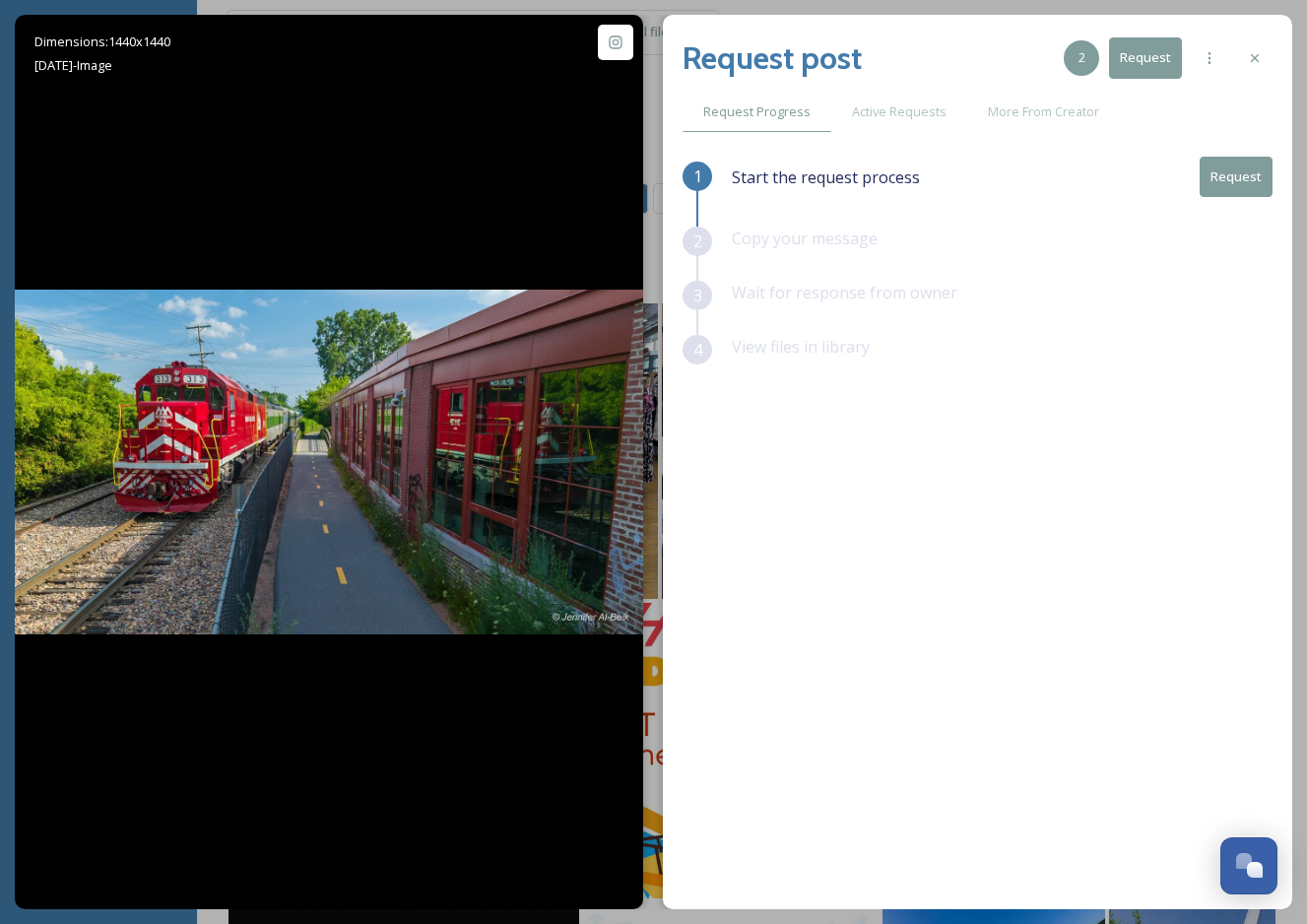 click on "Request" at bounding box center [1236, 176] 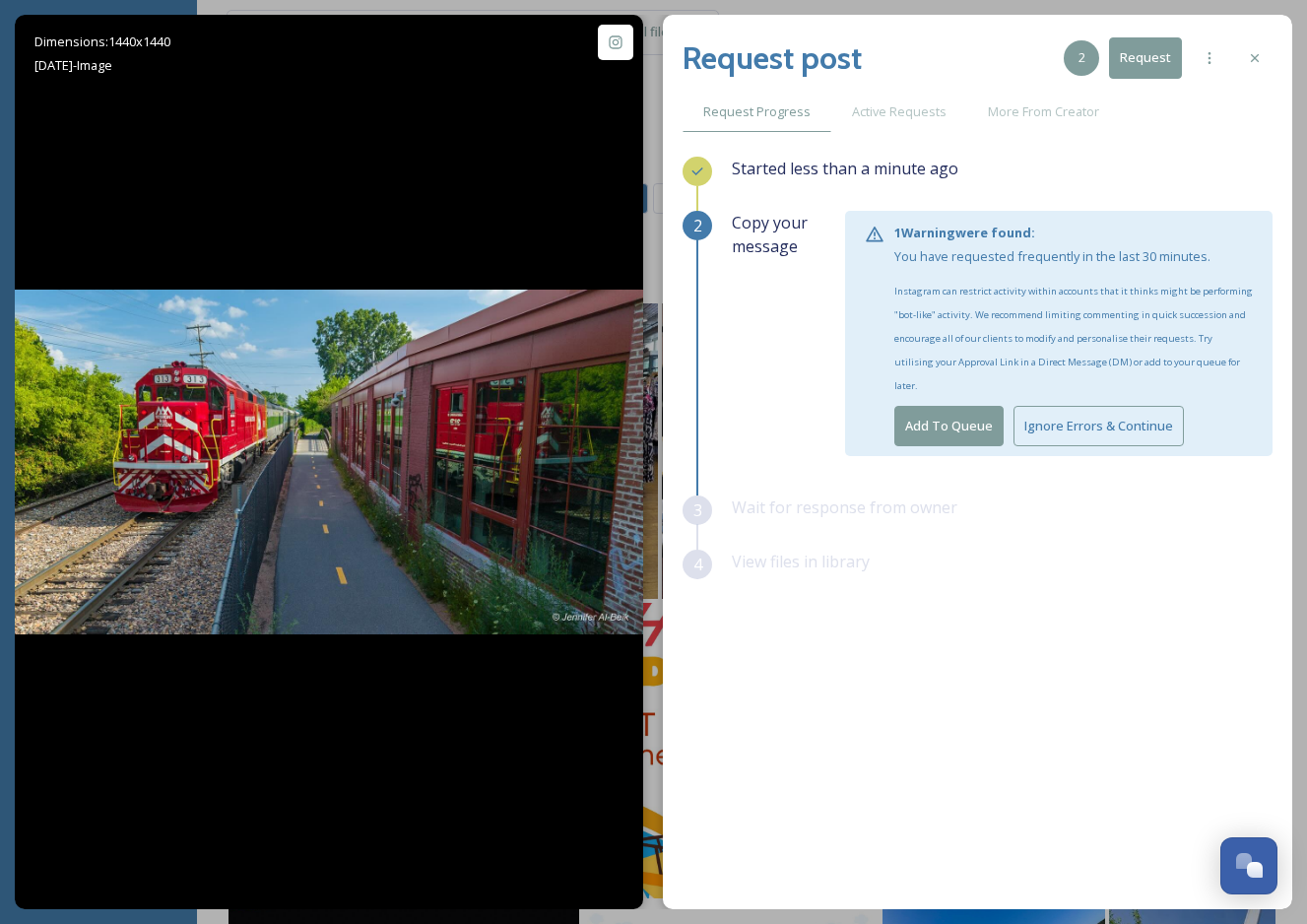 click on "Add To Queue" at bounding box center (948, 426) 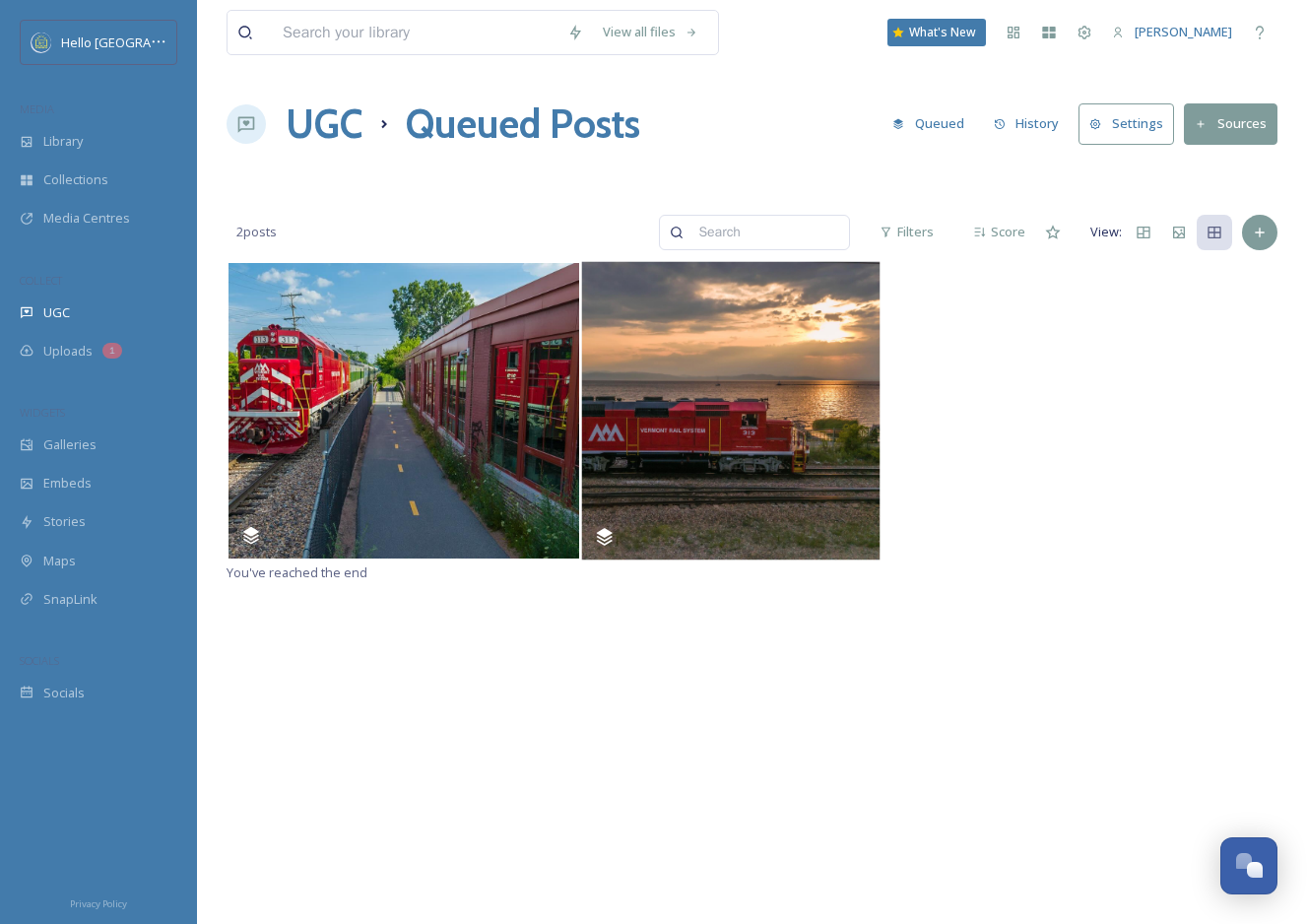 click at bounding box center (730, 411) 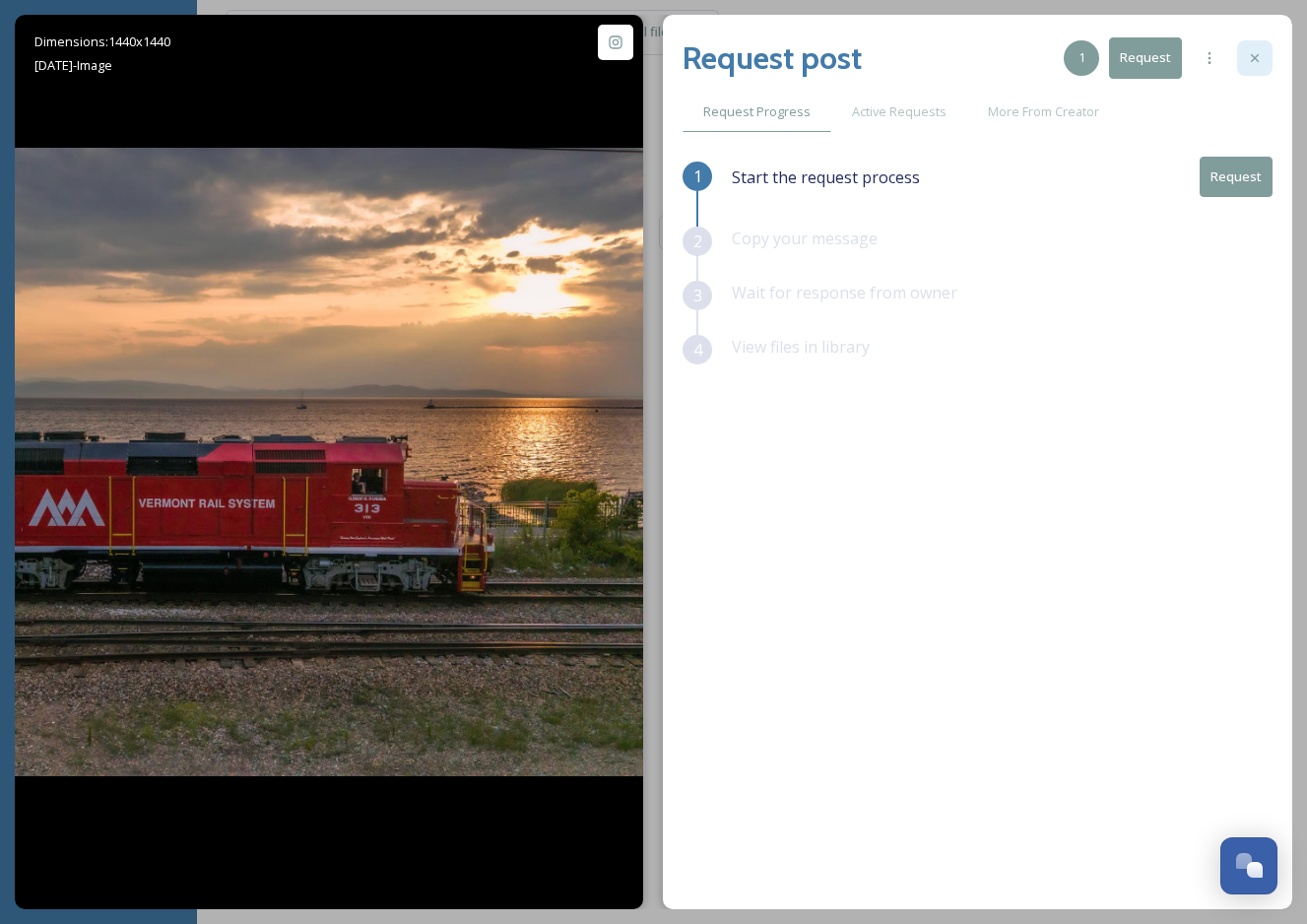 click at bounding box center (1255, 58) 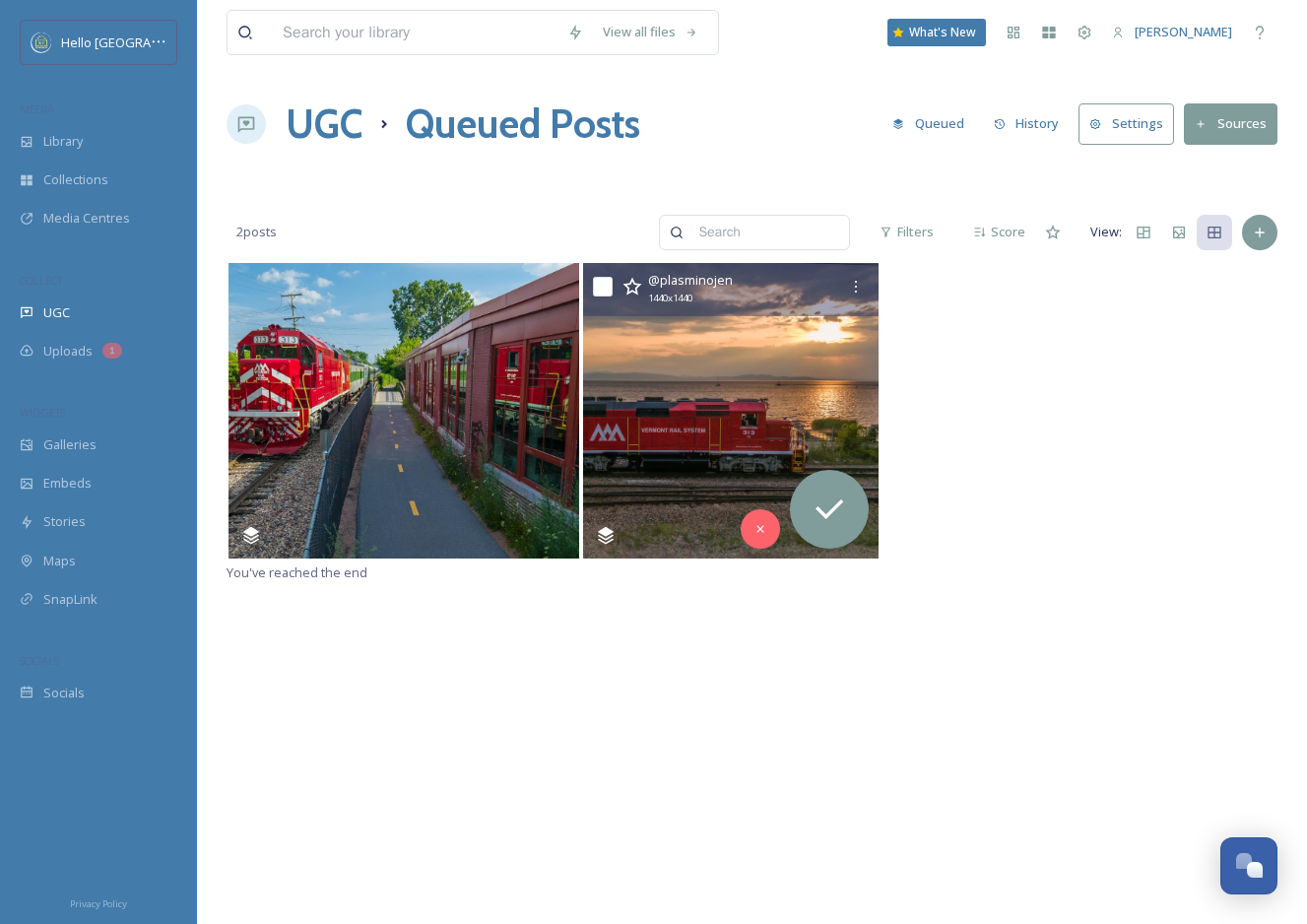 click on "UGC" at bounding box center [324, 124] 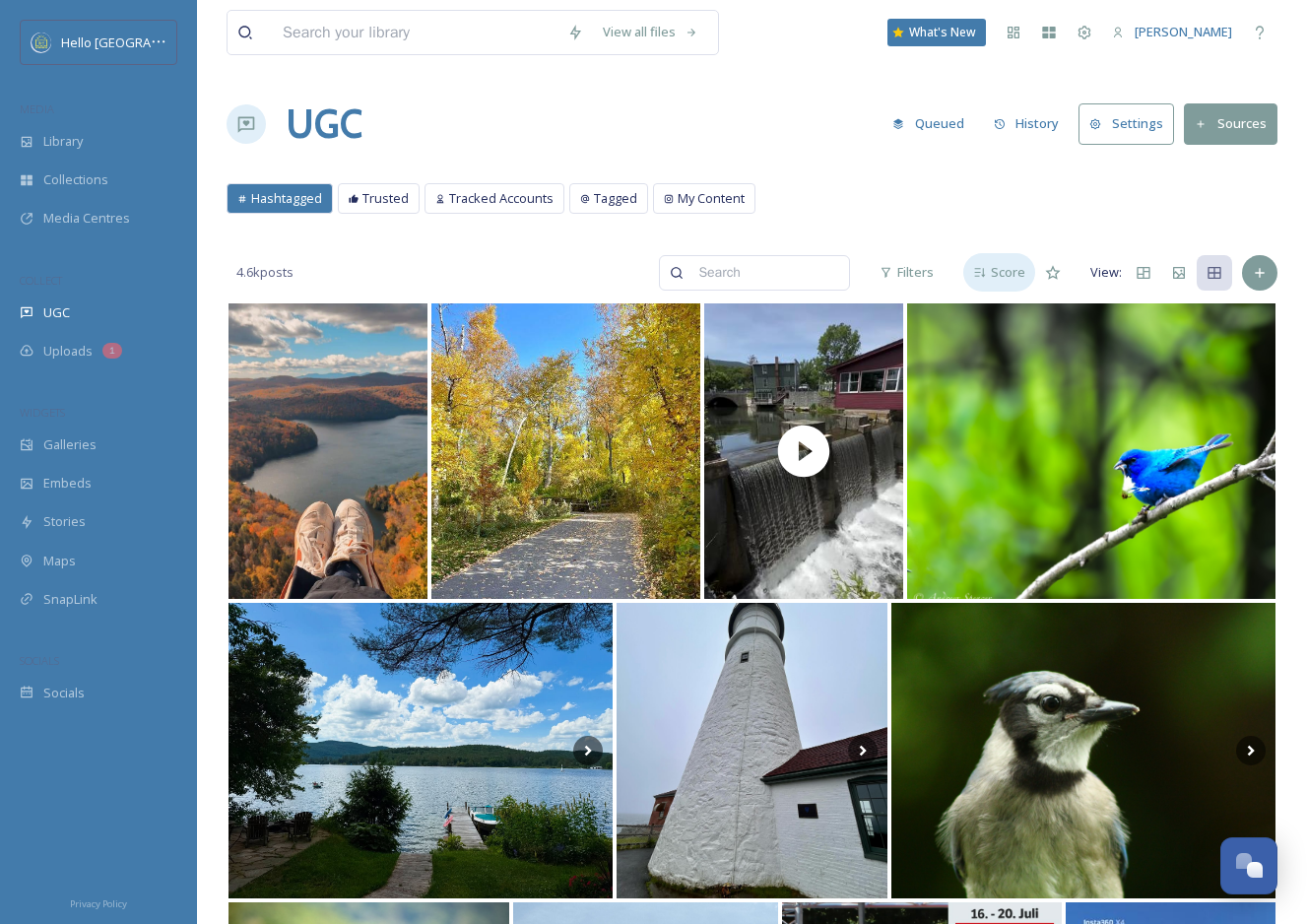 click on "Score" at bounding box center [1008, 272] 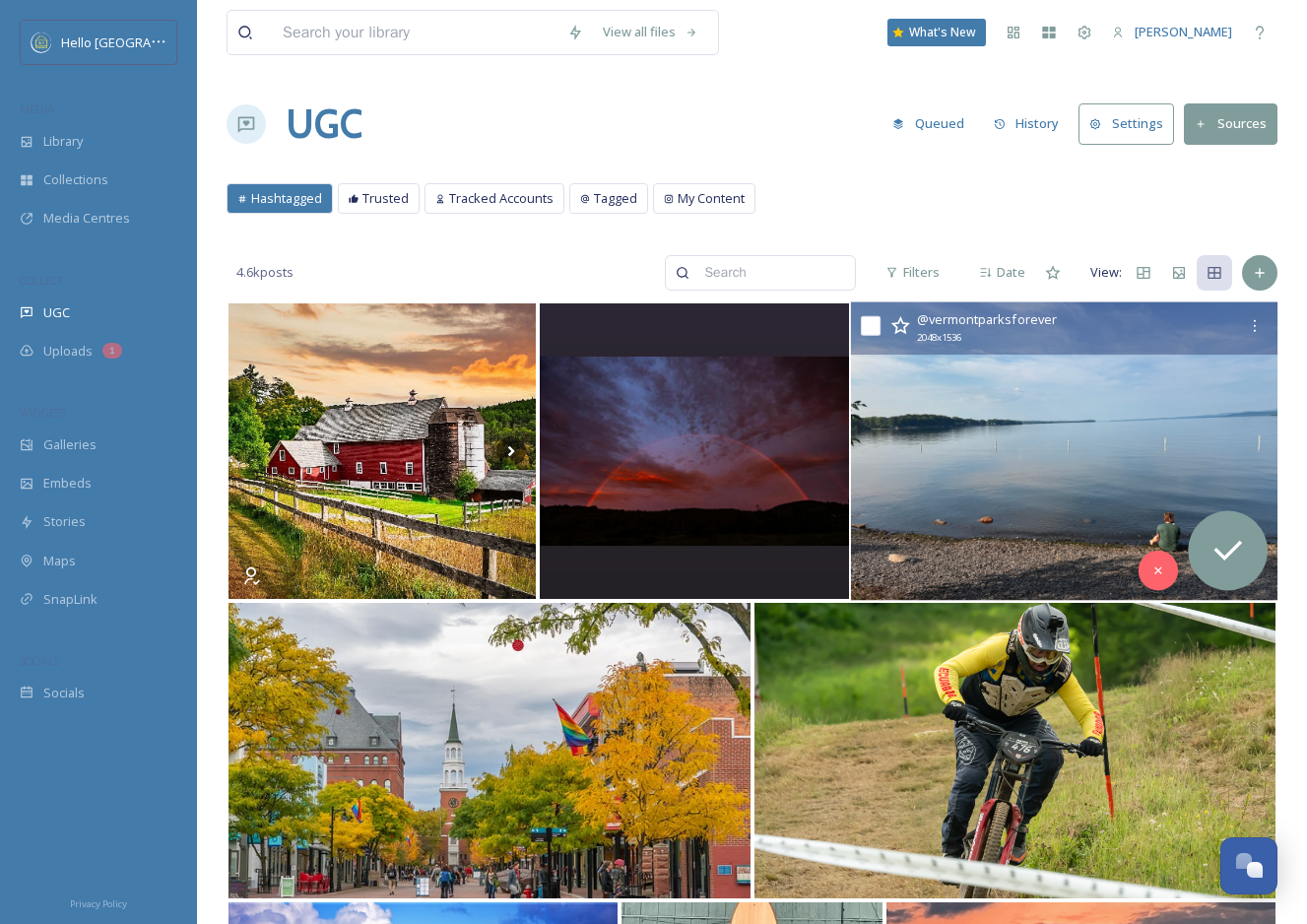 click at bounding box center [1064, 451] 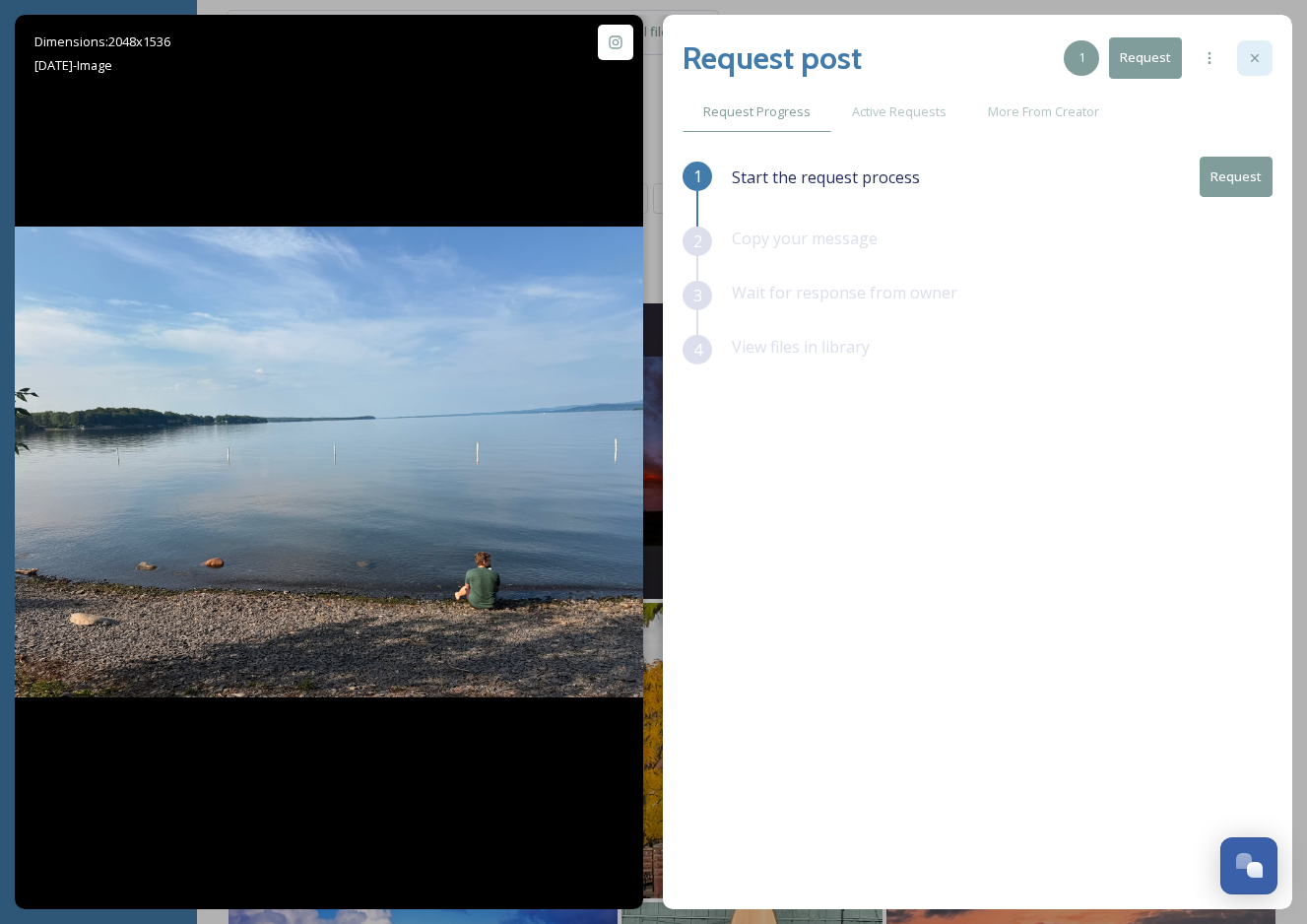 click 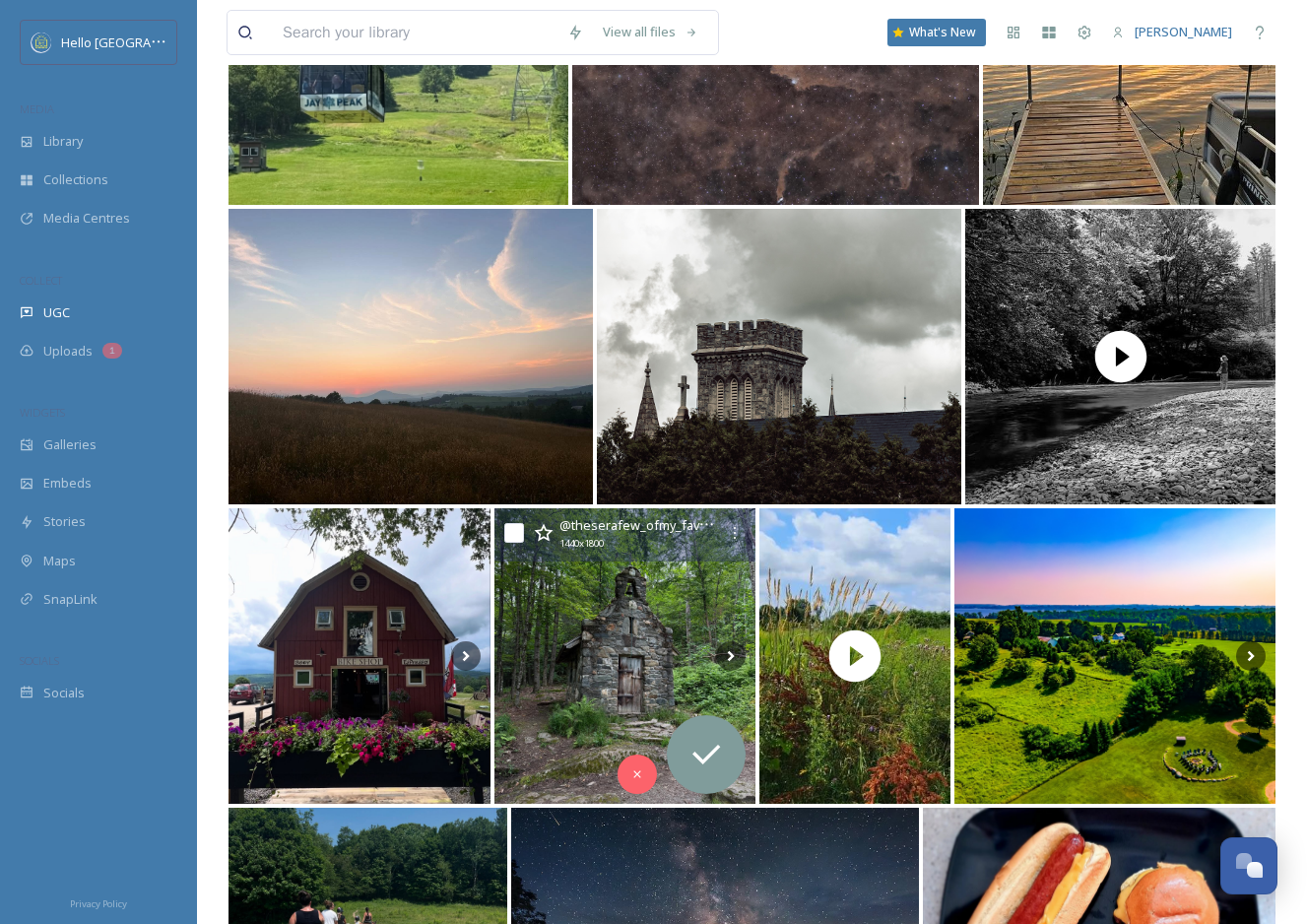 scroll, scrollTop: 3242, scrollLeft: 0, axis: vertical 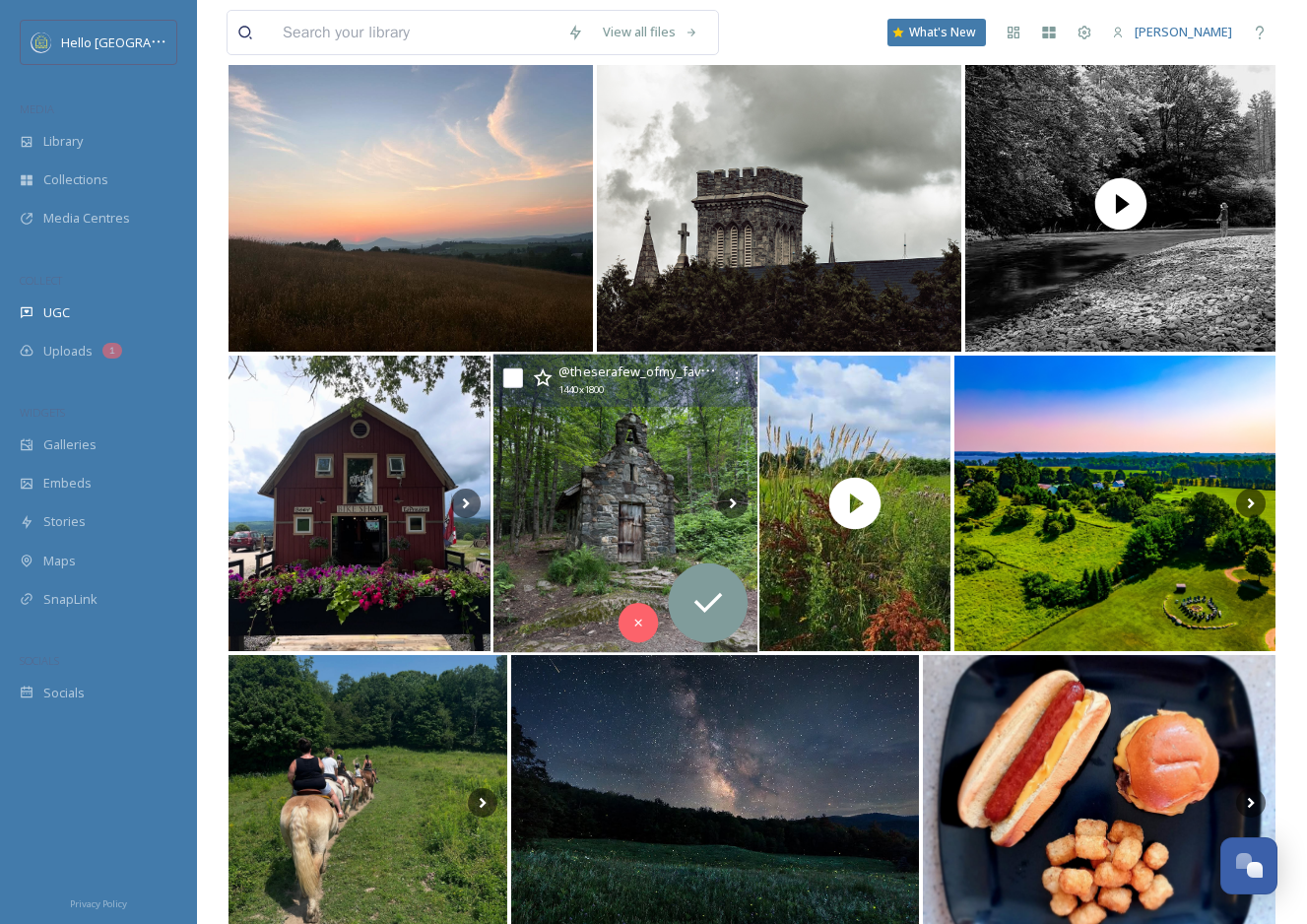 click at bounding box center (624, 503) 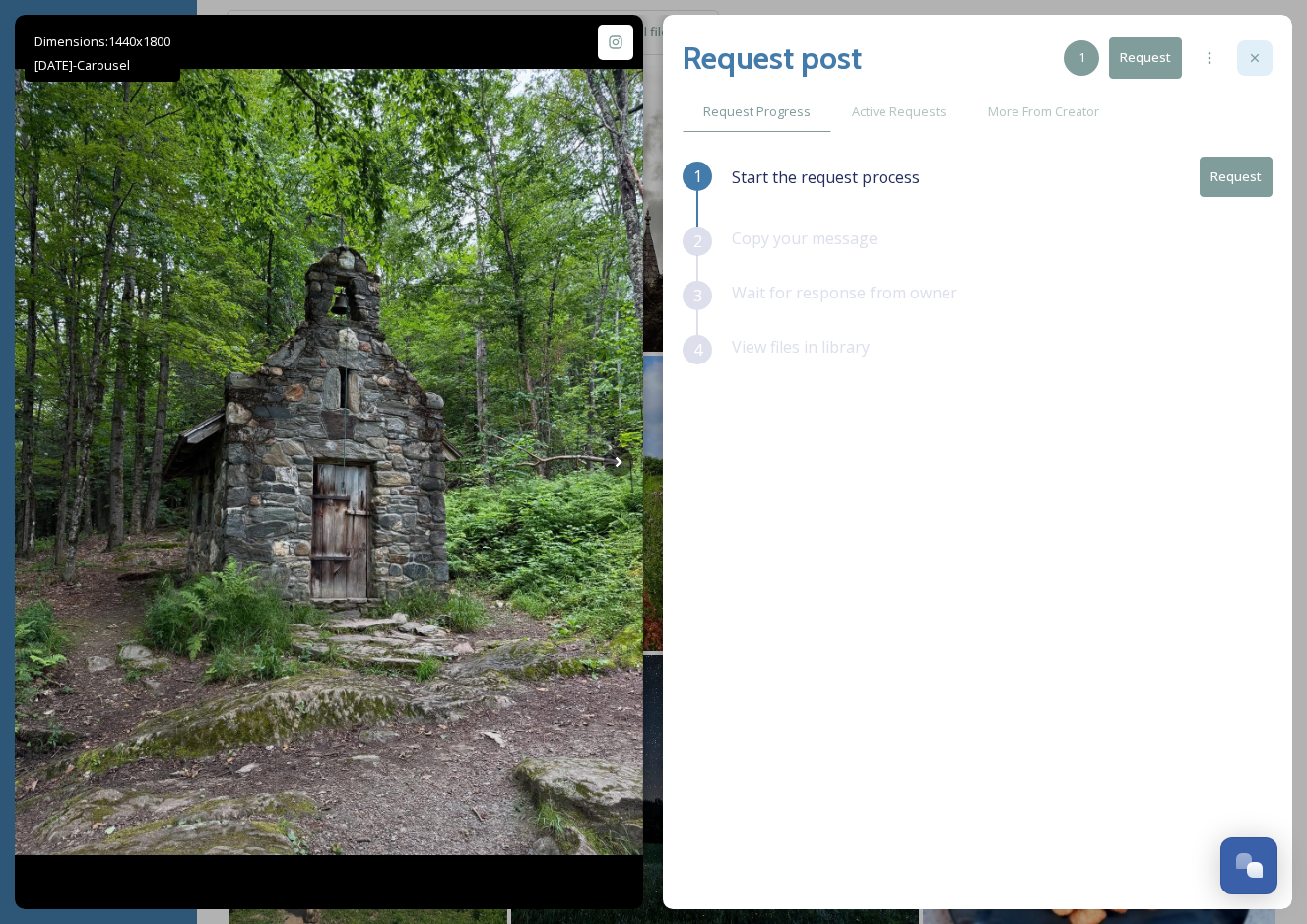 click 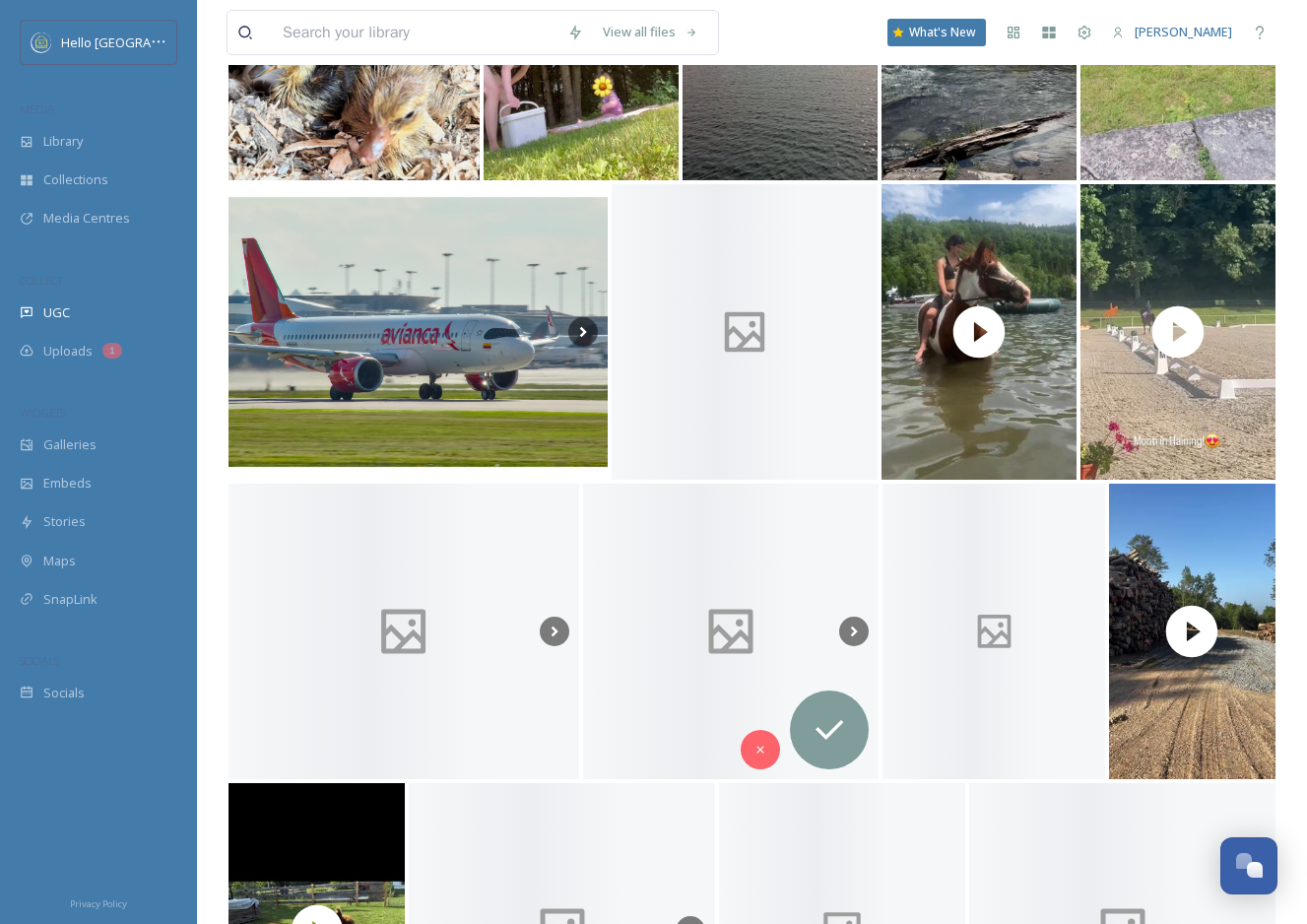 scroll, scrollTop: 5526, scrollLeft: 0, axis: vertical 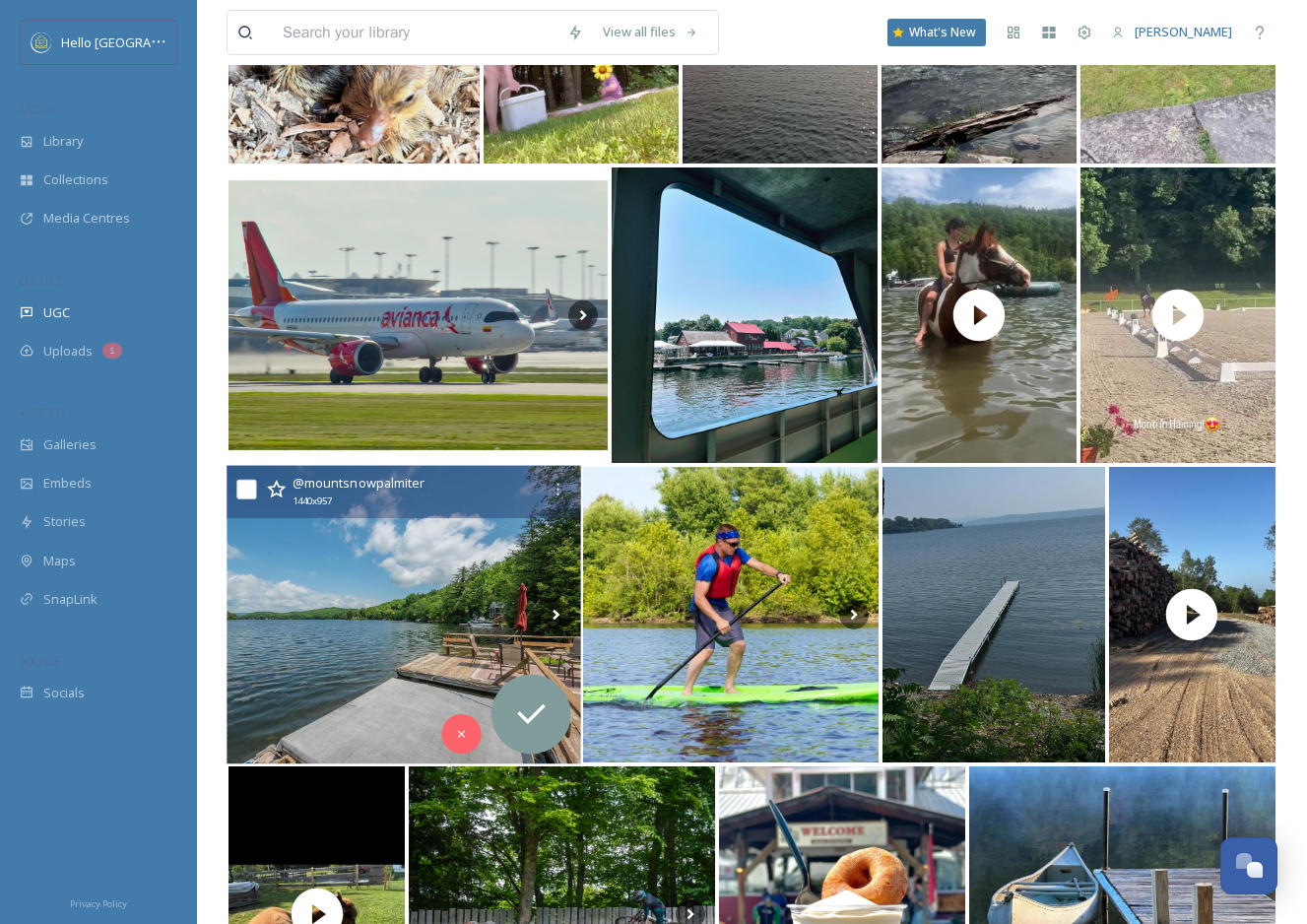 click at bounding box center (404, 615) 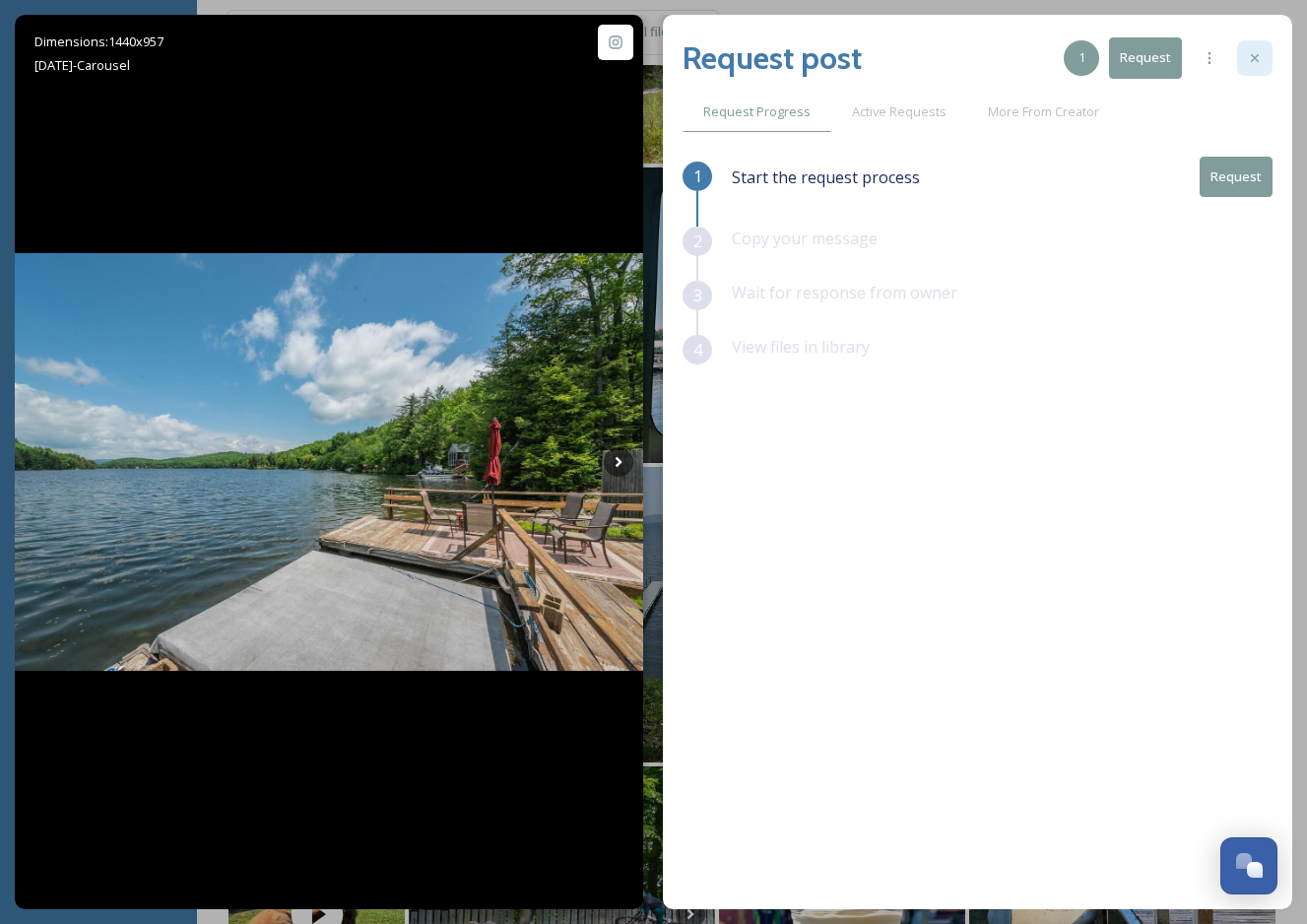click 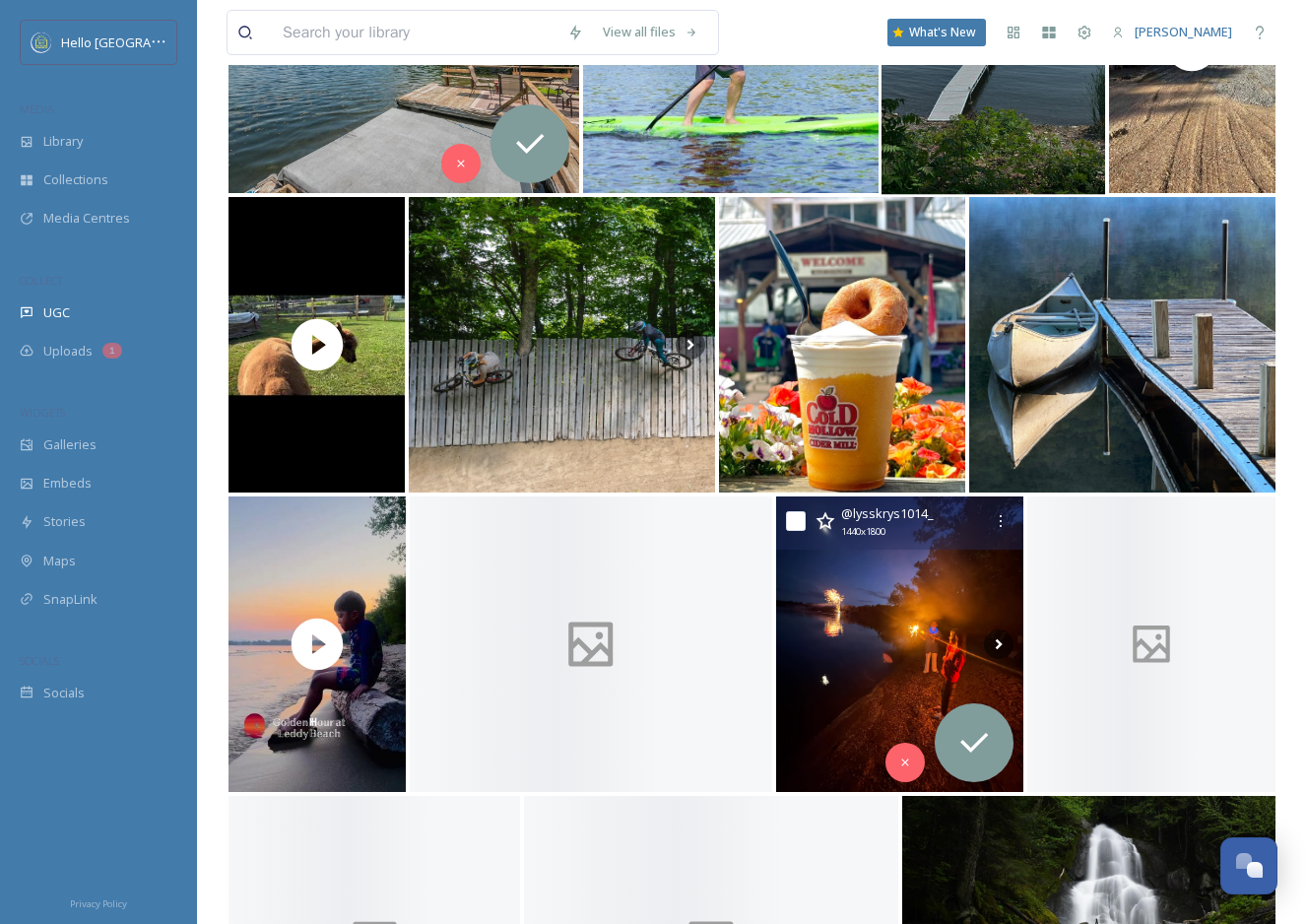 scroll, scrollTop: 6115, scrollLeft: 0, axis: vertical 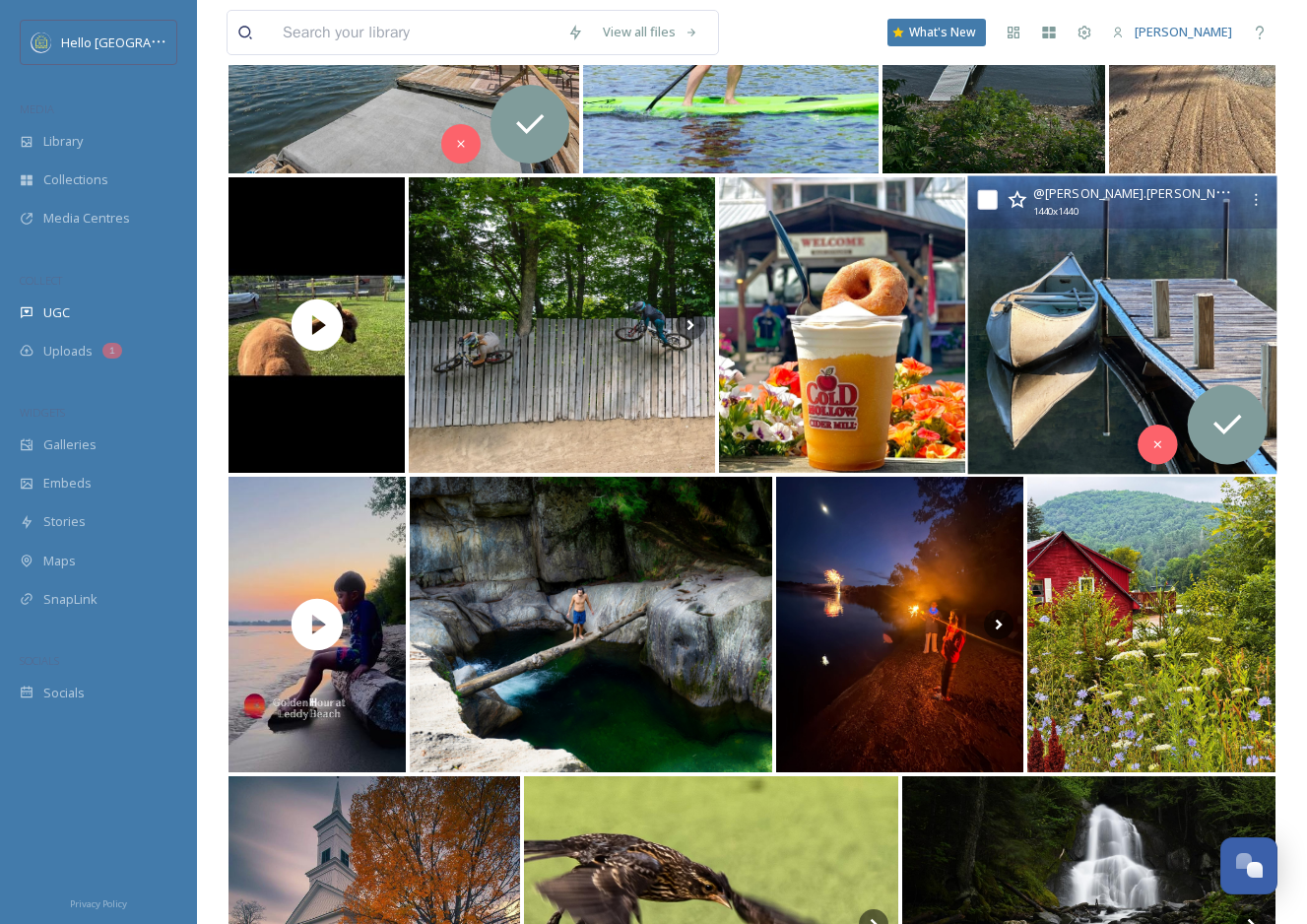 click at bounding box center [1123, 325] 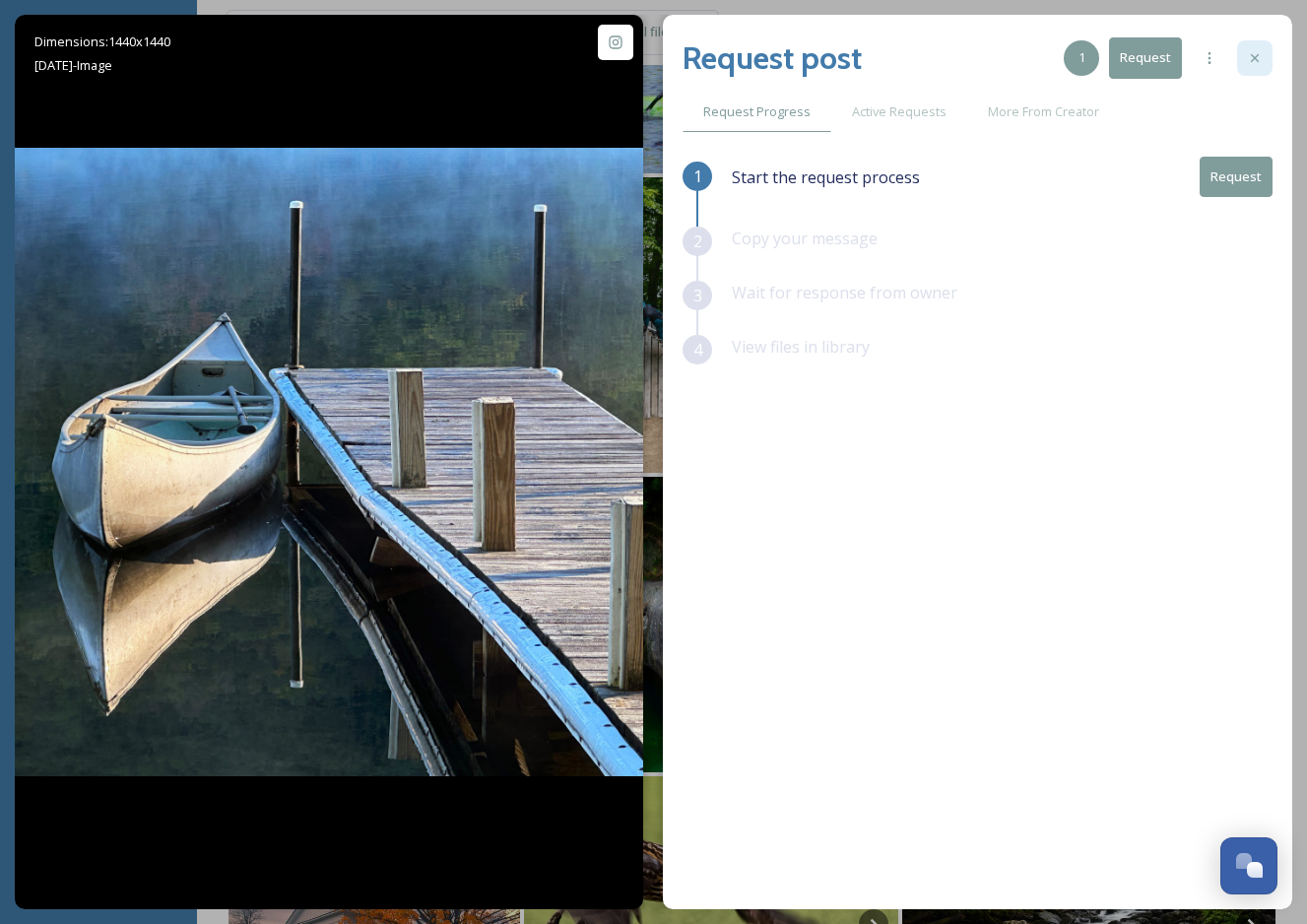 click 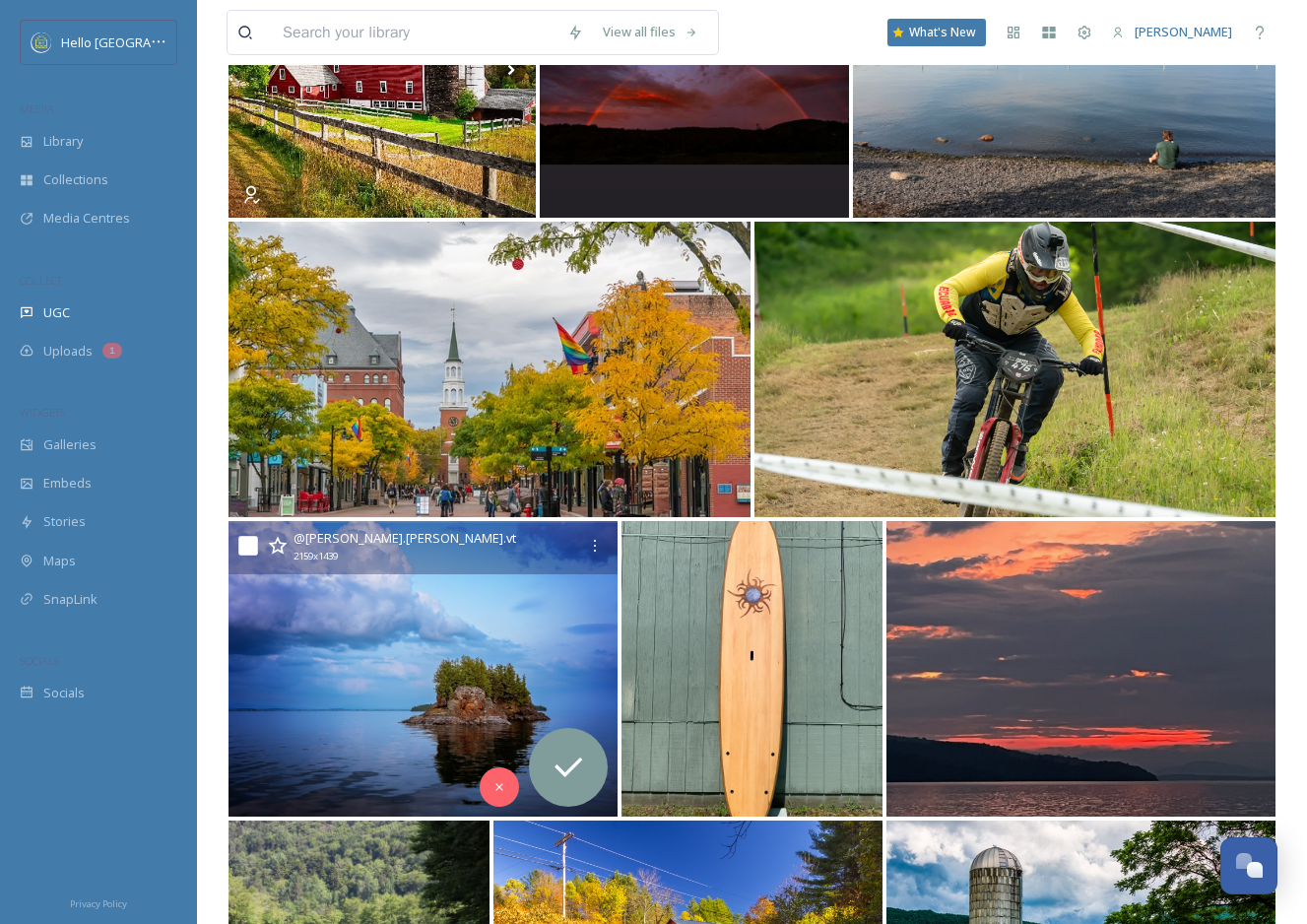 scroll, scrollTop: 0, scrollLeft: 0, axis: both 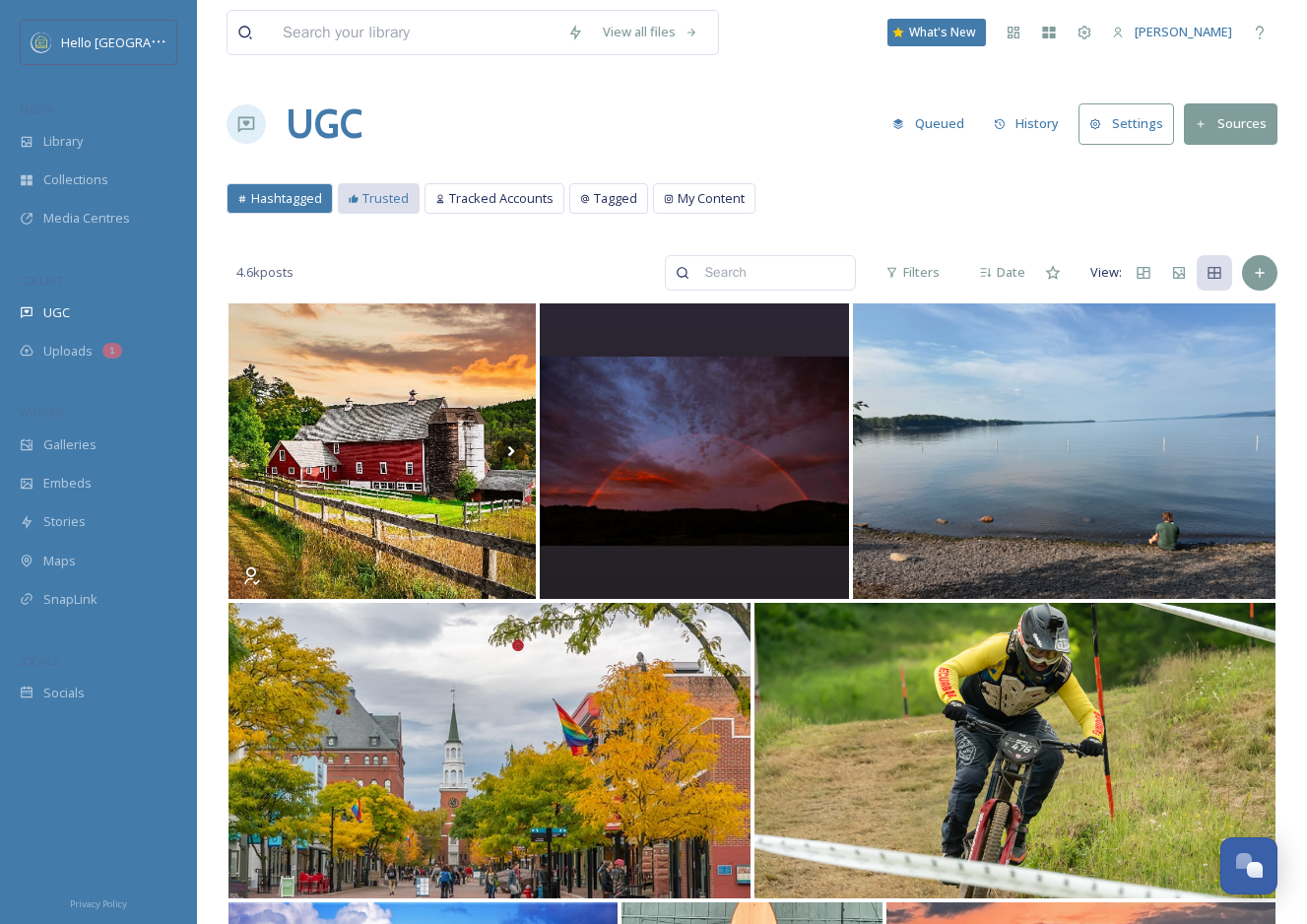 click on "Trusted" at bounding box center (385, 198) 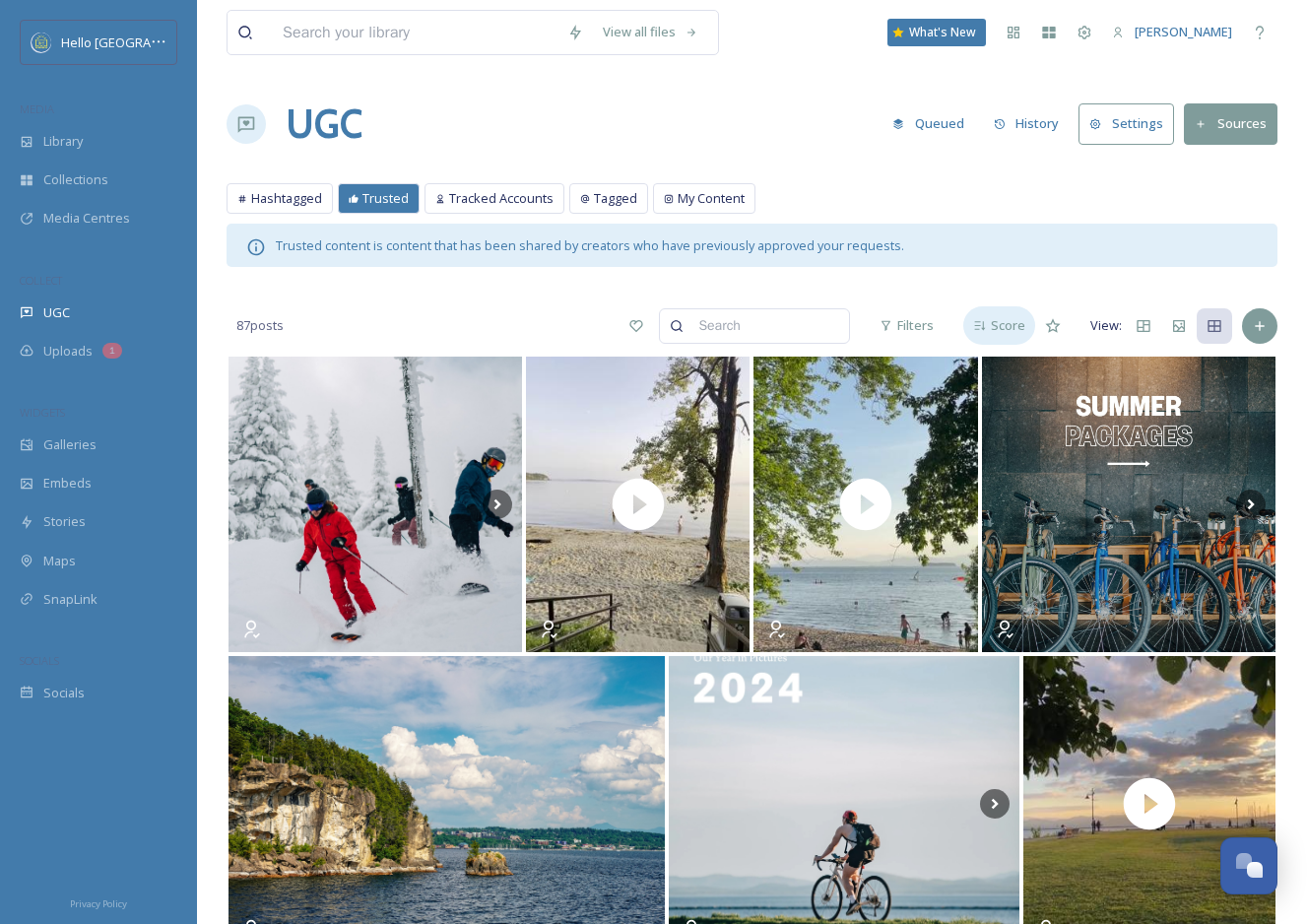 click on "Score" at bounding box center [1008, 325] 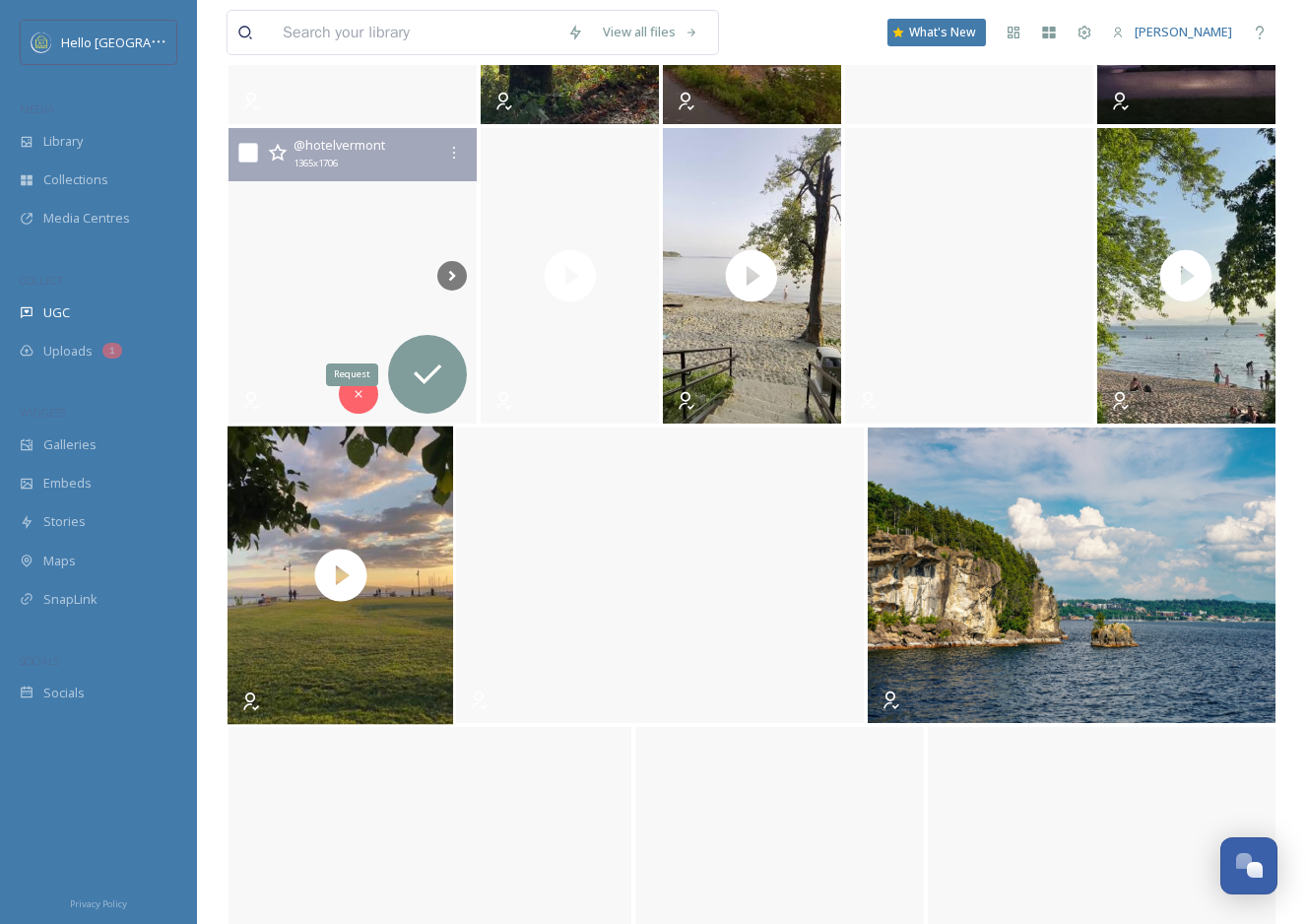 scroll, scrollTop: 6171, scrollLeft: 0, axis: vertical 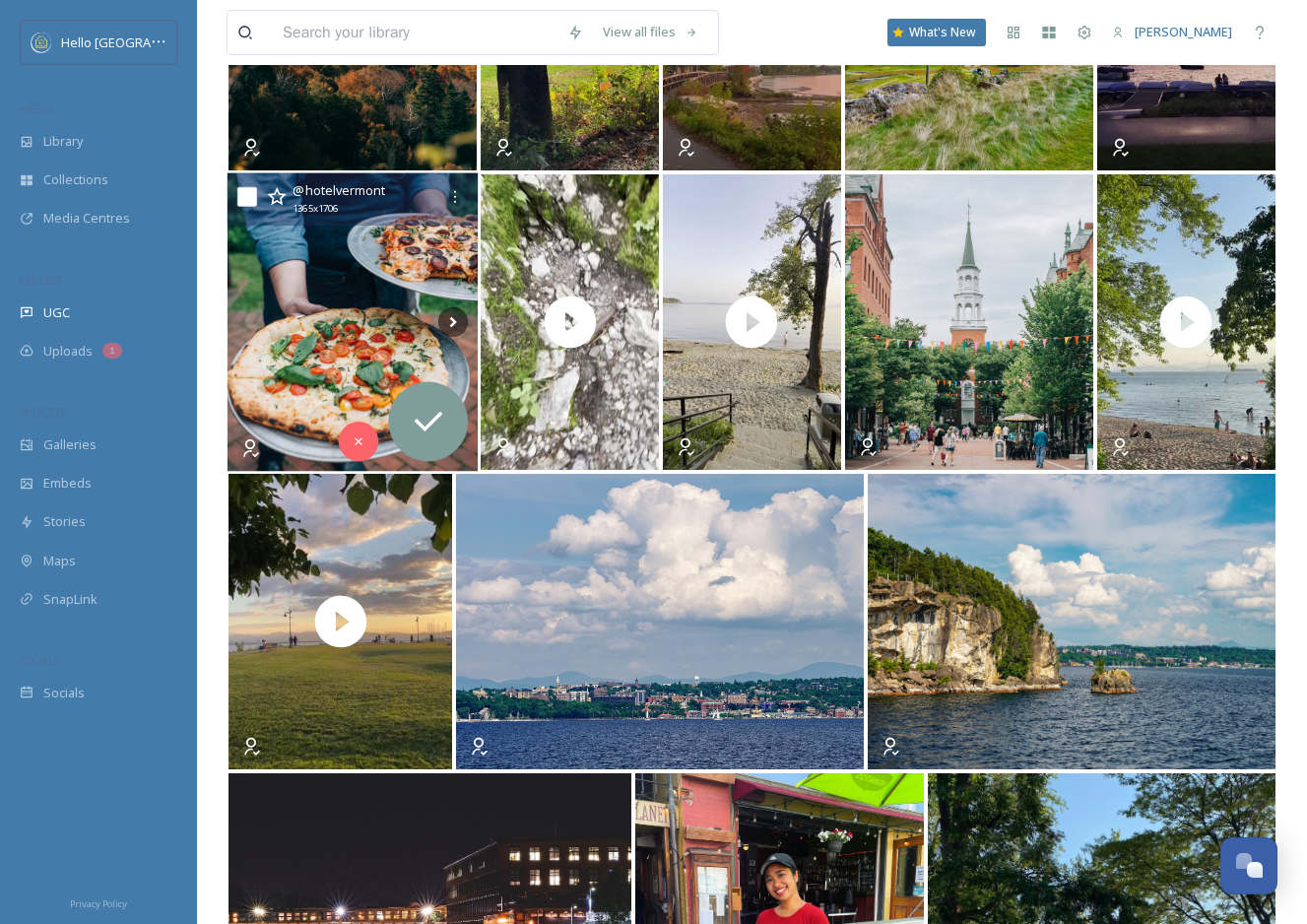 click at bounding box center [353, 322] 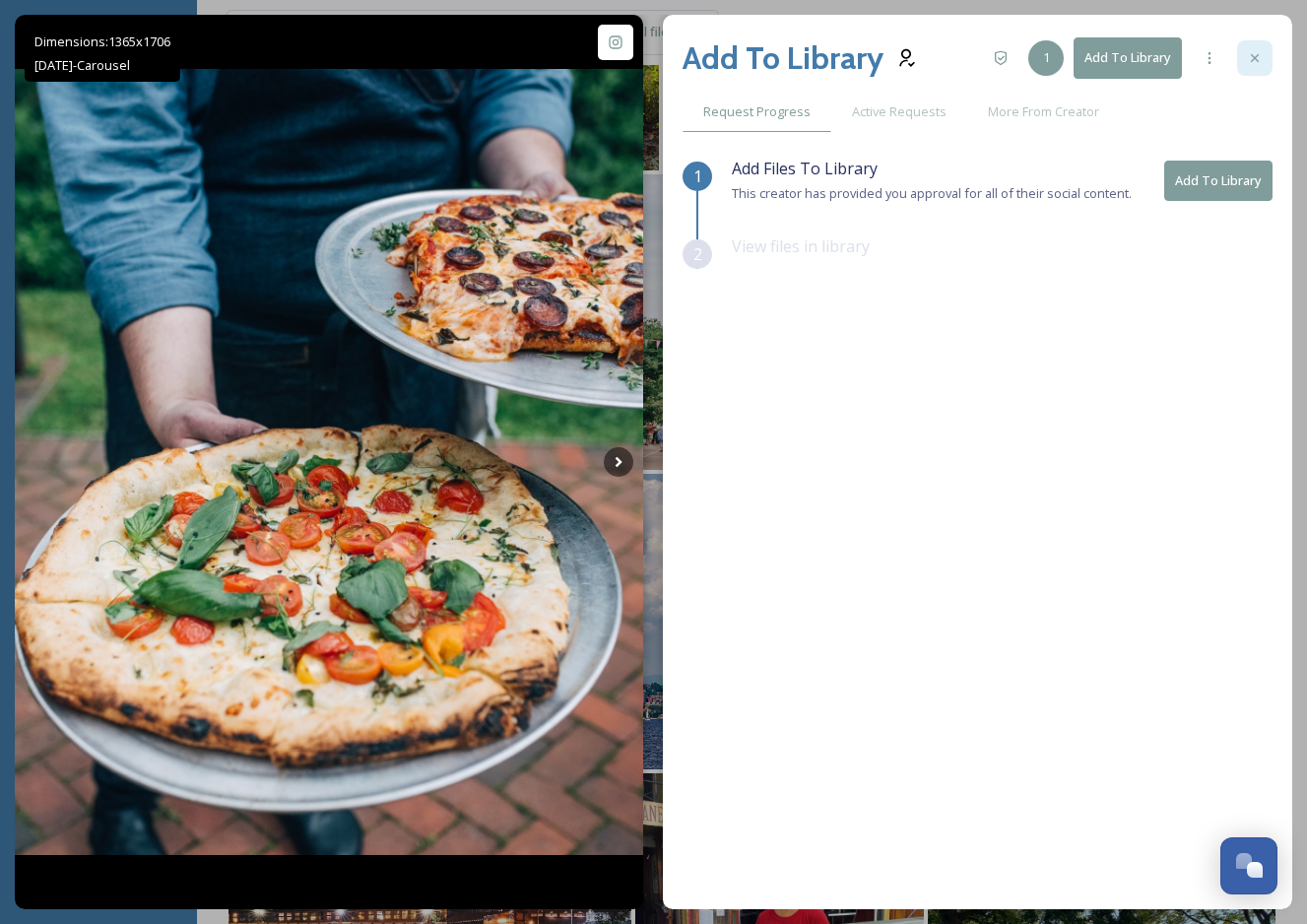 click at bounding box center (1255, 58) 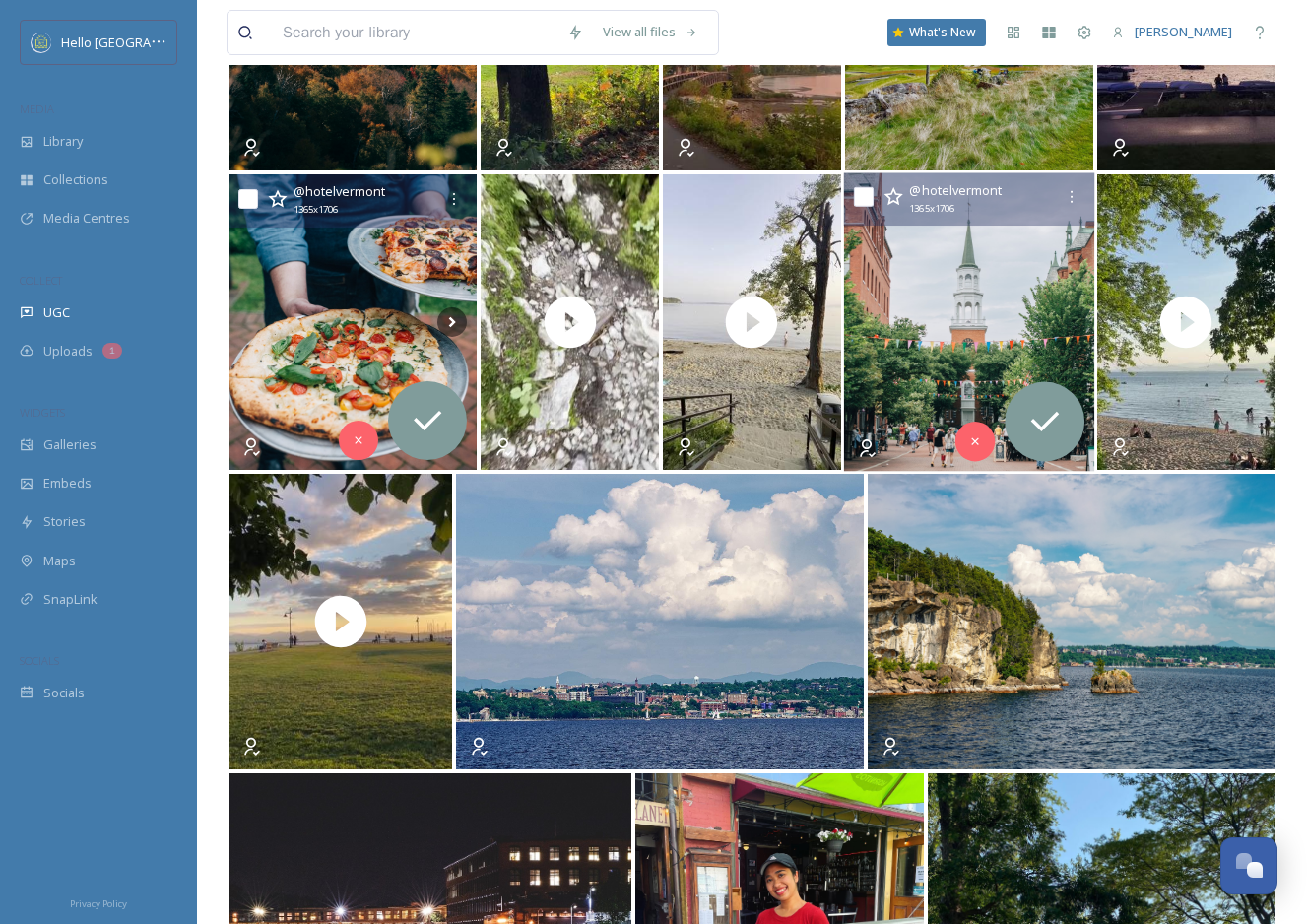 scroll, scrollTop: 6641, scrollLeft: 0, axis: vertical 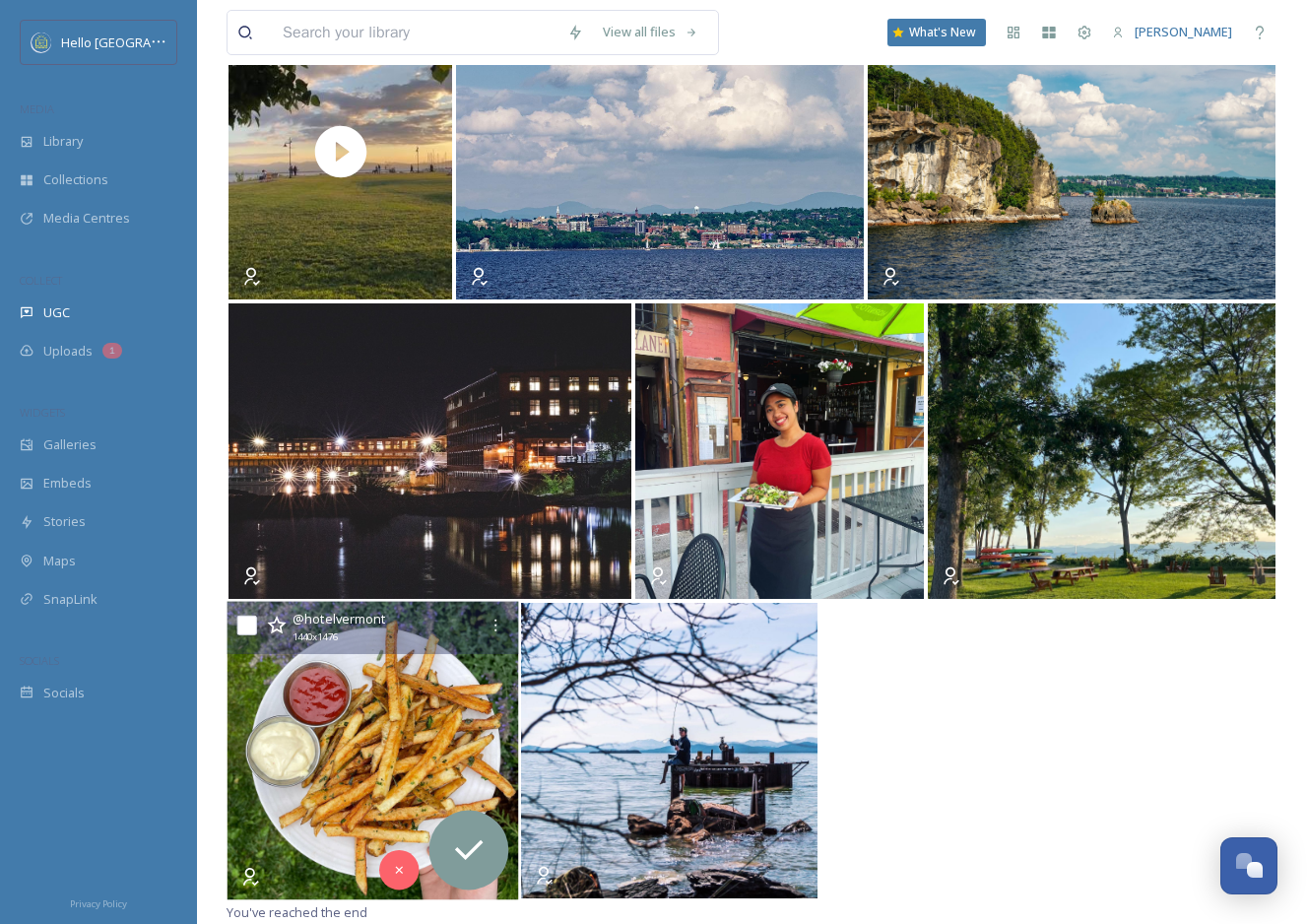 click at bounding box center [373, 751] 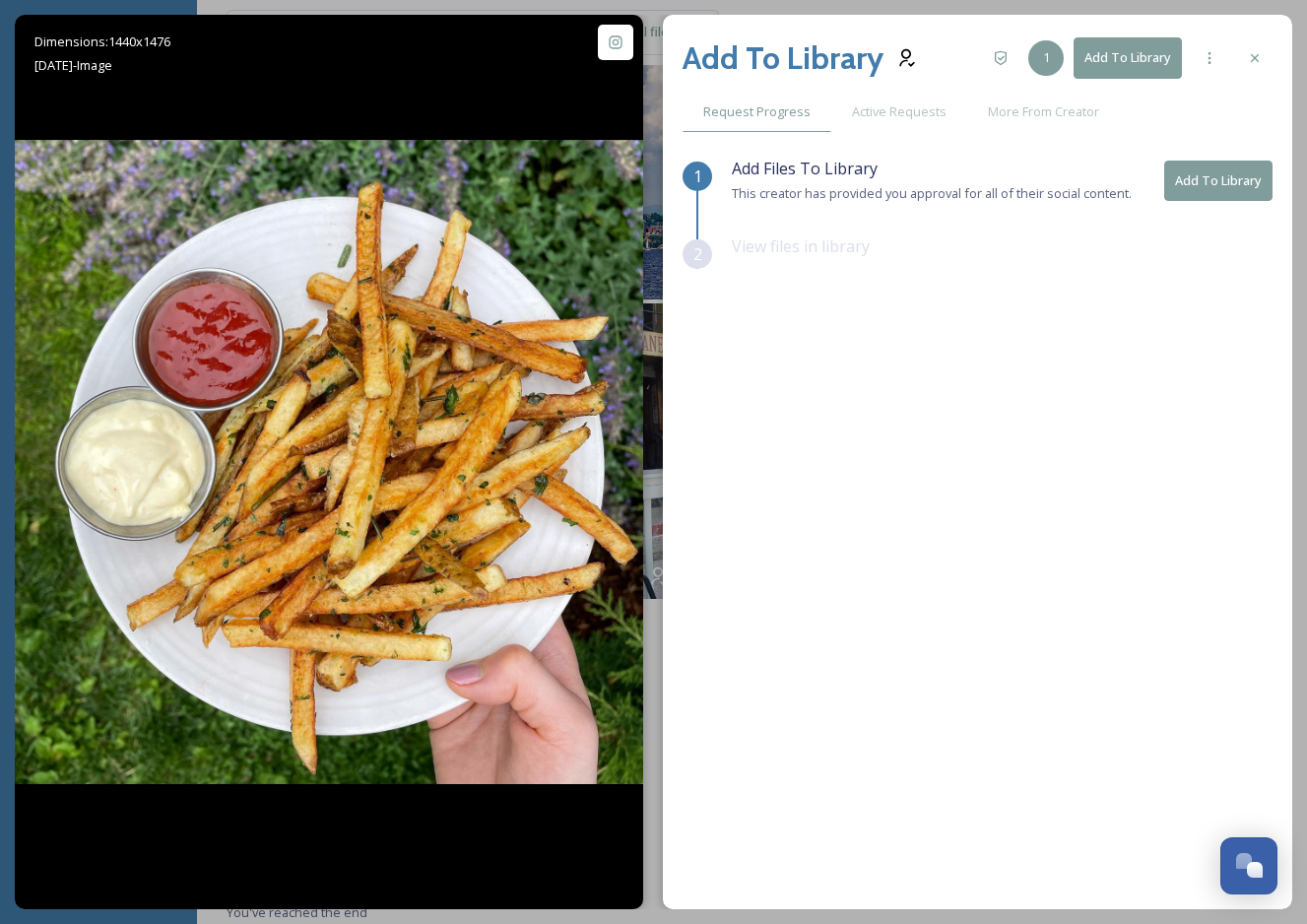 click on "Add To Library" at bounding box center (1218, 180) 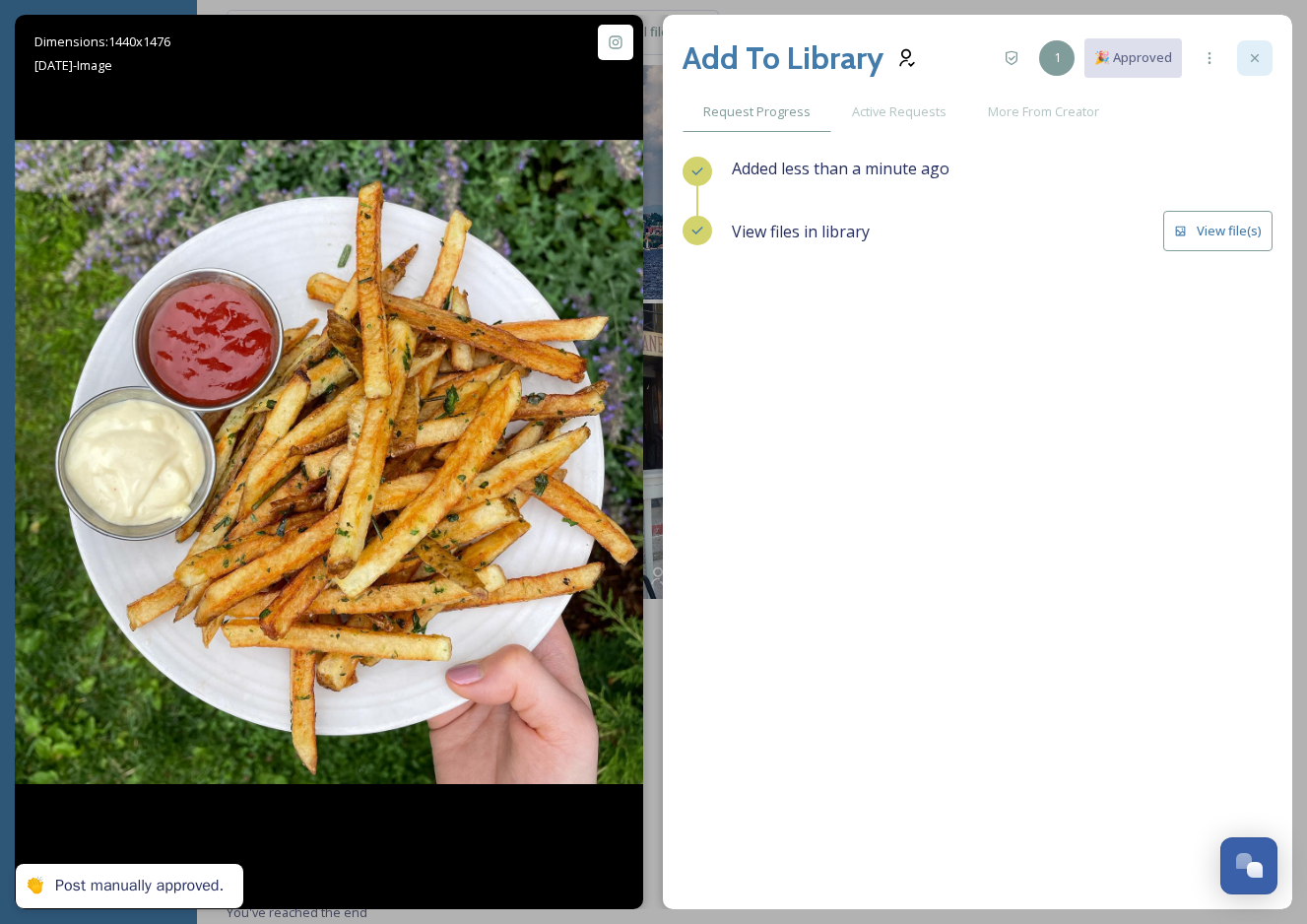 click 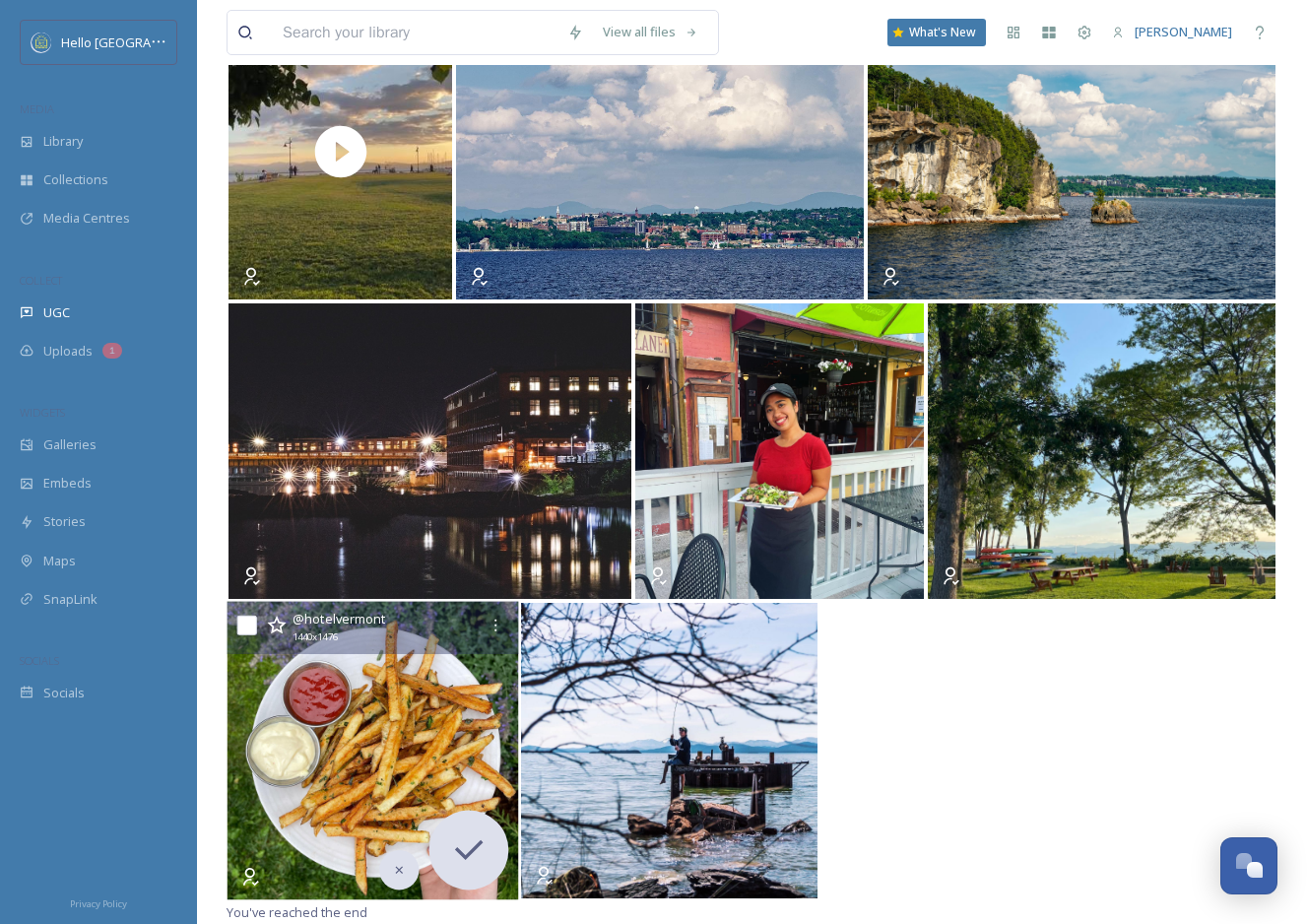 click at bounding box center [373, 751] 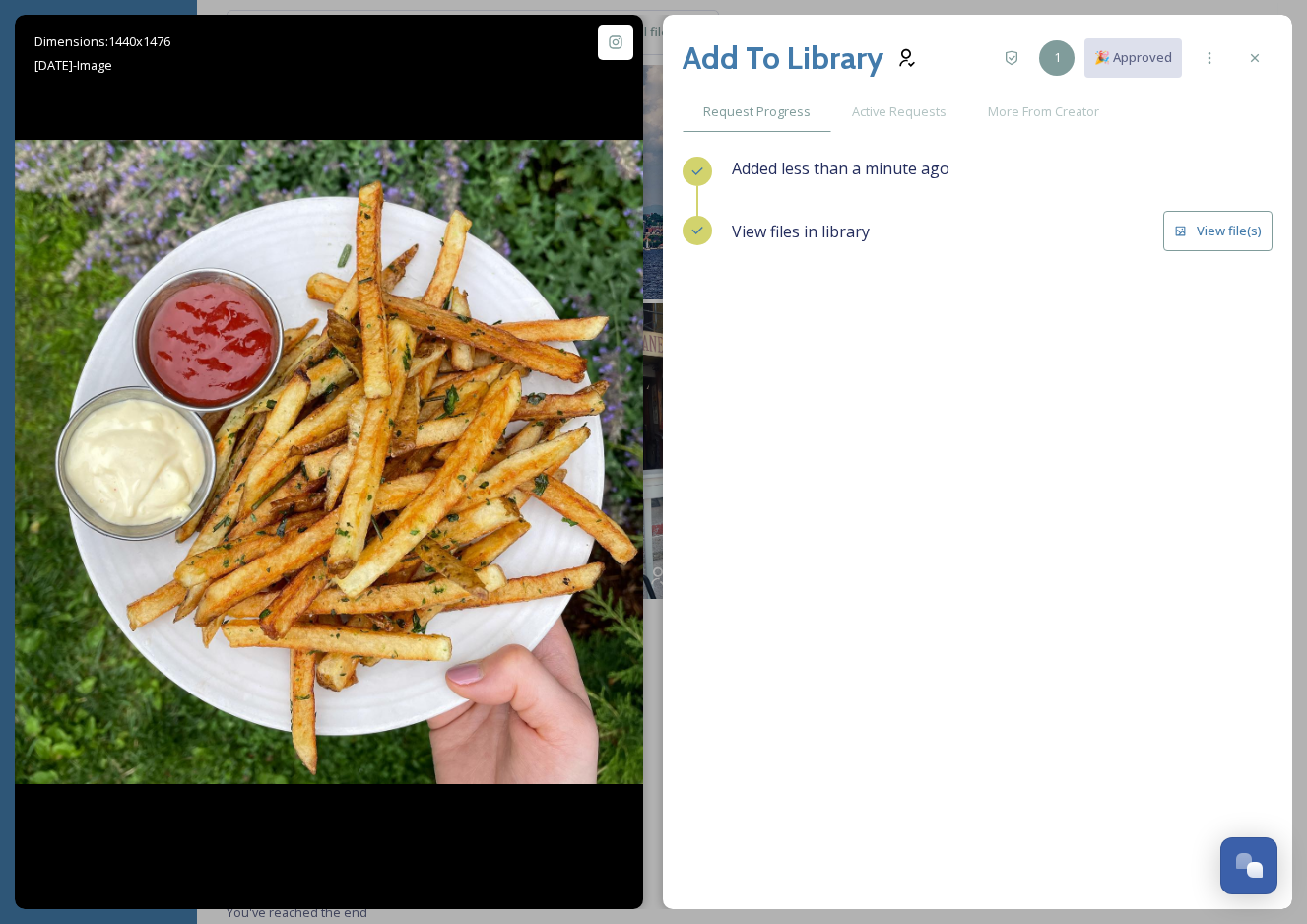 click at bounding box center (1255, 58) 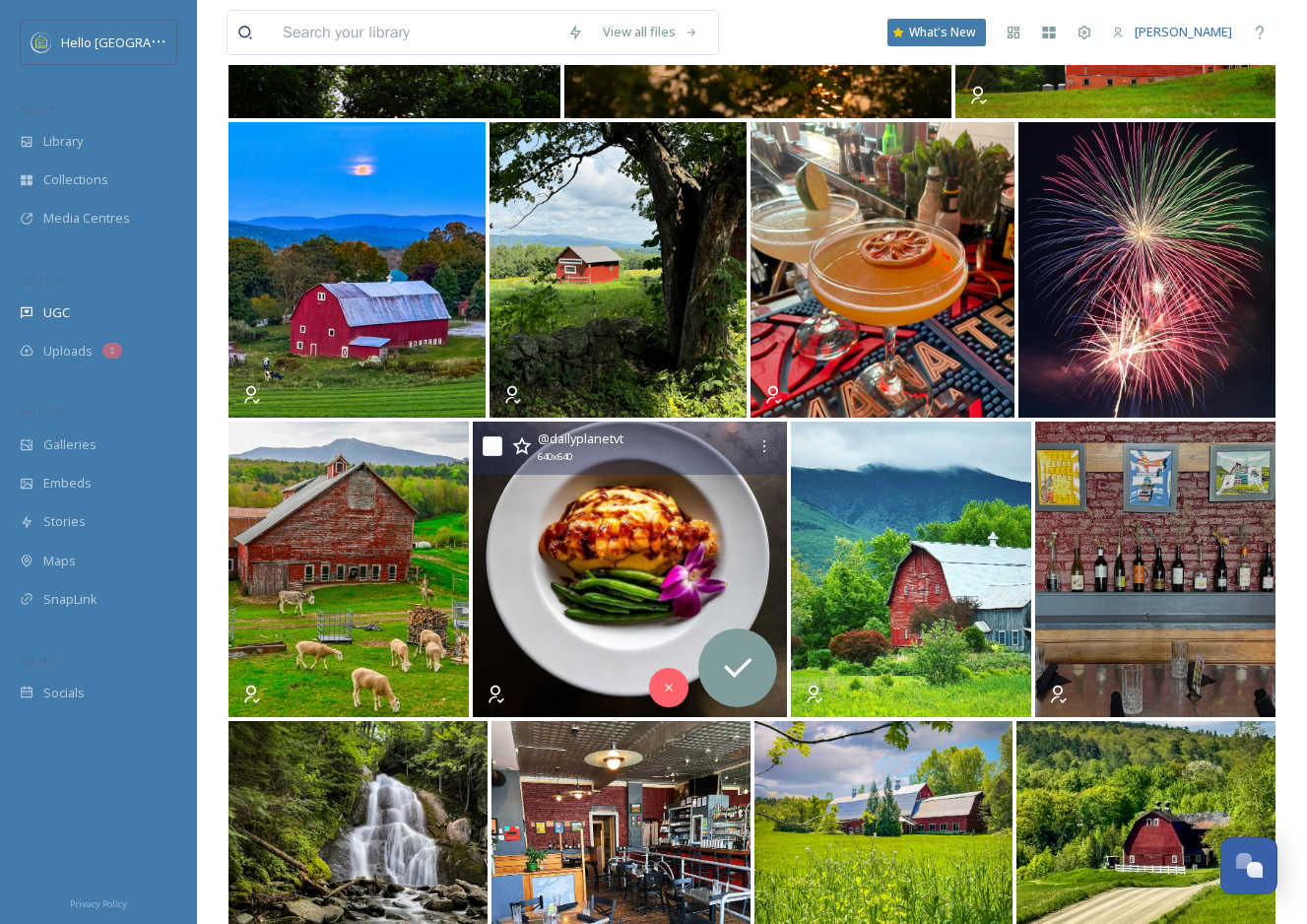 scroll, scrollTop: 1421, scrollLeft: 0, axis: vertical 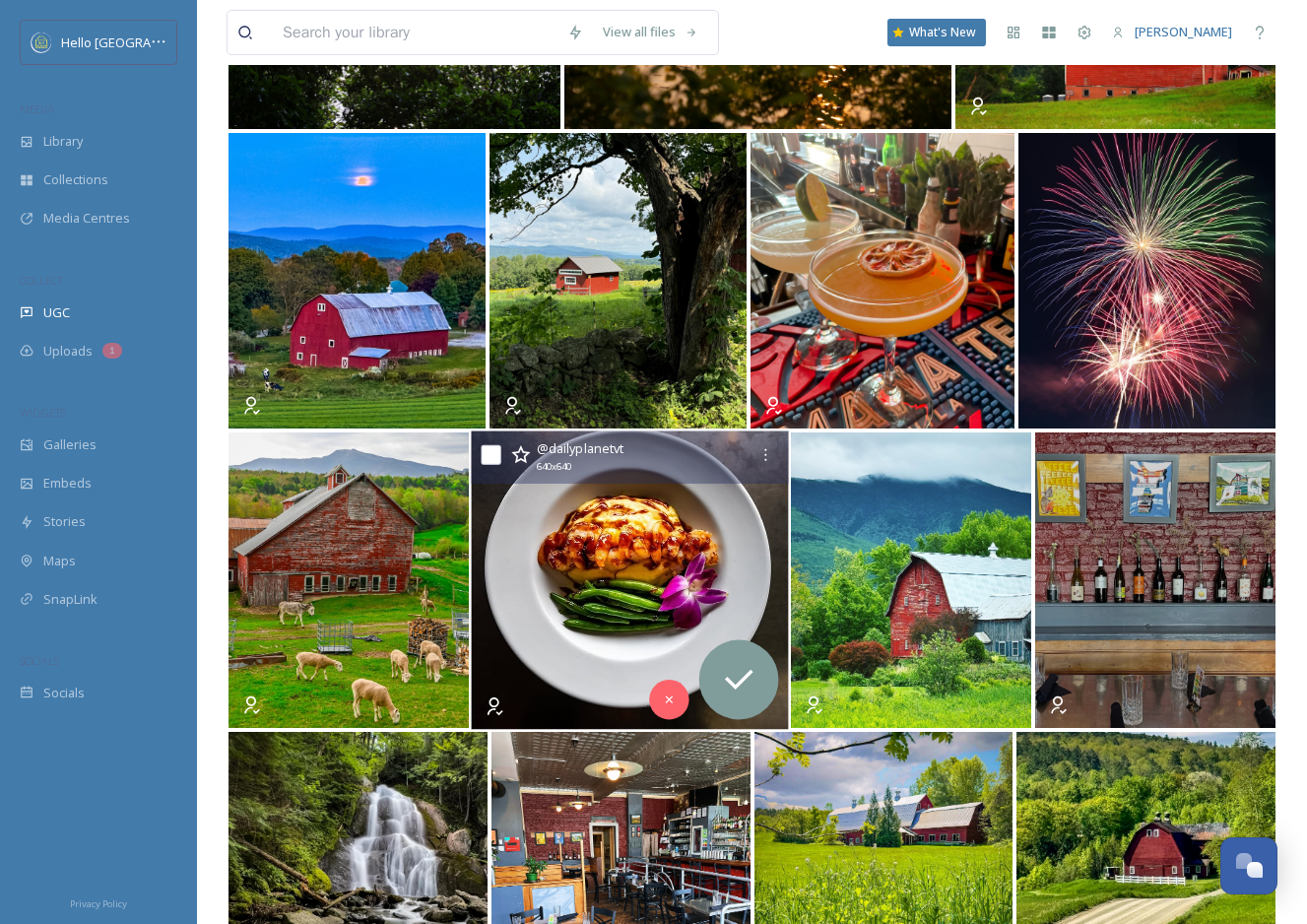 click at bounding box center (629, 580) 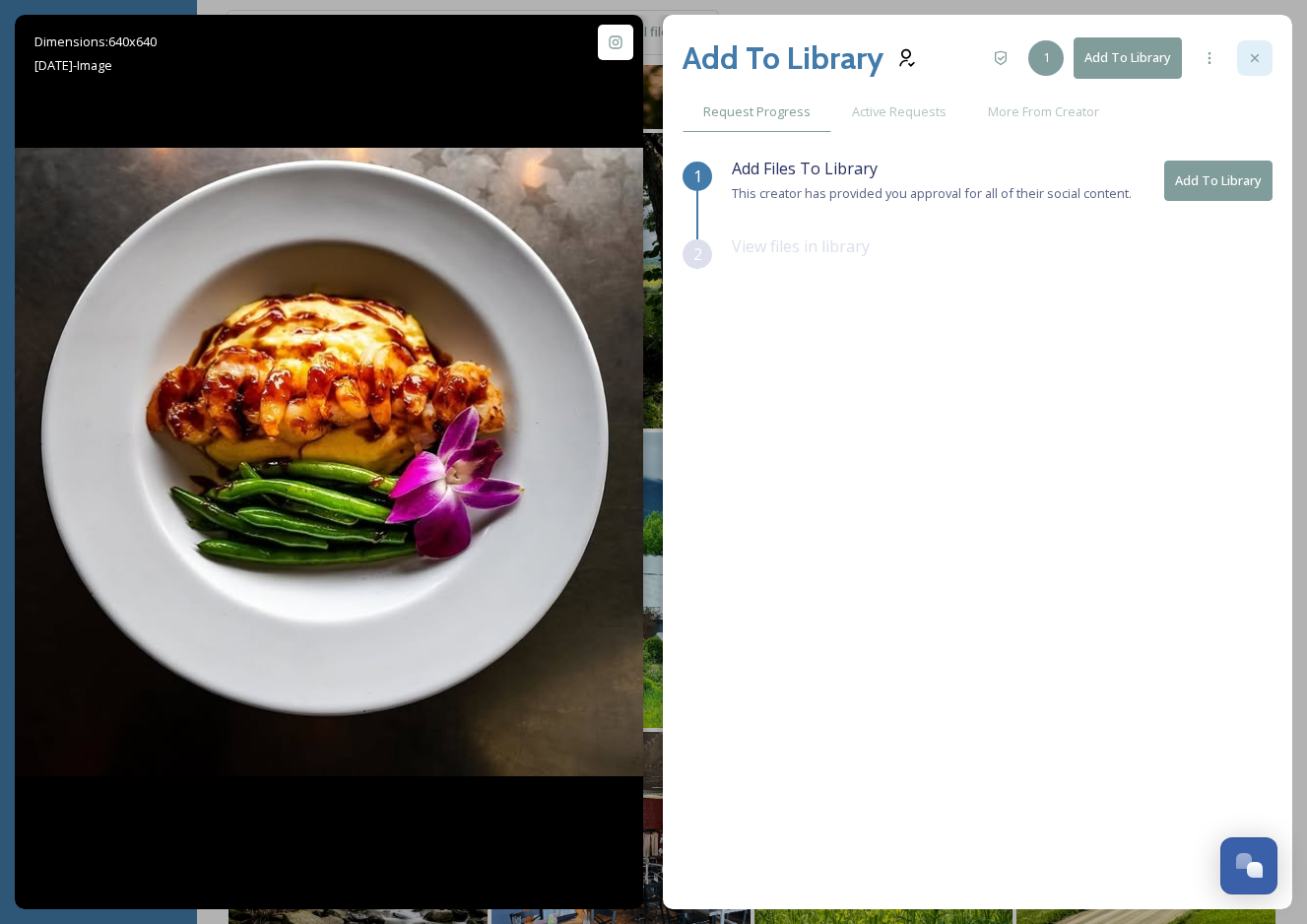 click at bounding box center (1255, 58) 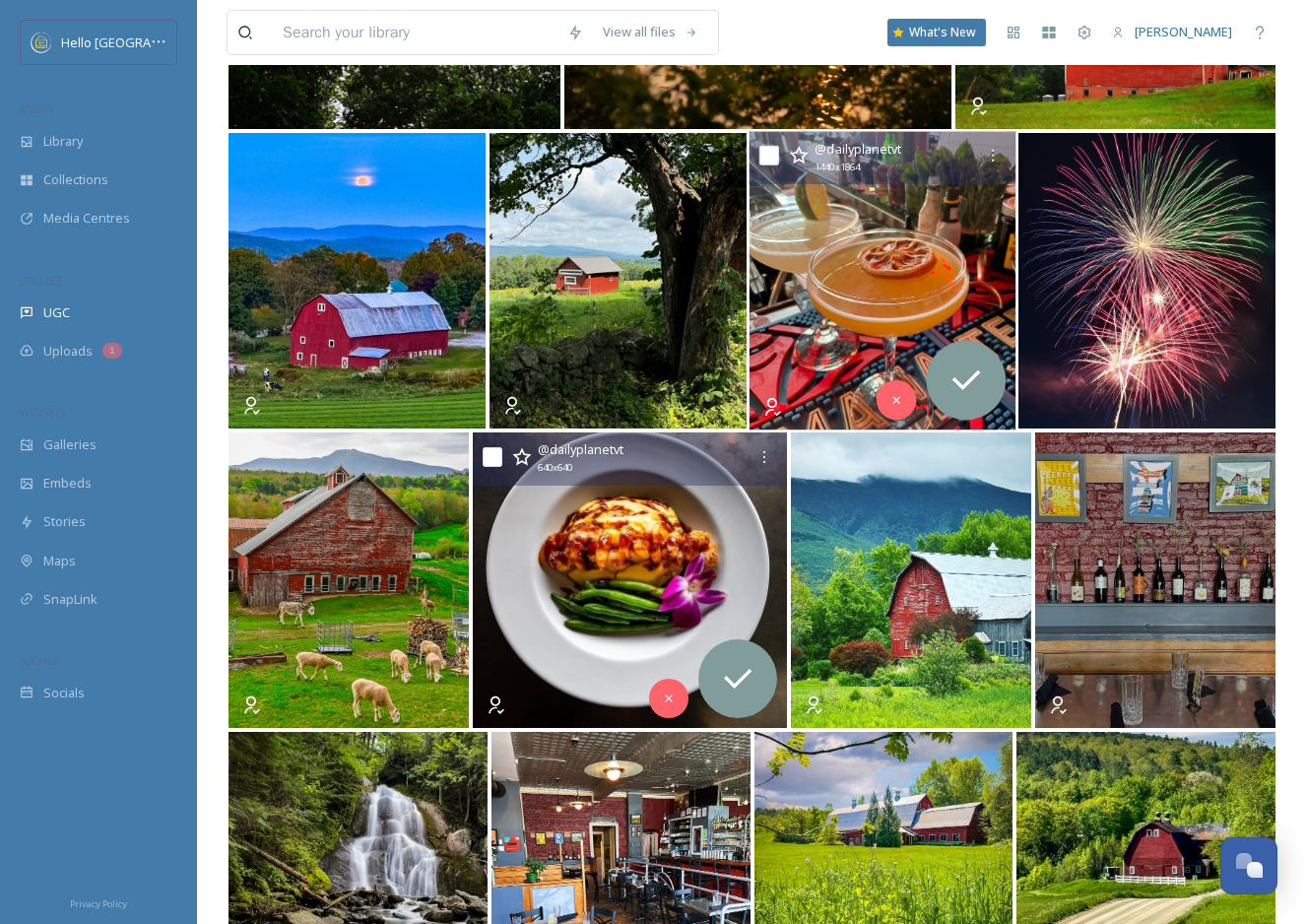 click at bounding box center [882, 281] 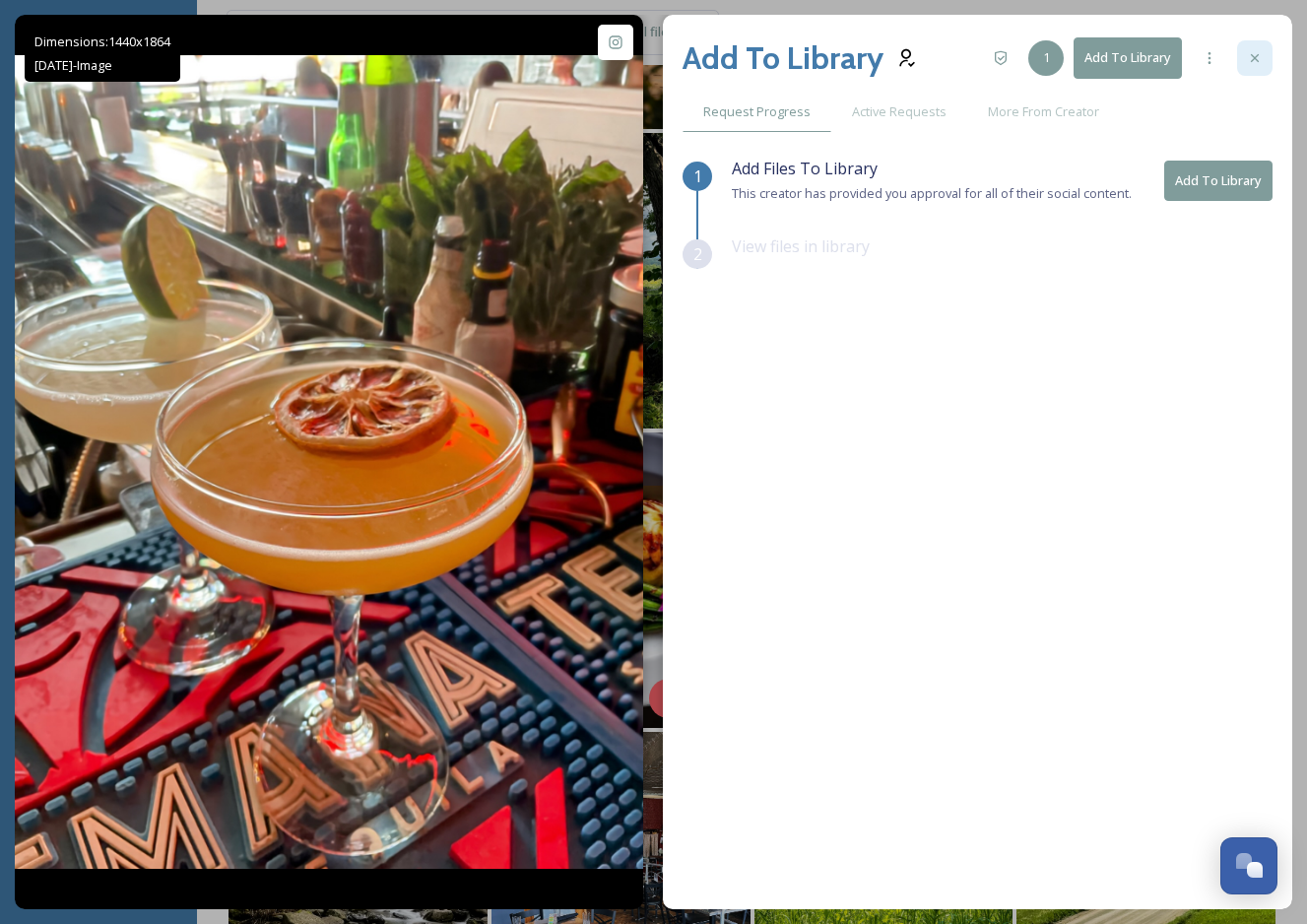 click at bounding box center (1255, 58) 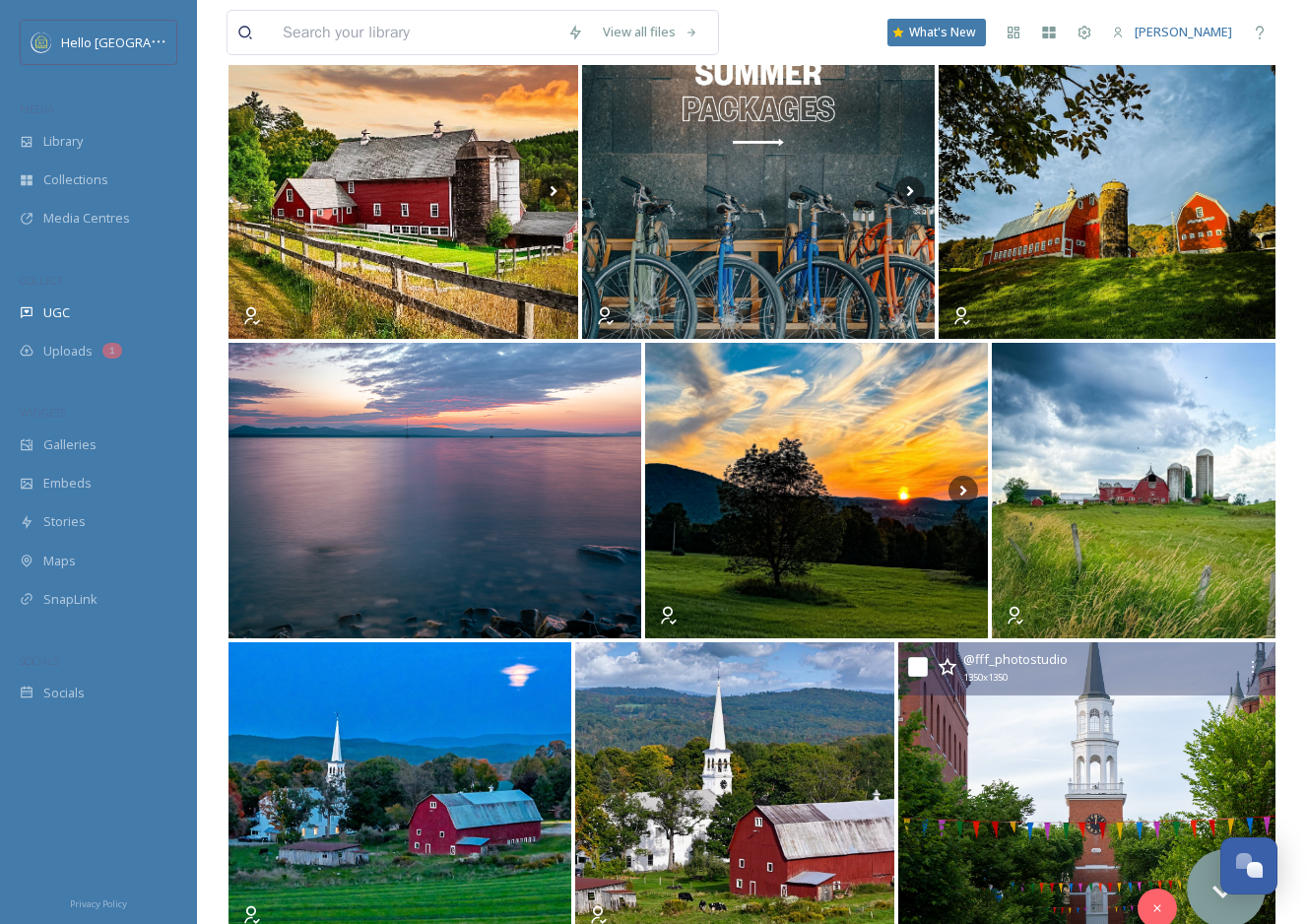scroll, scrollTop: 0, scrollLeft: 0, axis: both 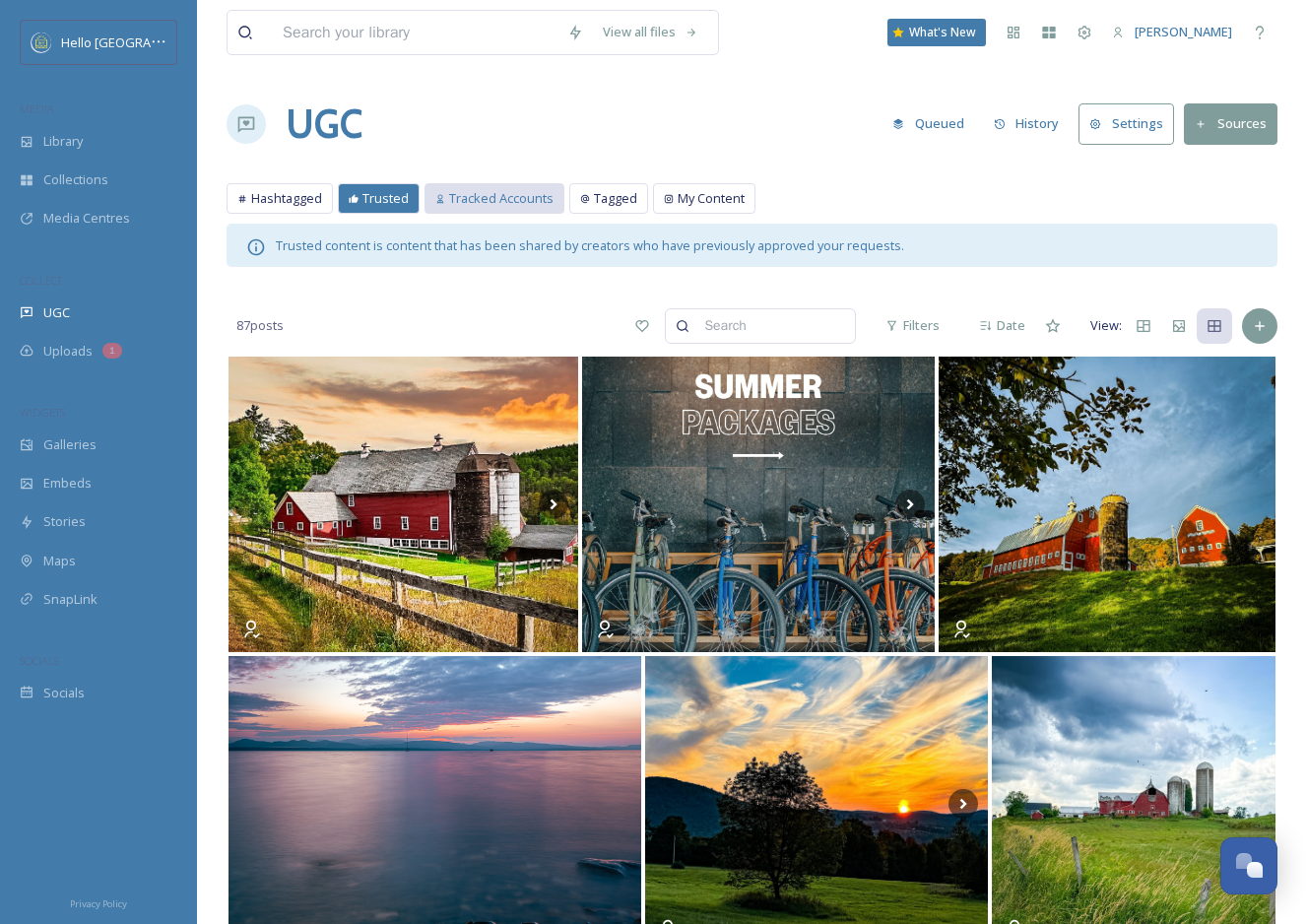 click on "Tracked Accounts" at bounding box center (494, 198) 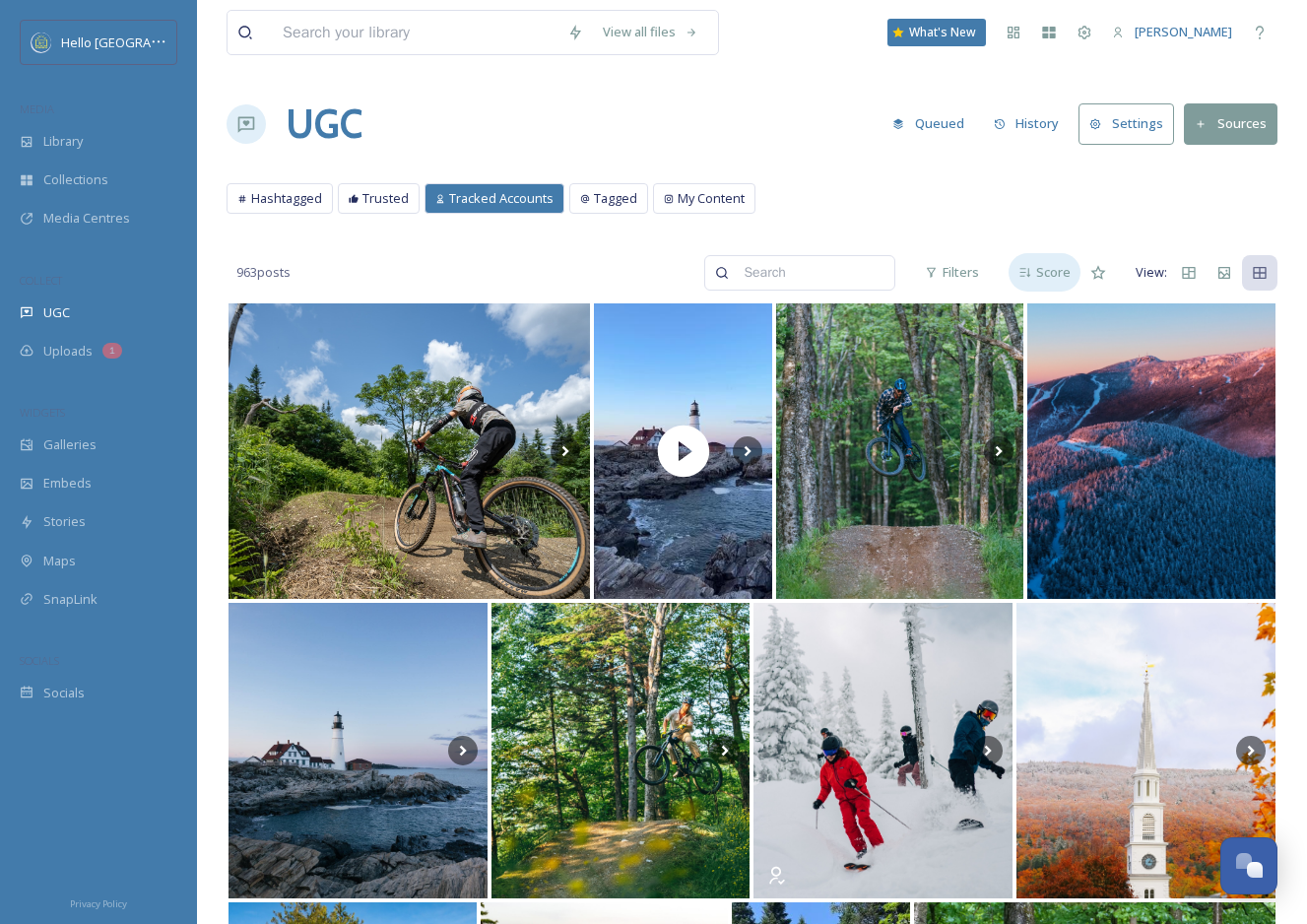 click on "Score" at bounding box center (1053, 272) 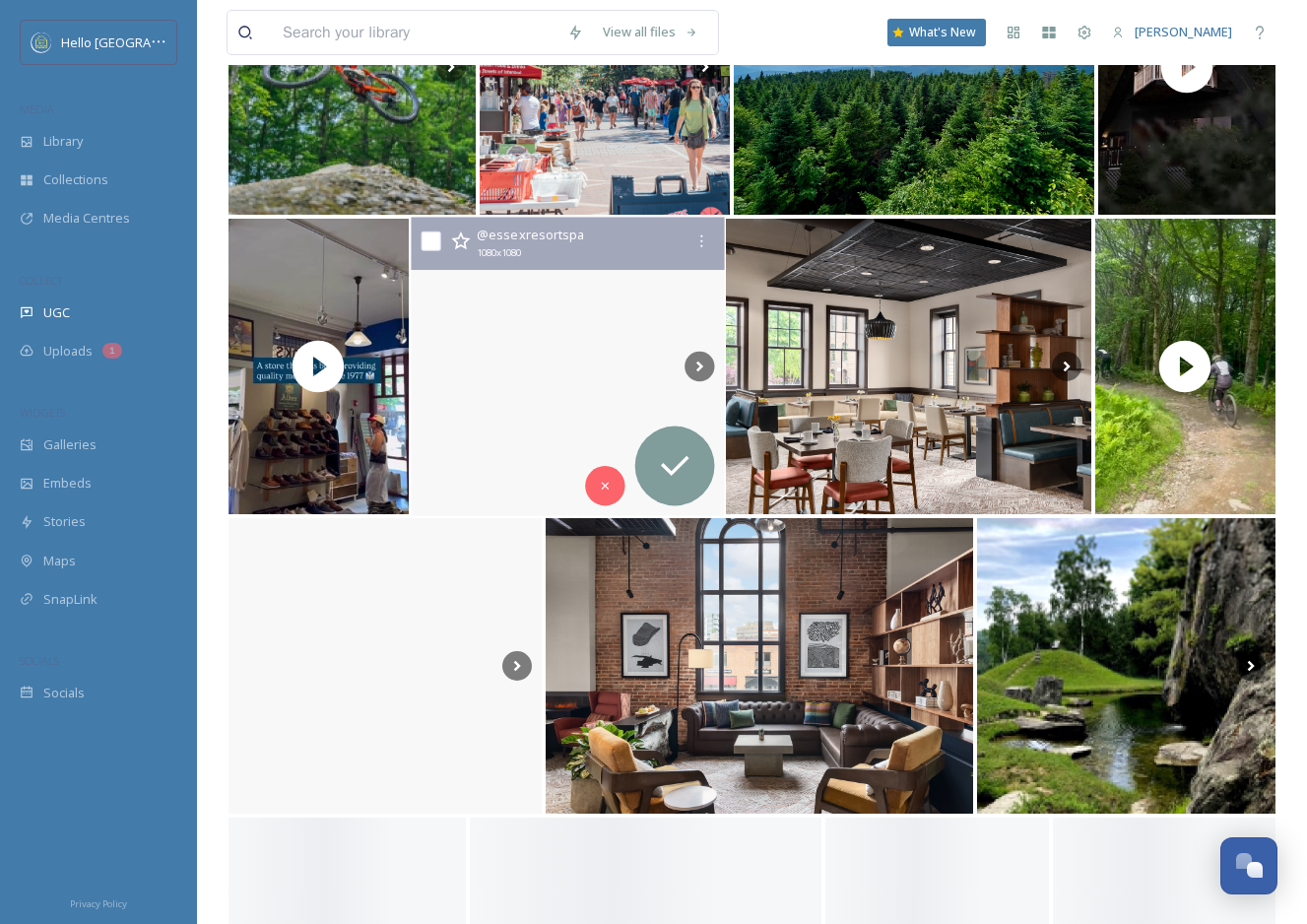 scroll, scrollTop: 688, scrollLeft: 0, axis: vertical 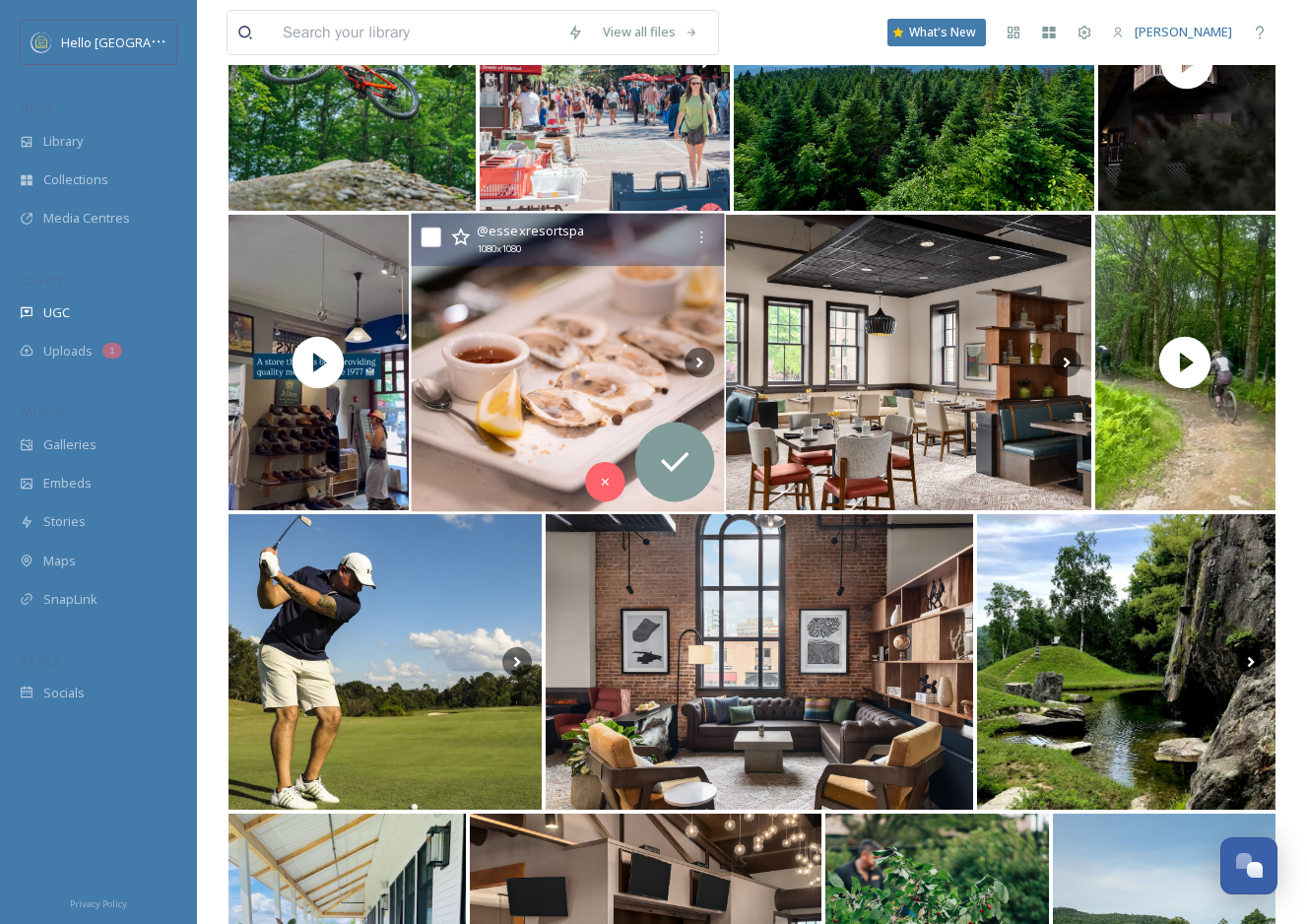 click at bounding box center [567, 363] 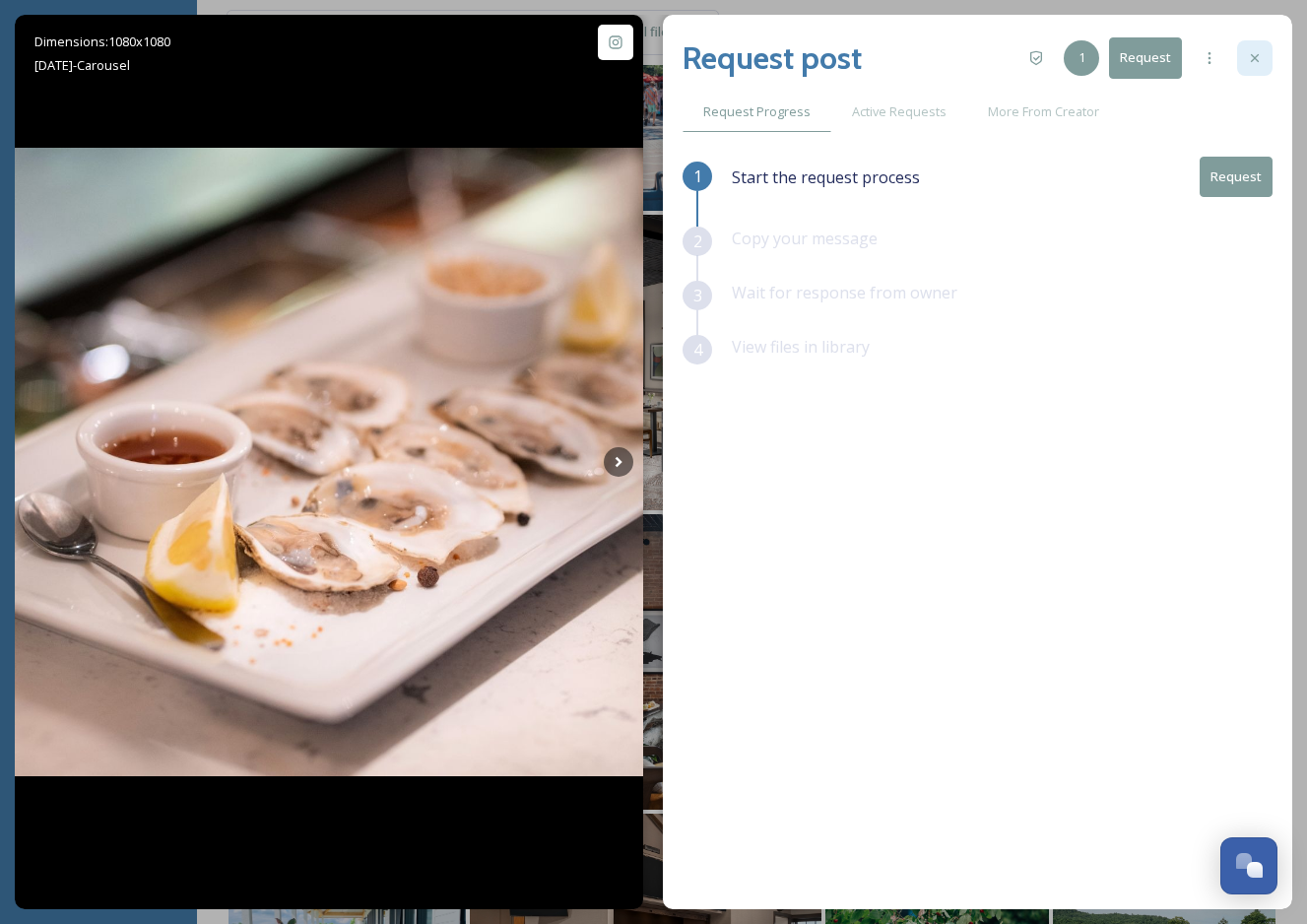 click at bounding box center [1255, 58] 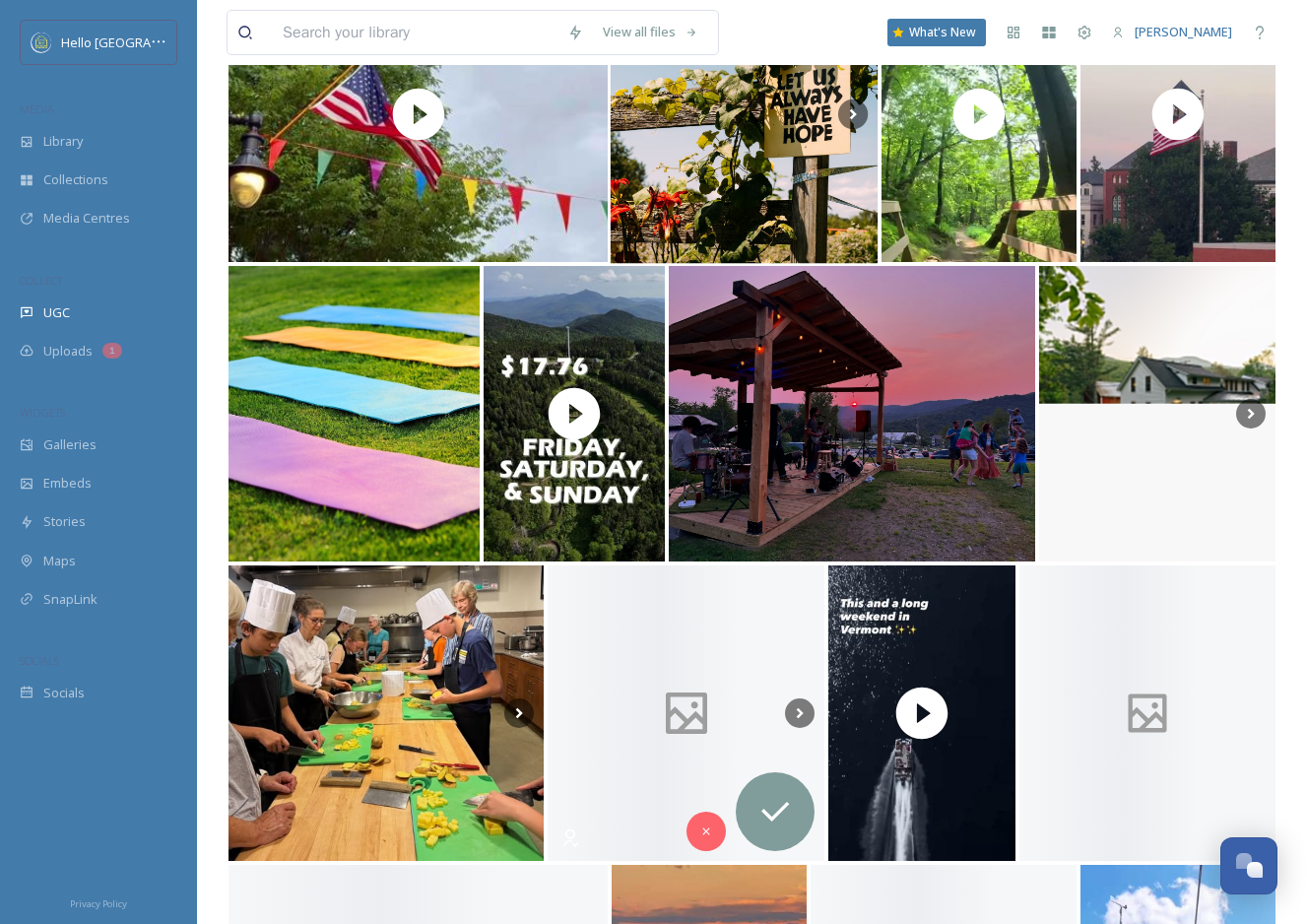 scroll, scrollTop: 3343, scrollLeft: 0, axis: vertical 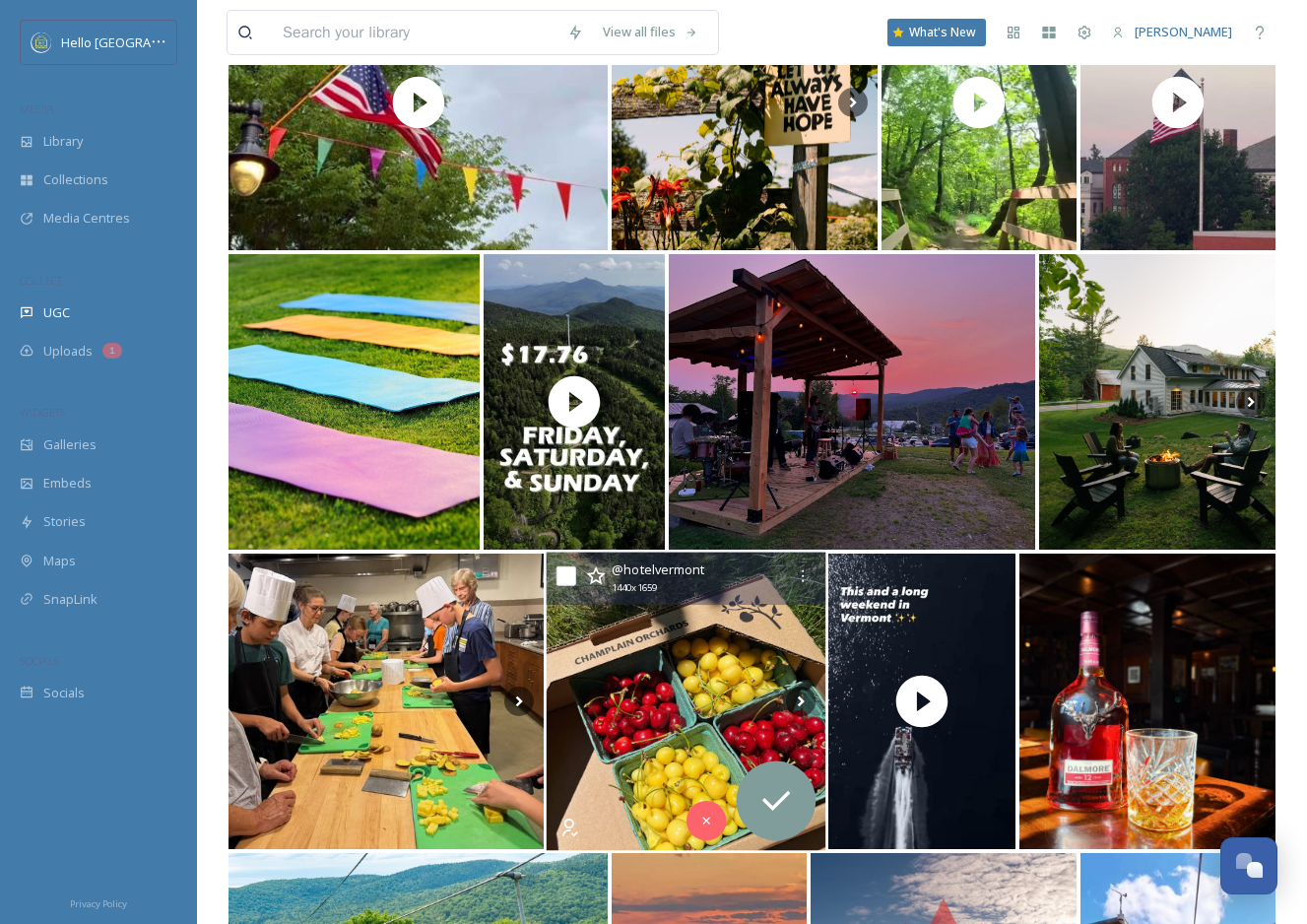 click at bounding box center (686, 701) 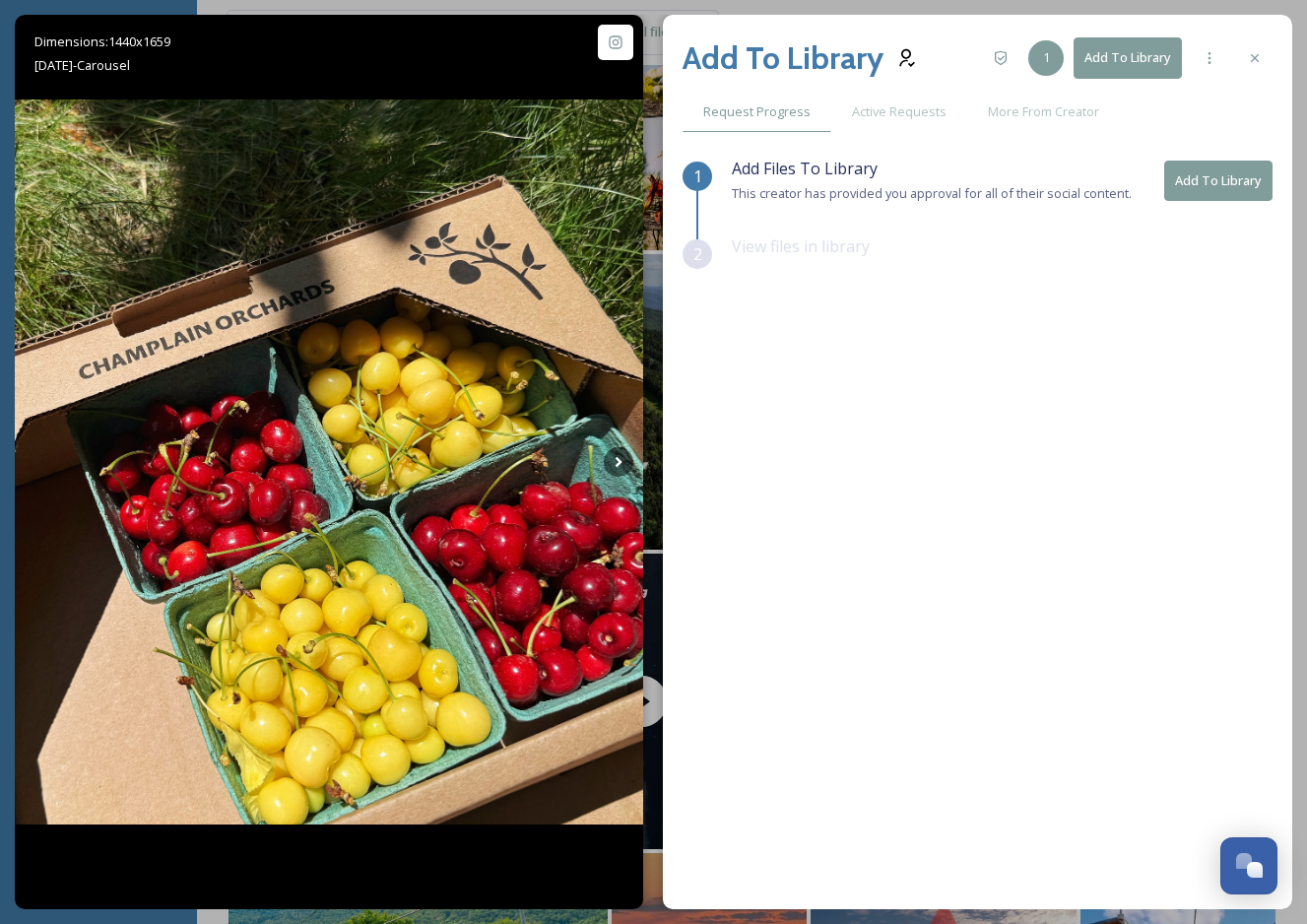 click on "Add To Library" at bounding box center [1218, 180] 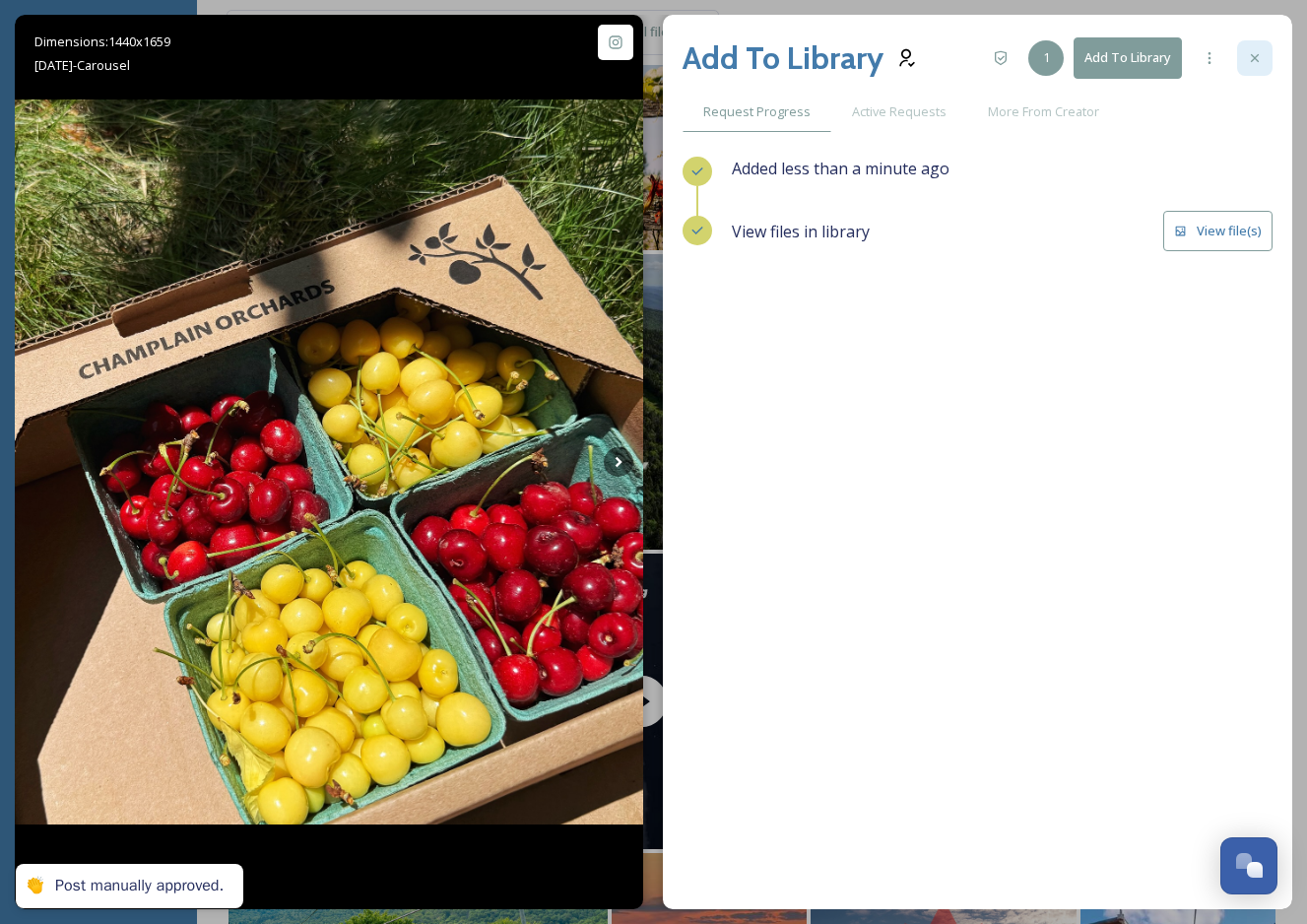 click 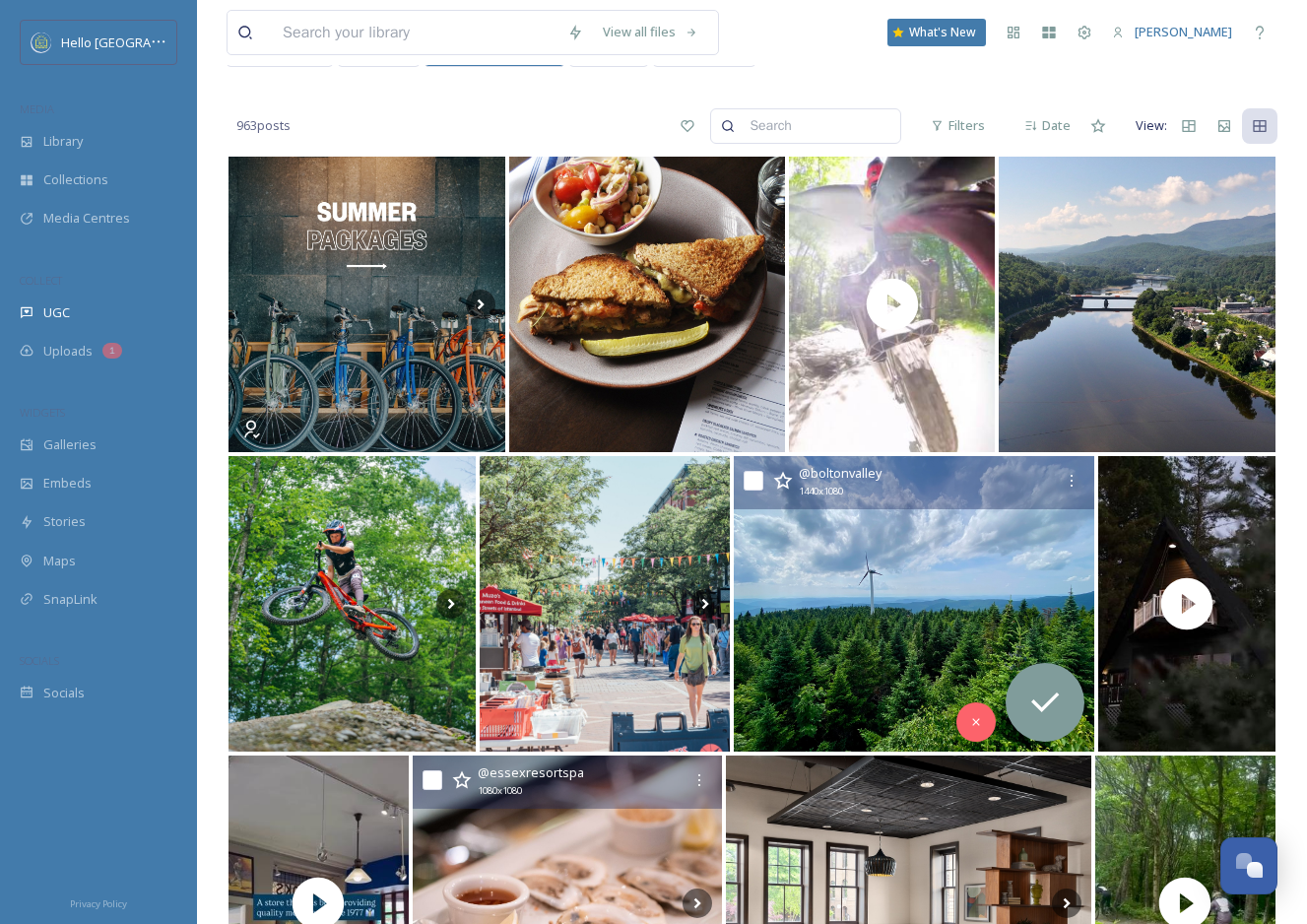 scroll, scrollTop: 0, scrollLeft: 0, axis: both 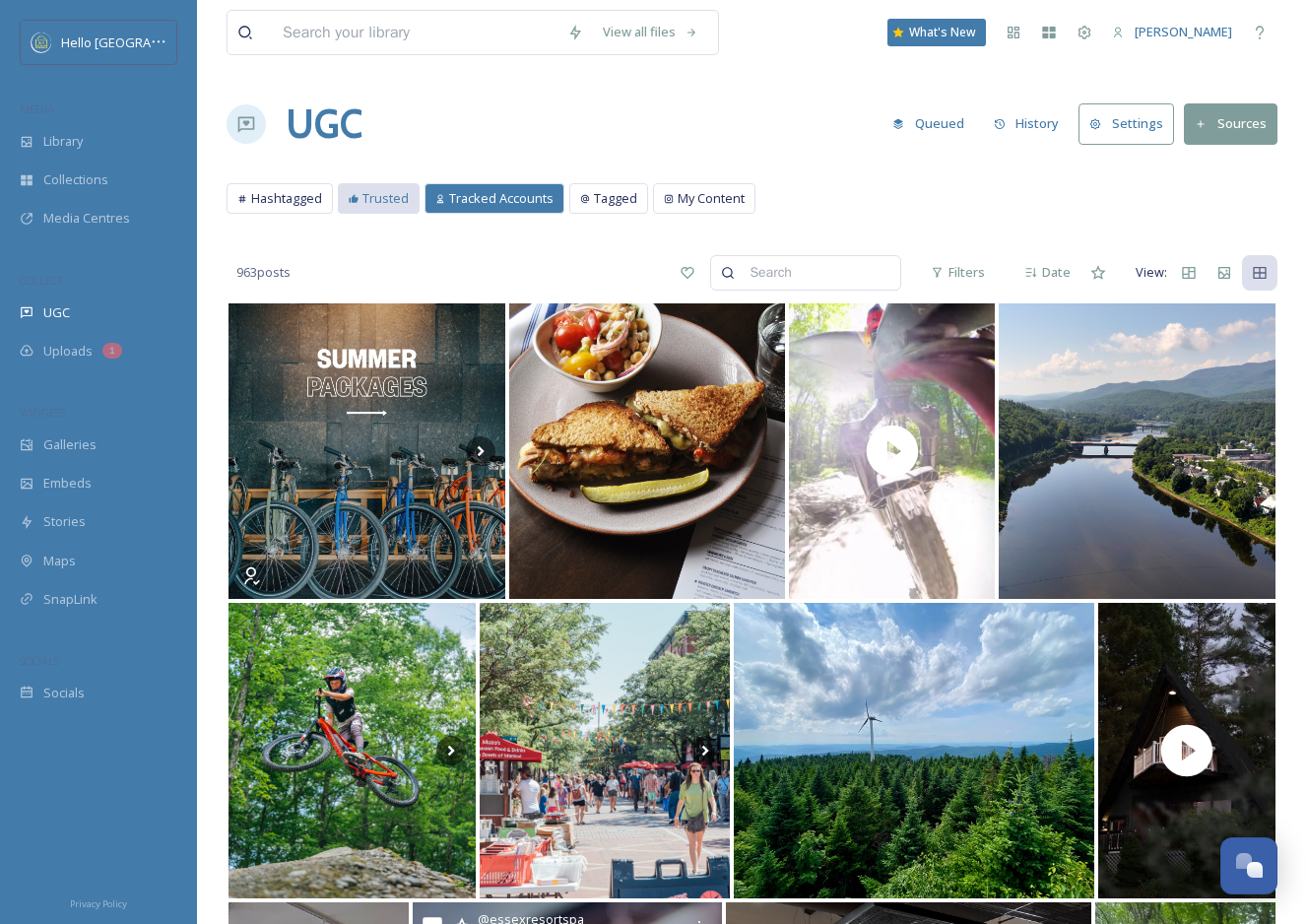 click on "Trusted" at bounding box center [385, 198] 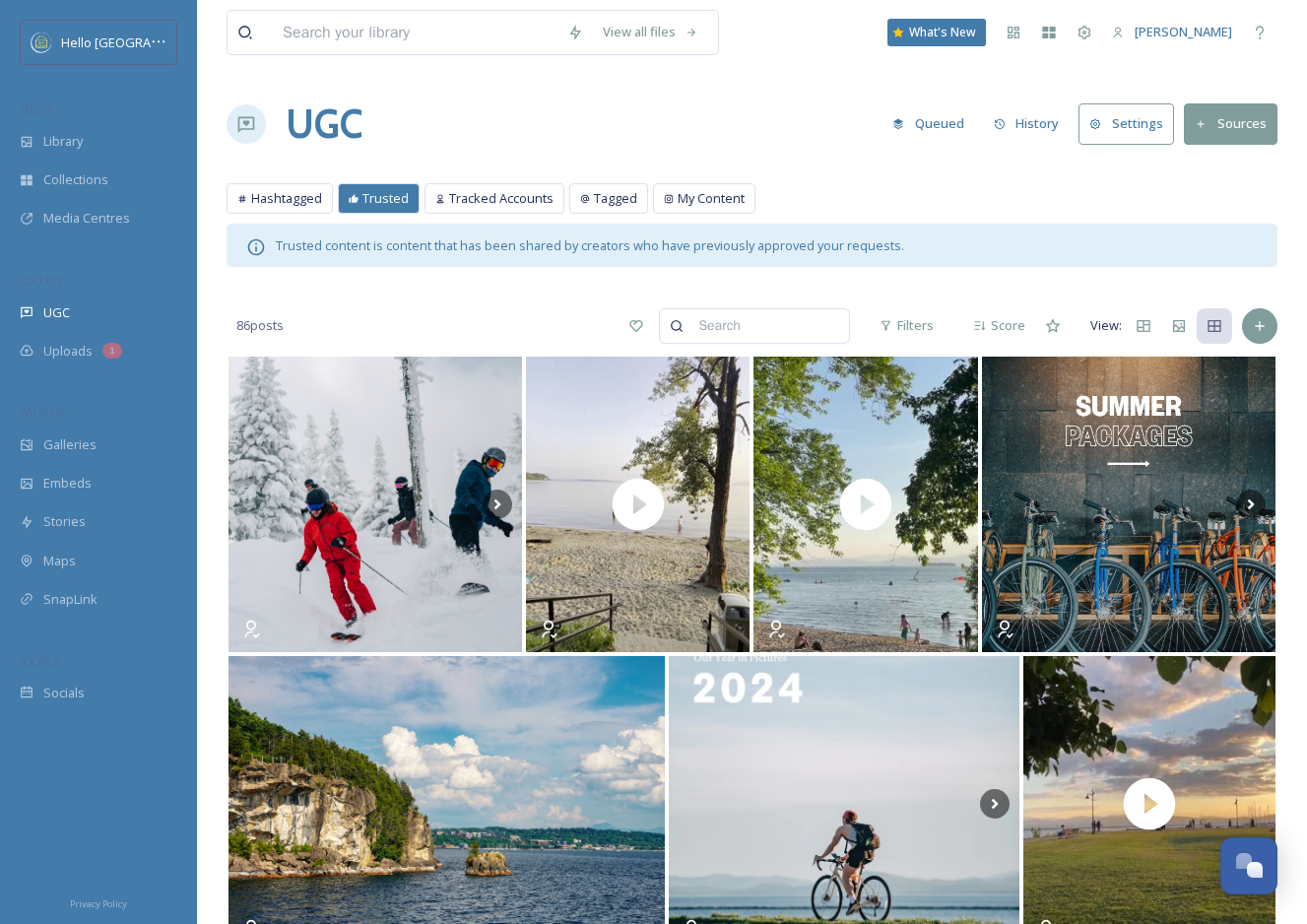click on "Settings" at bounding box center [1126, 123] 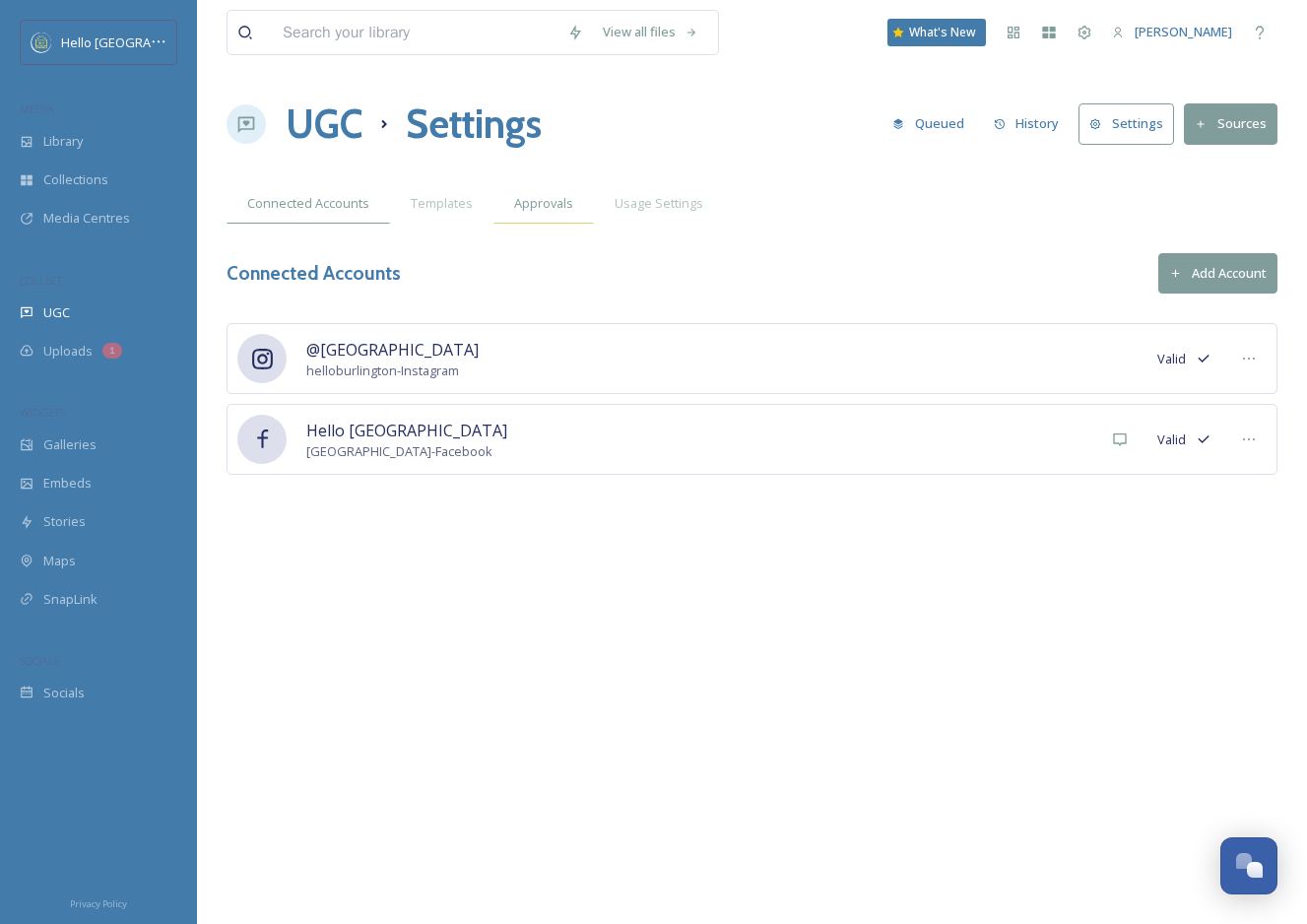 click on "Approvals" at bounding box center [544, 203] 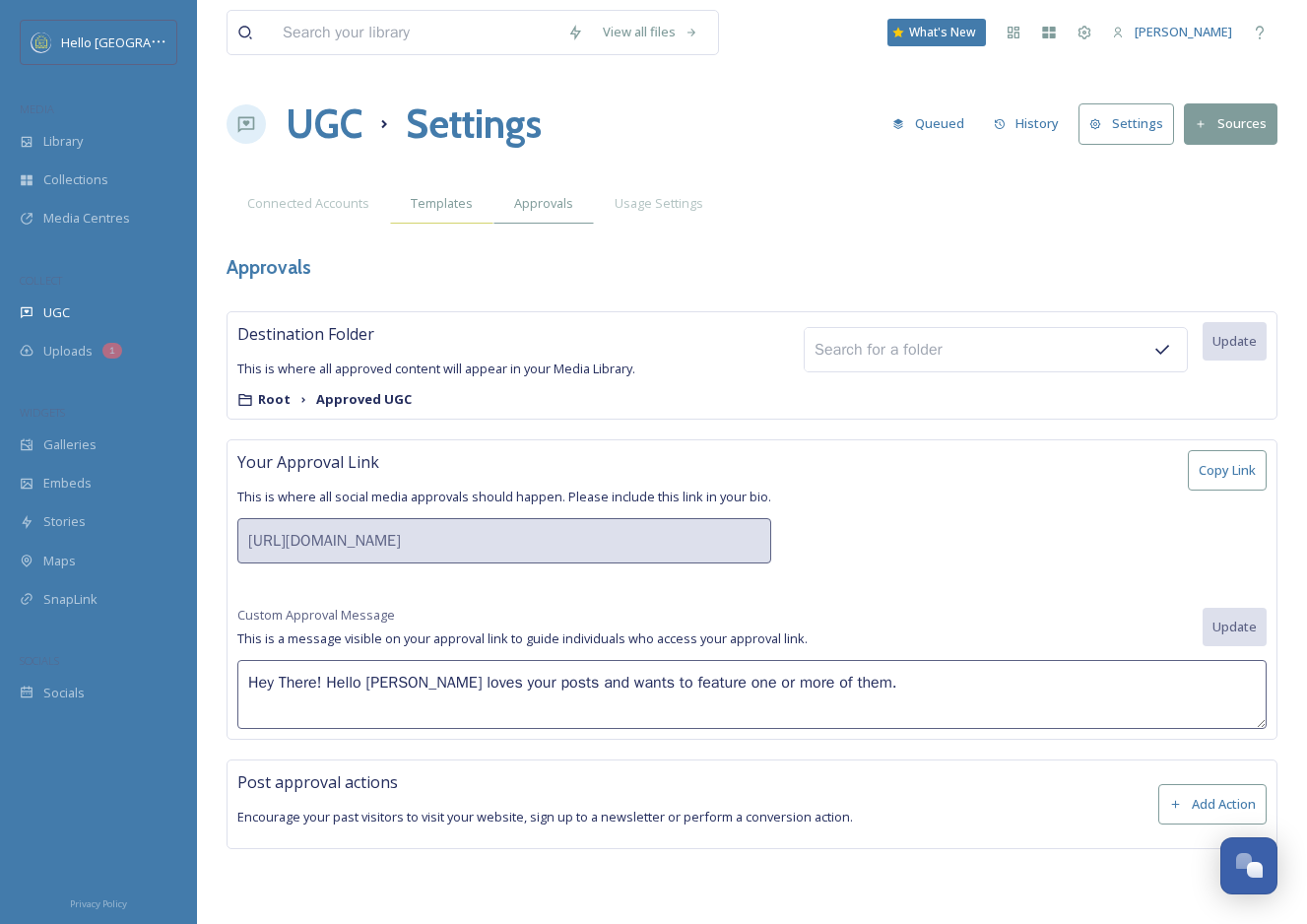 click on "Templates" at bounding box center (441, 203) 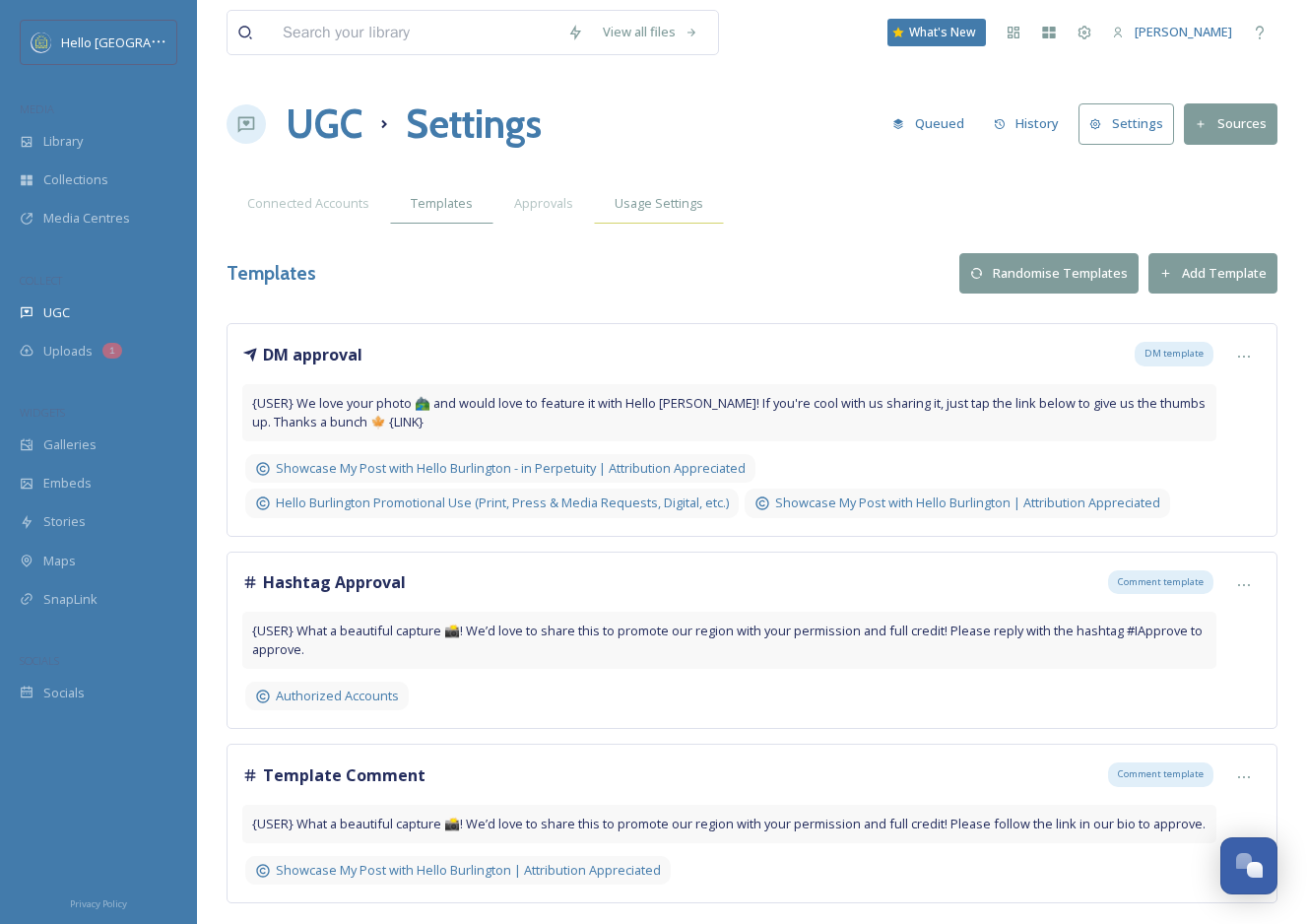 click on "Usage Settings" at bounding box center (659, 203) 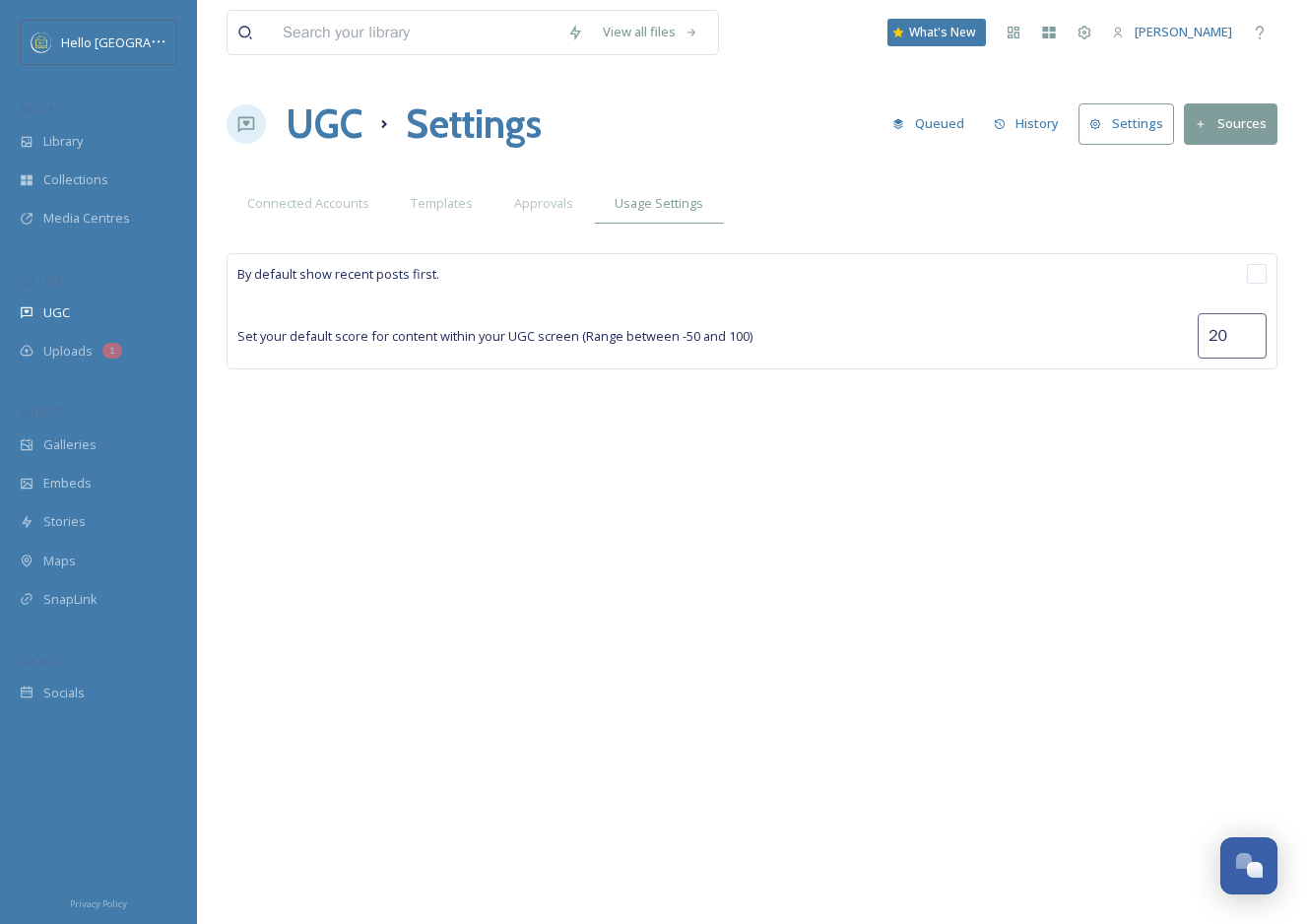 click on "Sources" at bounding box center [1230, 123] 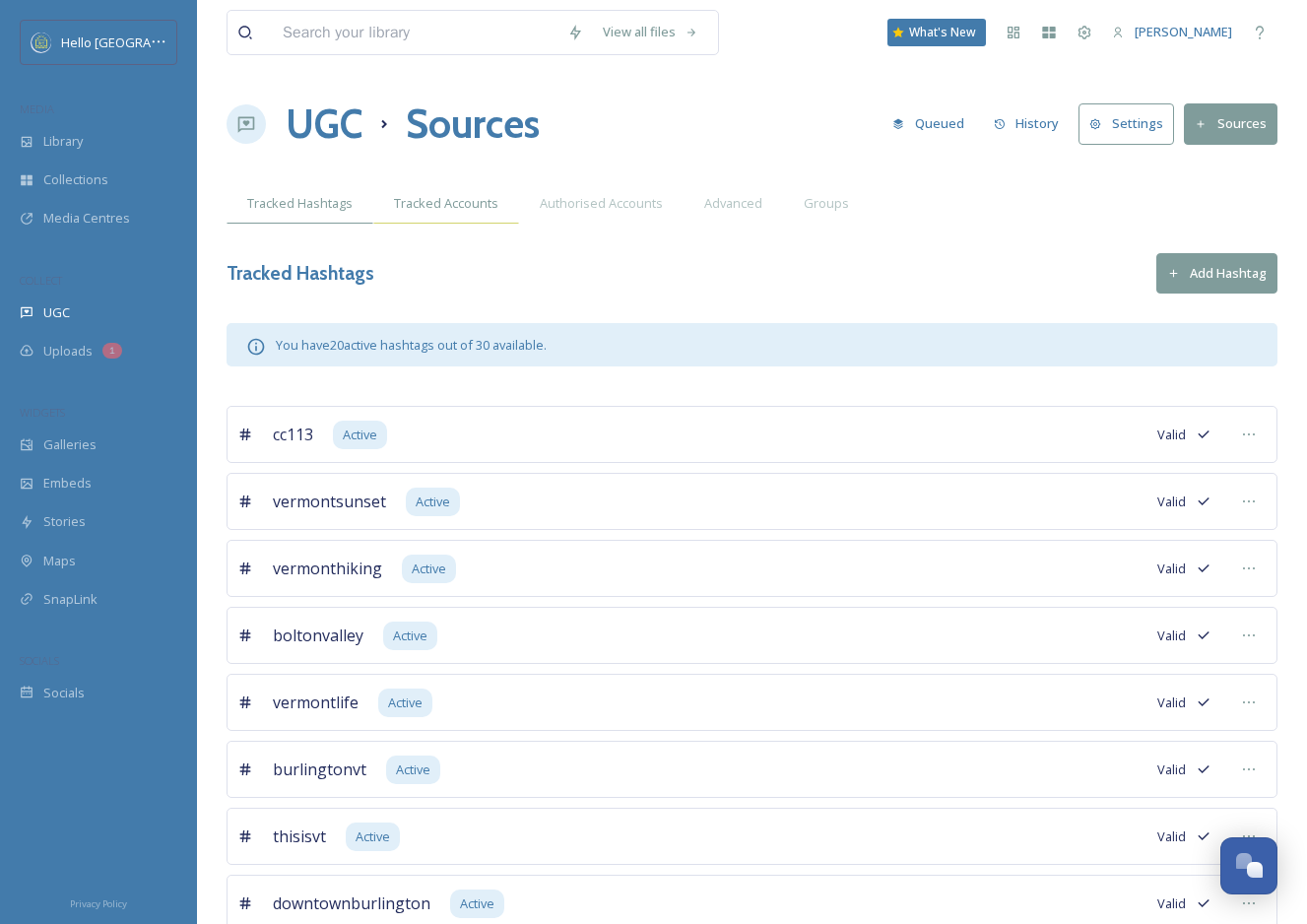 click on "Tracked Accounts" at bounding box center [446, 203] 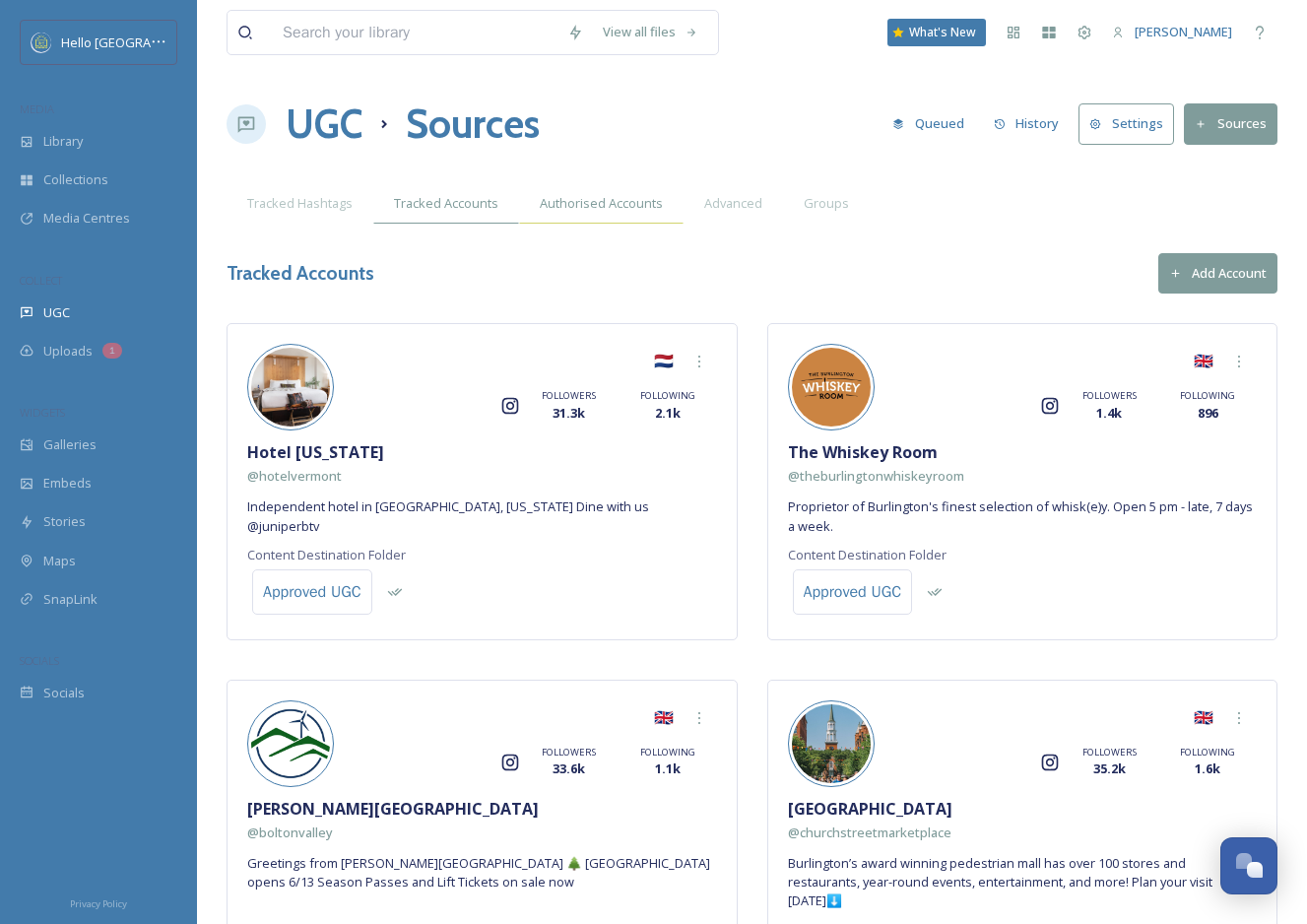 click on "Authorised Accounts" at bounding box center (601, 203) 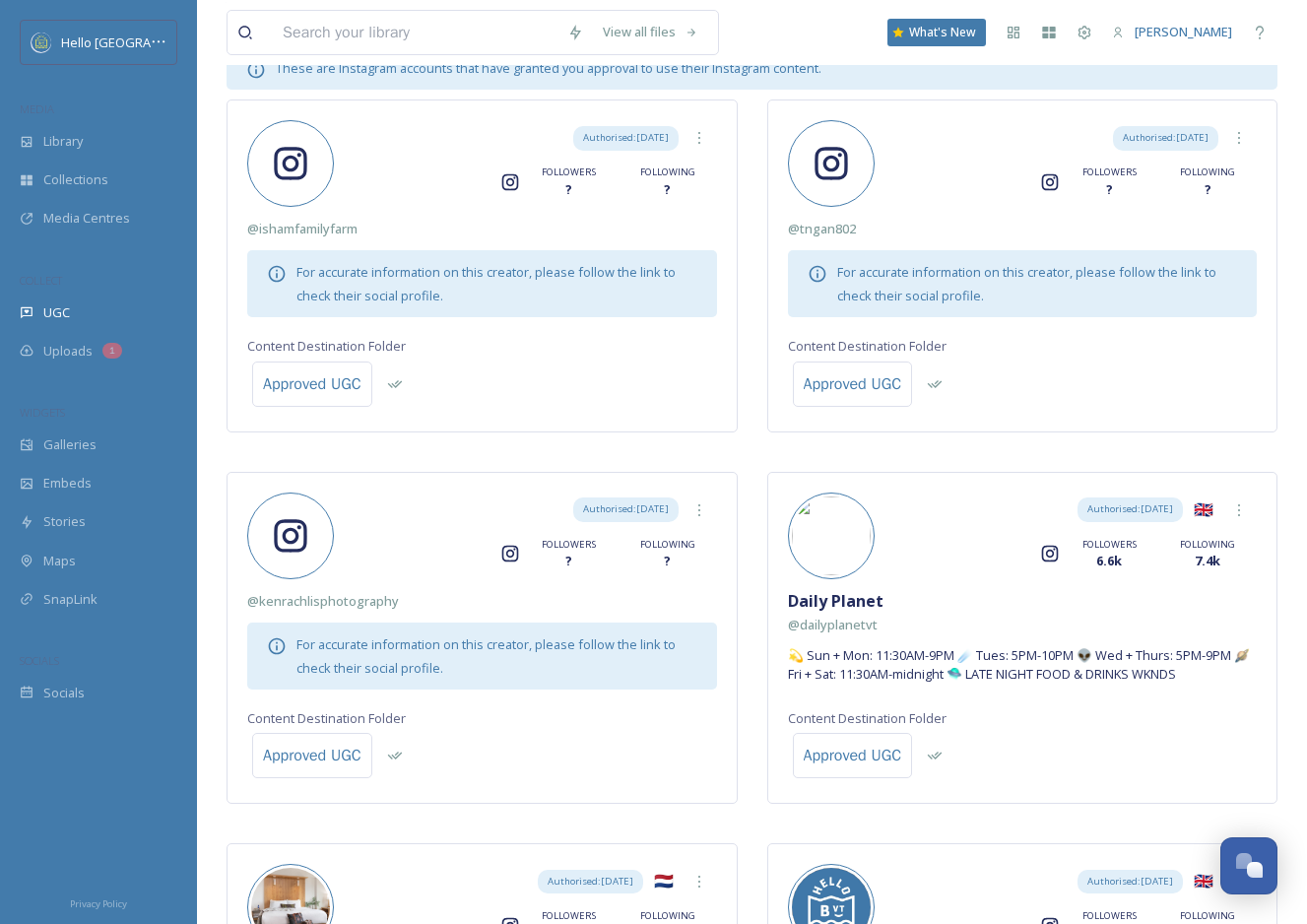 scroll, scrollTop: 0, scrollLeft: 0, axis: both 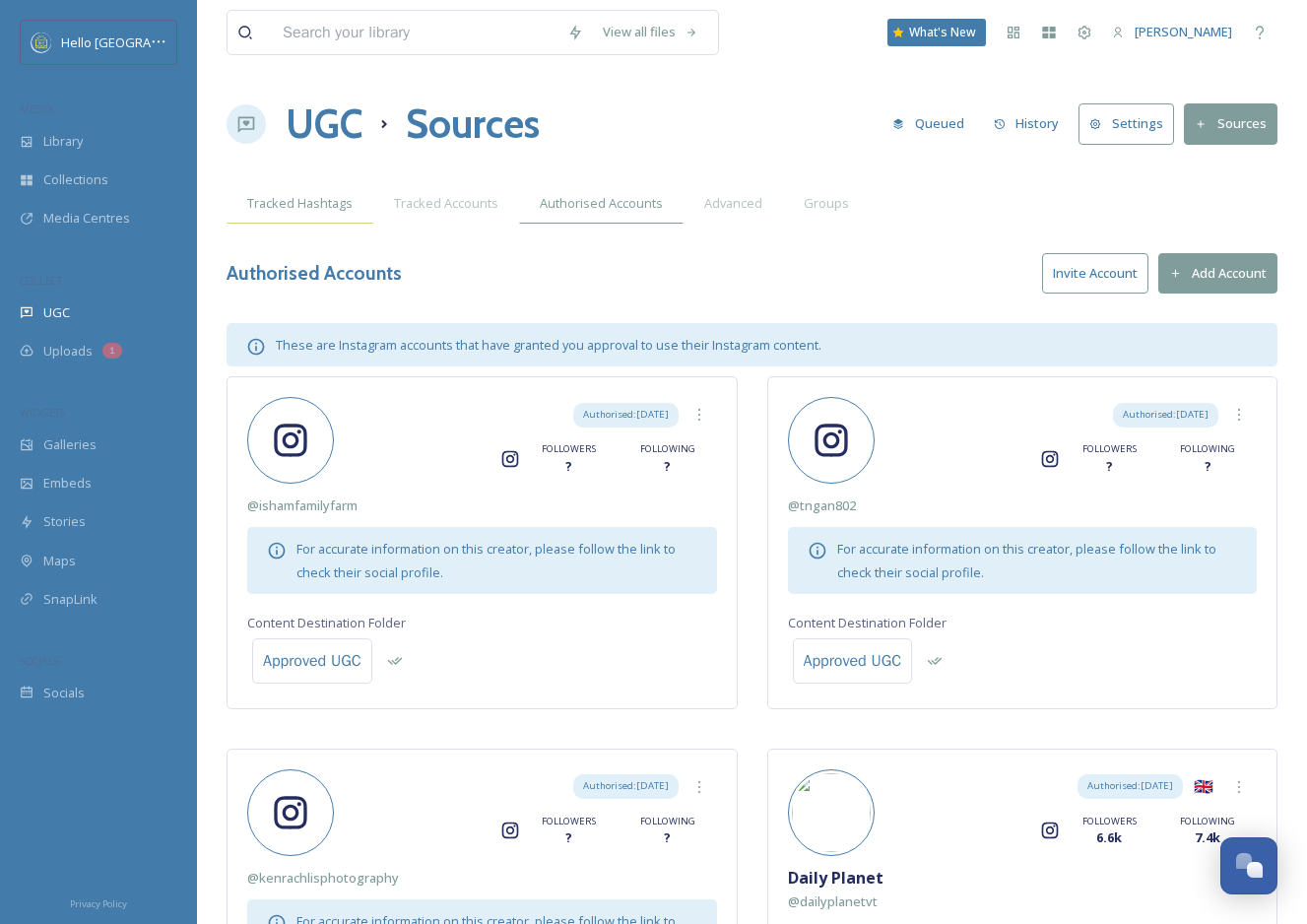 click on "Tracked Hashtags" at bounding box center (299, 203) 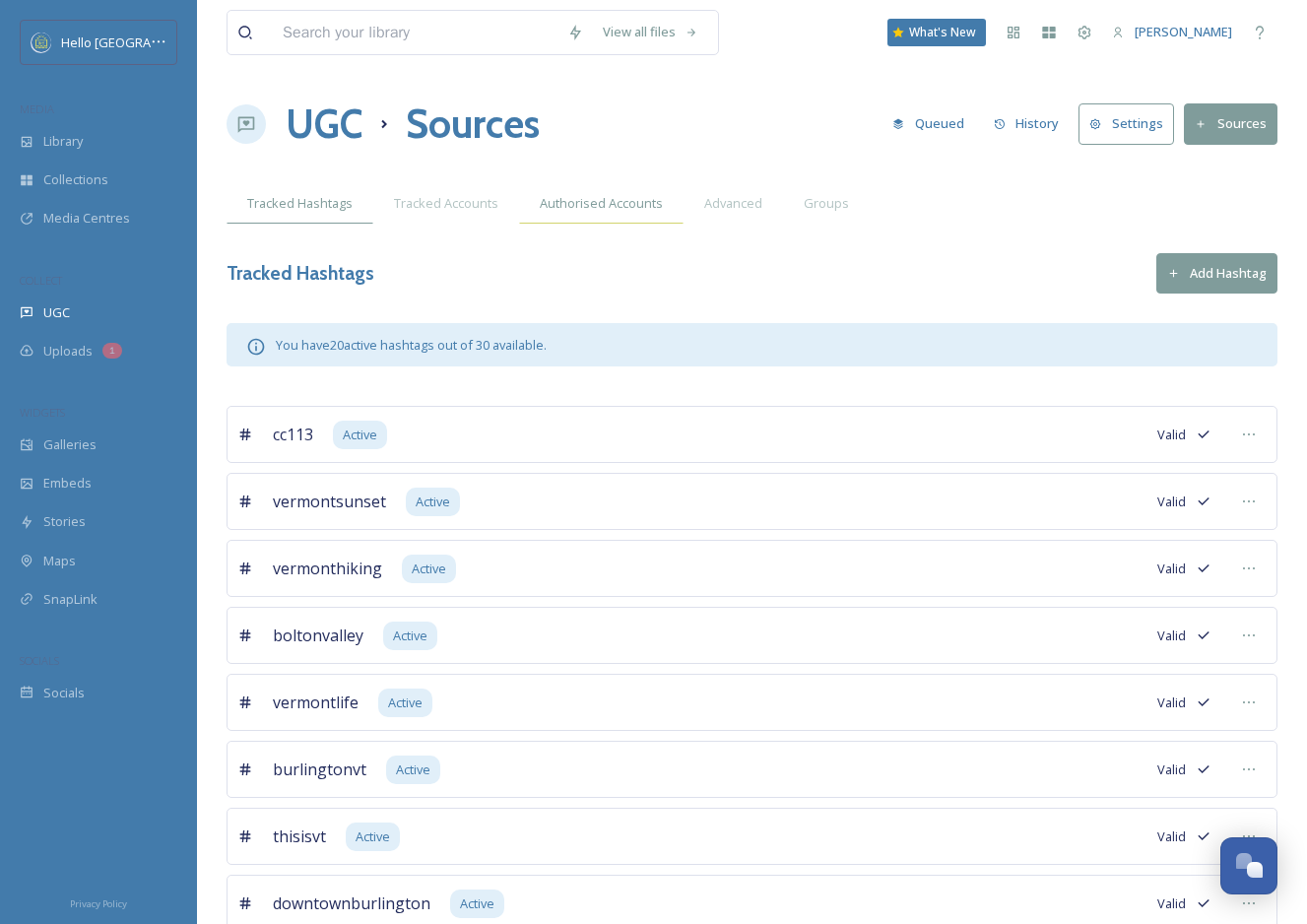 click on "Authorised Accounts" at bounding box center [601, 203] 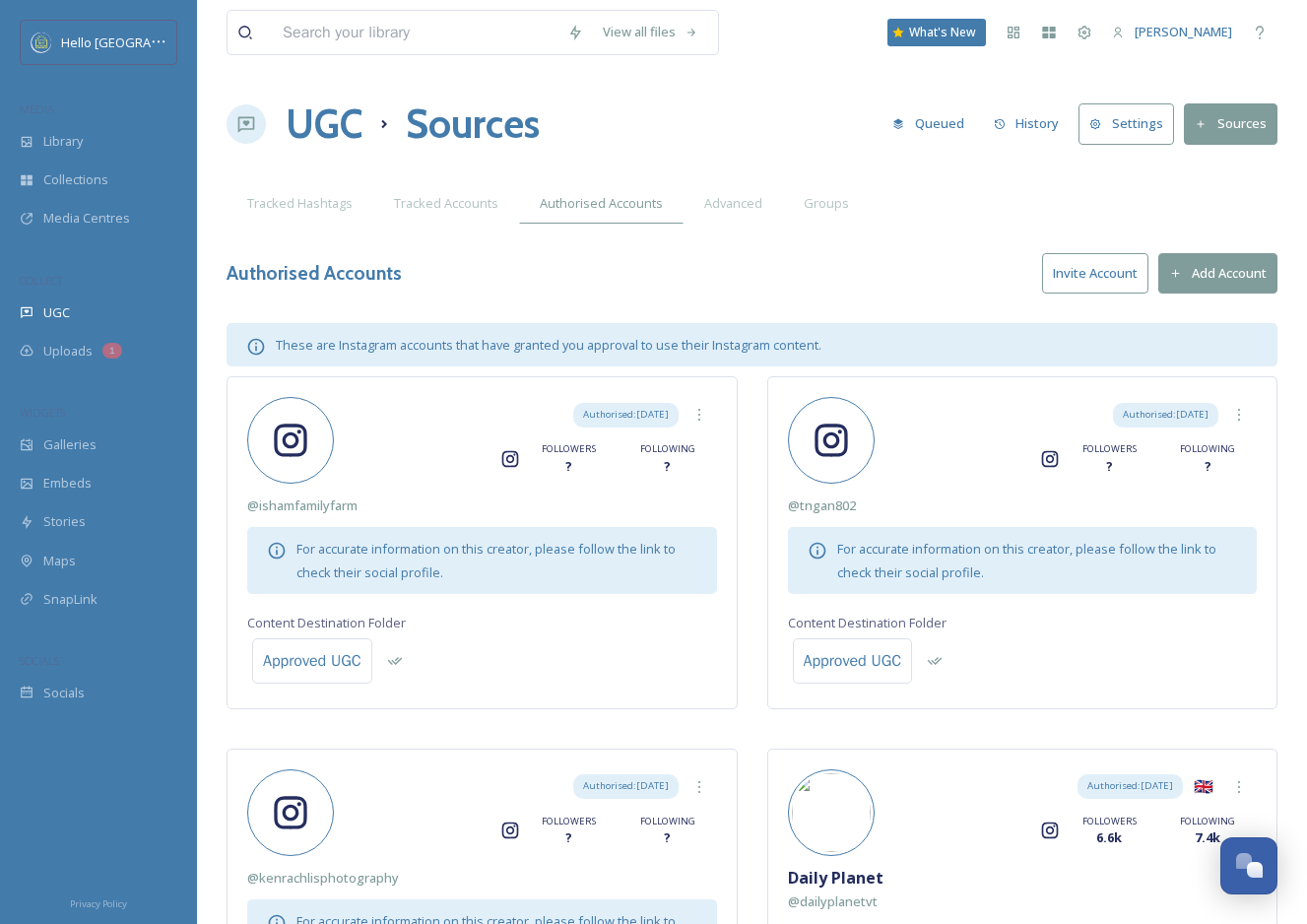 click on "Add Account" at bounding box center [1217, 273] 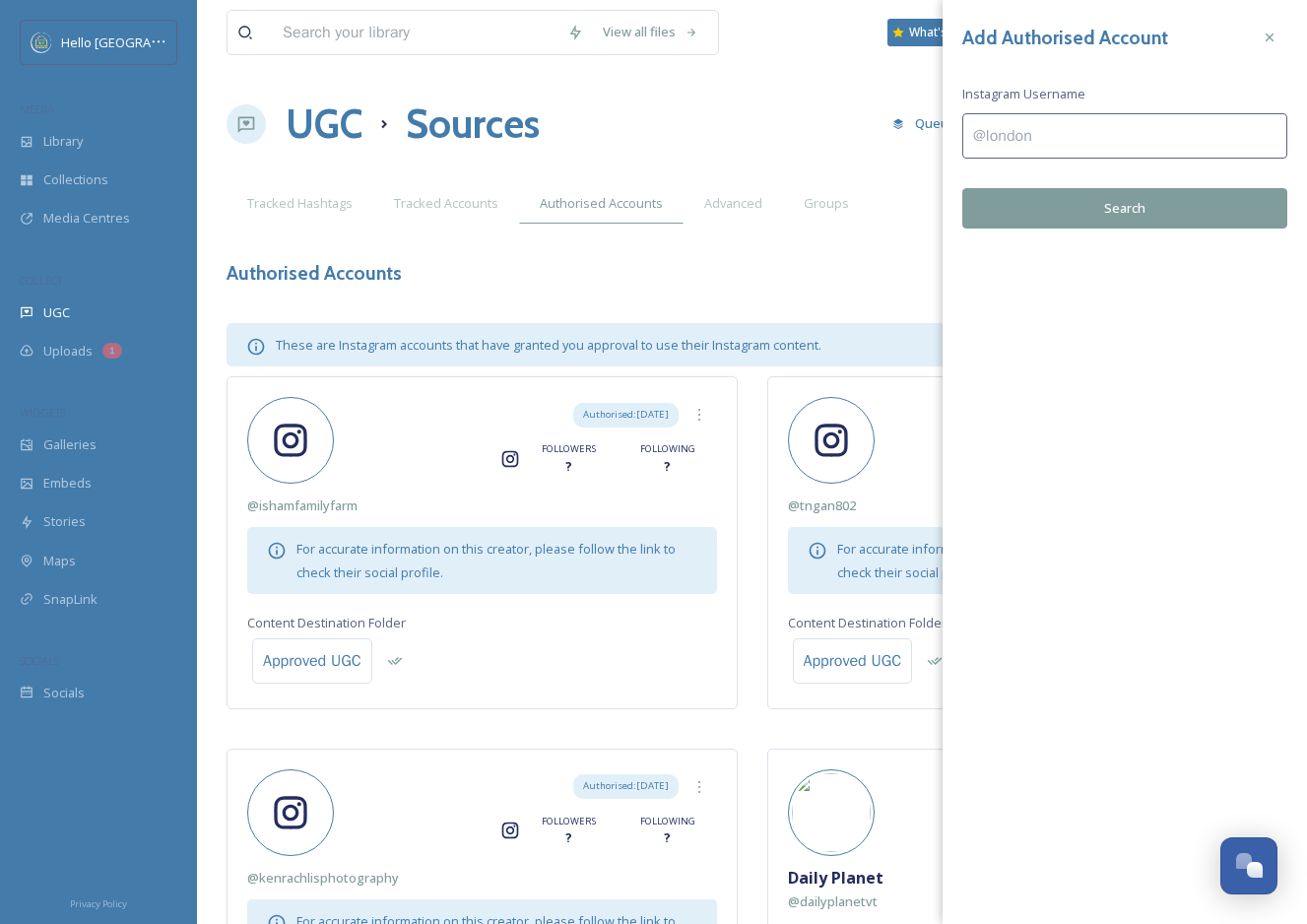 click at bounding box center [1125, 136] 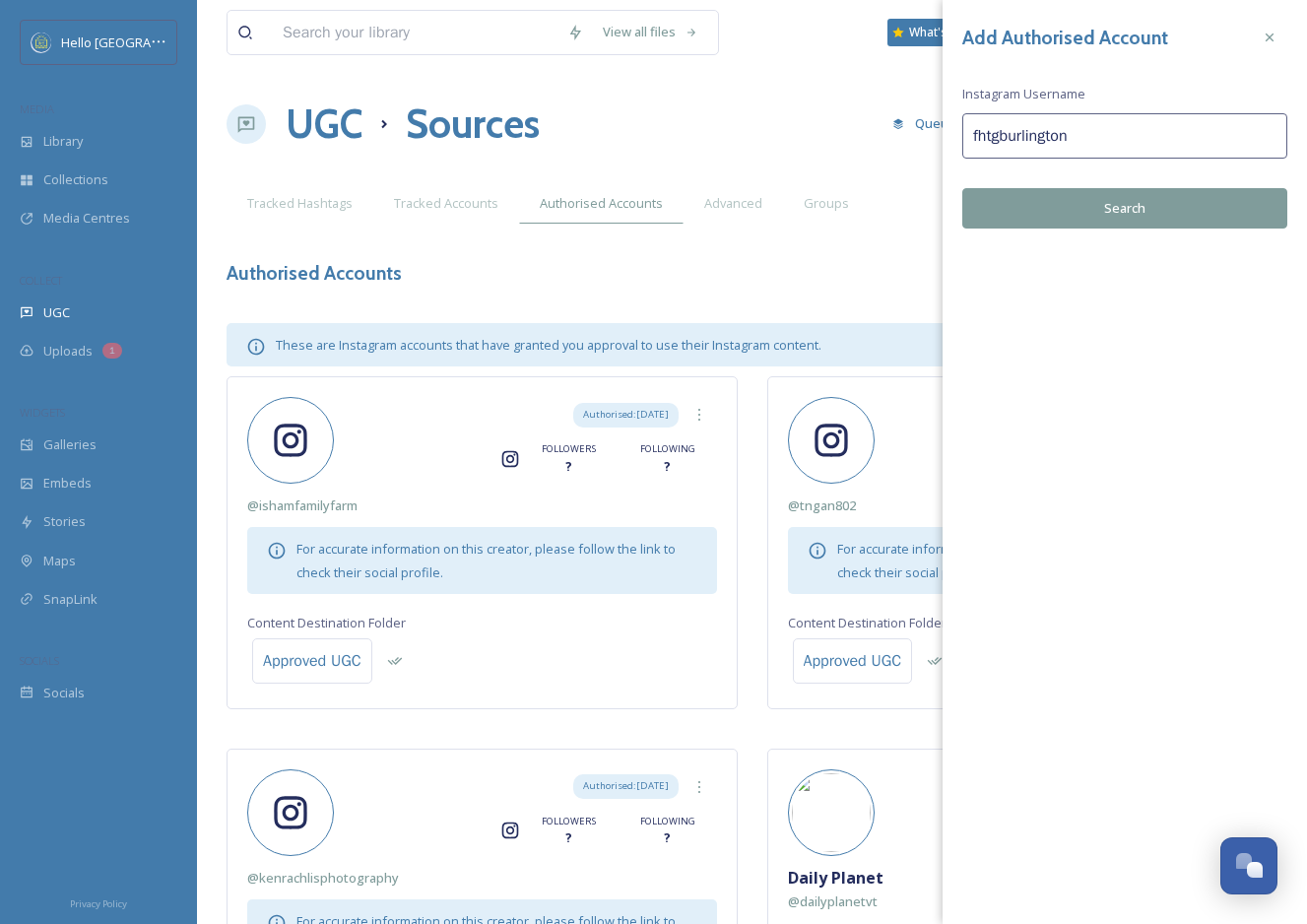 type on "fhtgburlington" 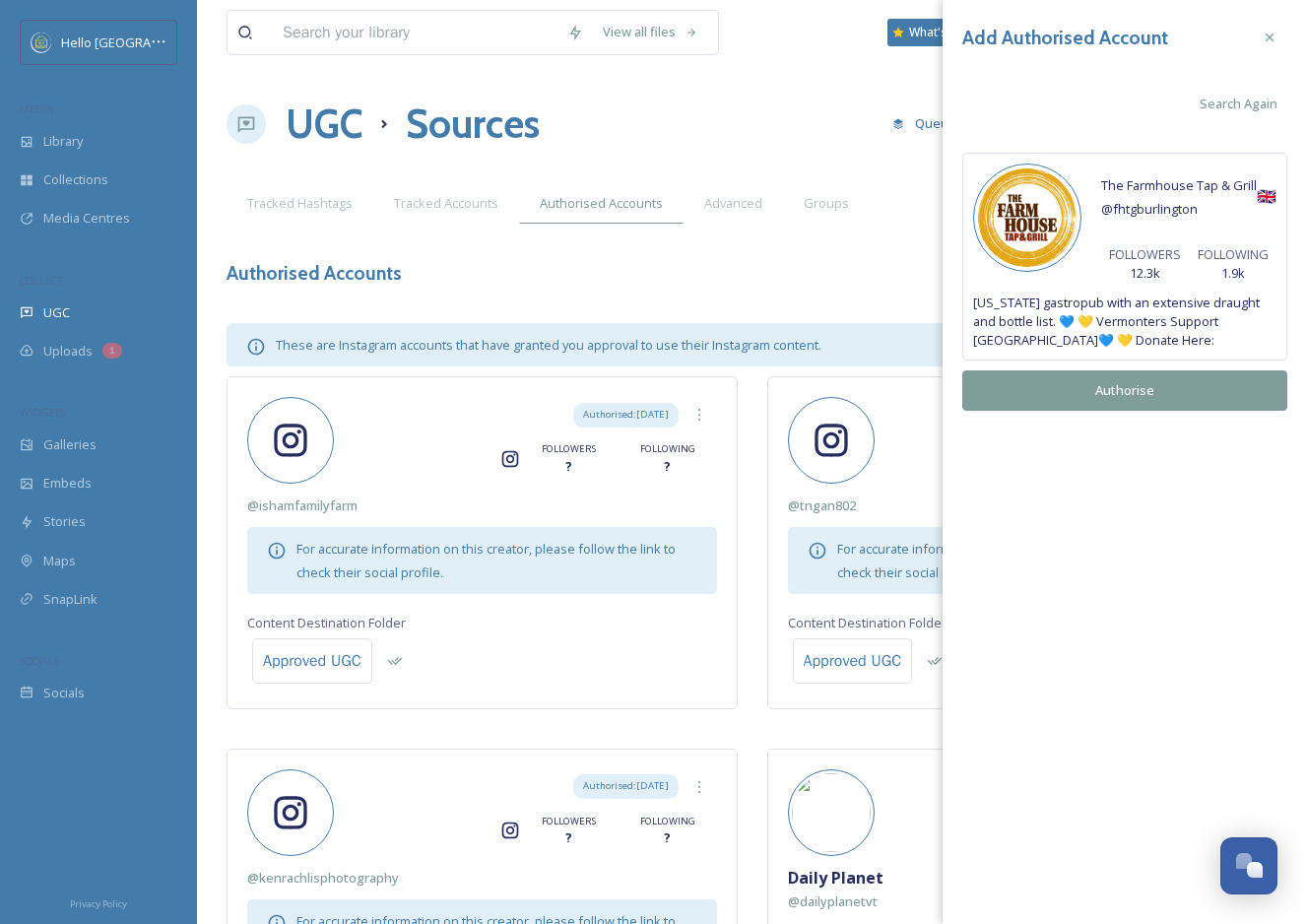 click on "Authorise" at bounding box center [1125, 390] 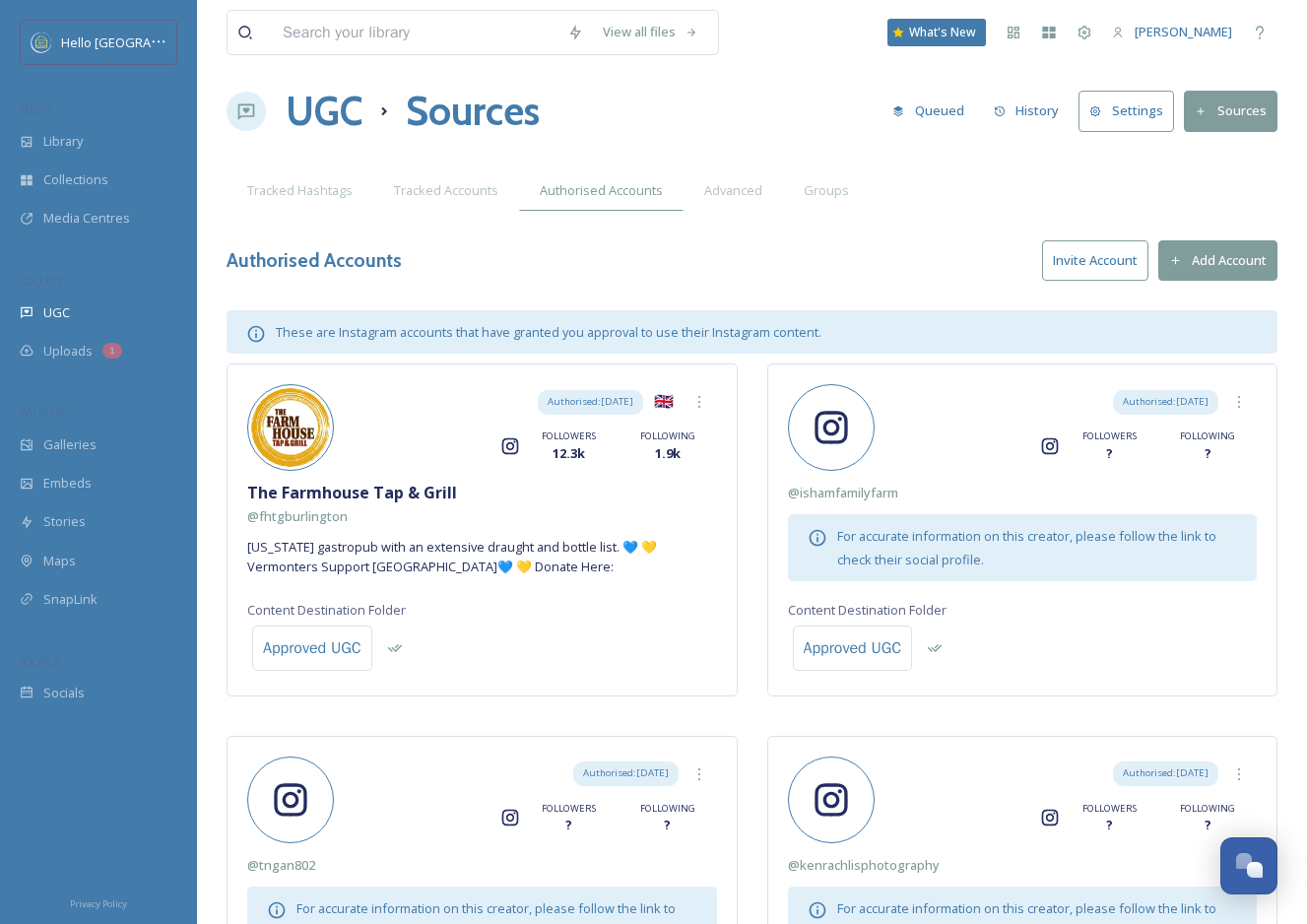 scroll, scrollTop: 0, scrollLeft: 0, axis: both 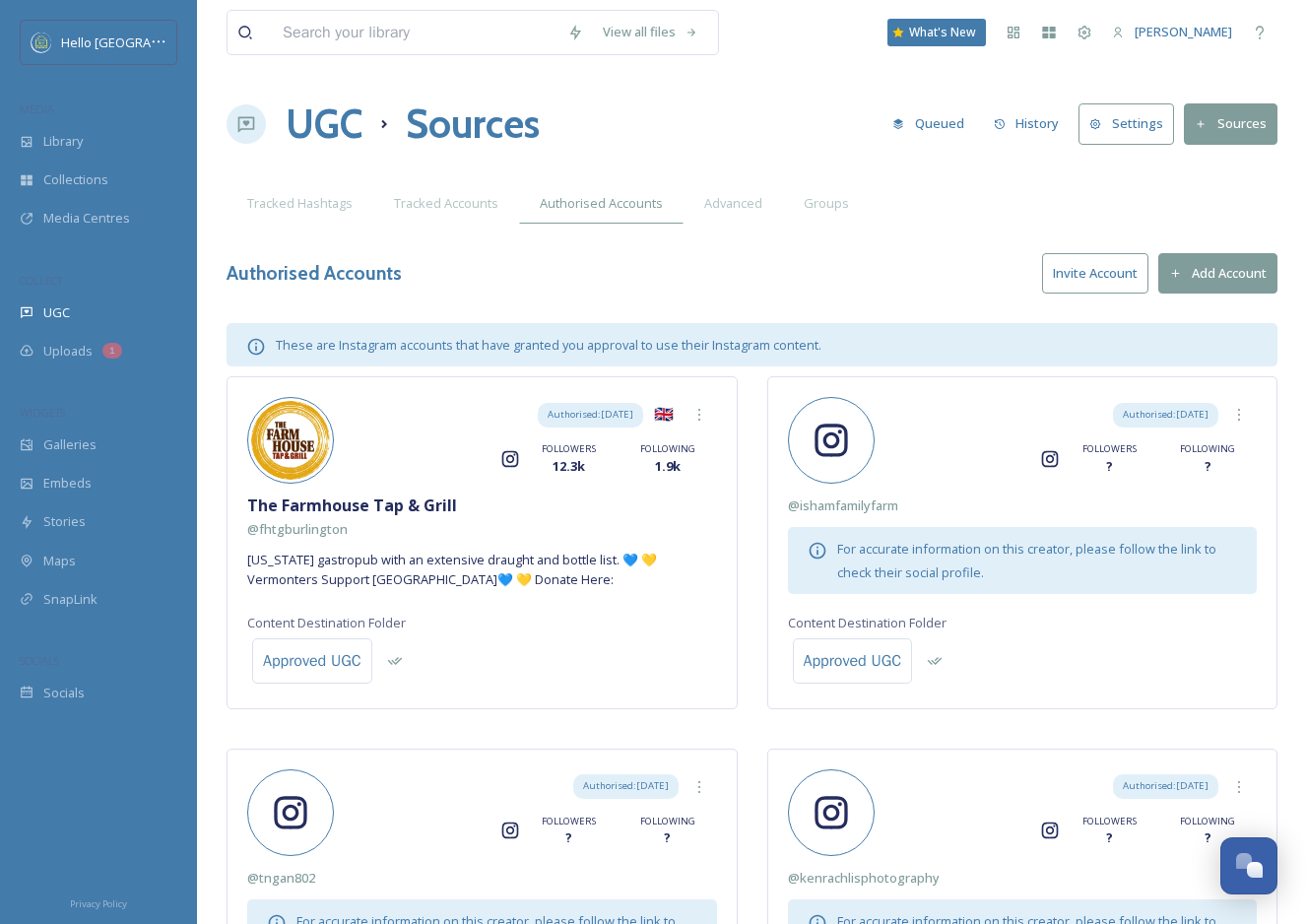 click on "UGC" at bounding box center [324, 124] 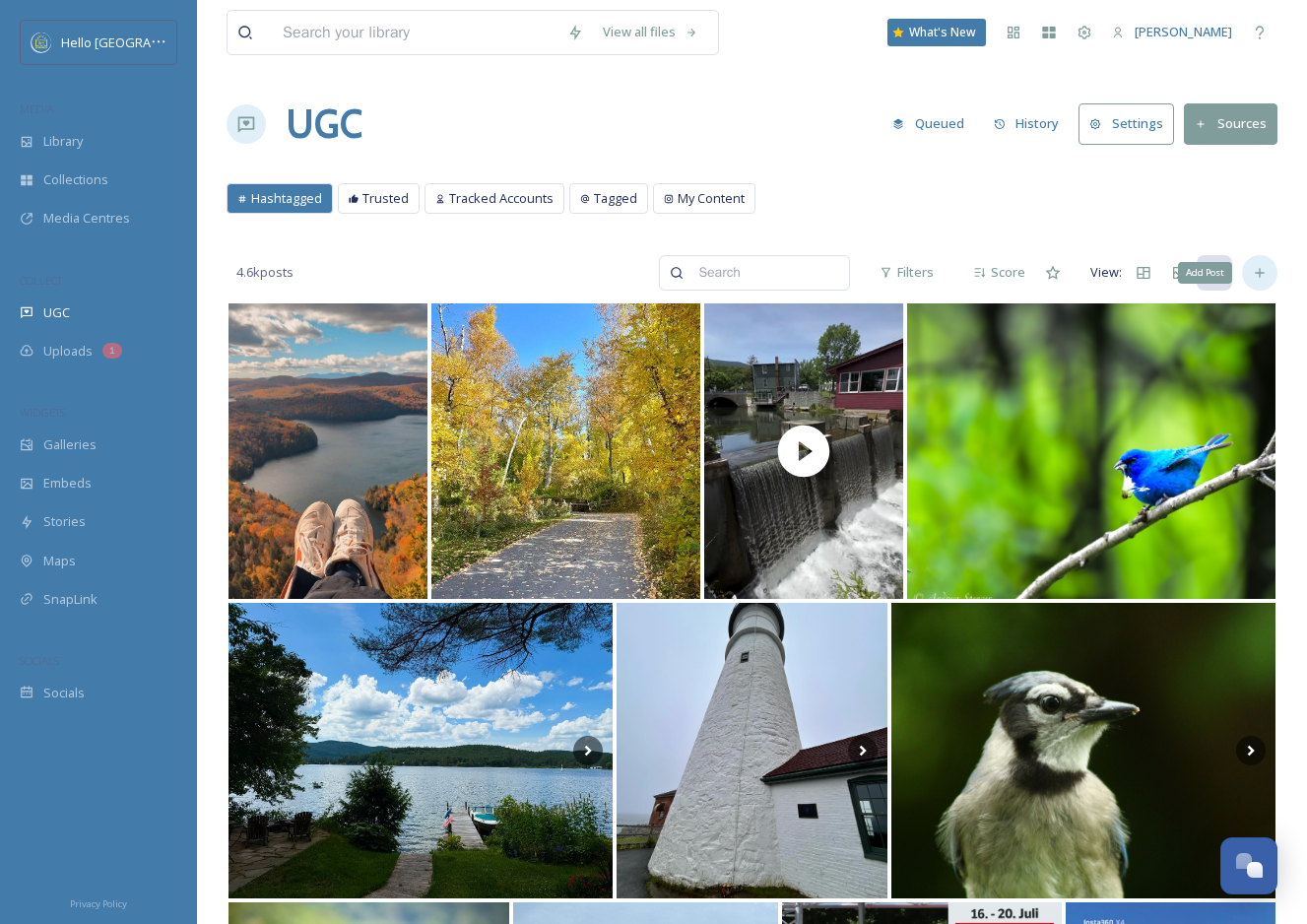 click on "Add Post" at bounding box center [1260, 273] 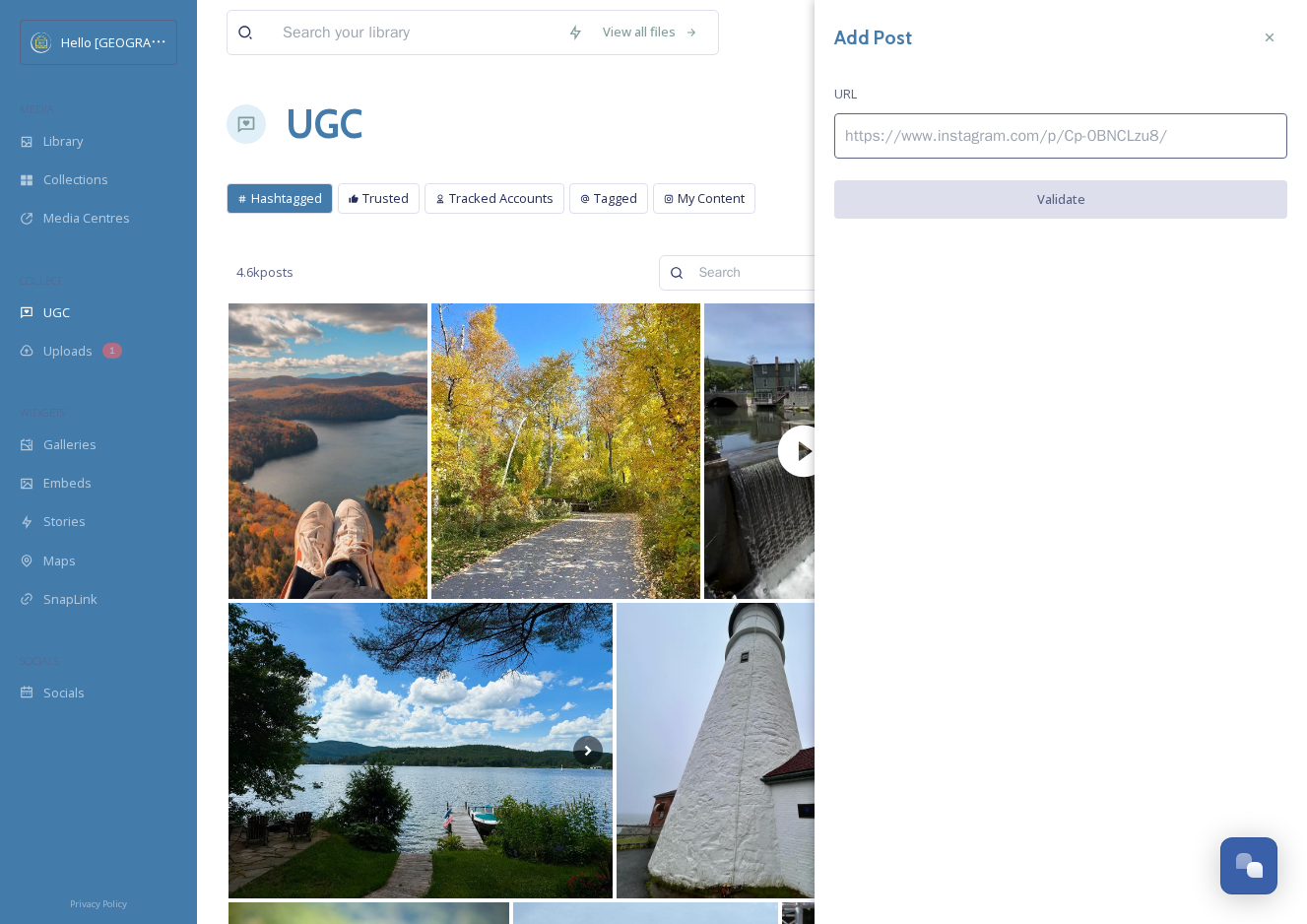 click at bounding box center [1061, 136] 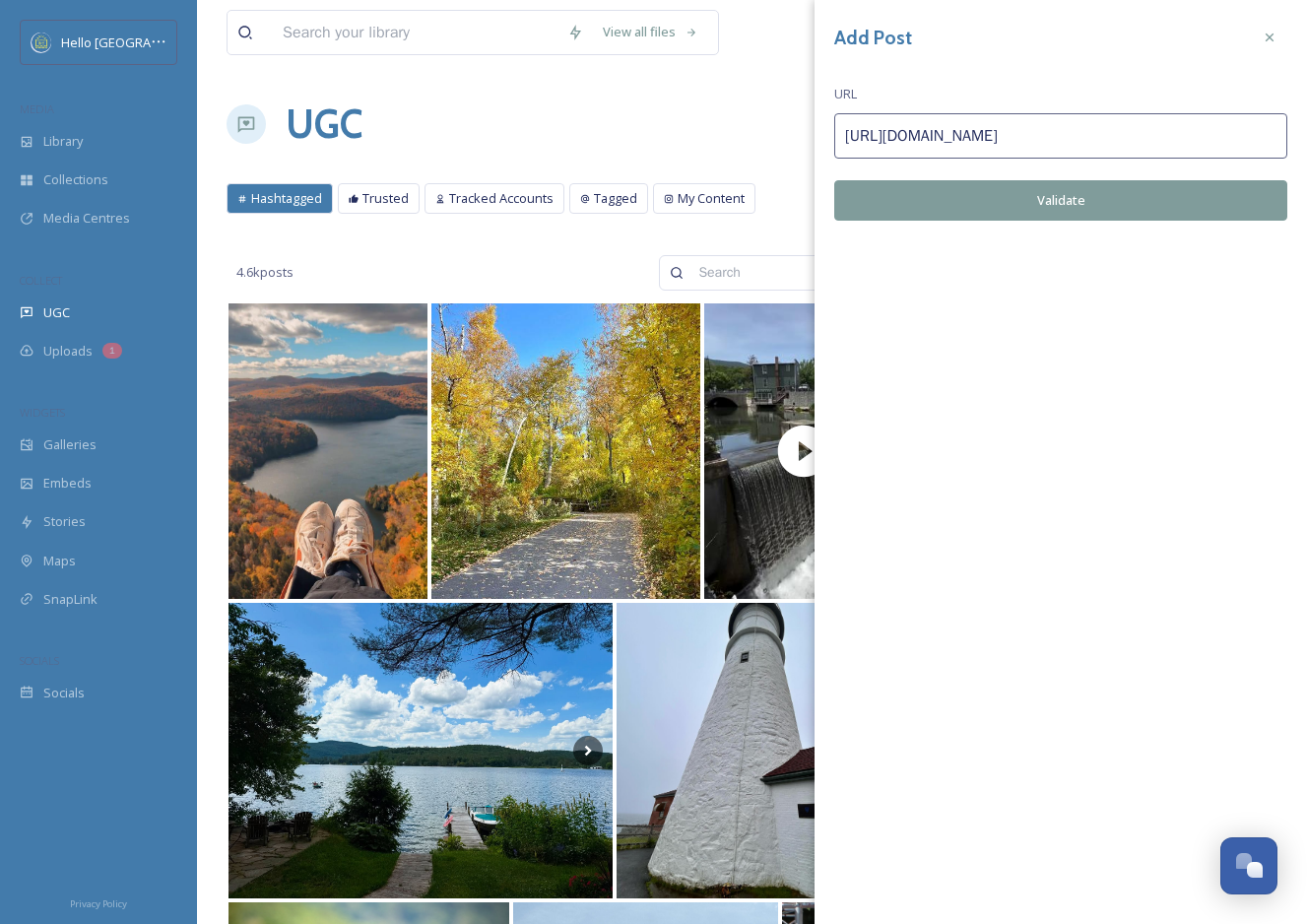 type on "https://www.instagram.com/p/DLaGUzQurL6/" 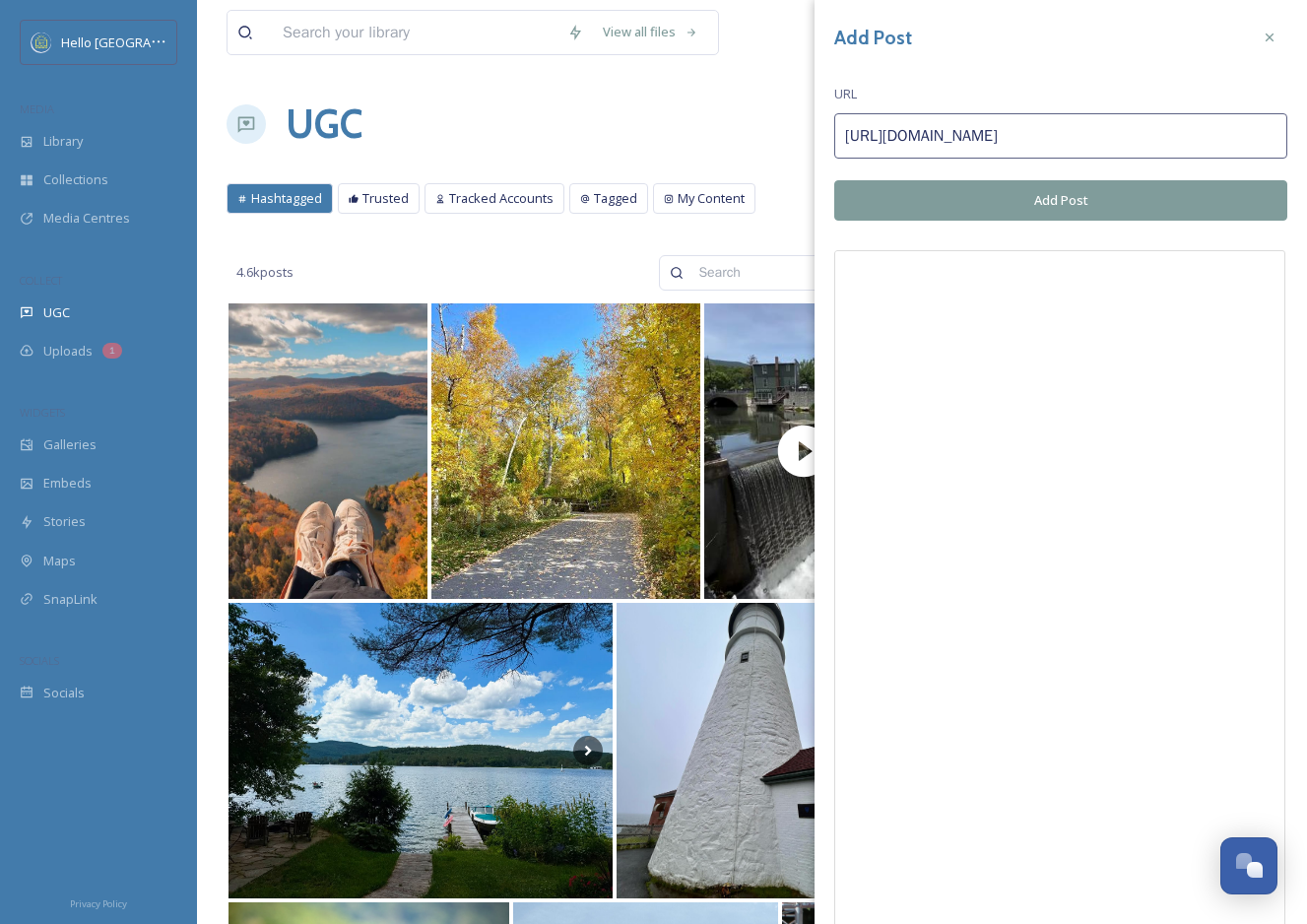 click on "Add Post" at bounding box center [1061, 200] 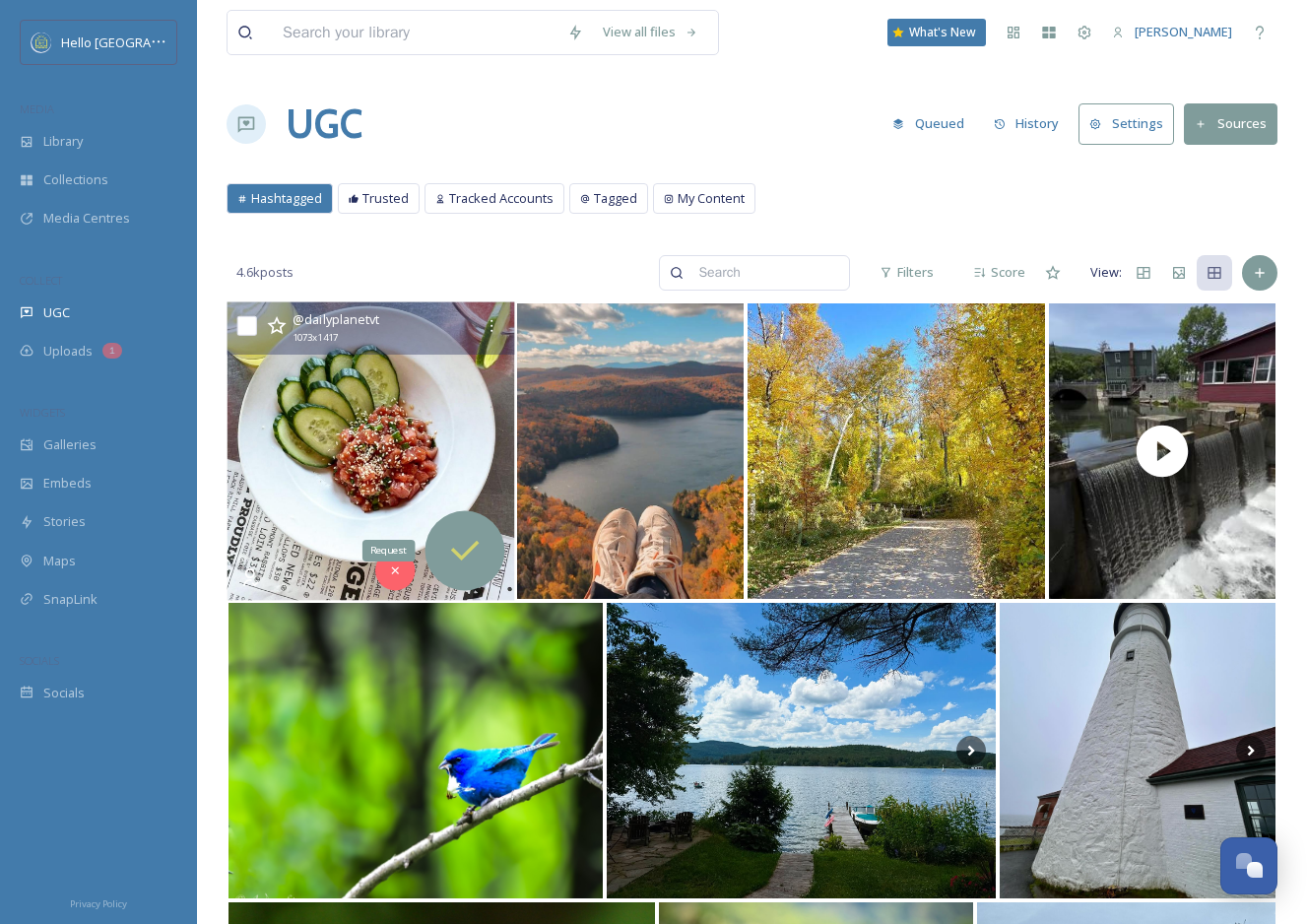 click 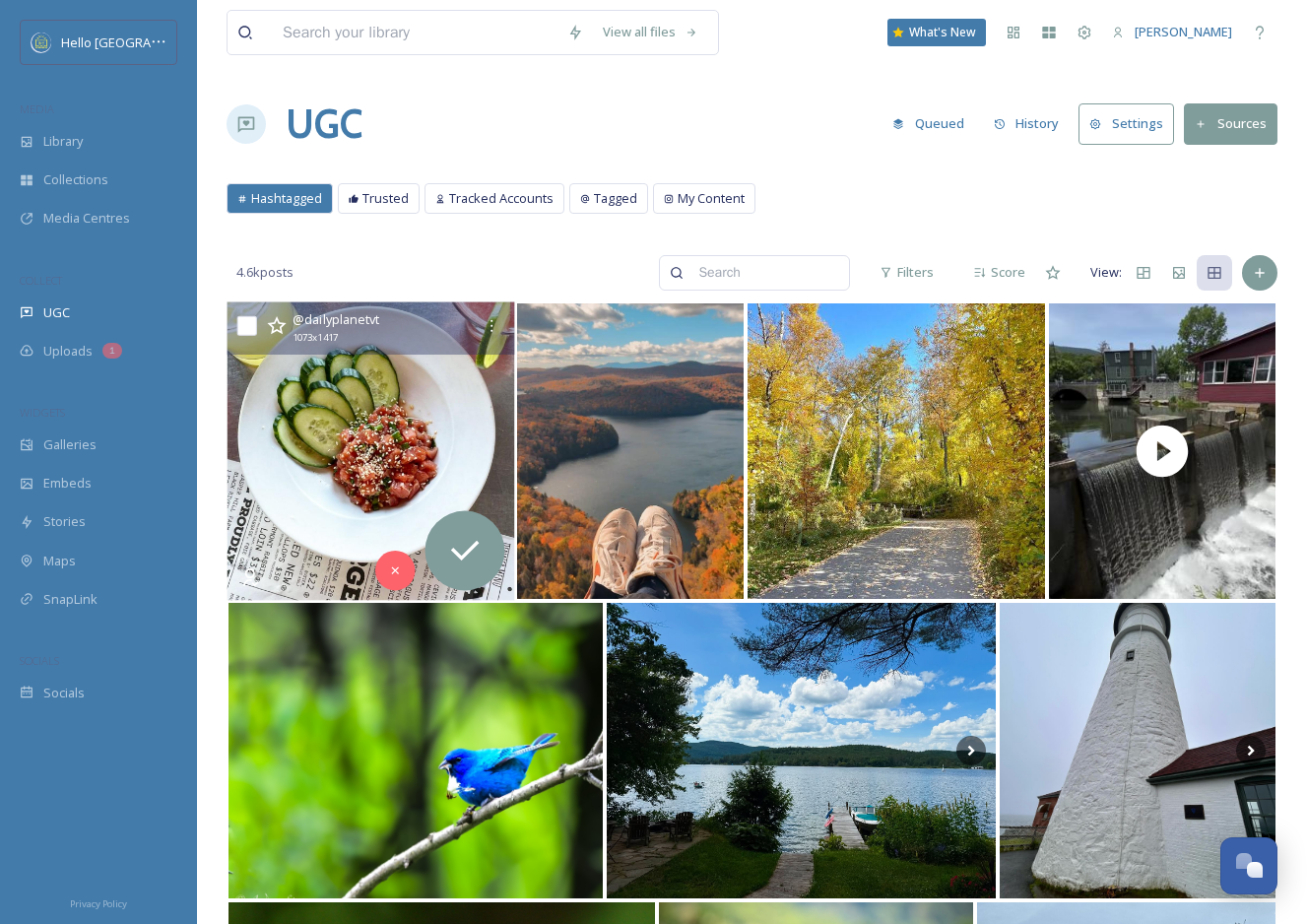 click at bounding box center (371, 451) 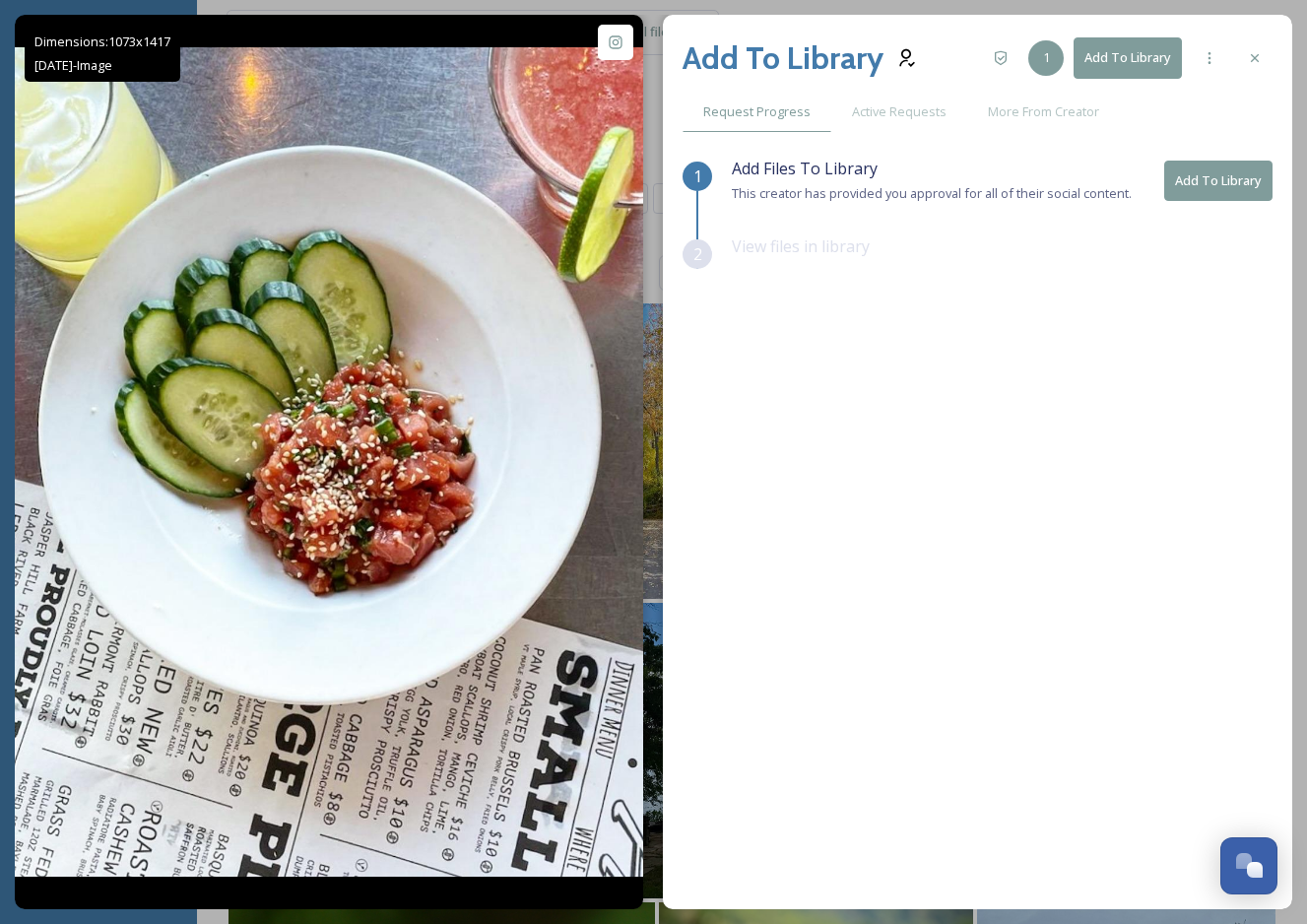click on "Add To Library" at bounding box center (1218, 180) 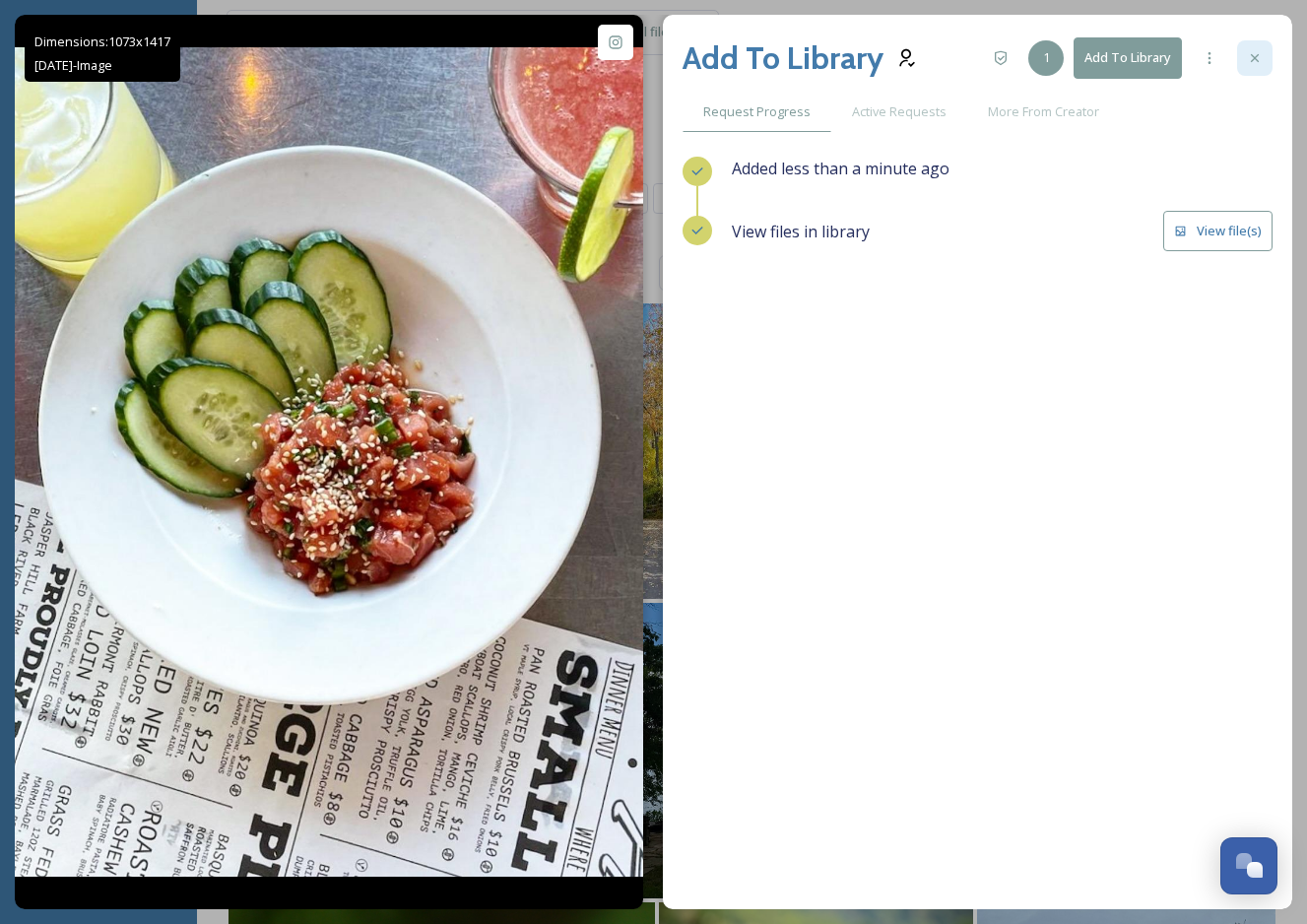 click 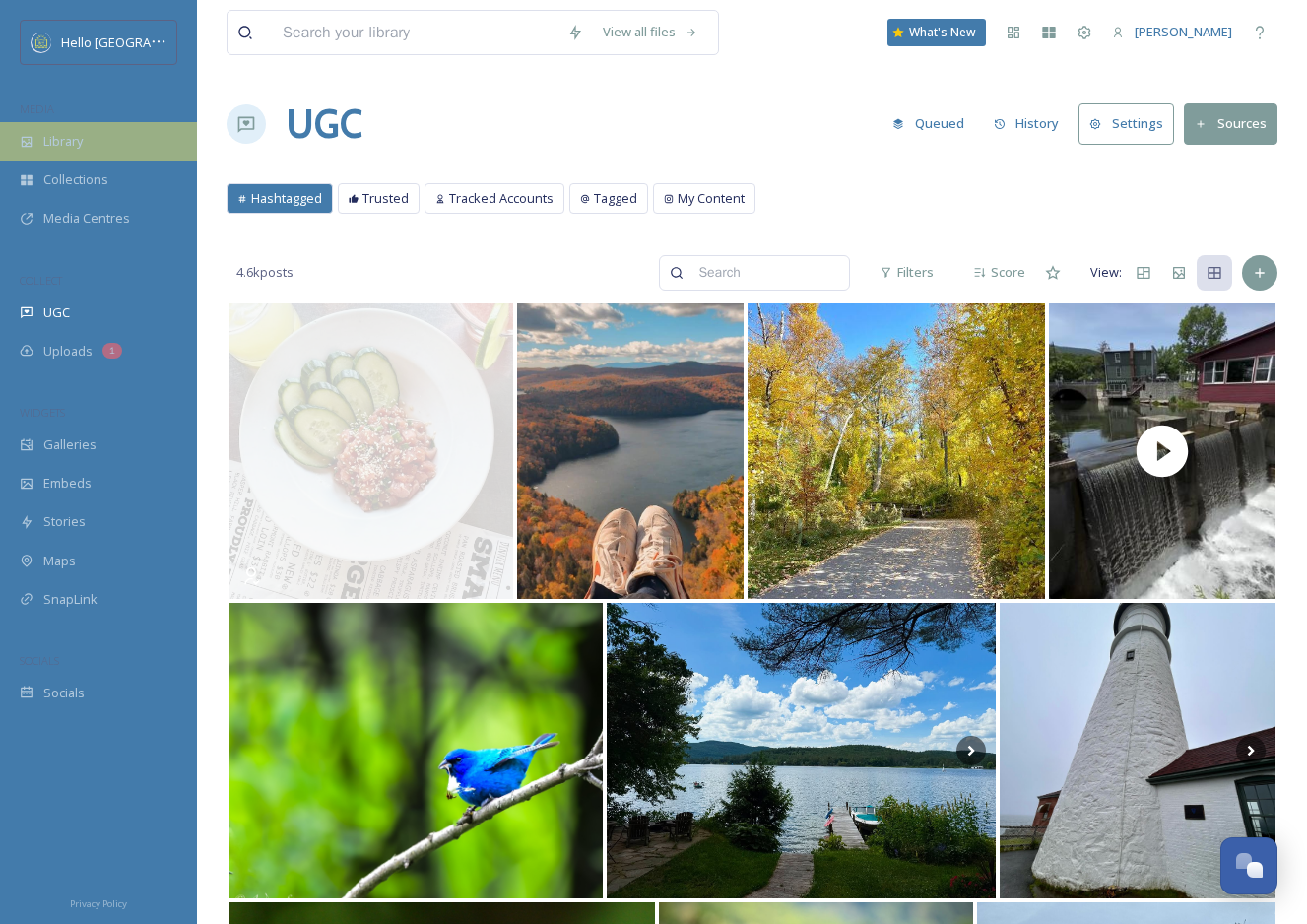 click on "Library" at bounding box center (98, 141) 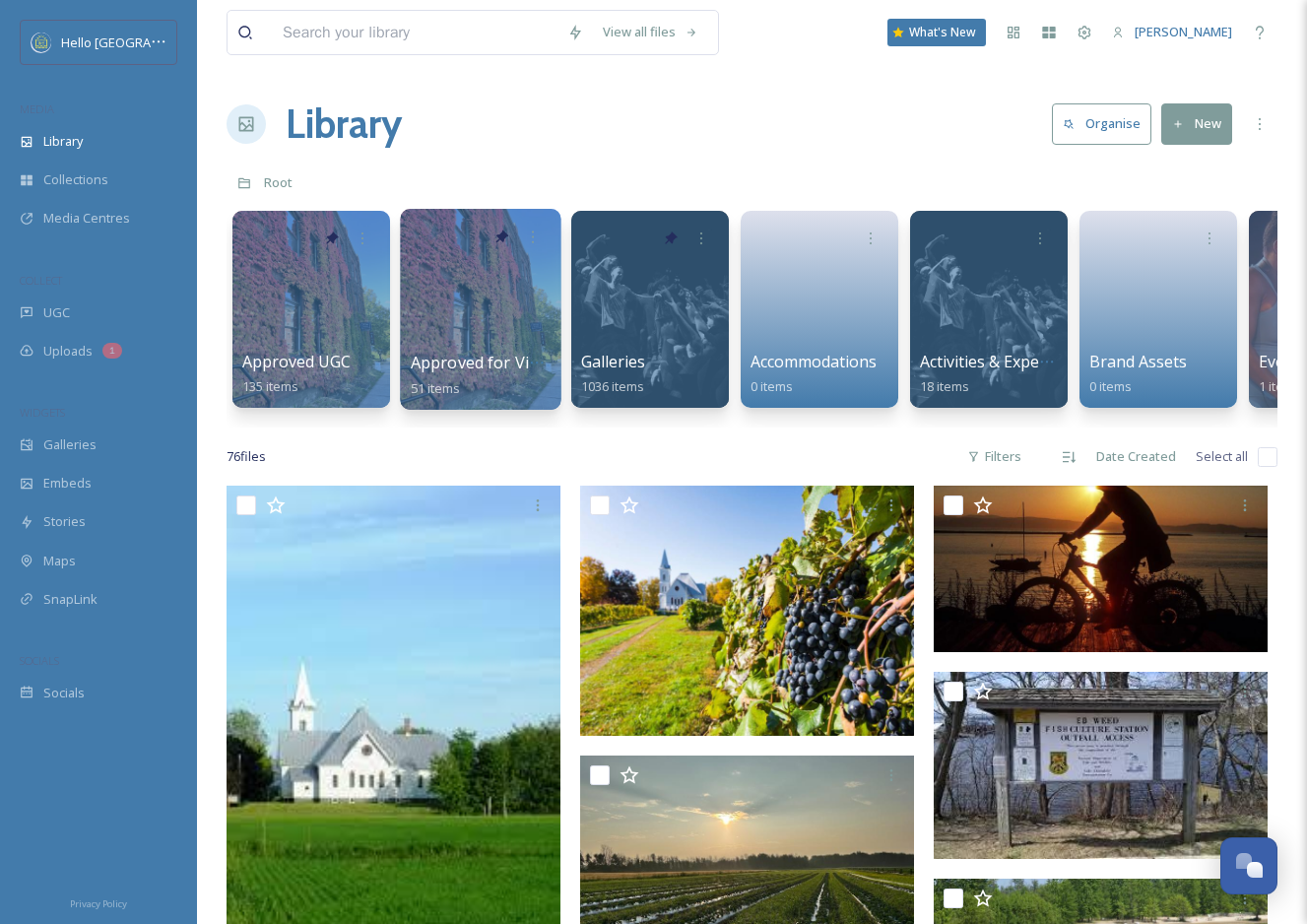click at bounding box center (480, 309) 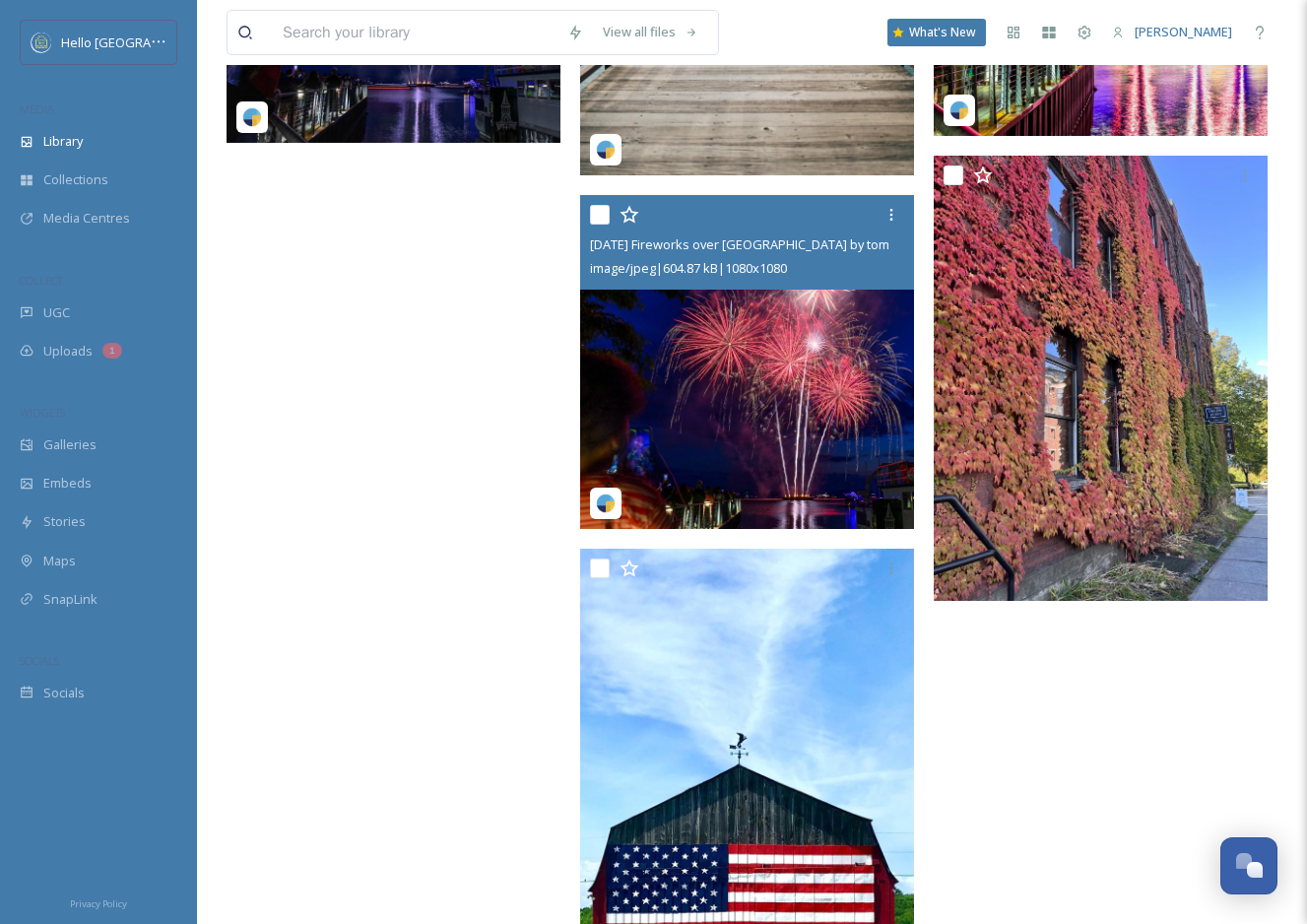 scroll, scrollTop: 5805, scrollLeft: 0, axis: vertical 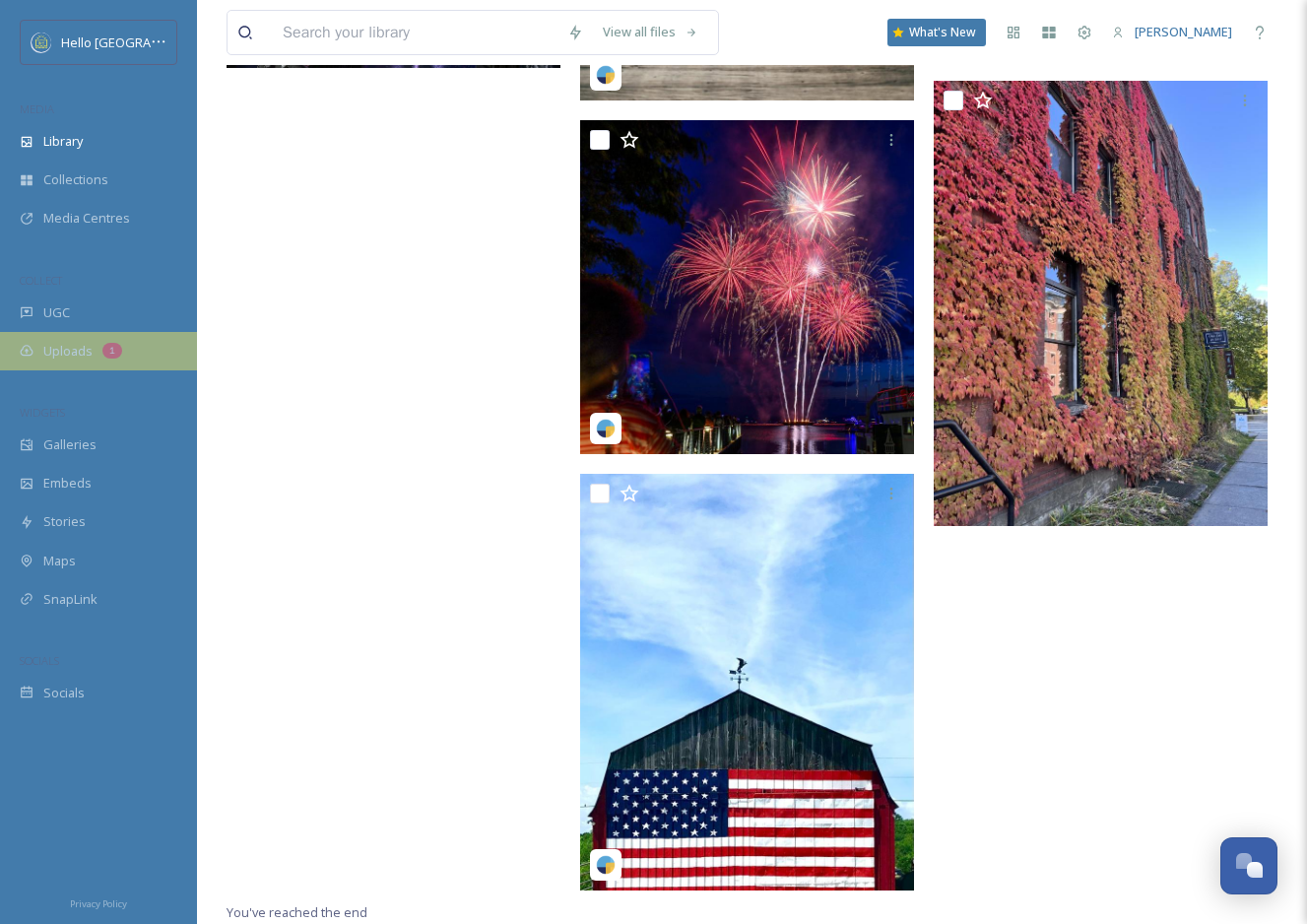 click on "Uploads 1" at bounding box center (98, 351) 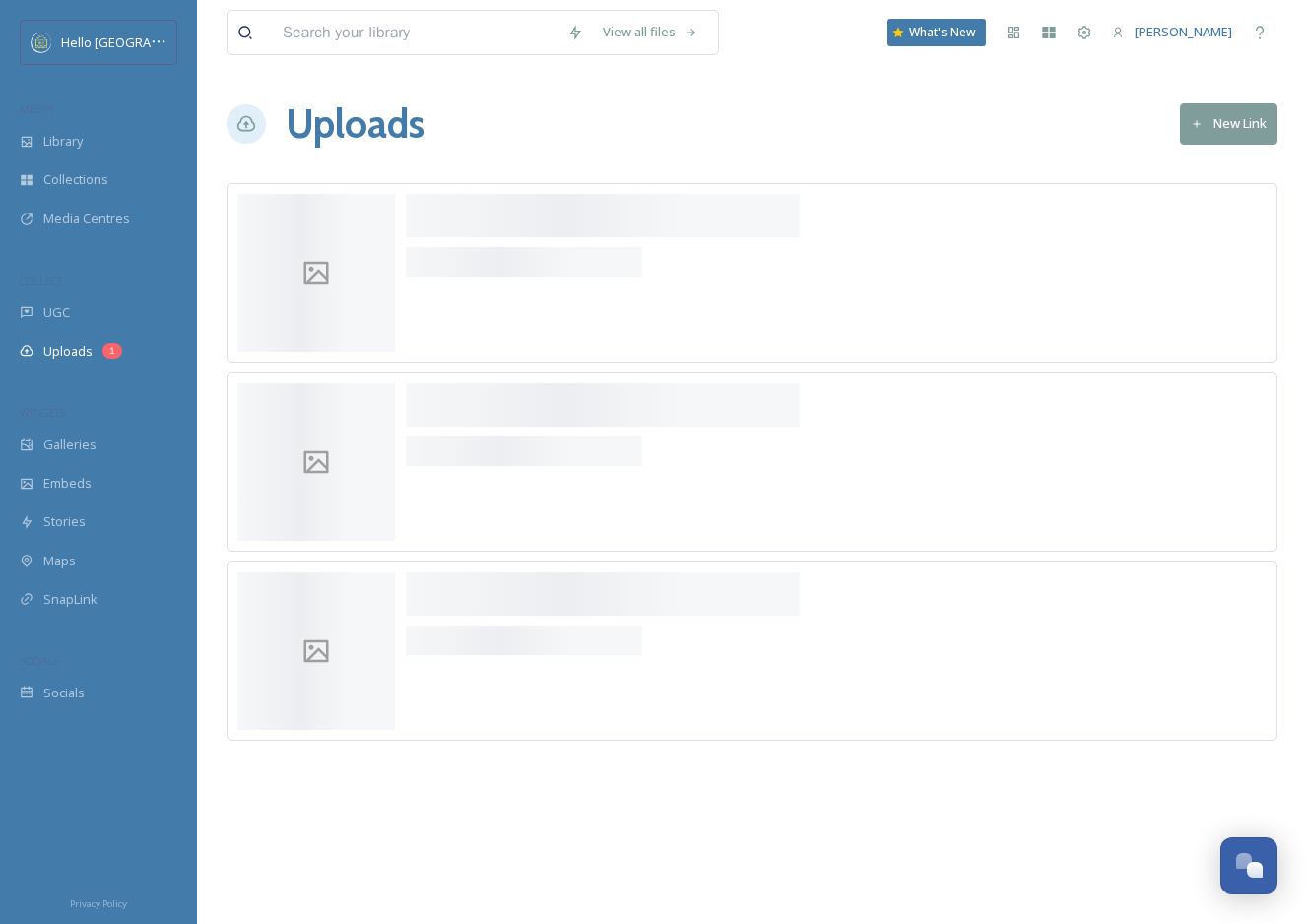 scroll, scrollTop: 0, scrollLeft: 0, axis: both 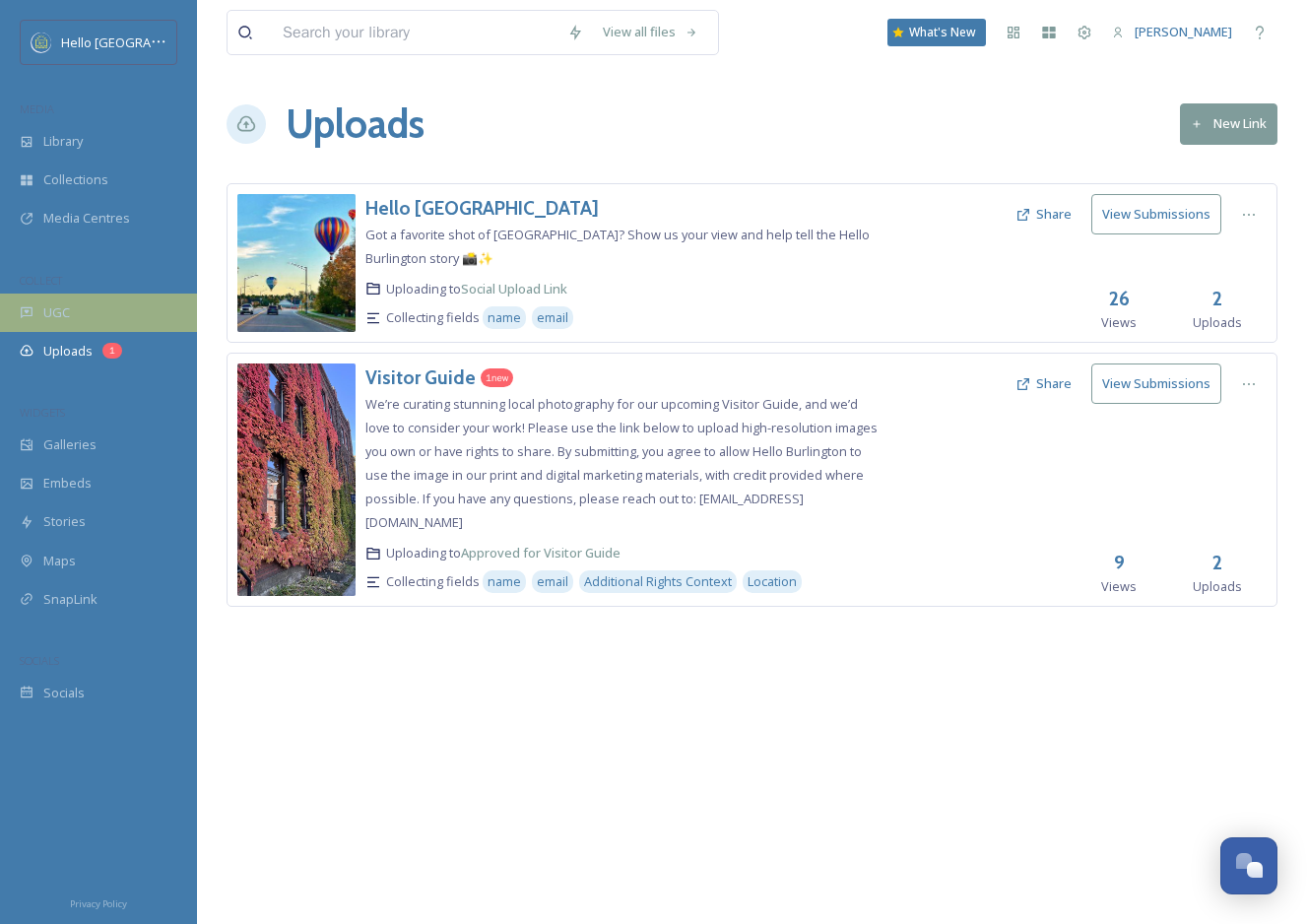 click on "UGC" at bounding box center [98, 312] 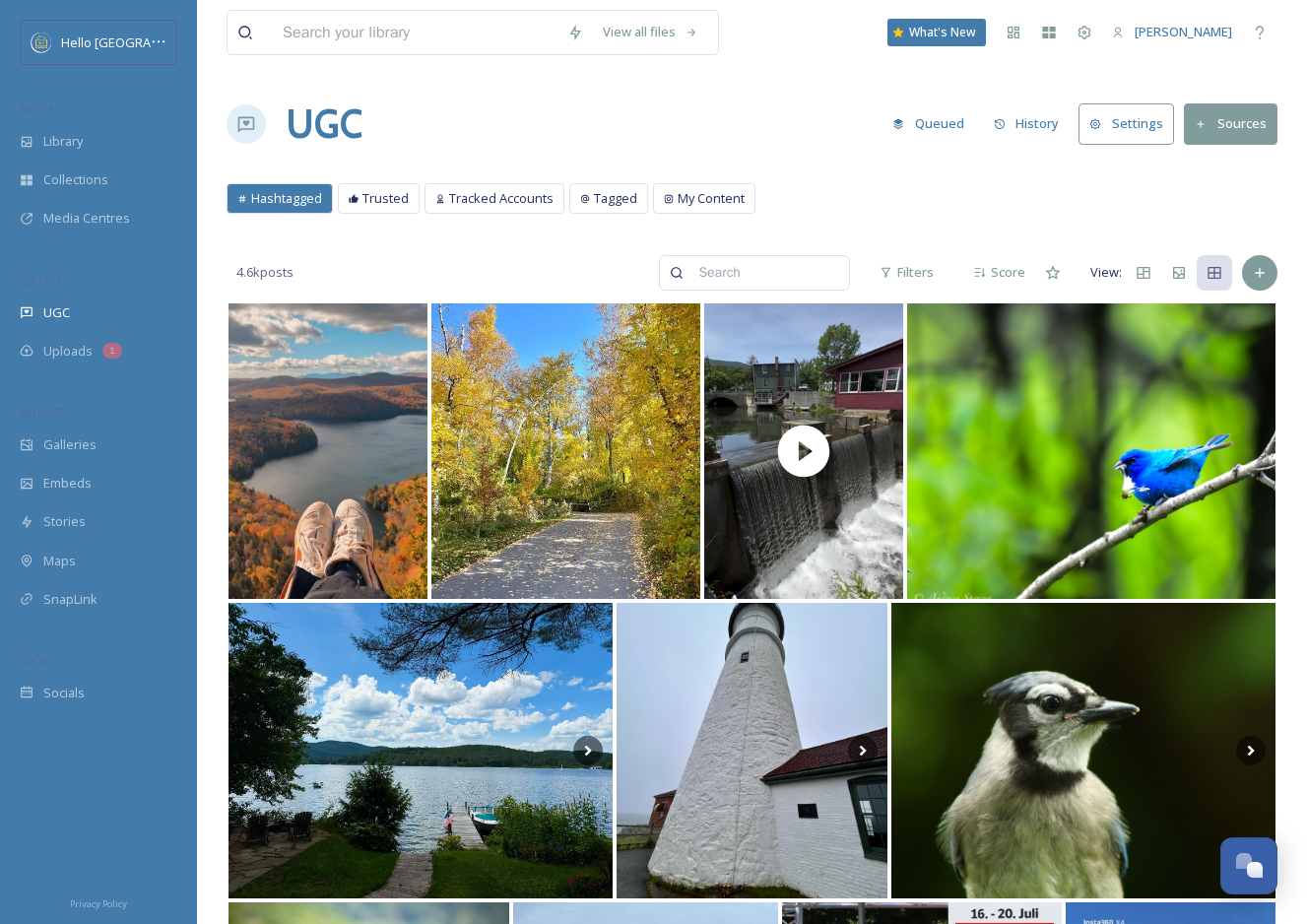 click on "History" at bounding box center (1026, 123) 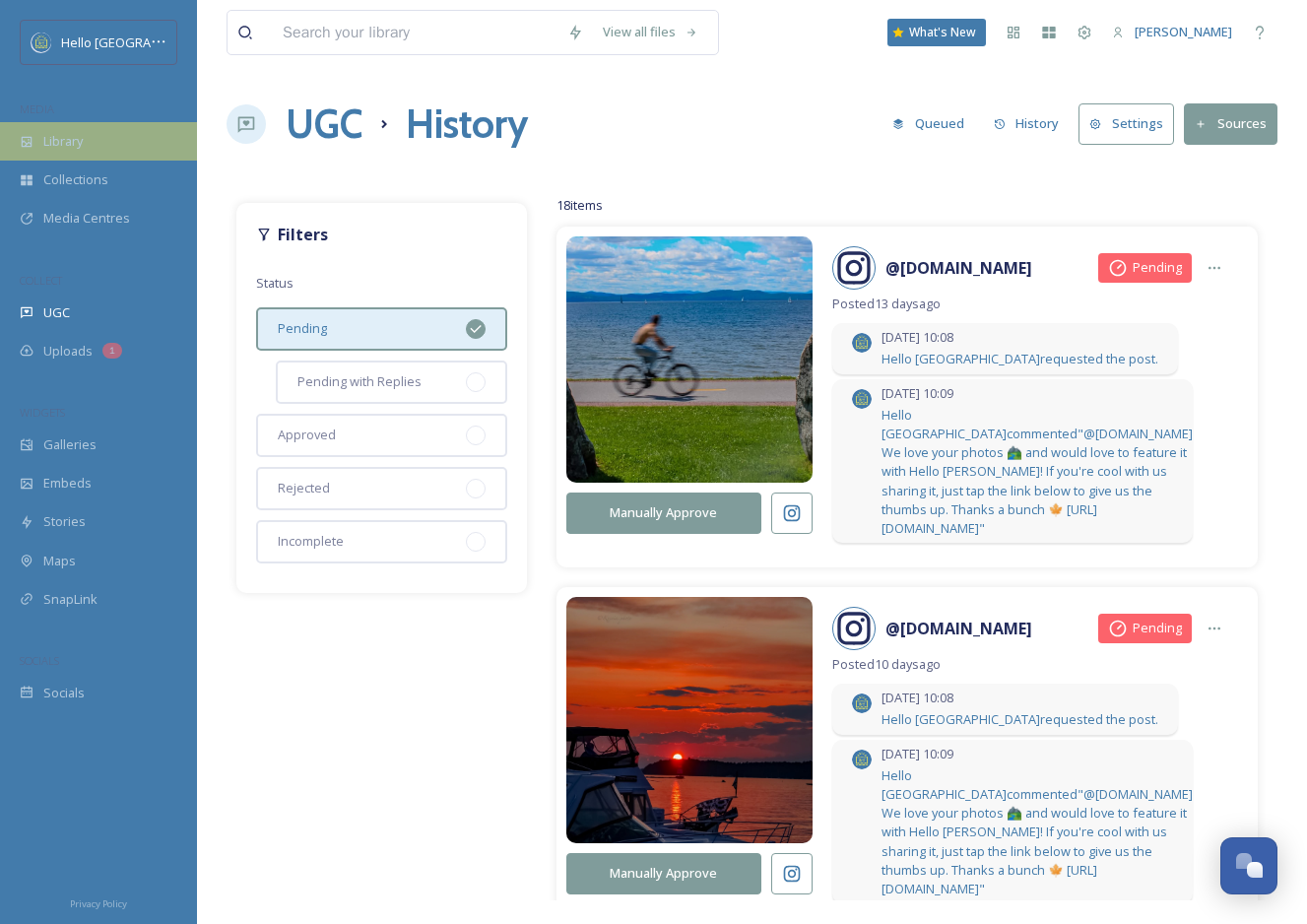 click on "Library" at bounding box center (98, 141) 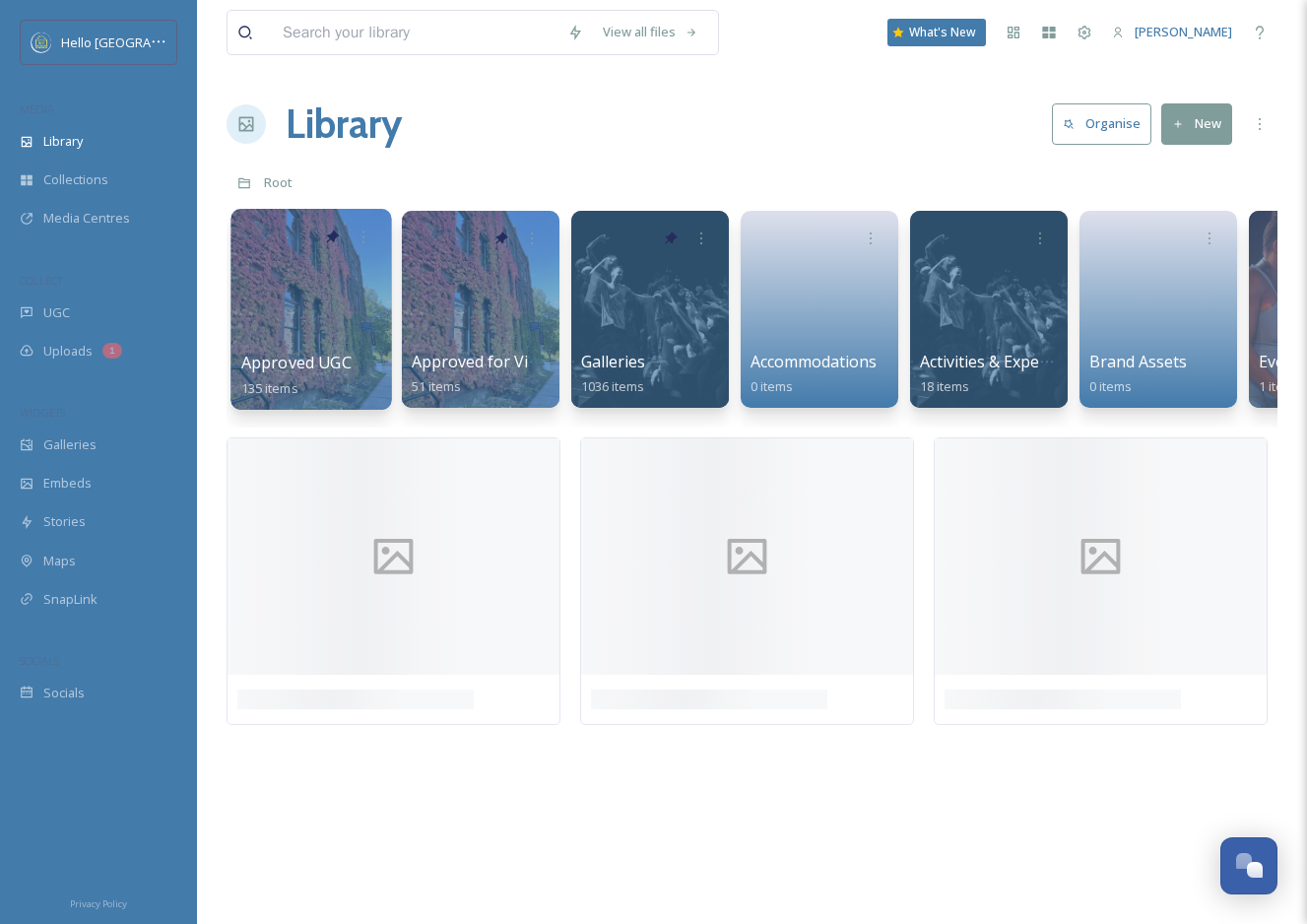 click at bounding box center (310, 309) 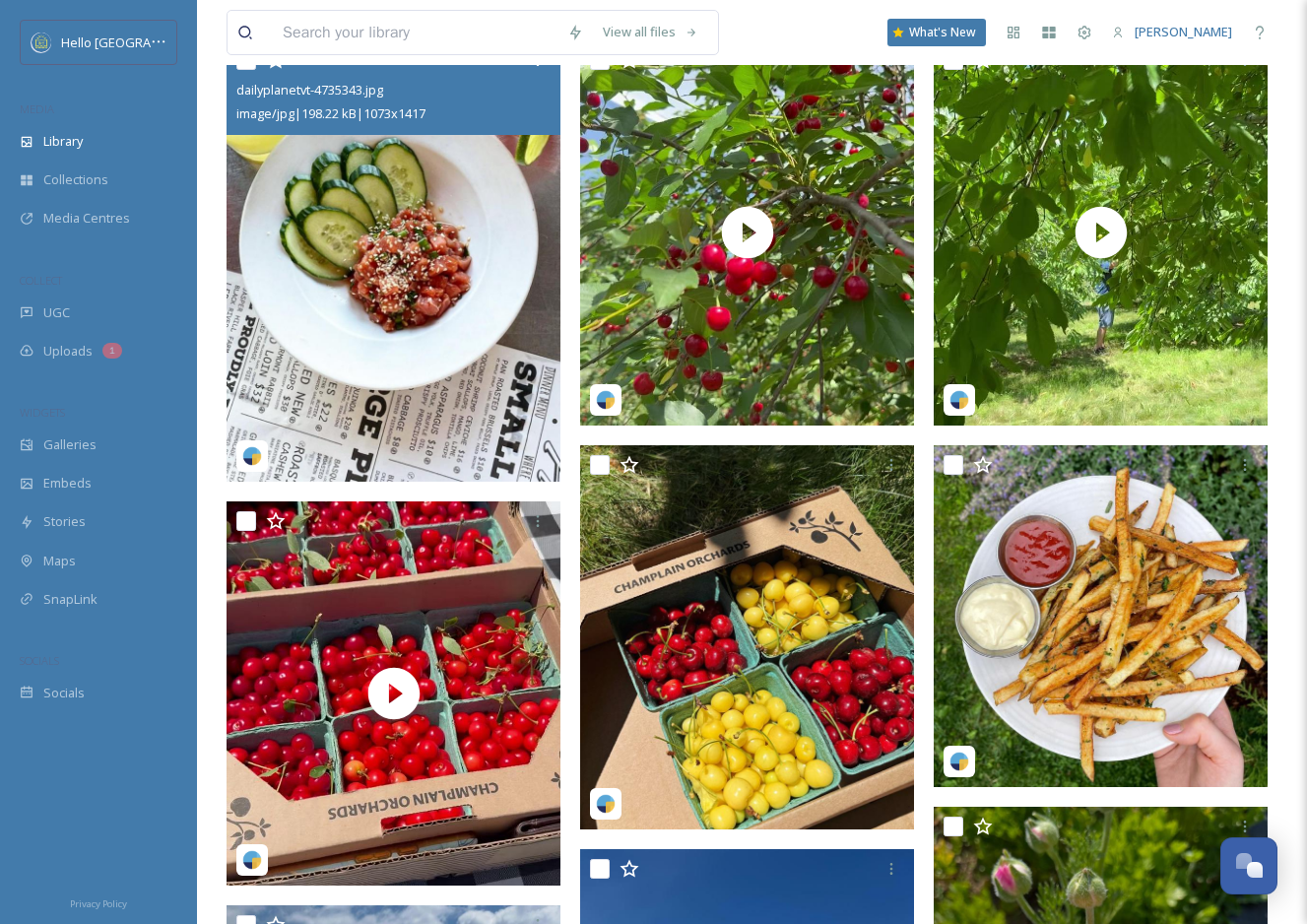 scroll, scrollTop: 147, scrollLeft: 0, axis: vertical 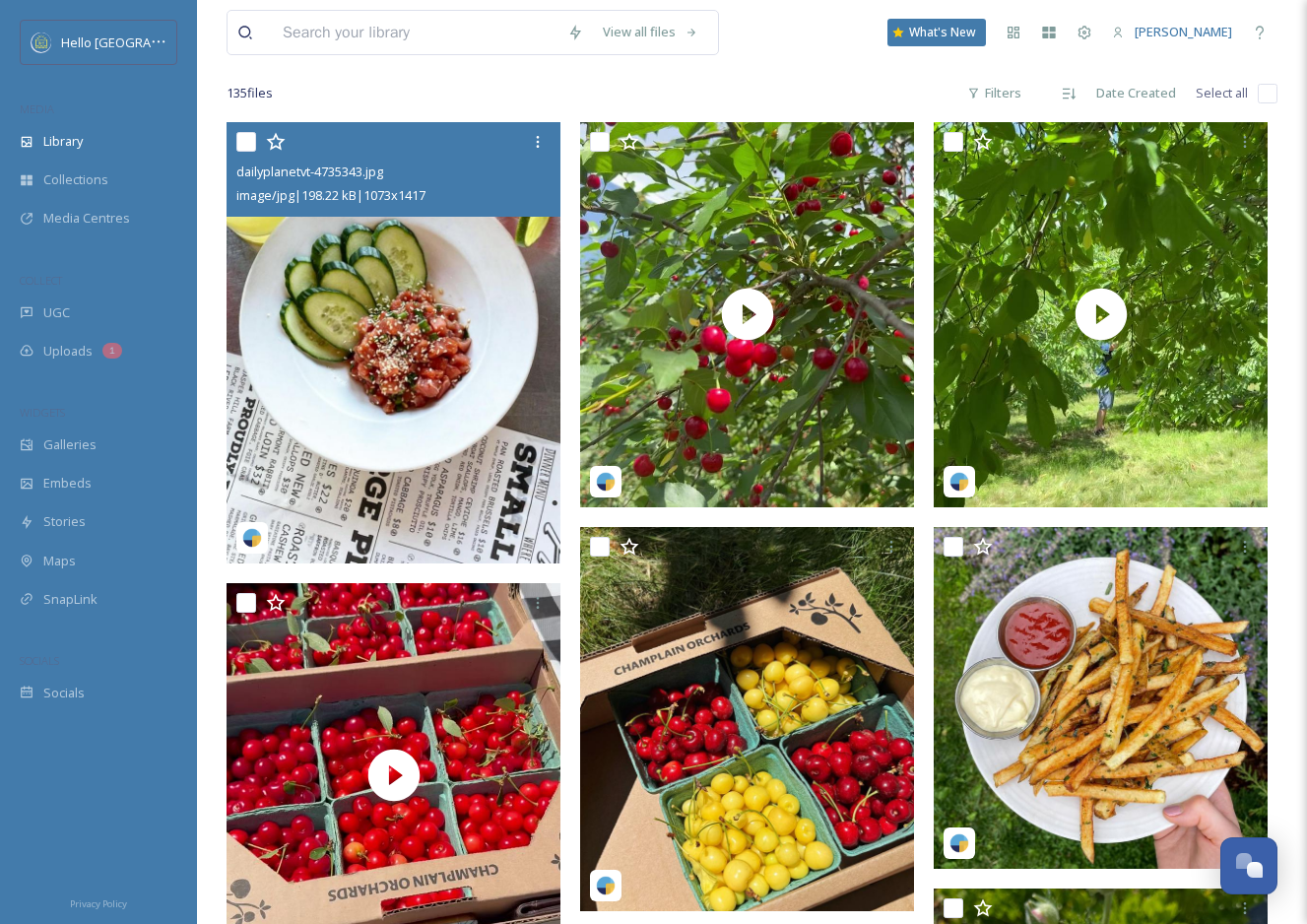 click at bounding box center [246, 142] 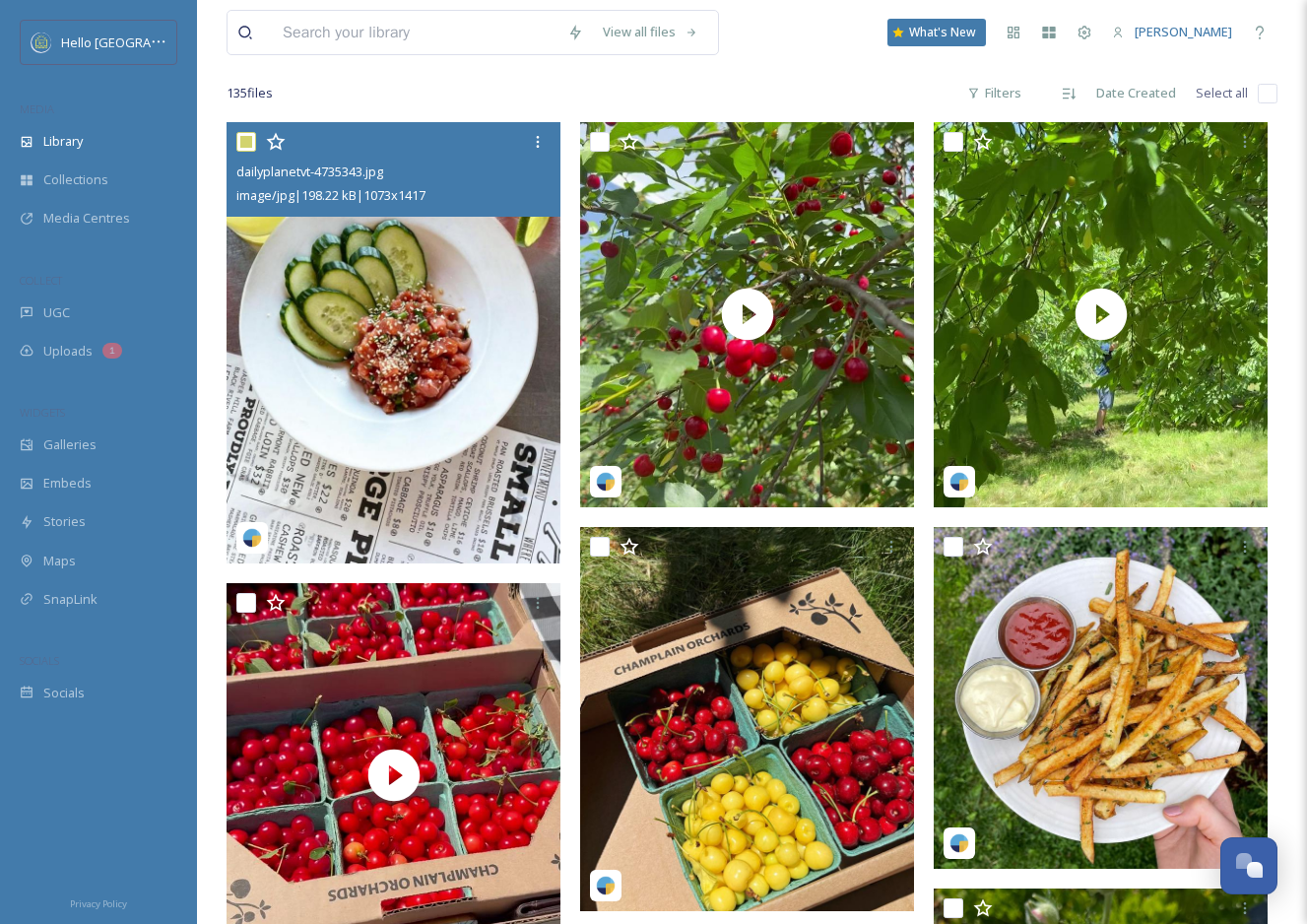 checkbox on "true" 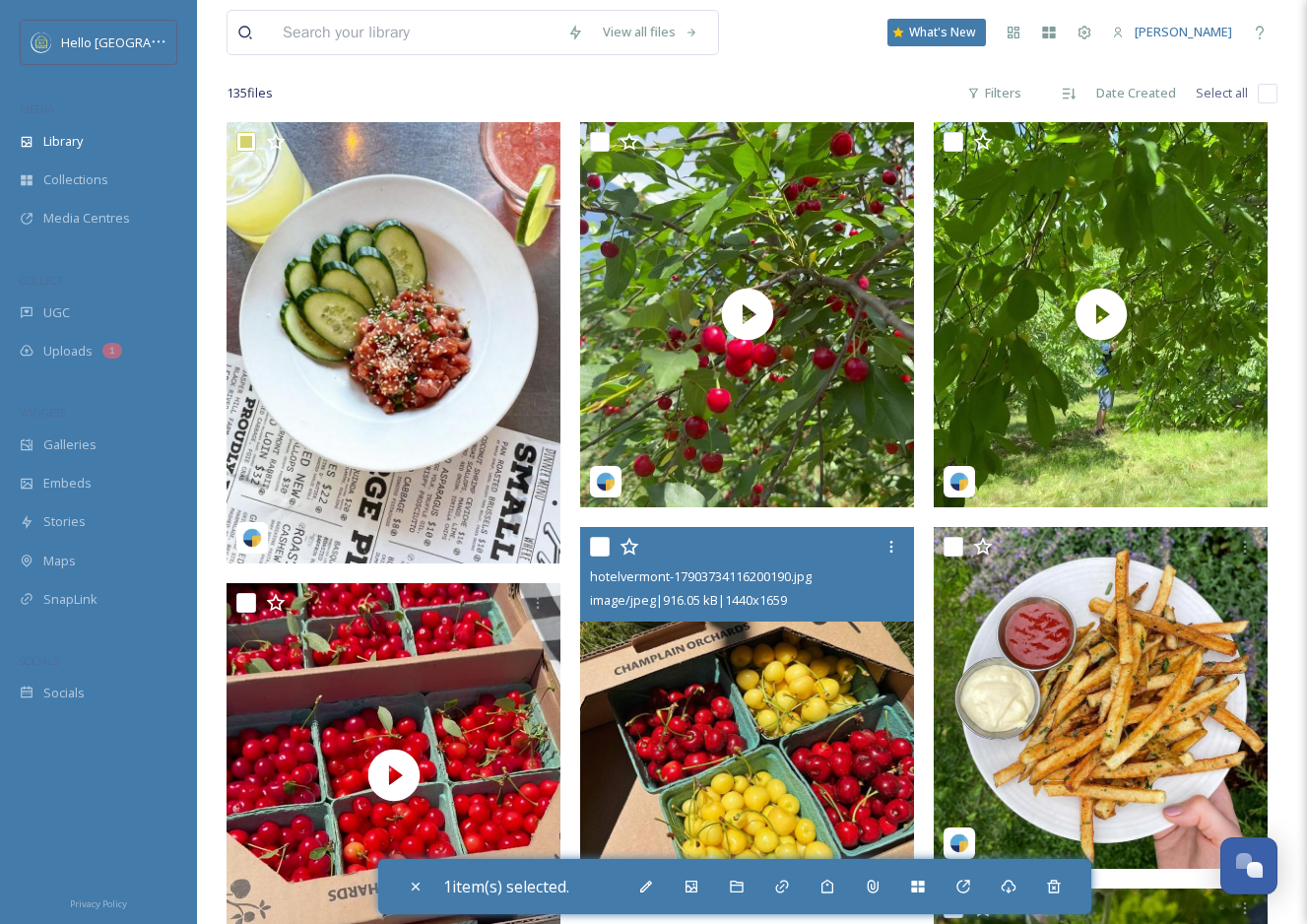 click at bounding box center [600, 547] 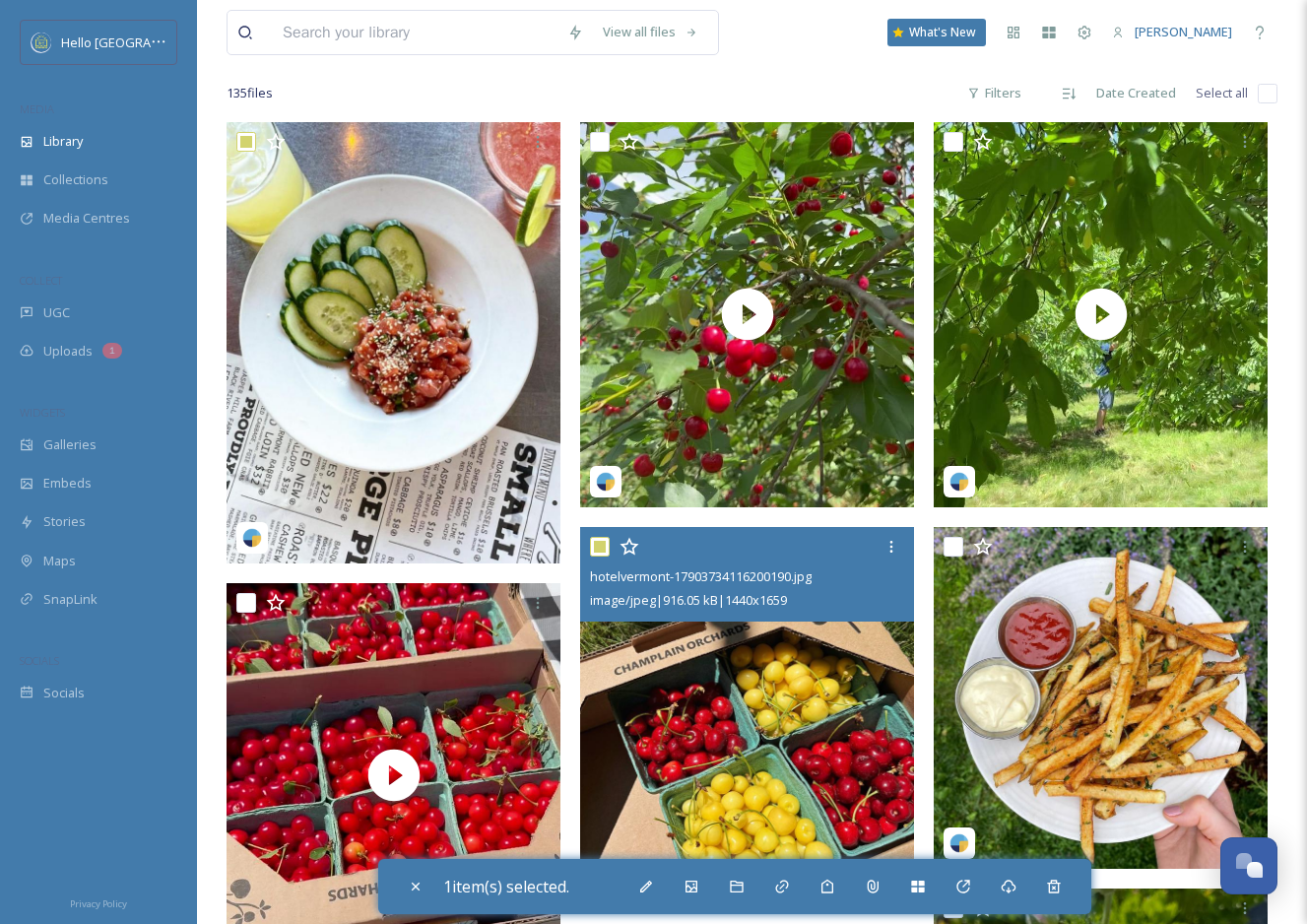 checkbox on "true" 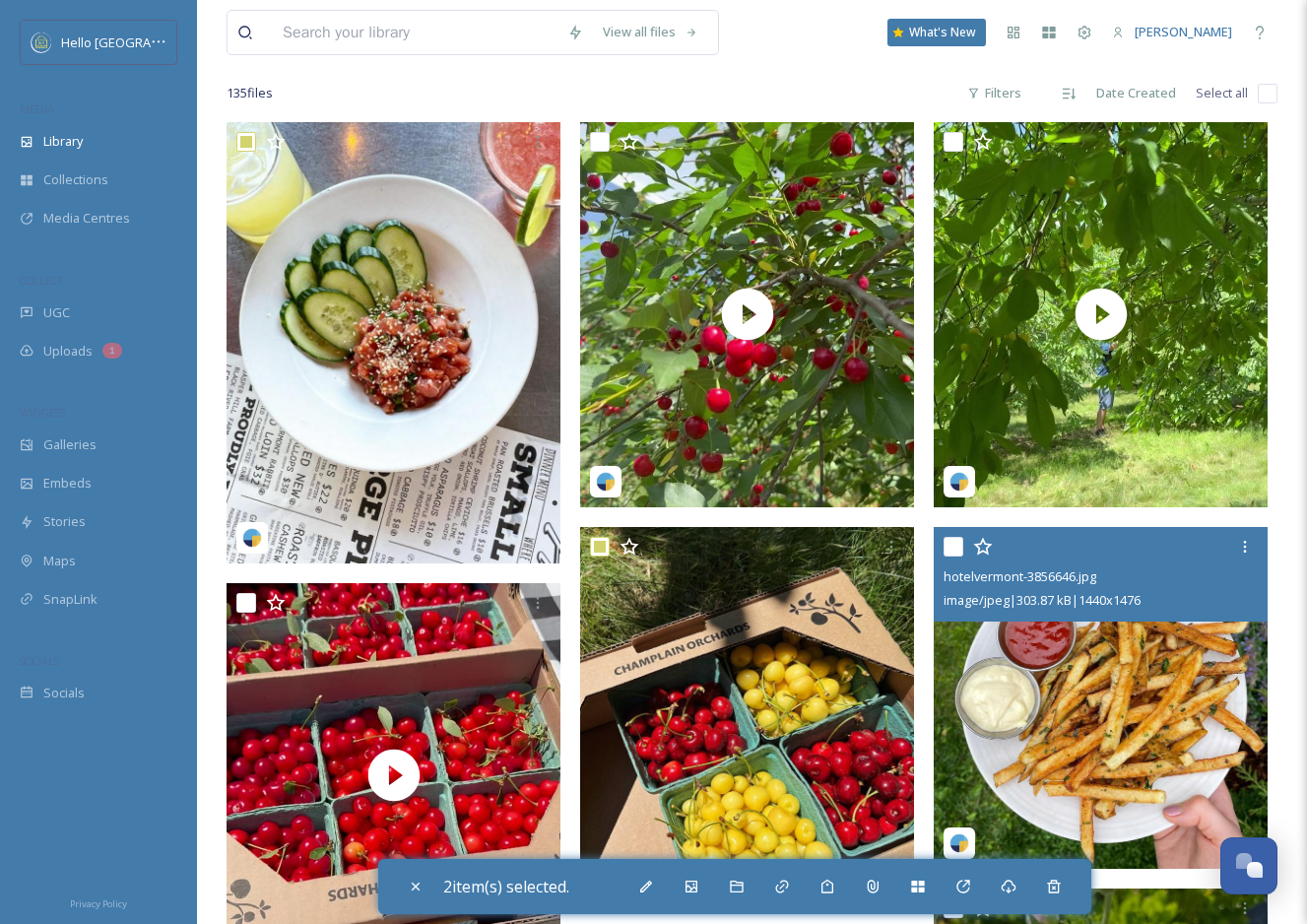 click at bounding box center (953, 547) 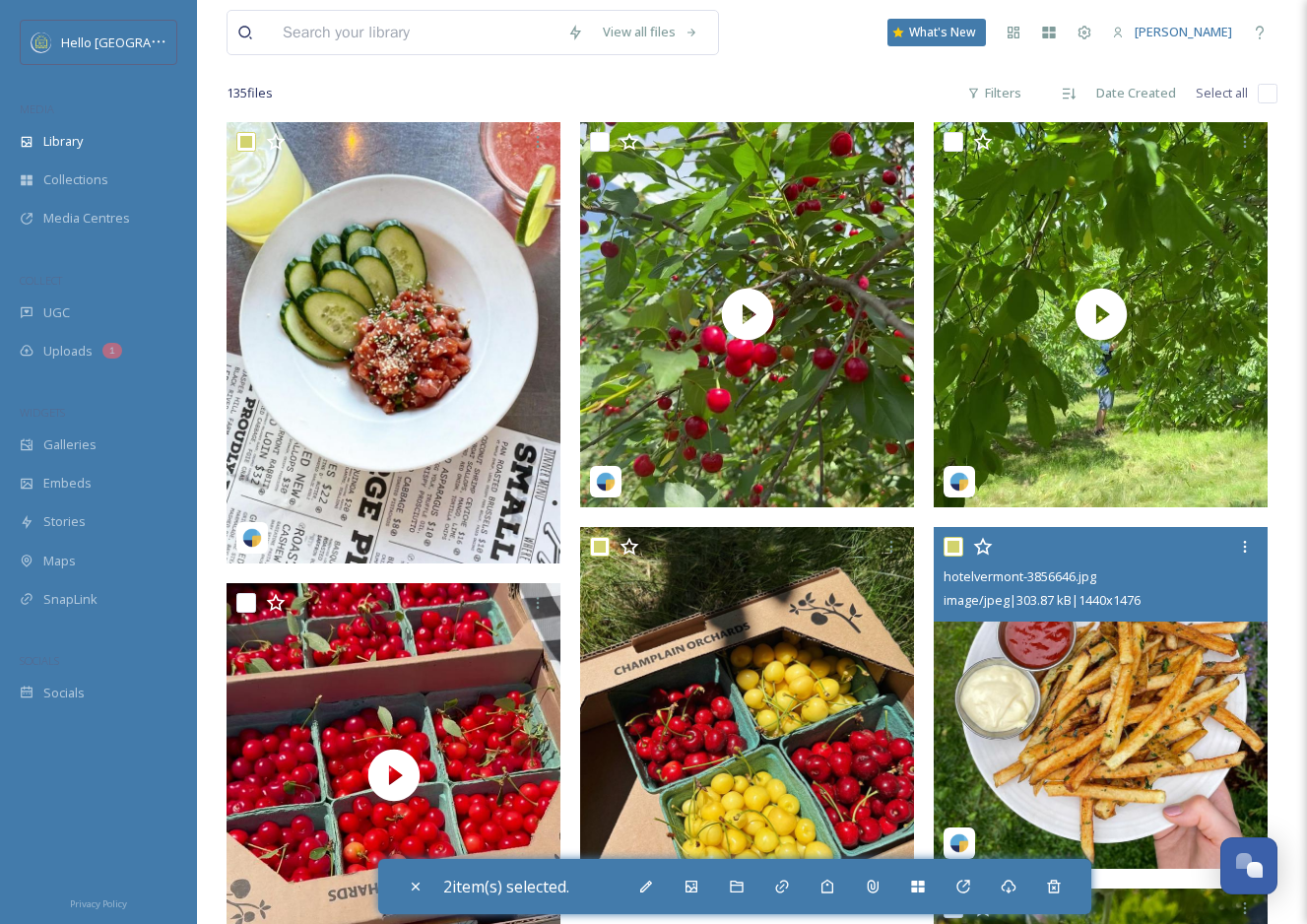 checkbox on "true" 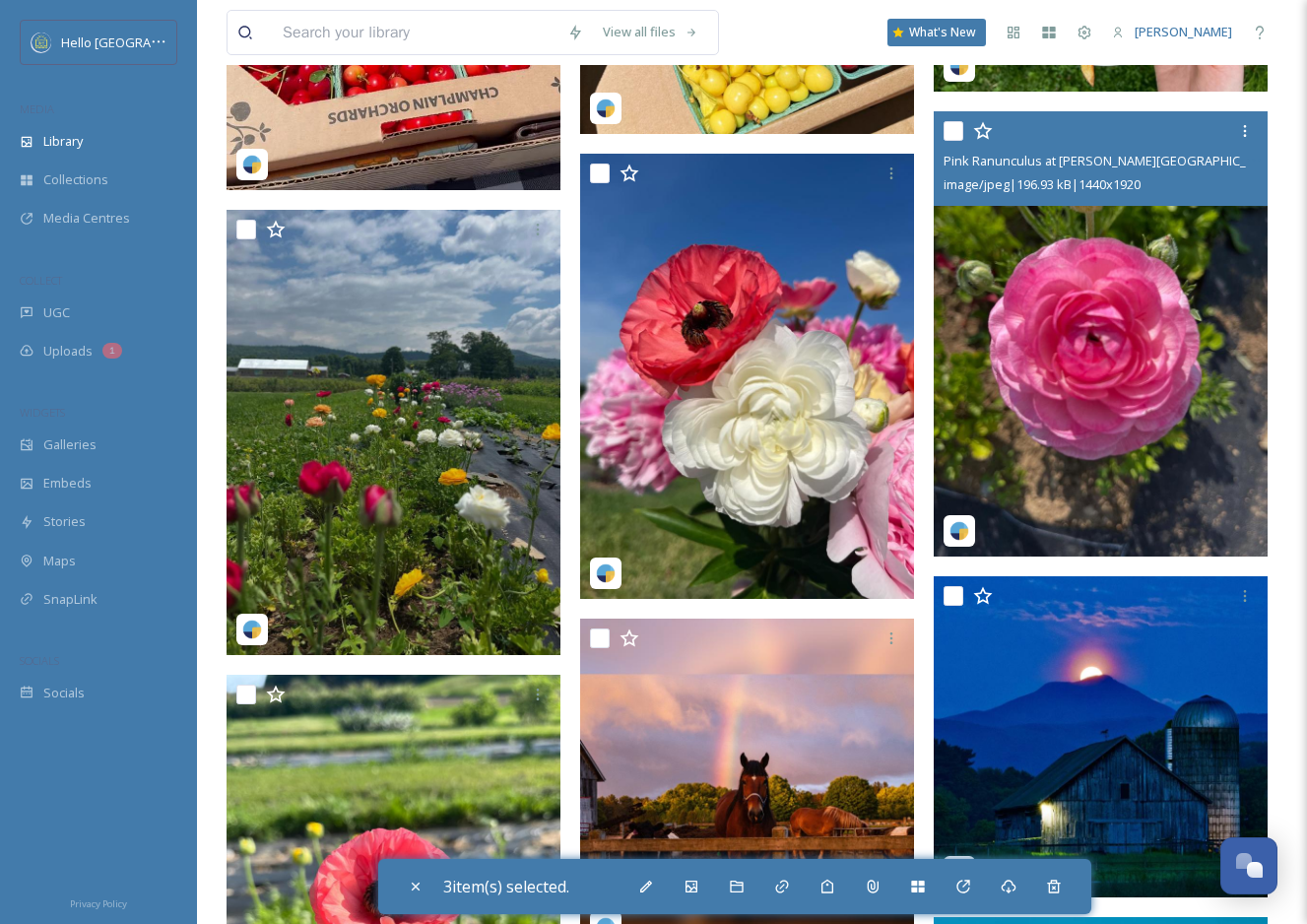 scroll, scrollTop: 932, scrollLeft: 0, axis: vertical 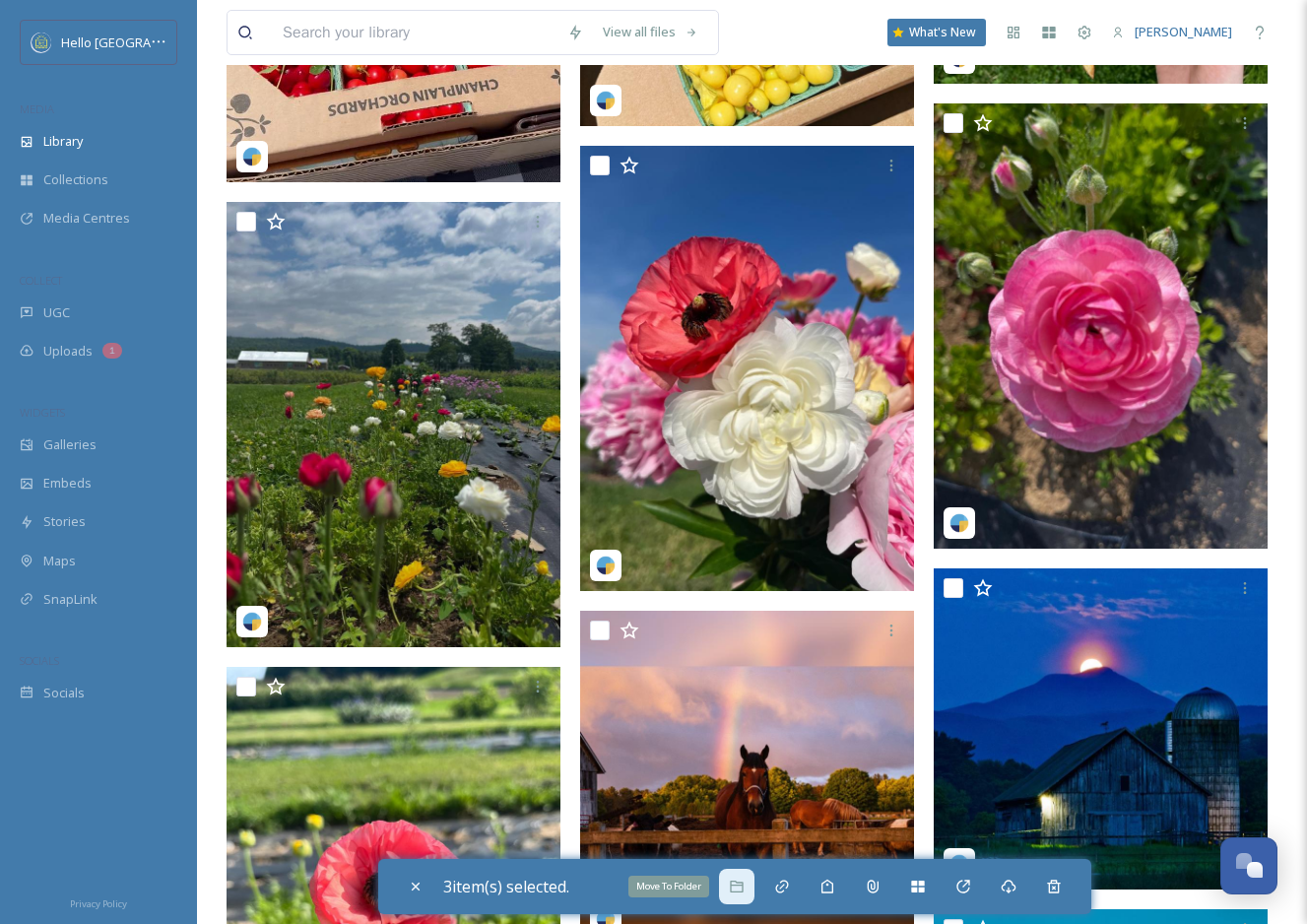 click on "Move To Folder" at bounding box center [737, 887] 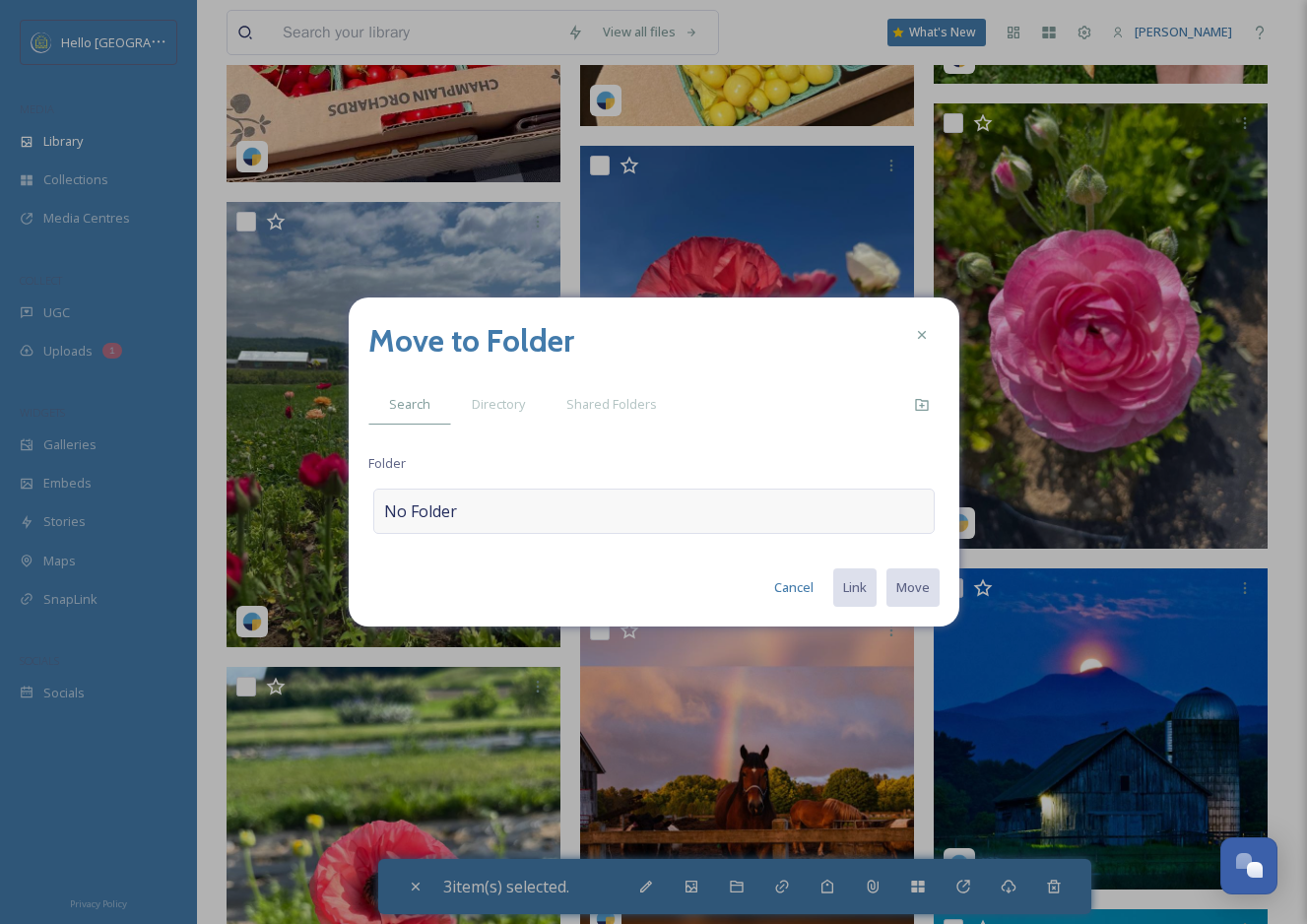 click on "No Folder" at bounding box center (654, 511) 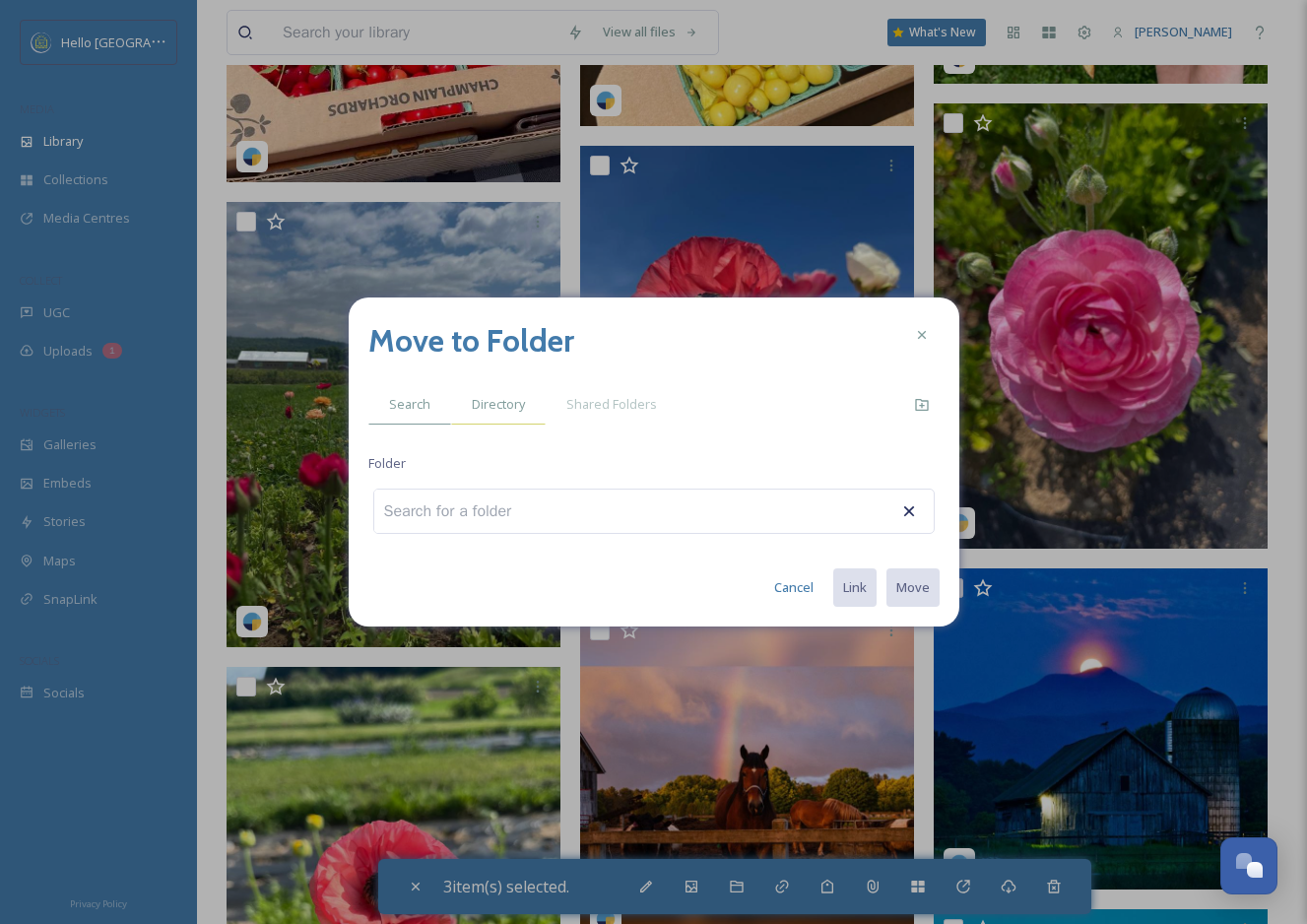 click on "Directory" at bounding box center (498, 404) 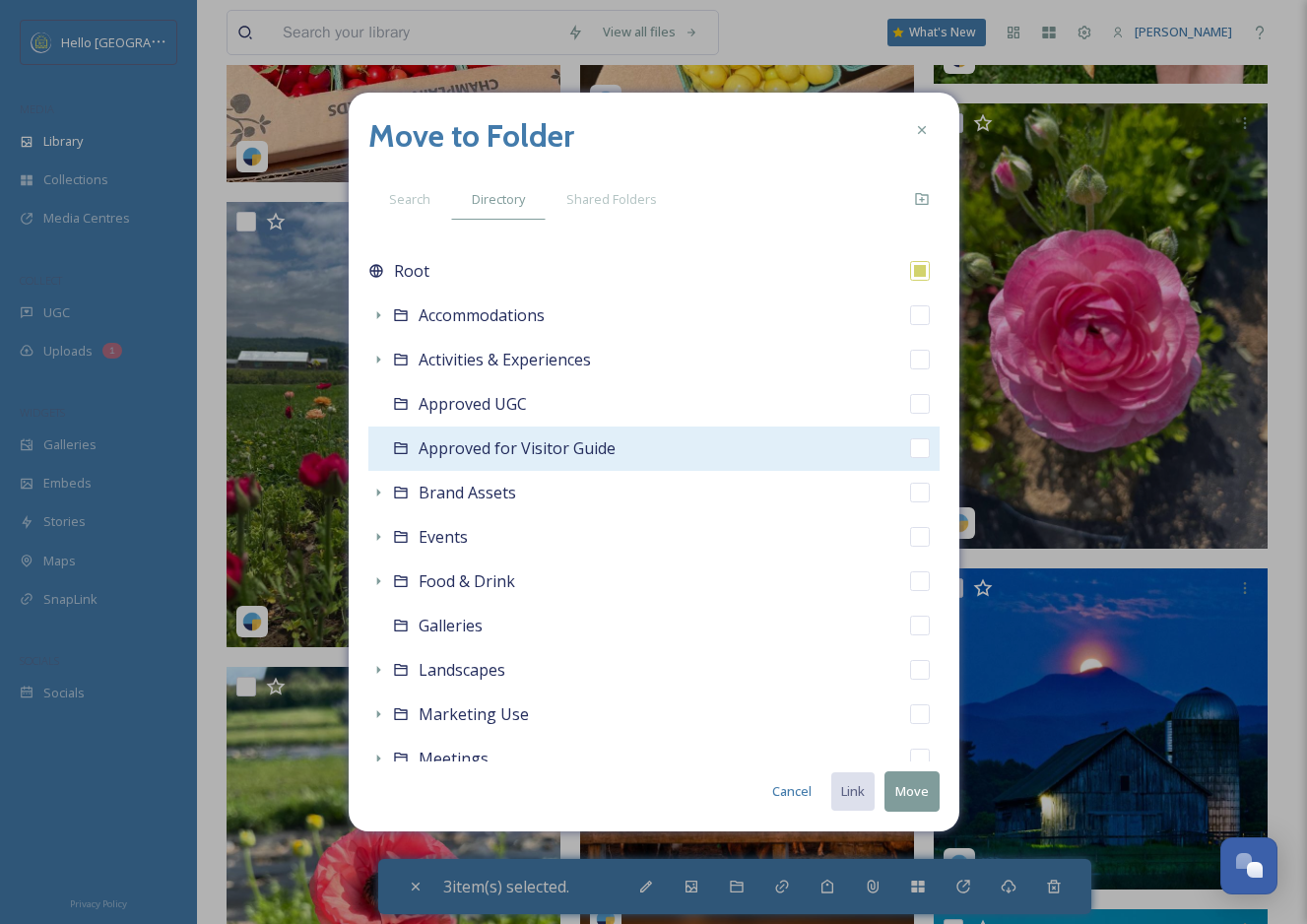 click at bounding box center [920, 448] 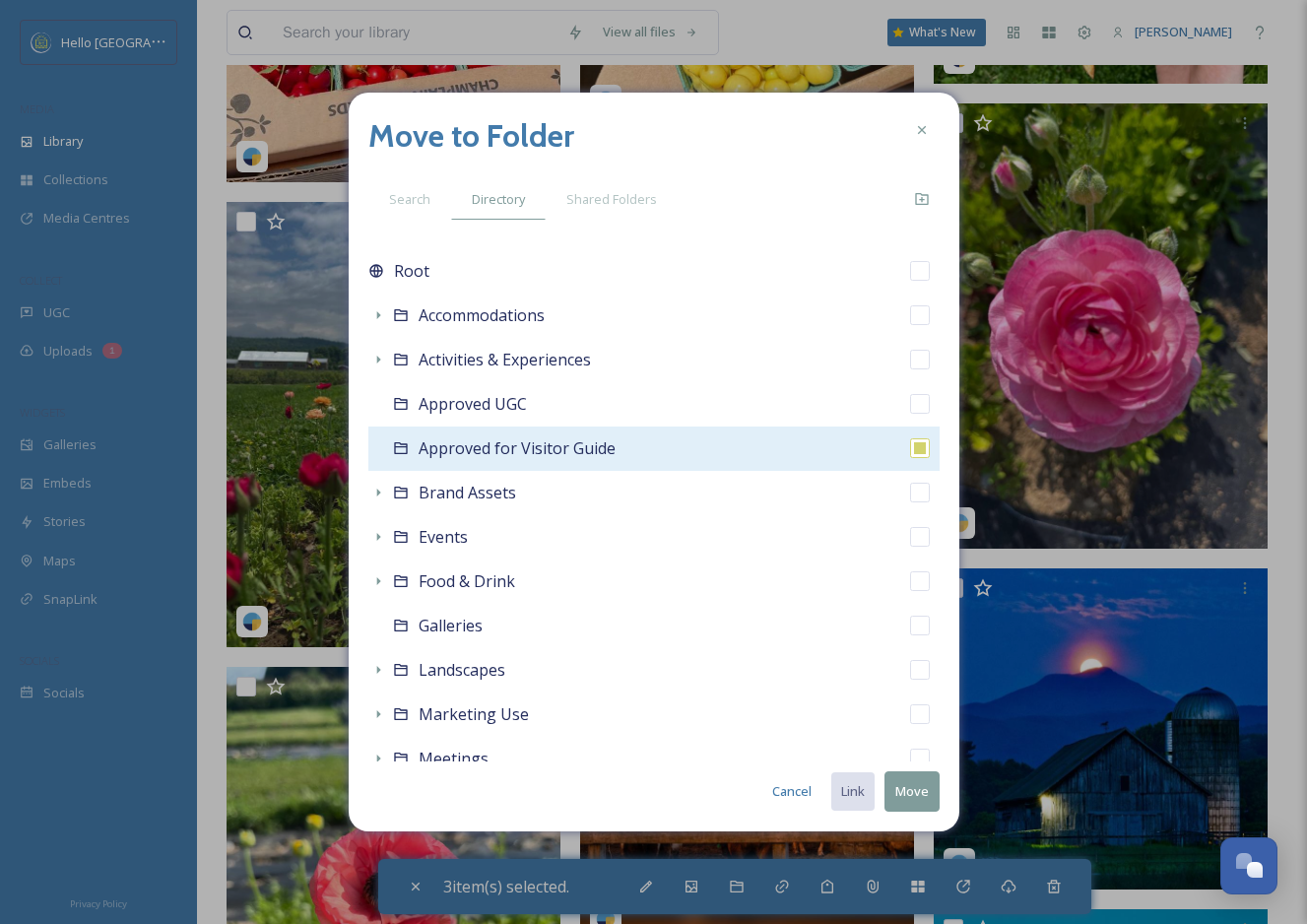 checkbox on "true" 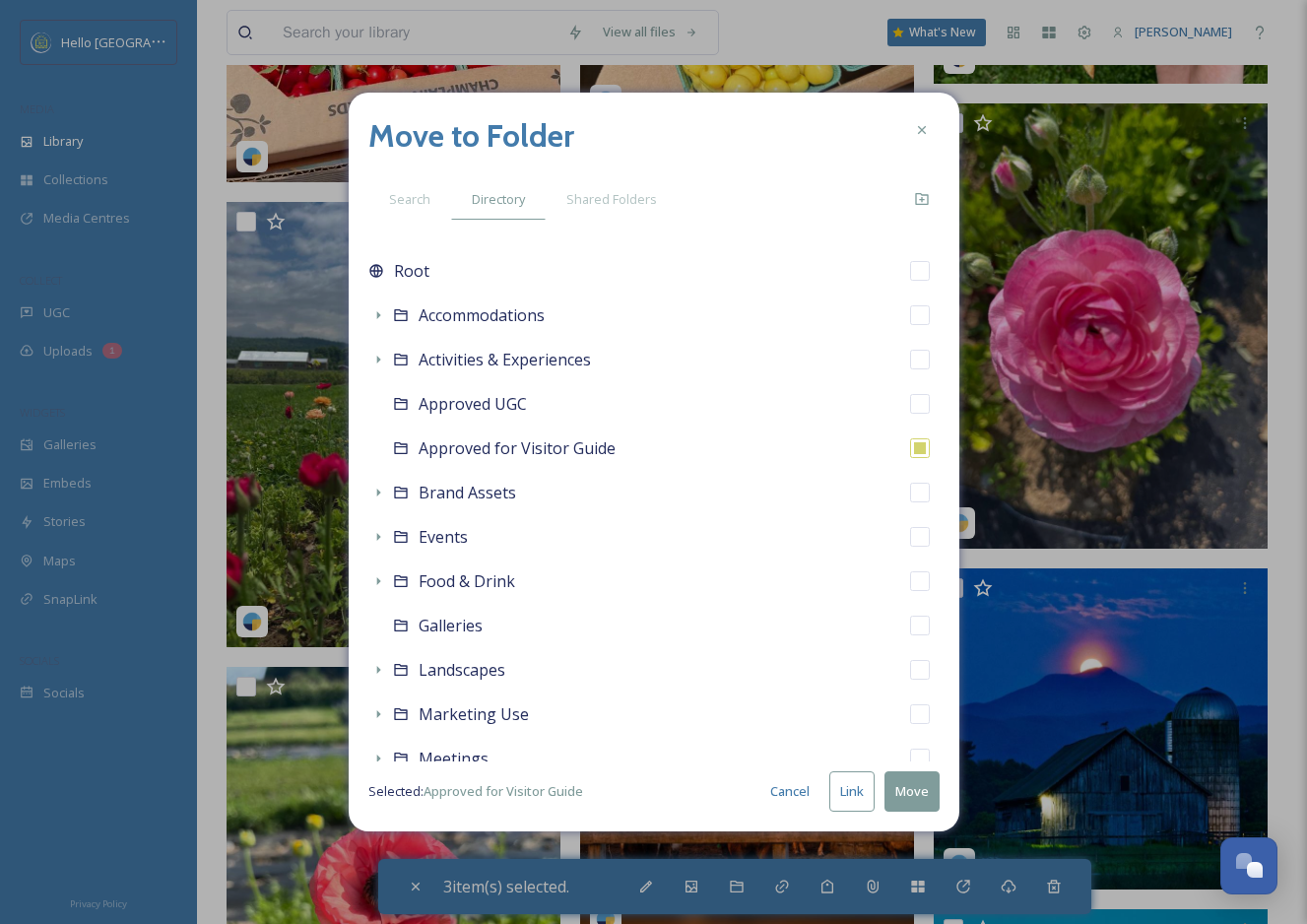 click on "Link" at bounding box center [852, 791] 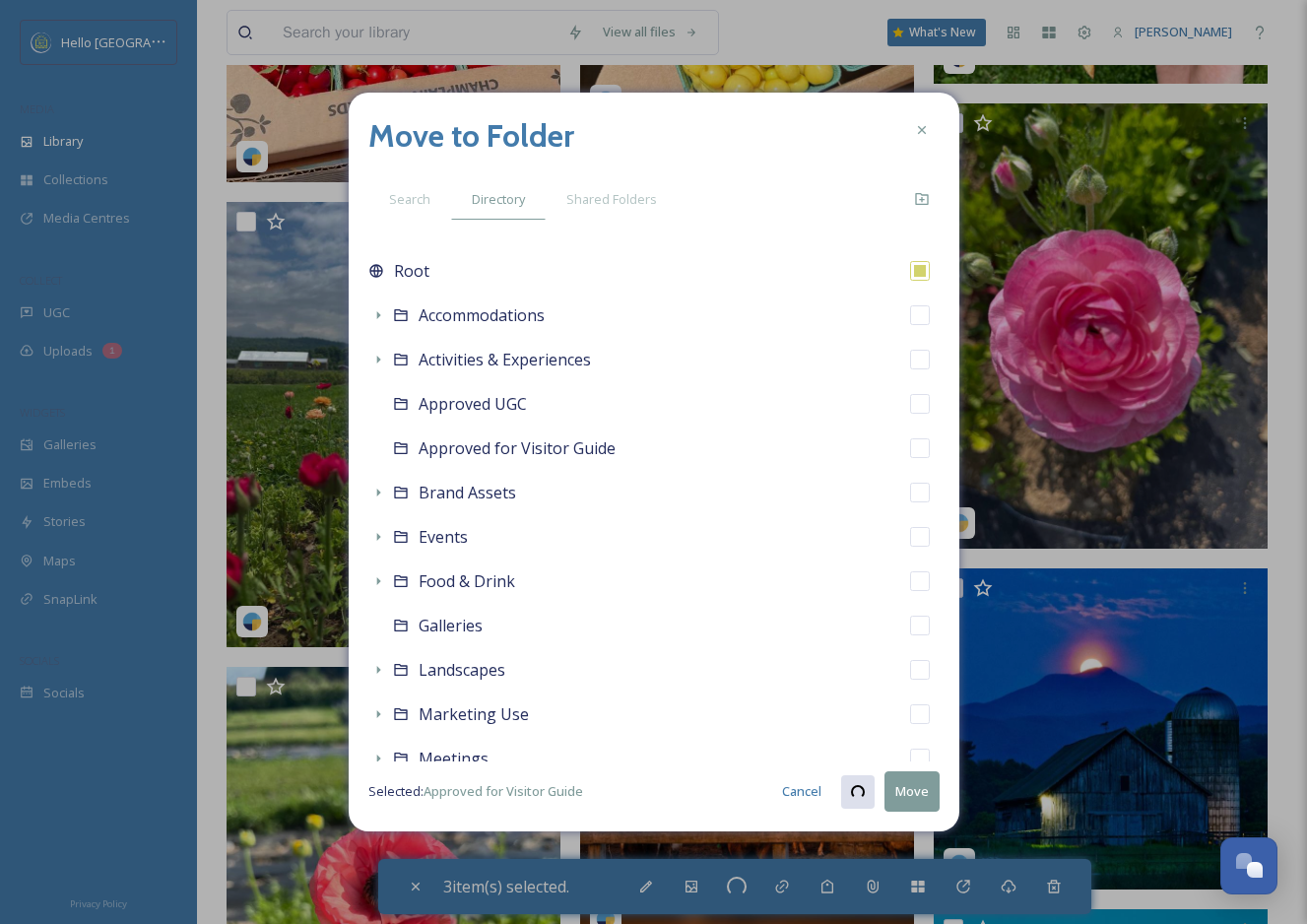 checkbox on "true" 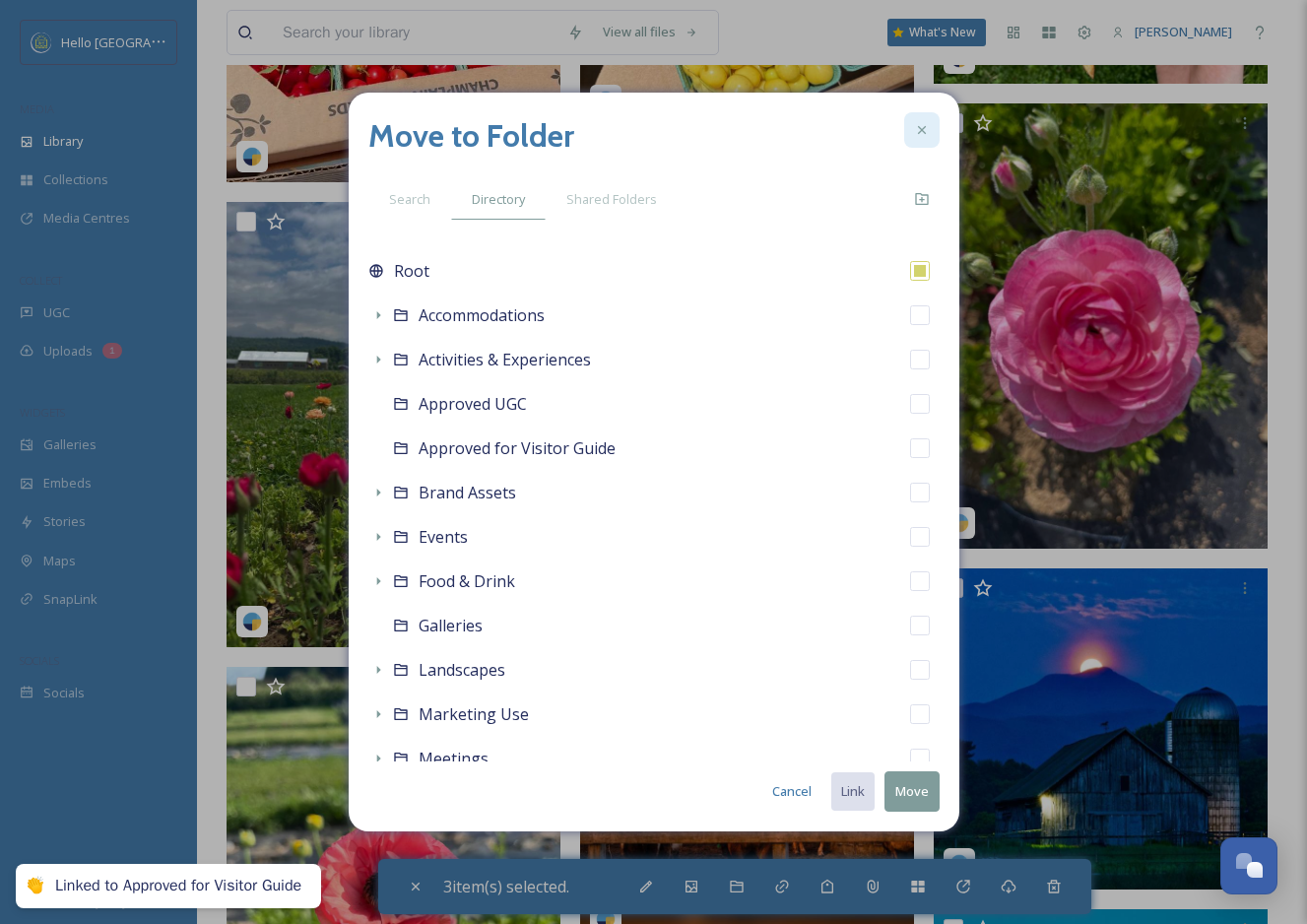 click 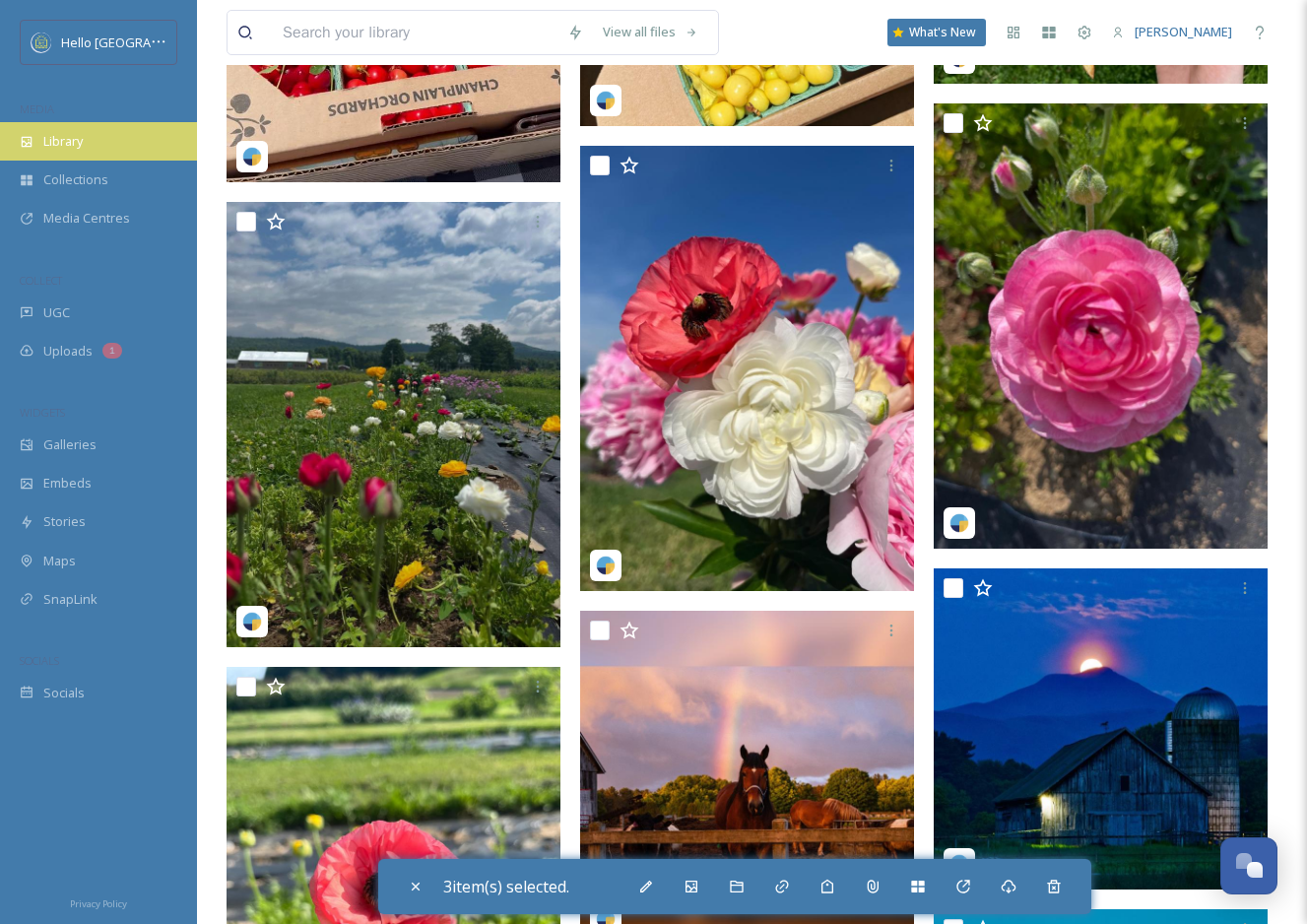 click on "Library" at bounding box center (98, 141) 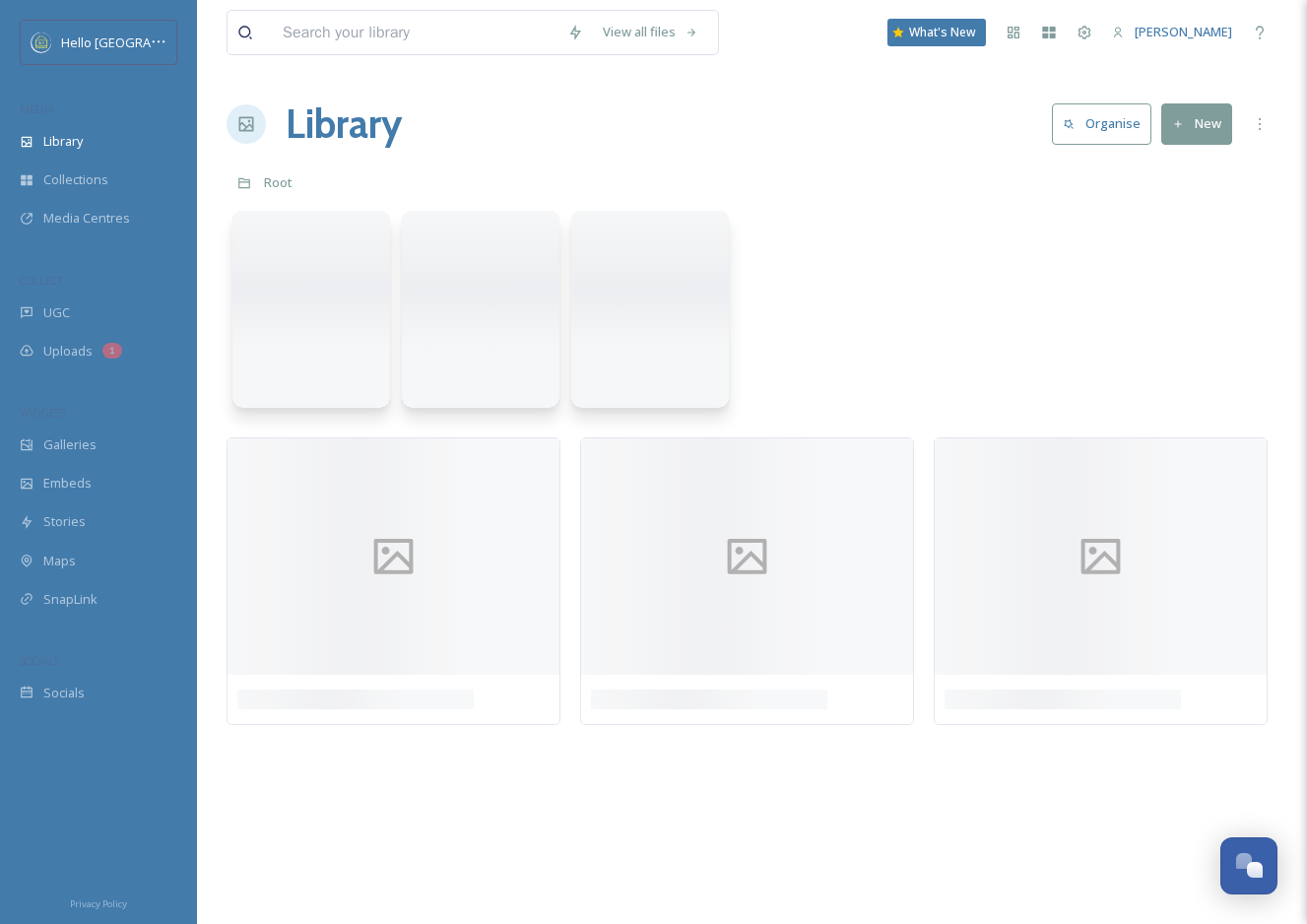 scroll, scrollTop: 0, scrollLeft: 0, axis: both 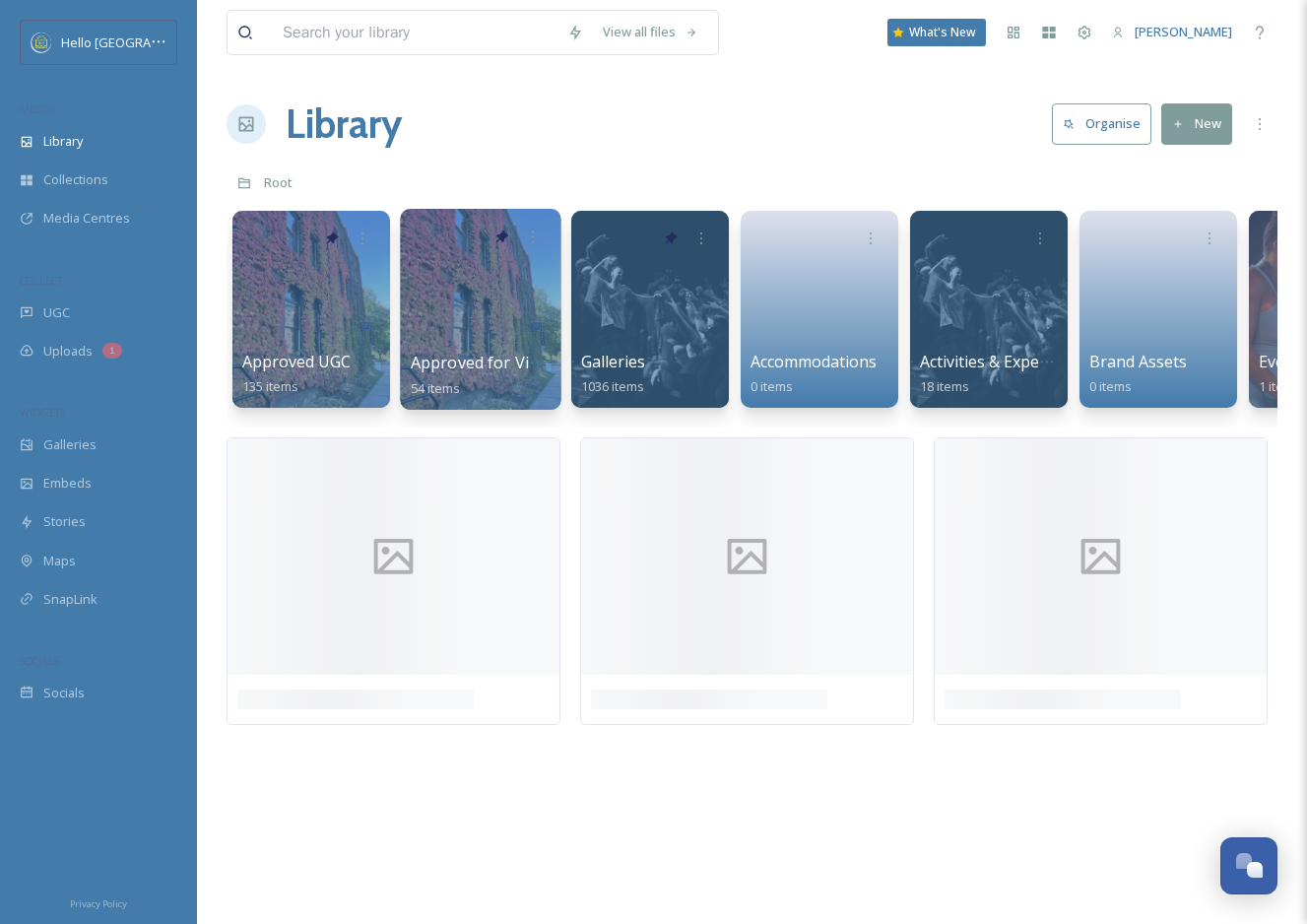 click at bounding box center (480, 309) 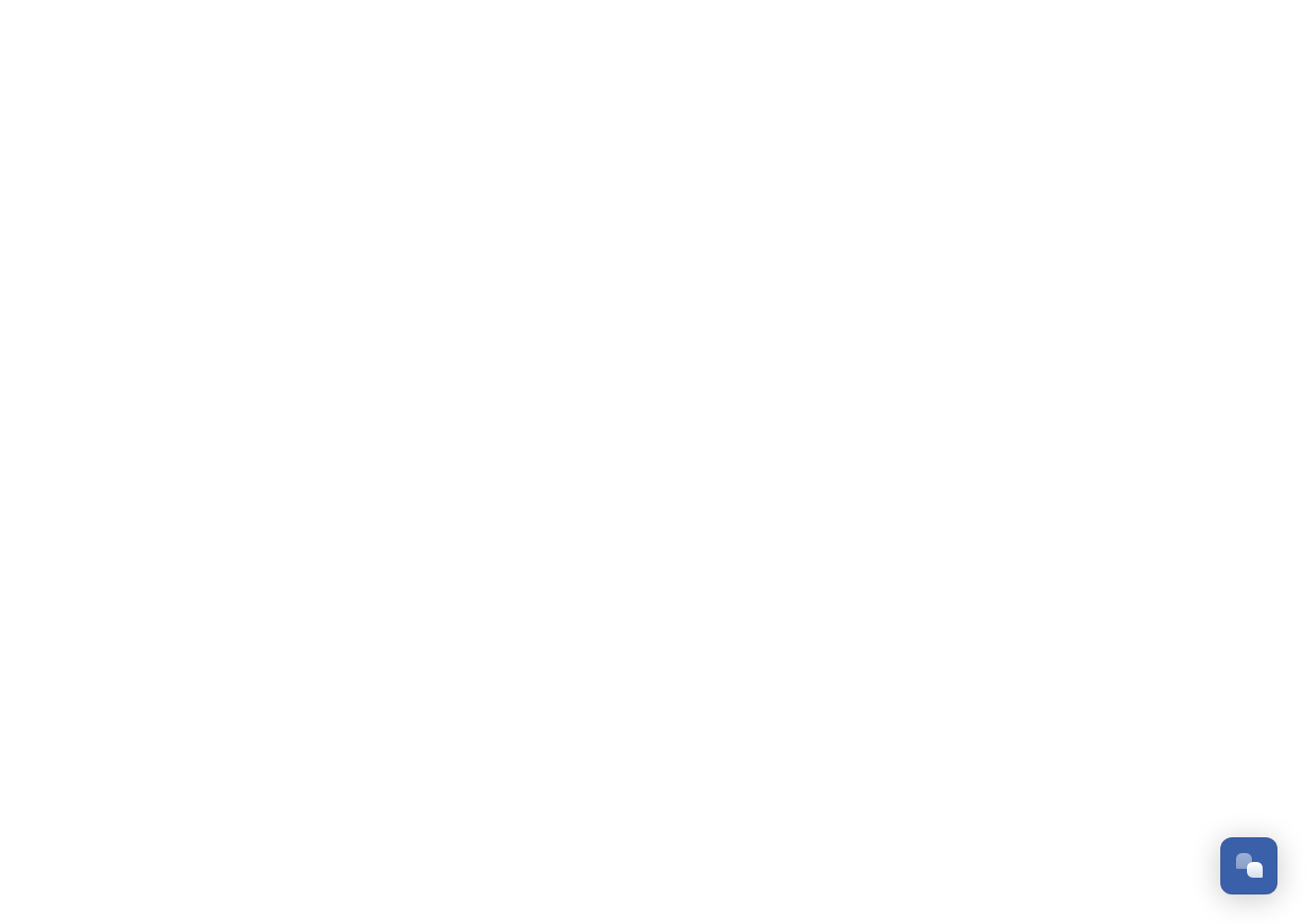 scroll, scrollTop: 0, scrollLeft: 0, axis: both 